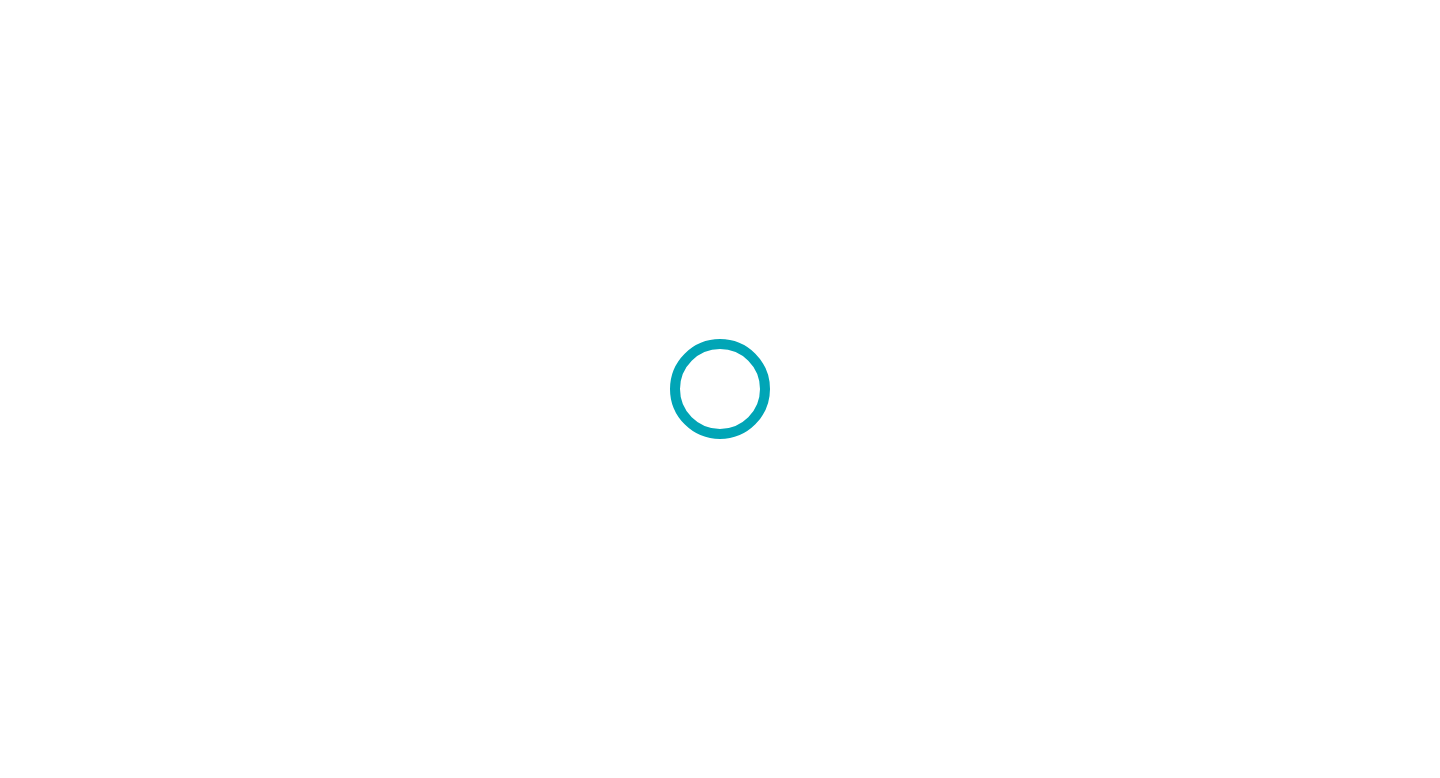scroll, scrollTop: 0, scrollLeft: 0, axis: both 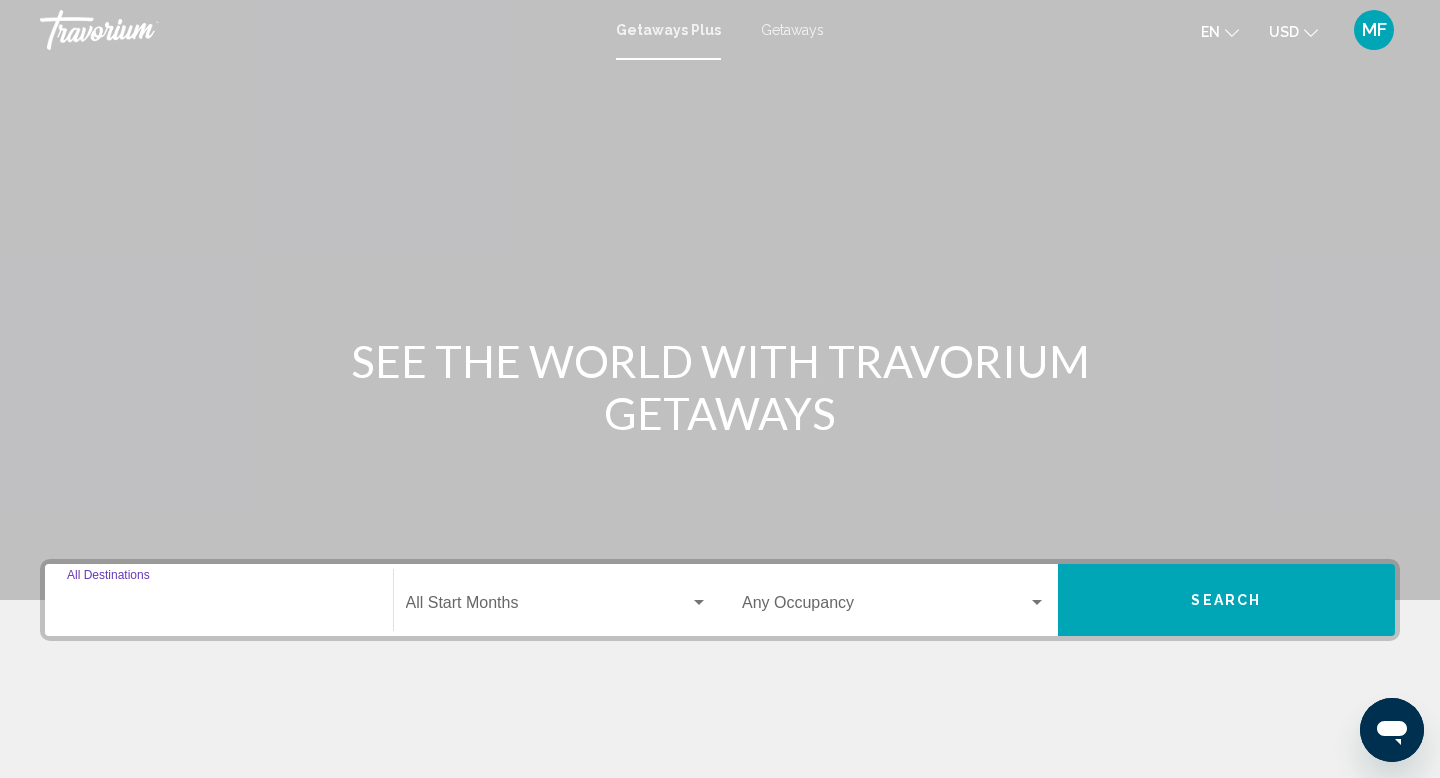 click on "Destination All Destinations" at bounding box center (219, 607) 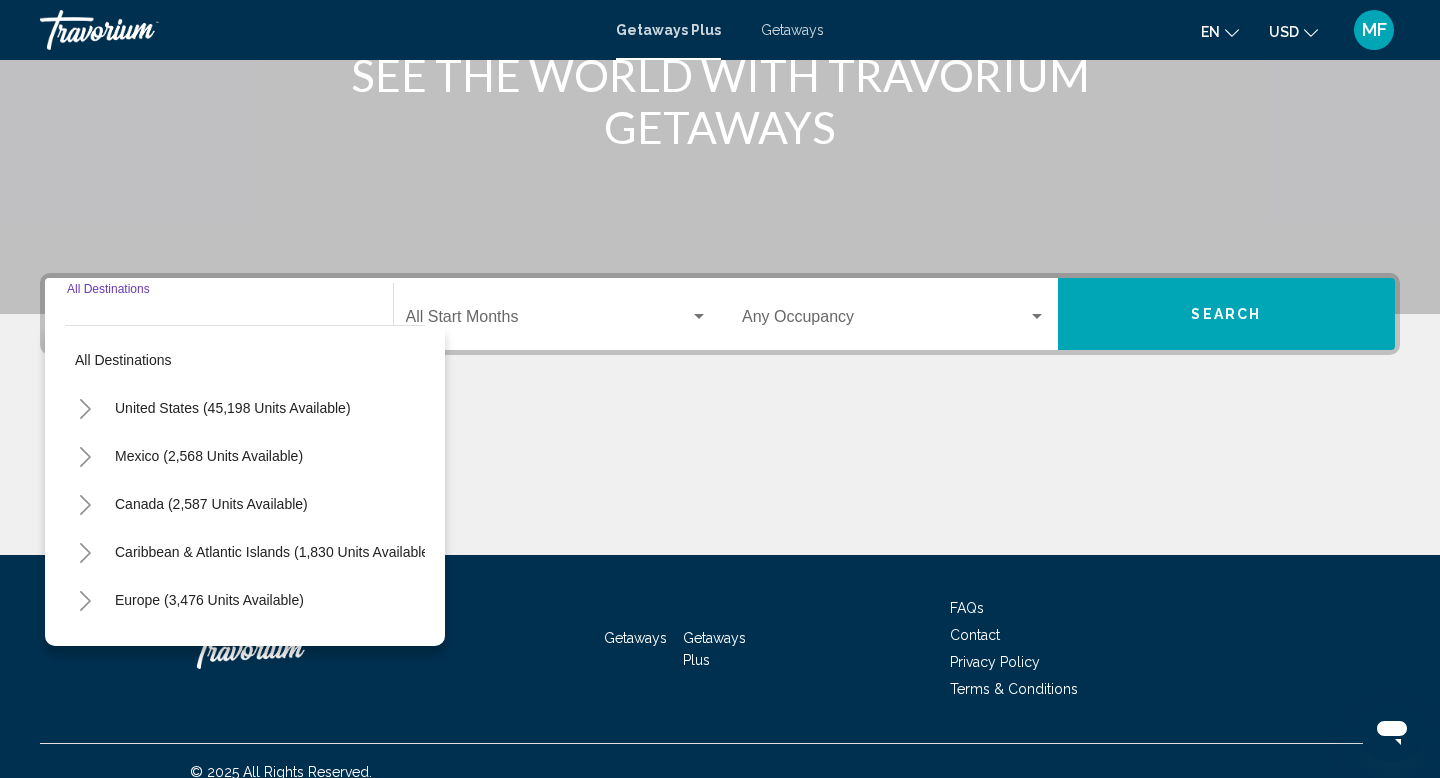 scroll, scrollTop: 308, scrollLeft: 0, axis: vertical 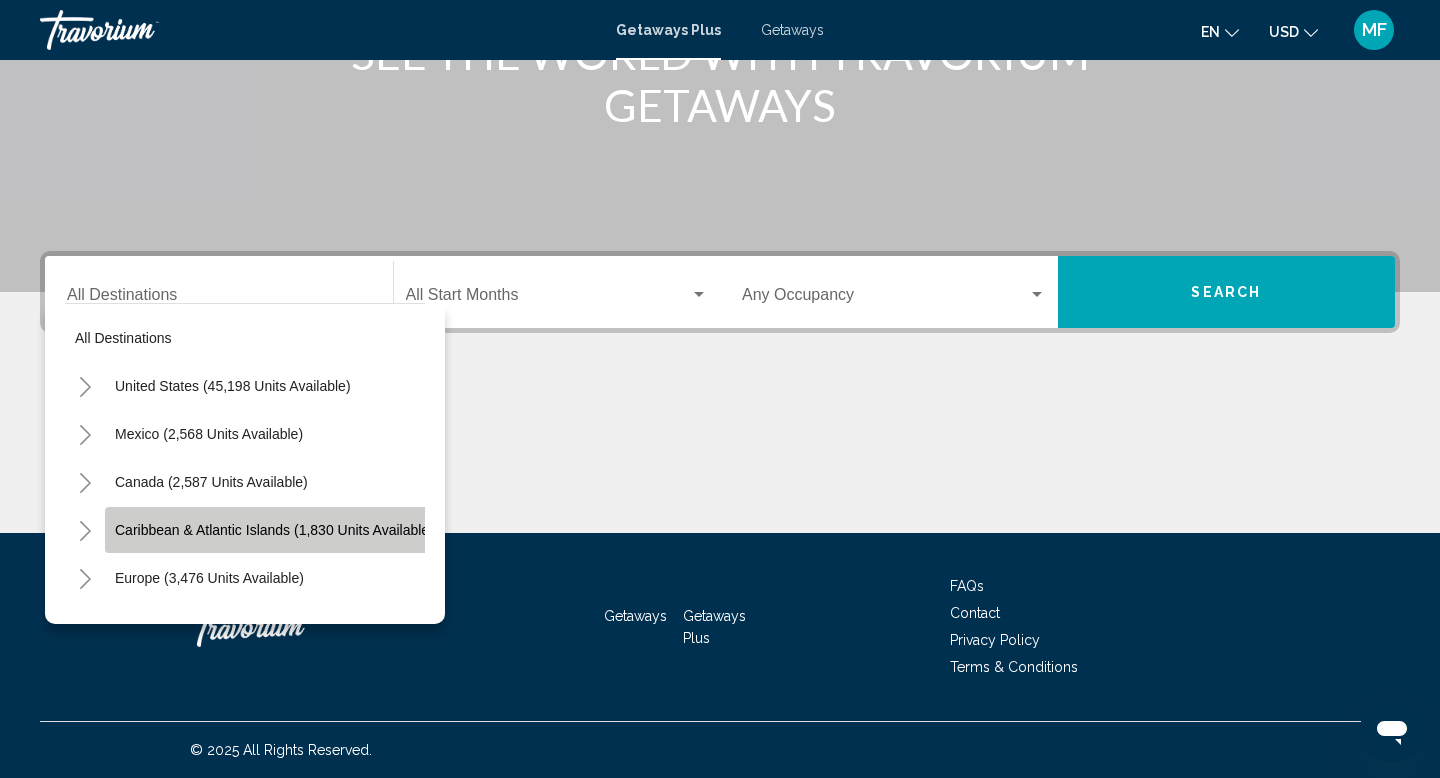 click on "Caribbean & Atlantic Islands (1,830 units available)" 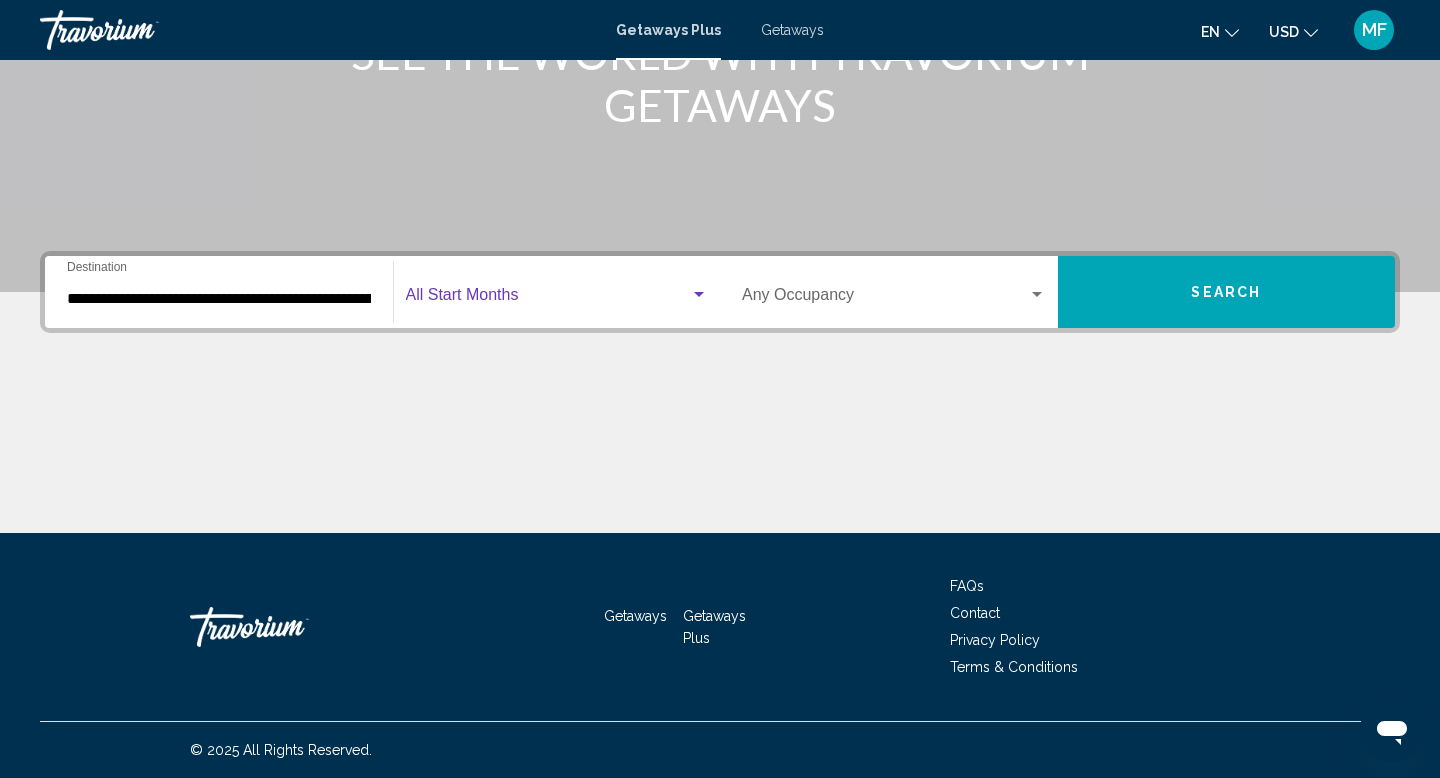 click at bounding box center (548, 299) 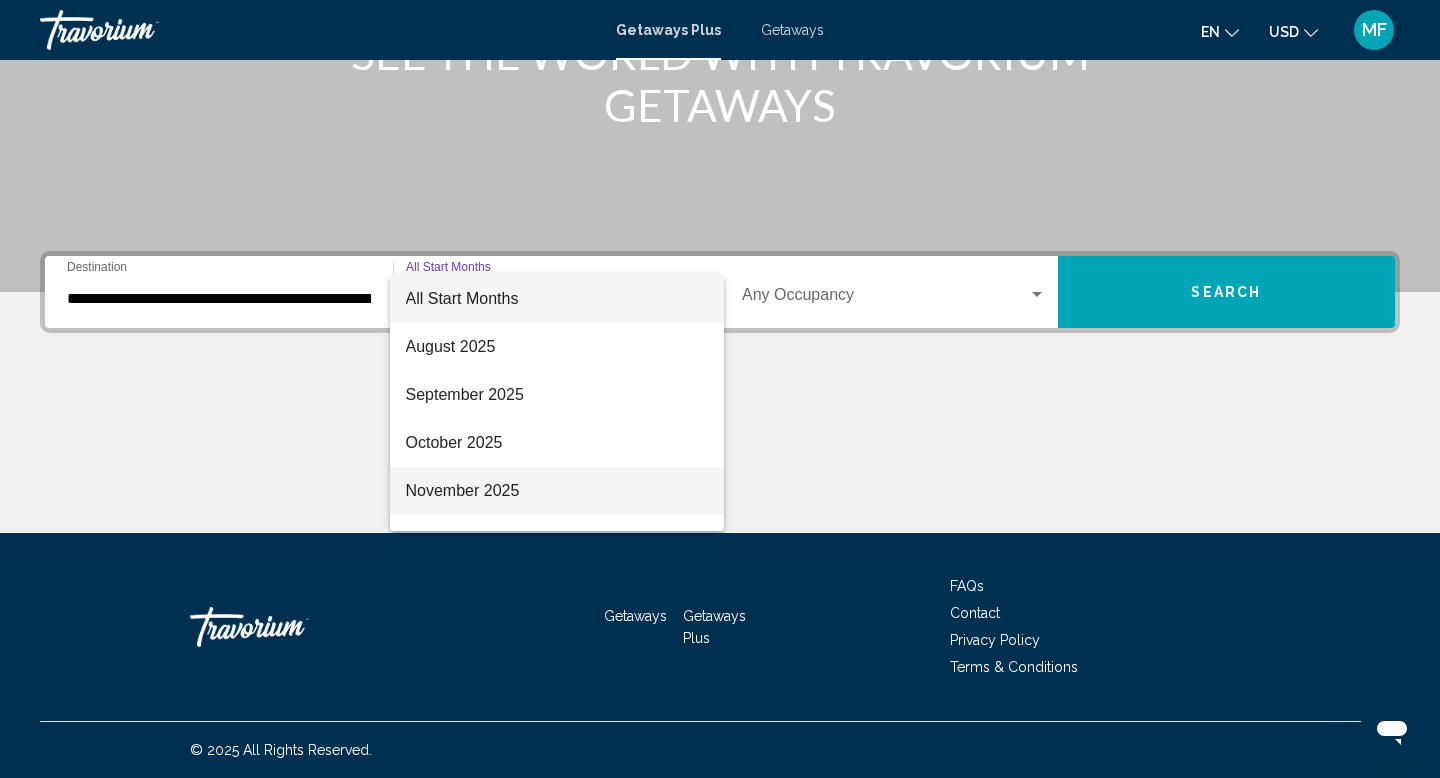 click on "November 2025" at bounding box center (557, 491) 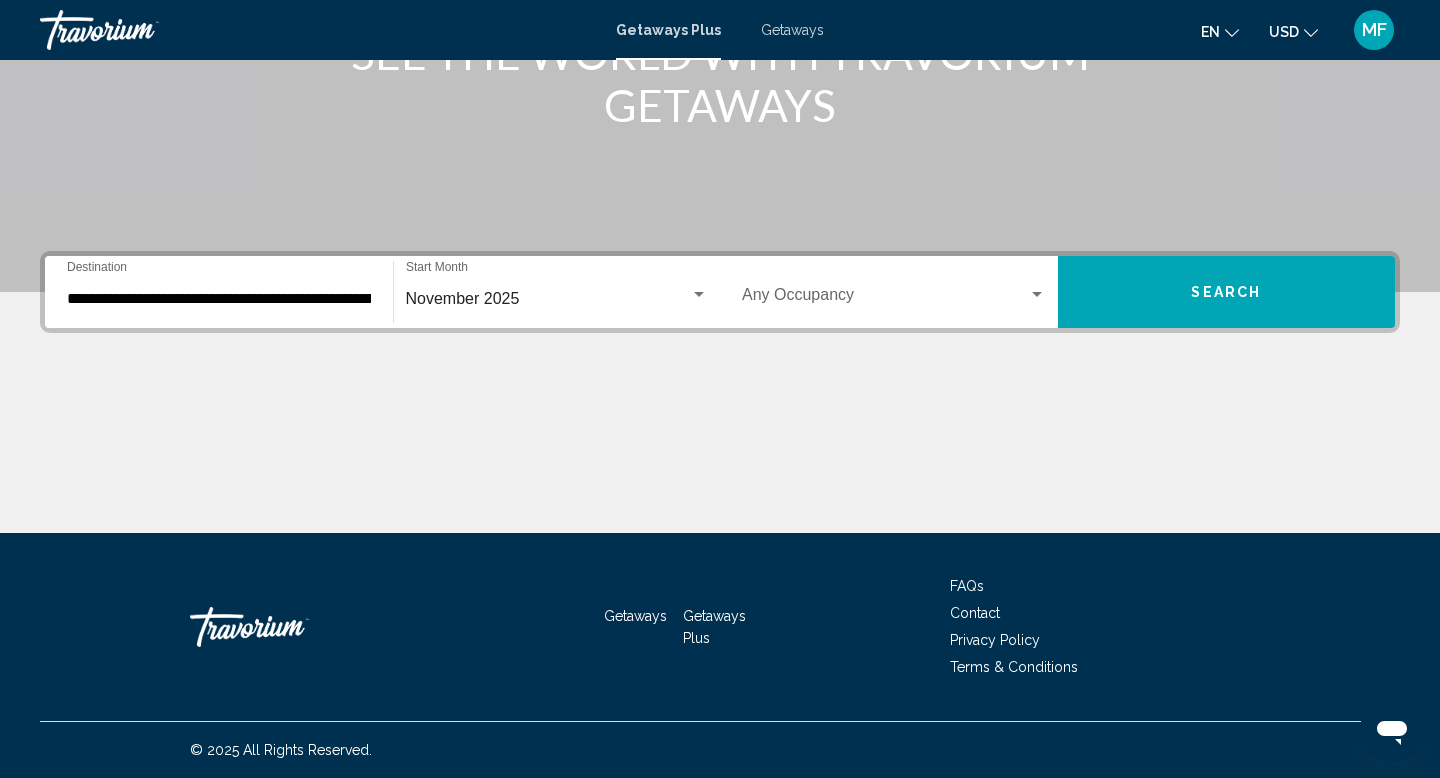 click on "Occupancy Any Occupancy" at bounding box center (894, 292) 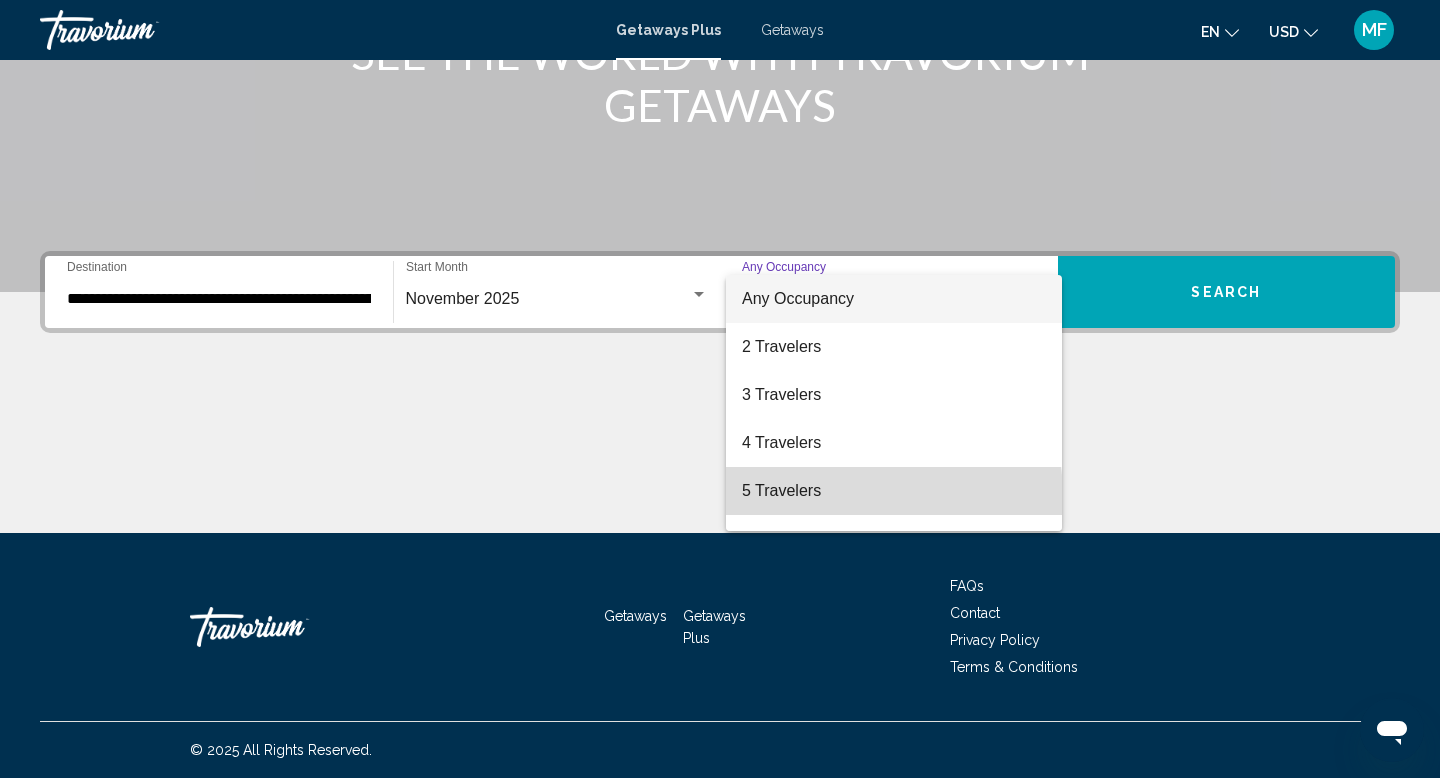 click on "5 Travelers" at bounding box center (894, 491) 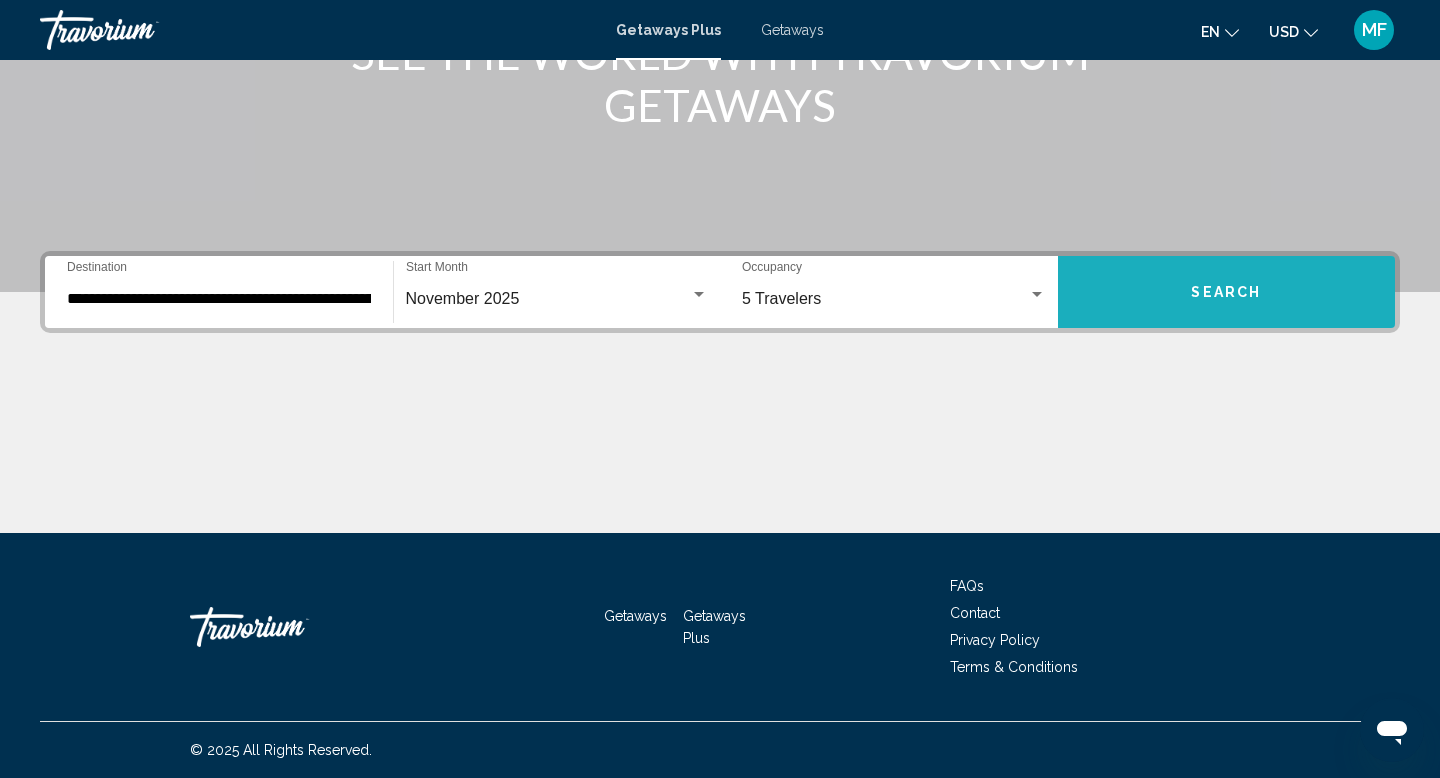 click on "Search" at bounding box center (1227, 292) 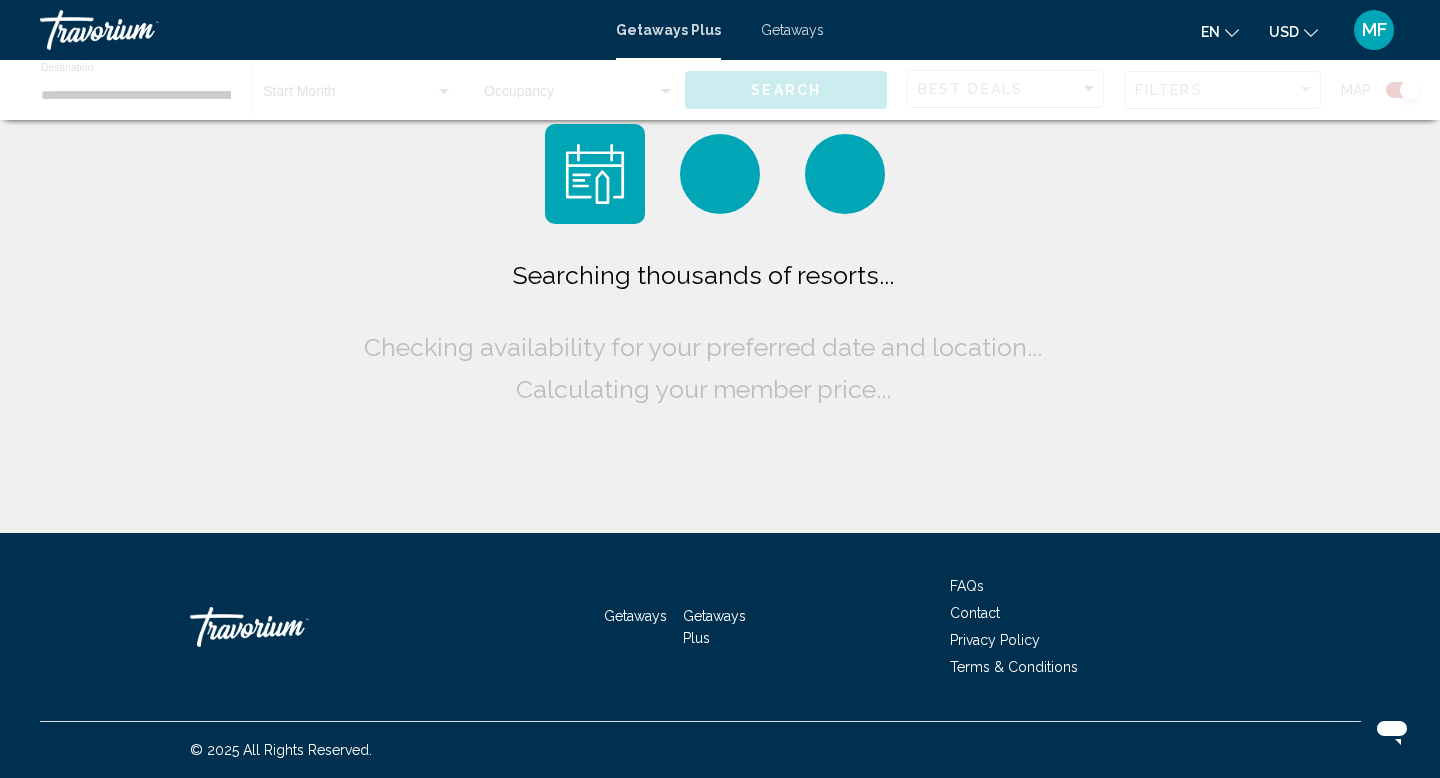 scroll, scrollTop: 0, scrollLeft: 0, axis: both 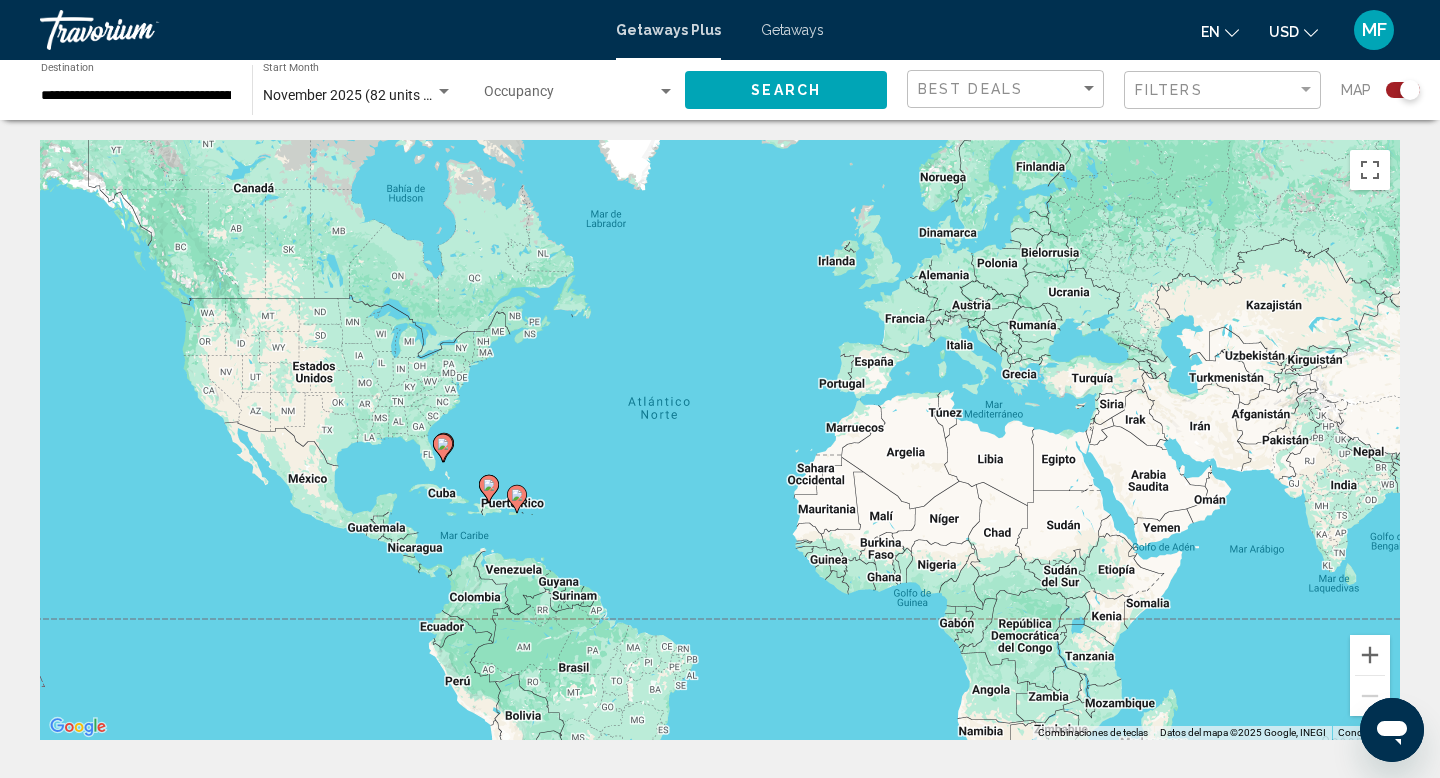 click 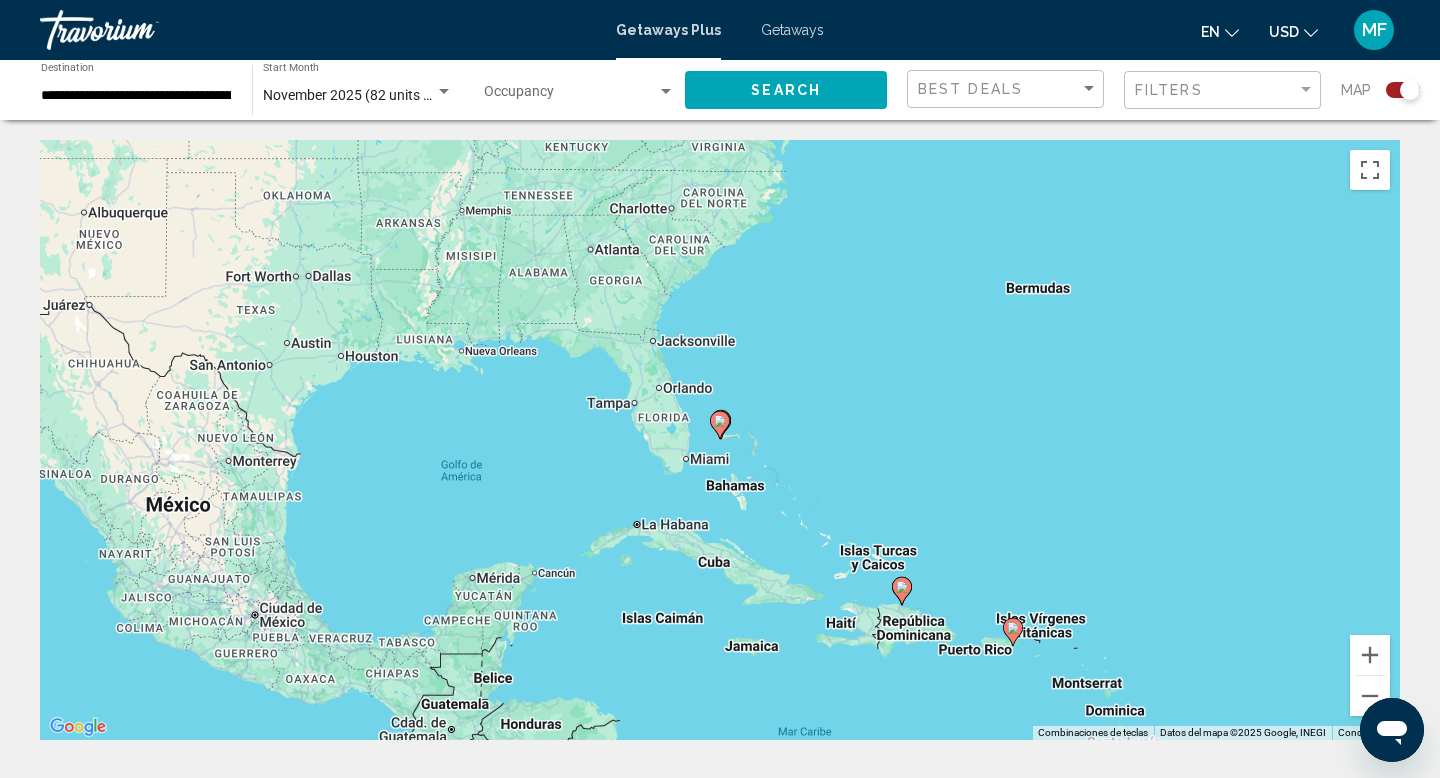 click 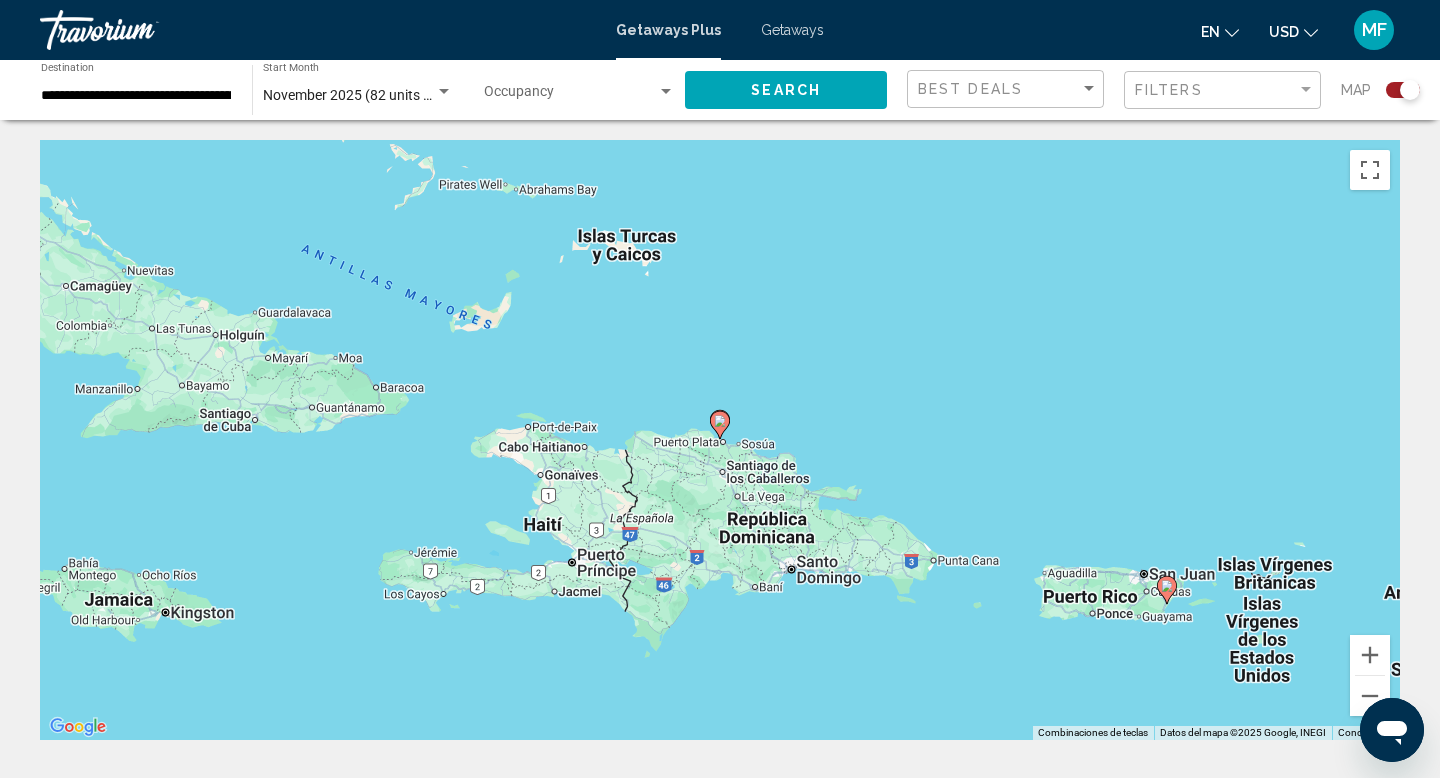 click 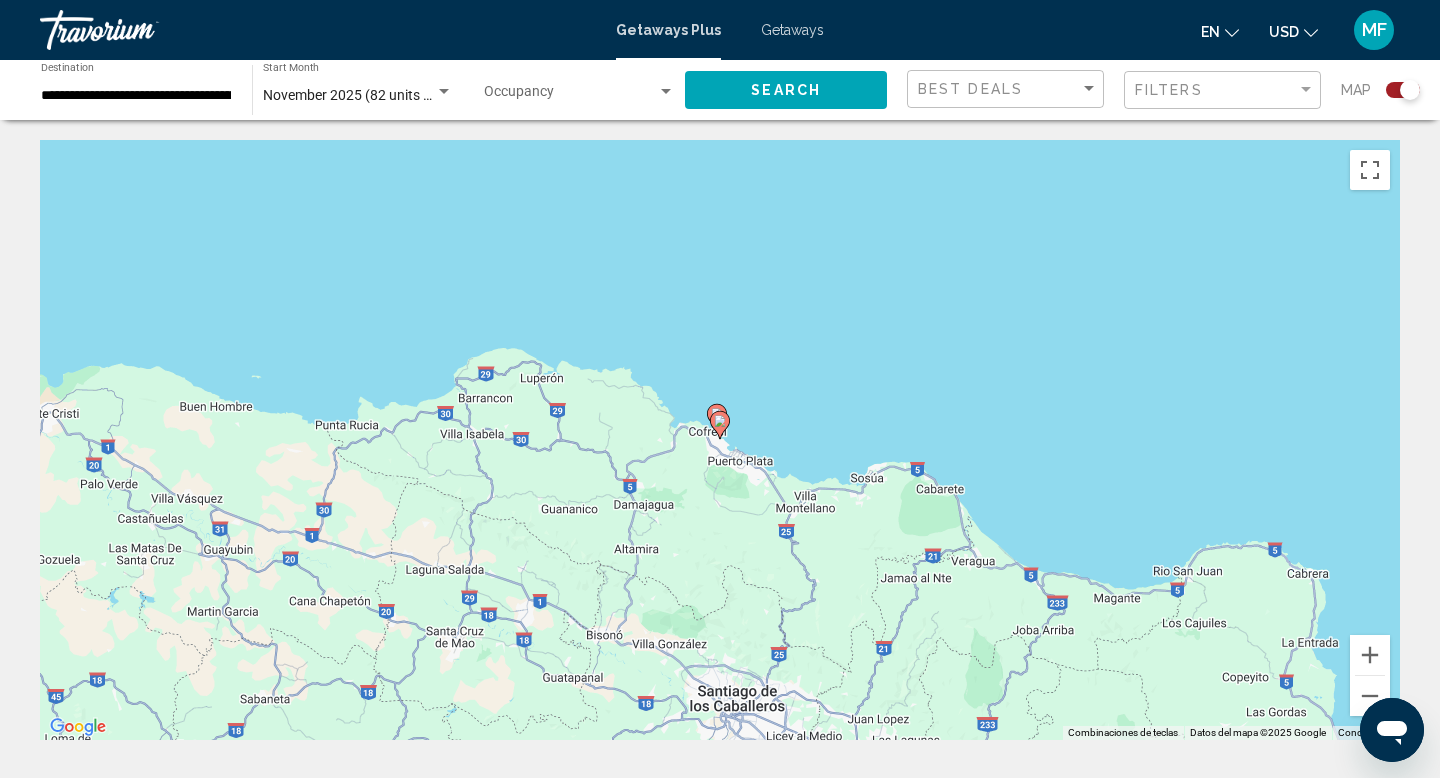 click 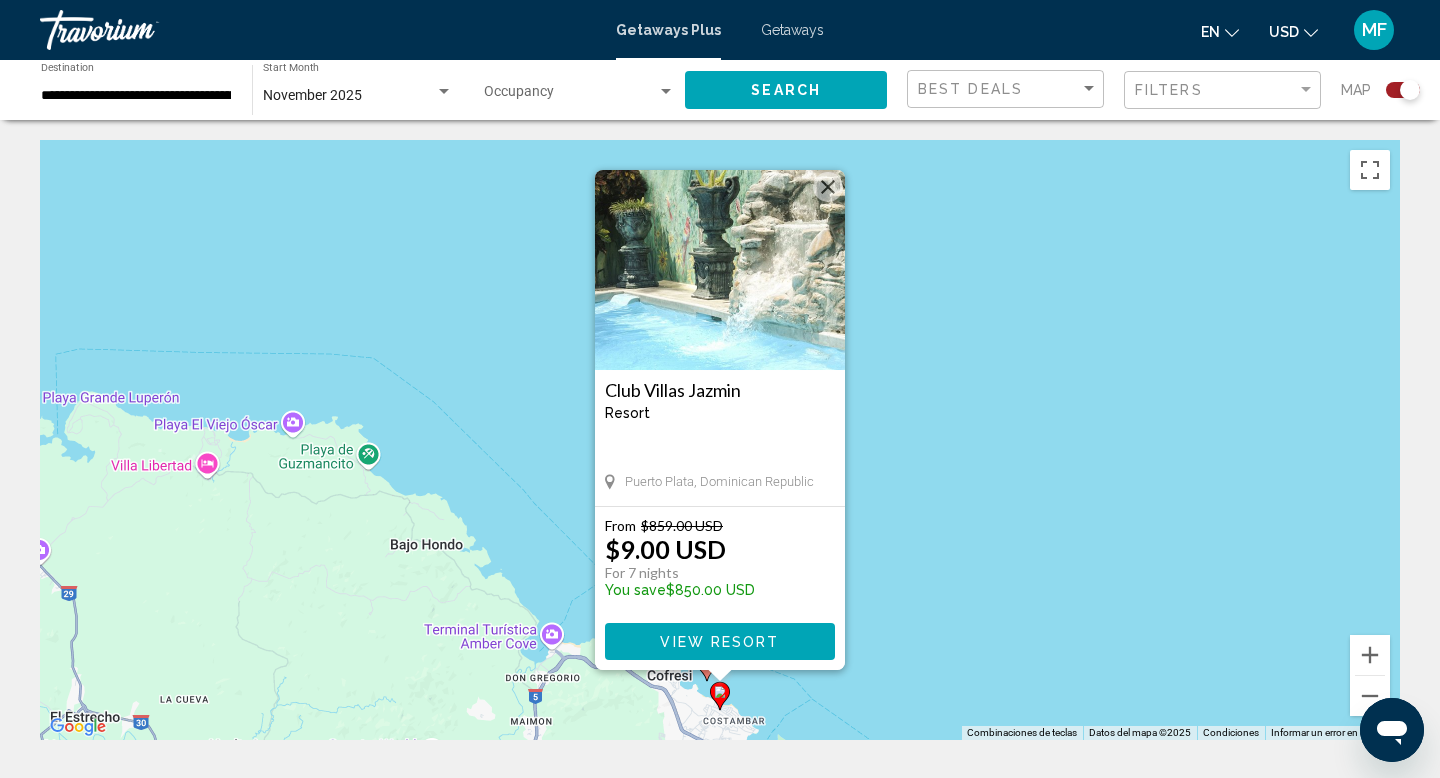 click at bounding box center (720, 676) 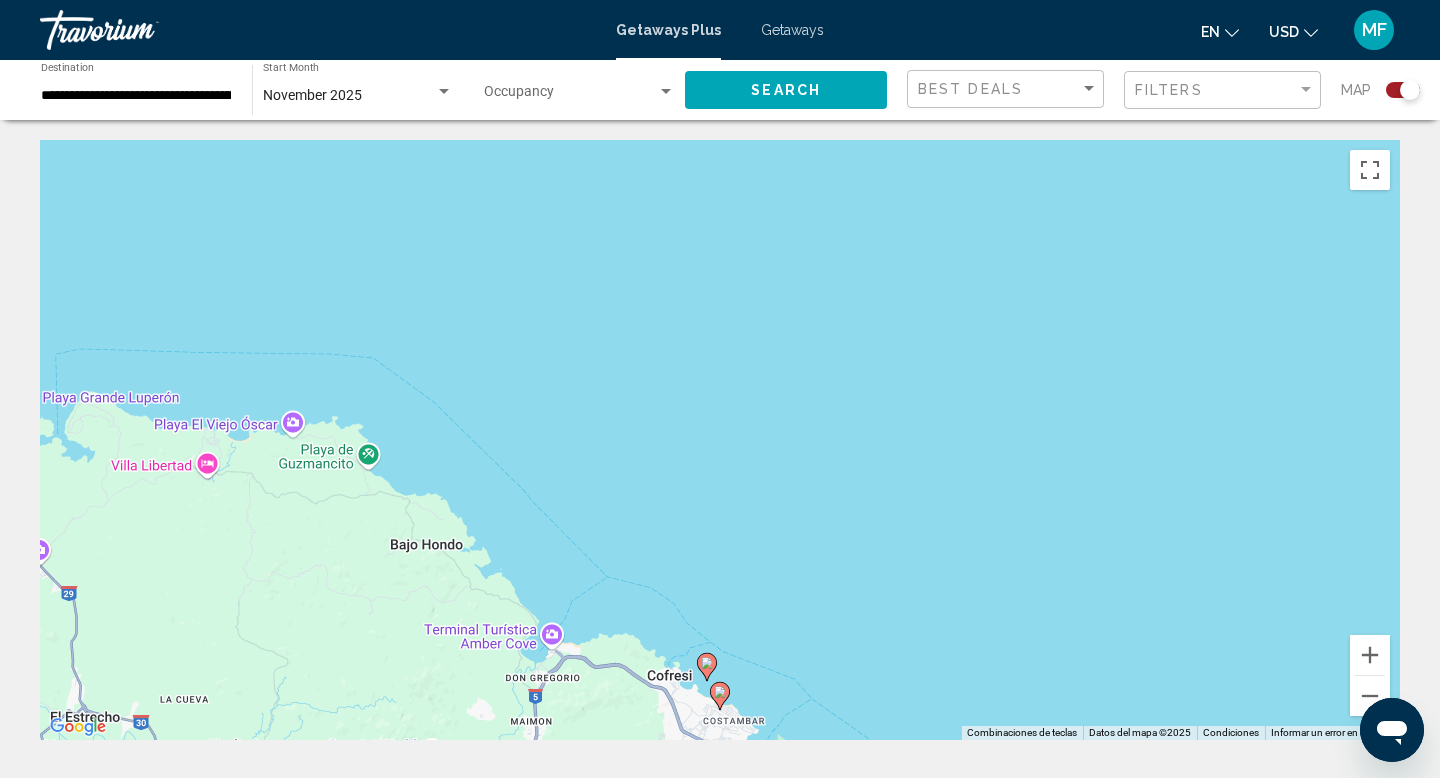 click 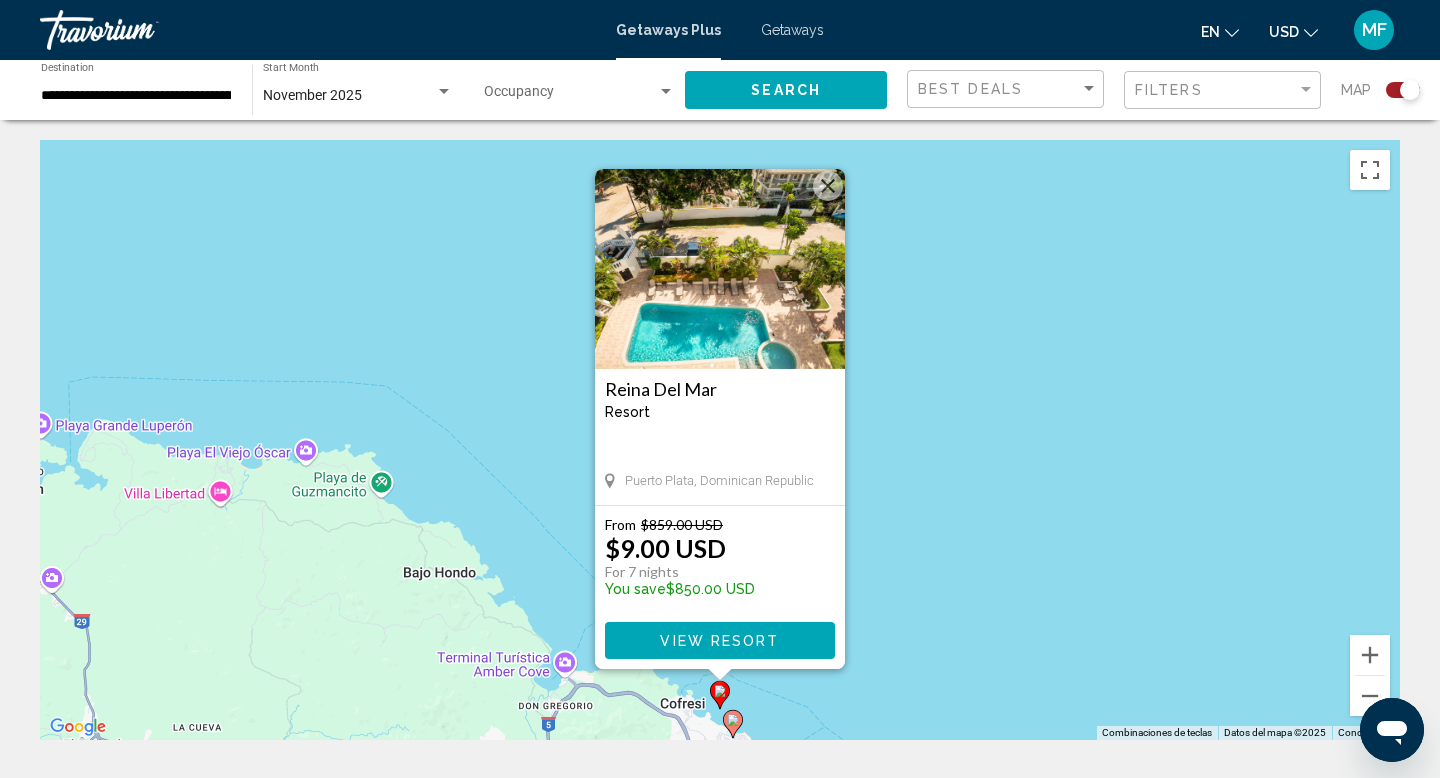 click 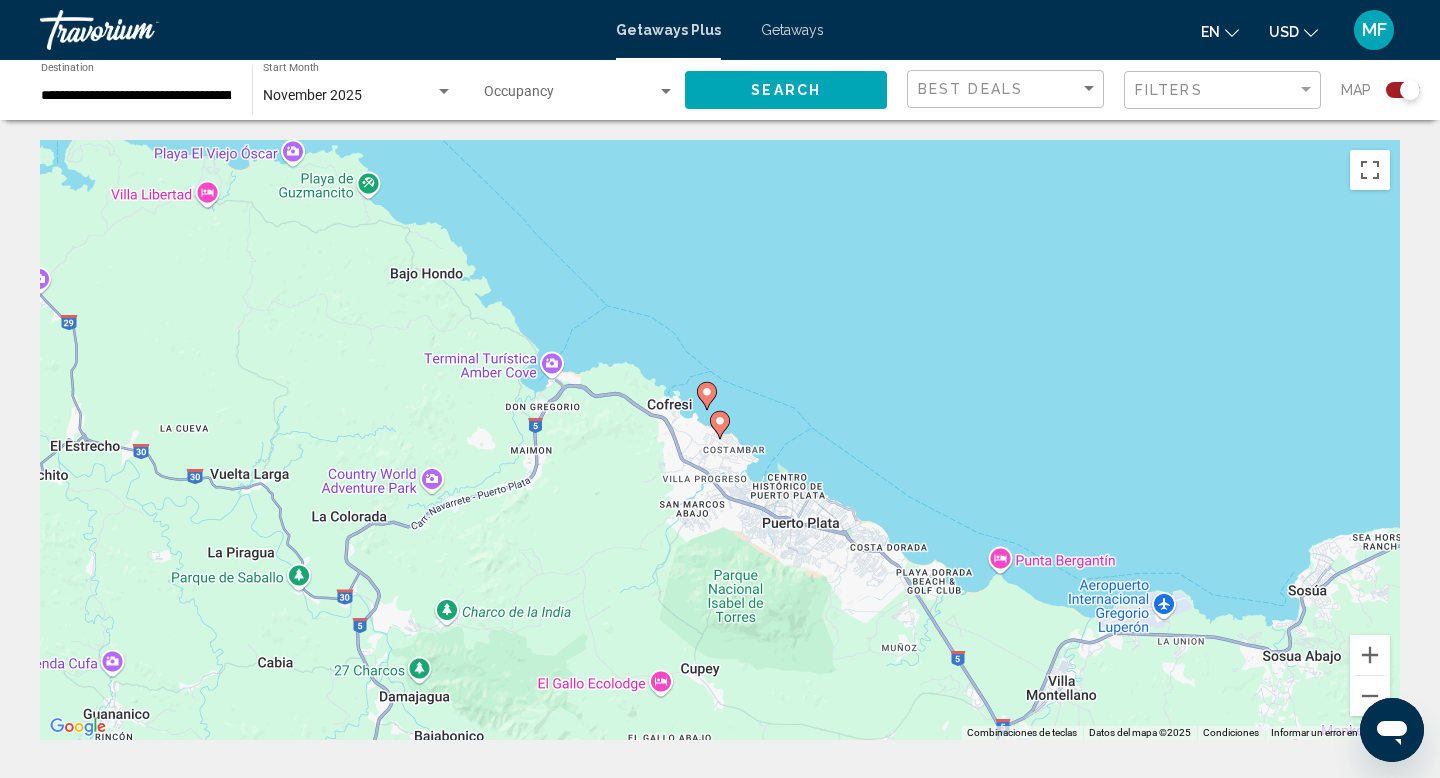 click 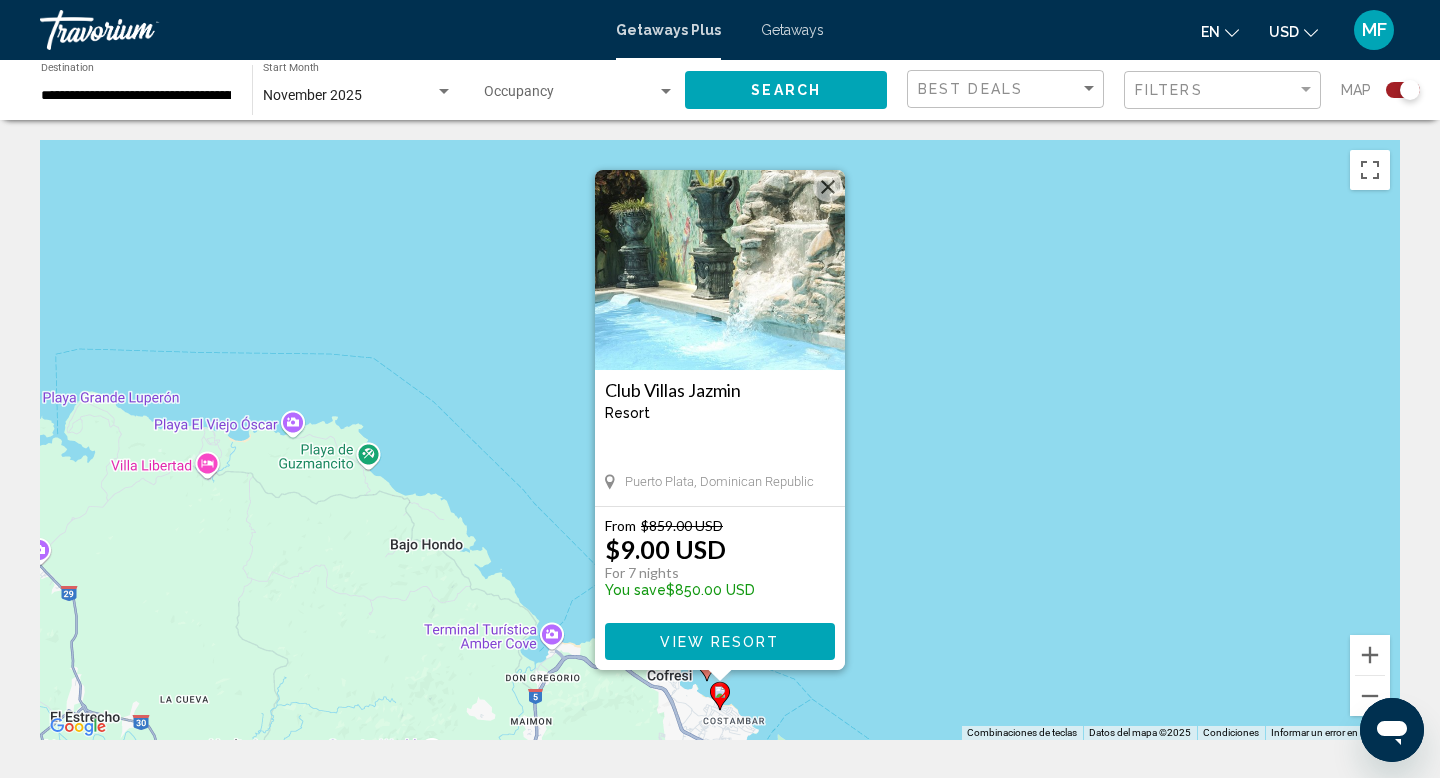 click on "View Resort" at bounding box center [719, 642] 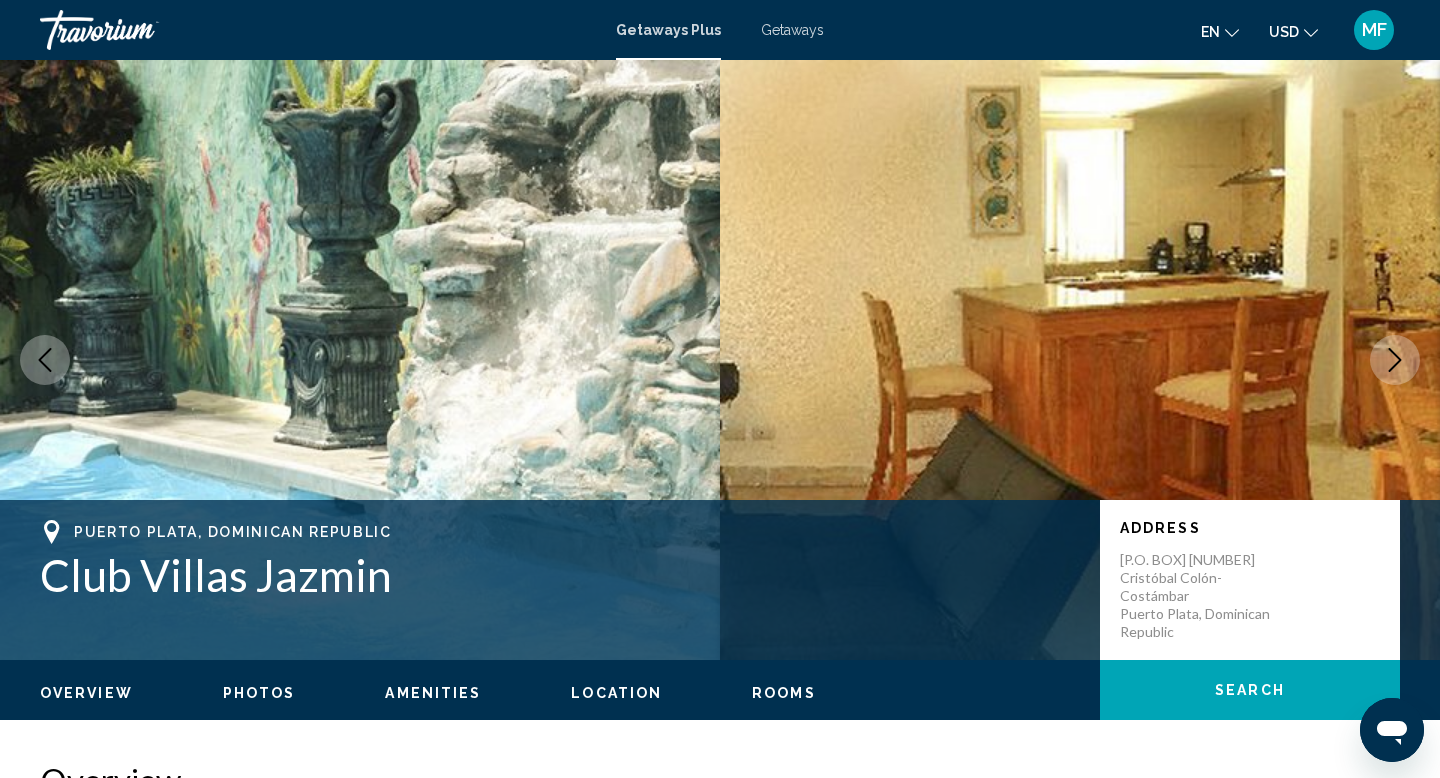 click 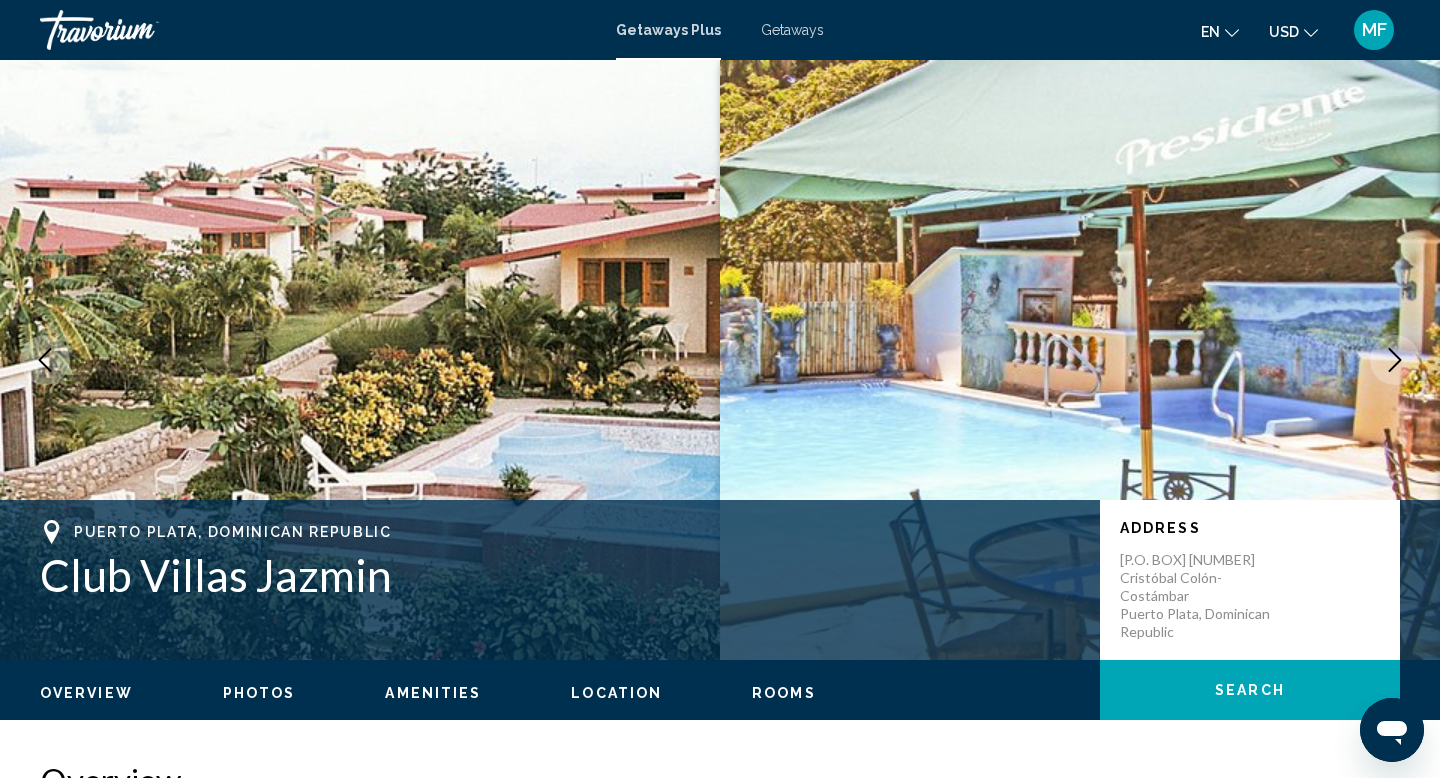 click 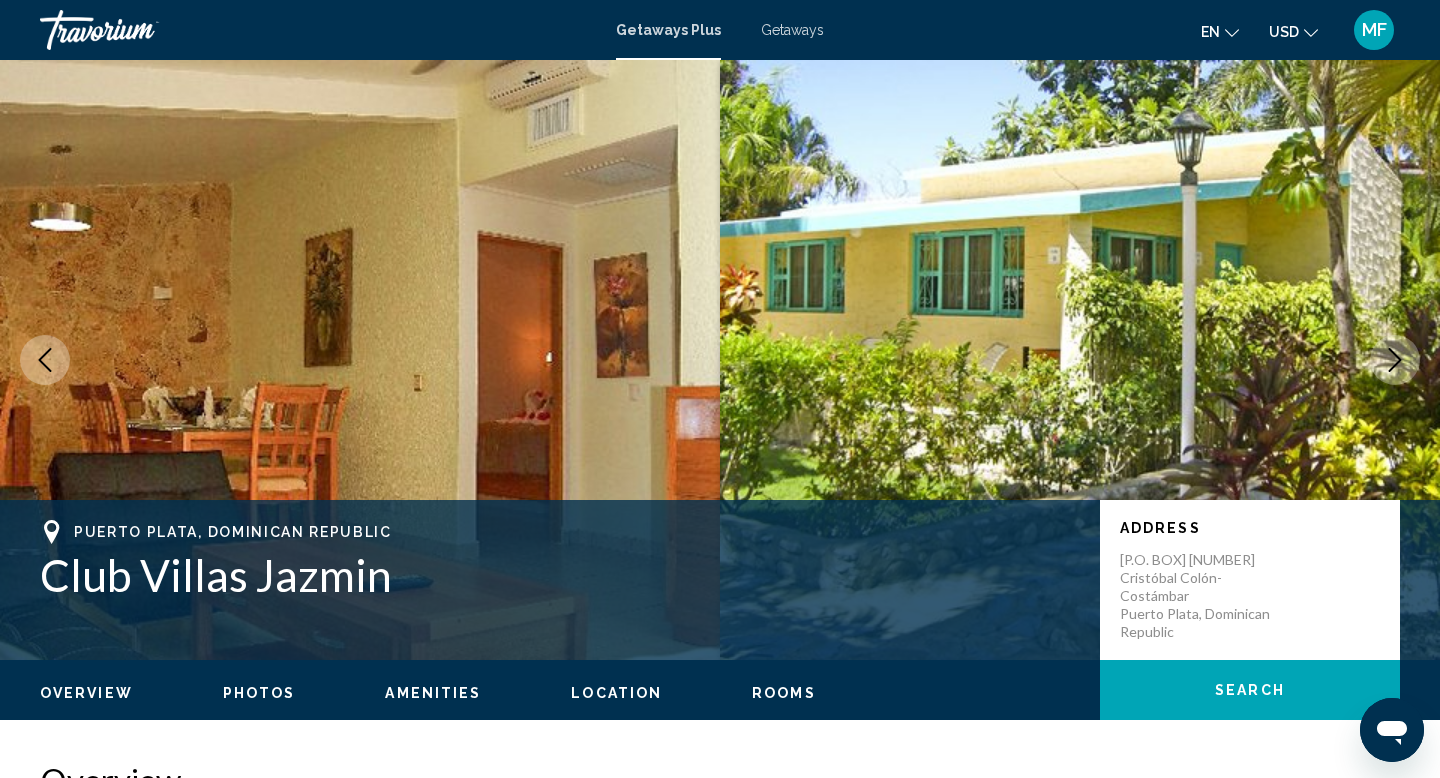 click 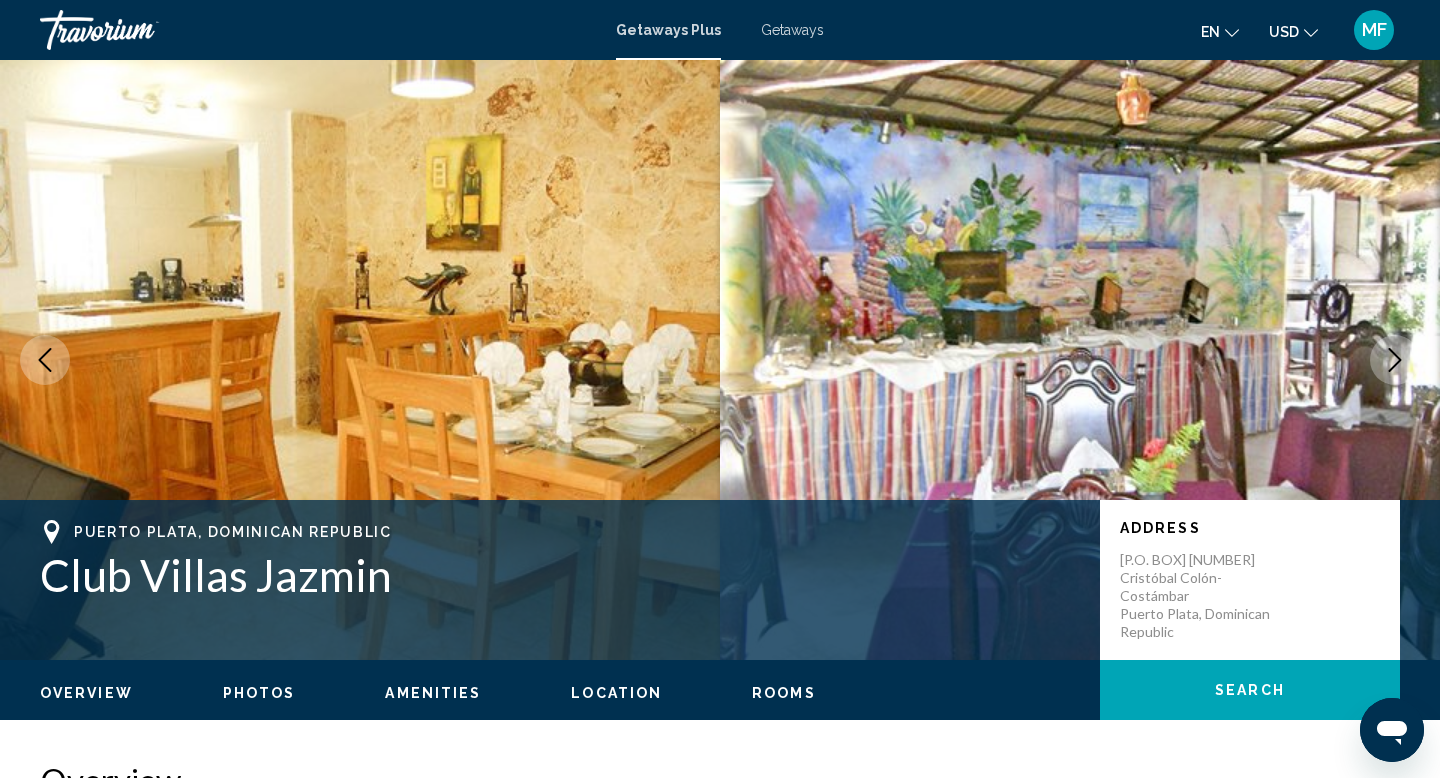 click 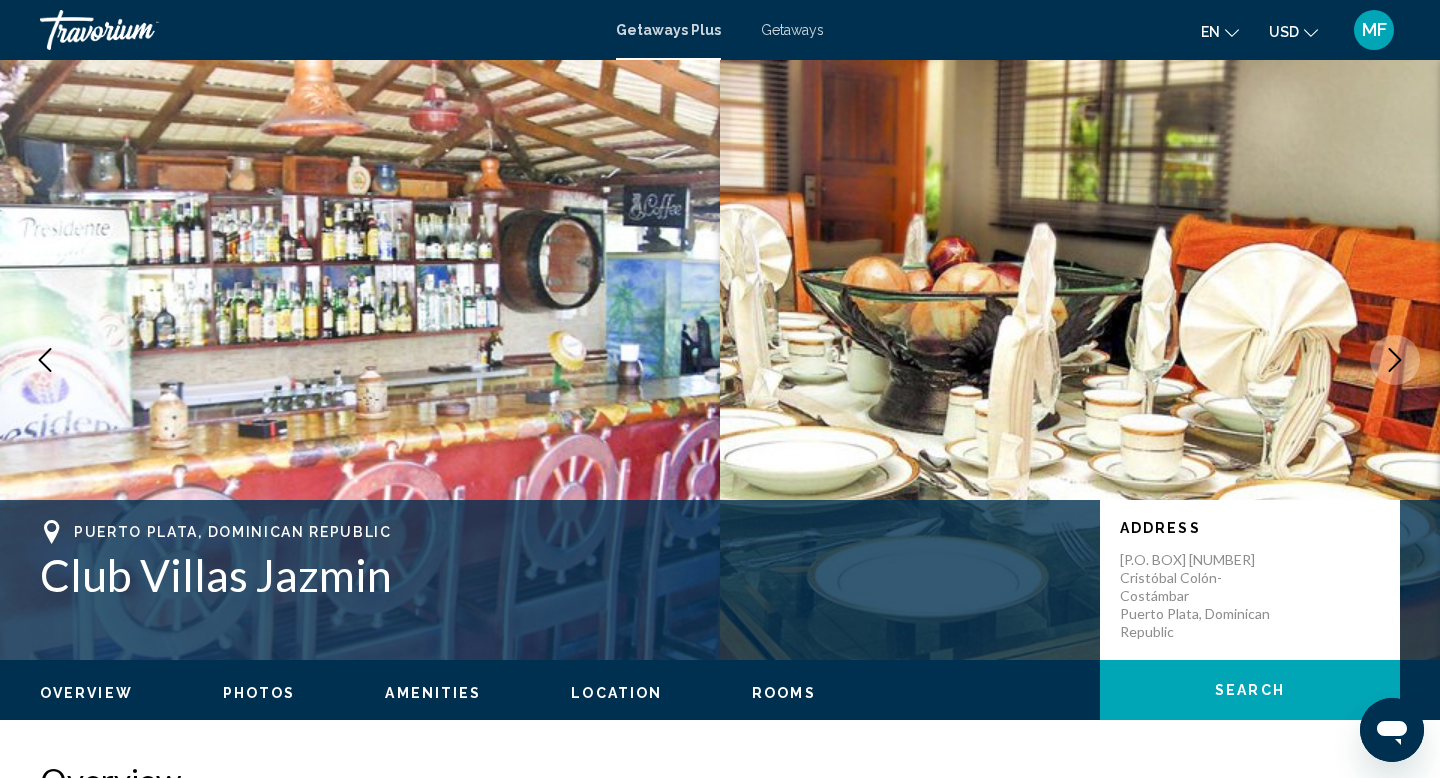 click 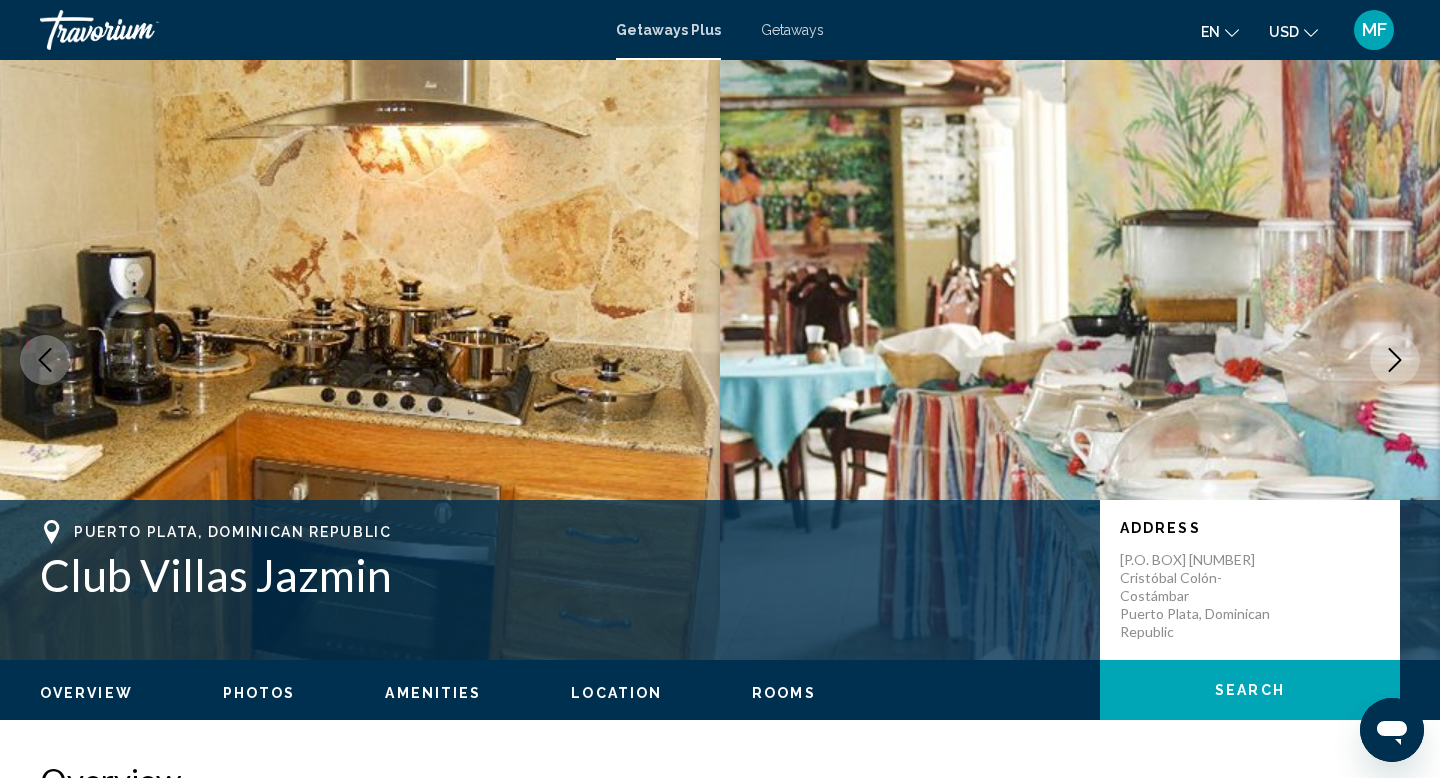 click 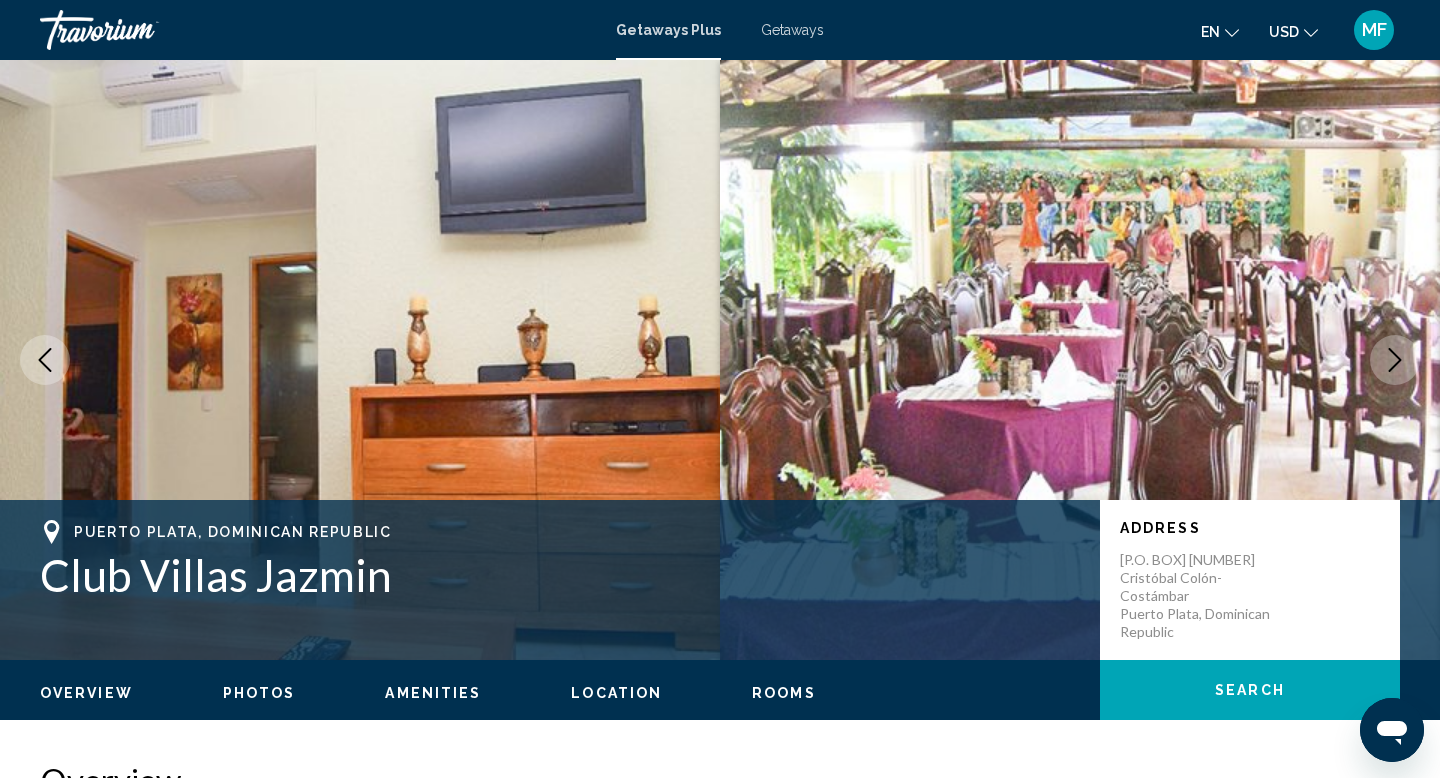 click 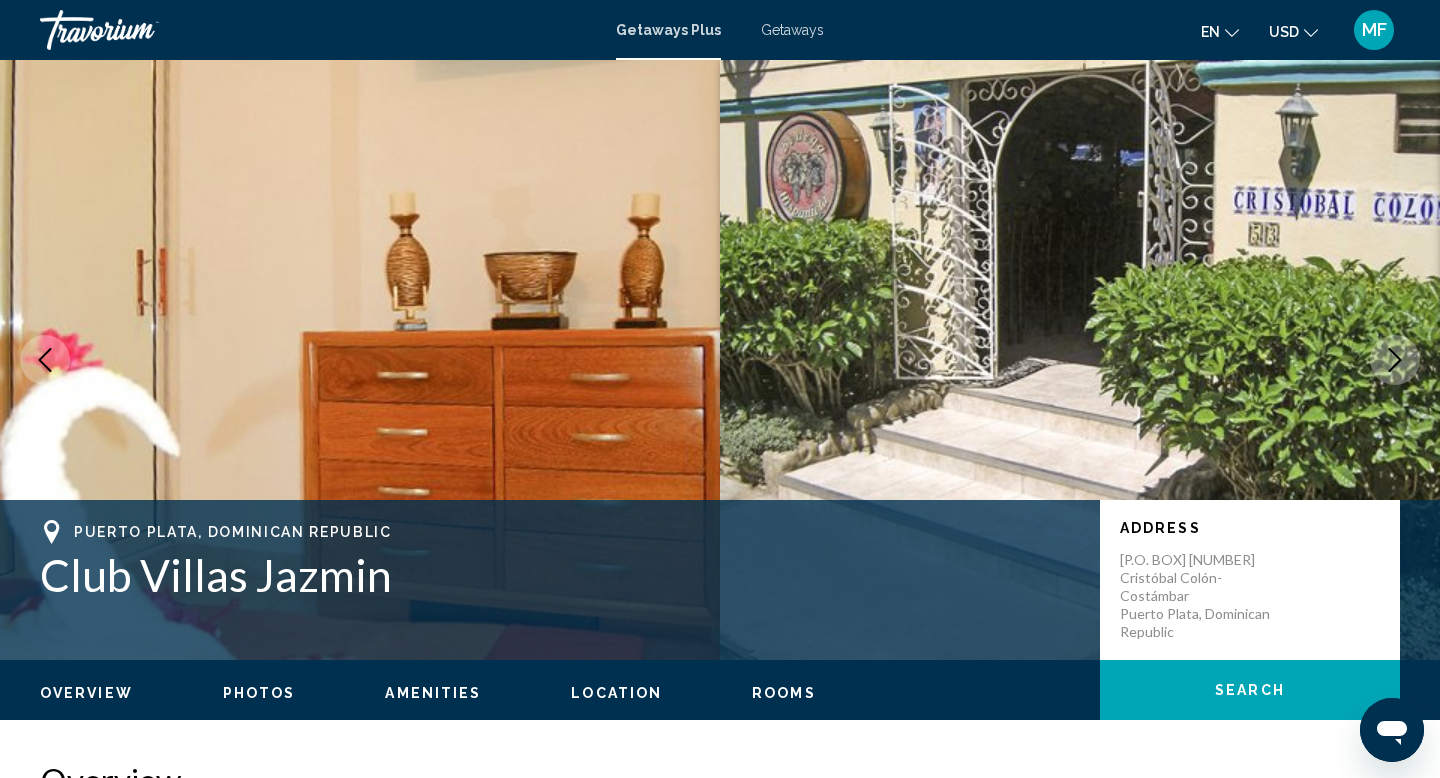 click 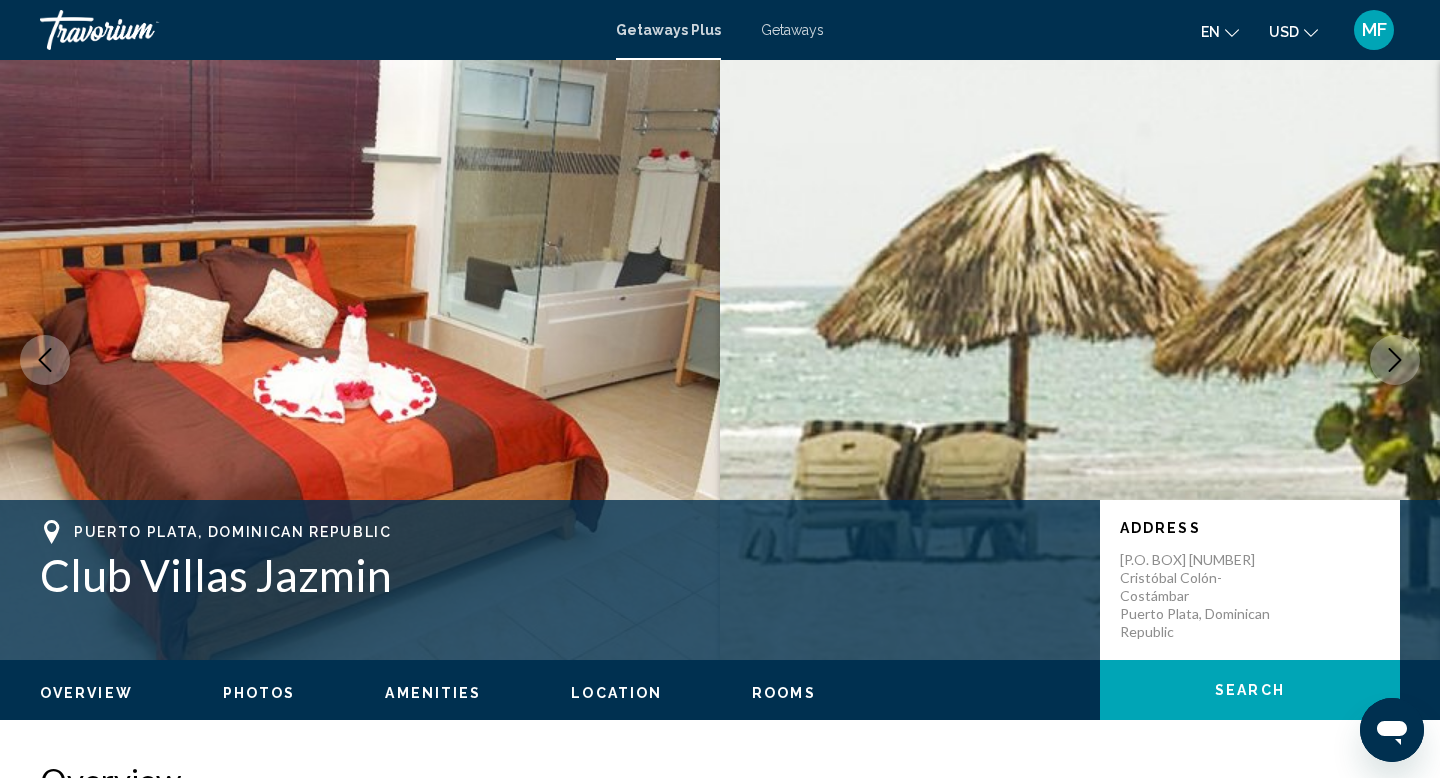 click 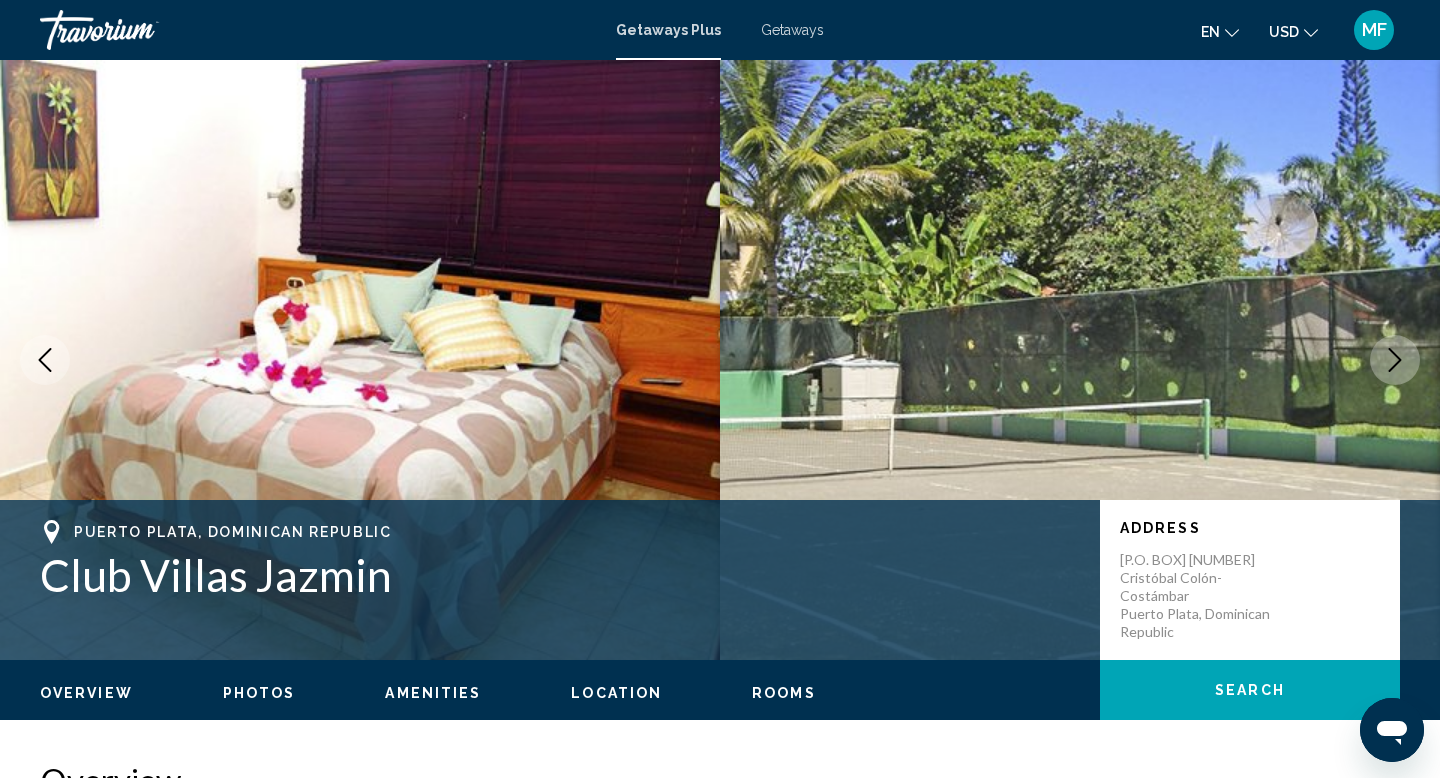 click 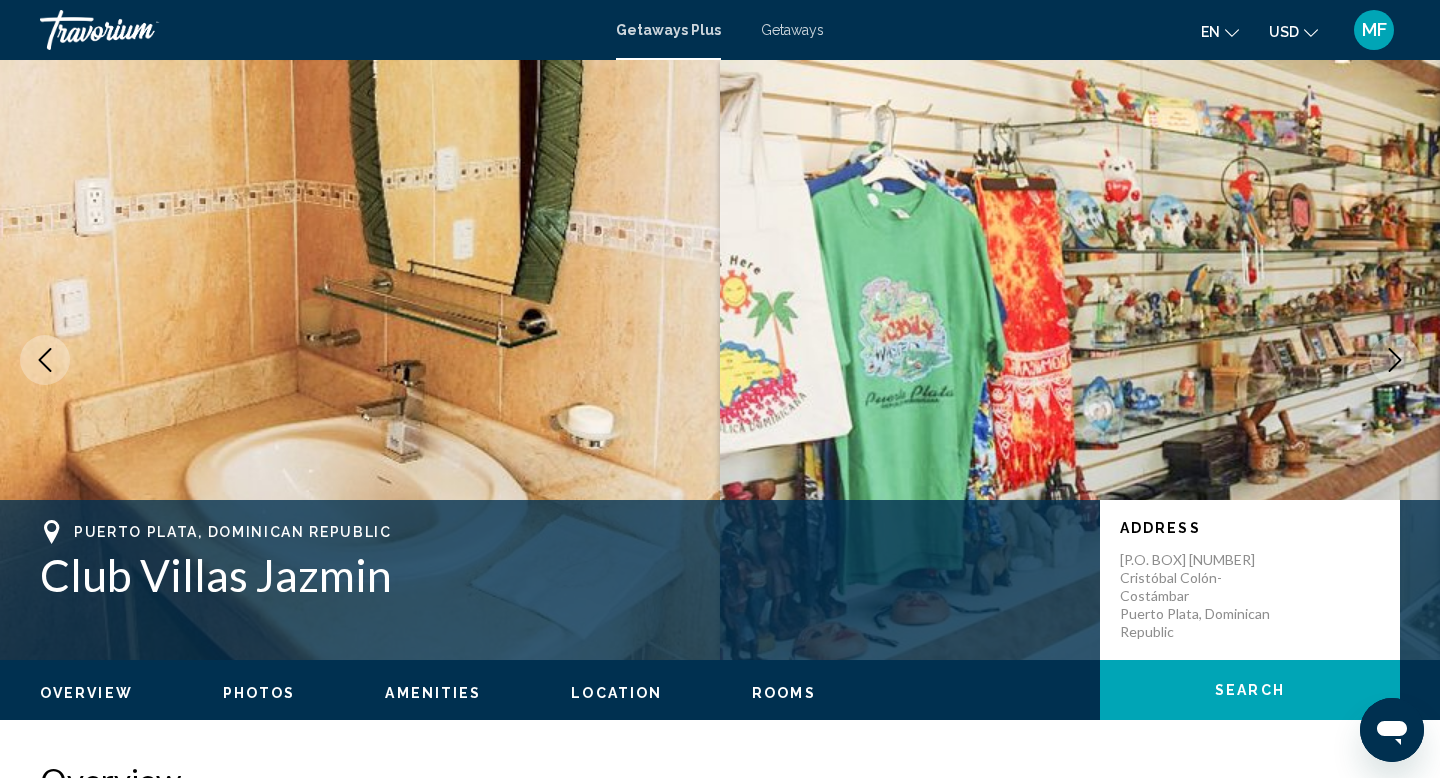 click 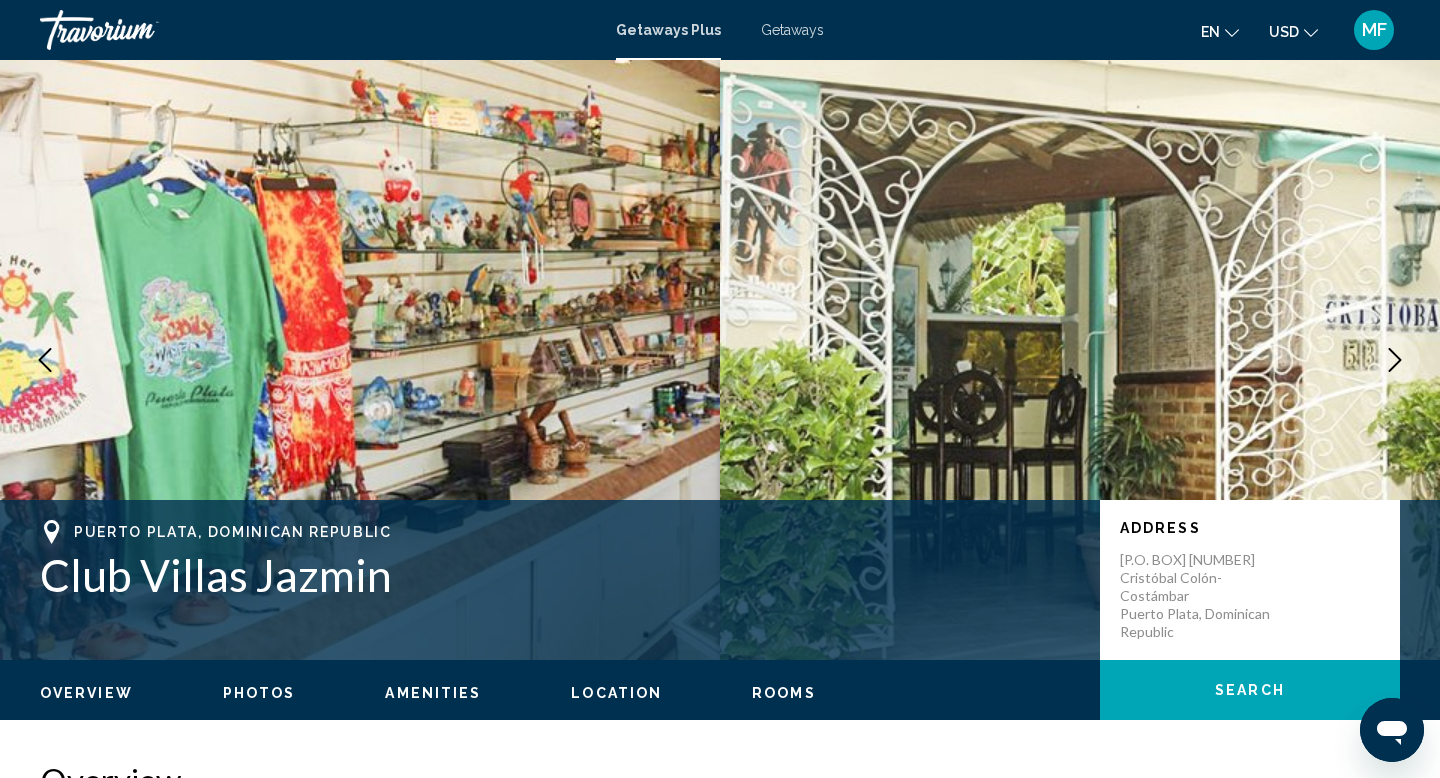 click 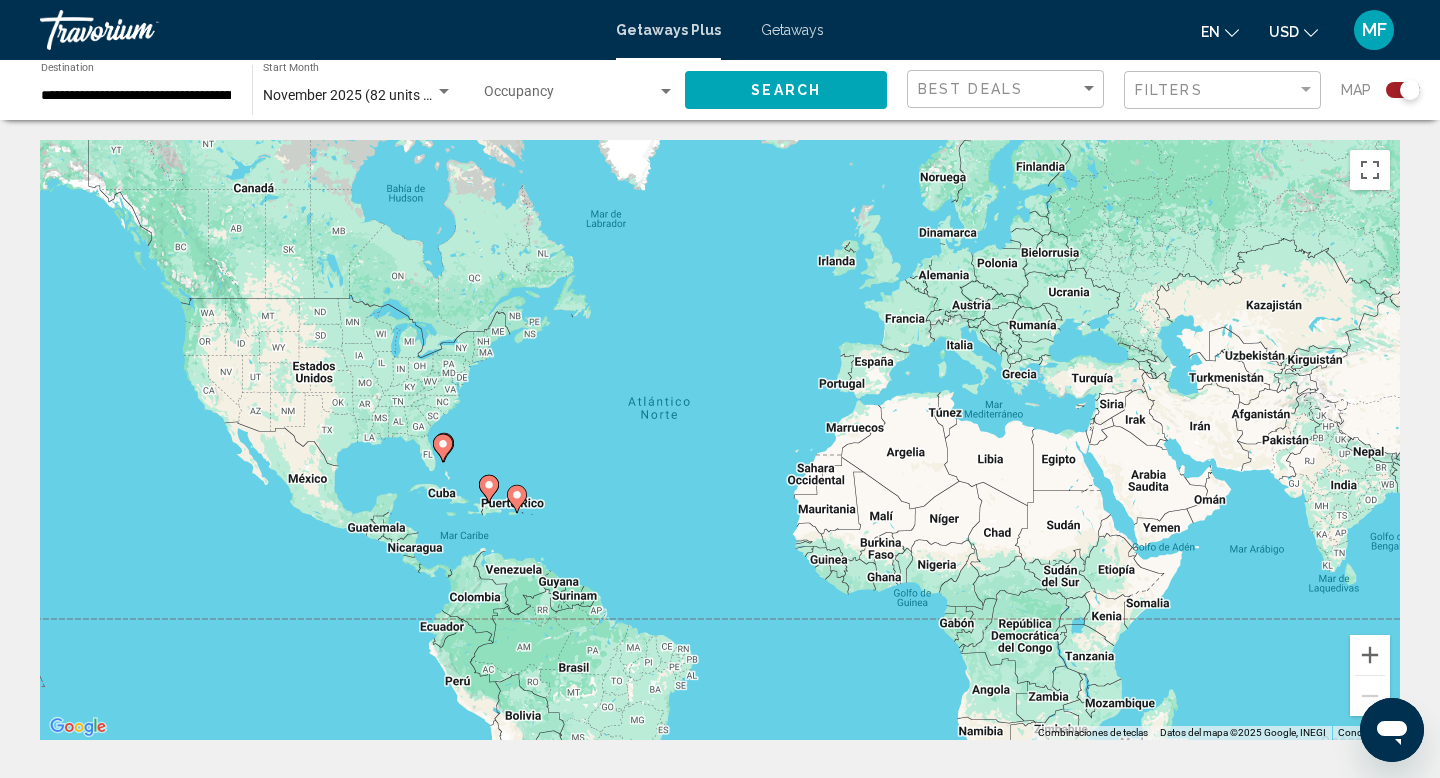 click 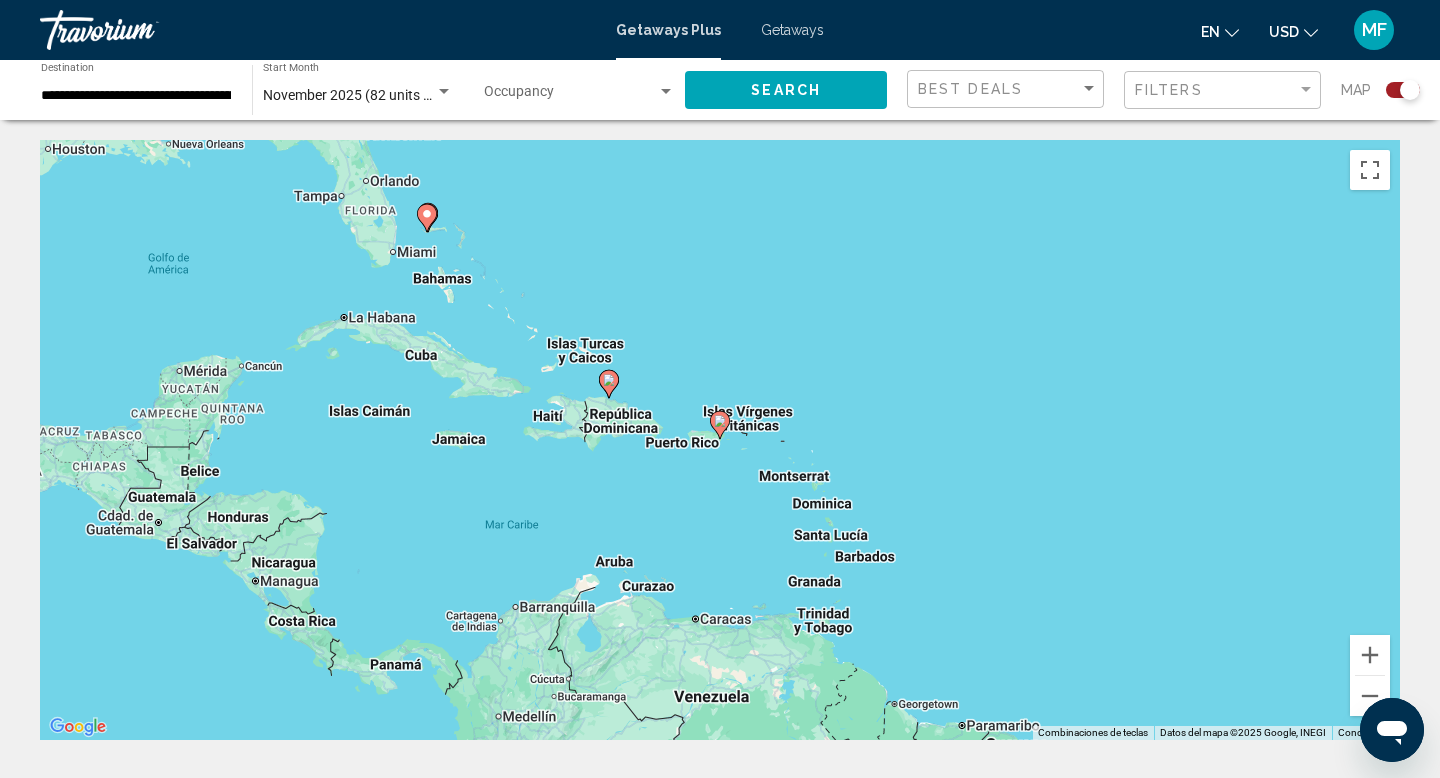click 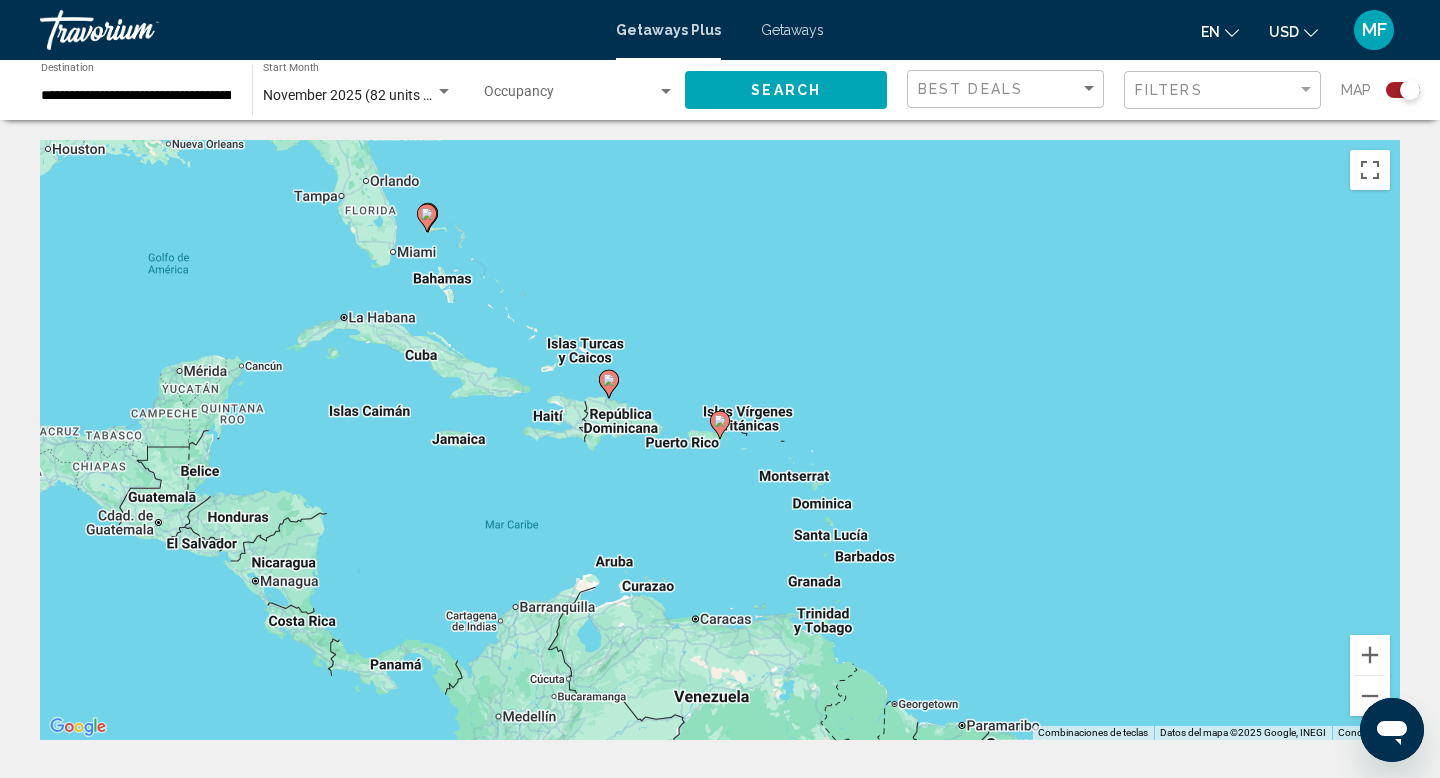type on "**********" 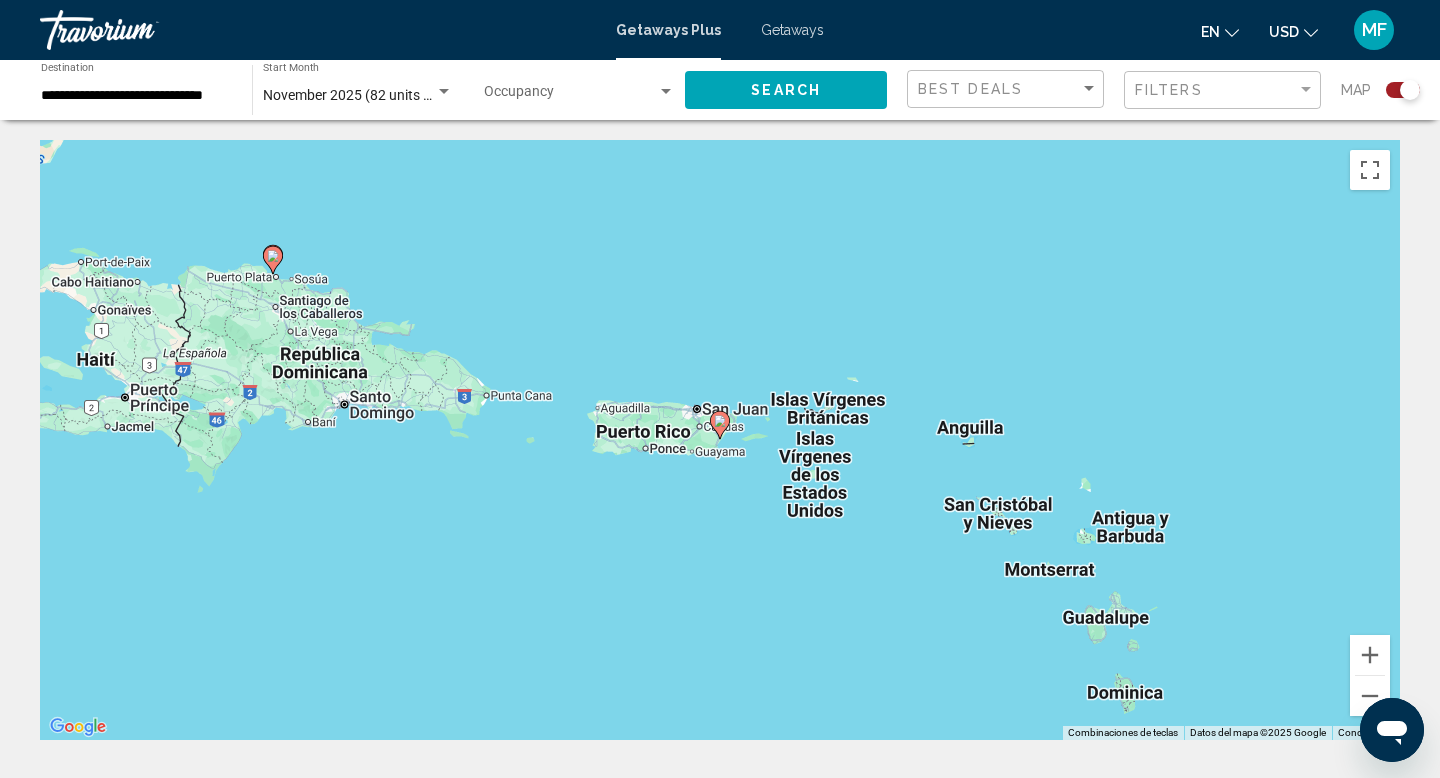 click 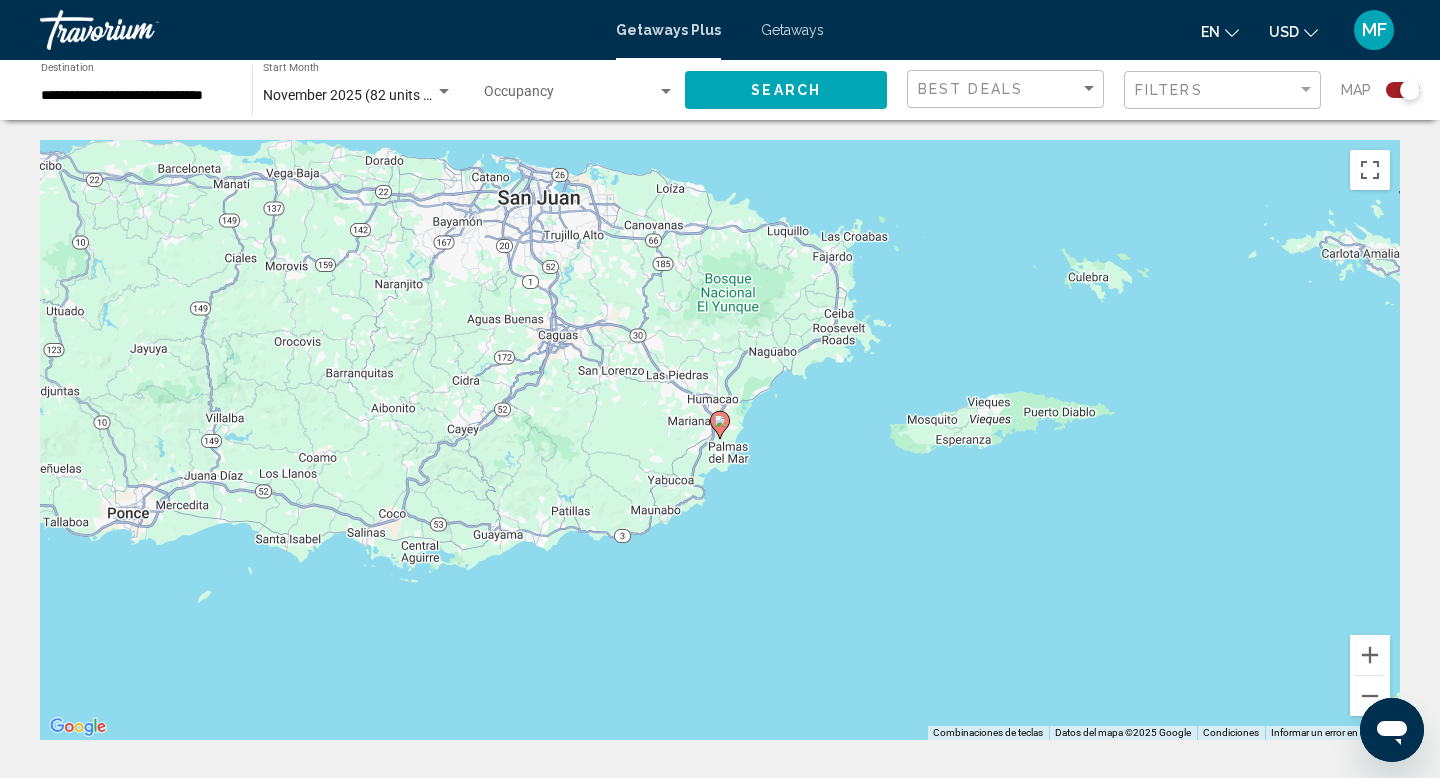 click 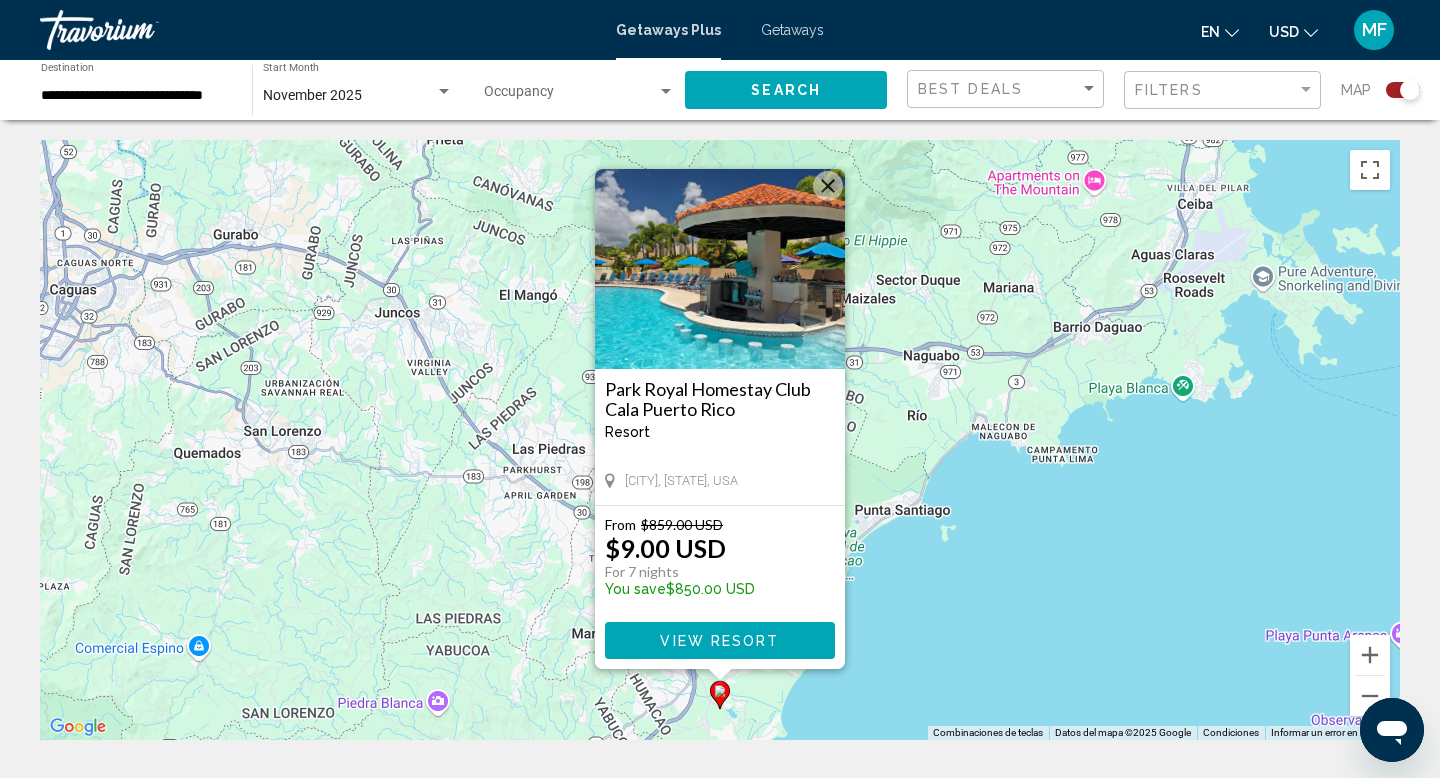 click on "View Resort" at bounding box center [719, 641] 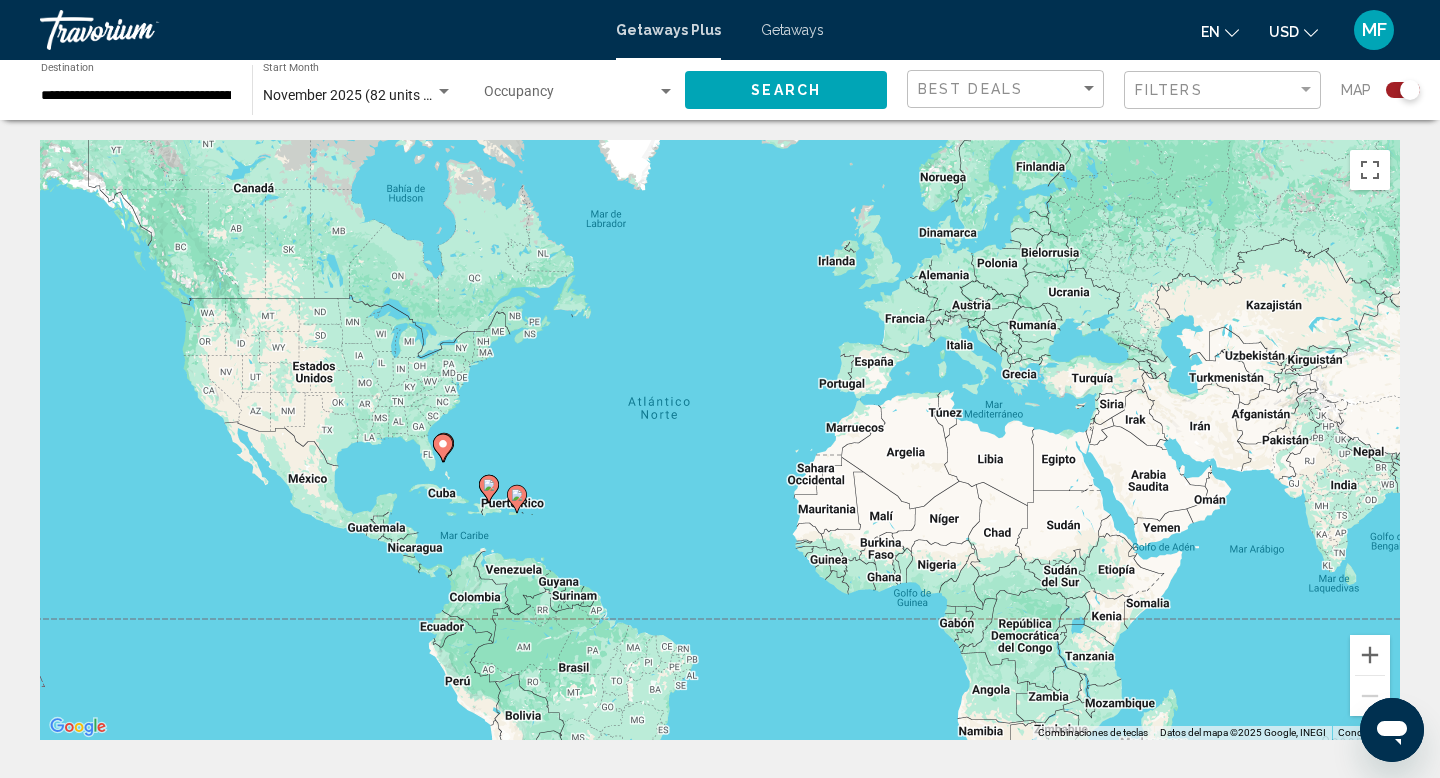 click 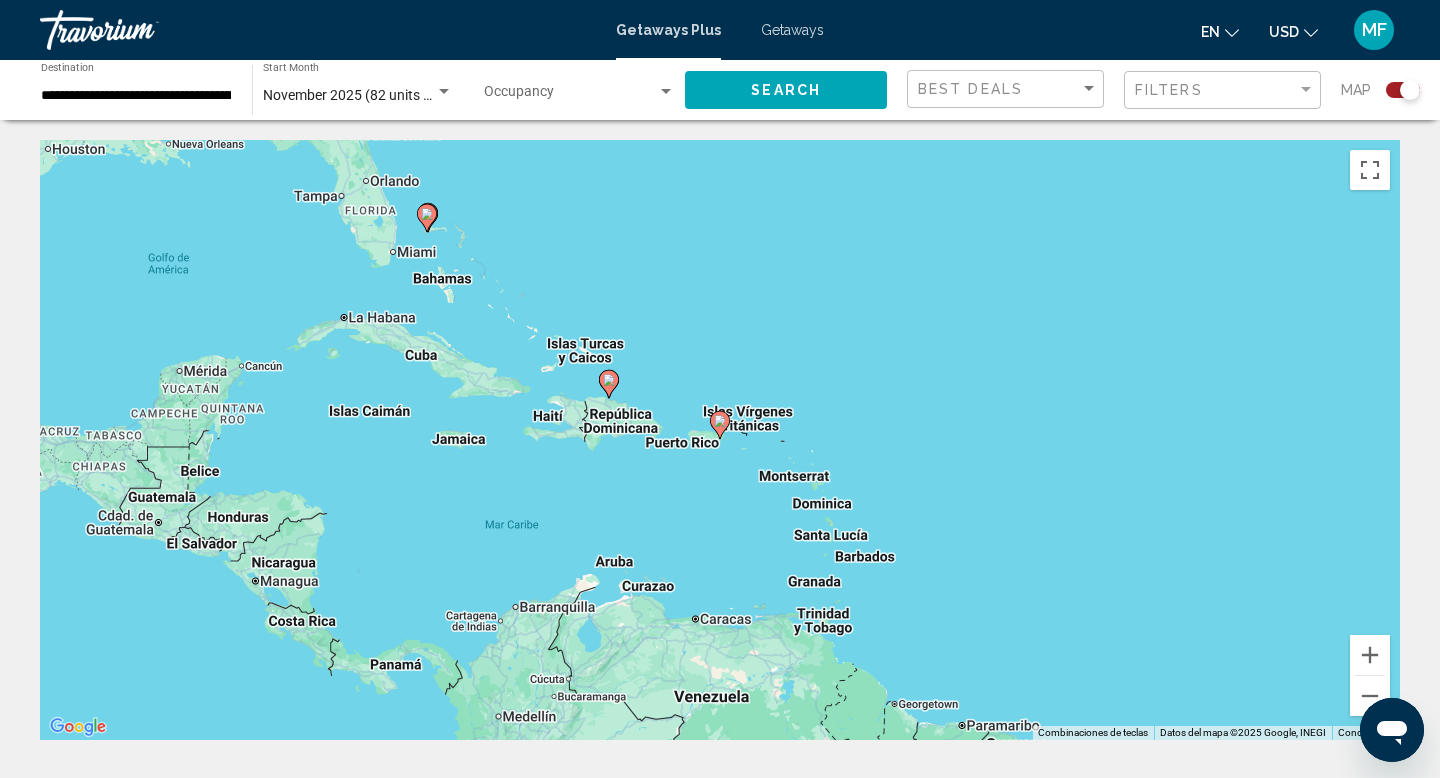 click 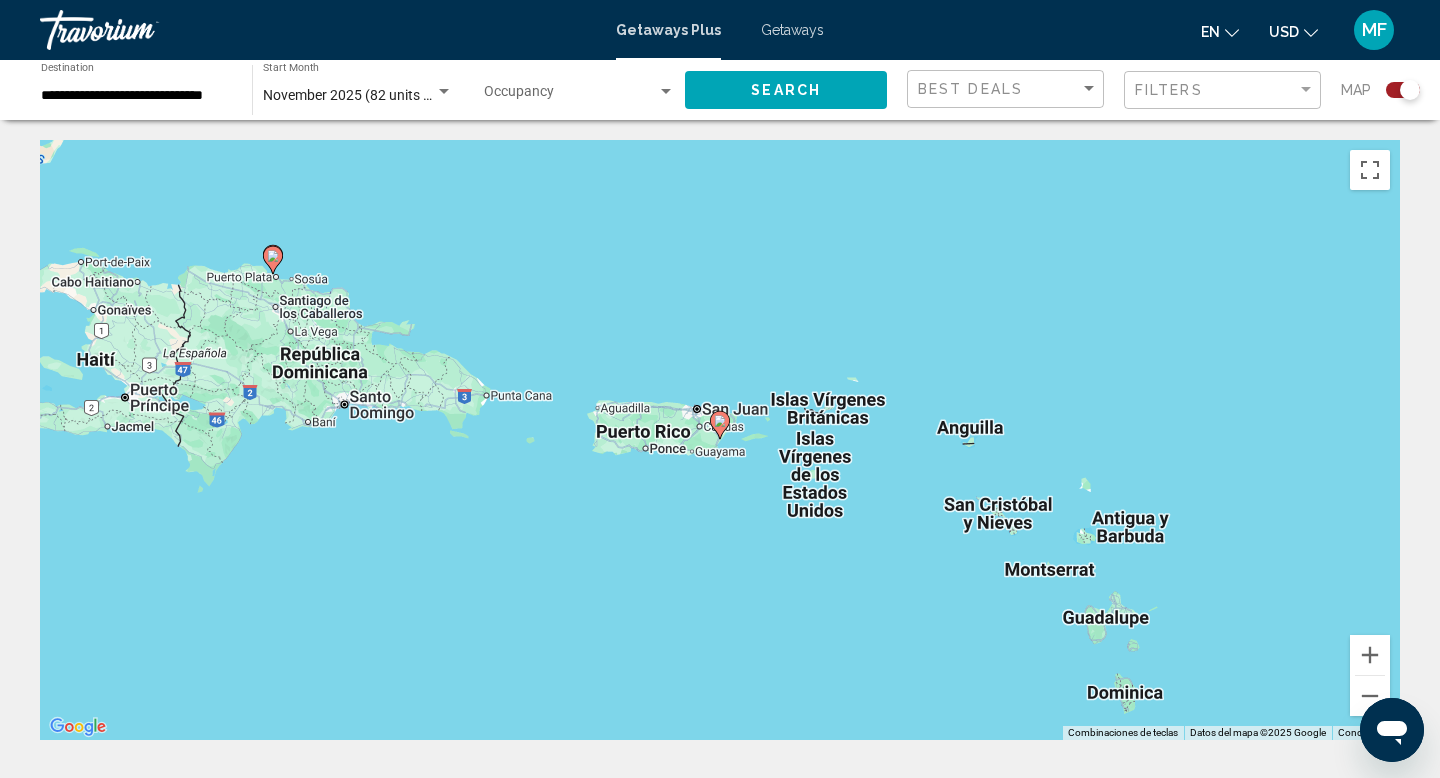 click 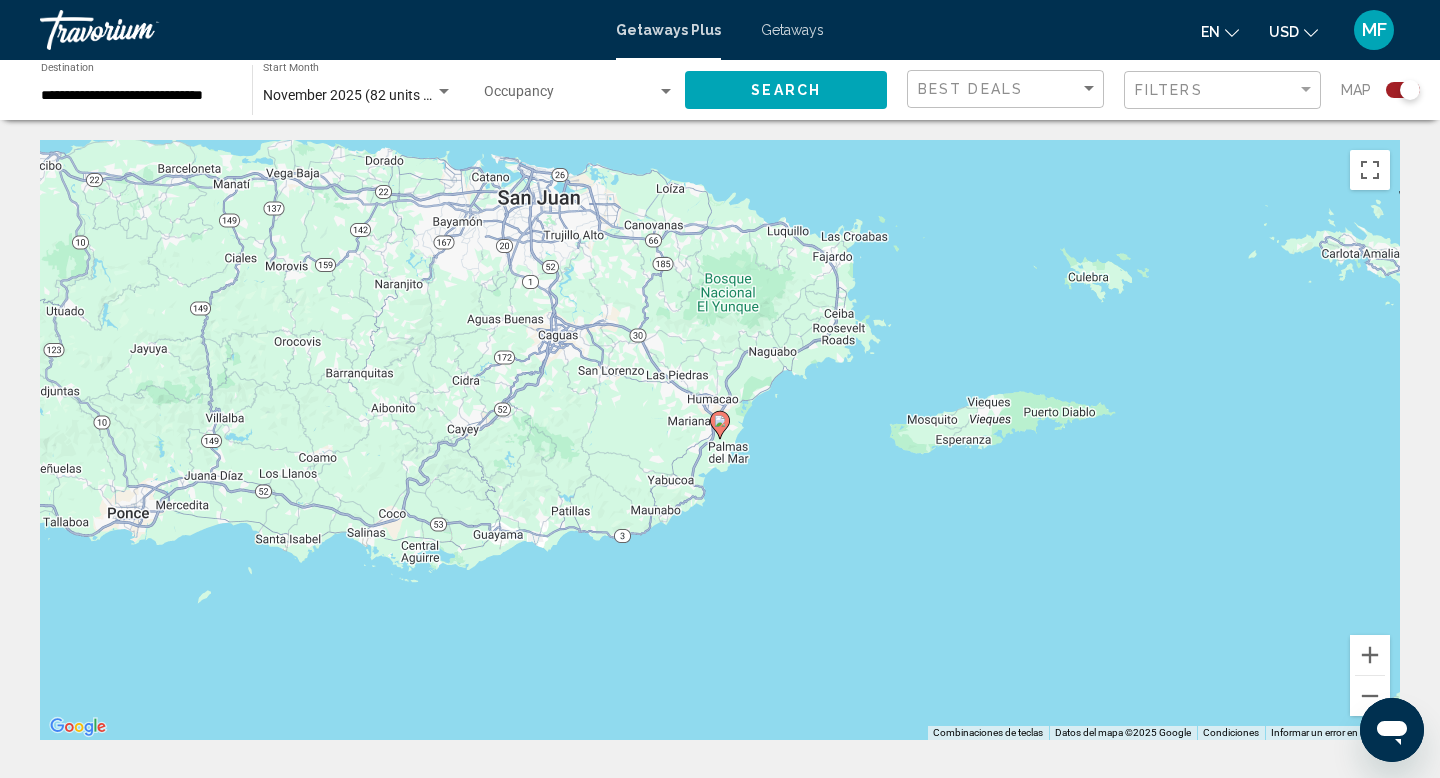 click 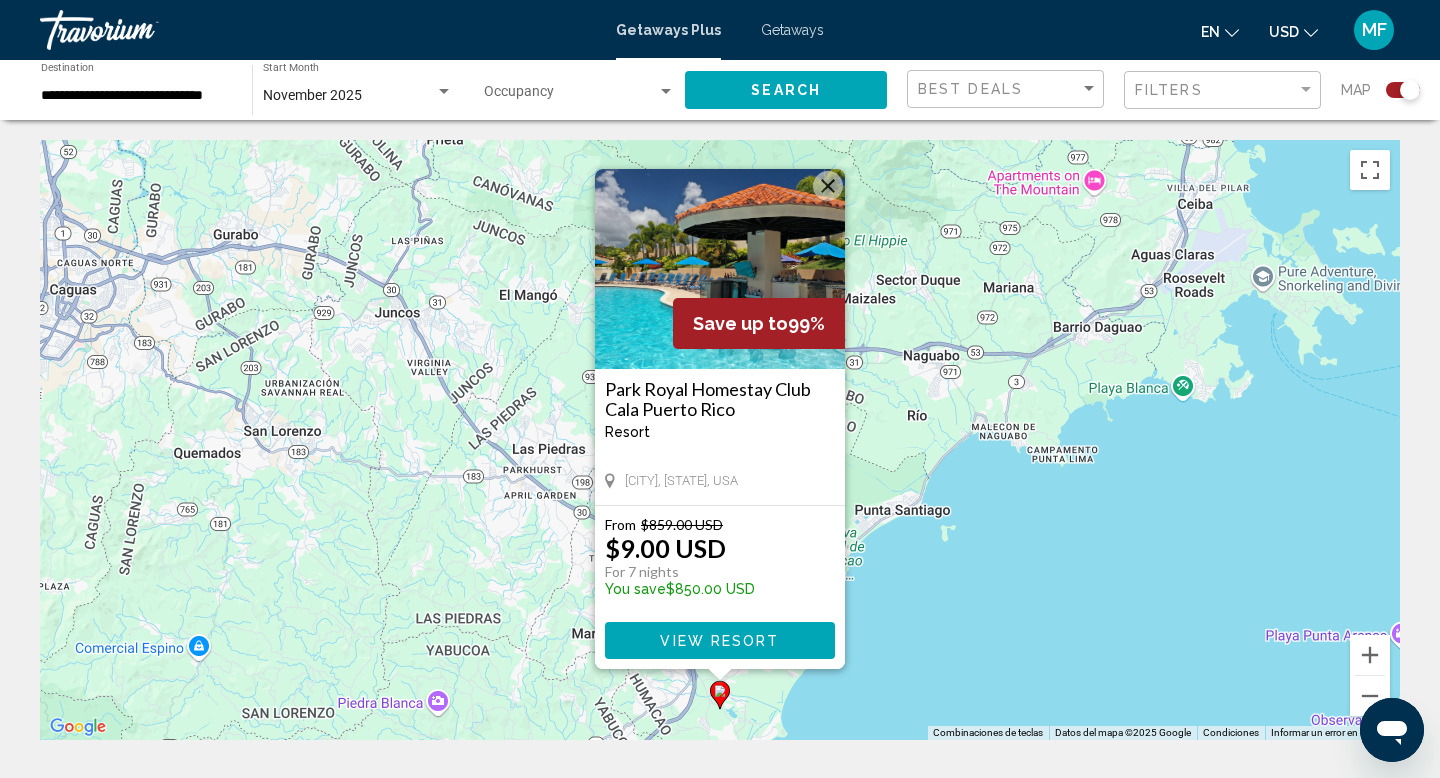 click on "View Resort" at bounding box center (719, 641) 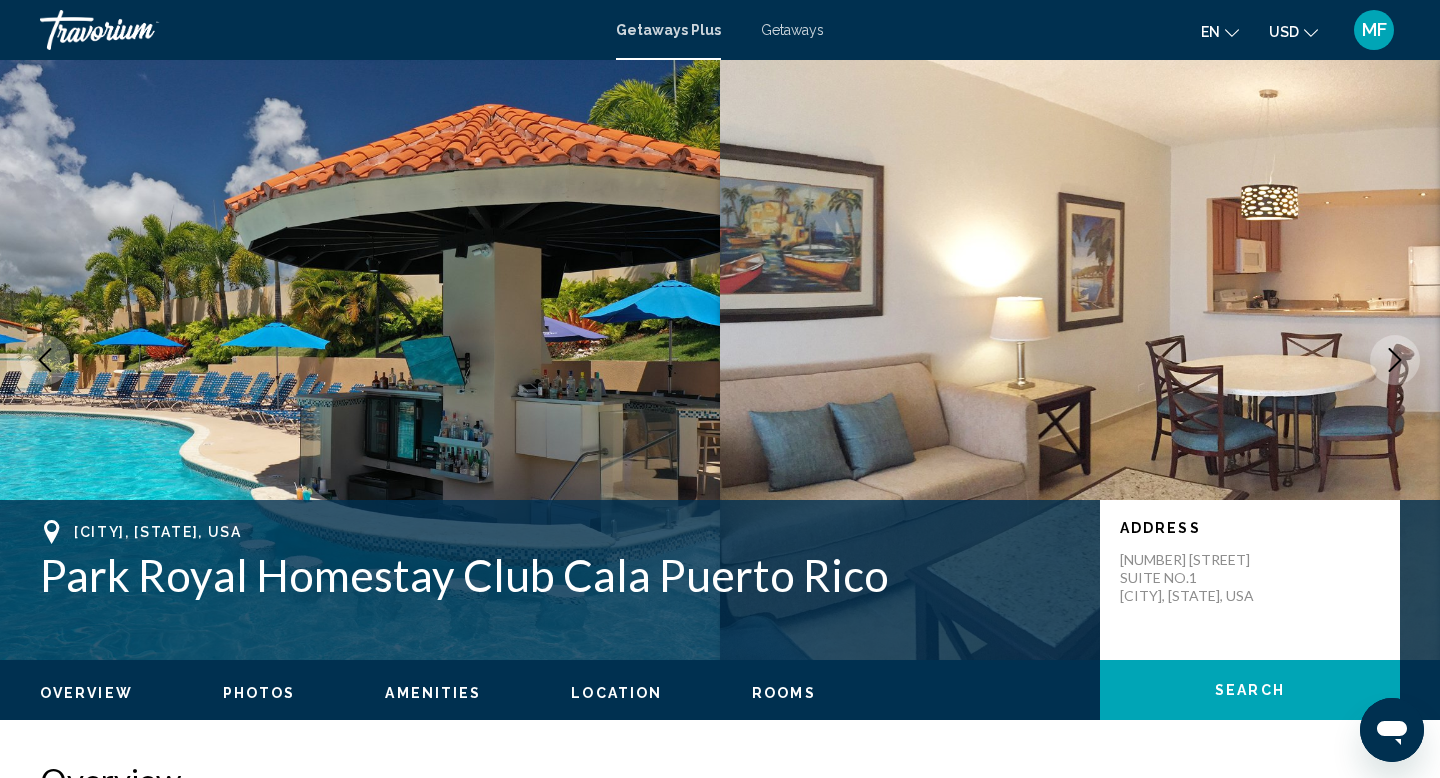 type 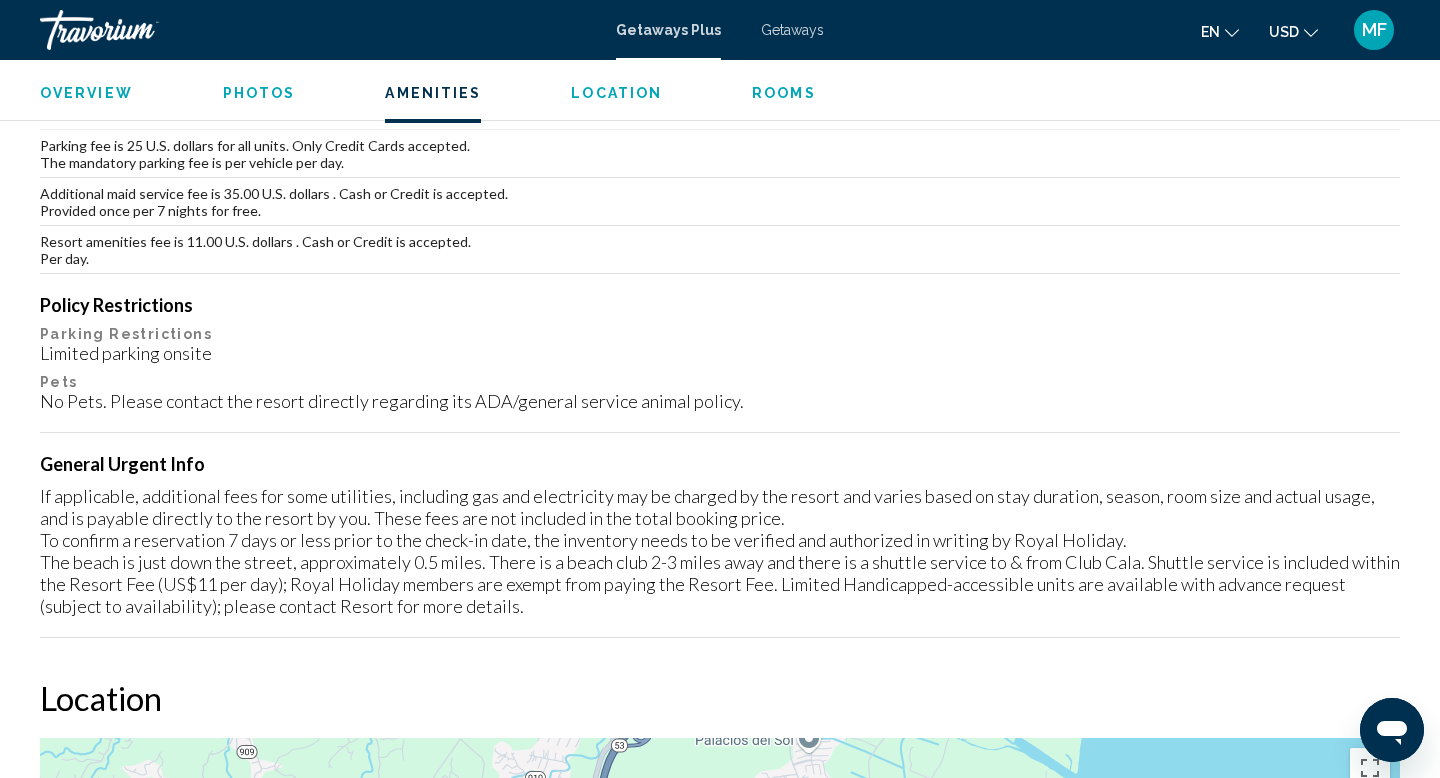 scroll, scrollTop: 1920, scrollLeft: 0, axis: vertical 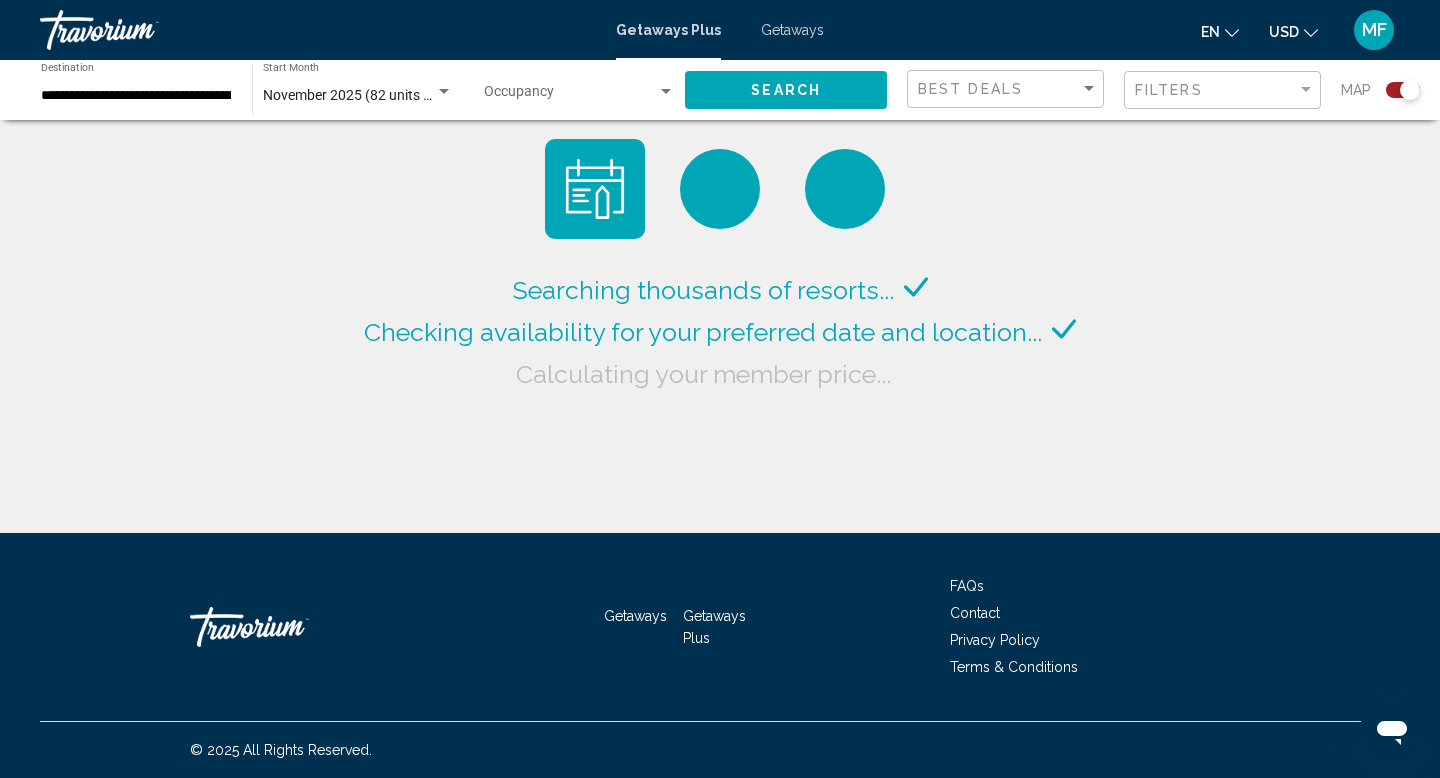 click on "November 2025 (82 units available) Start Month All Start Months" 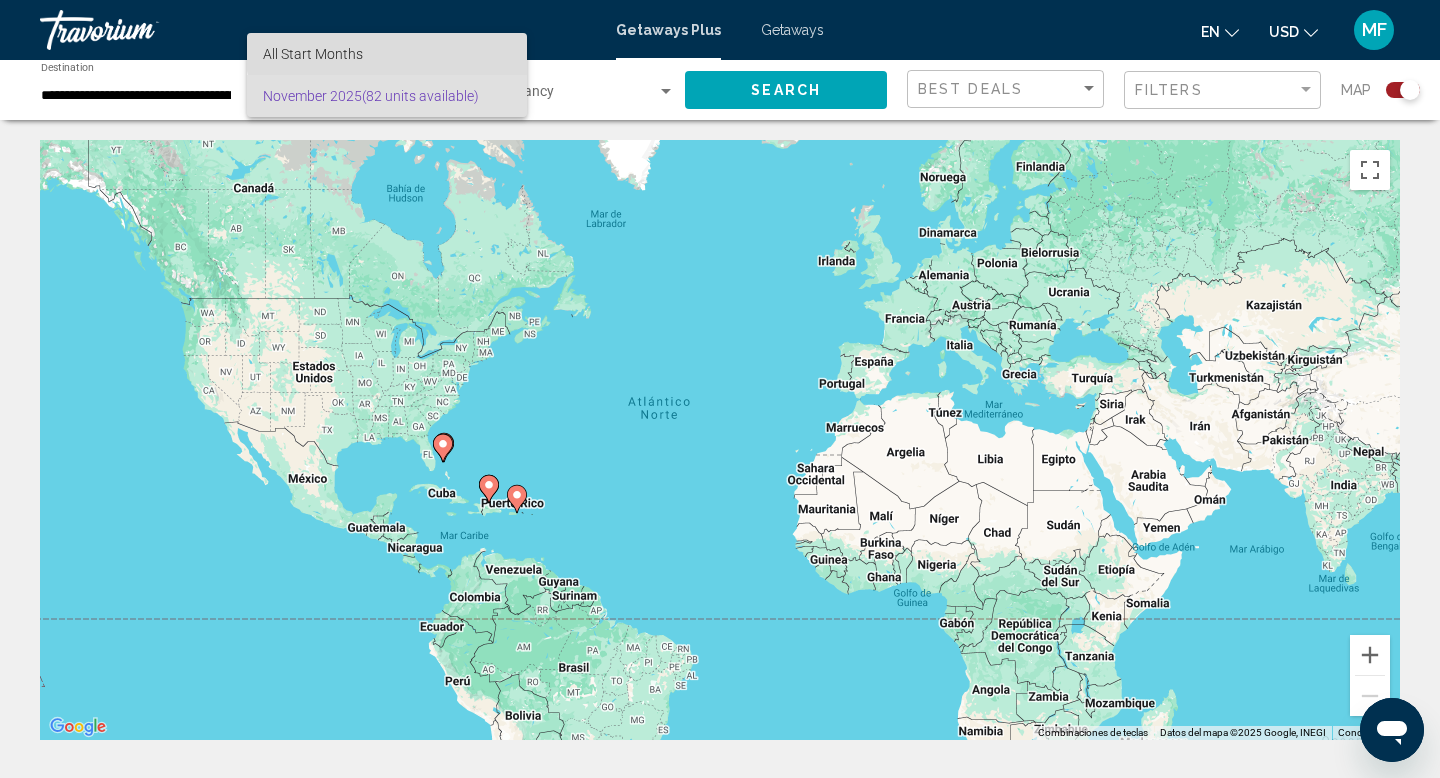 click on "All Start Months" at bounding box center [387, 54] 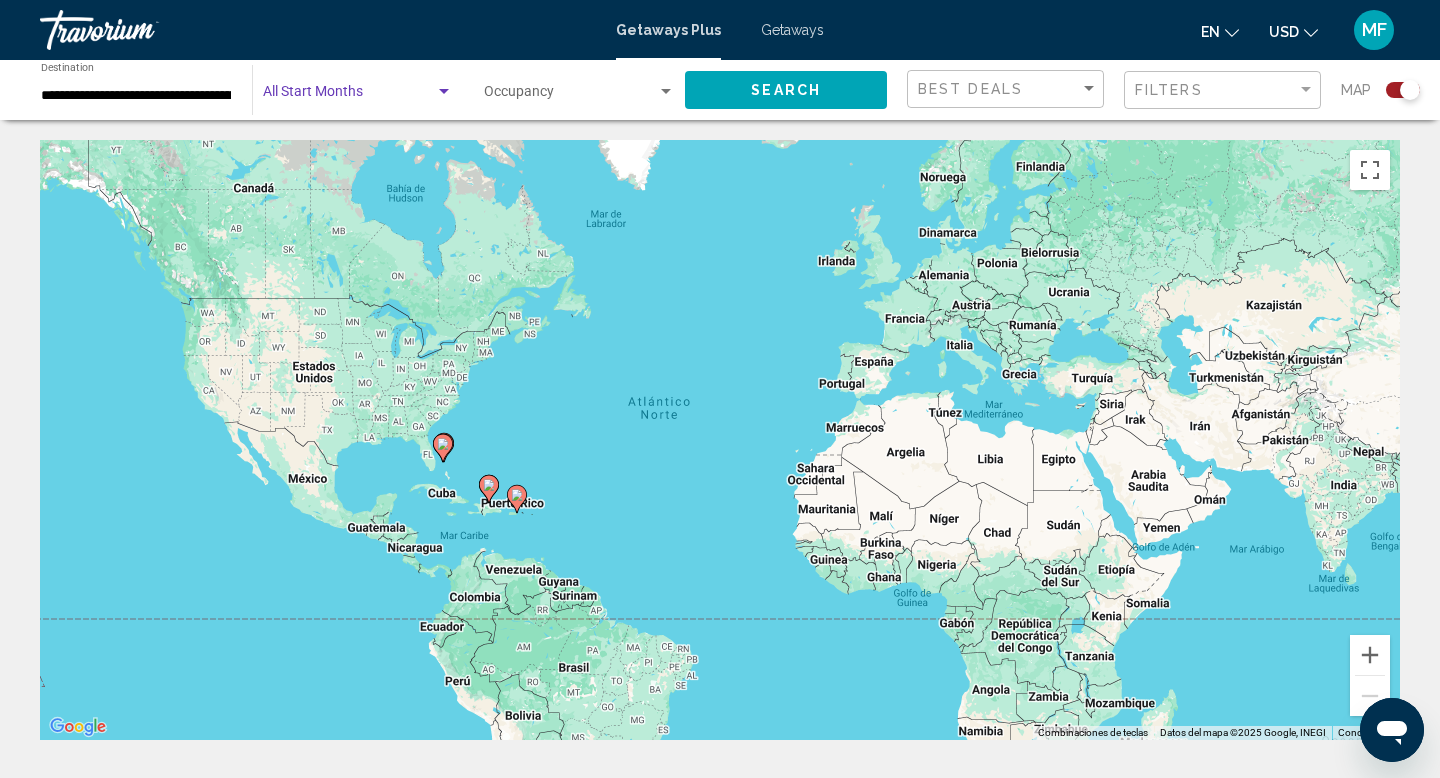 click at bounding box center (349, 96) 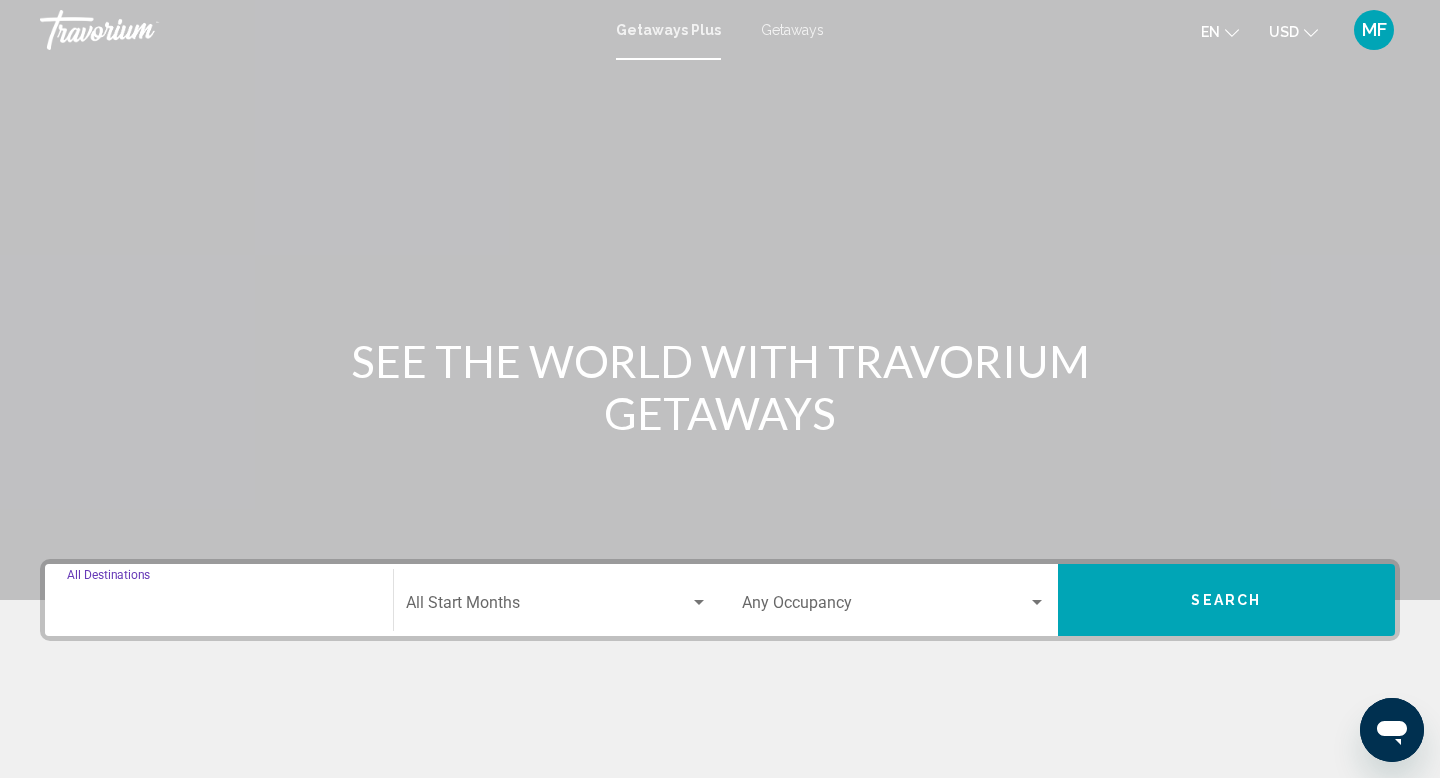 click on "Destination All Destinations" at bounding box center [219, 607] 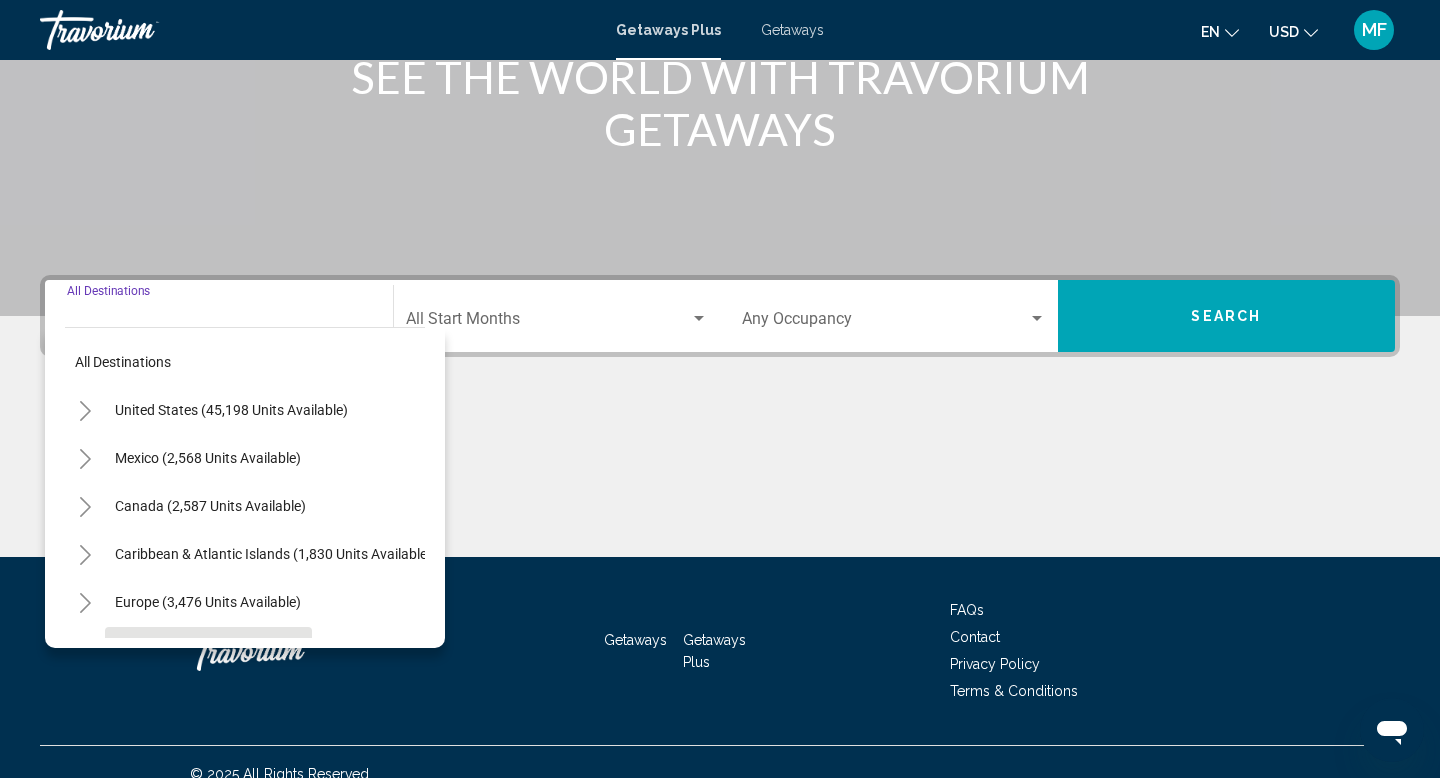 scroll, scrollTop: 308, scrollLeft: 0, axis: vertical 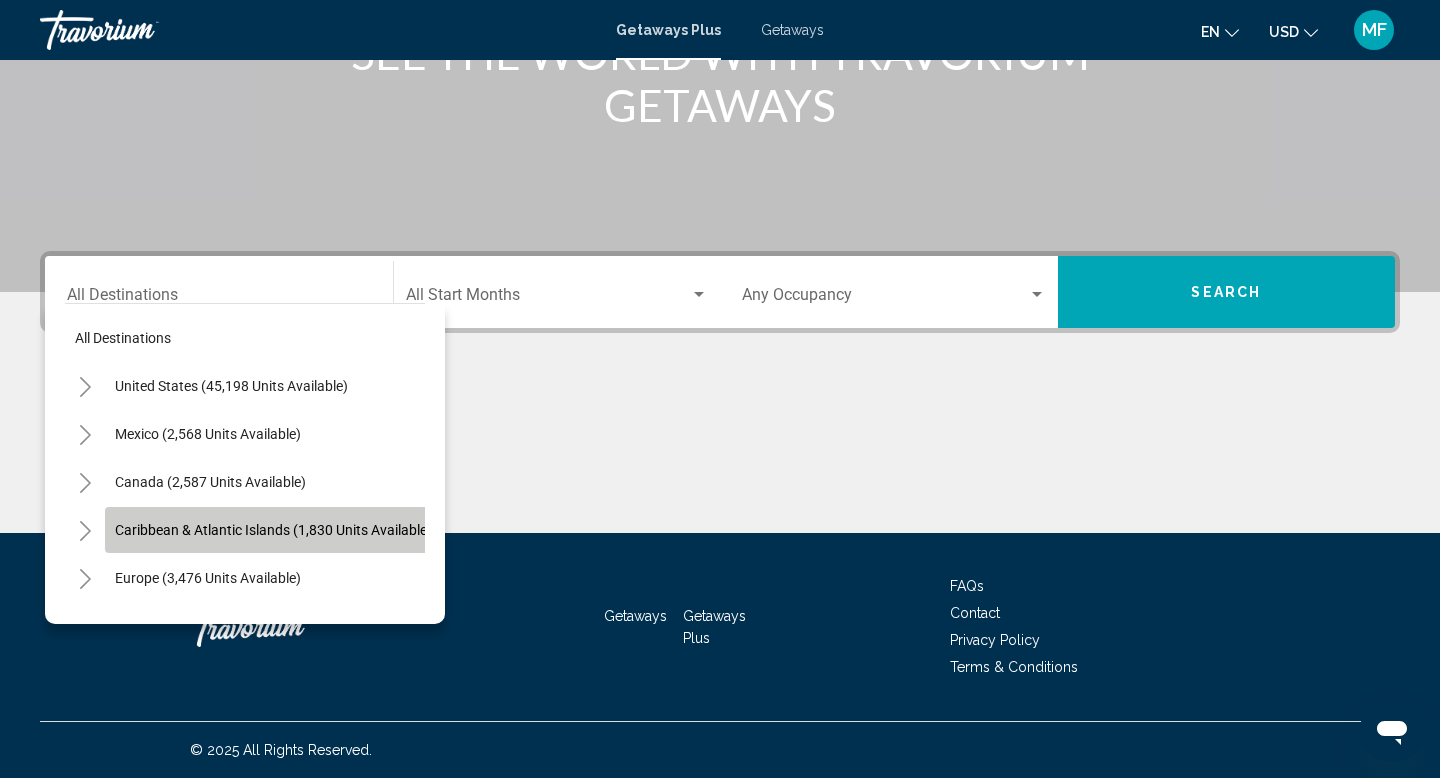 click on "Caribbean & Atlantic Islands (1,830 units available)" 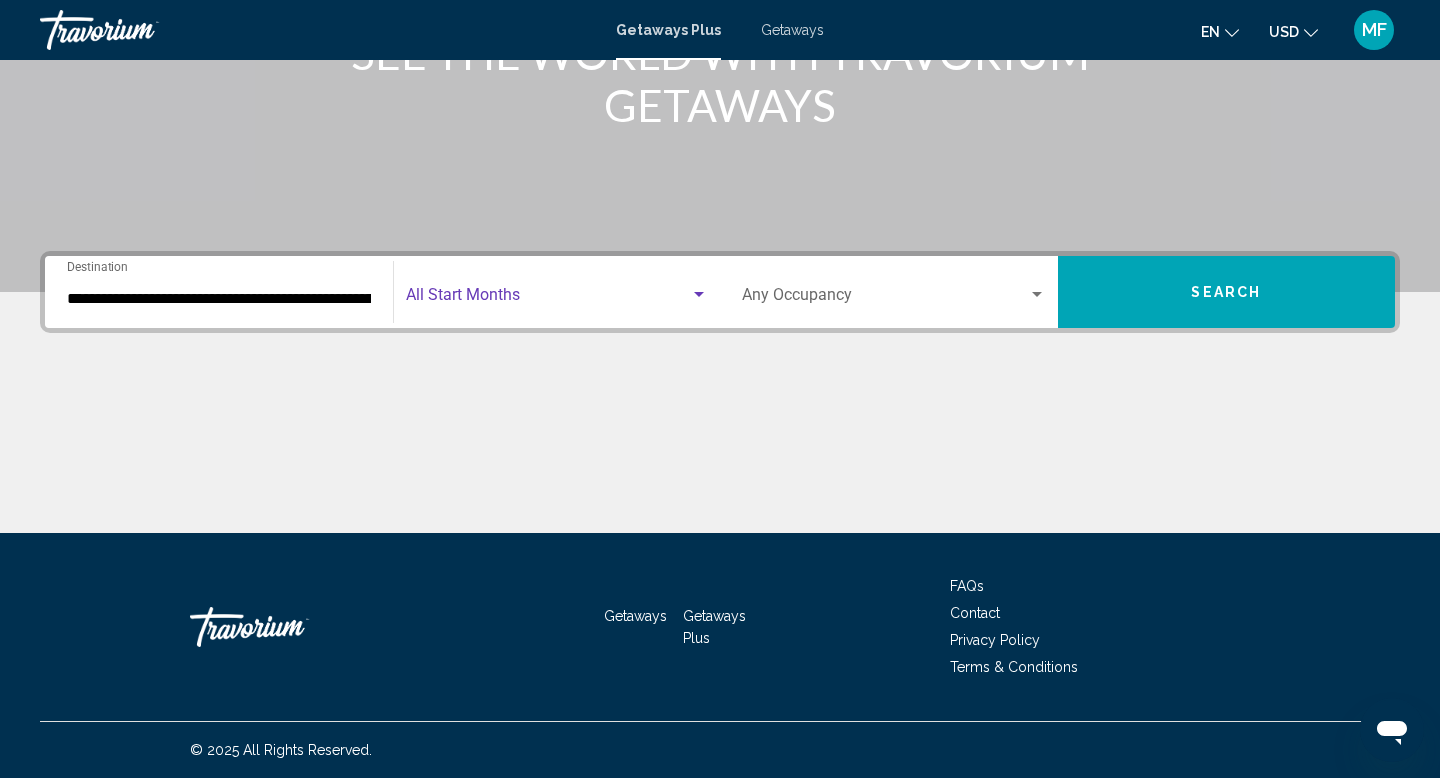 click at bounding box center [548, 299] 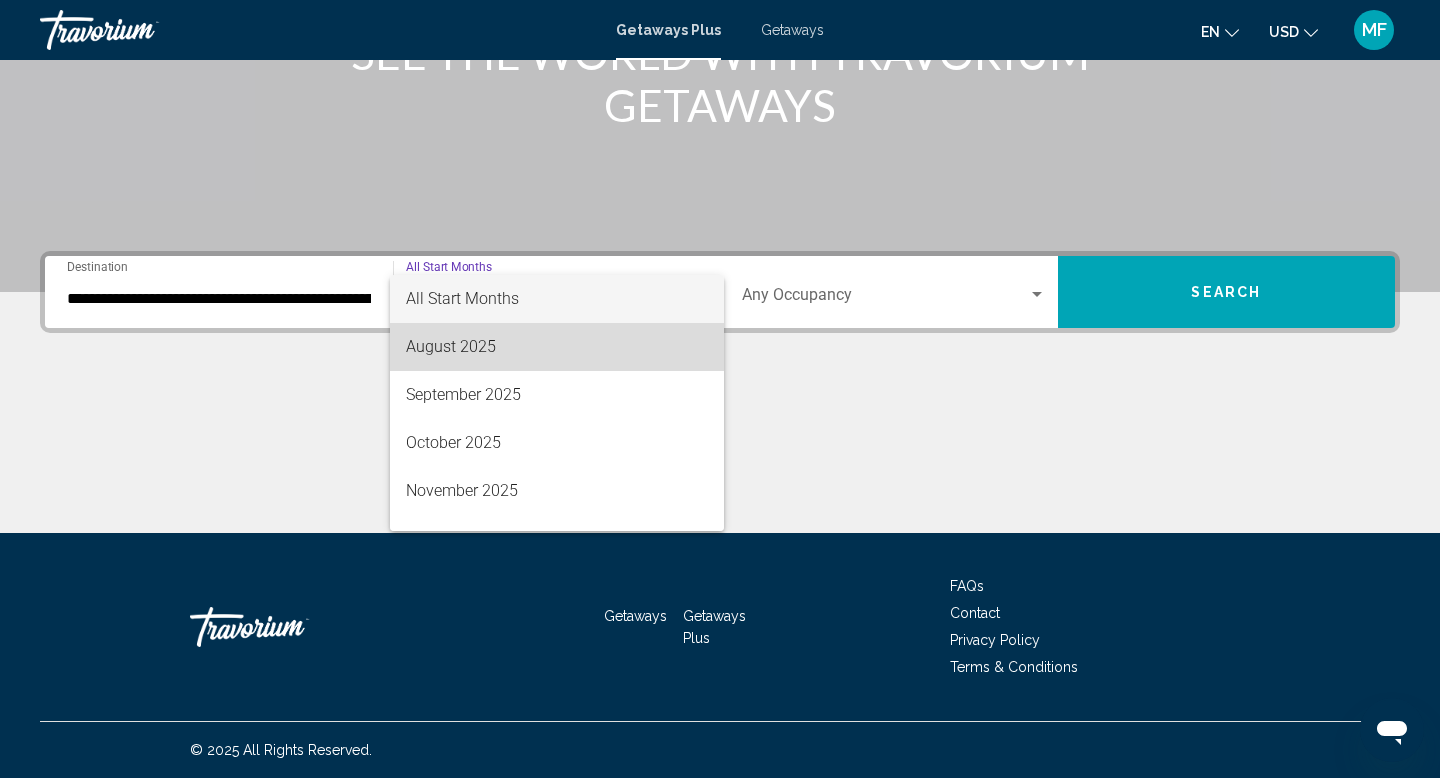 click on "August 2025" at bounding box center [557, 347] 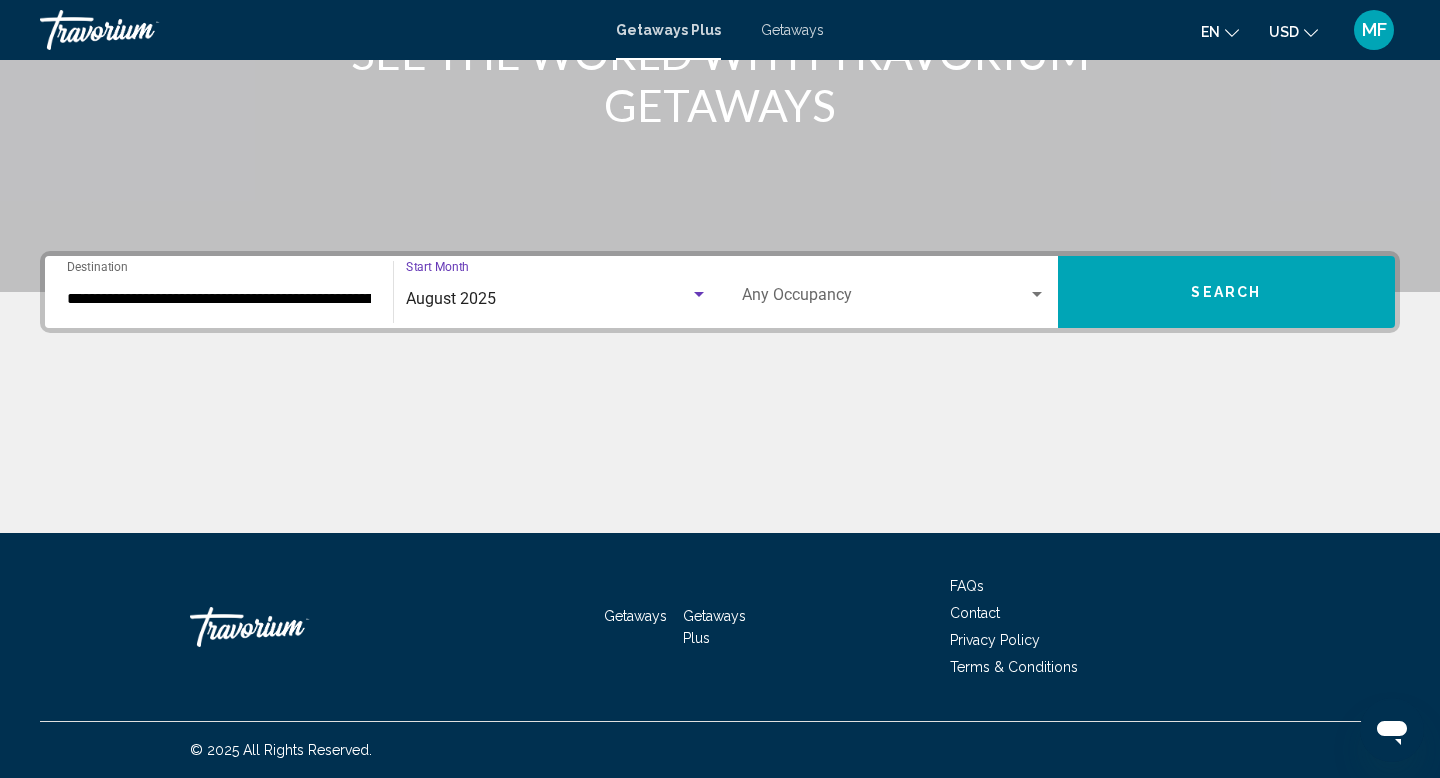 click at bounding box center (885, 299) 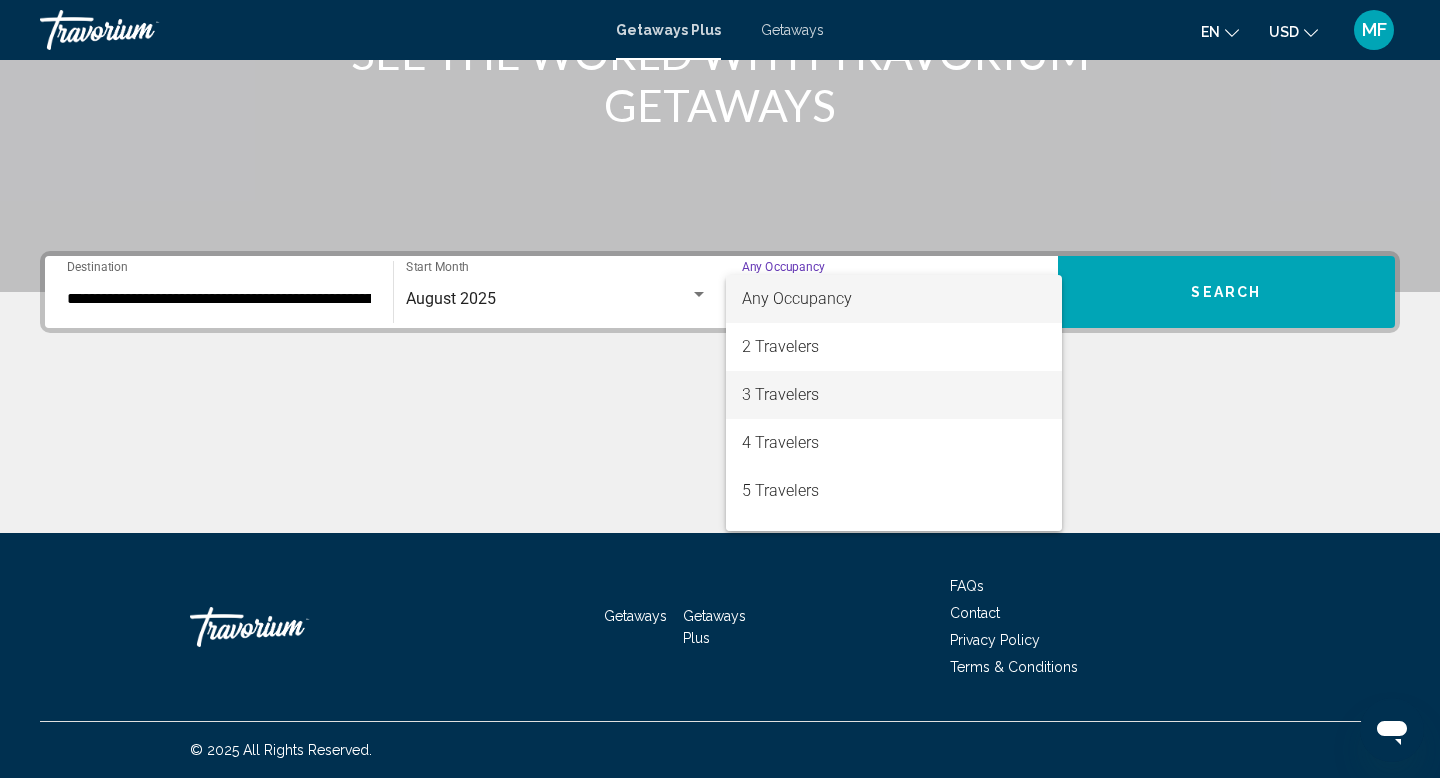 click on "3 Travelers" at bounding box center [894, 395] 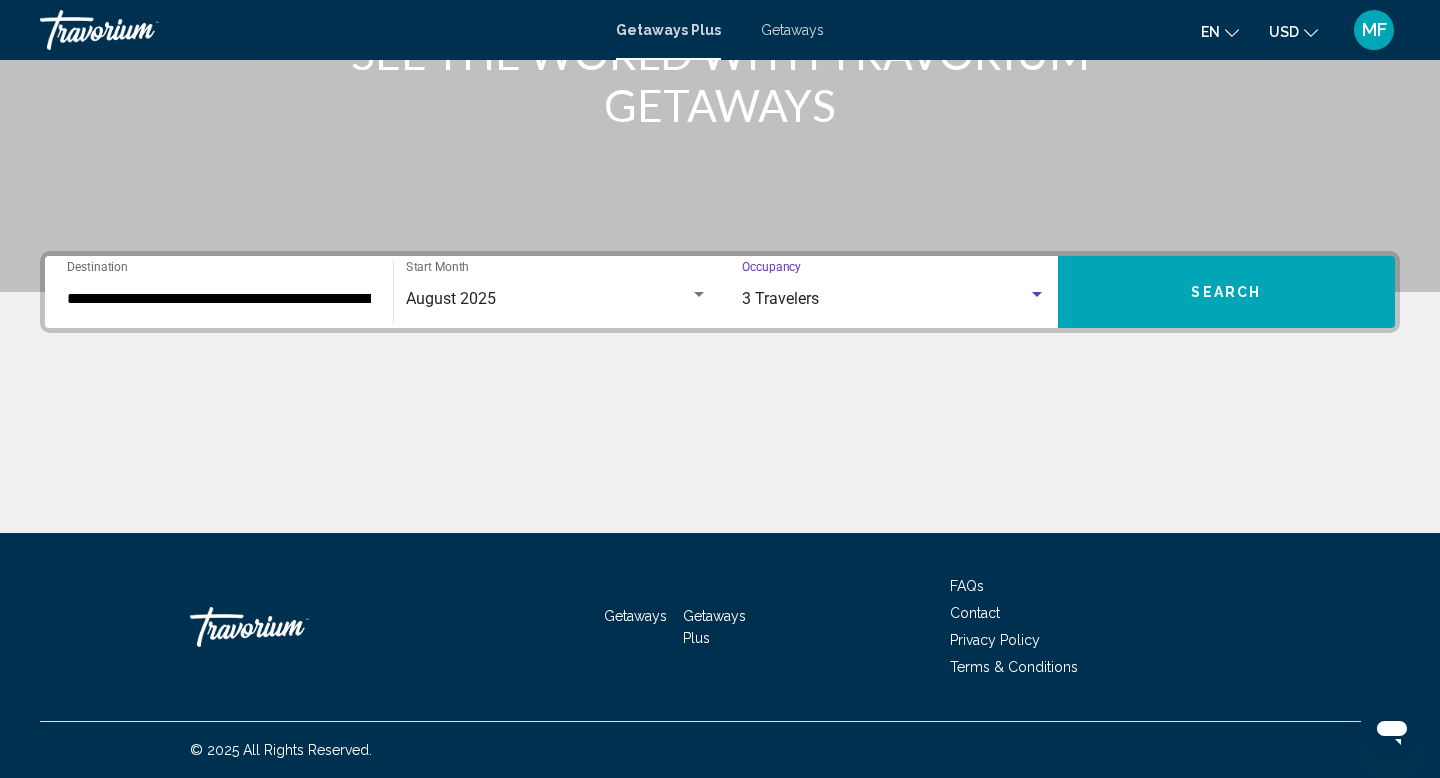 click on "Search" at bounding box center [1226, 293] 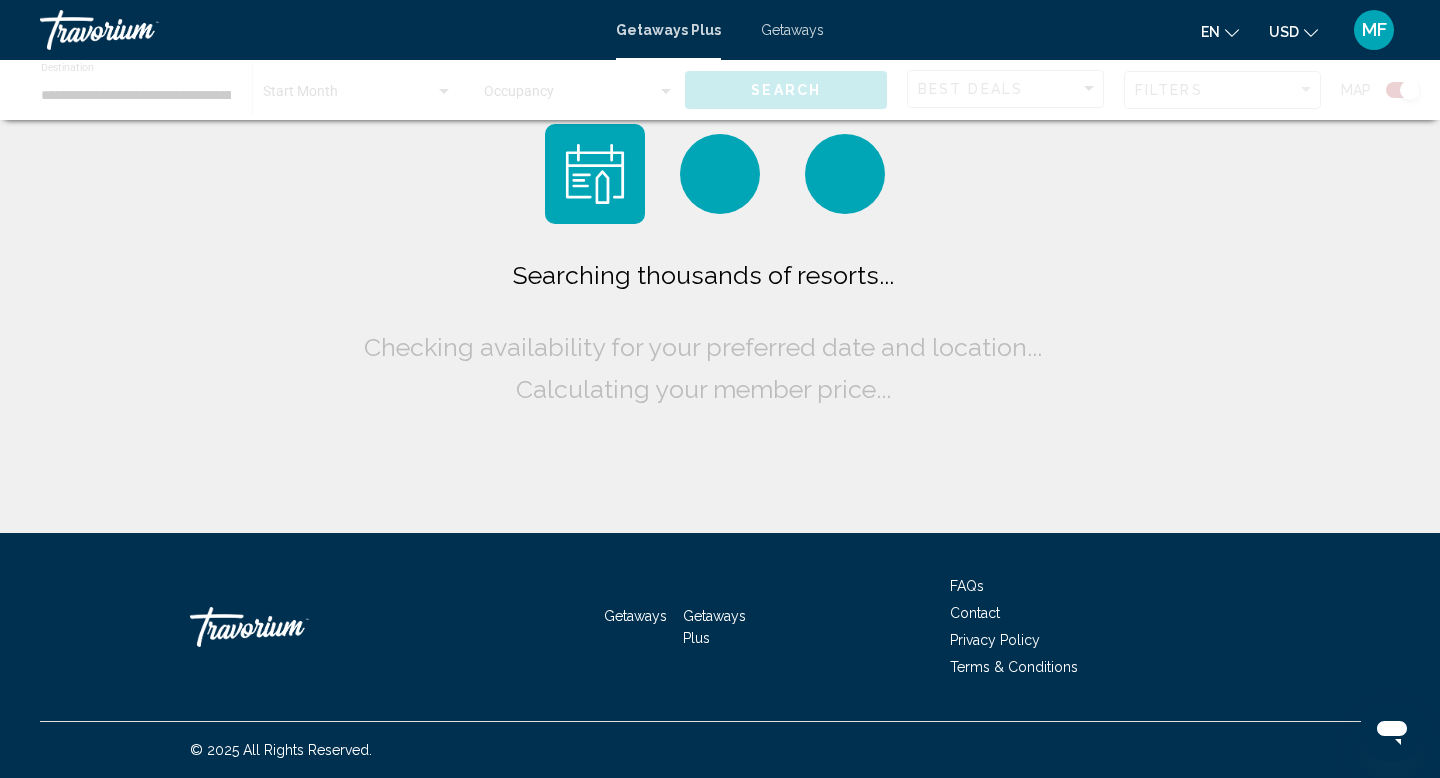 scroll, scrollTop: 0, scrollLeft: 0, axis: both 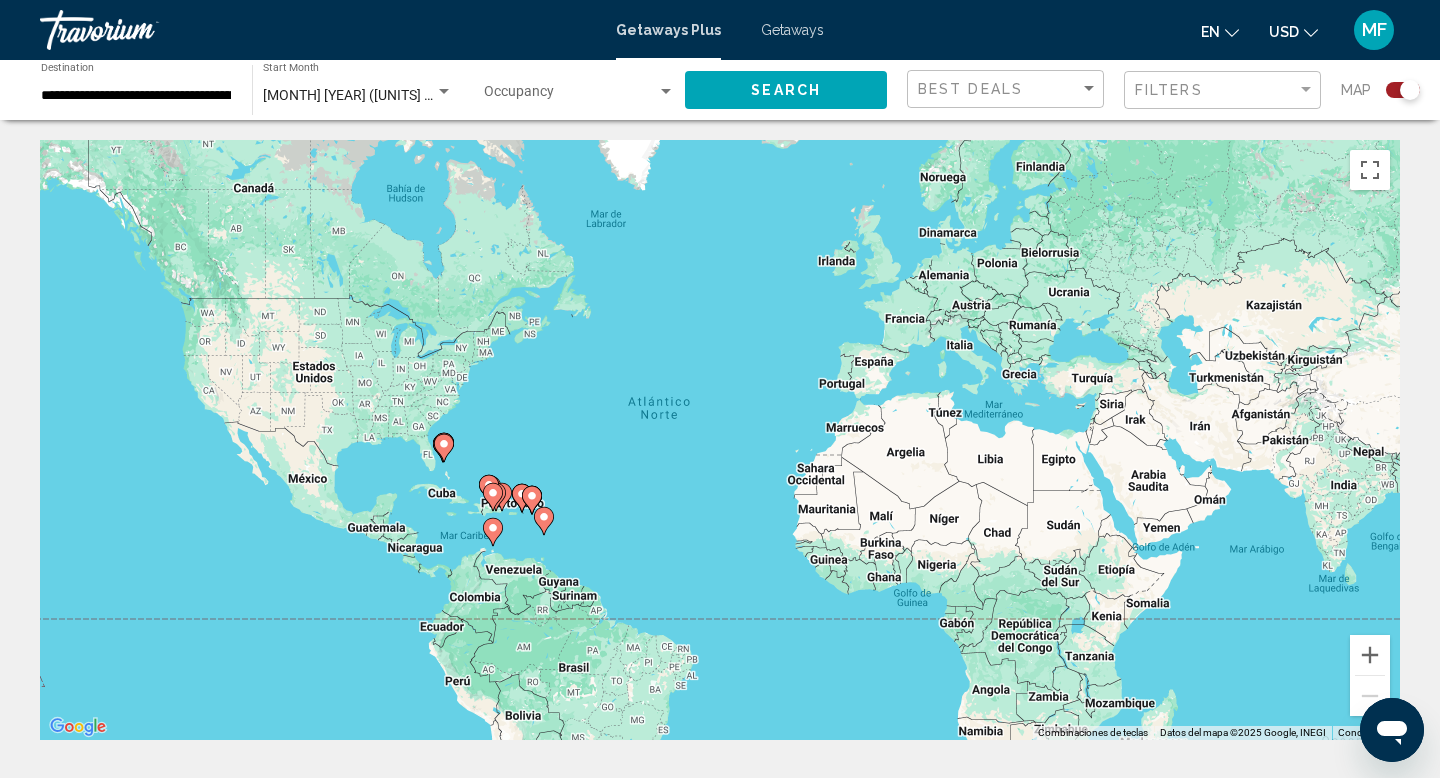 click on "Para activar la función de arrastrar con el teclado, presiona Alt + Intro. Una vez que estés en el estado de arrastrar con el teclado, usa las teclas de flecha para mover el marcador. Para completar la acción, presiona la tecla Intro. Para cancelar, presiona Escape." at bounding box center [720, 440] 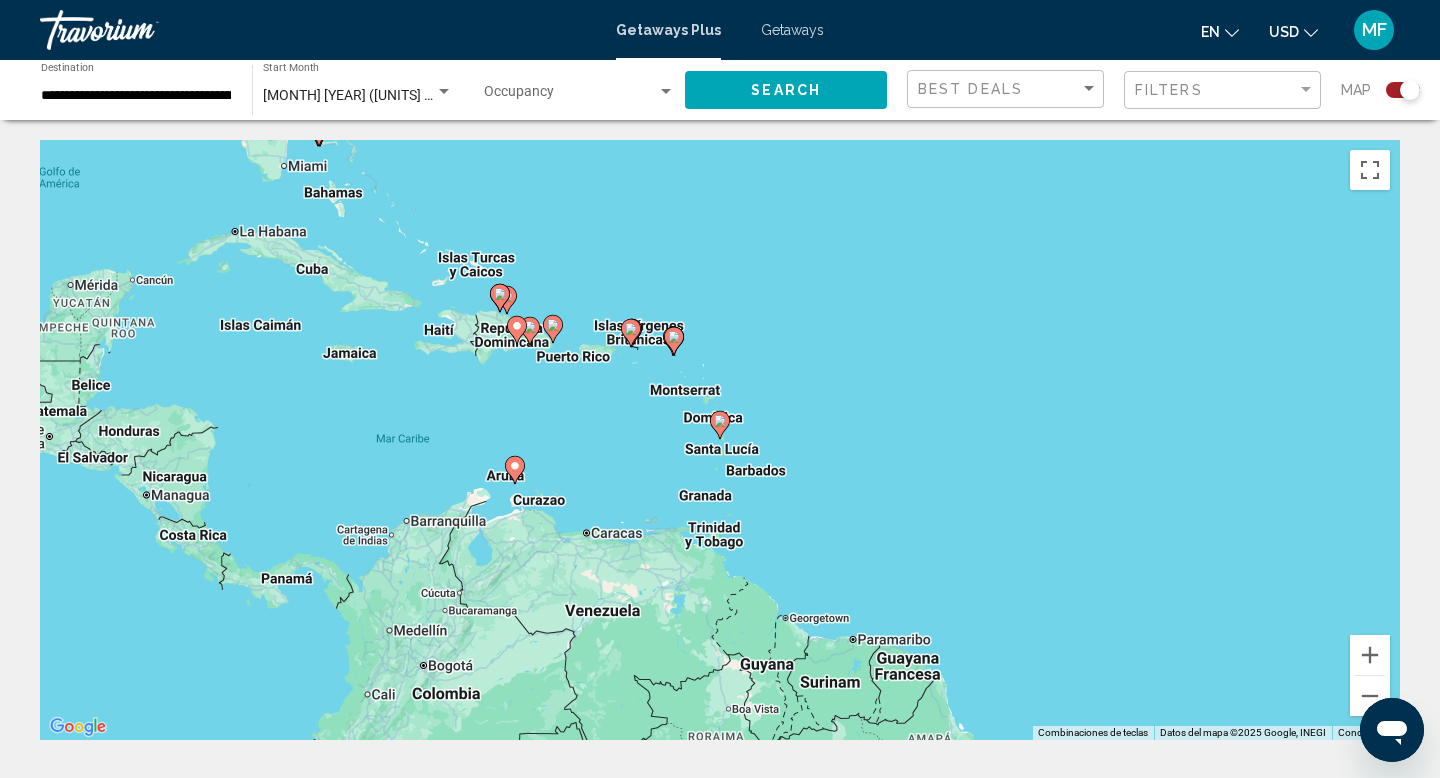 click on "Para activar la función de arrastrar con el teclado, presiona Alt + Intro. Una vez que estés en el estado de arrastrar con el teclado, usa las teclas de flecha para mover el marcador. Para completar la acción, presiona la tecla Intro. Para cancelar, presiona Escape." at bounding box center [720, 440] 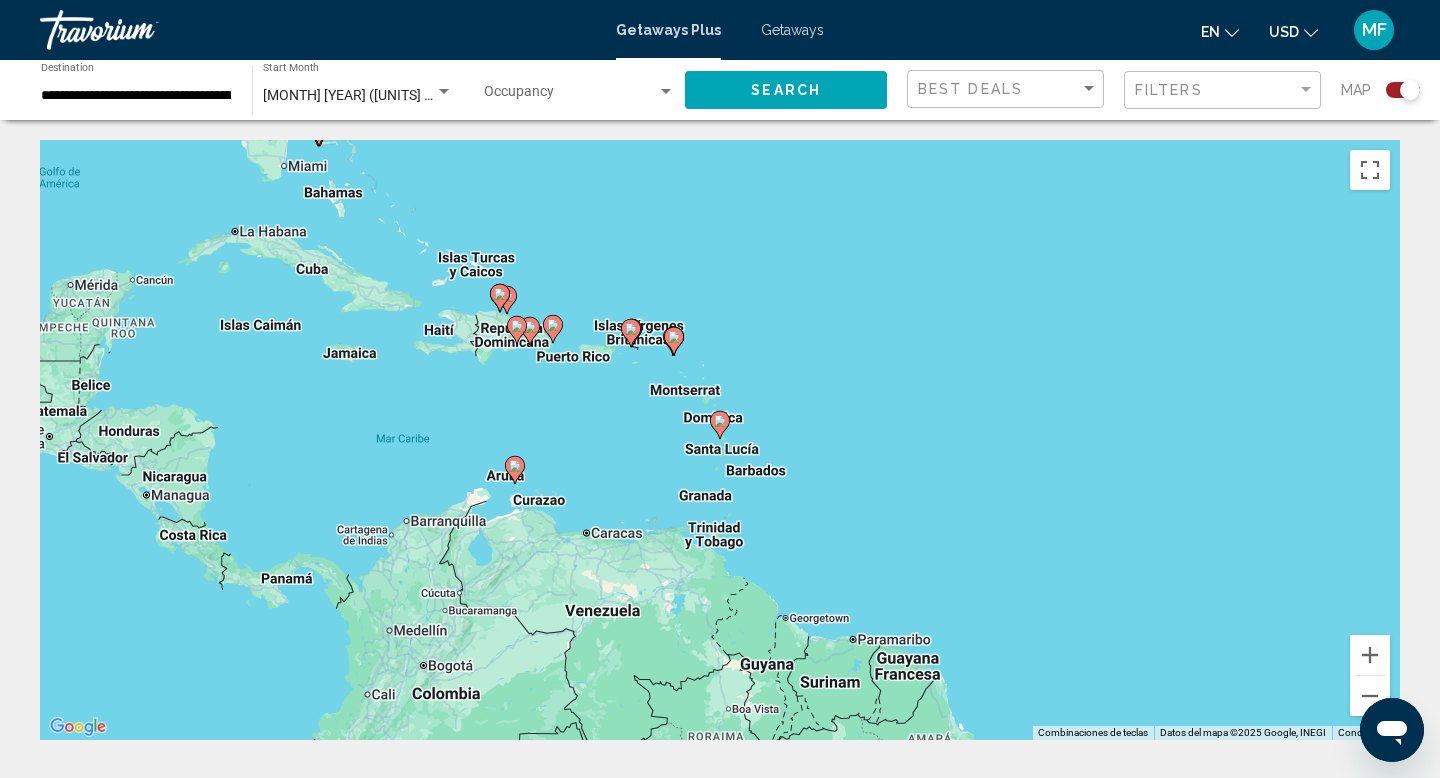 click on "Para activar la función de arrastrar con el teclado, presiona Alt + Intro. Una vez que estés en el estado de arrastrar con el teclado, usa las teclas de flecha para mover el marcador. Para completar la acción, presiona la tecla Intro. Para cancelar, presiona Escape." at bounding box center (720, 440) 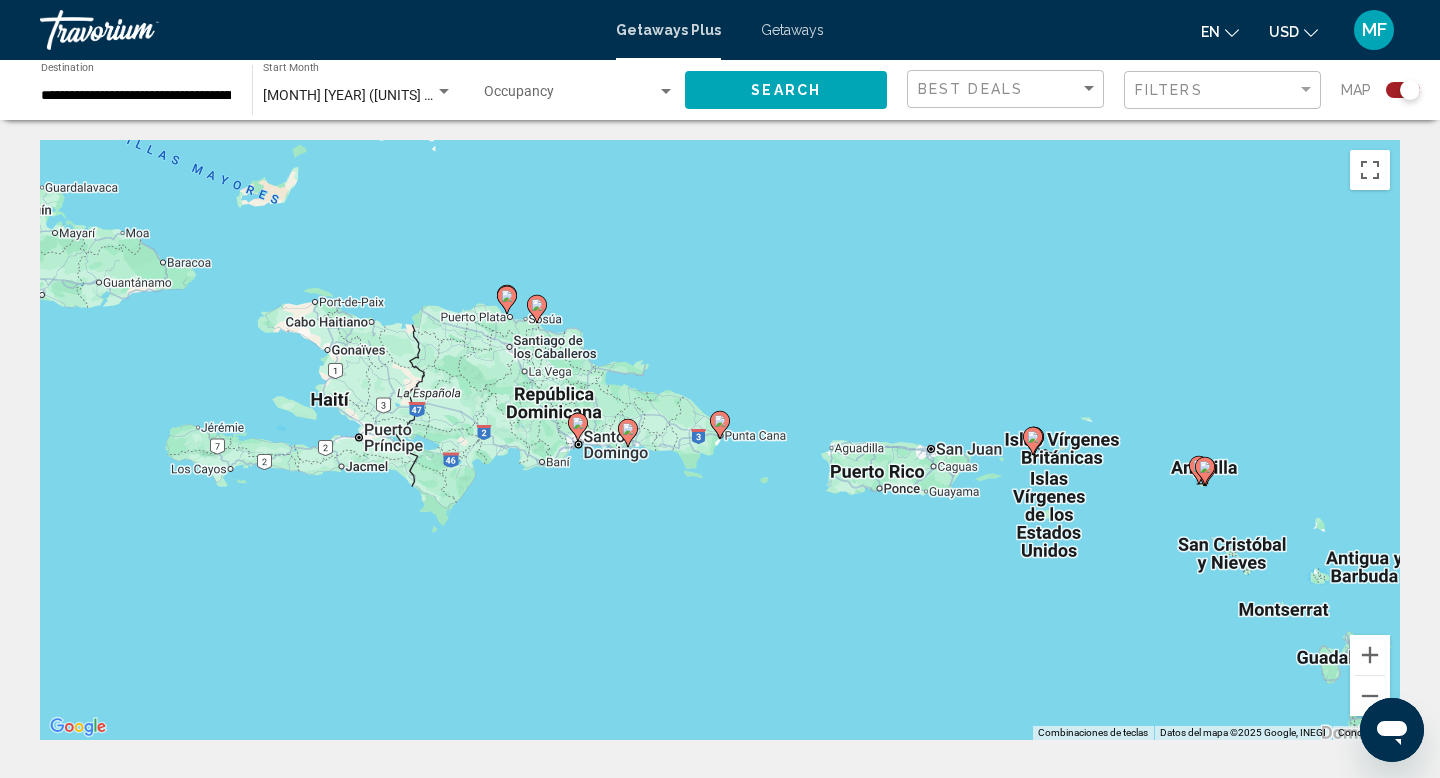 click 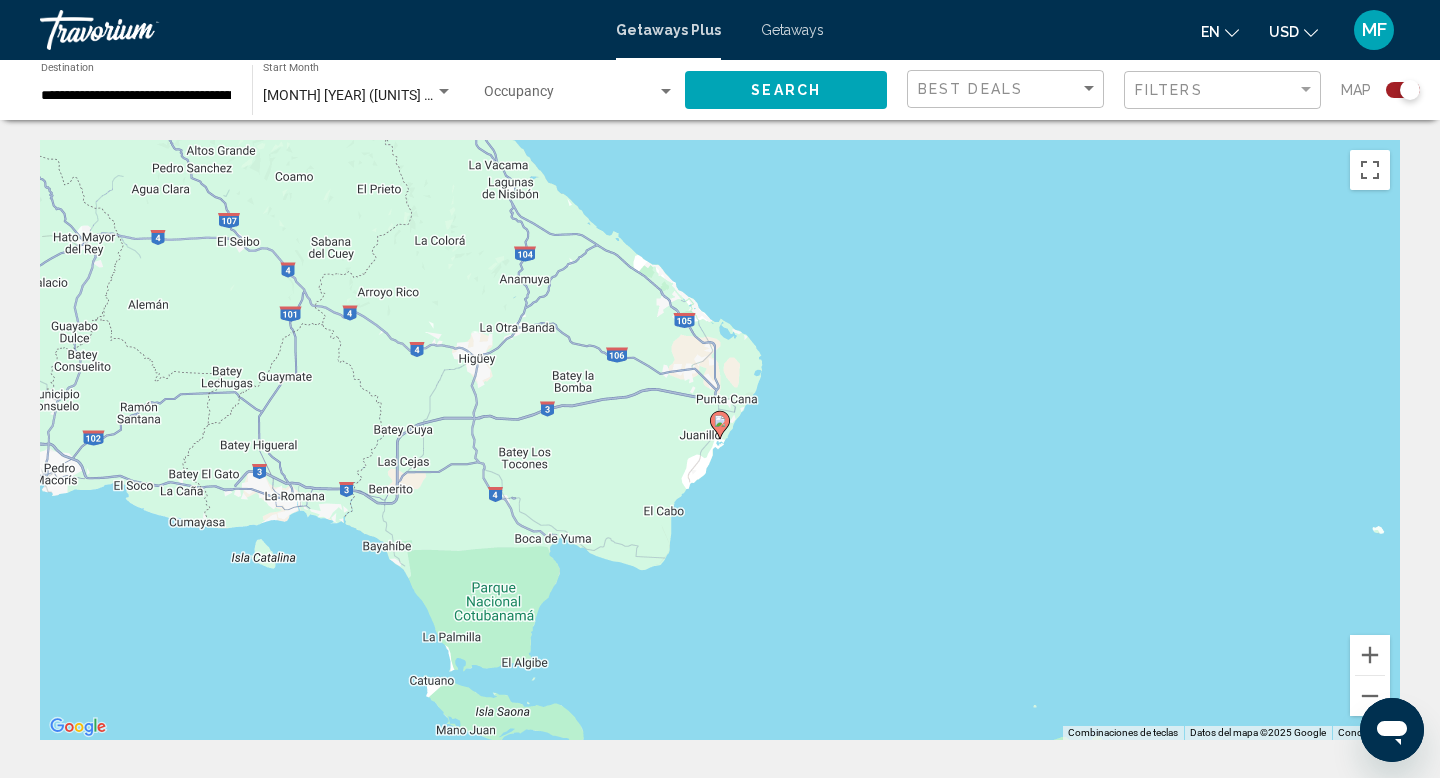 click 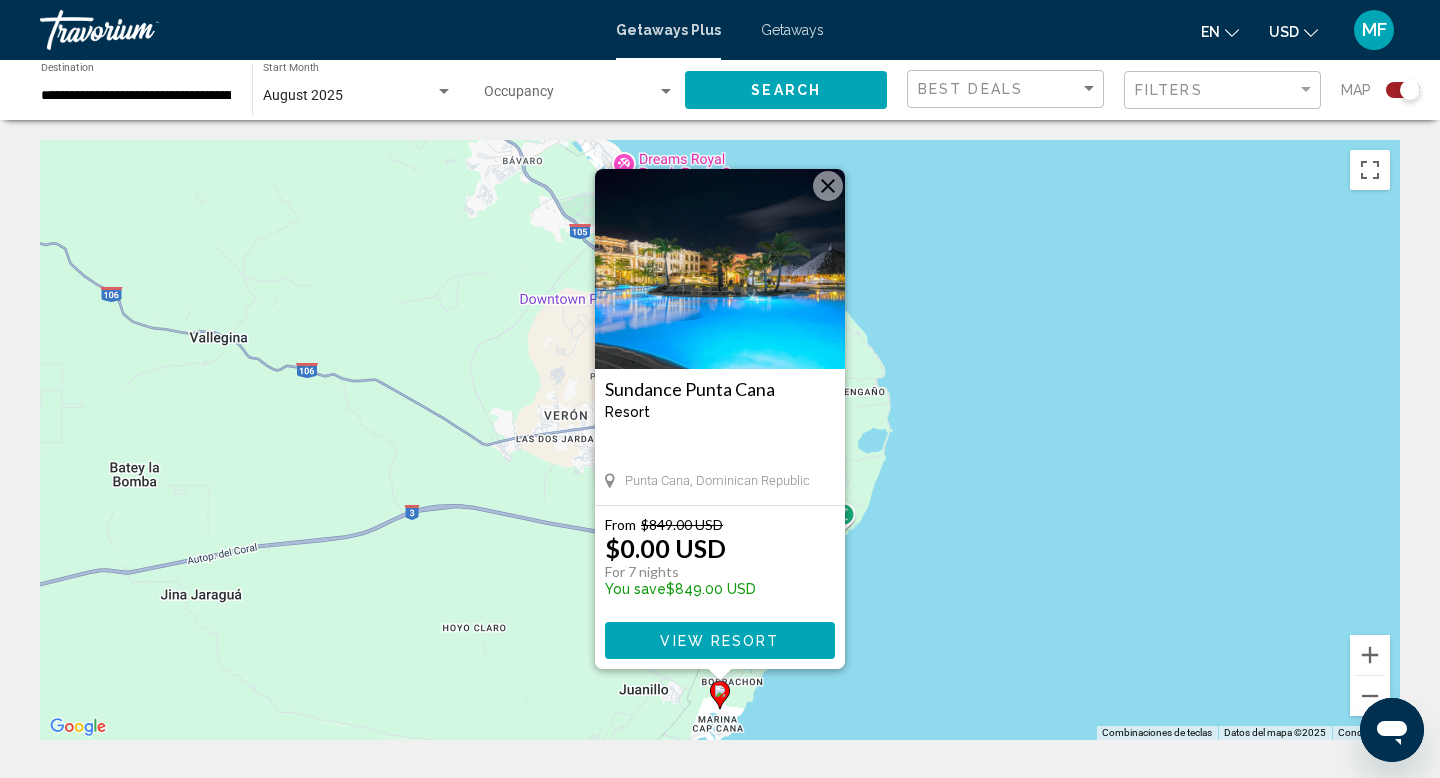 click at bounding box center (720, 269) 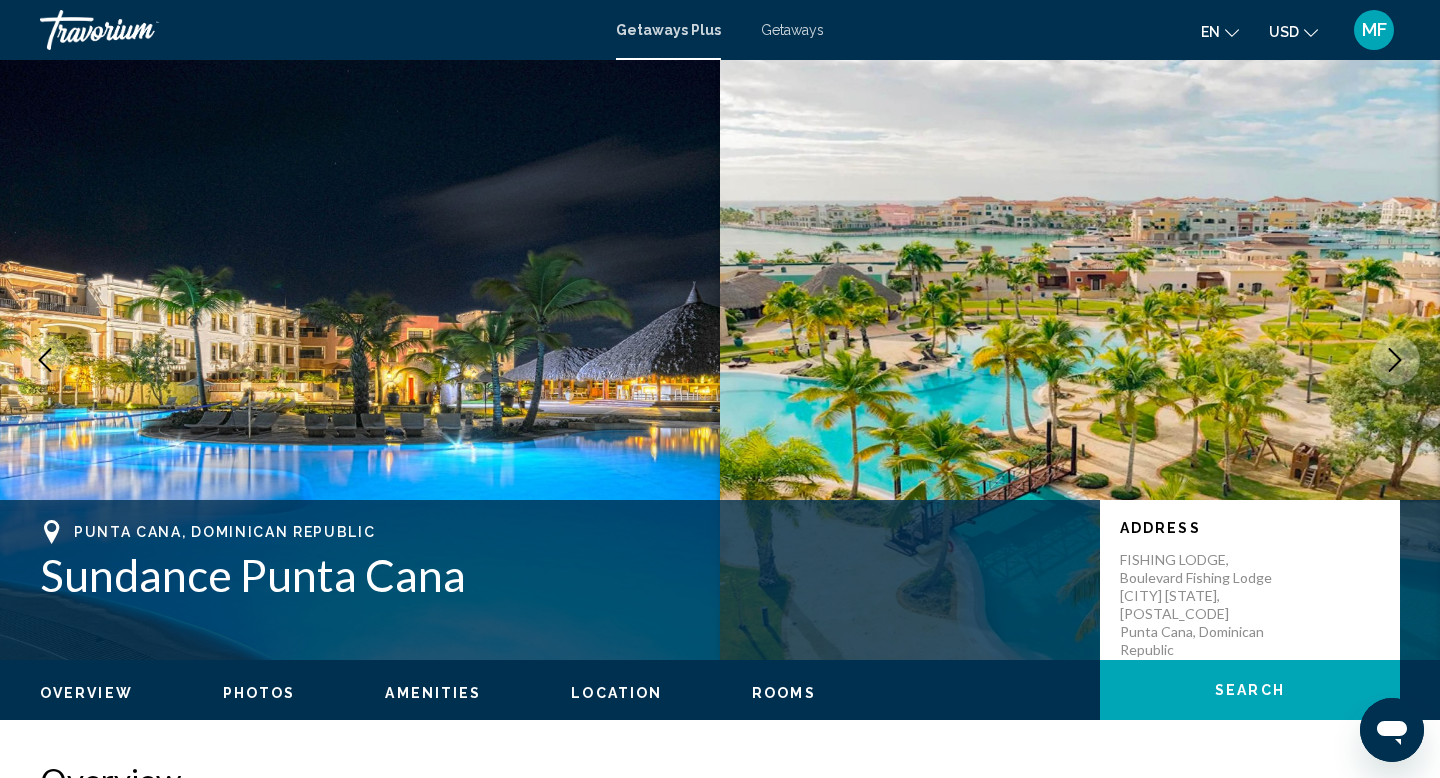 type 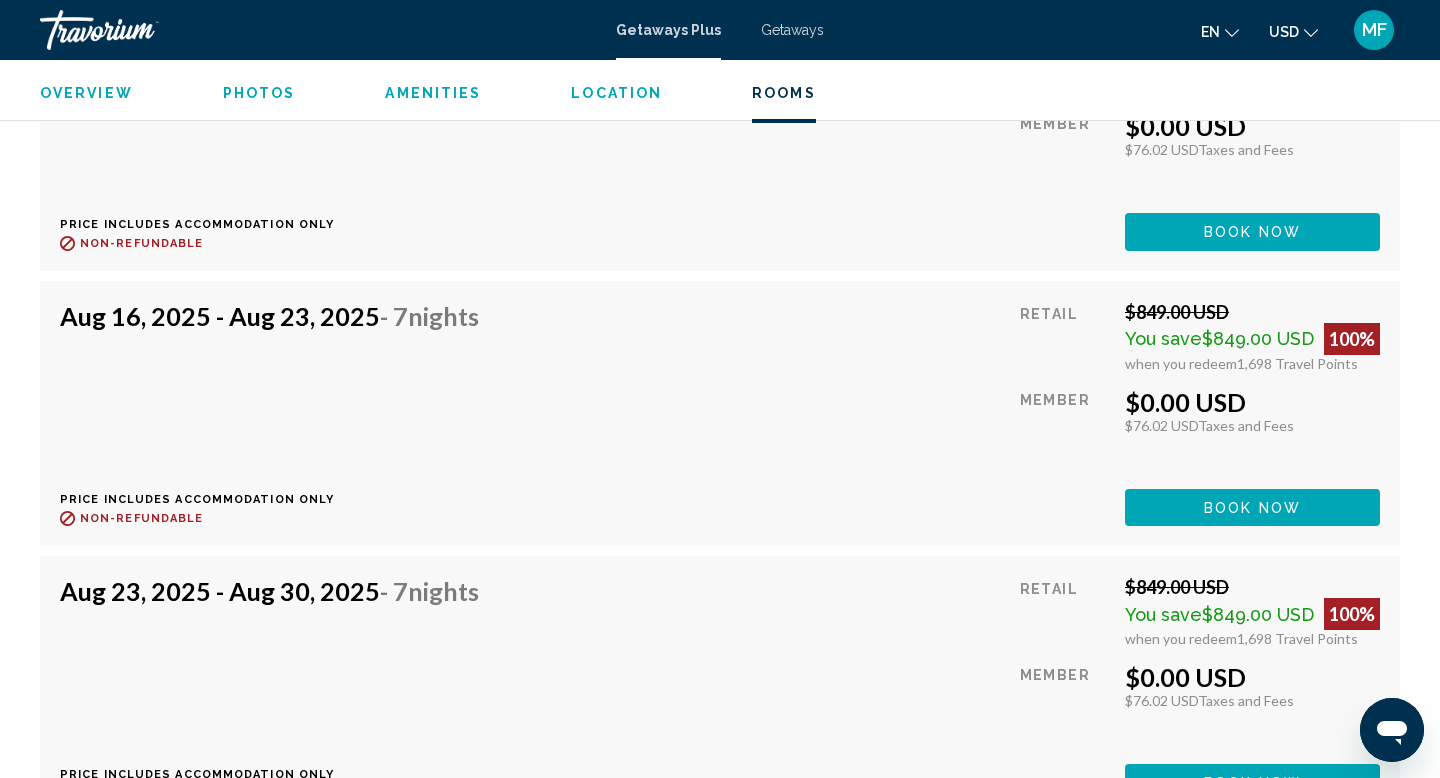 scroll, scrollTop: 3320, scrollLeft: 0, axis: vertical 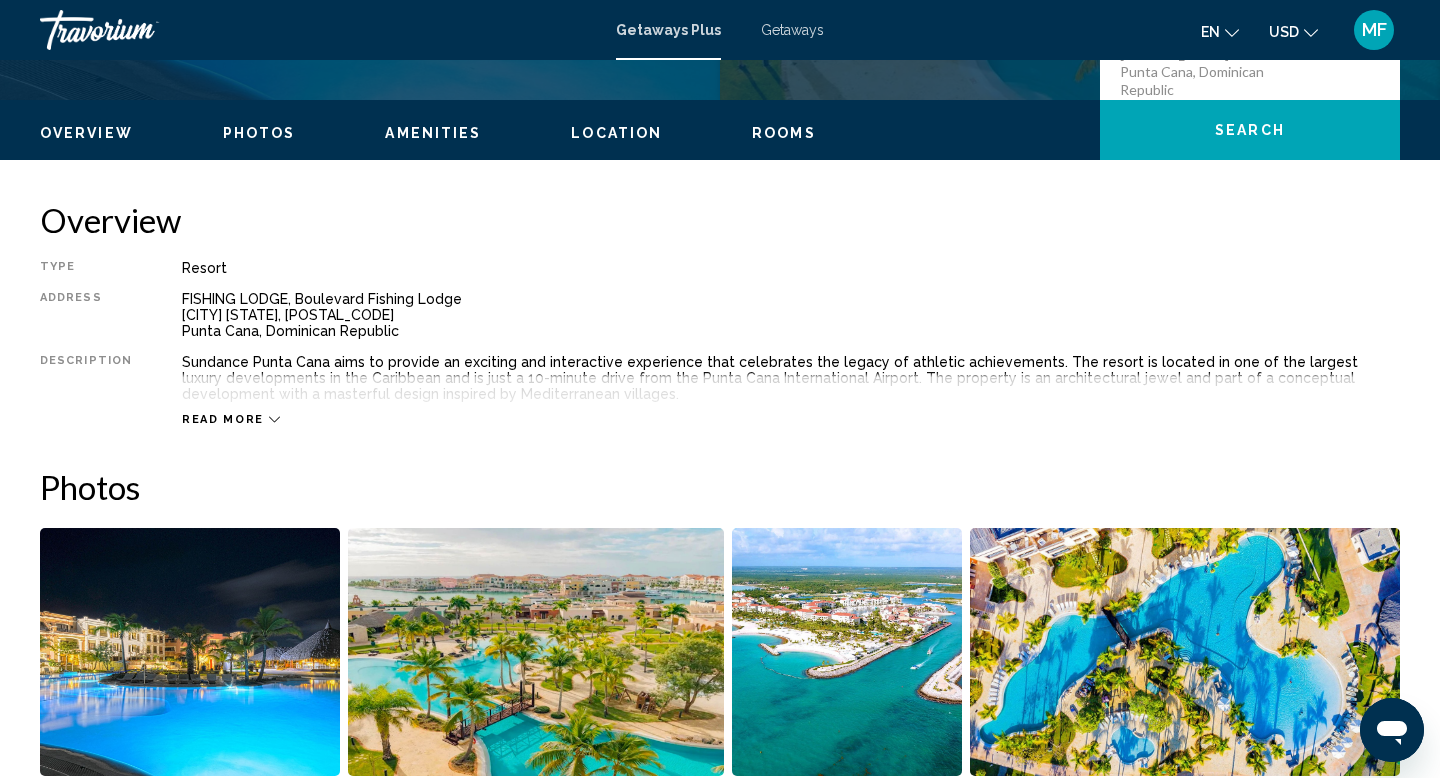 click 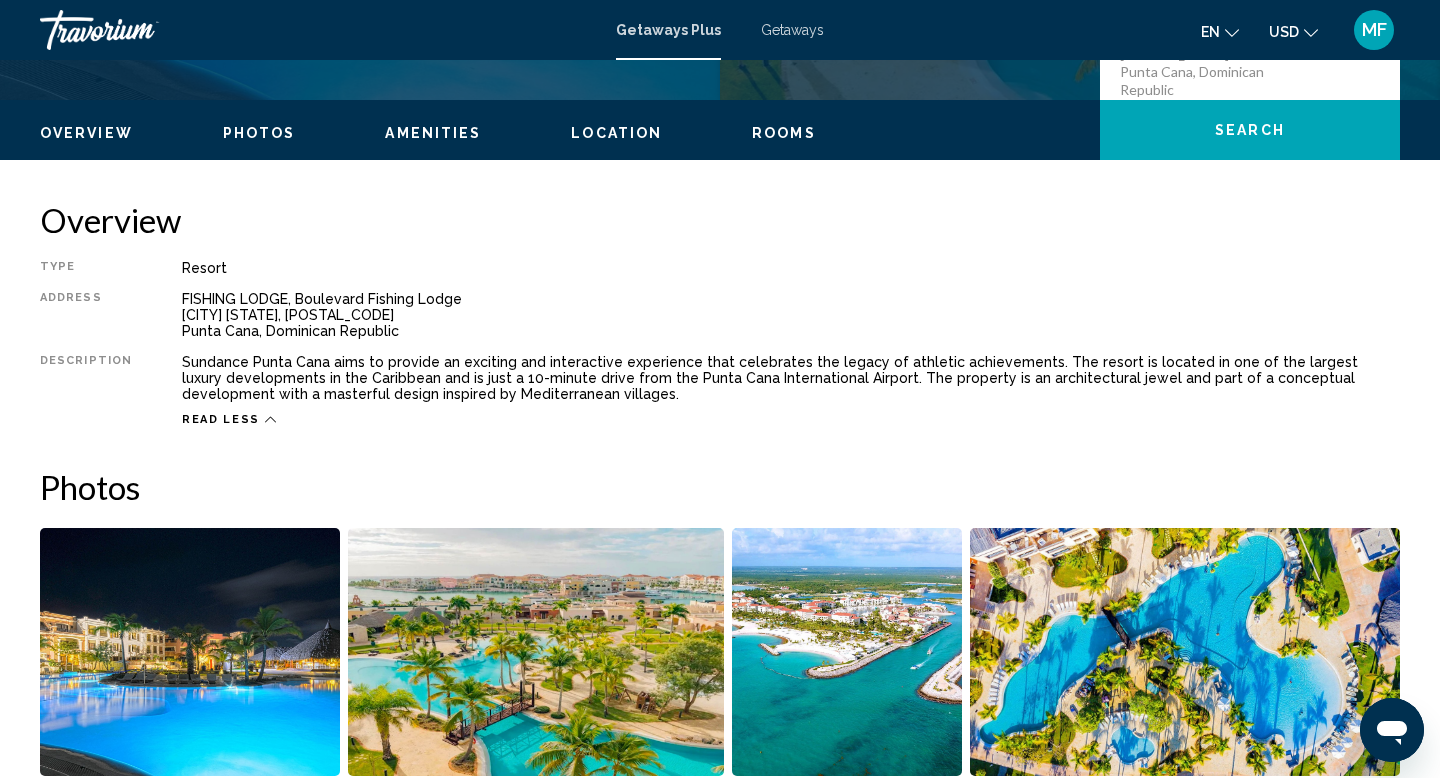 click on "Rooms" at bounding box center [784, 133] 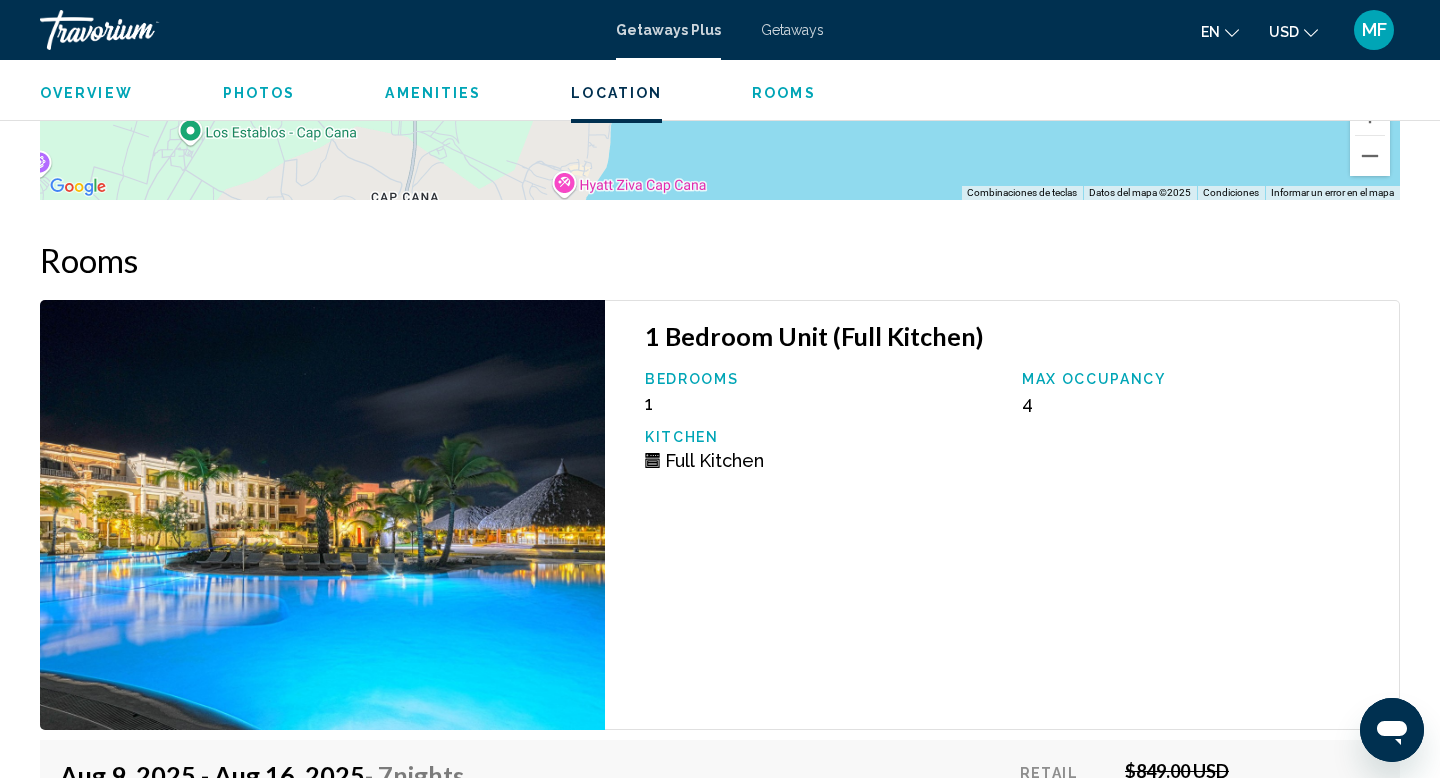 scroll, scrollTop: 2698, scrollLeft: 0, axis: vertical 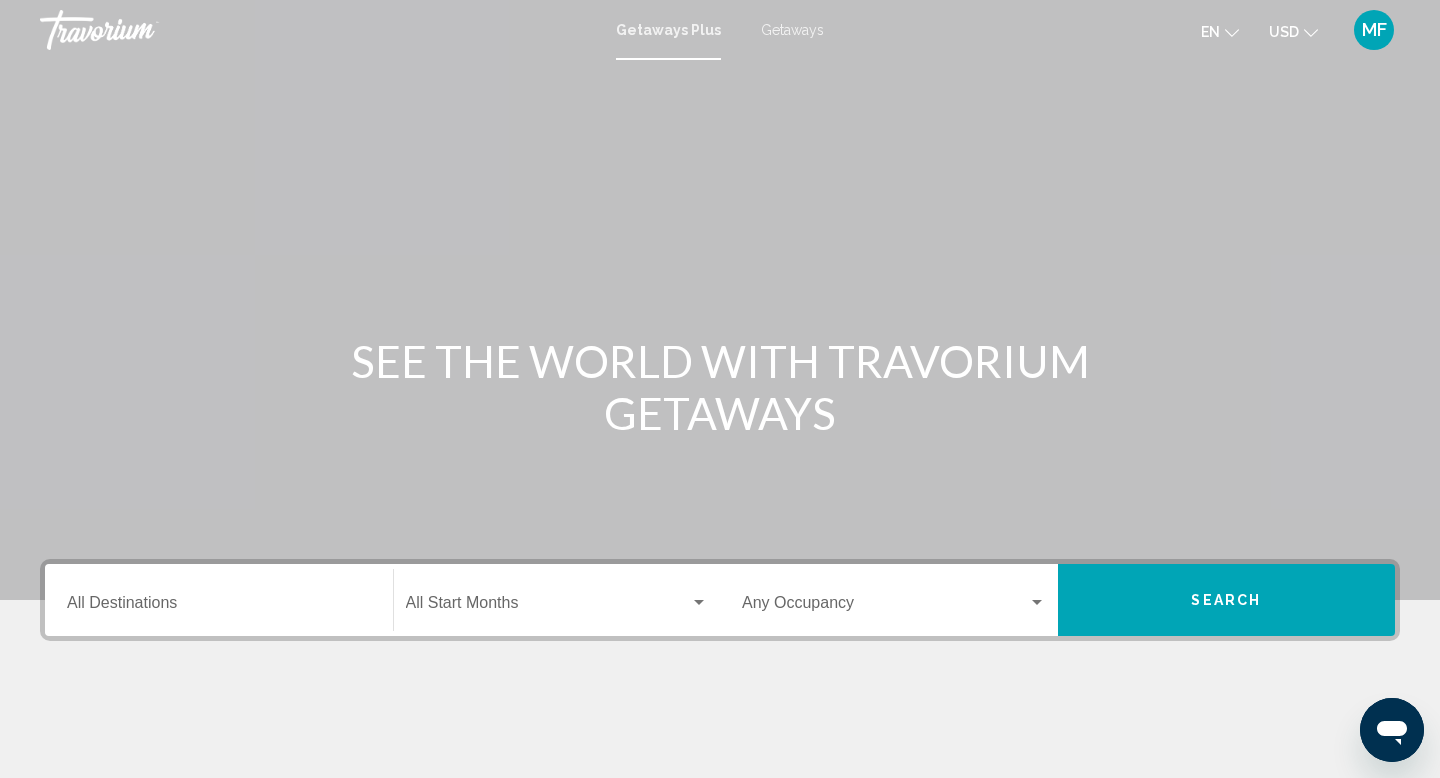 click on "Getaways" at bounding box center (792, 30) 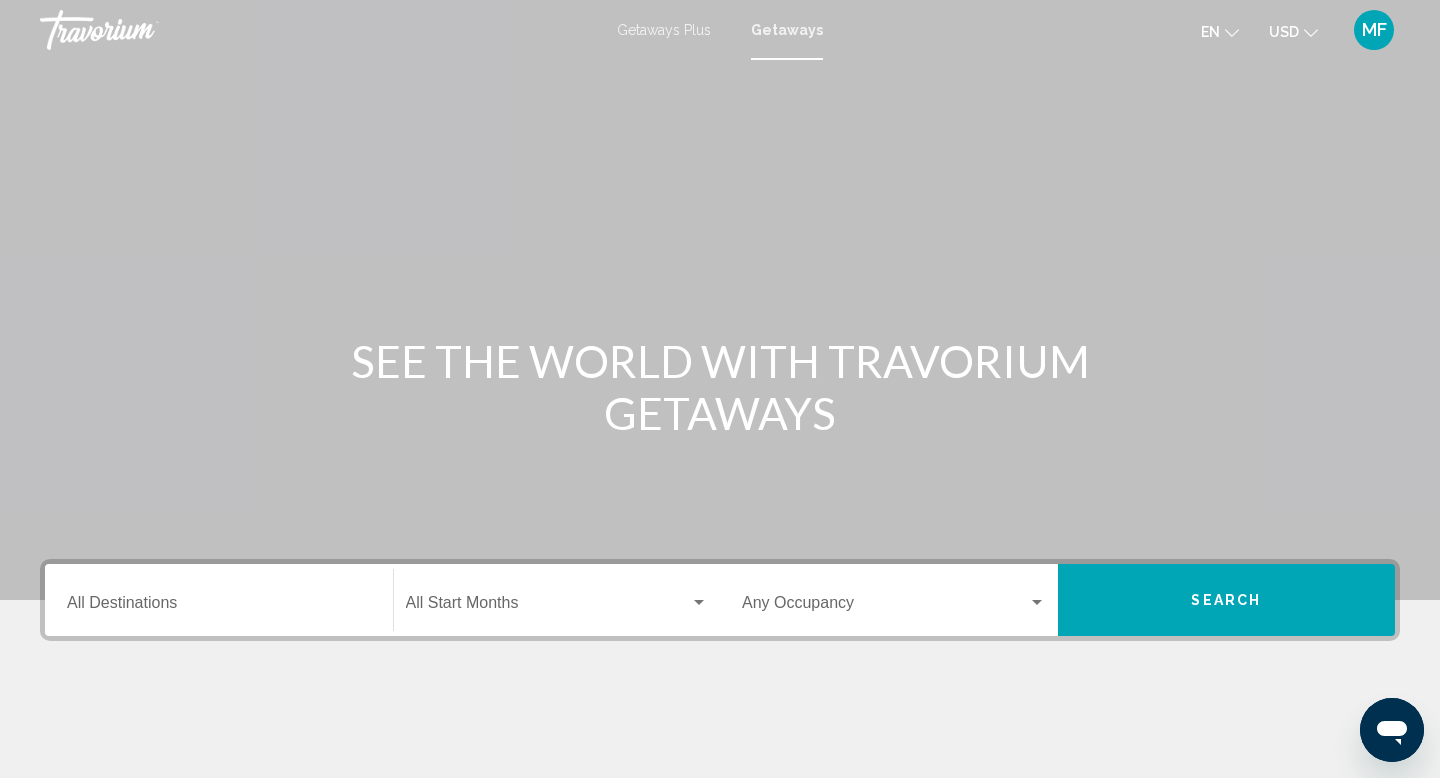 click on "Destination All Destinations" at bounding box center (219, 607) 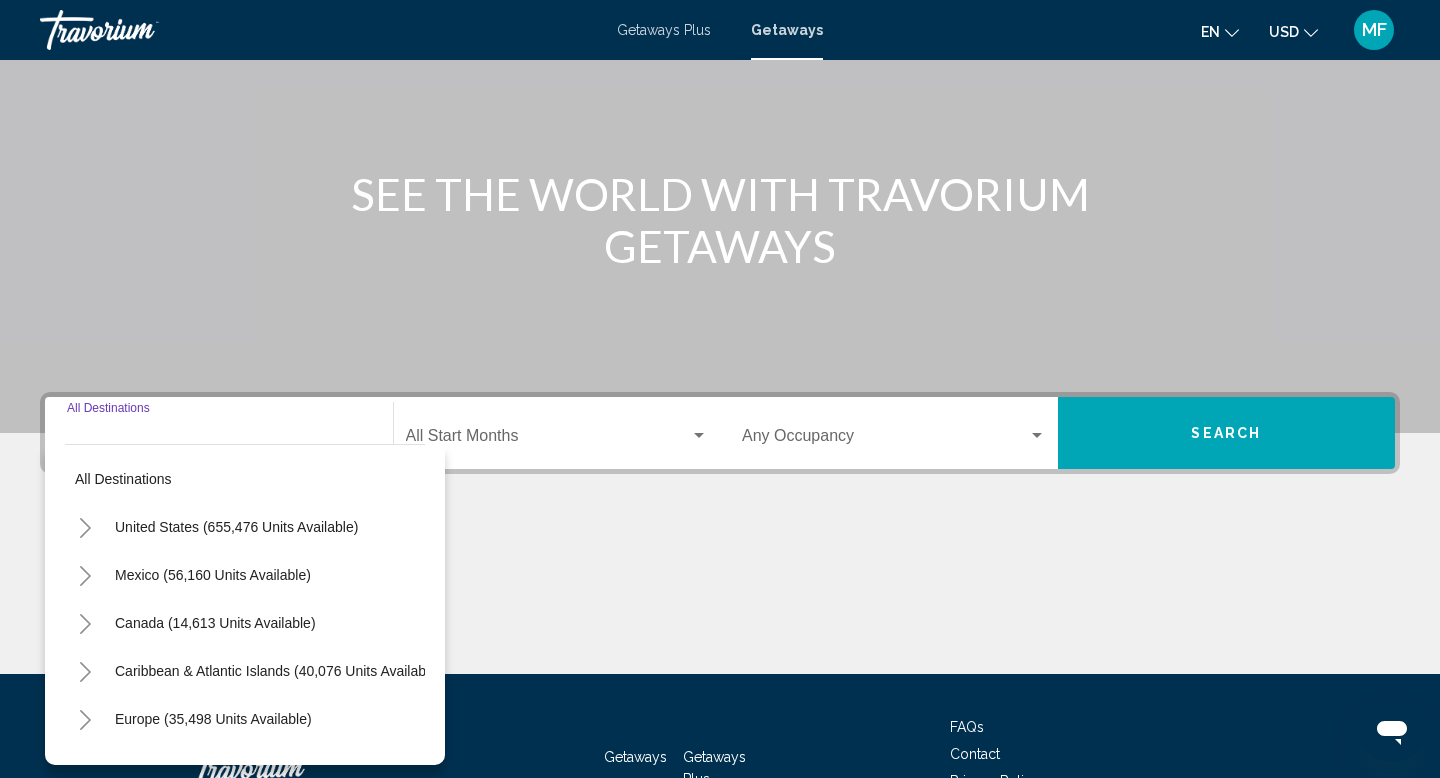 scroll, scrollTop: 308, scrollLeft: 0, axis: vertical 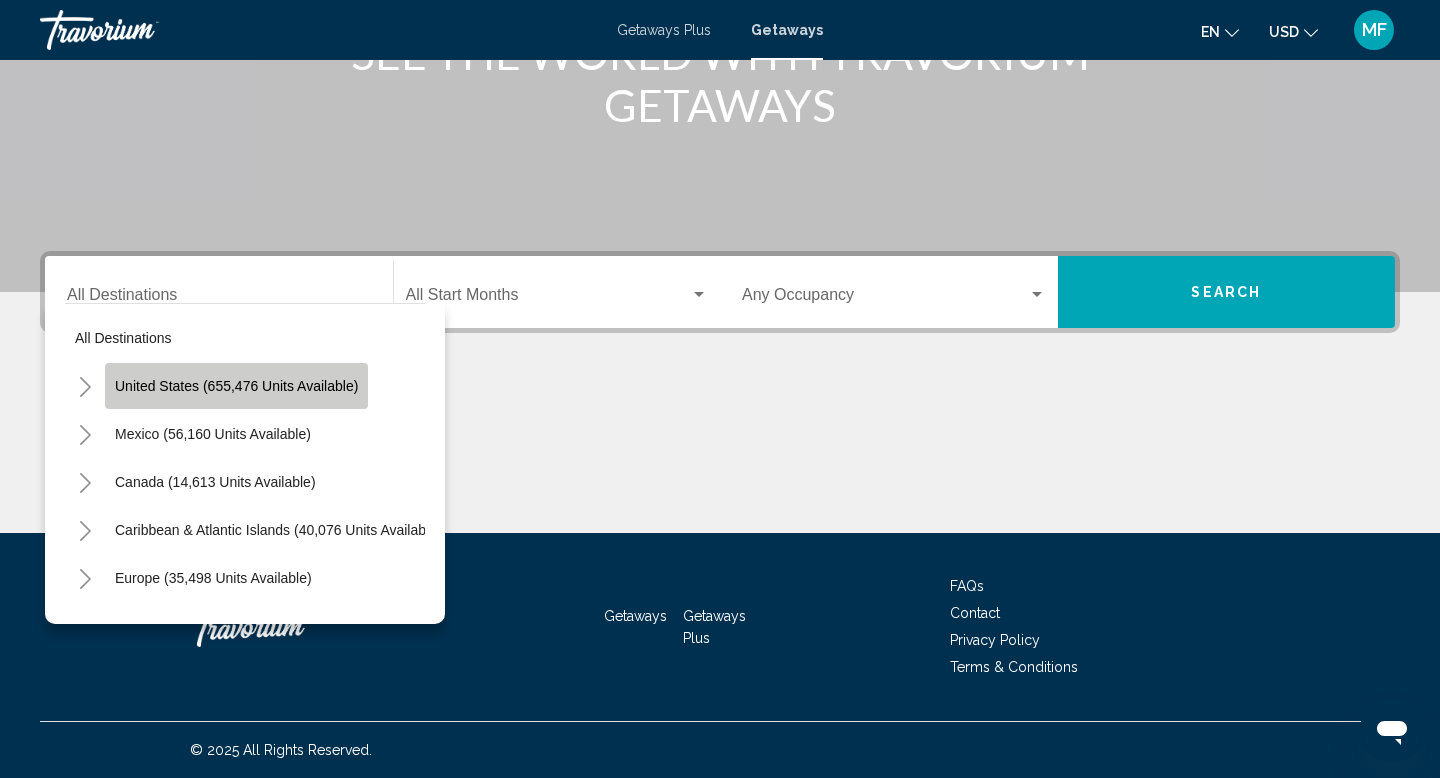 click on "United States (655,476 units available)" 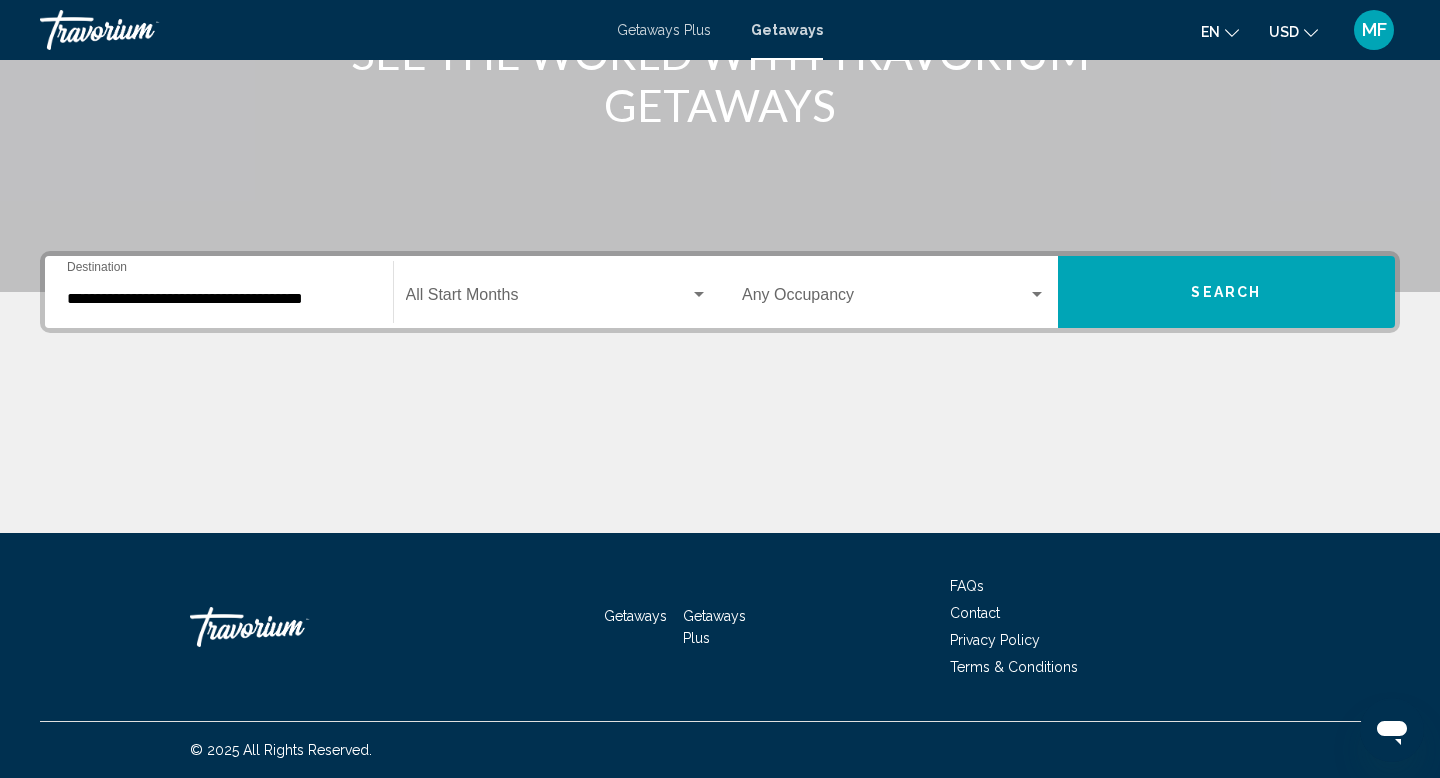click on "Start Month All Start Months" 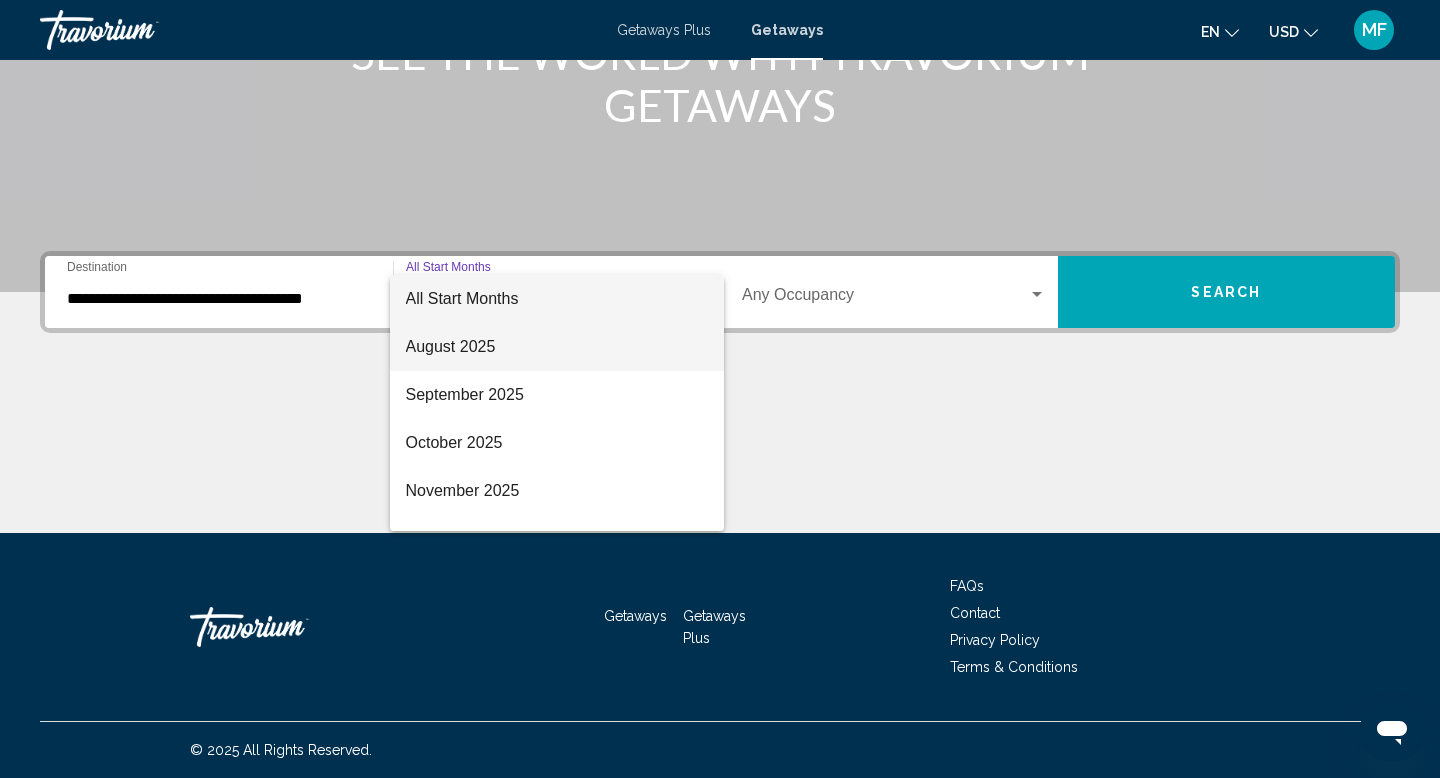 click on "August 2025" at bounding box center (557, 347) 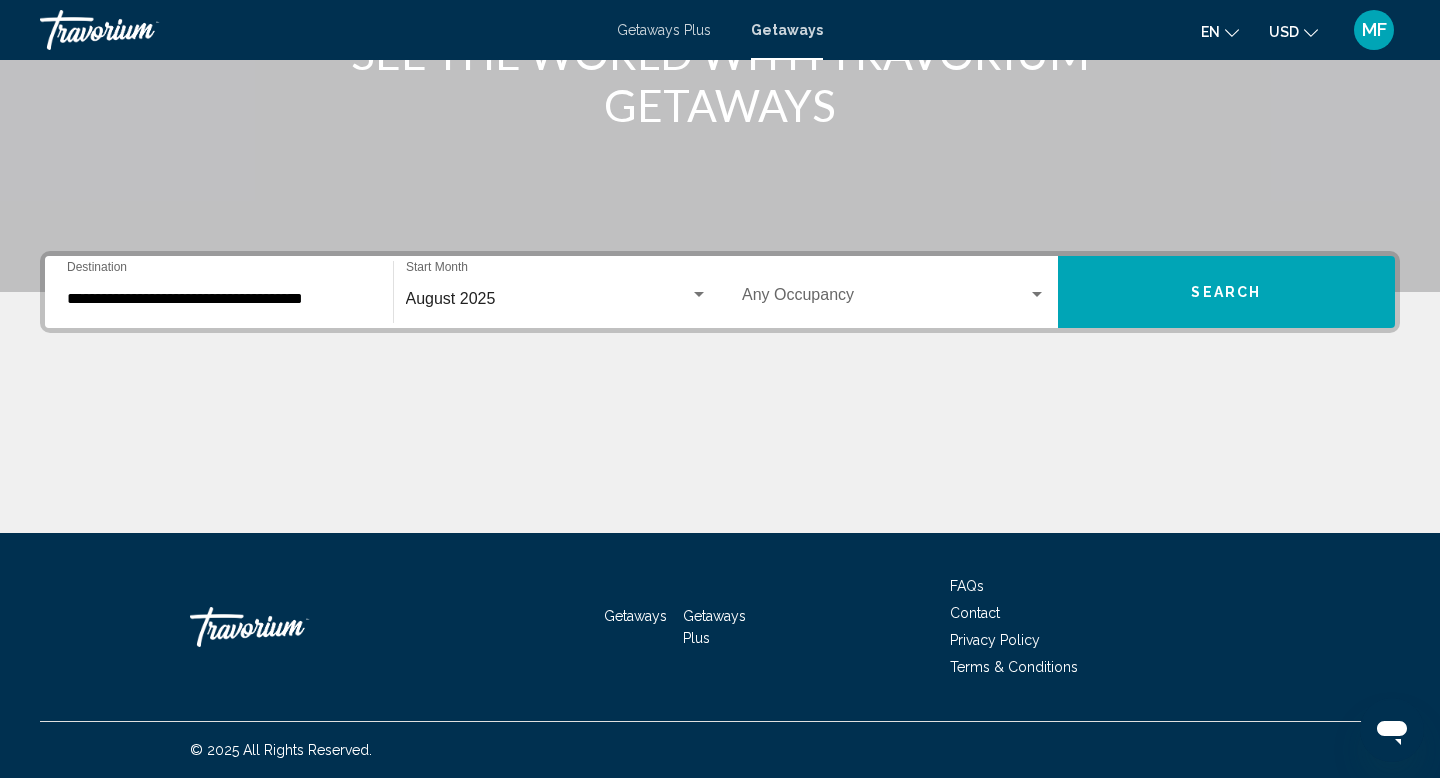 click on "Occupancy Any Occupancy" at bounding box center [894, 292] 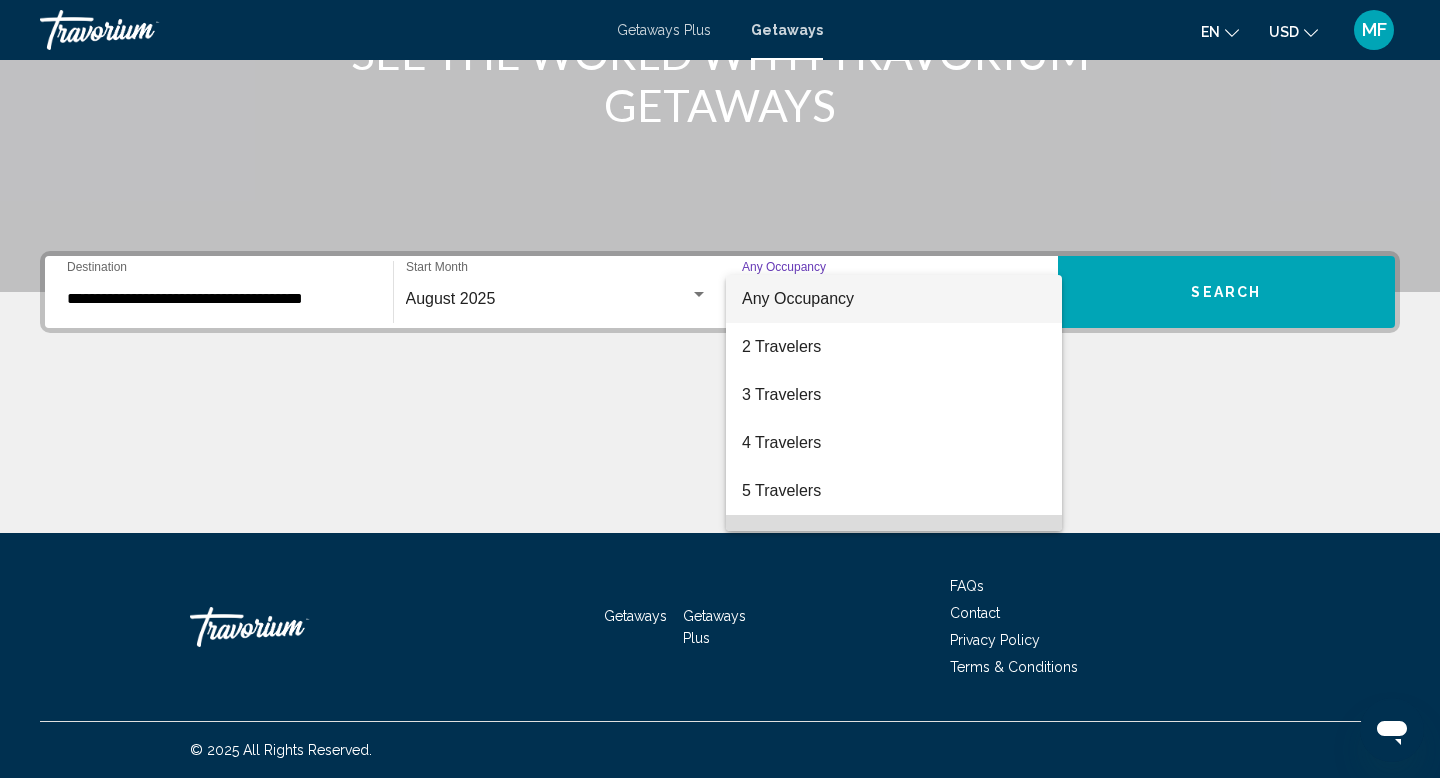 click on "6 Travelers" at bounding box center [894, 539] 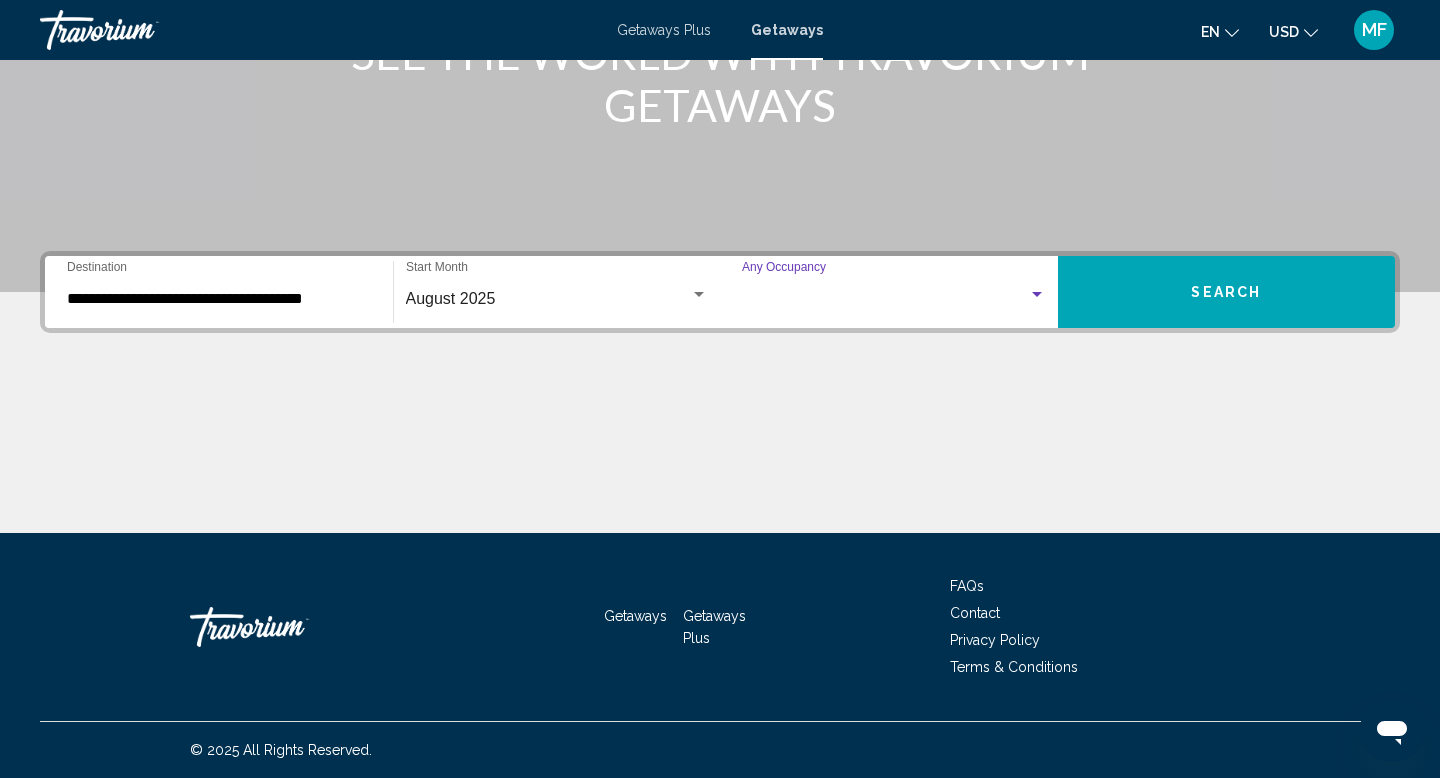 scroll, scrollTop: 32, scrollLeft: 0, axis: vertical 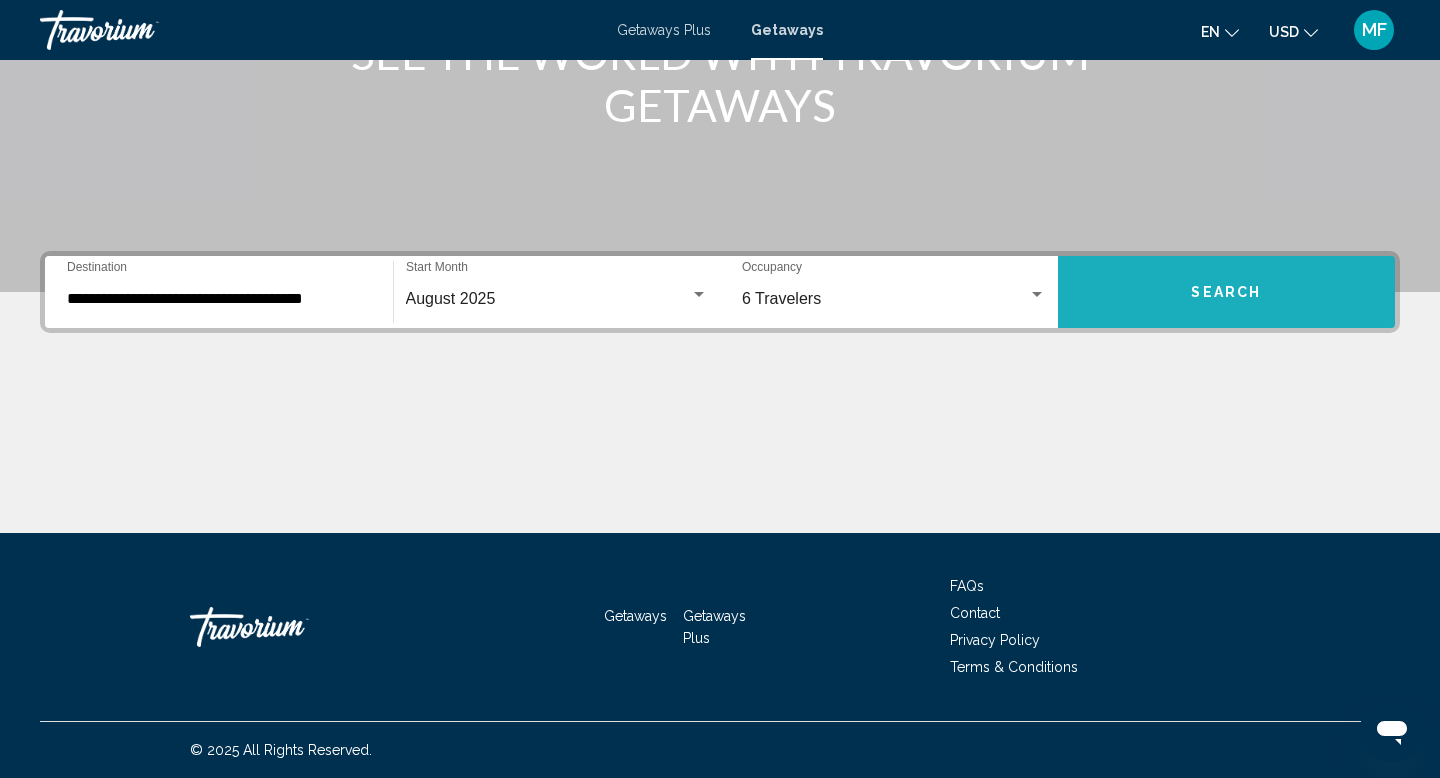 click on "Search" at bounding box center (1227, 292) 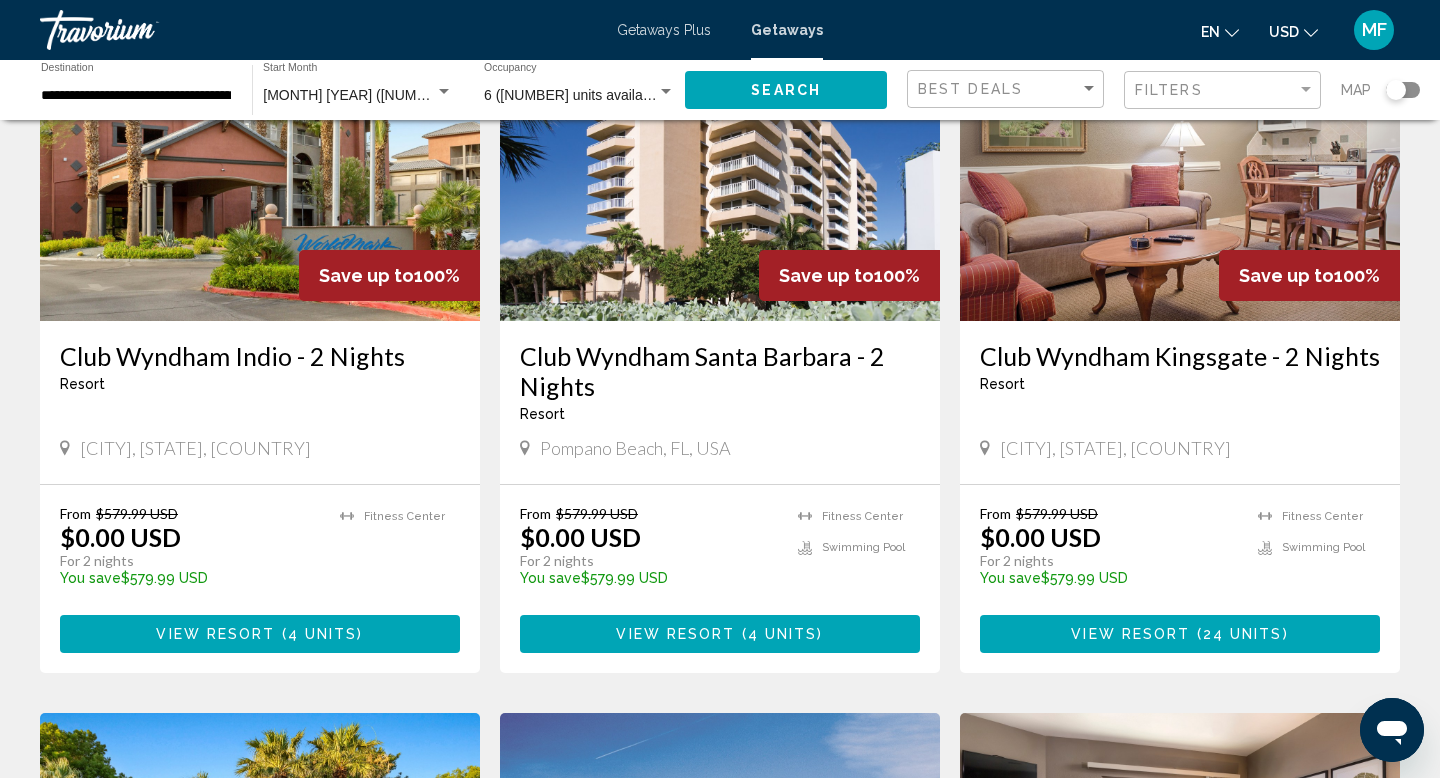 scroll, scrollTop: 960, scrollLeft: 0, axis: vertical 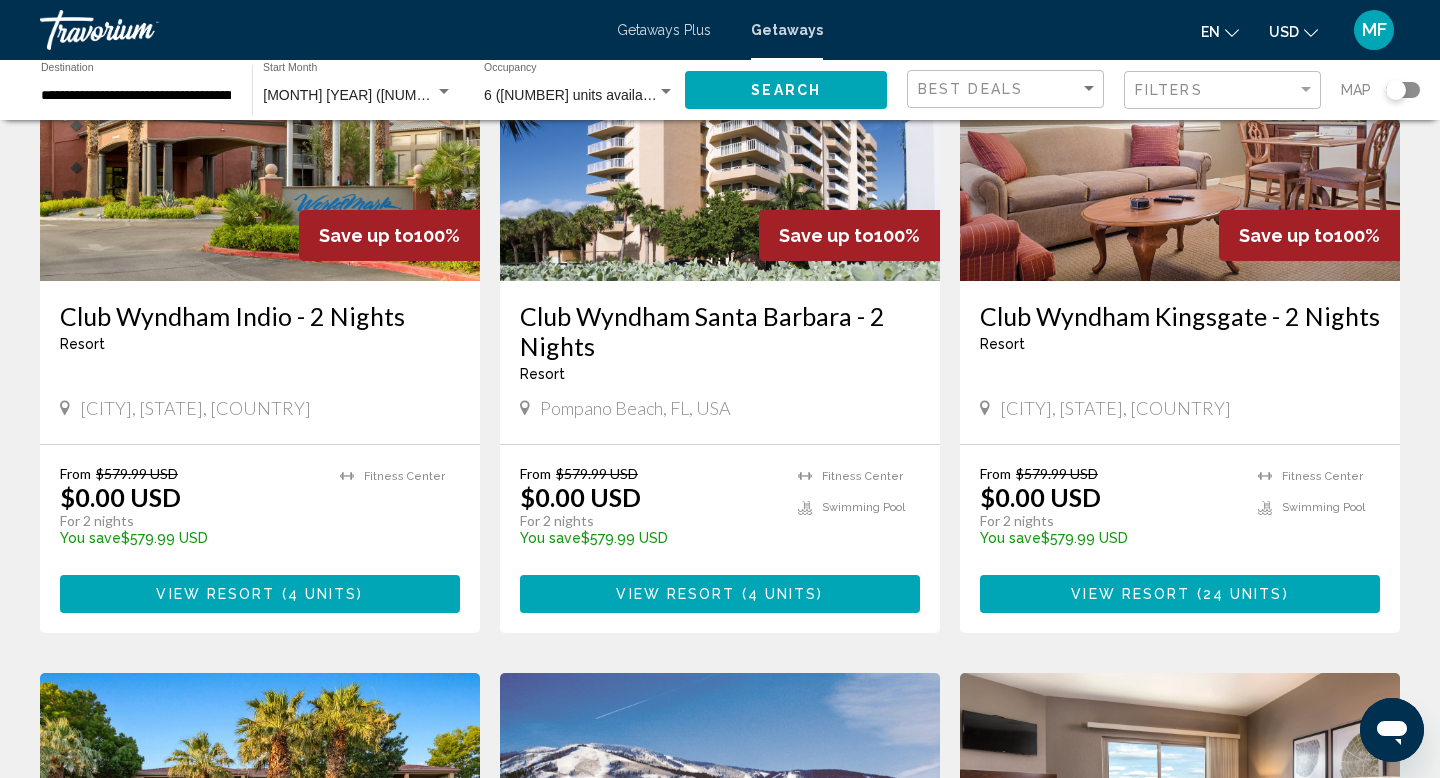 click on "Club Wyndham Santa Barbara - 2 Nights  Resort  -  This is an adults only resort
Pompano Beach, FL, USA" at bounding box center (720, 362) 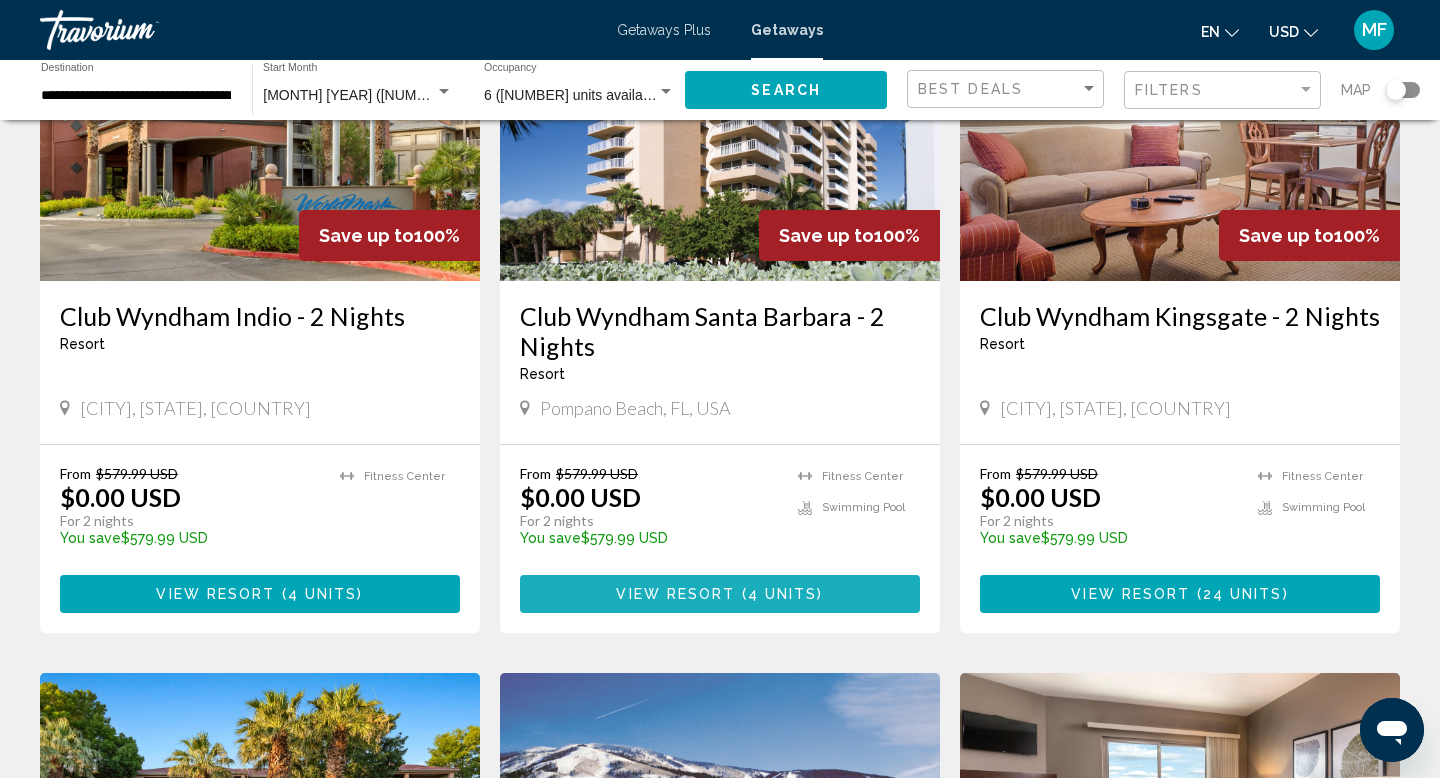 click on "4 units" at bounding box center (783, 595) 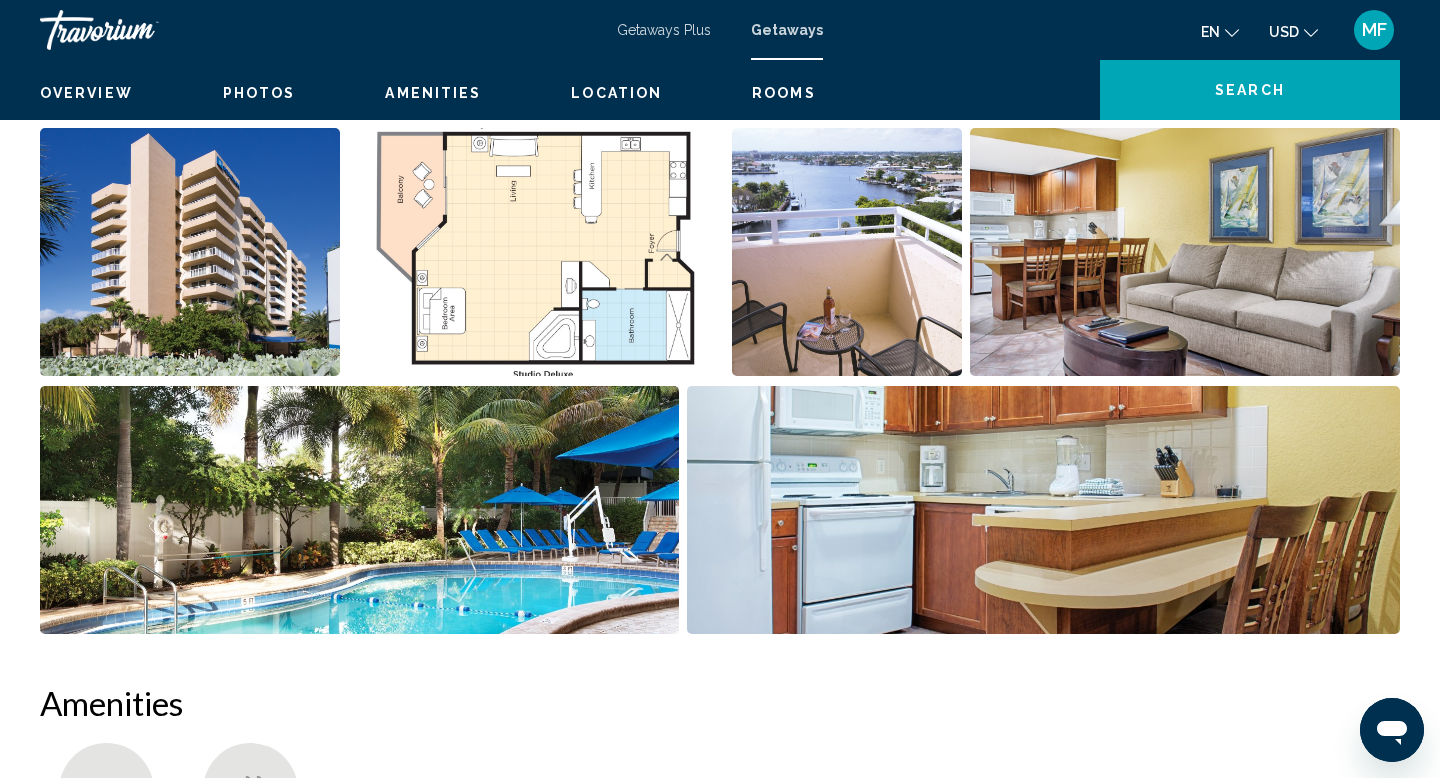 scroll, scrollTop: 0, scrollLeft: 0, axis: both 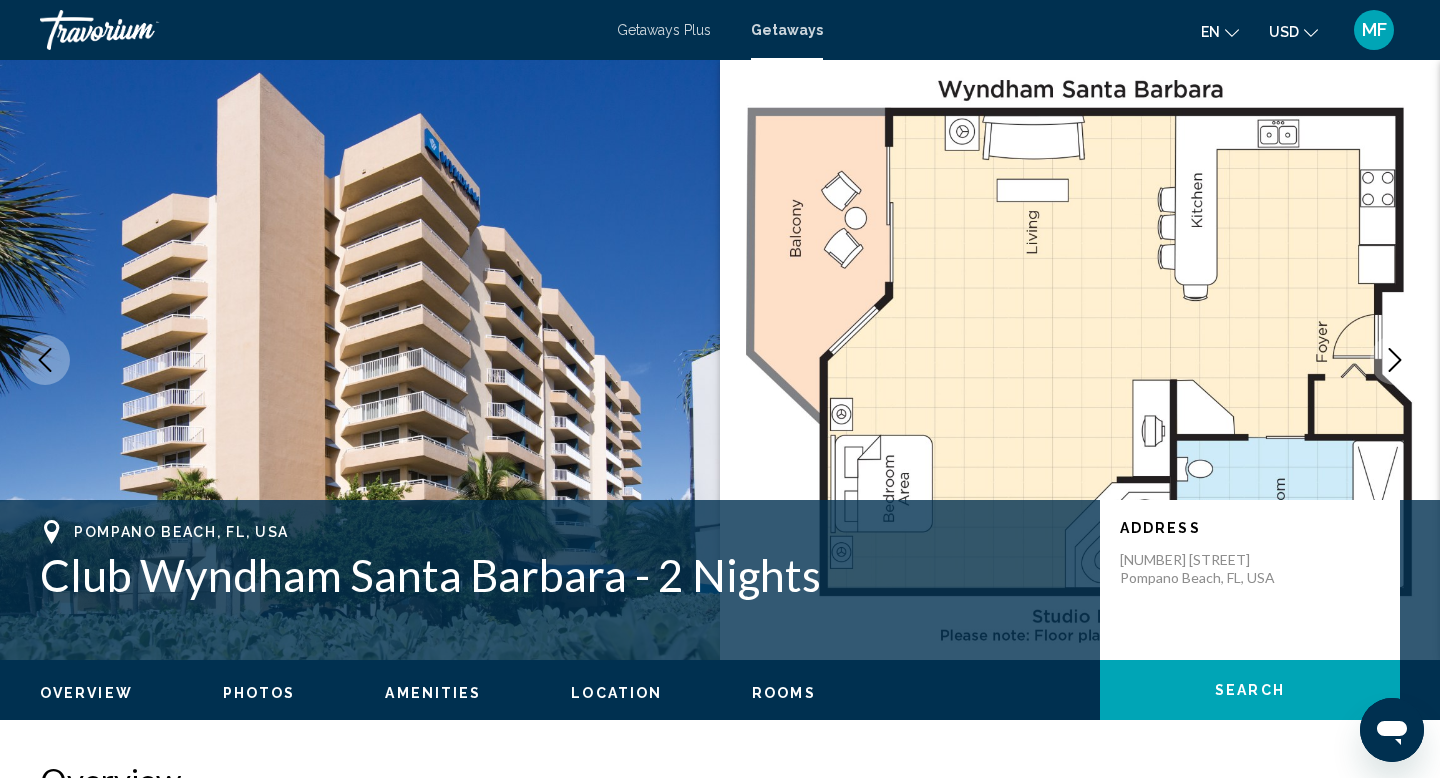 type 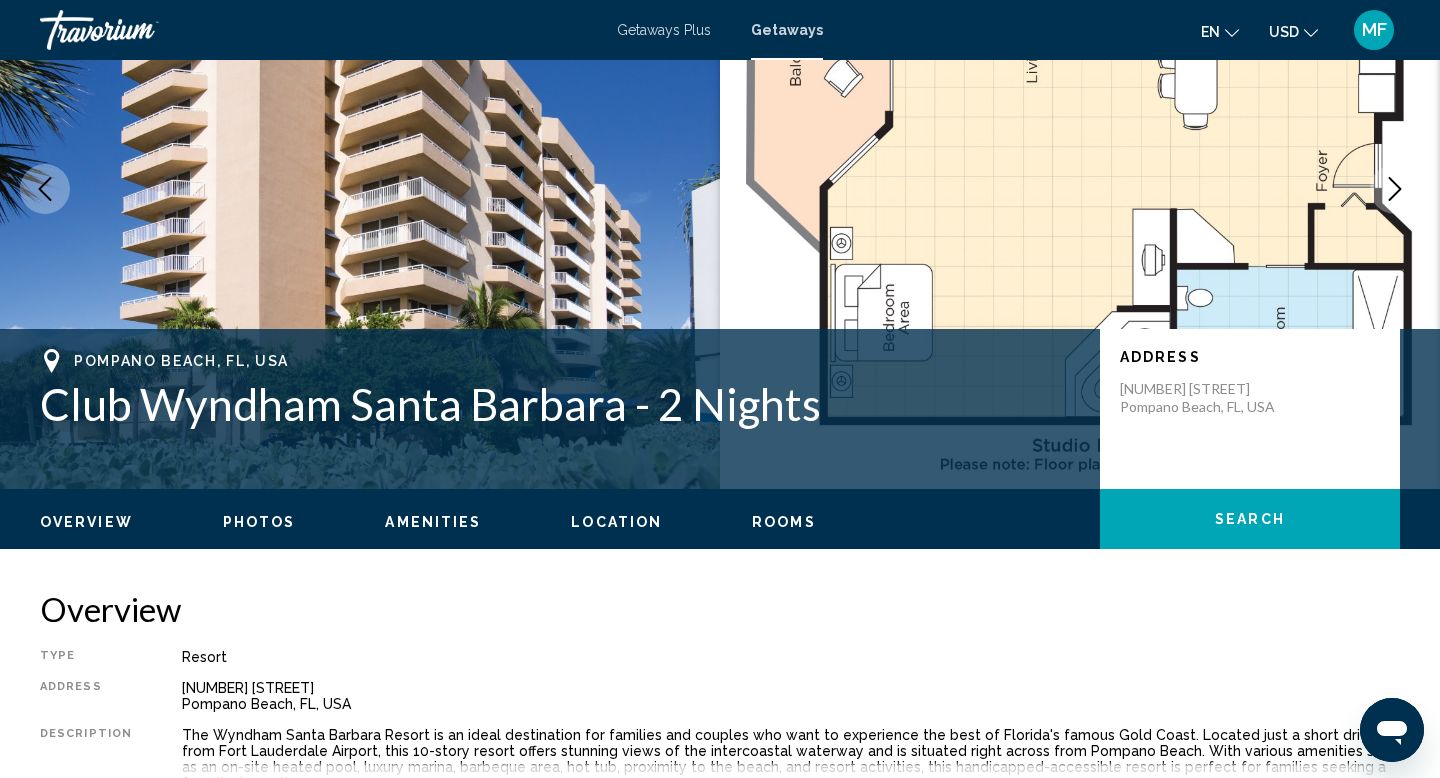 scroll, scrollTop: 200, scrollLeft: 0, axis: vertical 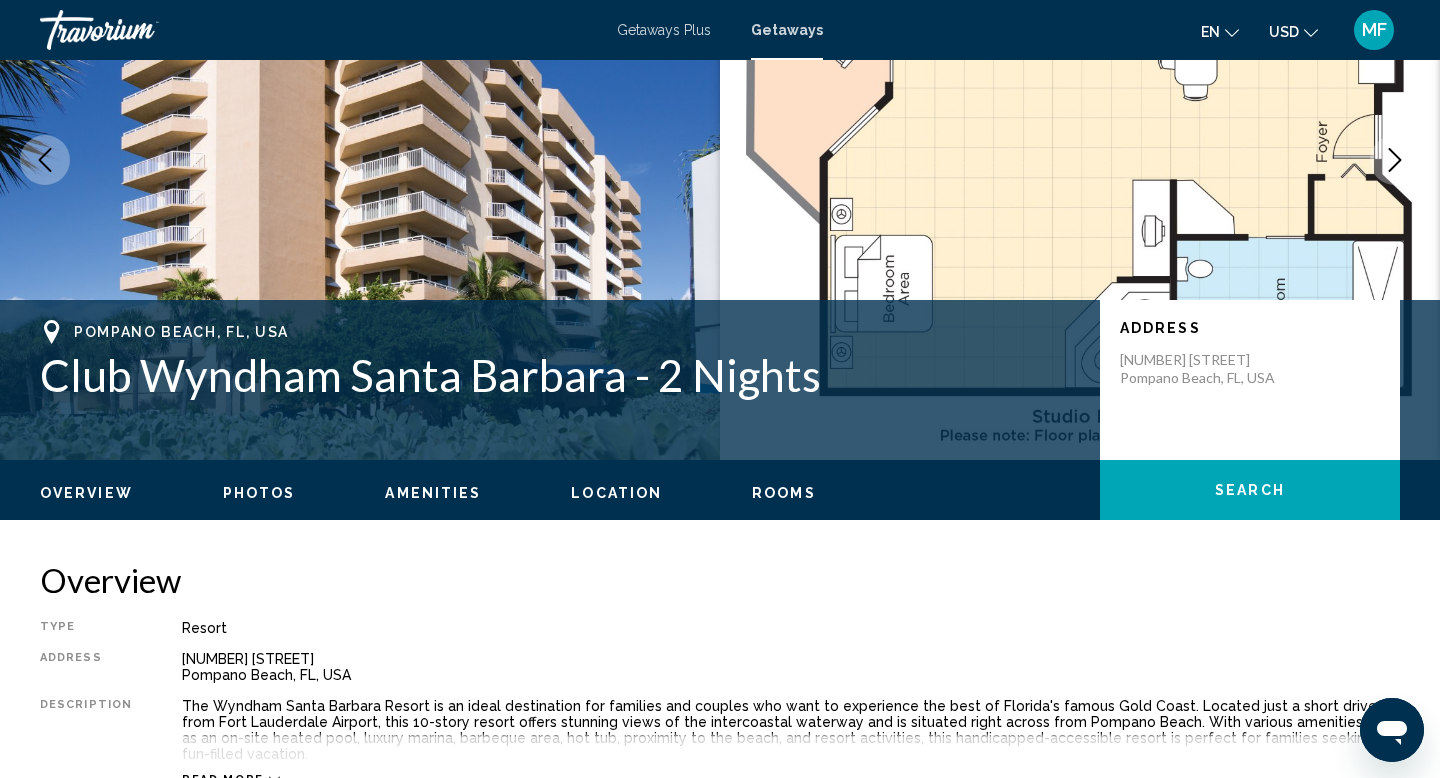click on "Rooms" at bounding box center (784, 493) 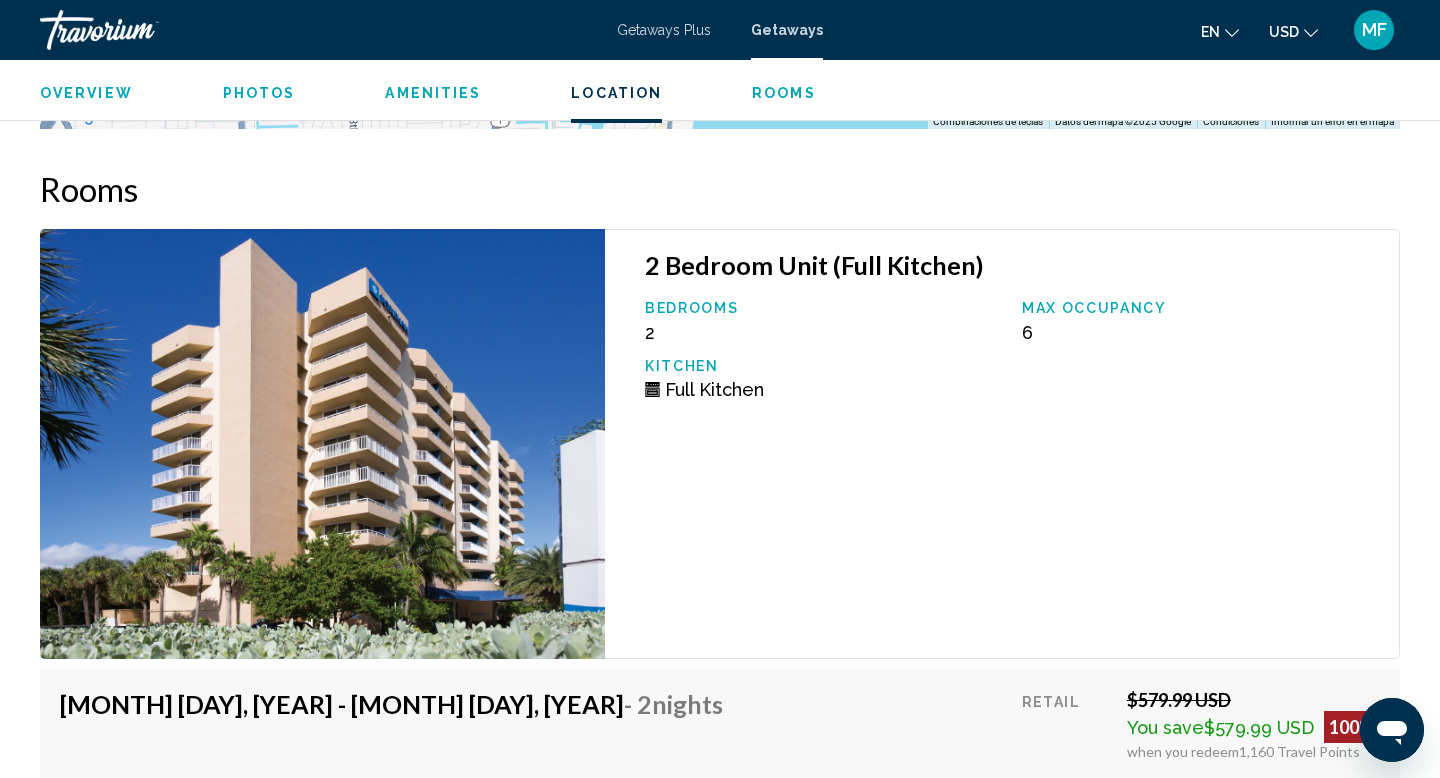 scroll, scrollTop: 3398, scrollLeft: 0, axis: vertical 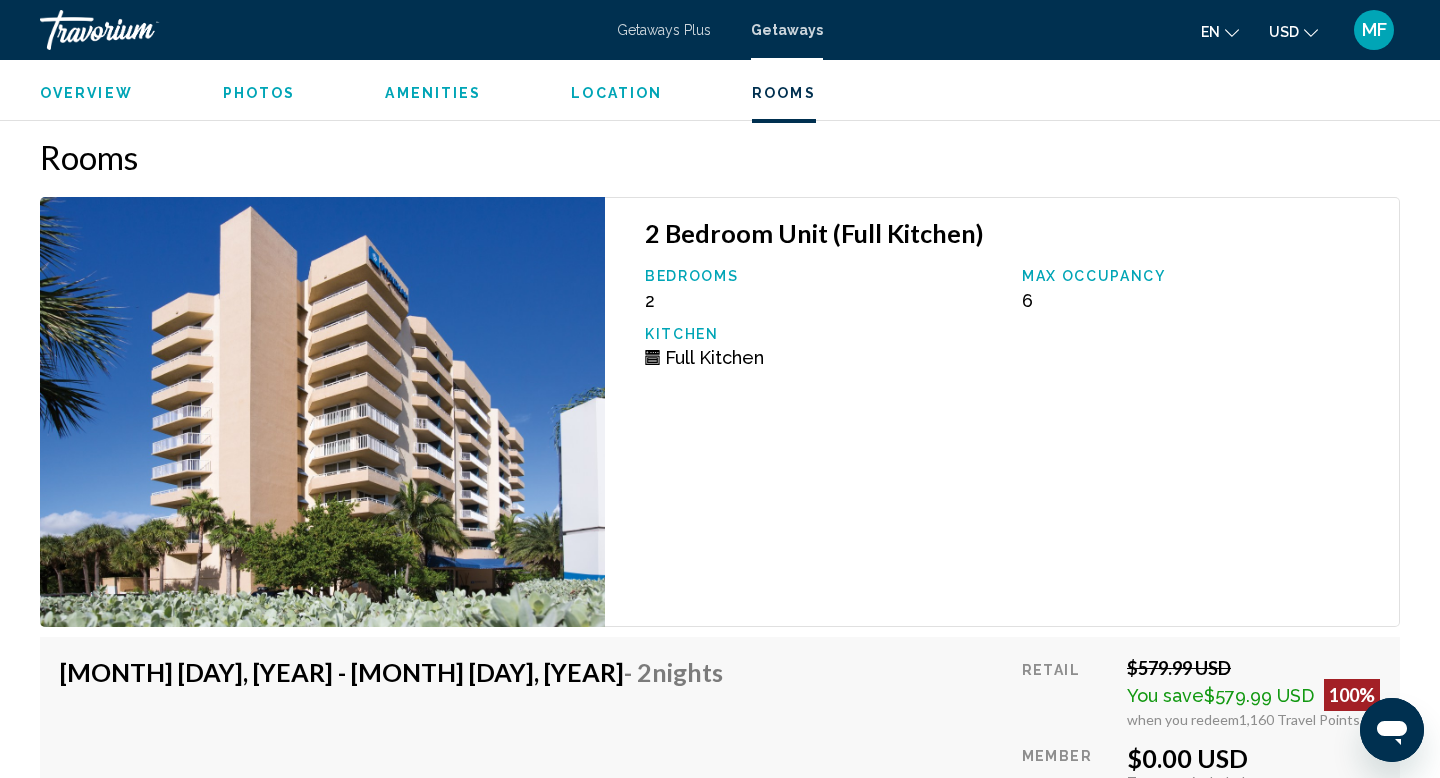type 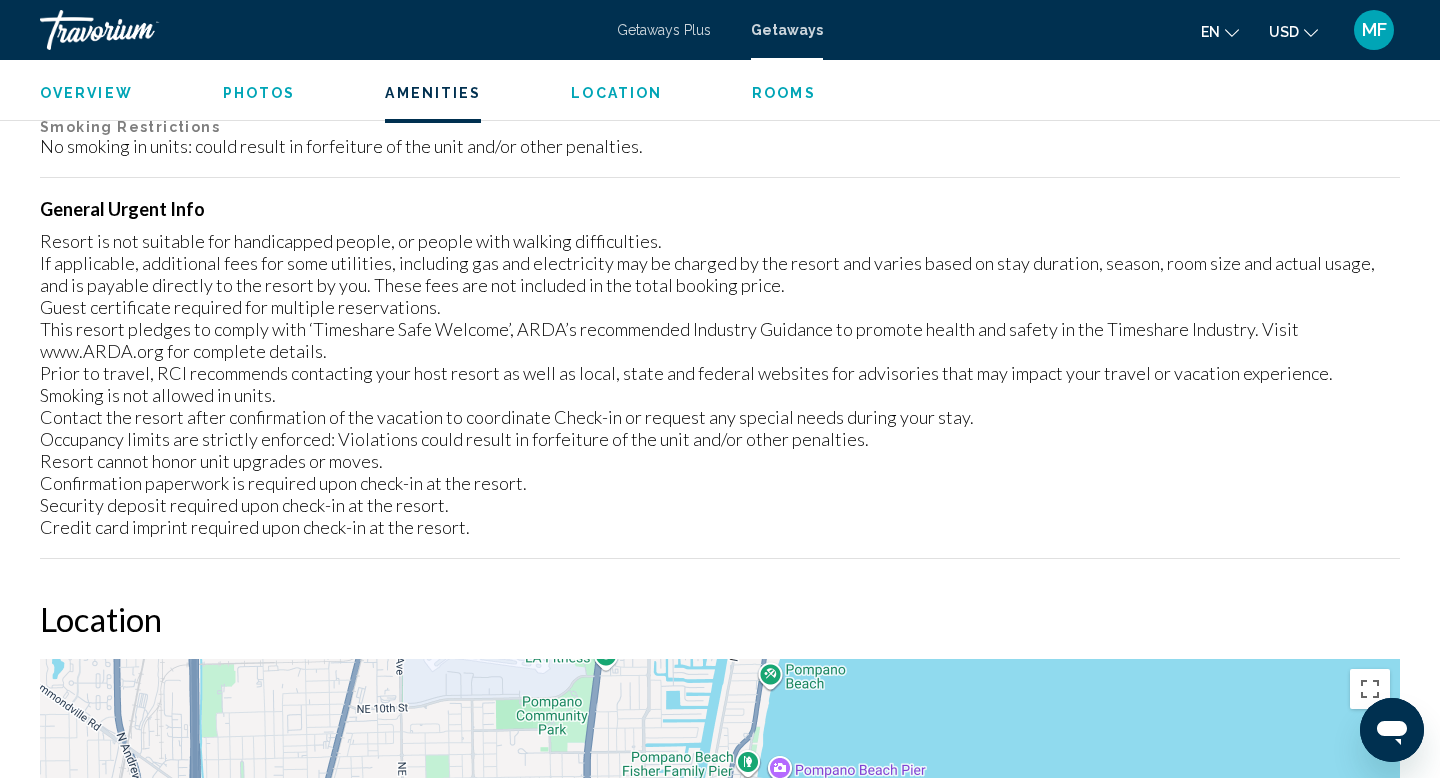 scroll, scrollTop: 2198, scrollLeft: 0, axis: vertical 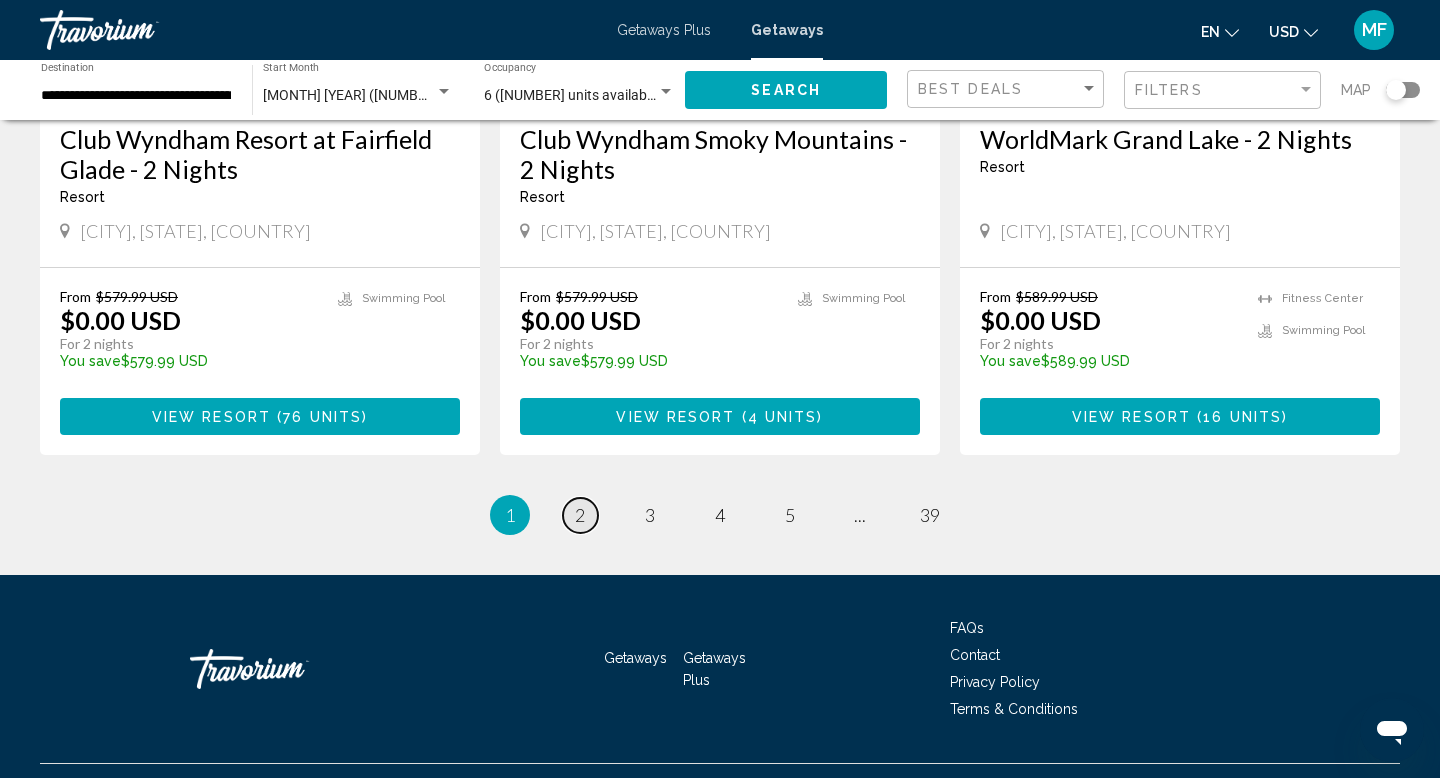 click on "page  2" at bounding box center [580, 515] 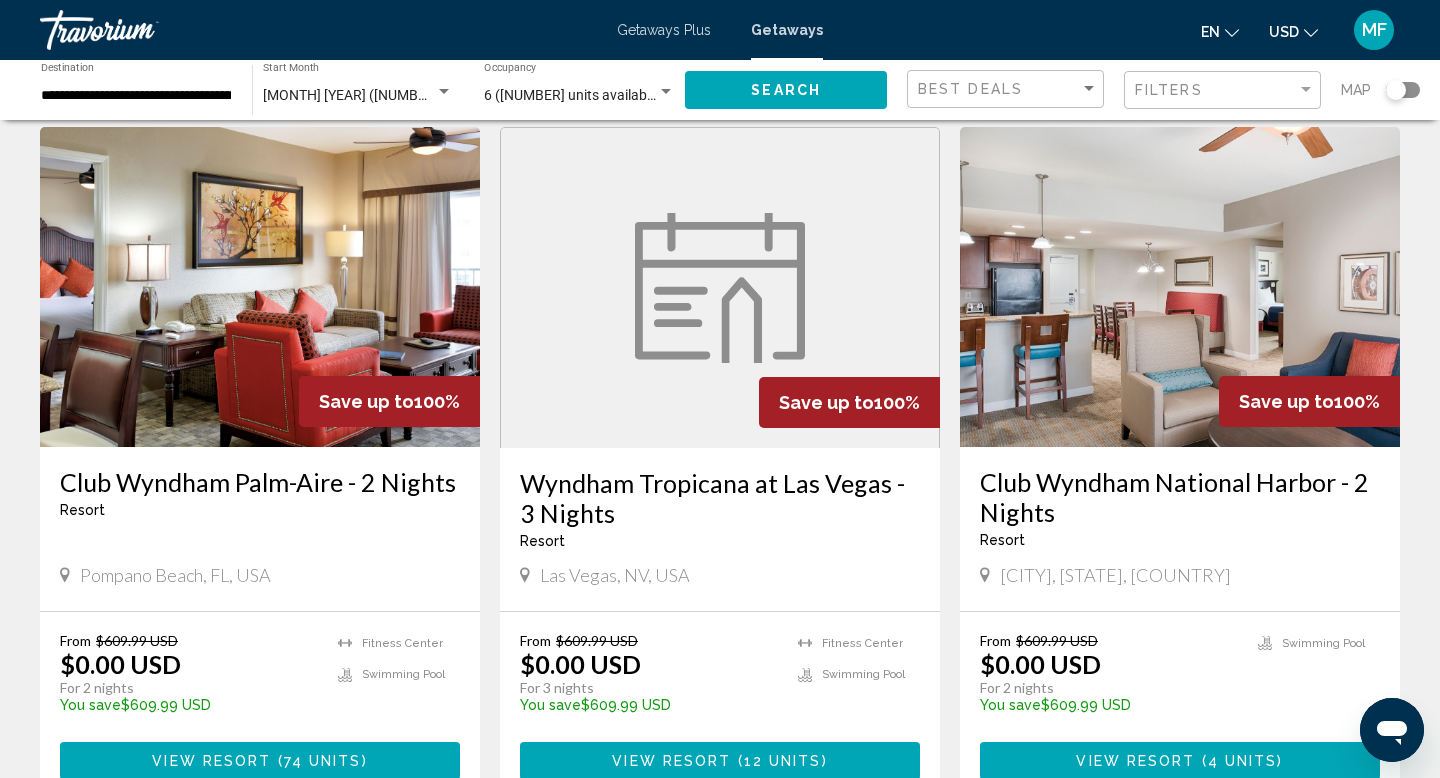 scroll, scrollTop: 800, scrollLeft: 0, axis: vertical 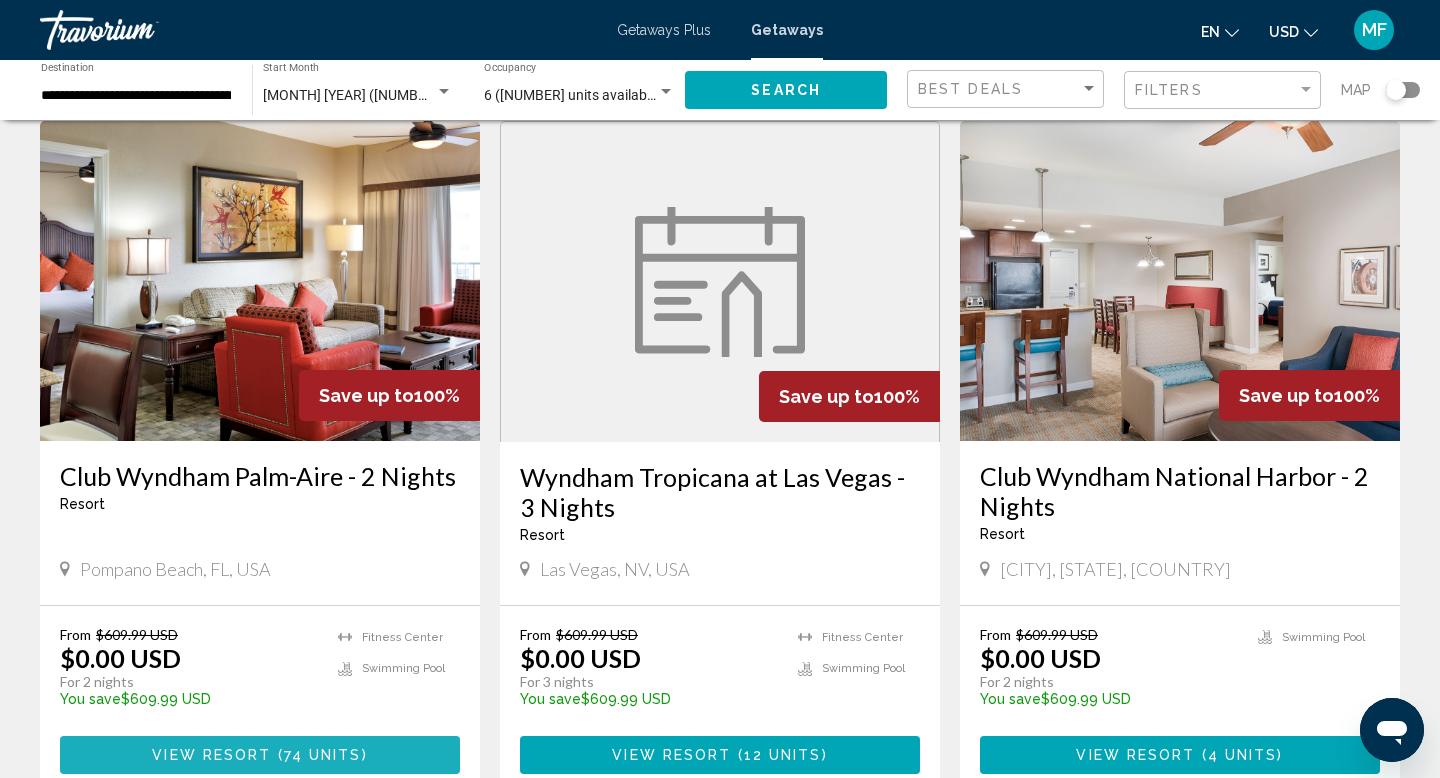 click on "( 74 units )" at bounding box center (319, 756) 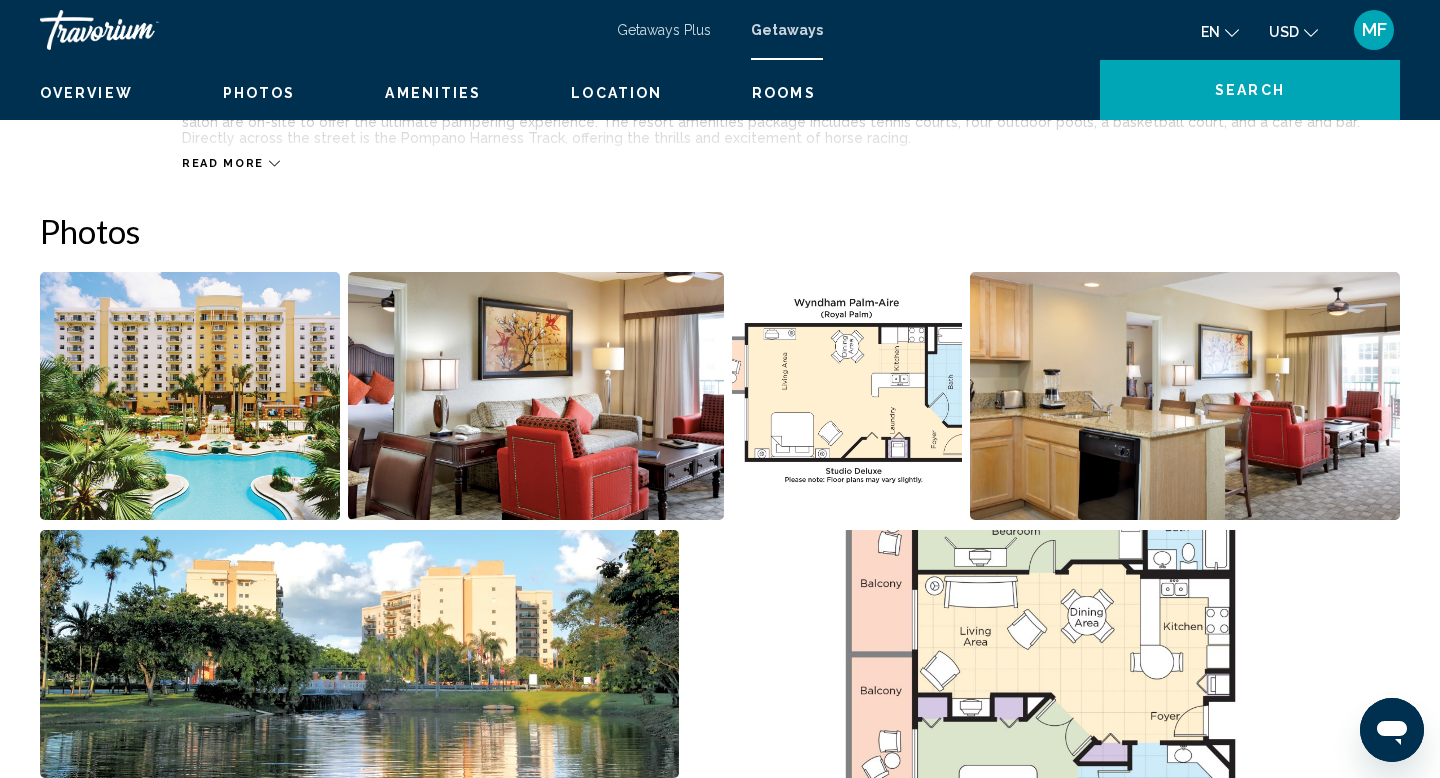scroll, scrollTop: 0, scrollLeft: 0, axis: both 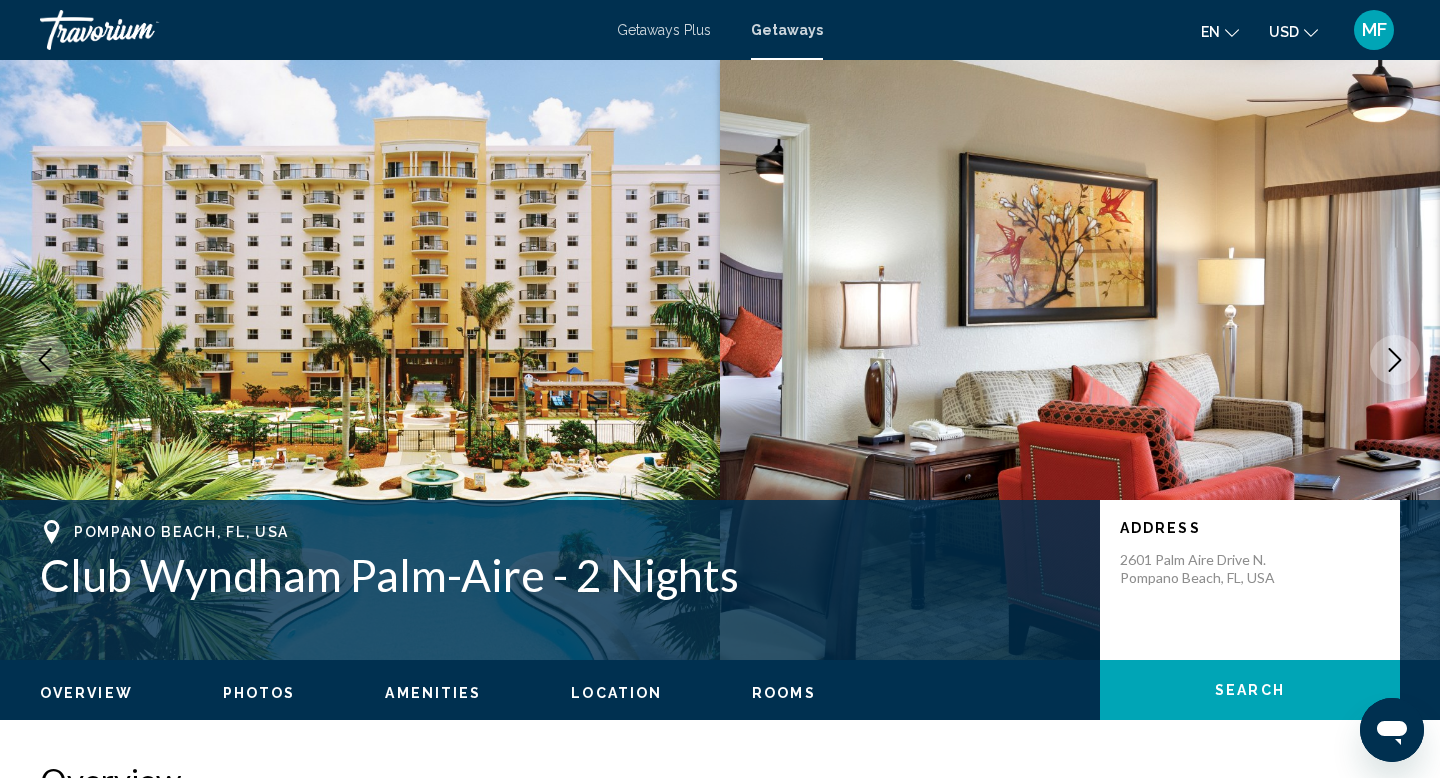 type 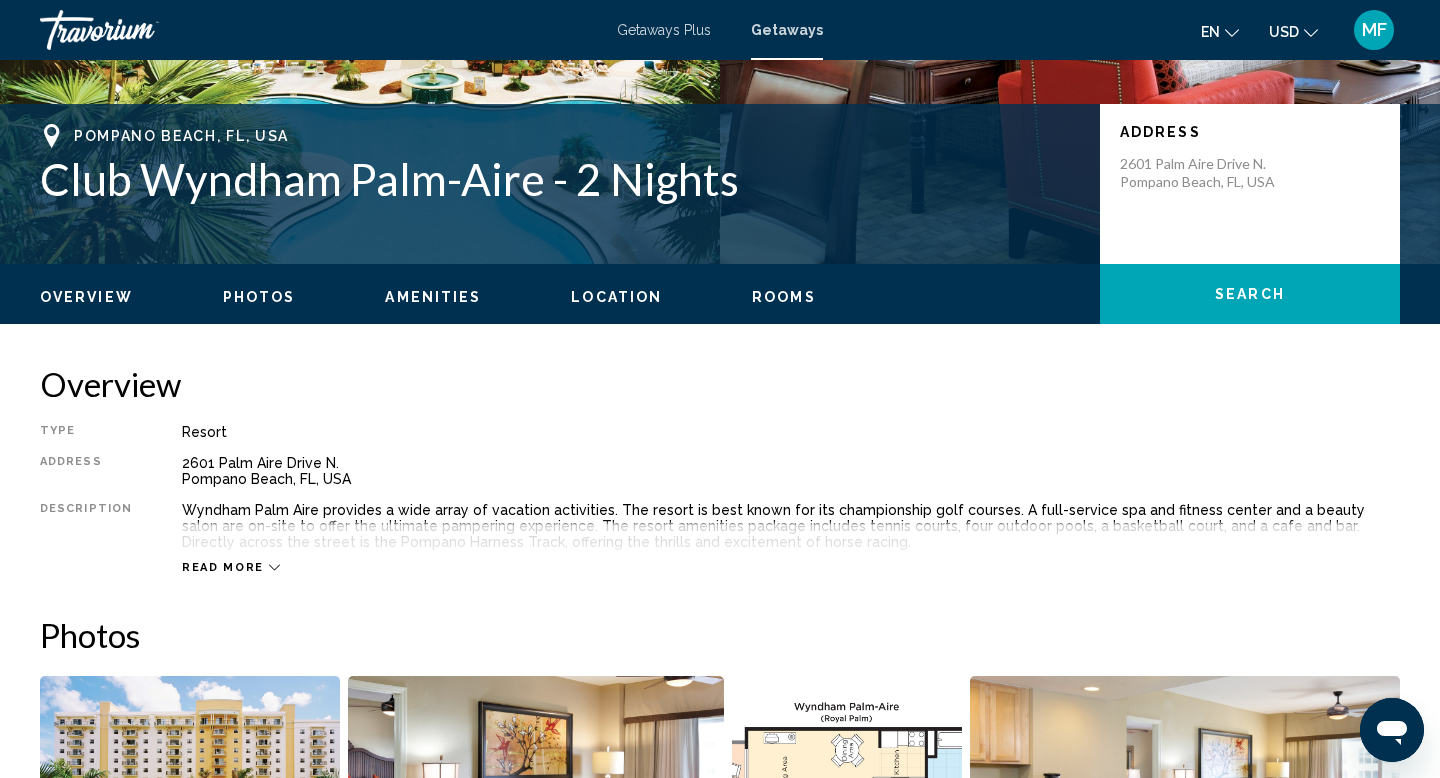 scroll, scrollTop: 400, scrollLeft: 0, axis: vertical 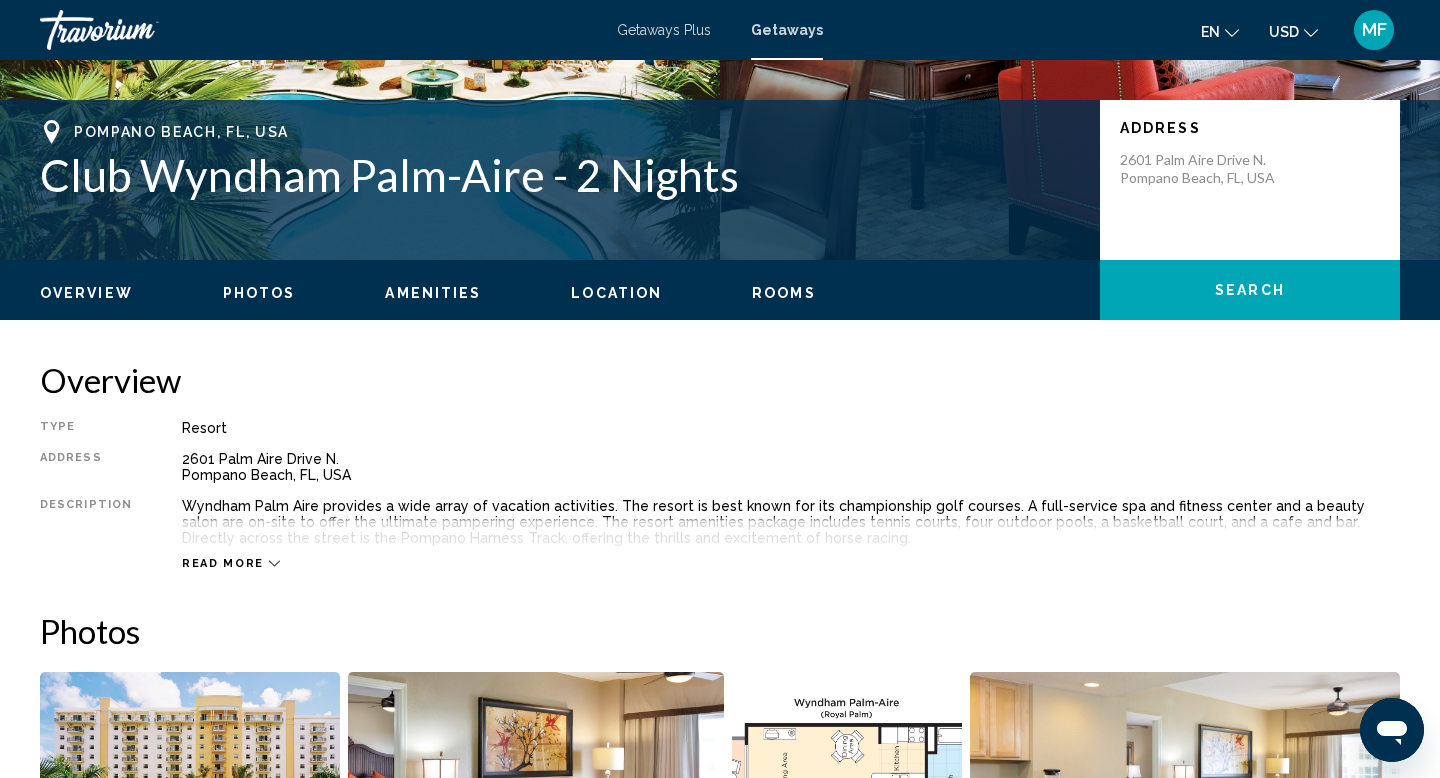 click on "Read more" at bounding box center [223, 563] 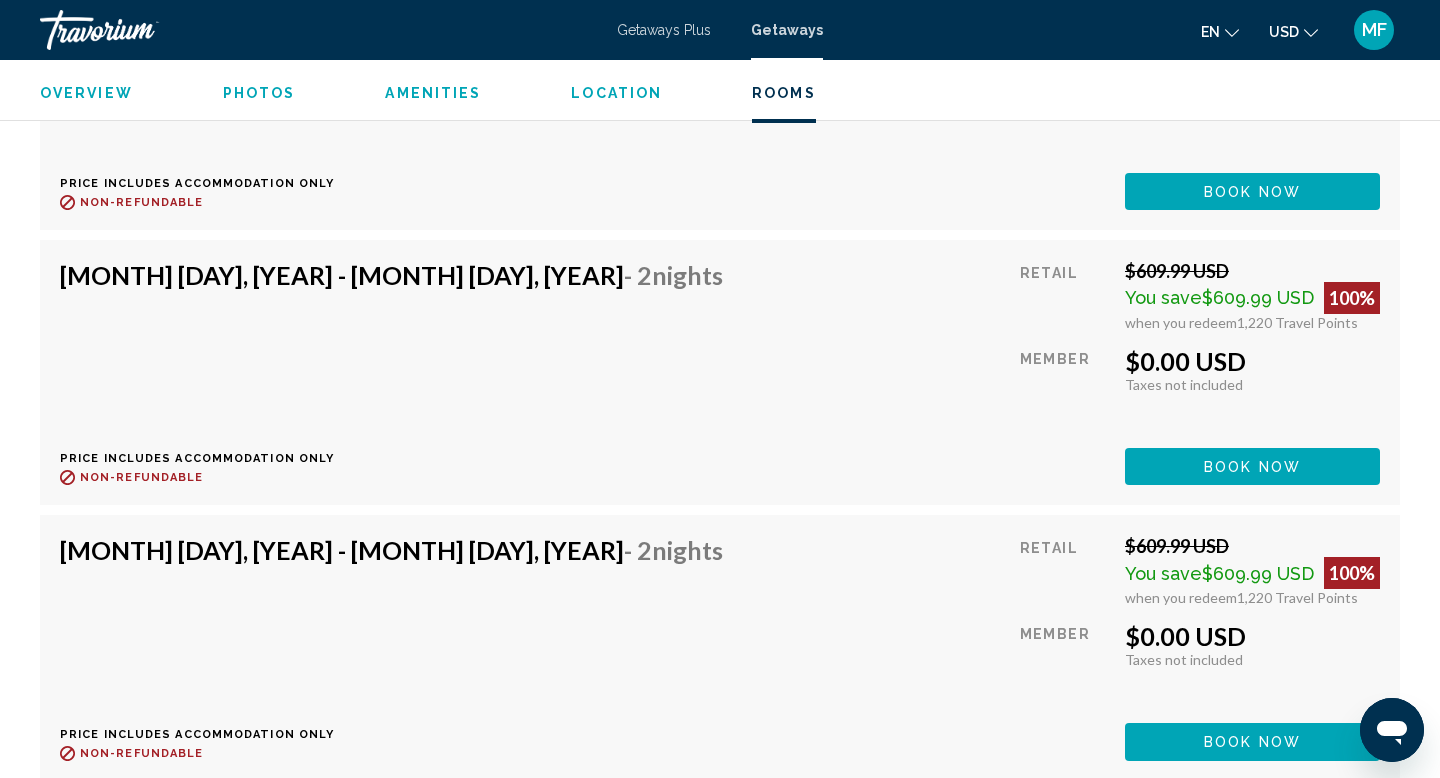 scroll, scrollTop: 5640, scrollLeft: 0, axis: vertical 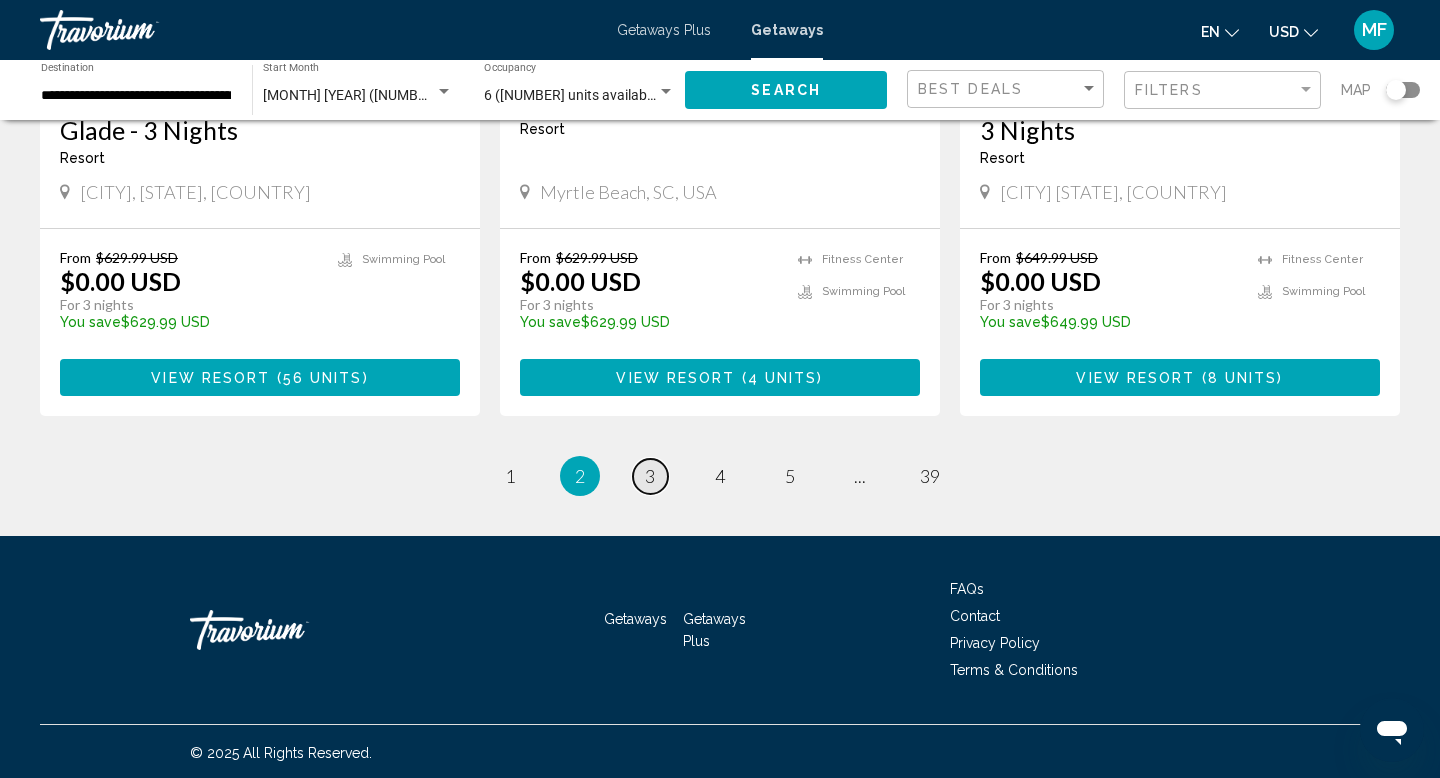 click on "3" at bounding box center (650, 476) 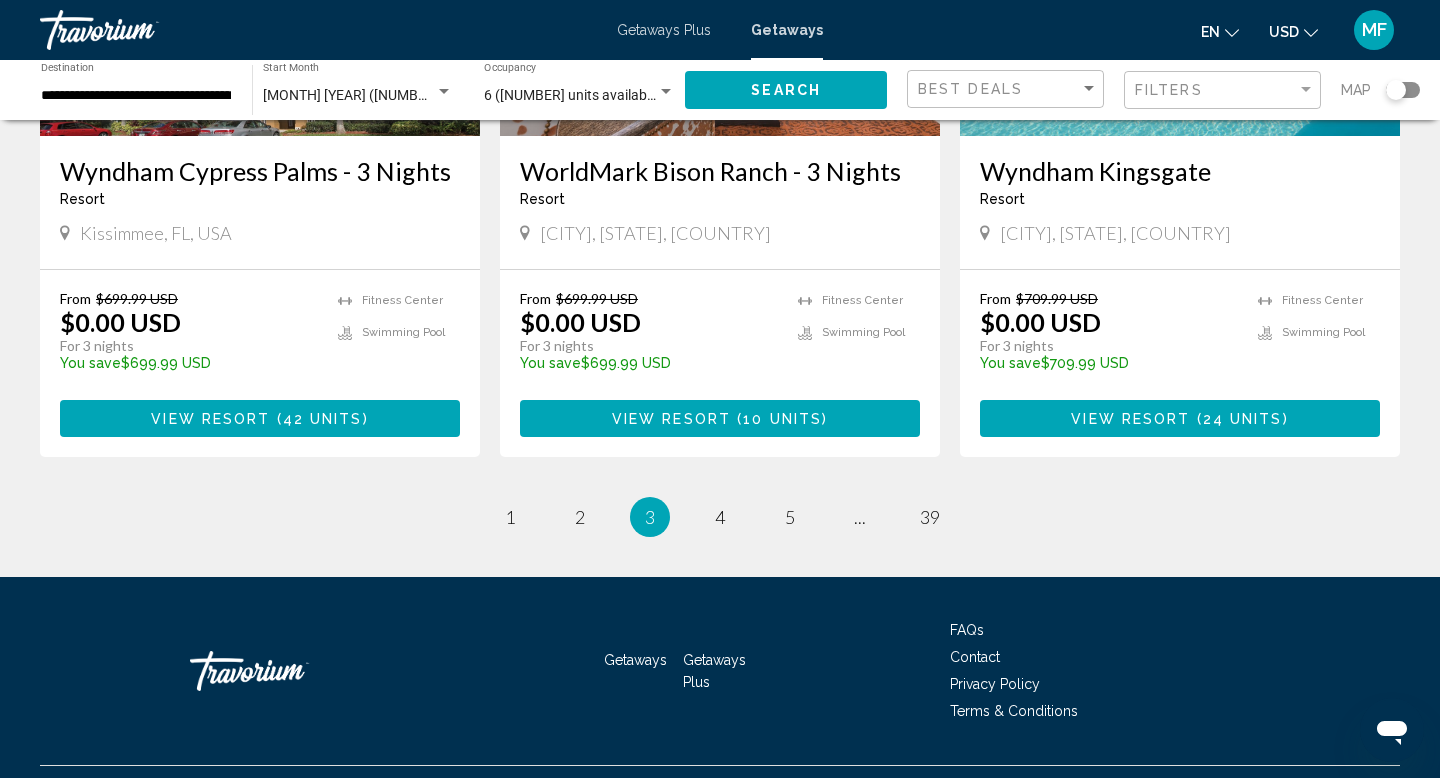 scroll, scrollTop: 2560, scrollLeft: 0, axis: vertical 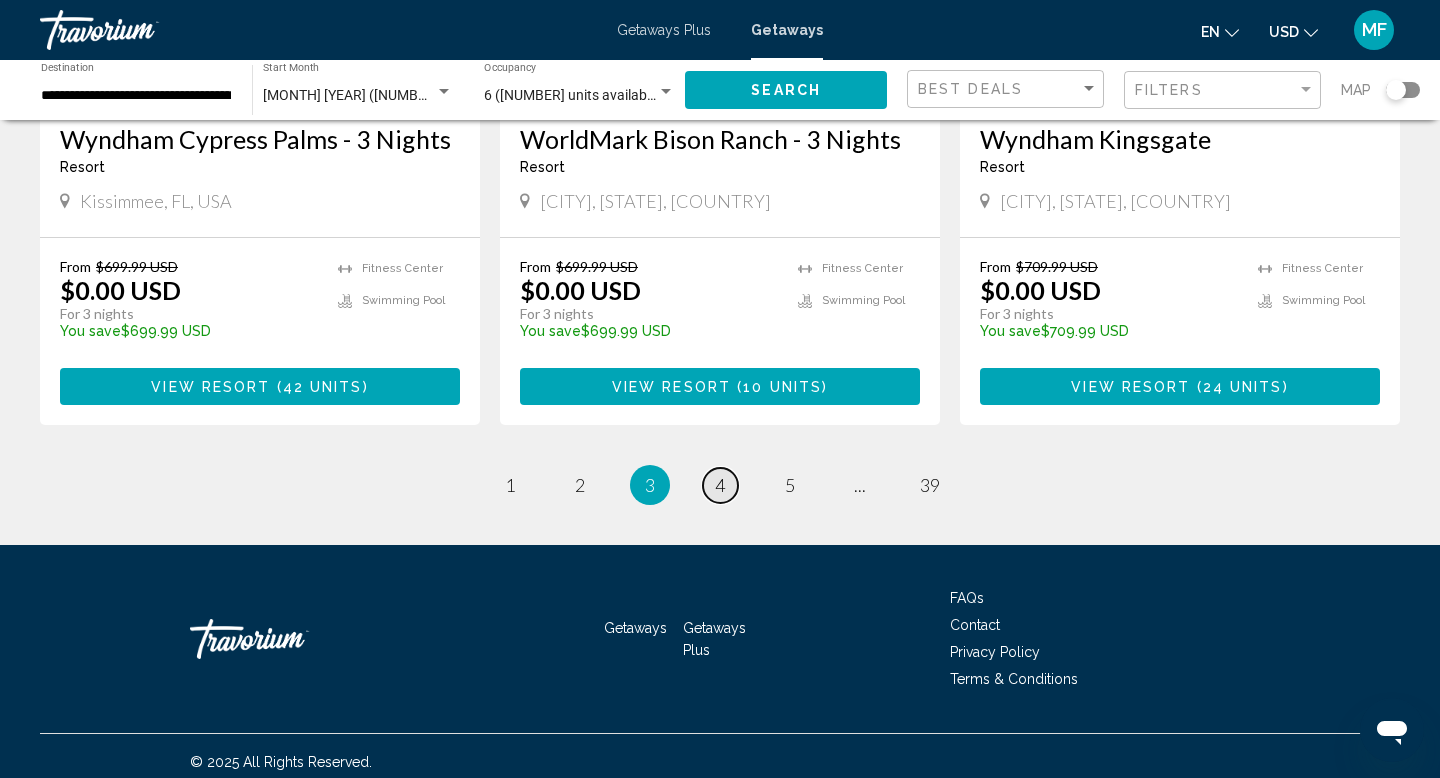 click on "page  4" at bounding box center [720, 485] 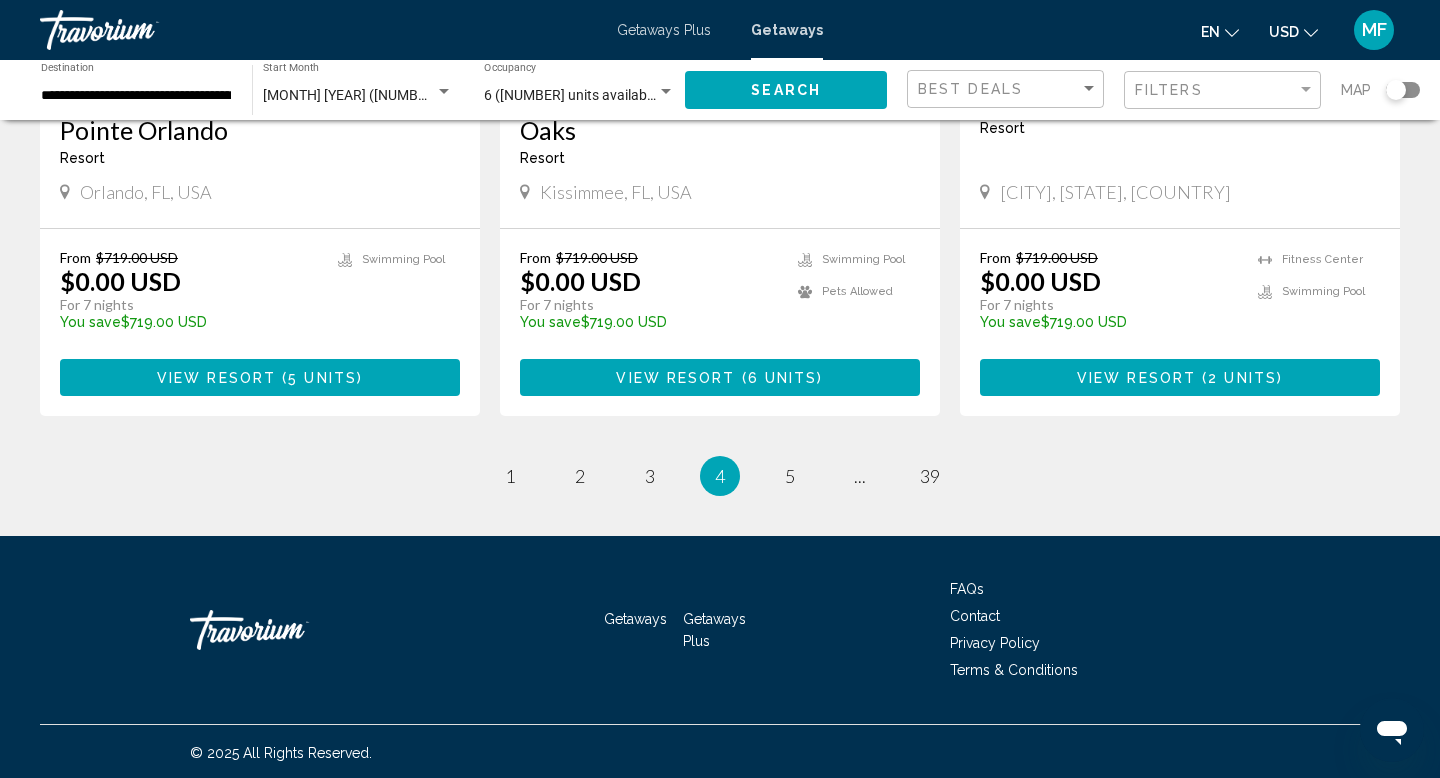 scroll, scrollTop: 2570, scrollLeft: 0, axis: vertical 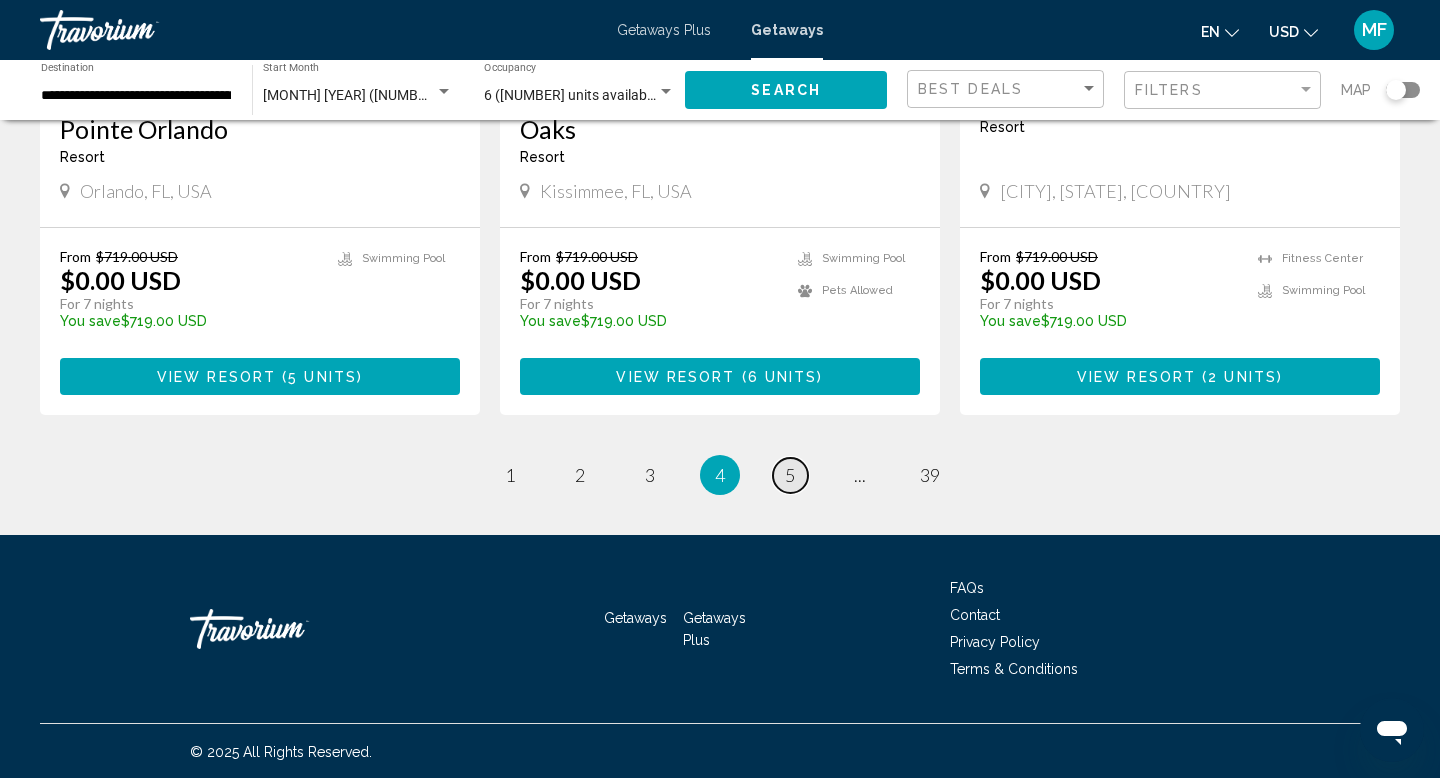 click on "5" at bounding box center (790, 475) 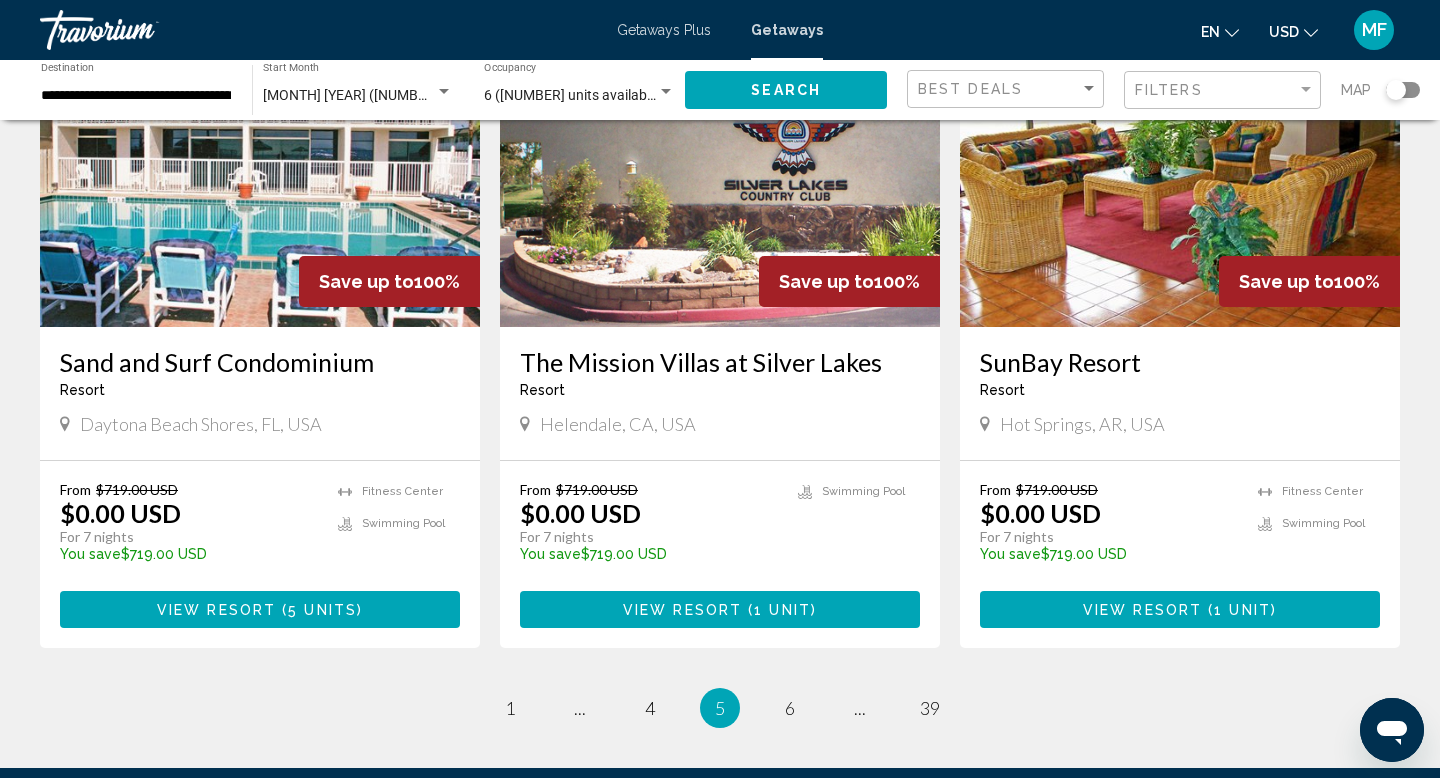 scroll, scrollTop: 2280, scrollLeft: 0, axis: vertical 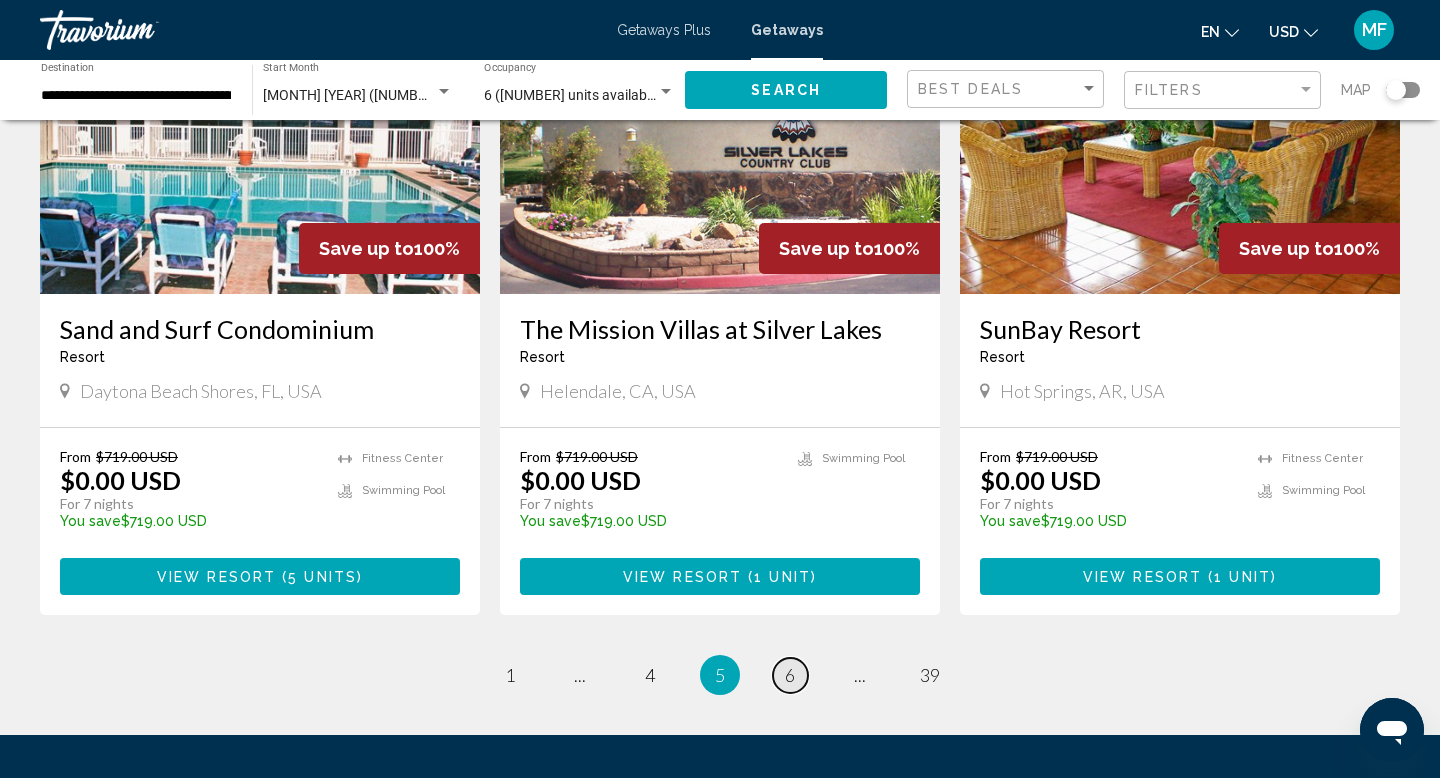 click on "6" at bounding box center [790, 675] 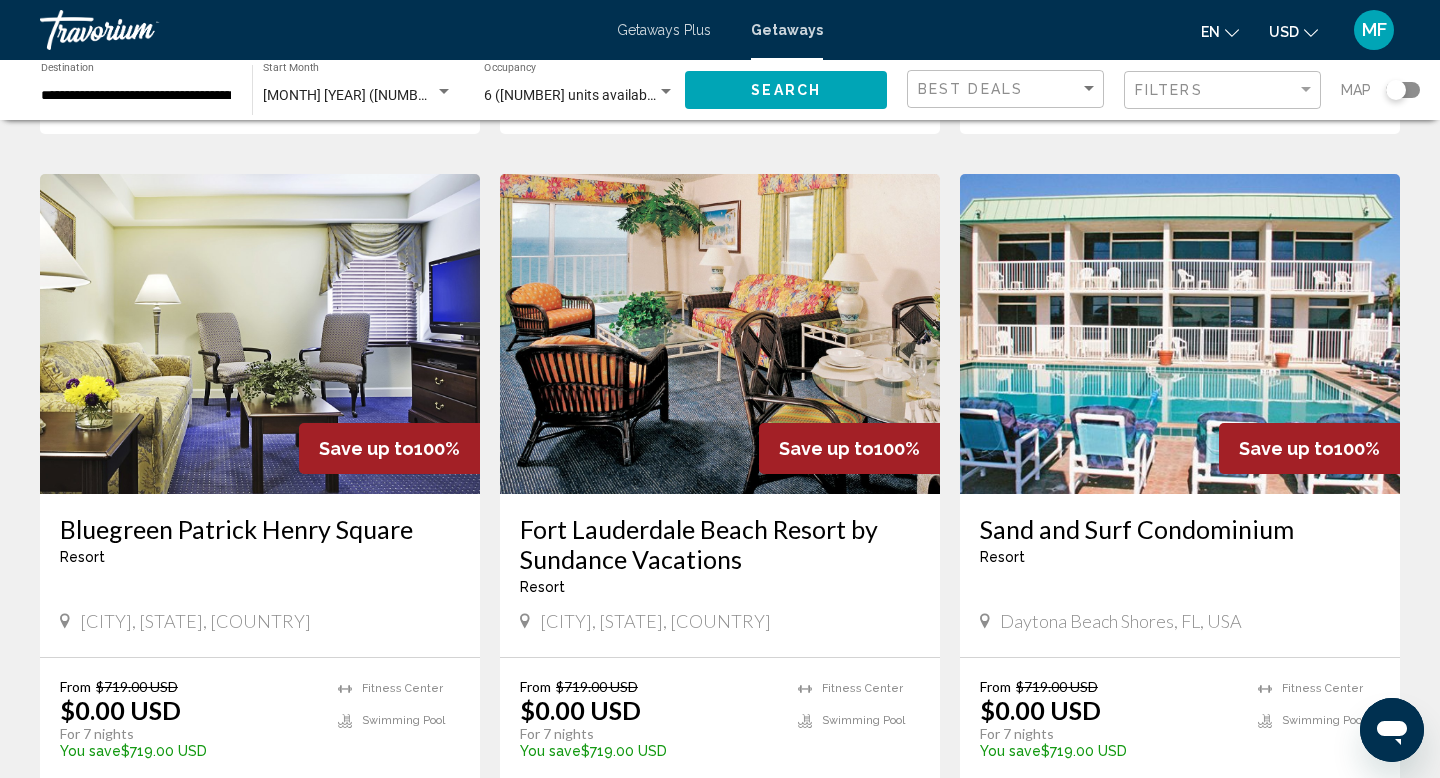 scroll, scrollTop: 2120, scrollLeft: 0, axis: vertical 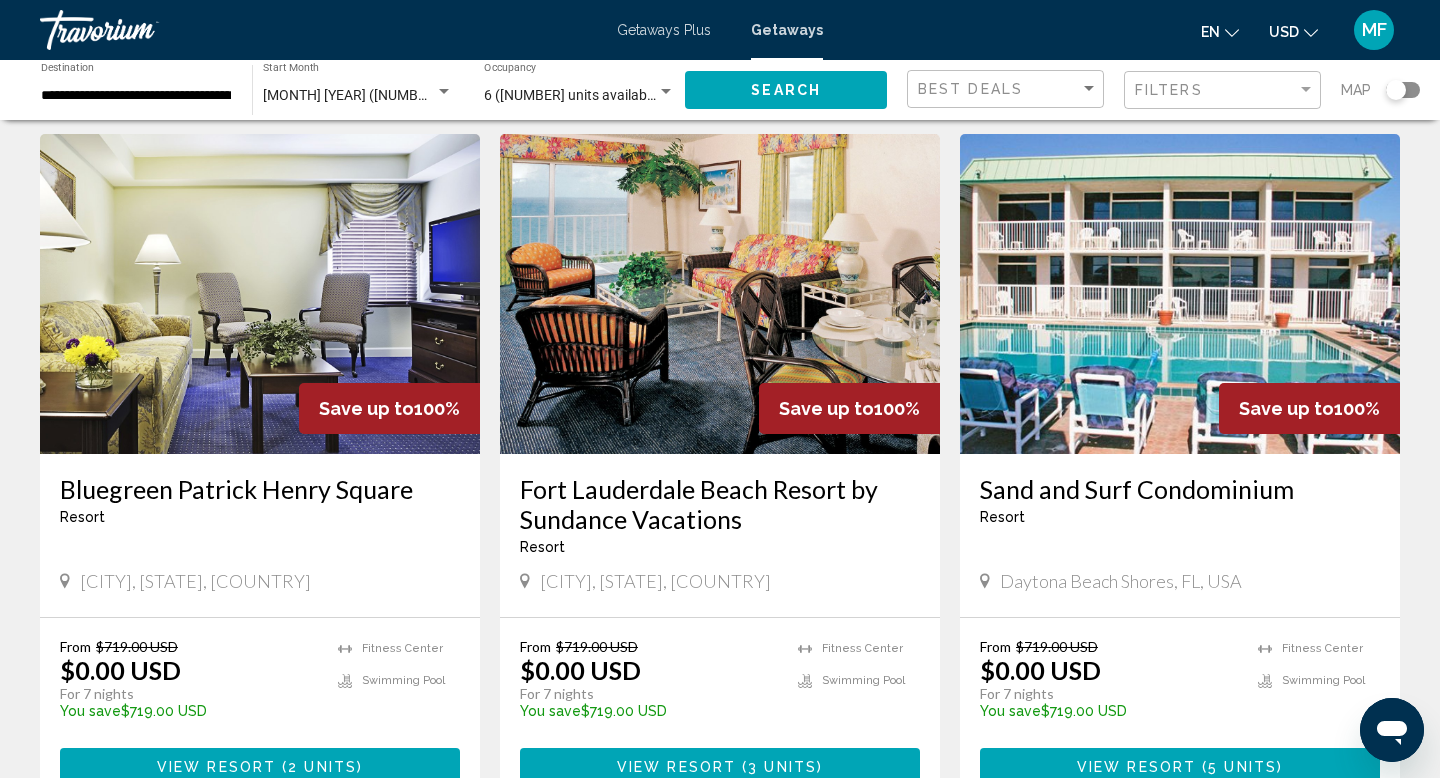 click on "Fort Lauderdale Beach Resort by Sundance Vacations" at bounding box center [720, 504] 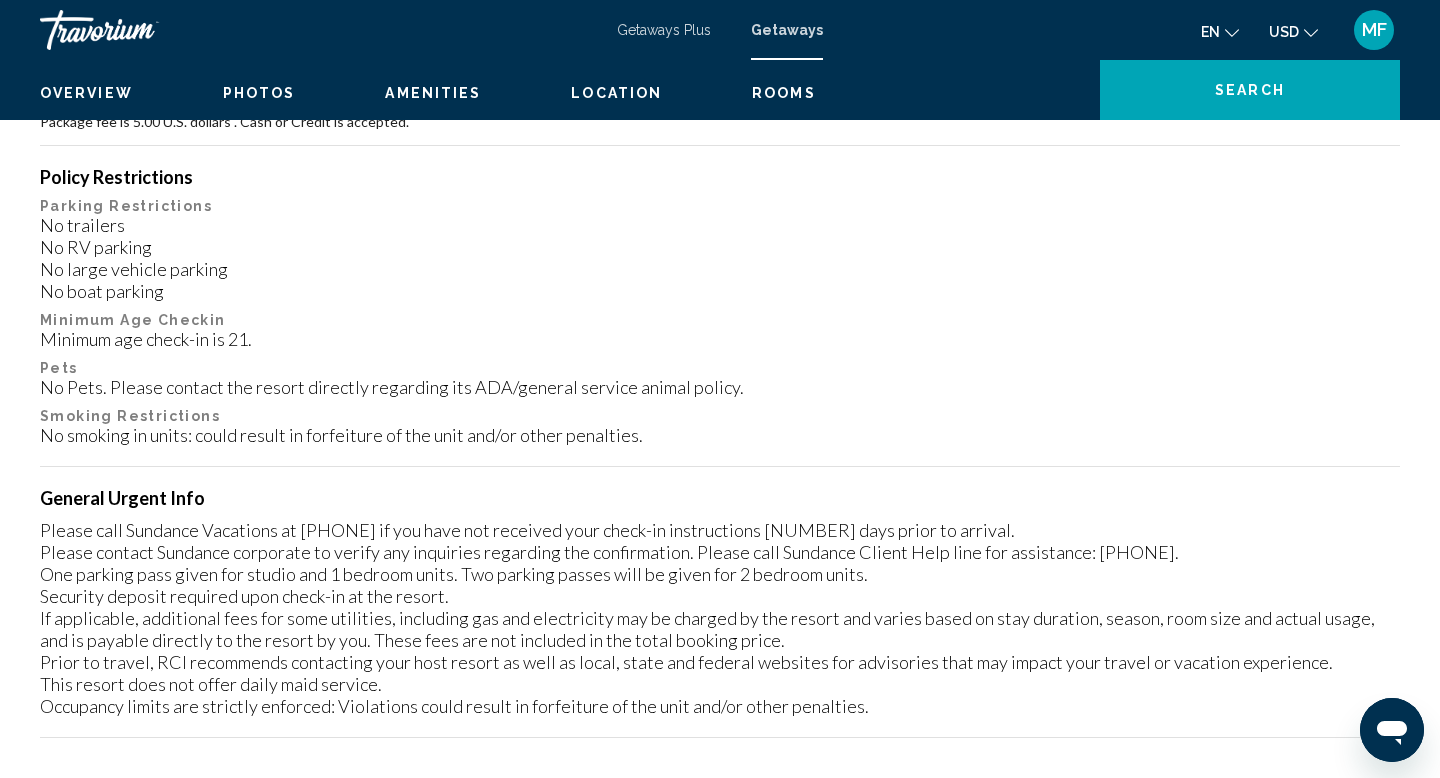 scroll, scrollTop: 0, scrollLeft: 0, axis: both 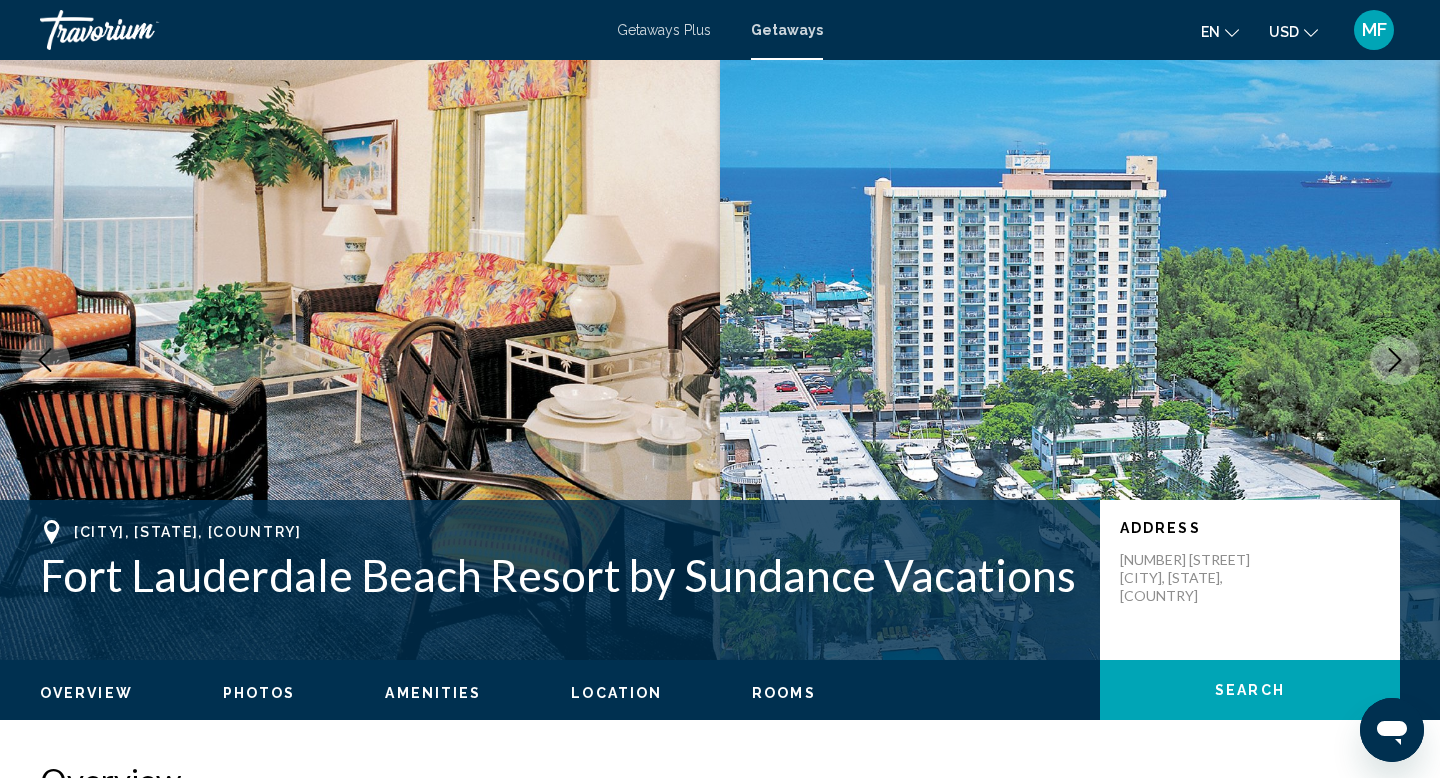 type 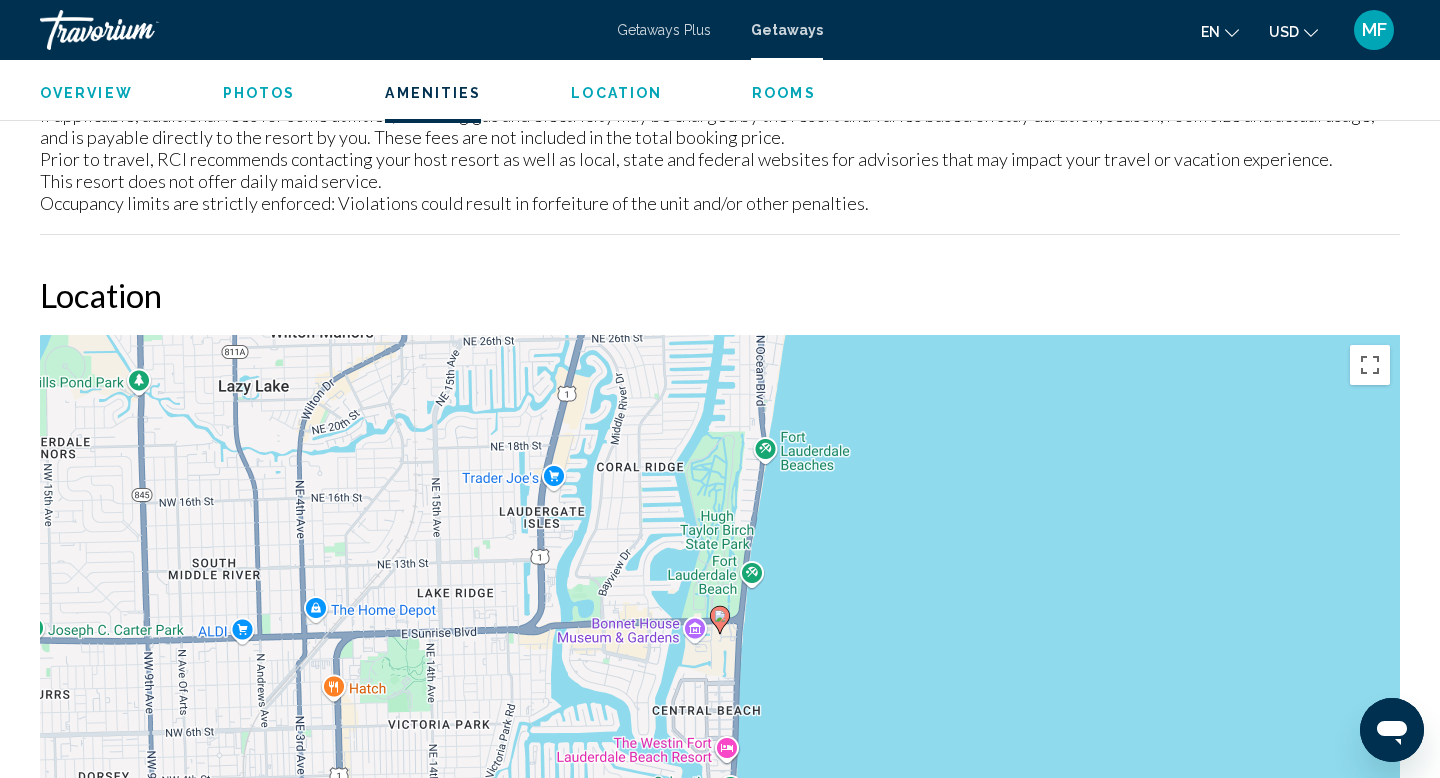 scroll, scrollTop: 2640, scrollLeft: 0, axis: vertical 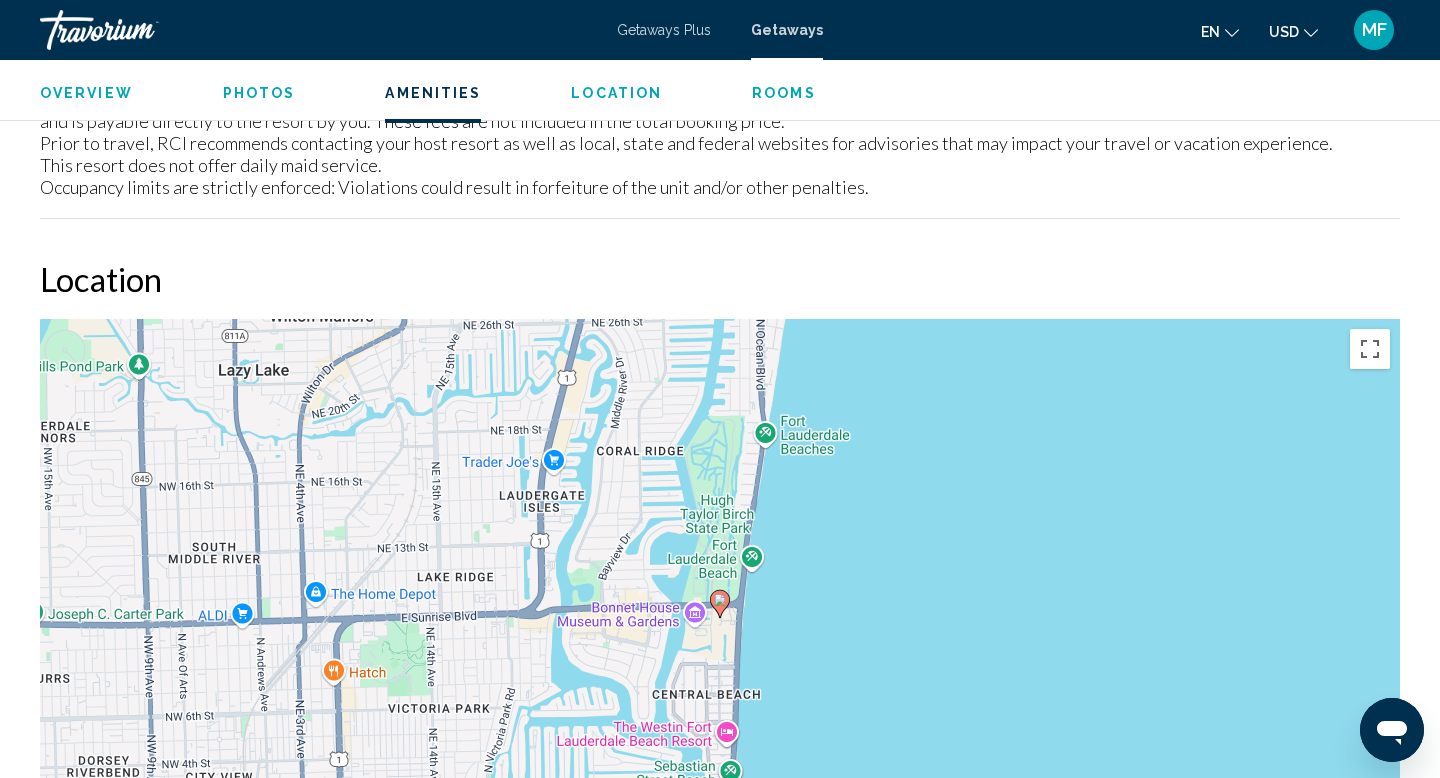 click on "Rooms" at bounding box center (784, 93) 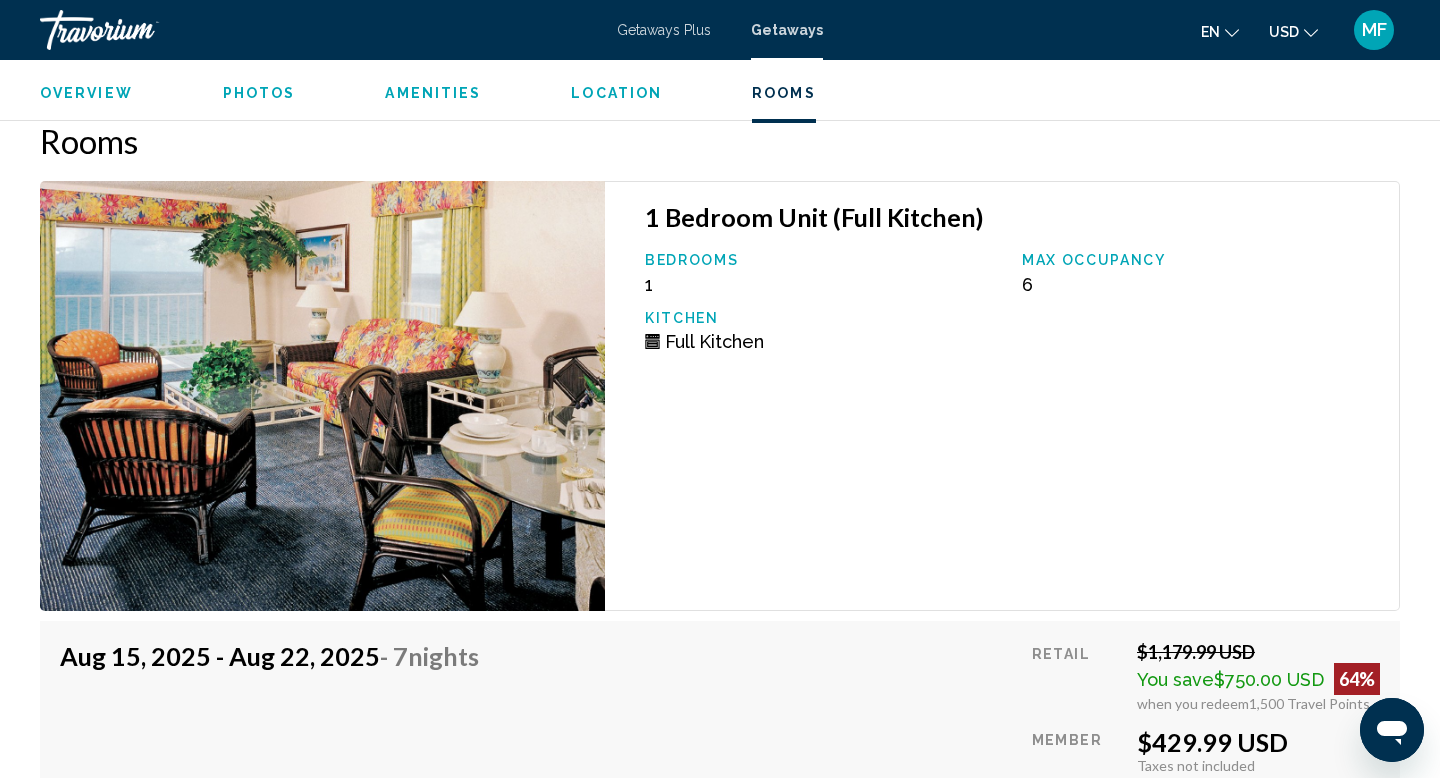 scroll, scrollTop: 3479, scrollLeft: 0, axis: vertical 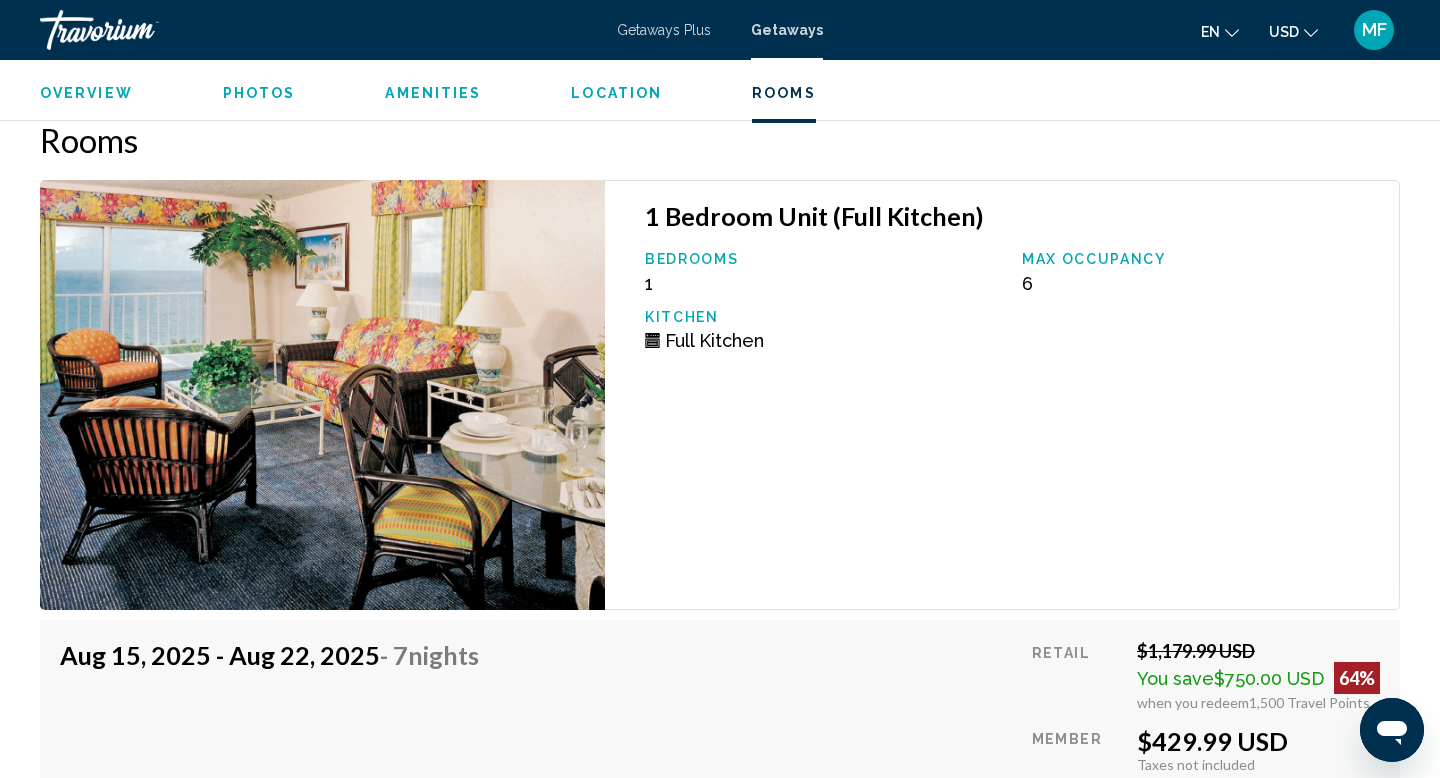 type 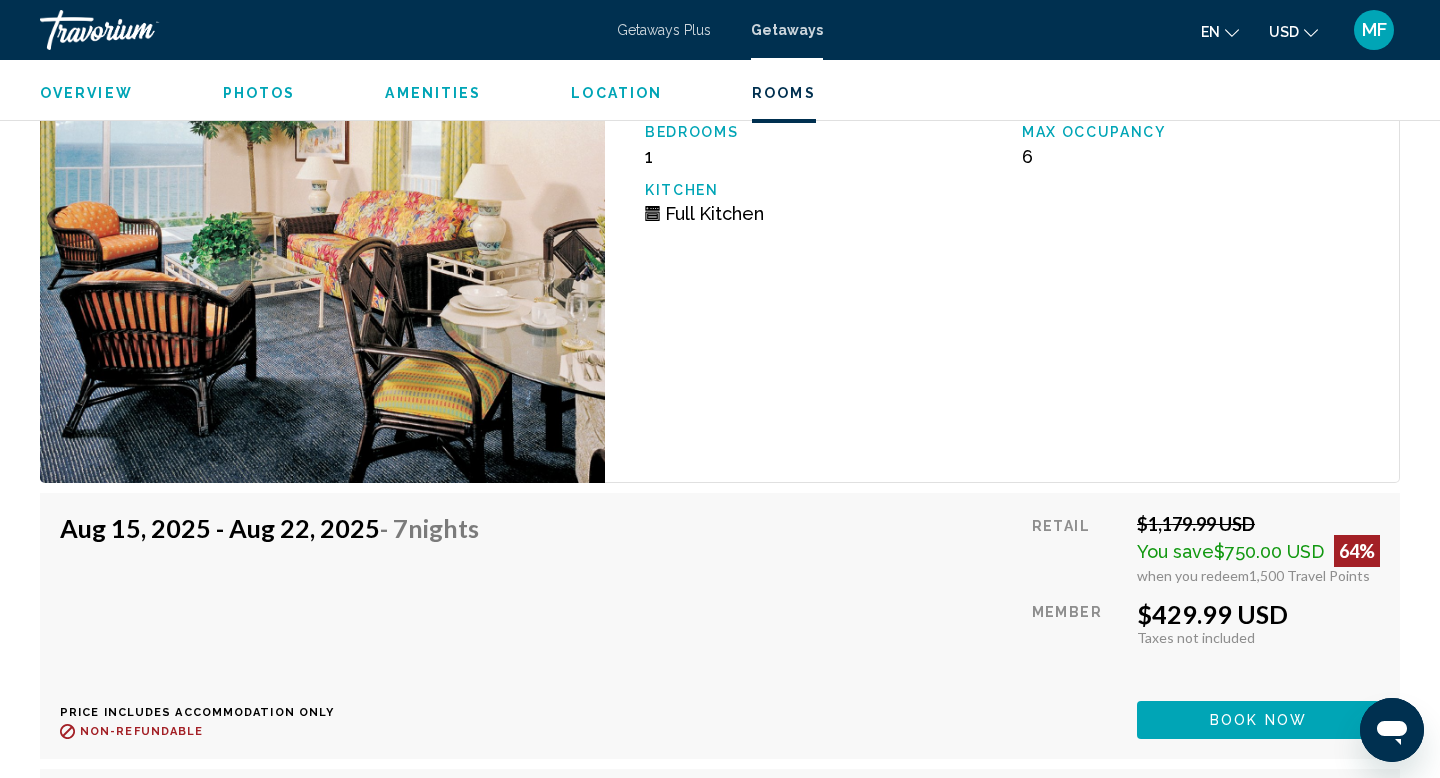 scroll, scrollTop: 3639, scrollLeft: 0, axis: vertical 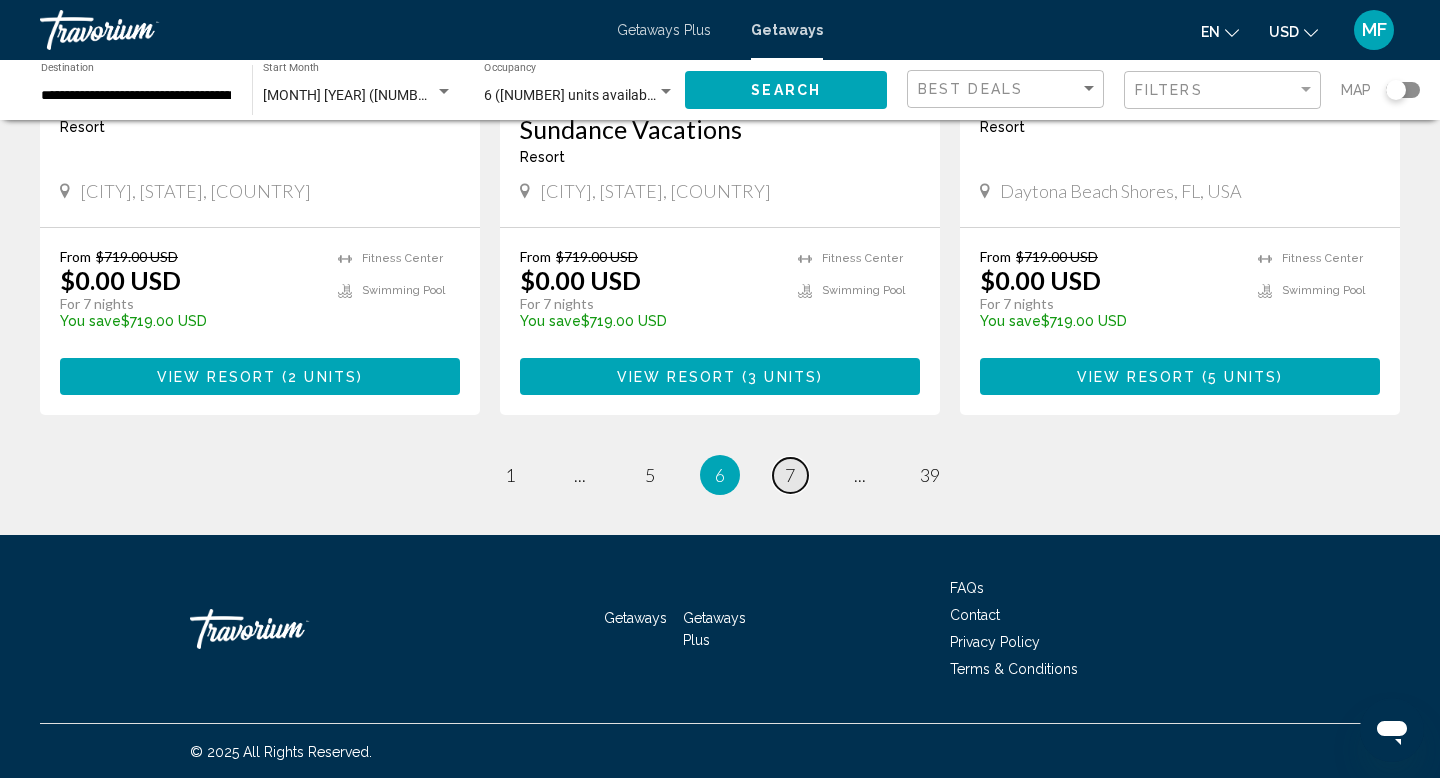 click on "7" at bounding box center (790, 475) 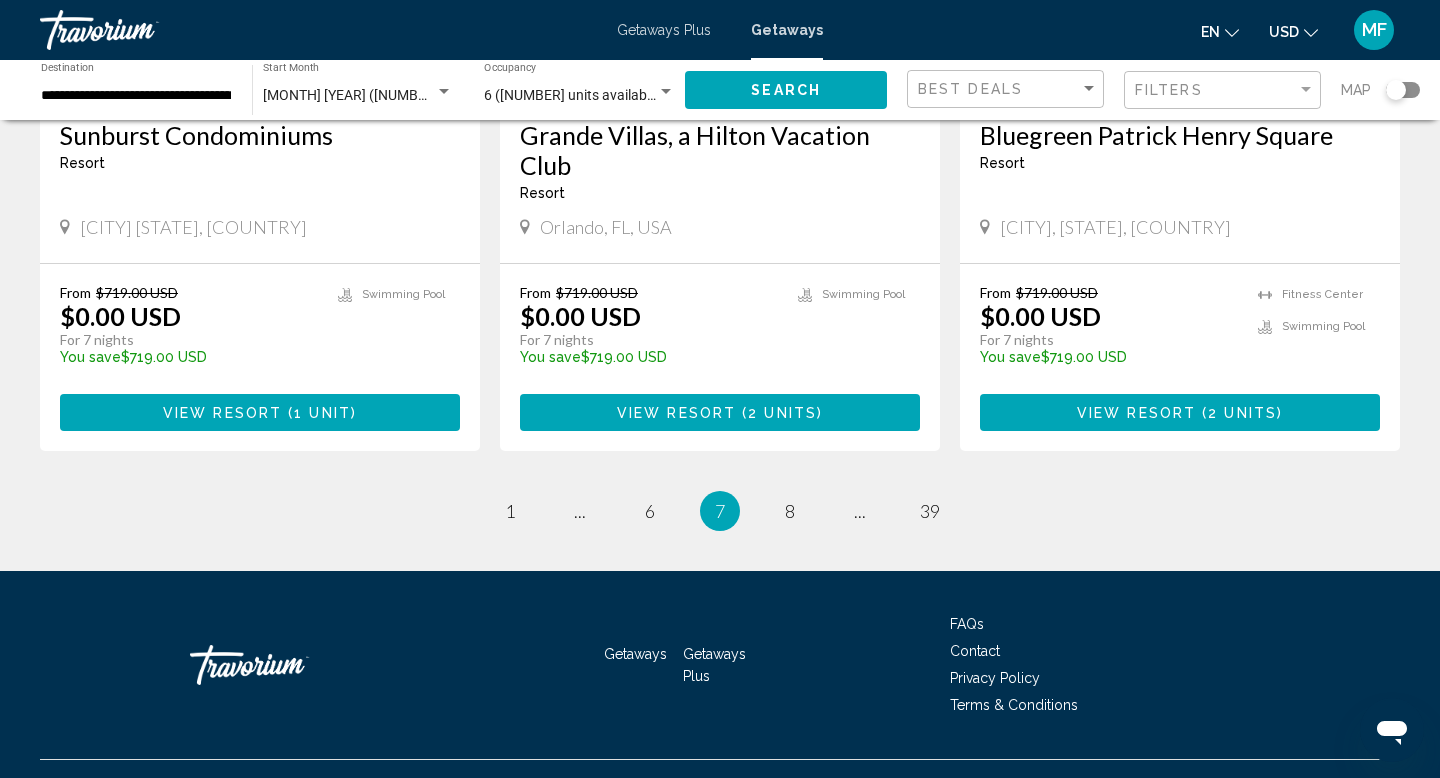 scroll, scrollTop: 2510, scrollLeft: 0, axis: vertical 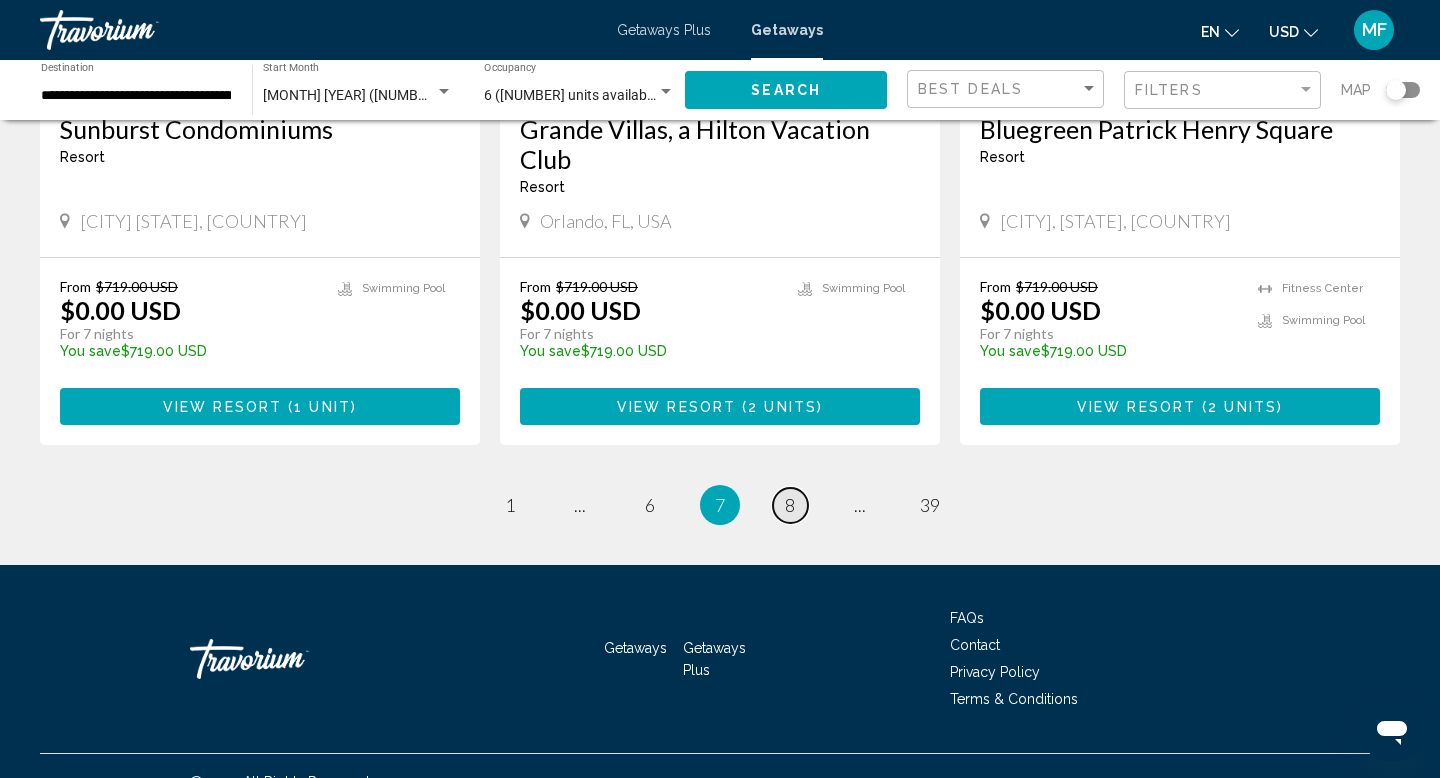 click on "page  8" at bounding box center (790, 505) 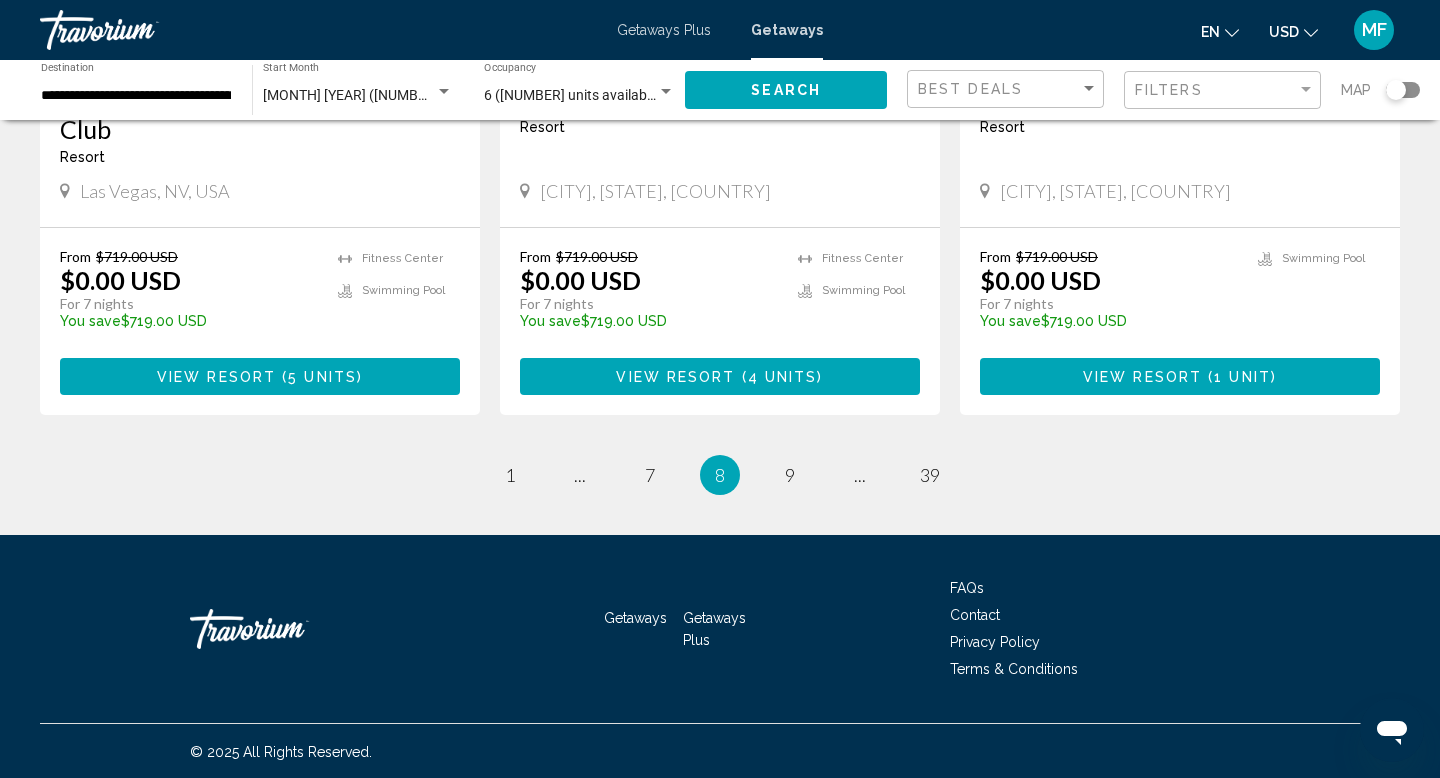 scroll, scrollTop: 2540, scrollLeft: 0, axis: vertical 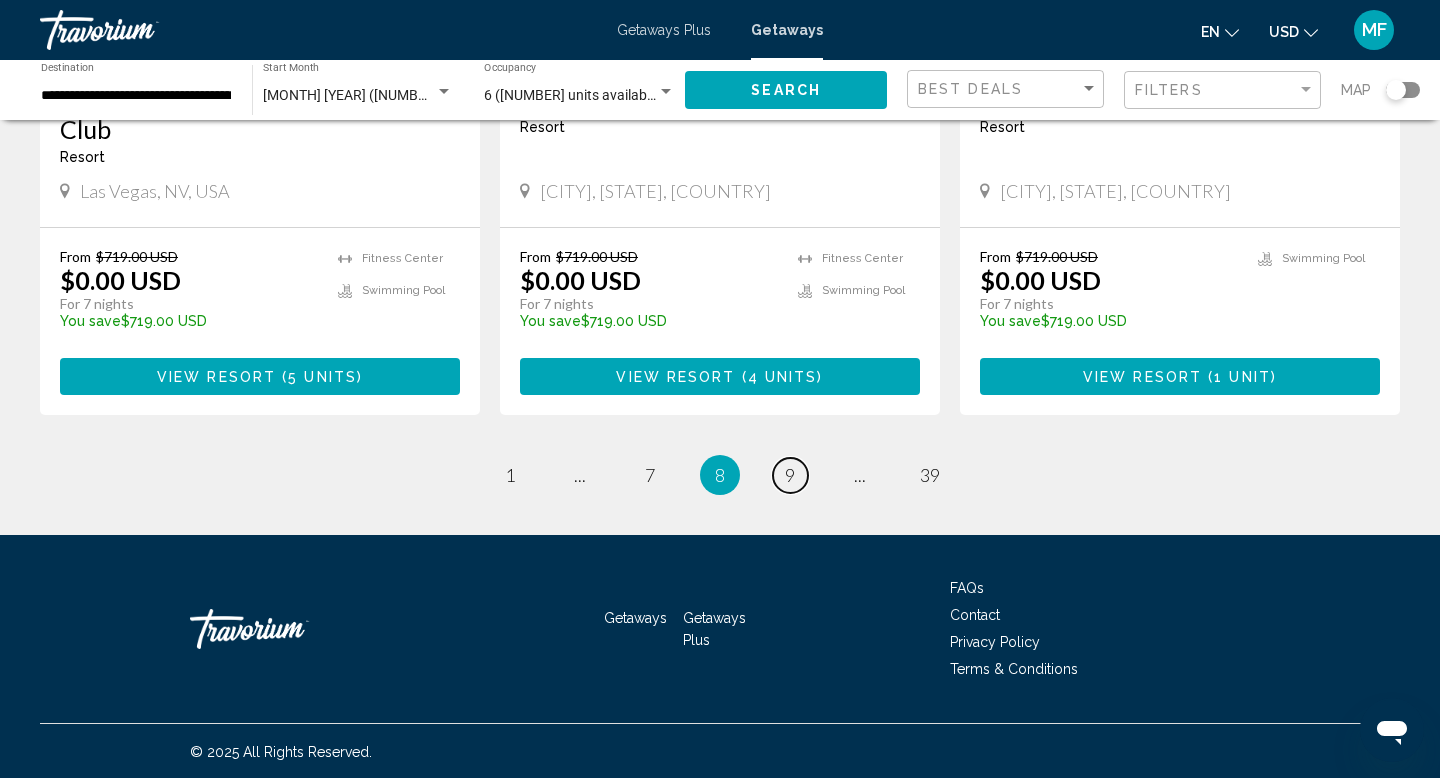click on "page  9" at bounding box center [790, 475] 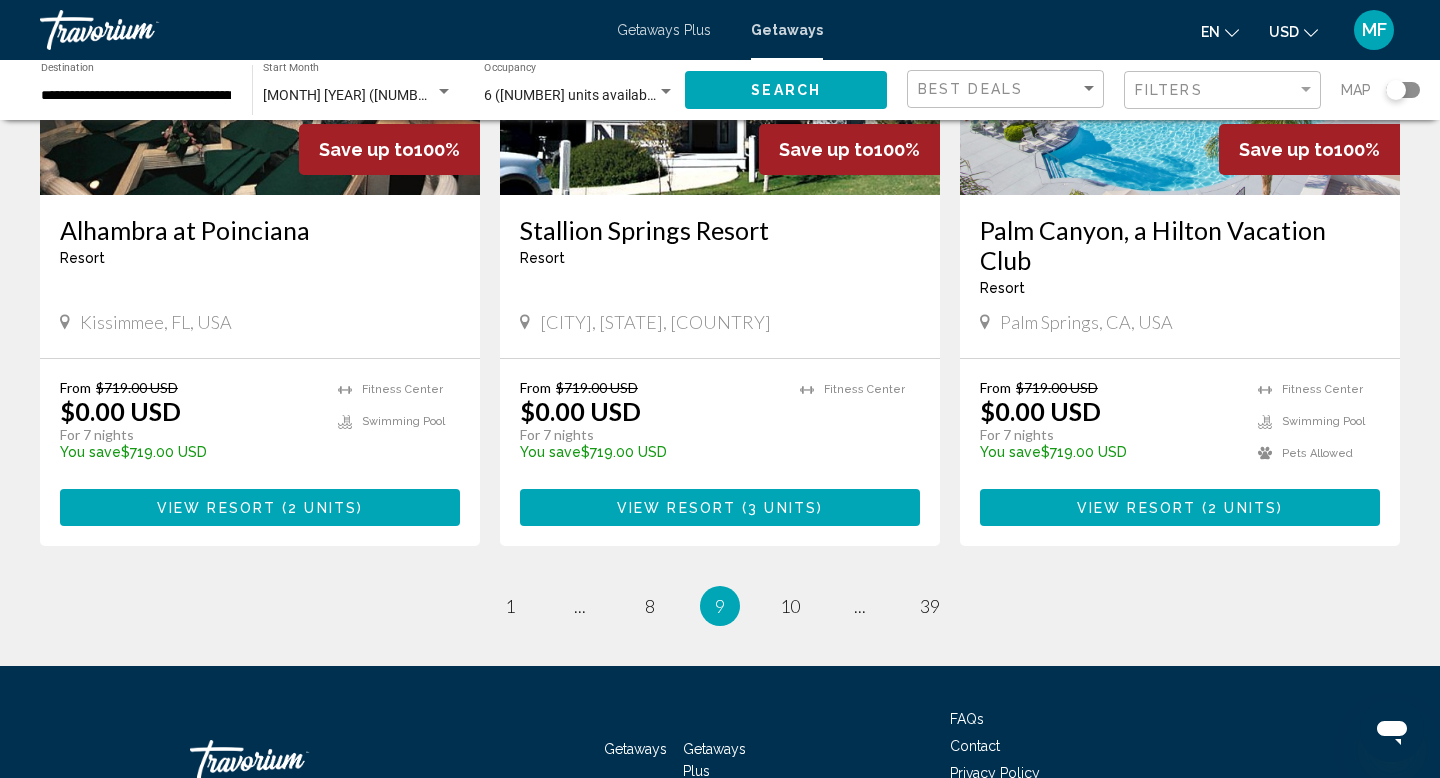scroll, scrollTop: 2480, scrollLeft: 0, axis: vertical 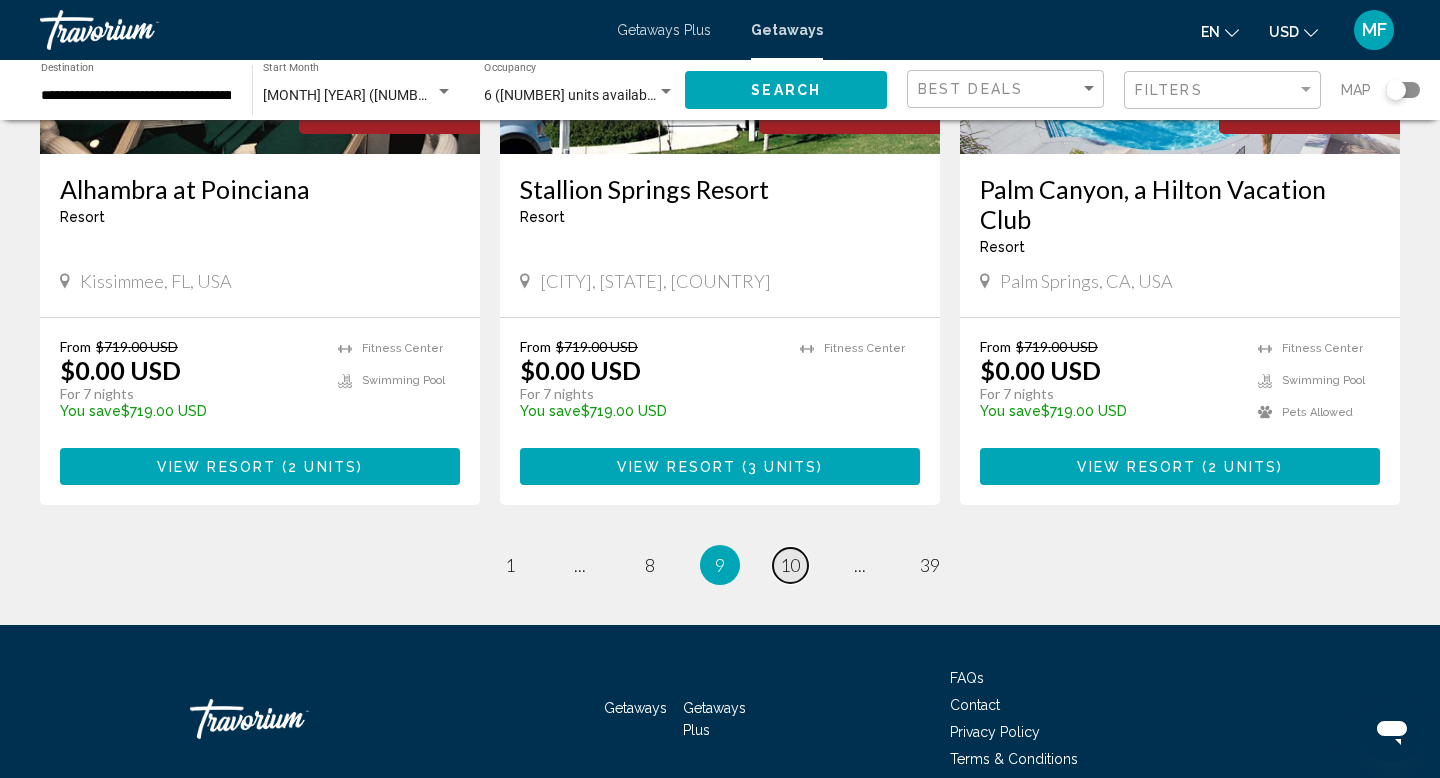 click on "10" at bounding box center (790, 565) 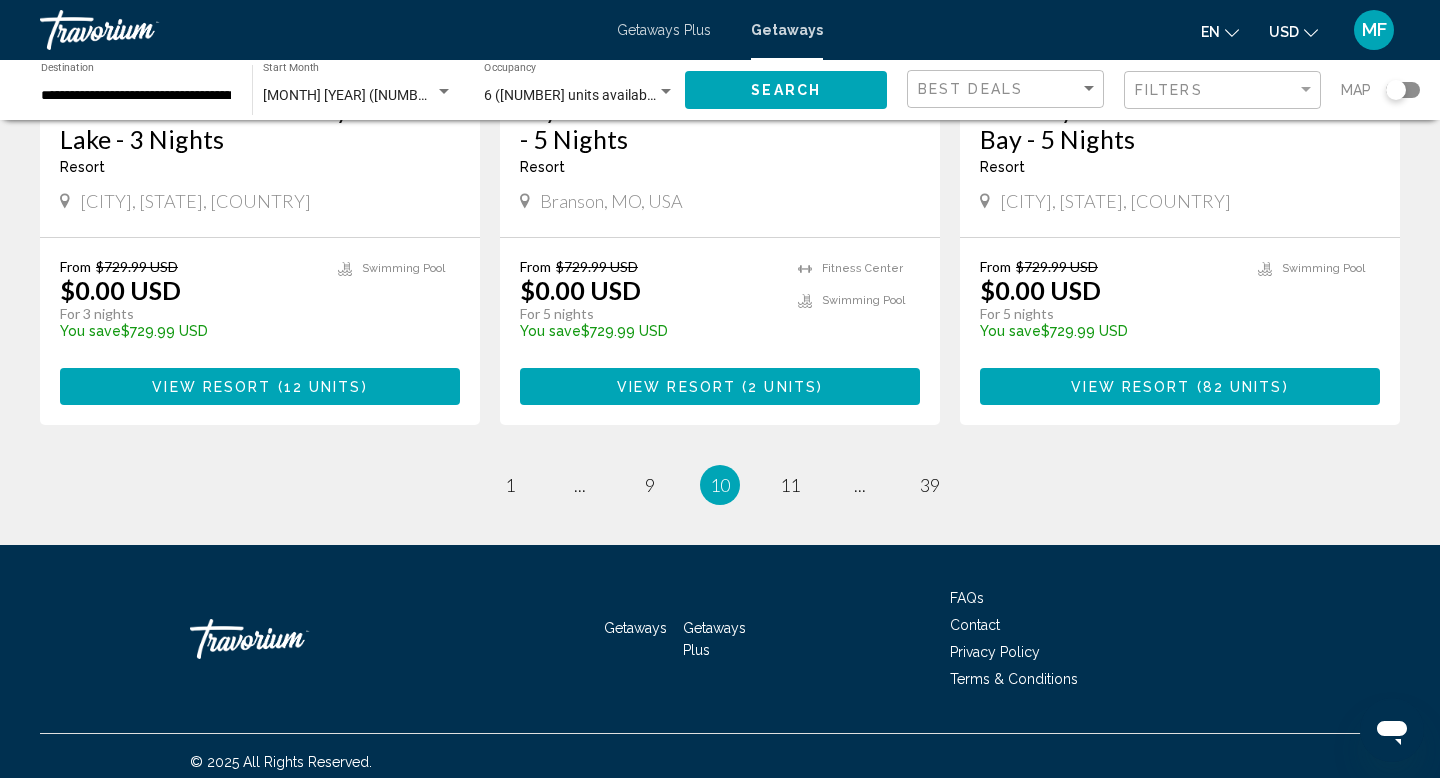 scroll, scrollTop: 2600, scrollLeft: 0, axis: vertical 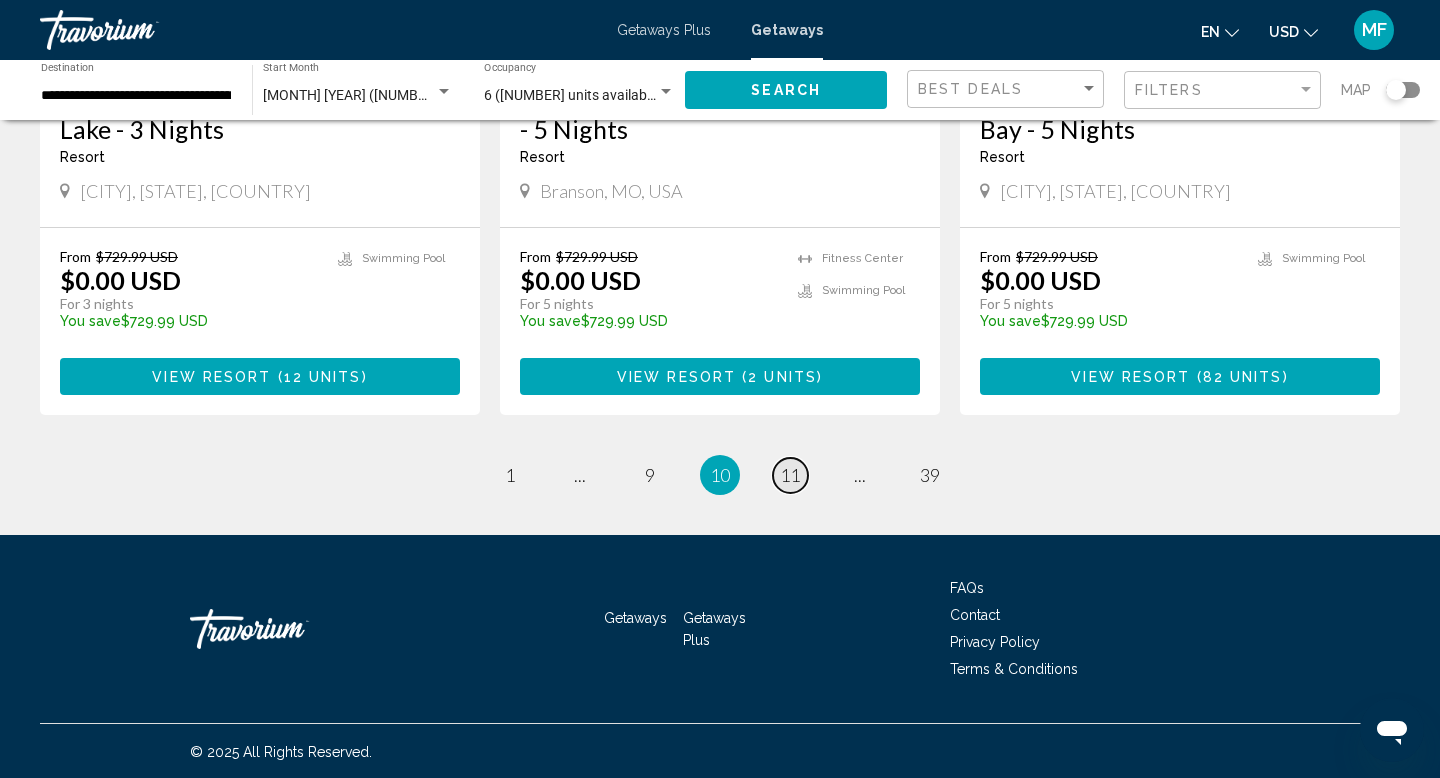 click on "11" at bounding box center [790, 475] 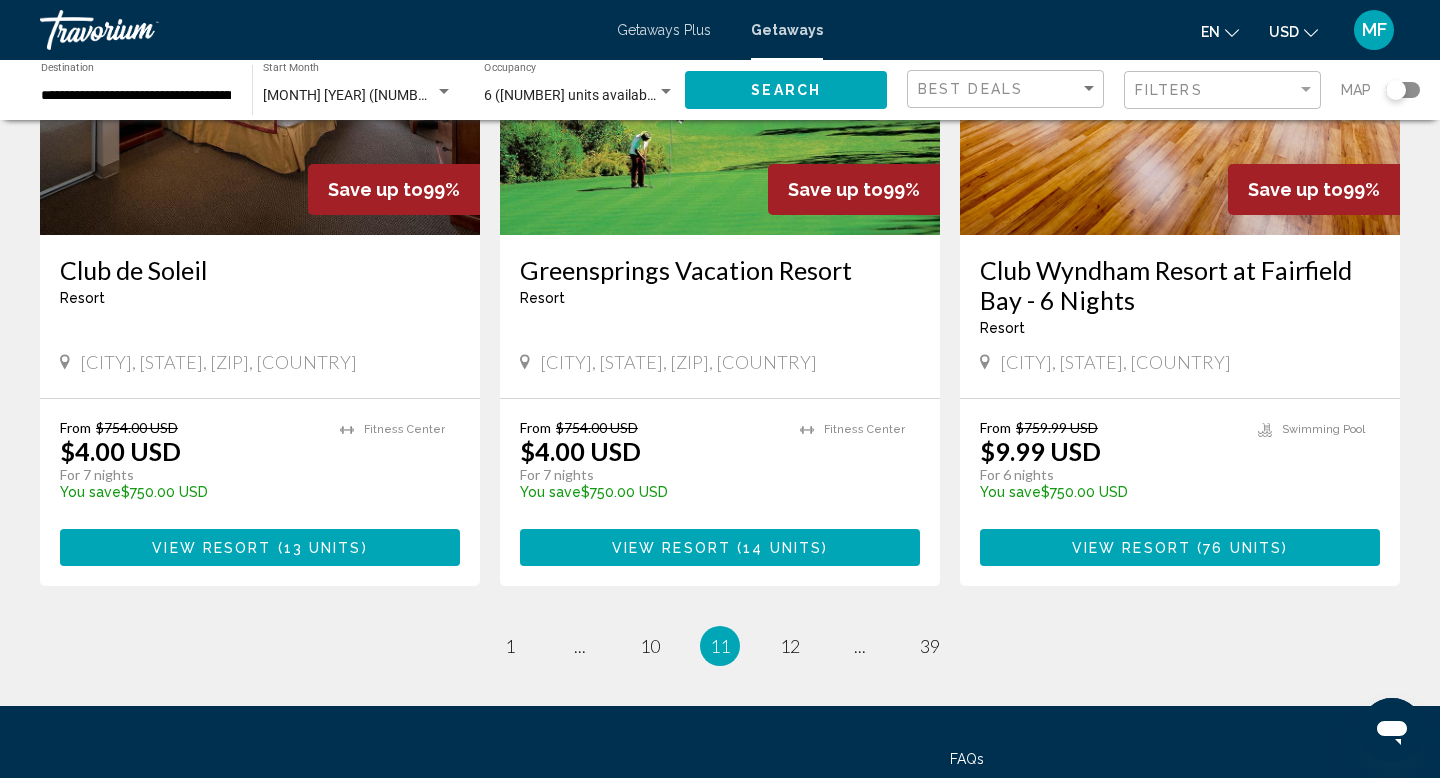 scroll, scrollTop: 2440, scrollLeft: 0, axis: vertical 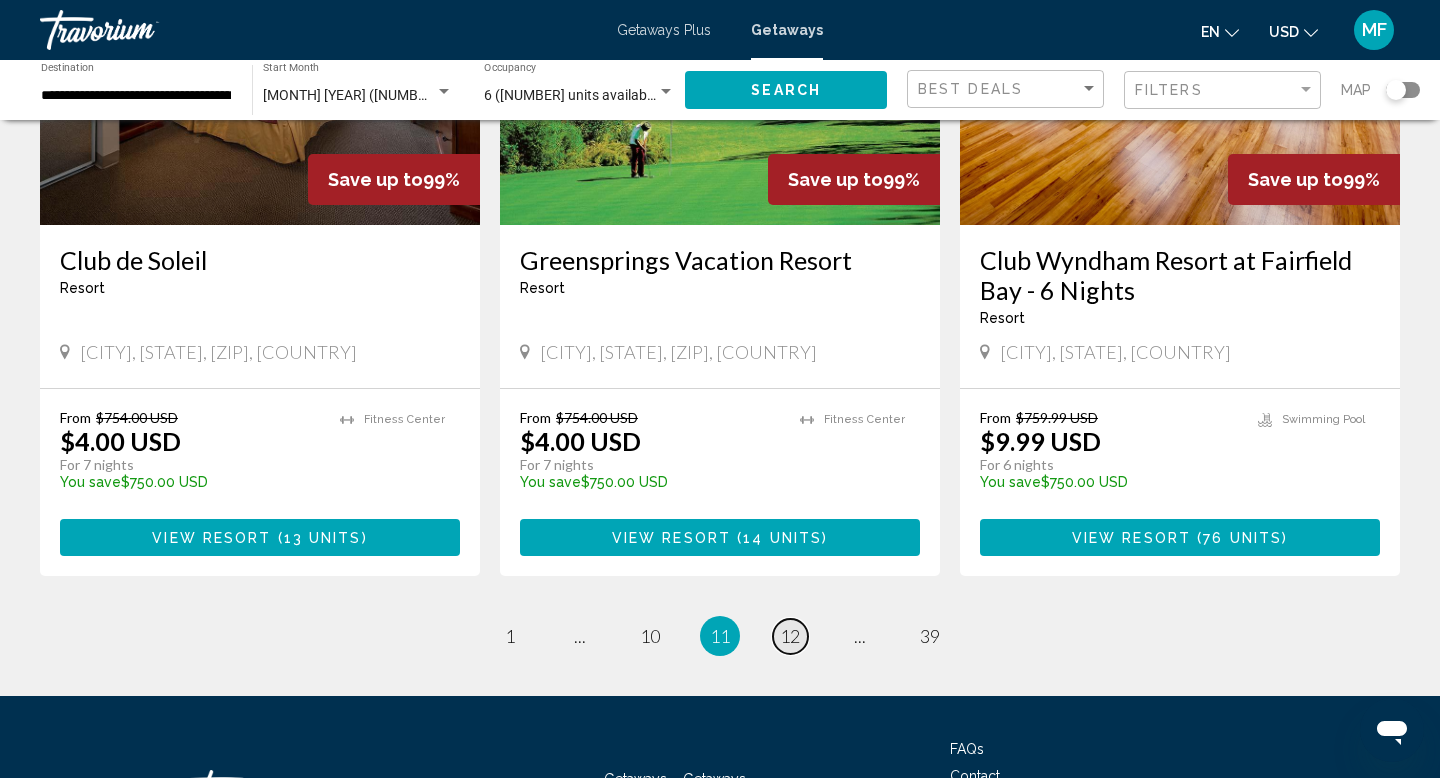 click on "page  12" at bounding box center (790, 636) 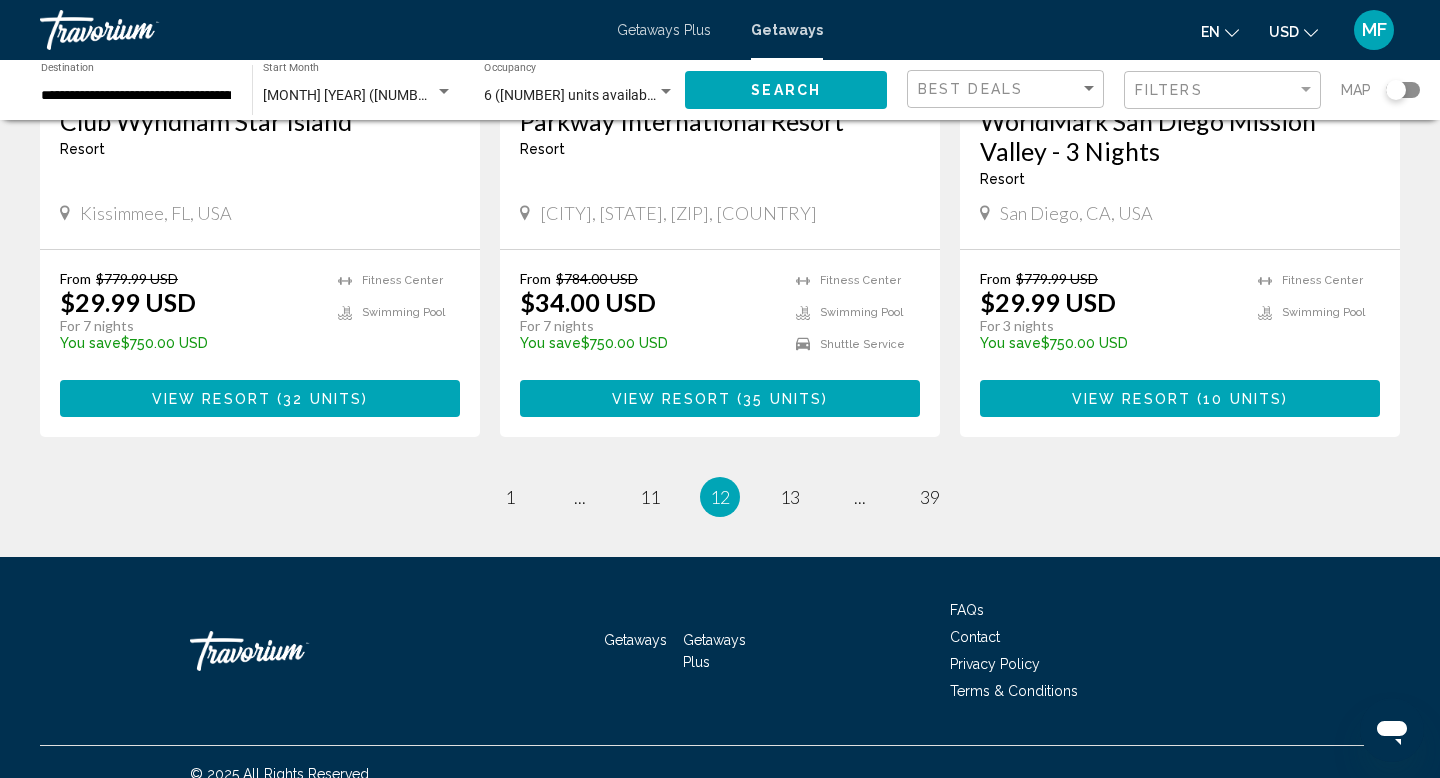 scroll, scrollTop: 2540, scrollLeft: 0, axis: vertical 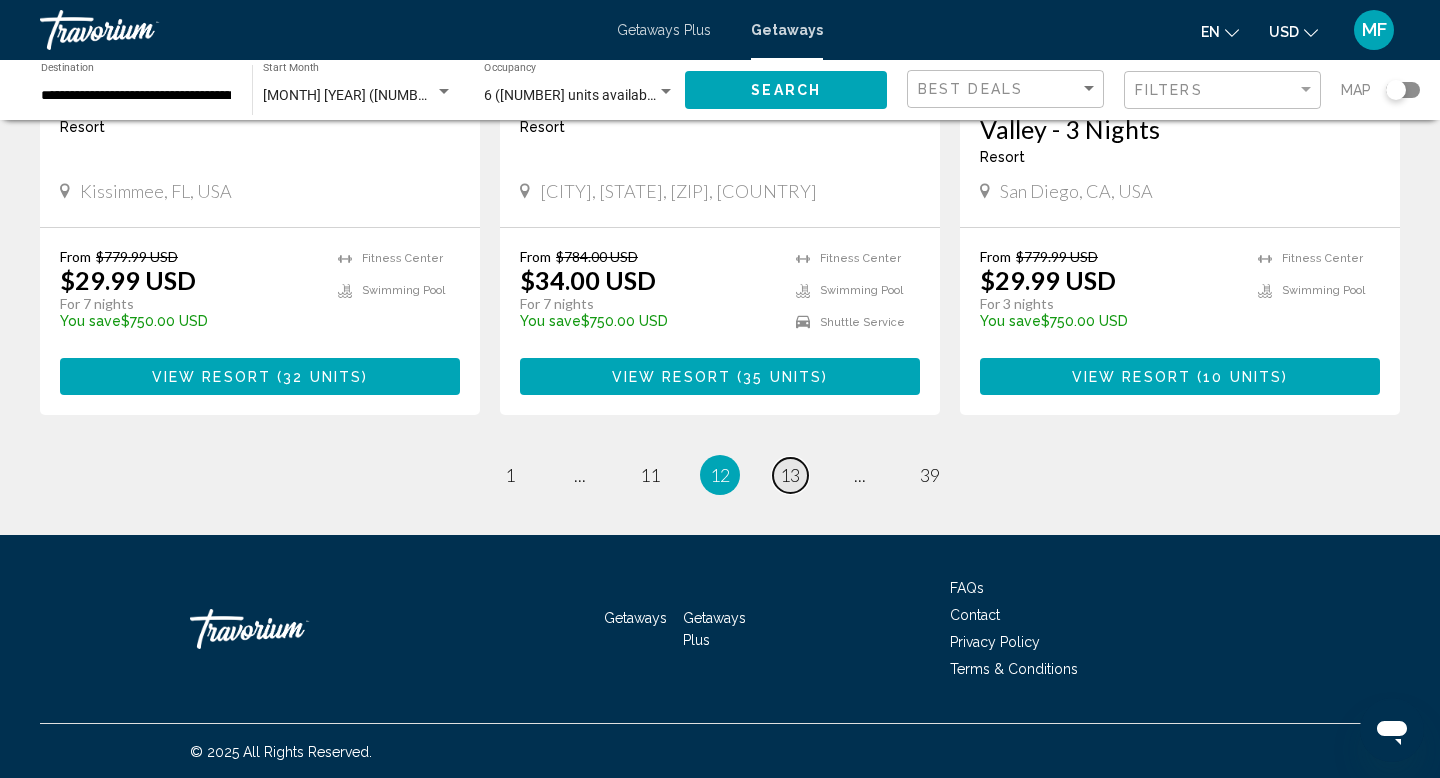 click on "13" at bounding box center (790, 475) 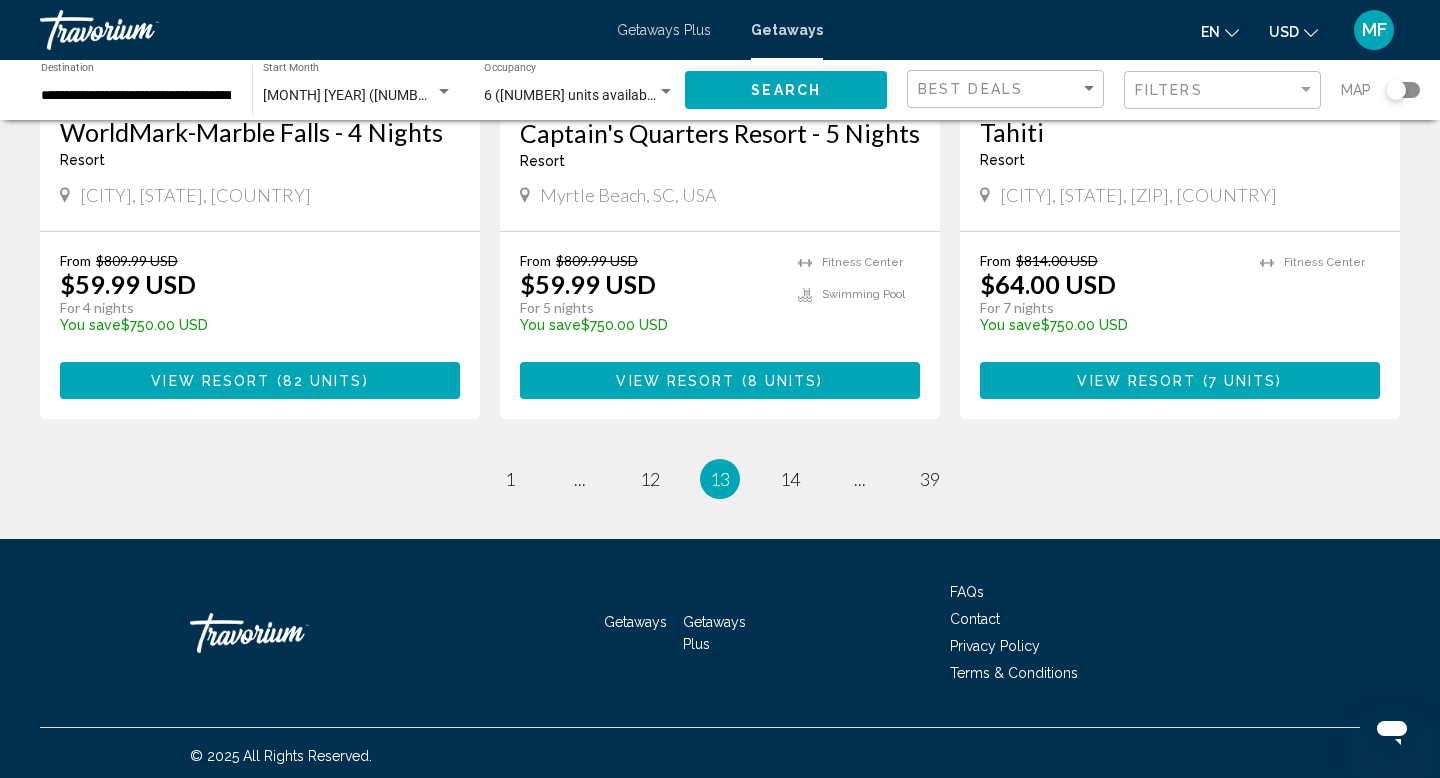 scroll, scrollTop: 2571, scrollLeft: 0, axis: vertical 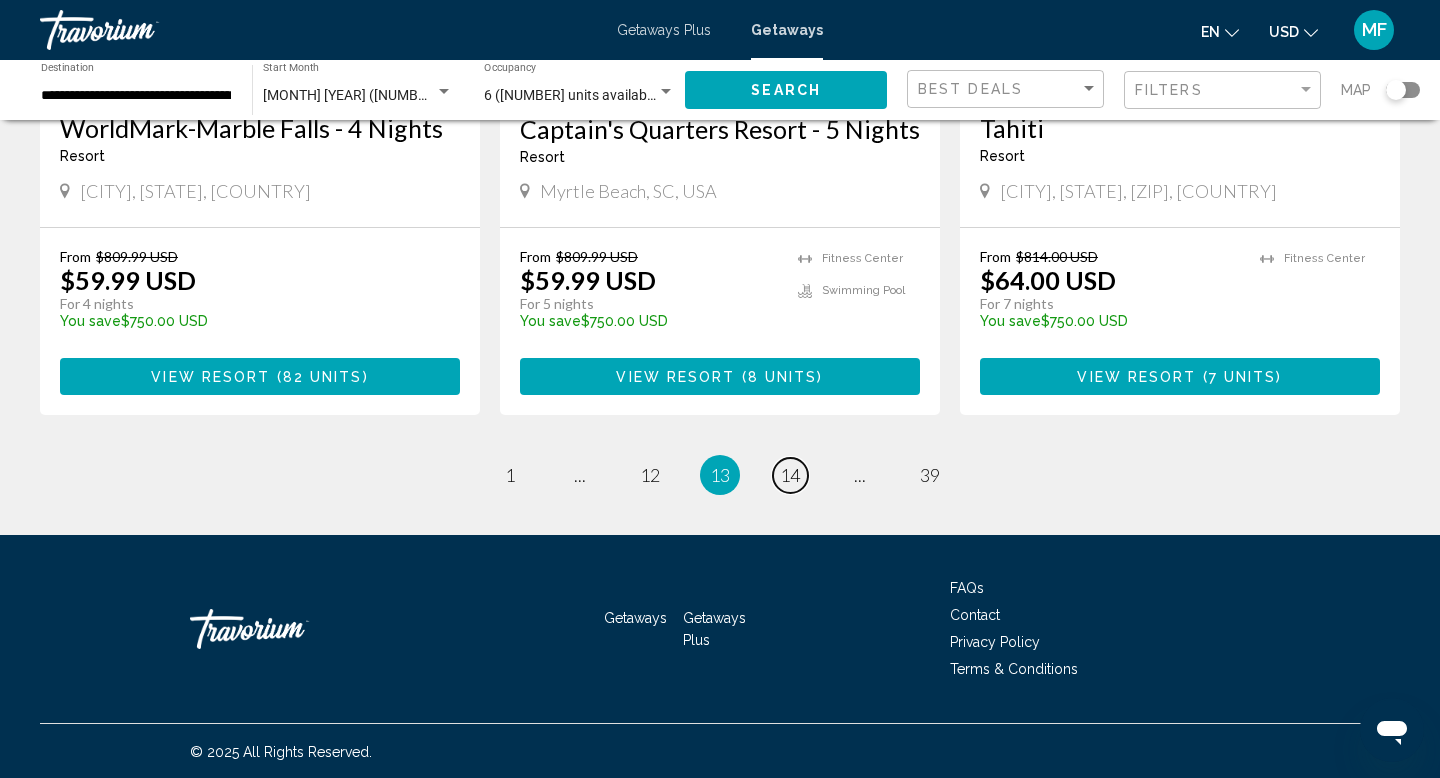 click on "14" at bounding box center [790, 475] 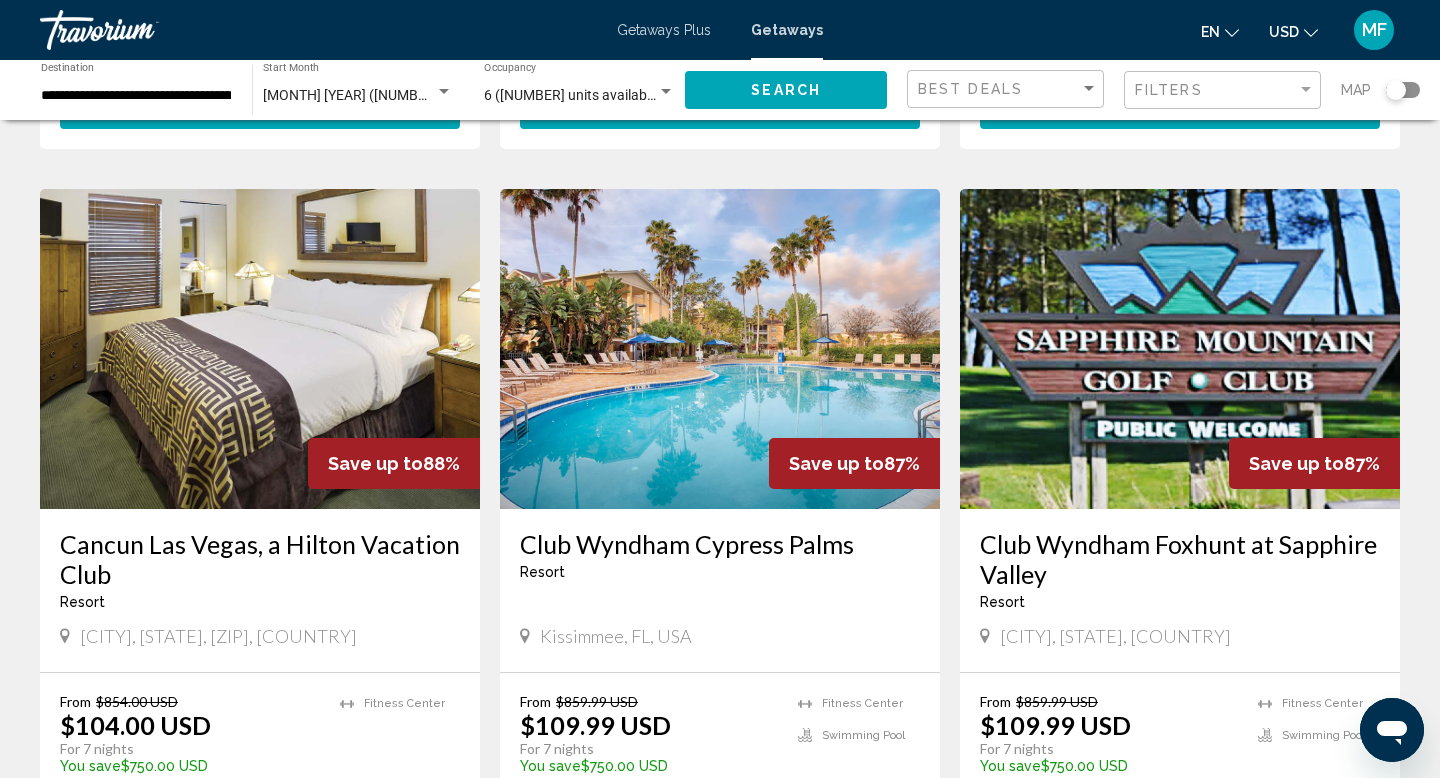 scroll, scrollTop: 1440, scrollLeft: 0, axis: vertical 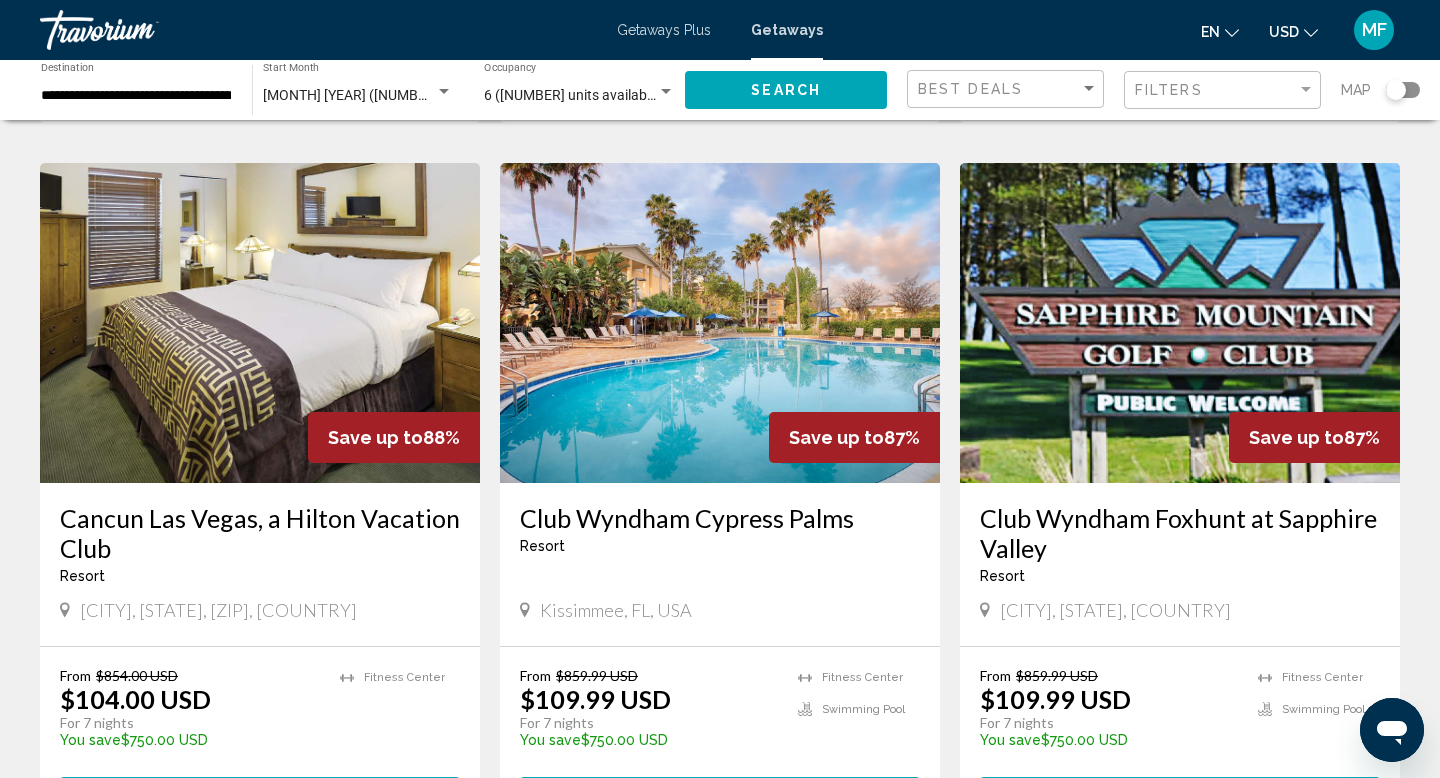 click on "Map" 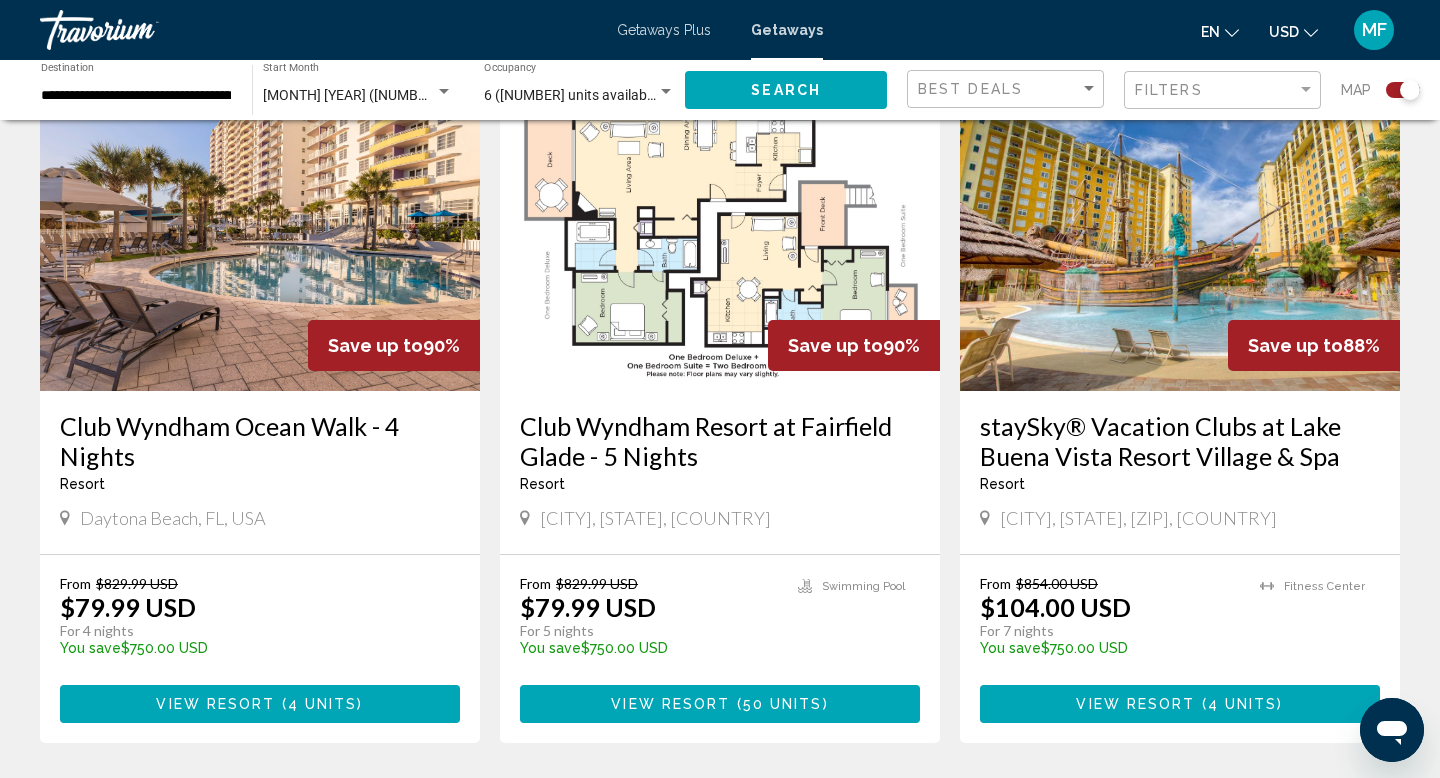scroll, scrollTop: 2060, scrollLeft: 0, axis: vertical 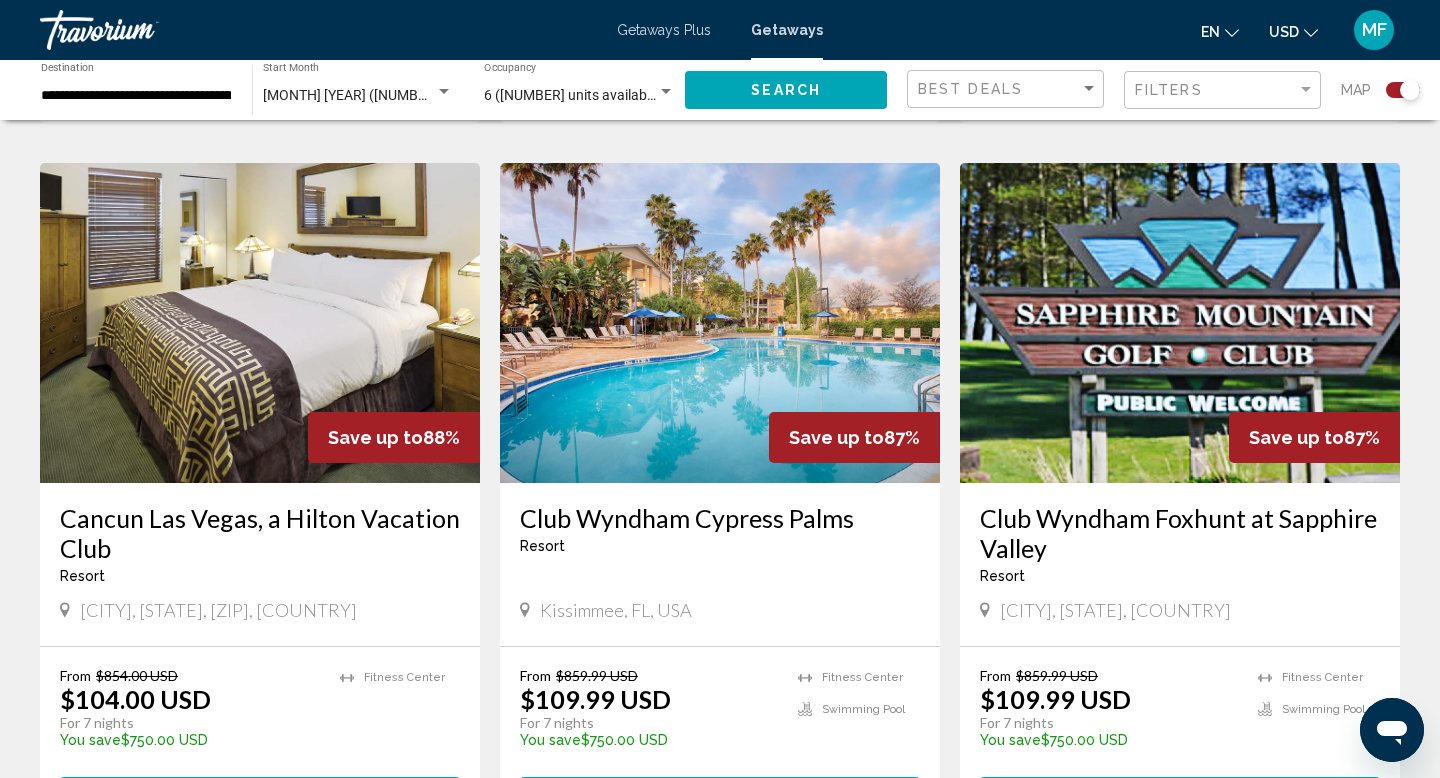 click on "Search" 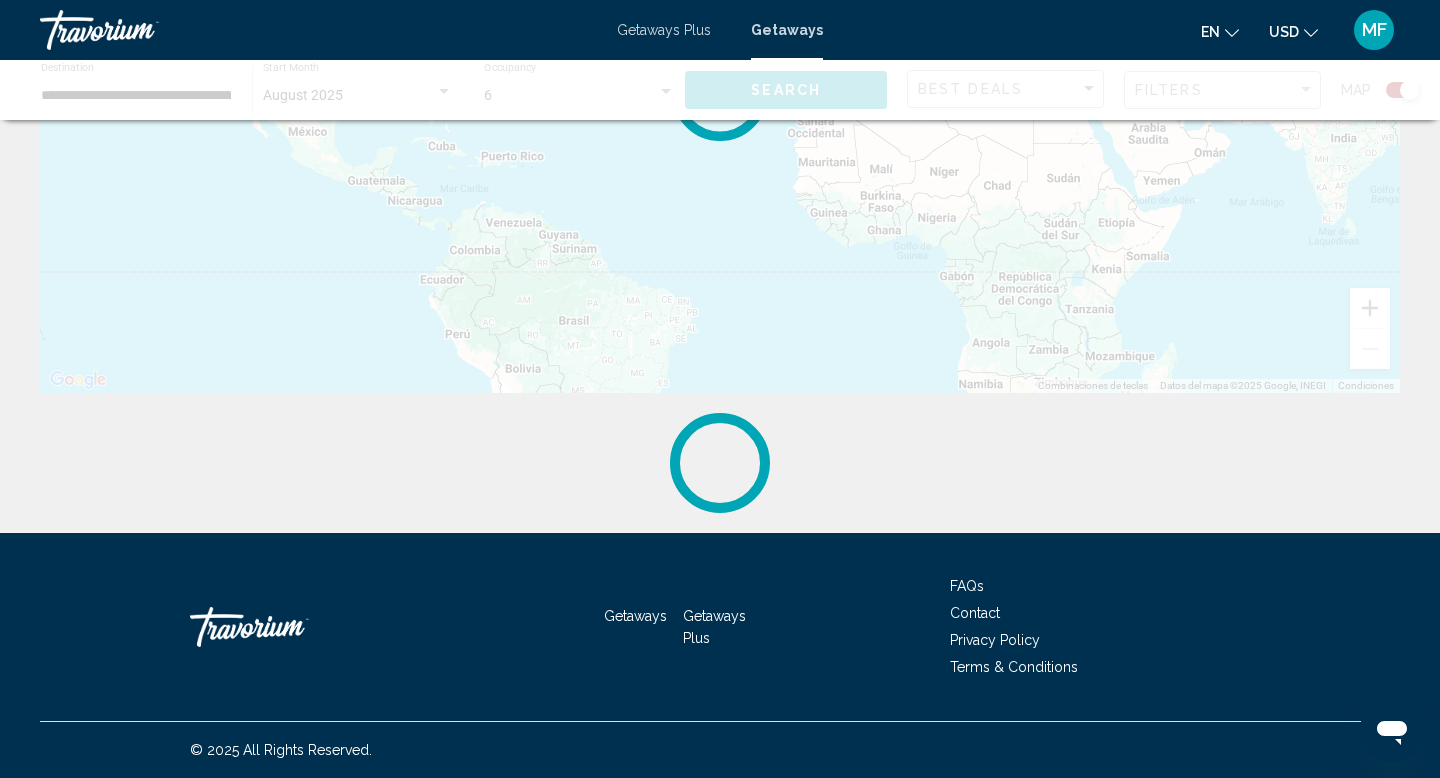 scroll, scrollTop: 0, scrollLeft: 0, axis: both 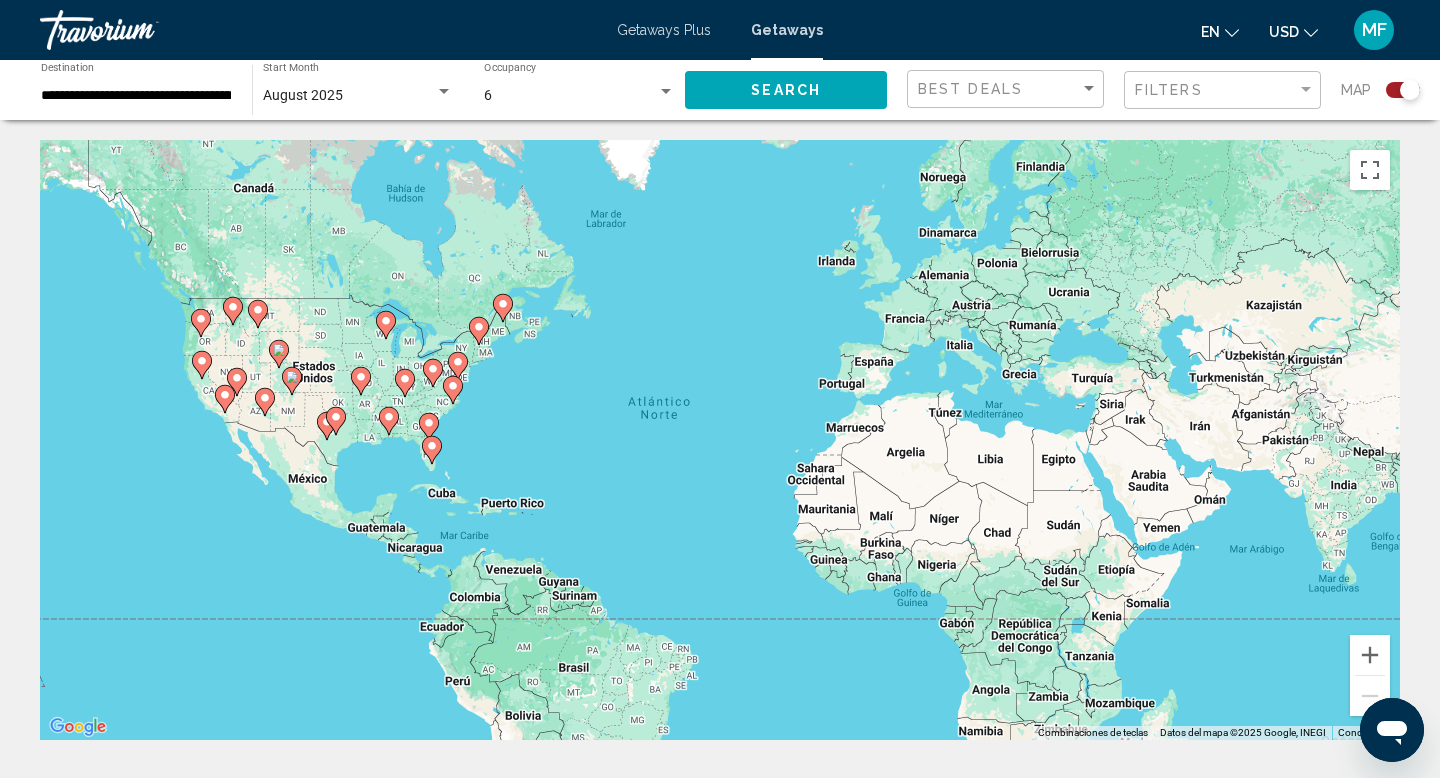click 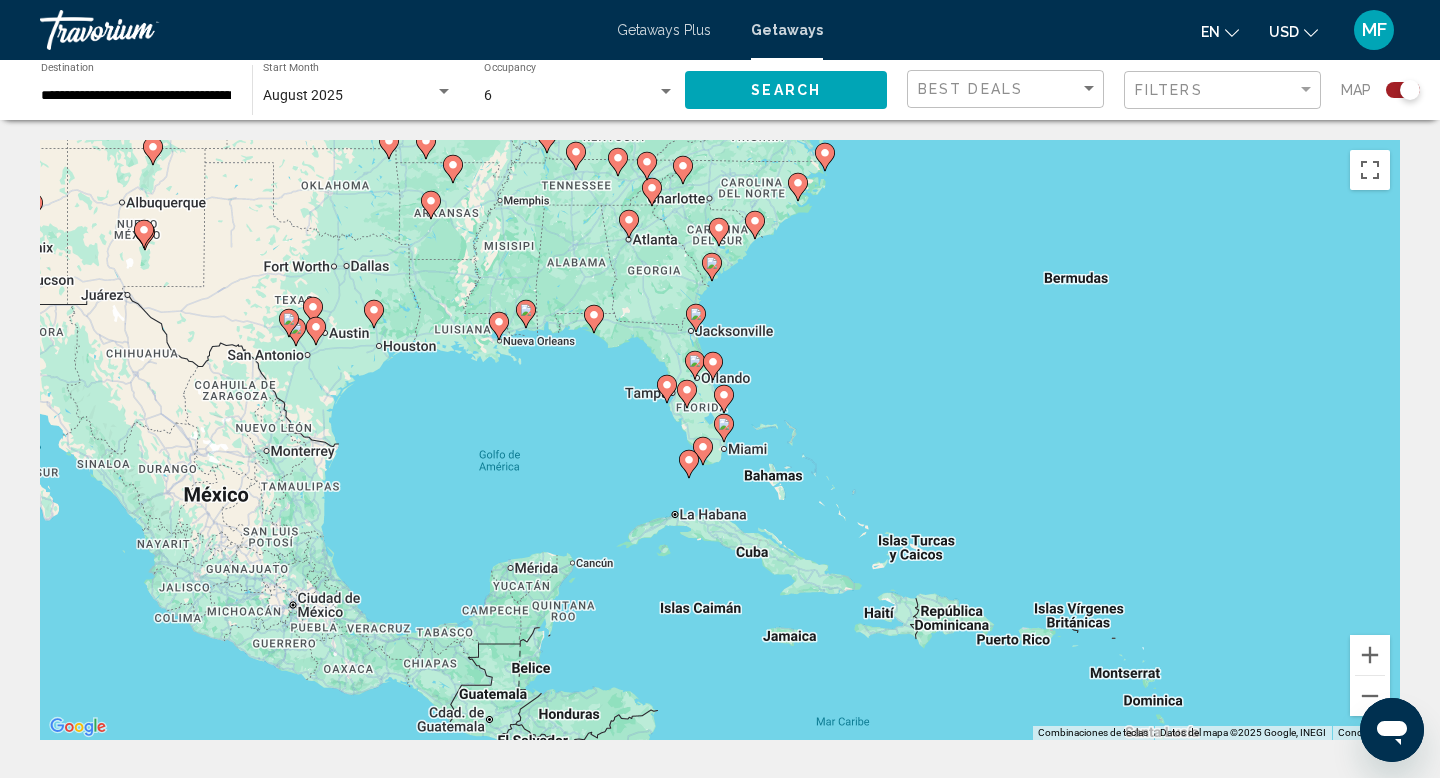 click 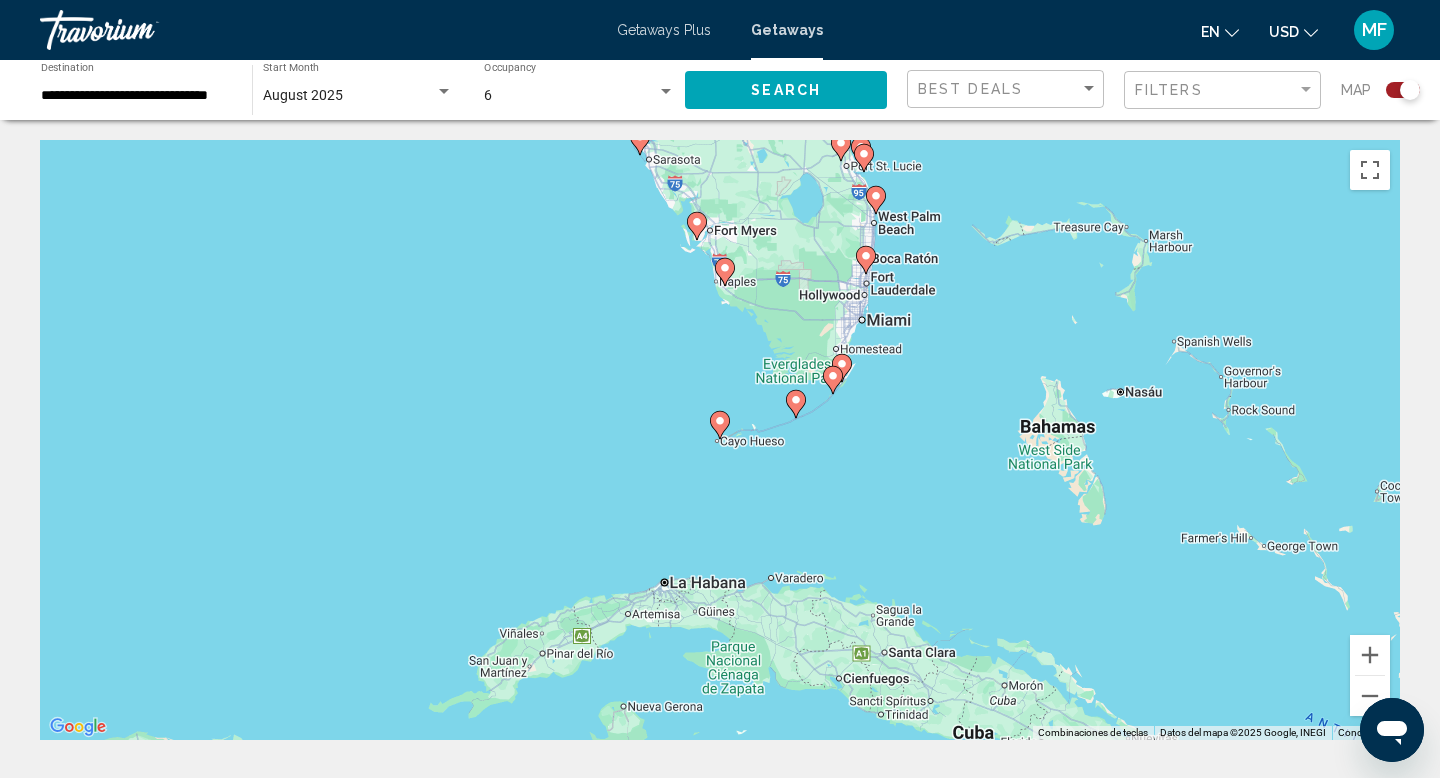 click 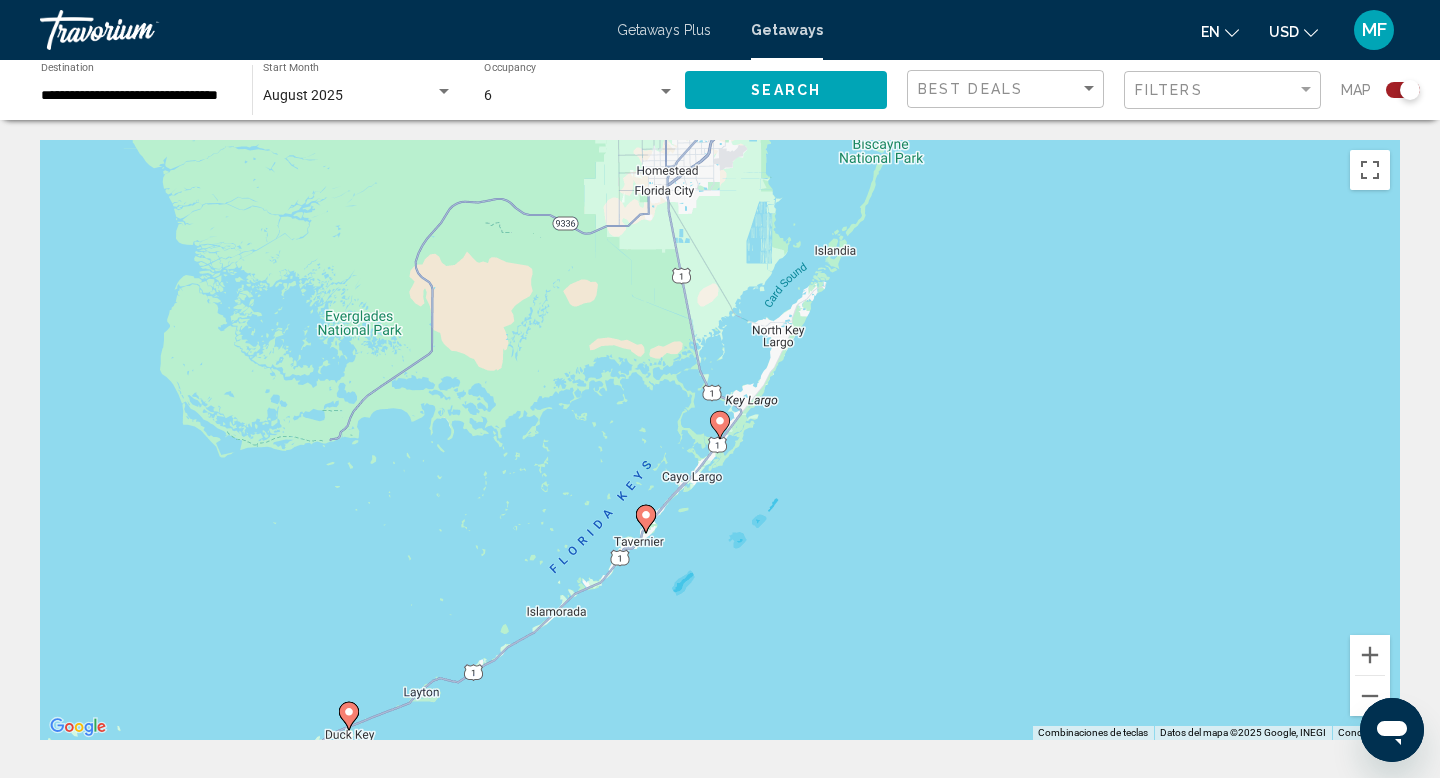 click 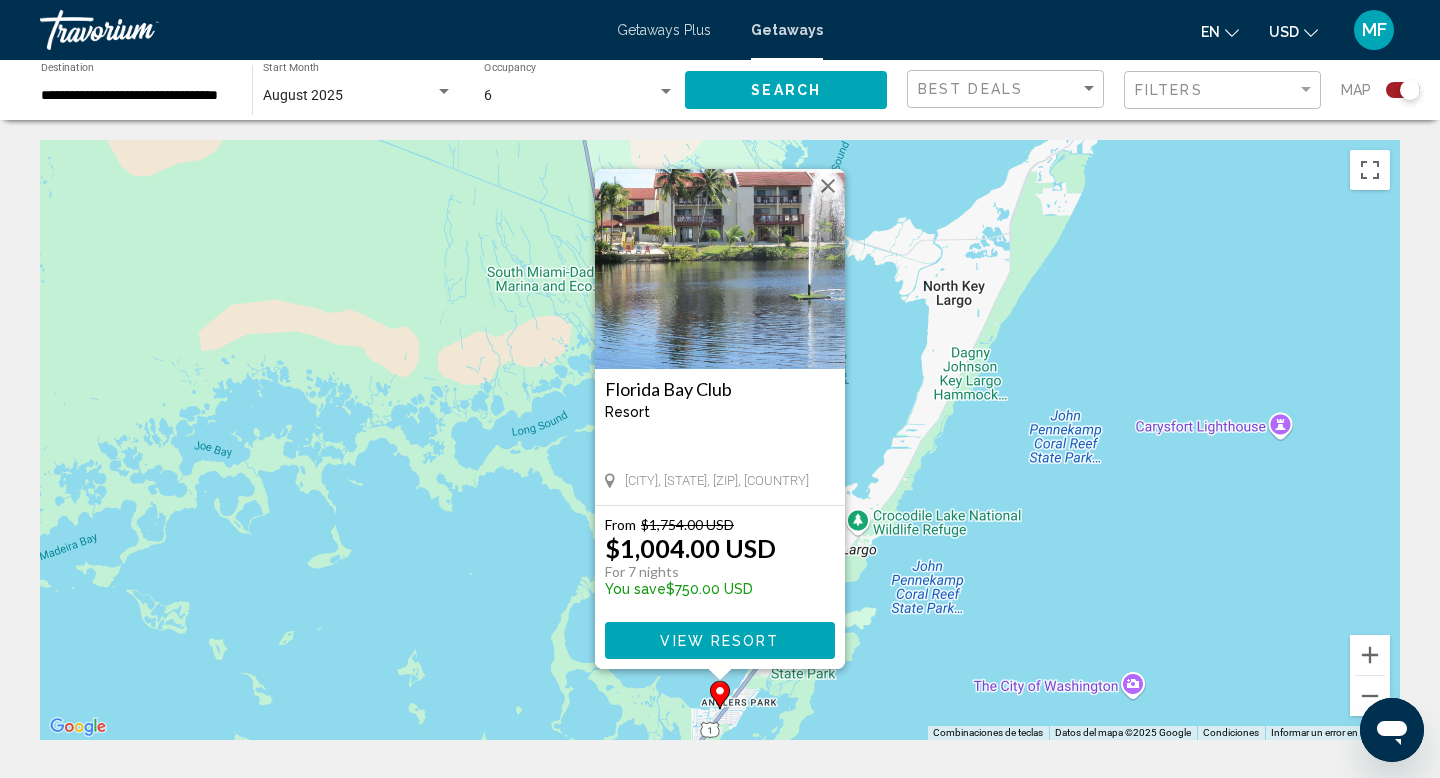 click at bounding box center (828, 186) 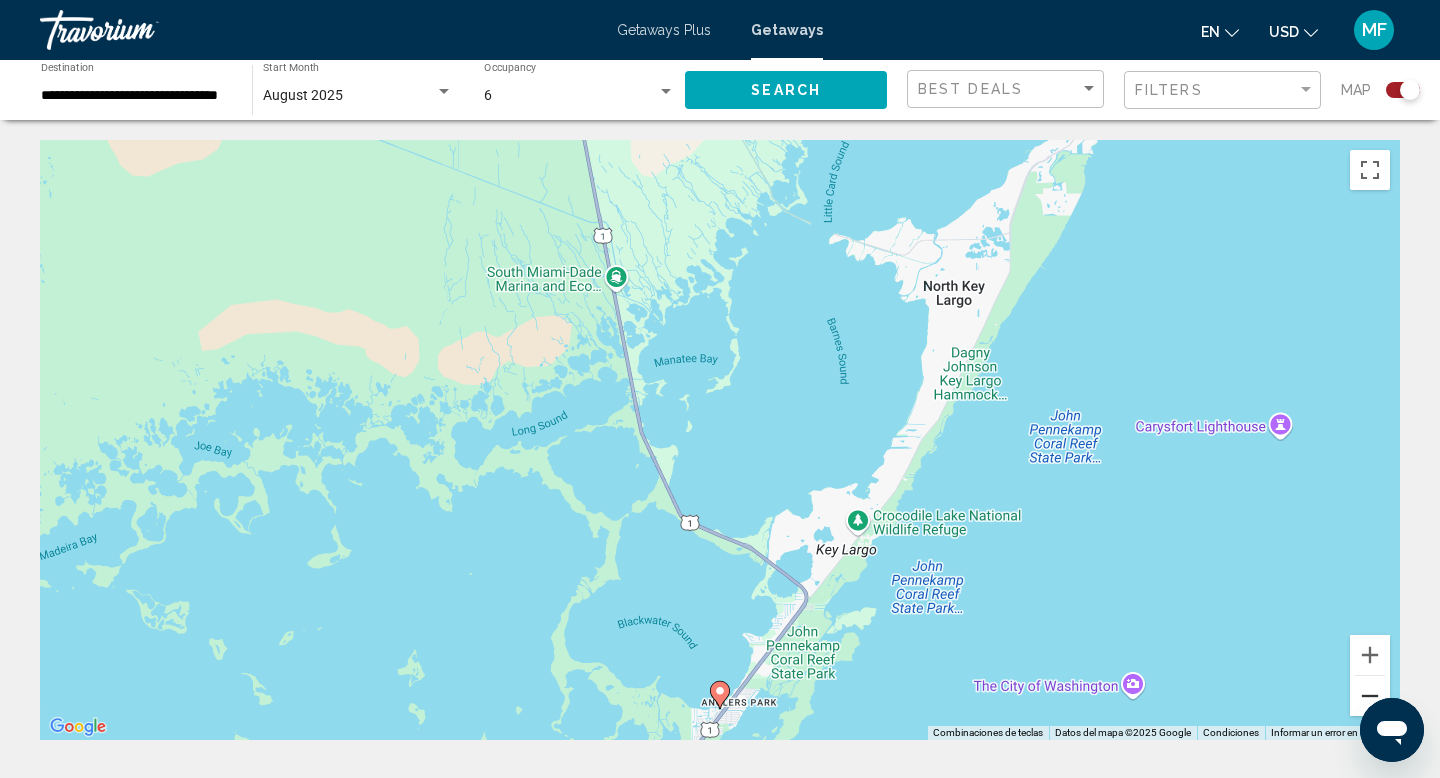 click at bounding box center [1370, 696] 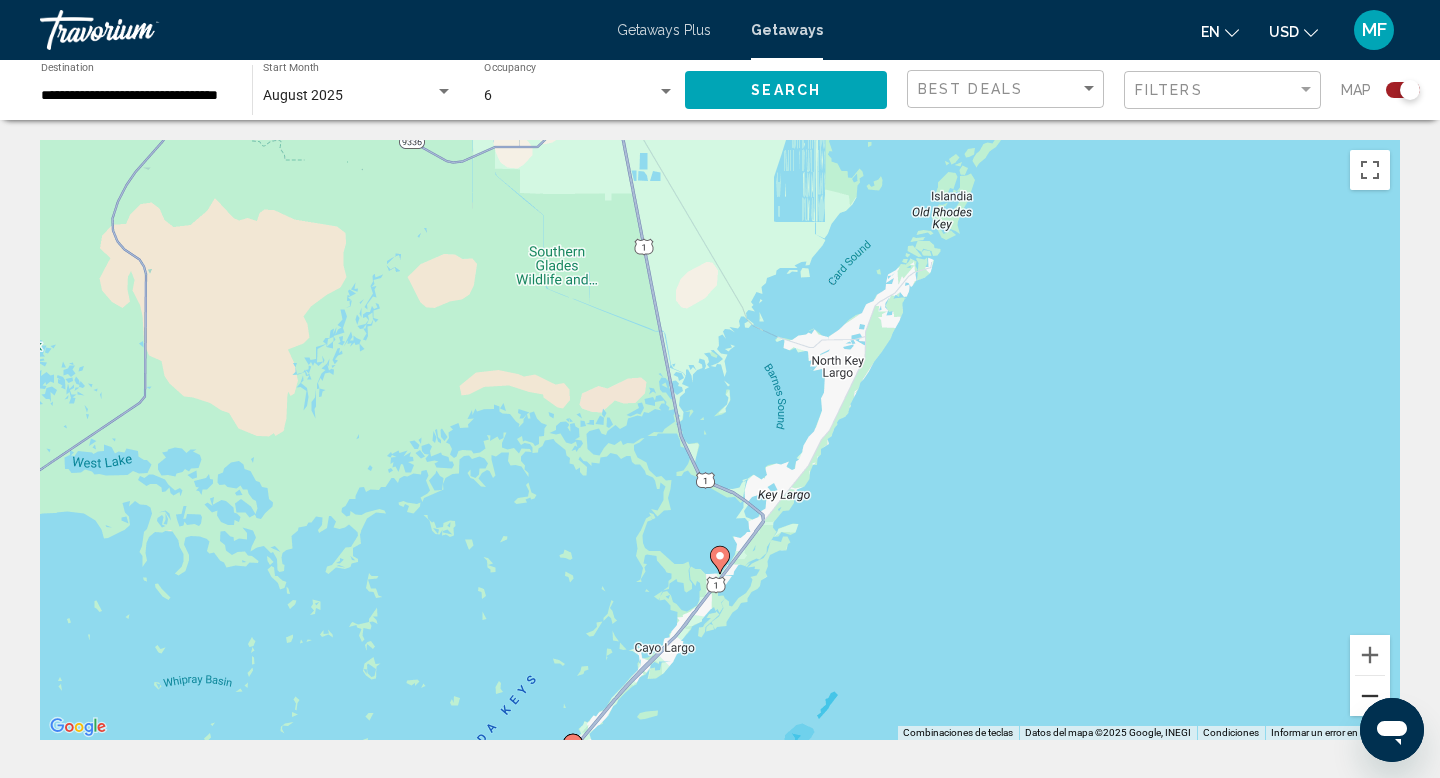 click at bounding box center [1370, 696] 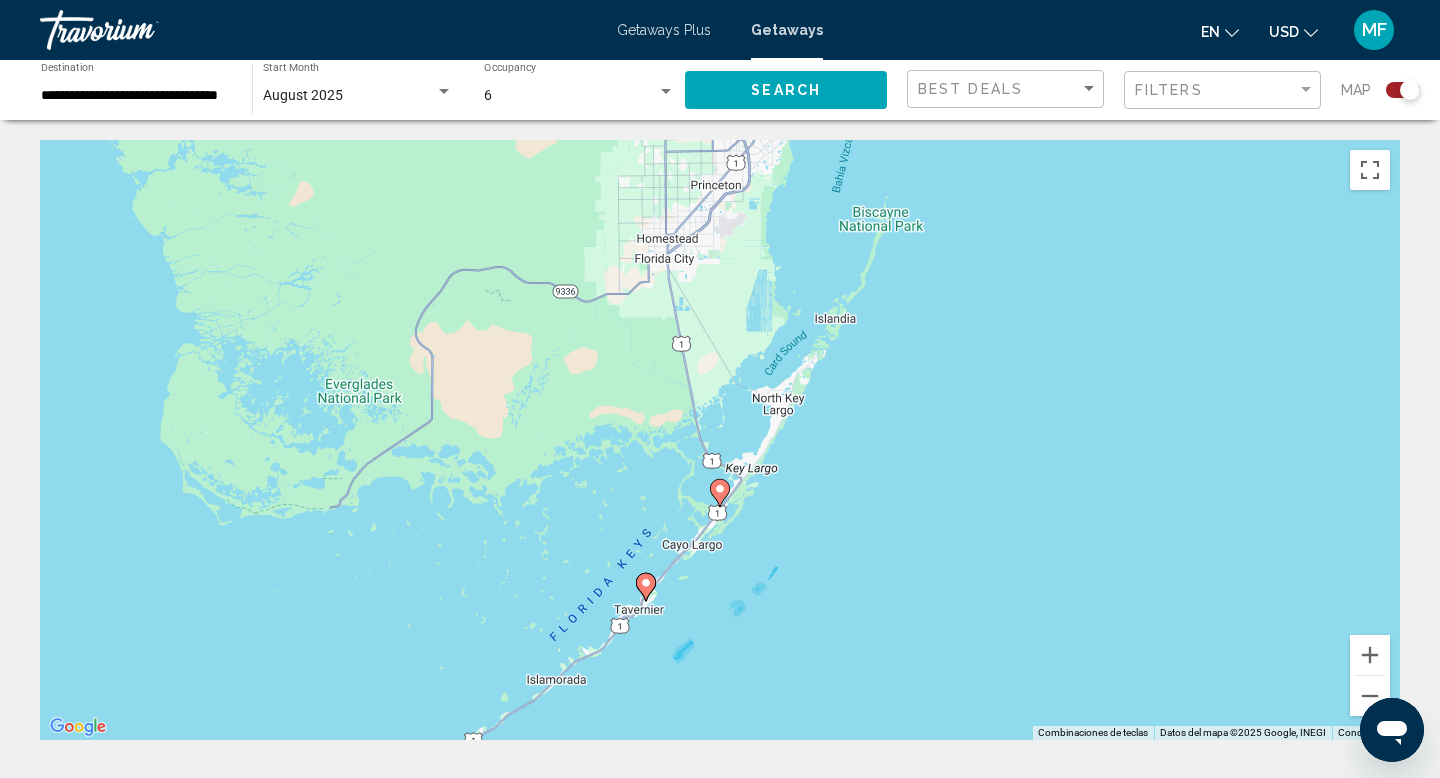 click 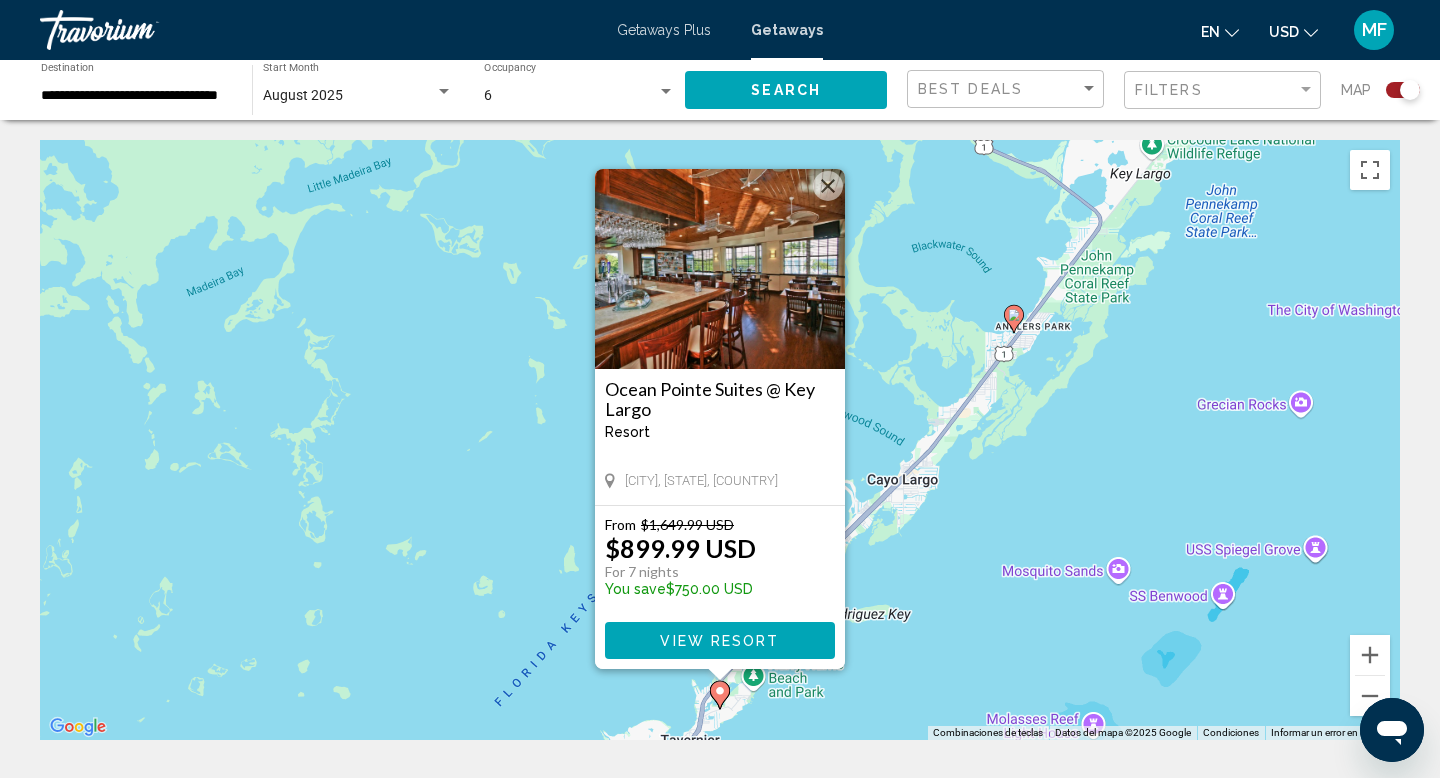 click at bounding box center [828, 186] 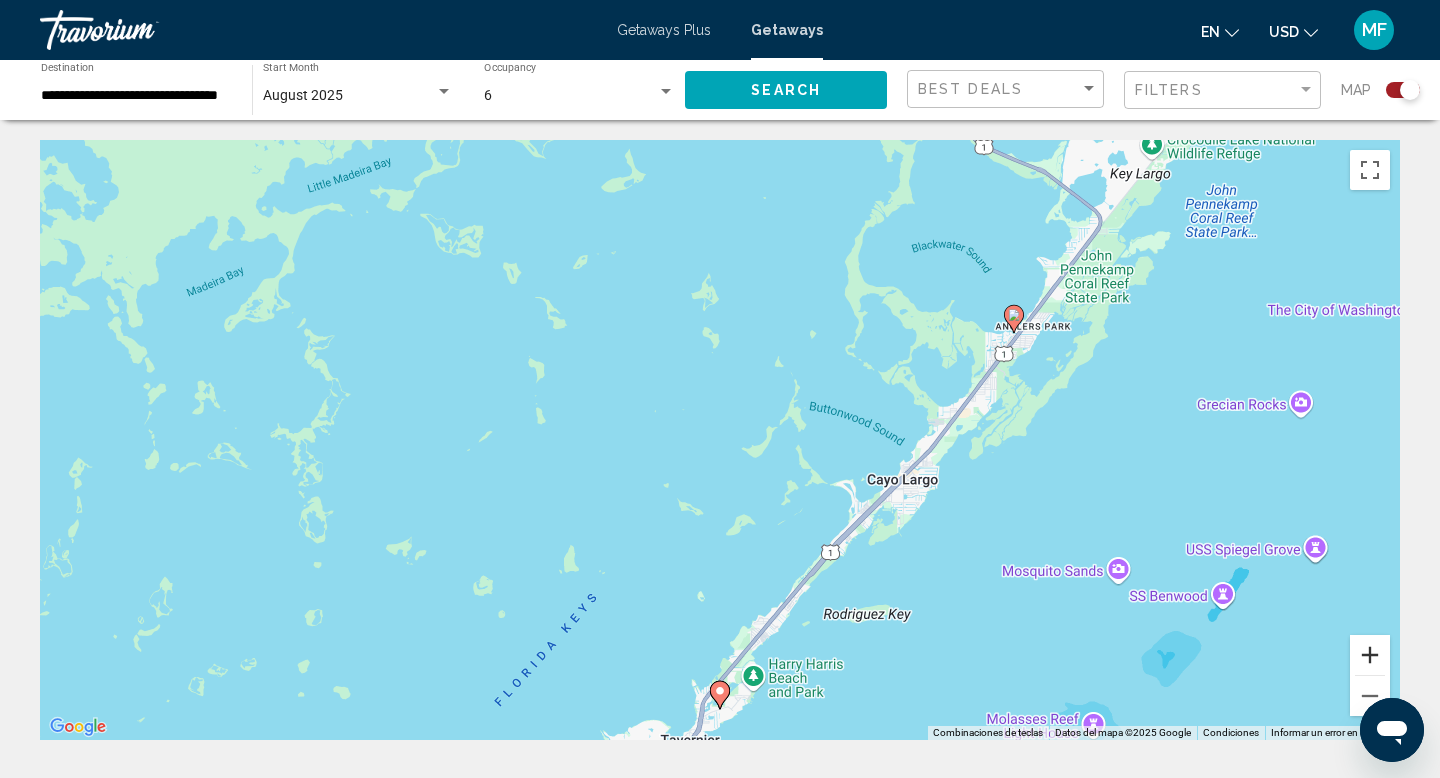 click at bounding box center (1370, 655) 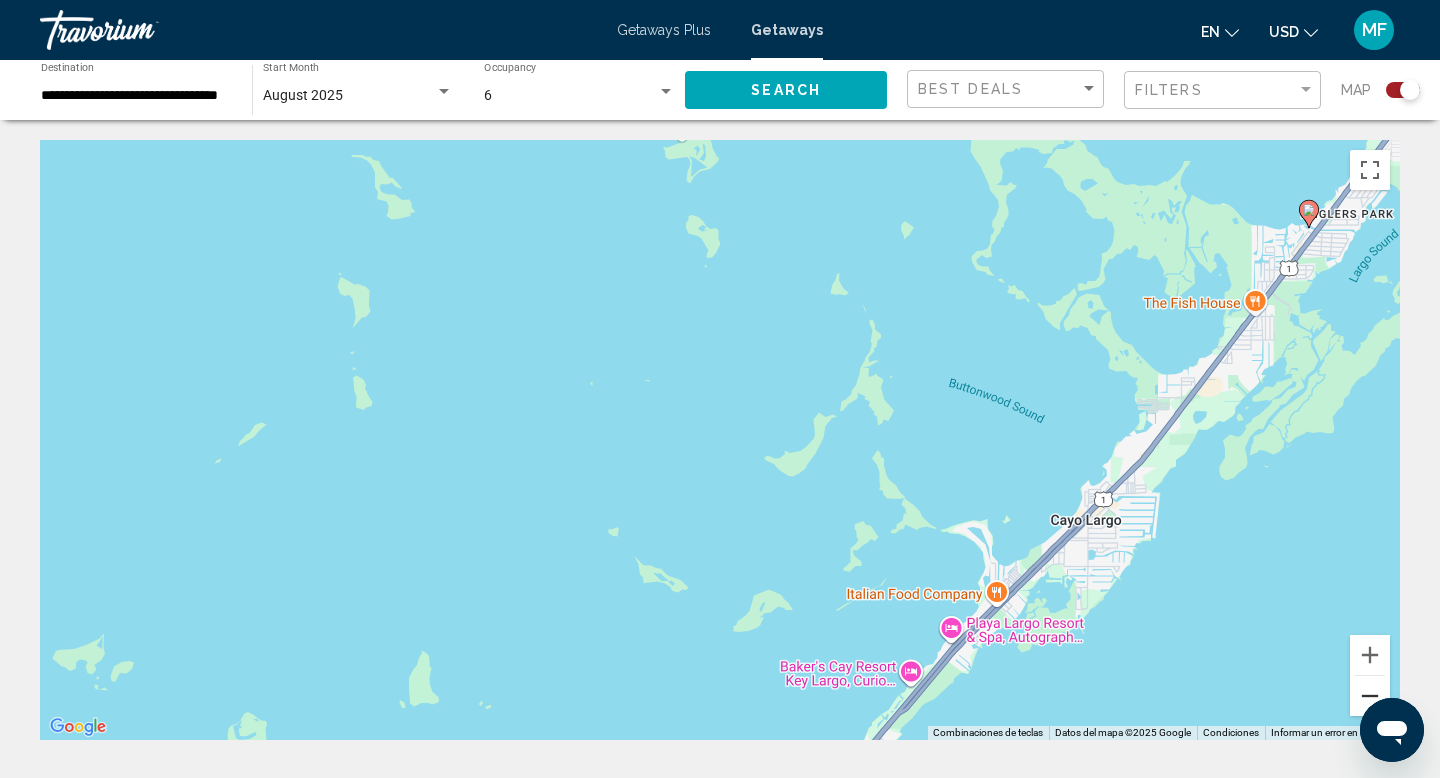 click at bounding box center [1370, 696] 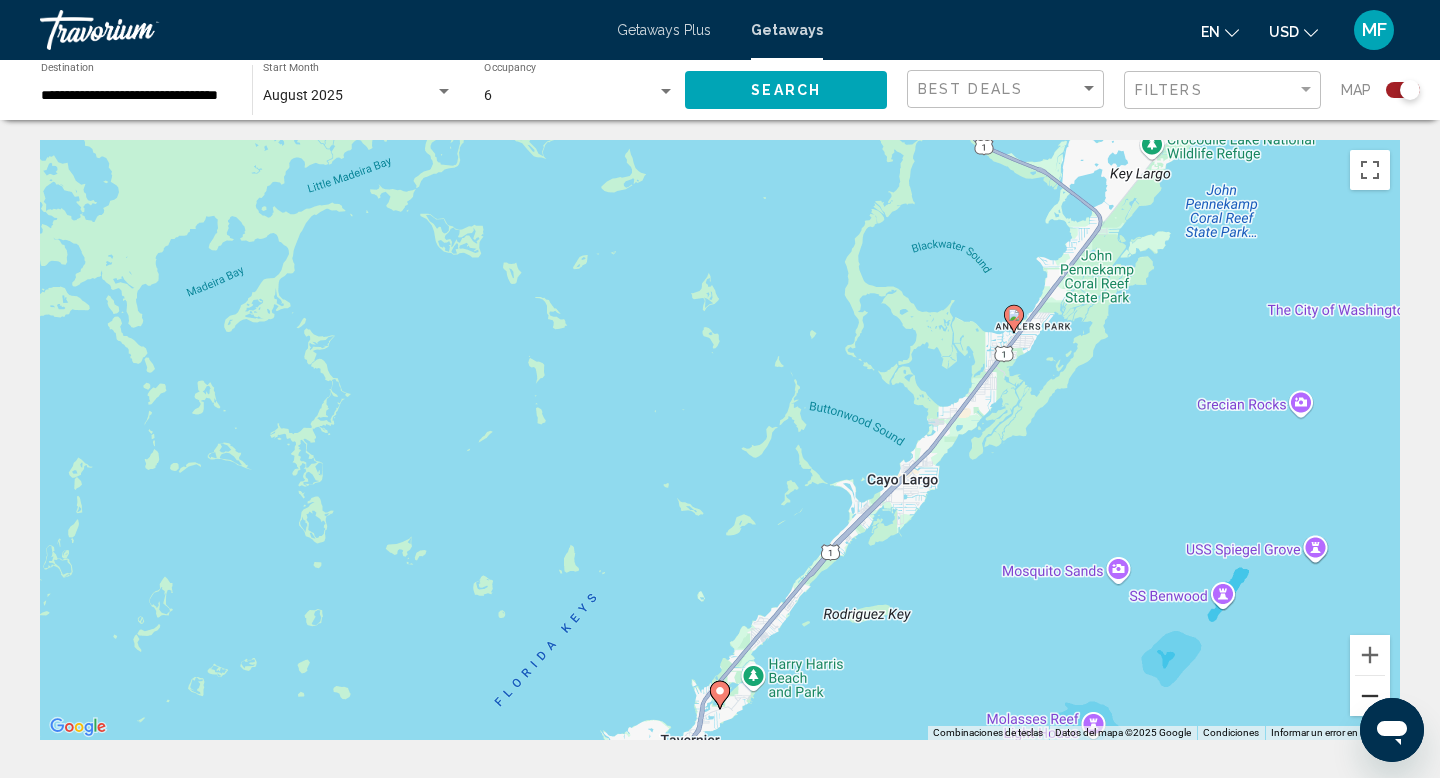 click at bounding box center (1370, 696) 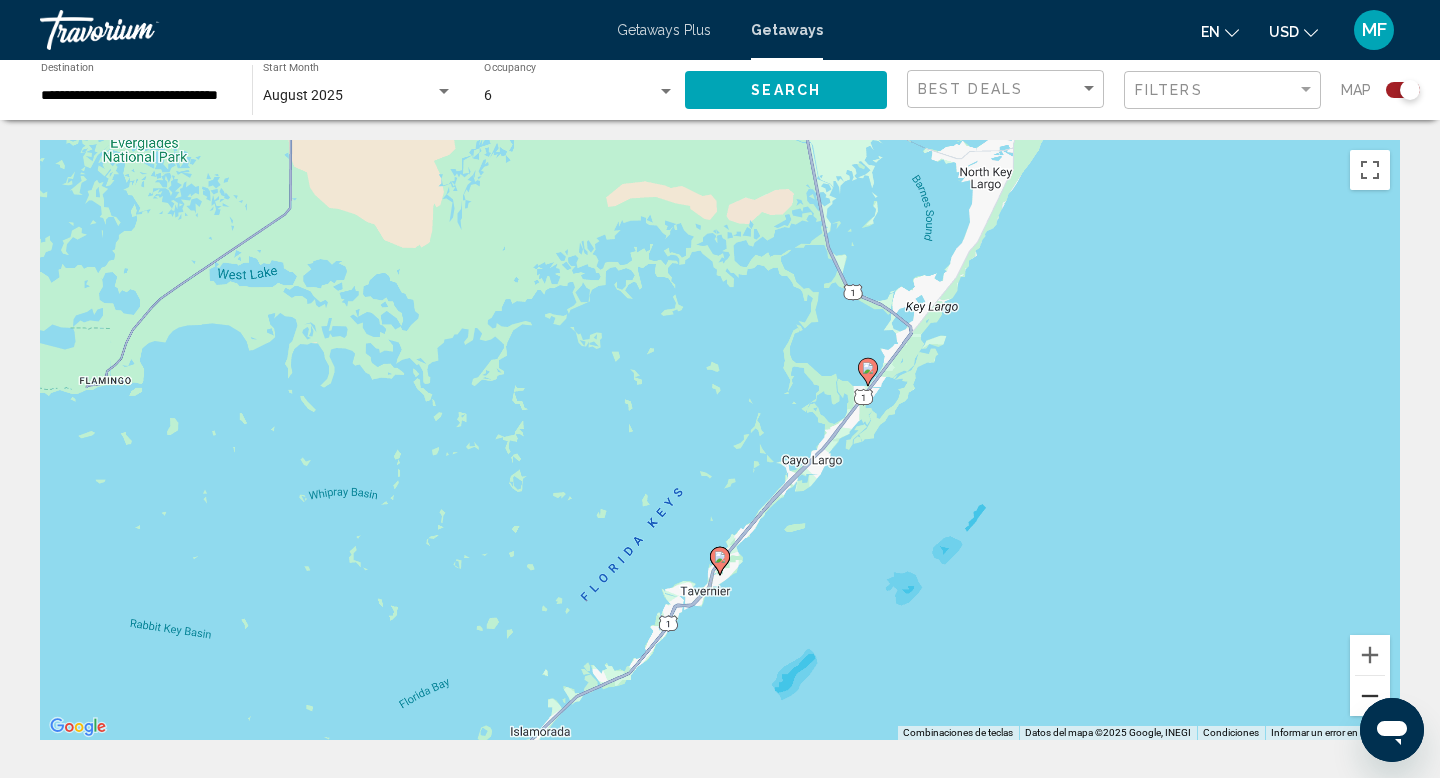 click at bounding box center [1370, 696] 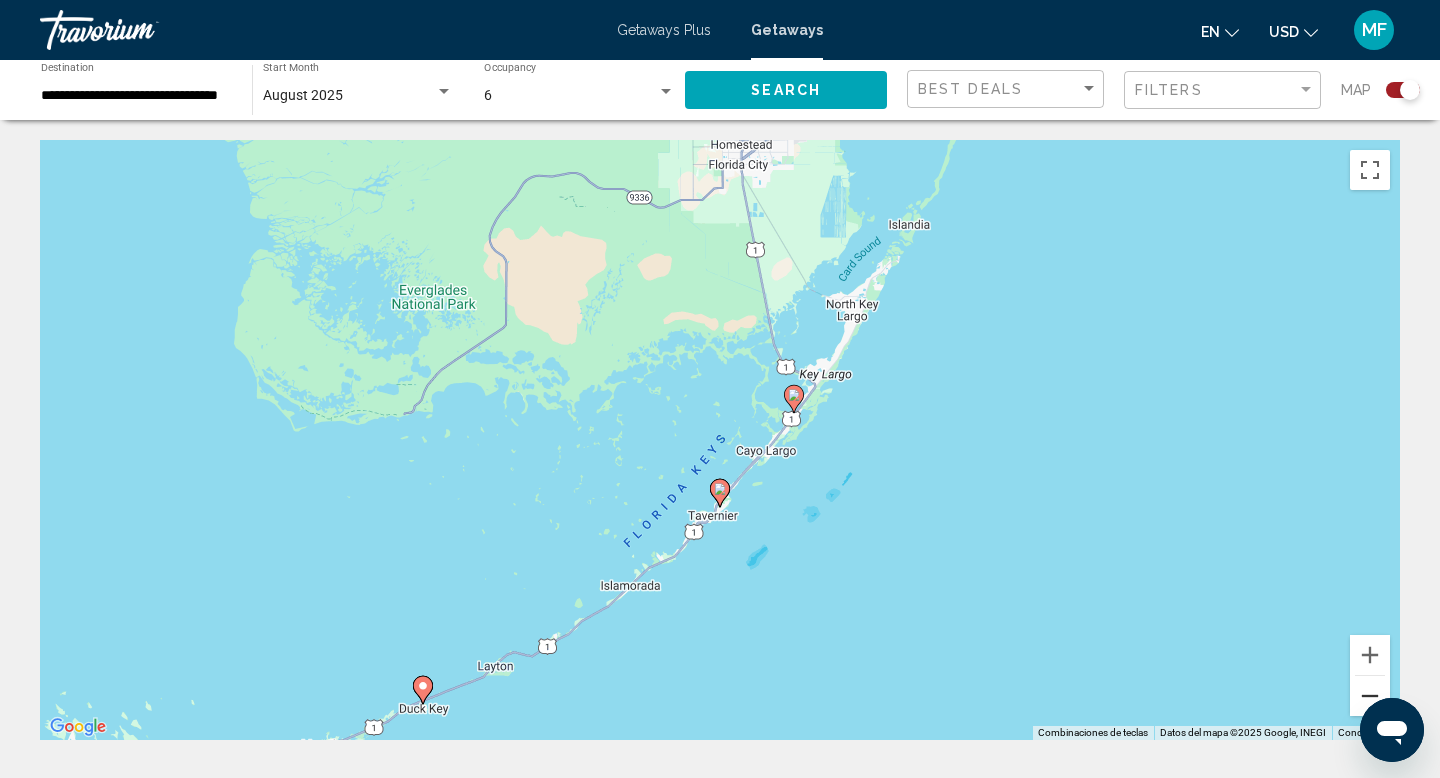click at bounding box center (1370, 696) 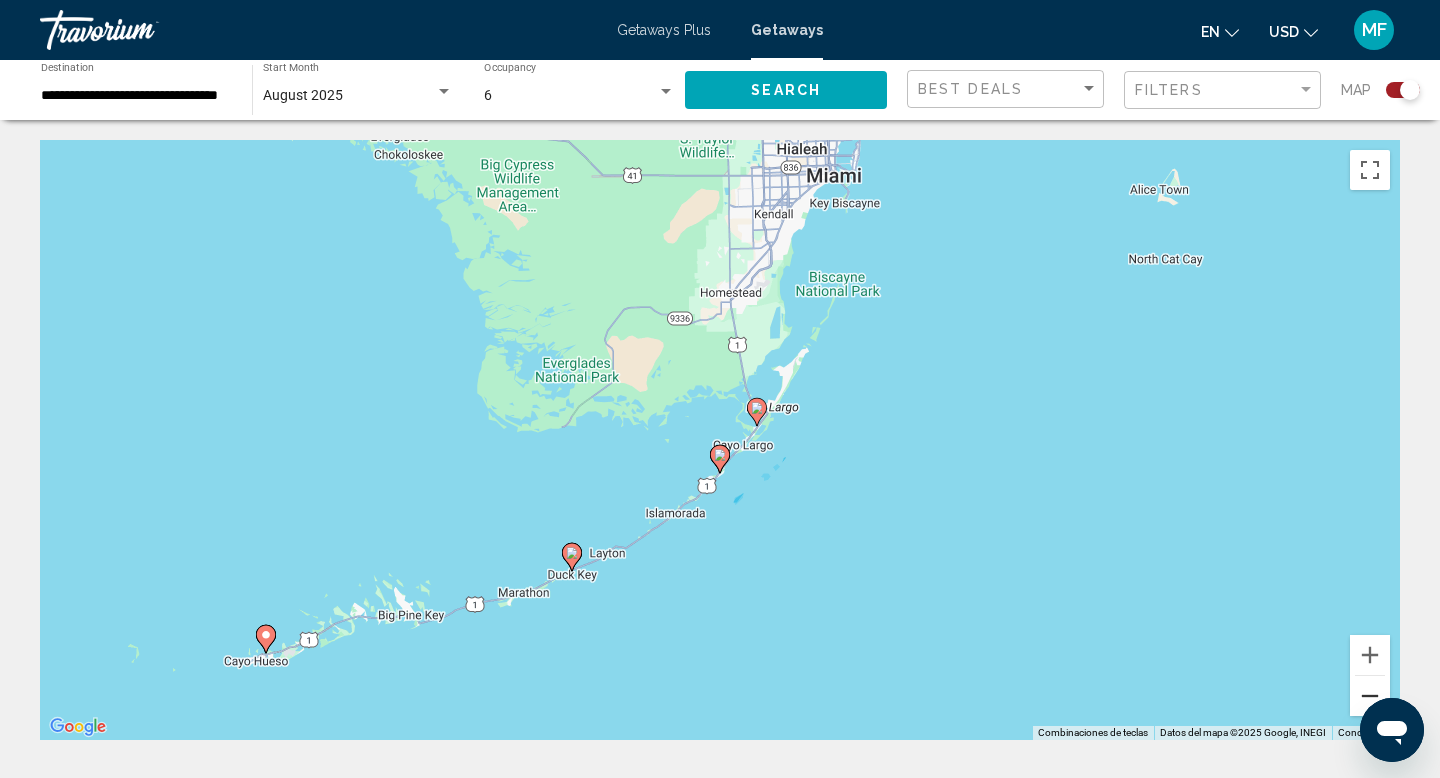 click at bounding box center (1370, 696) 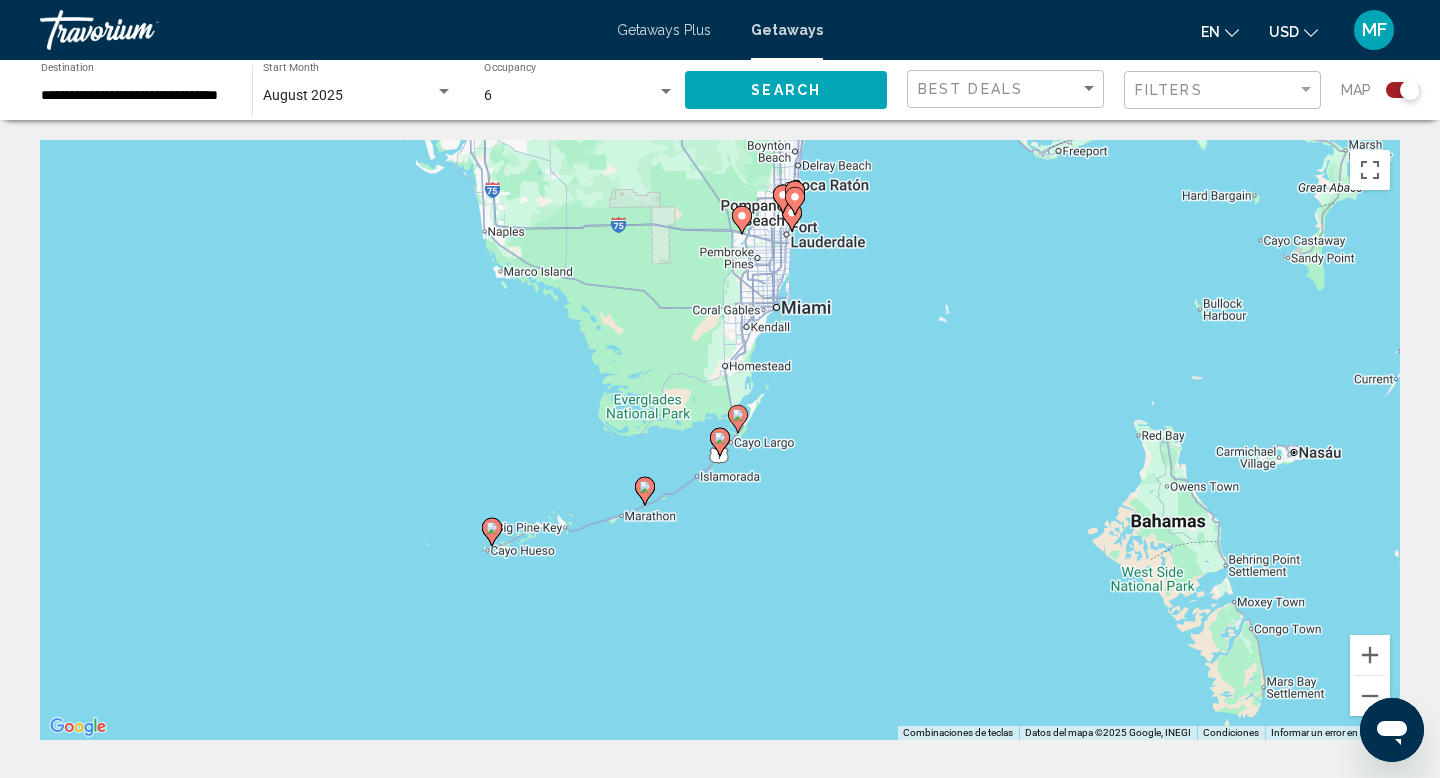 click 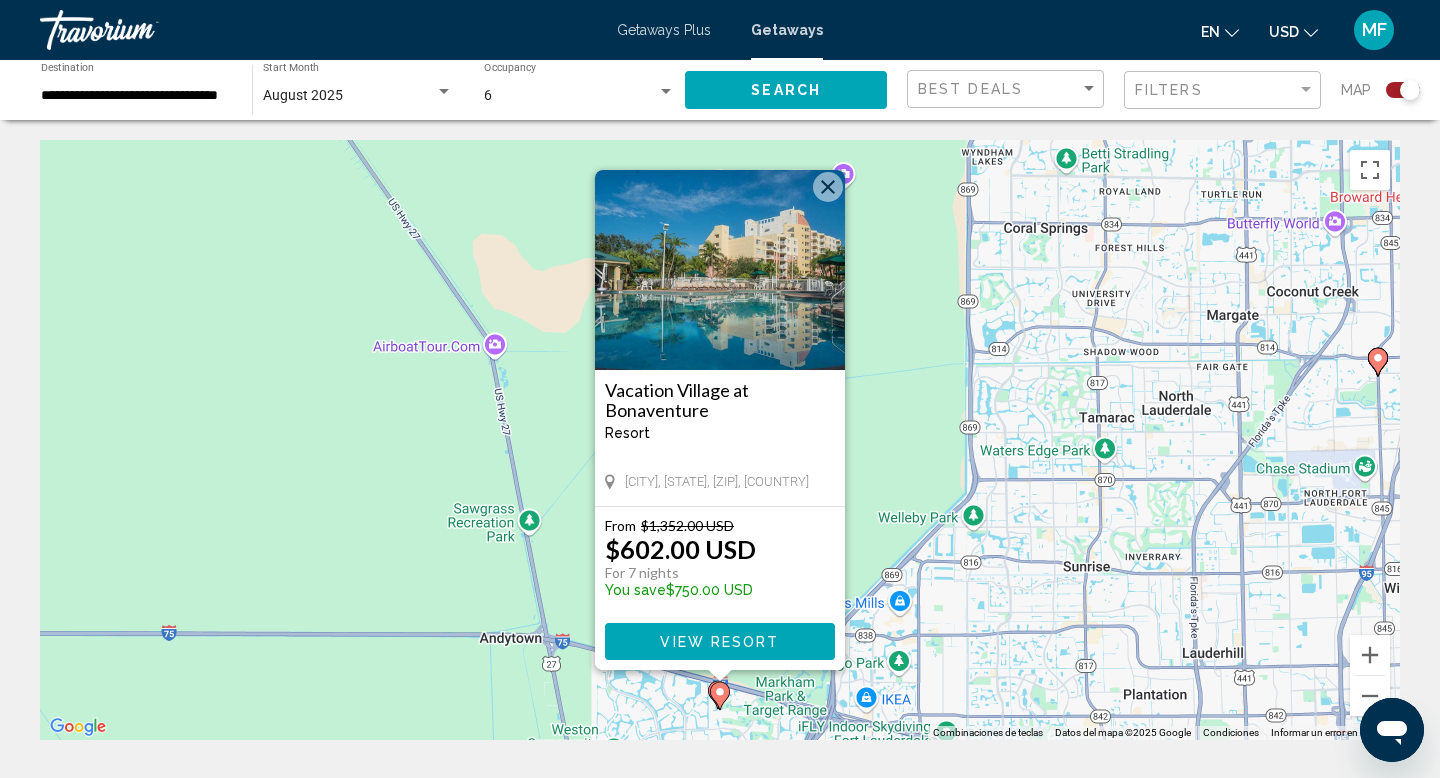 click at bounding box center (828, 187) 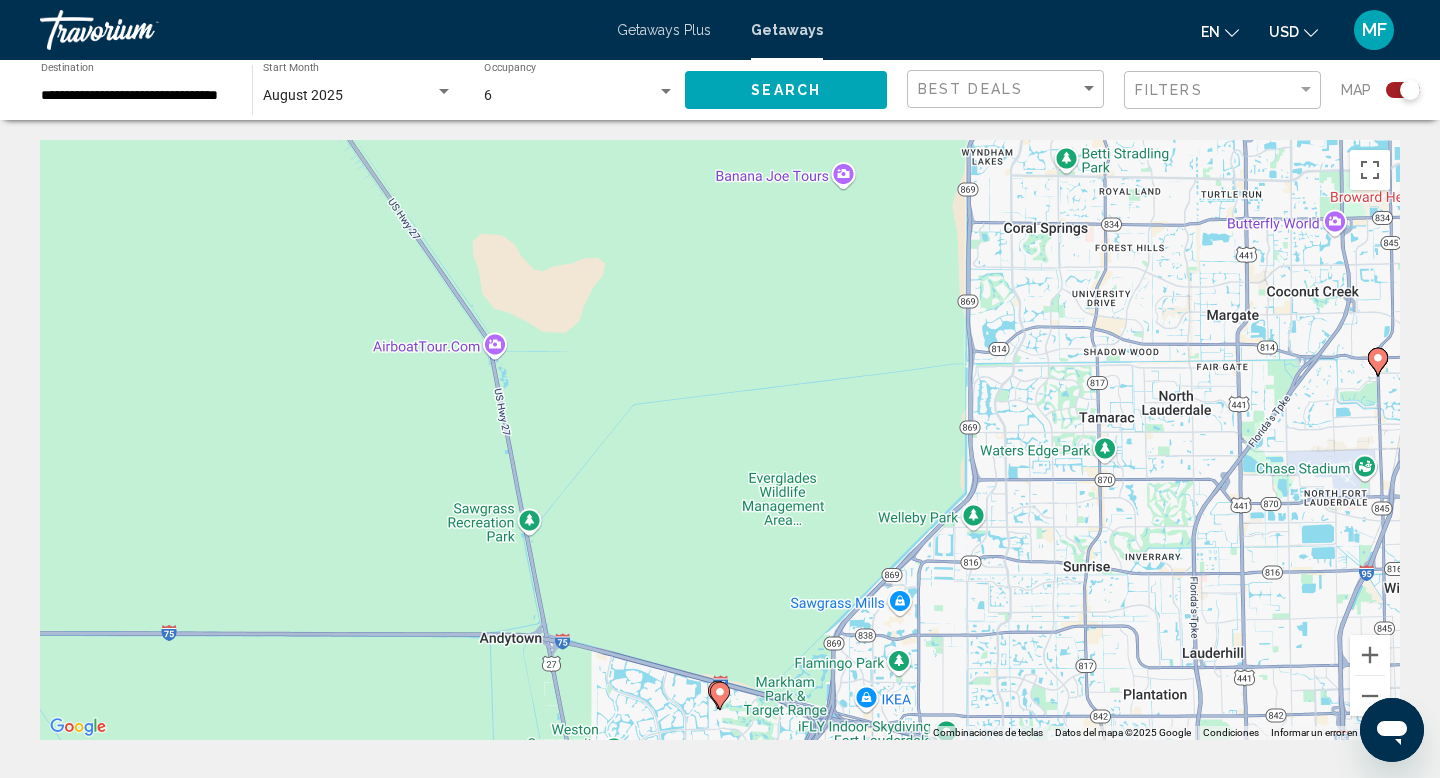 click 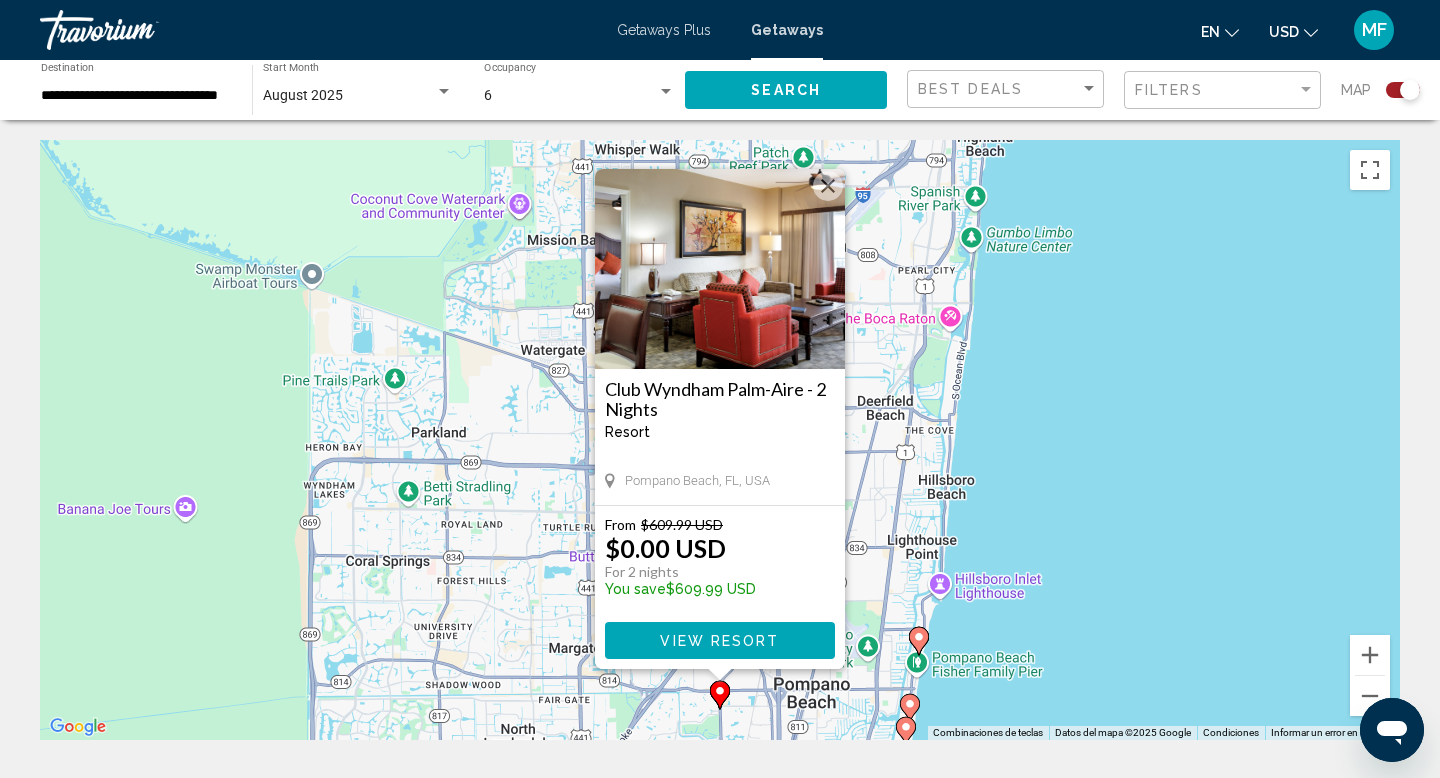 click at bounding box center (828, 186) 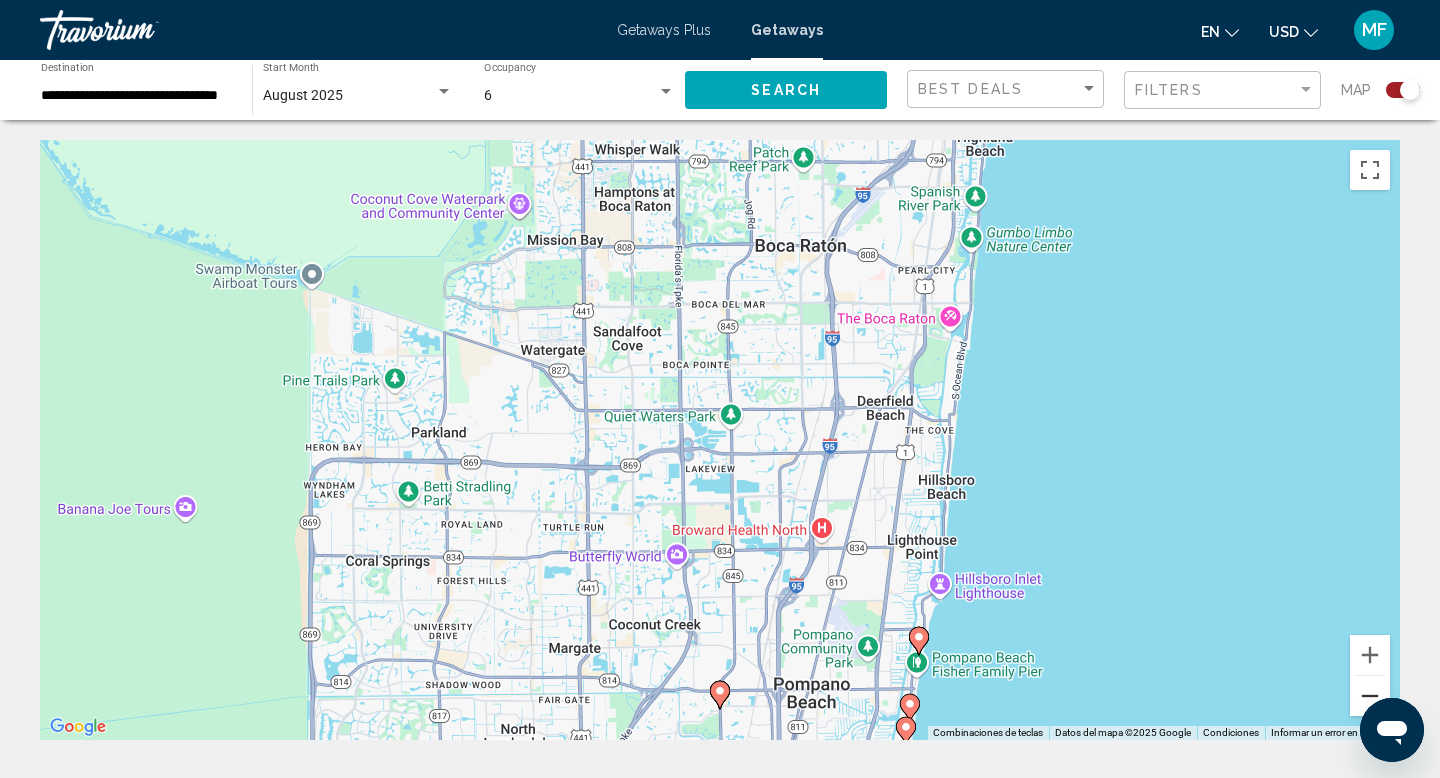 click at bounding box center (1370, 696) 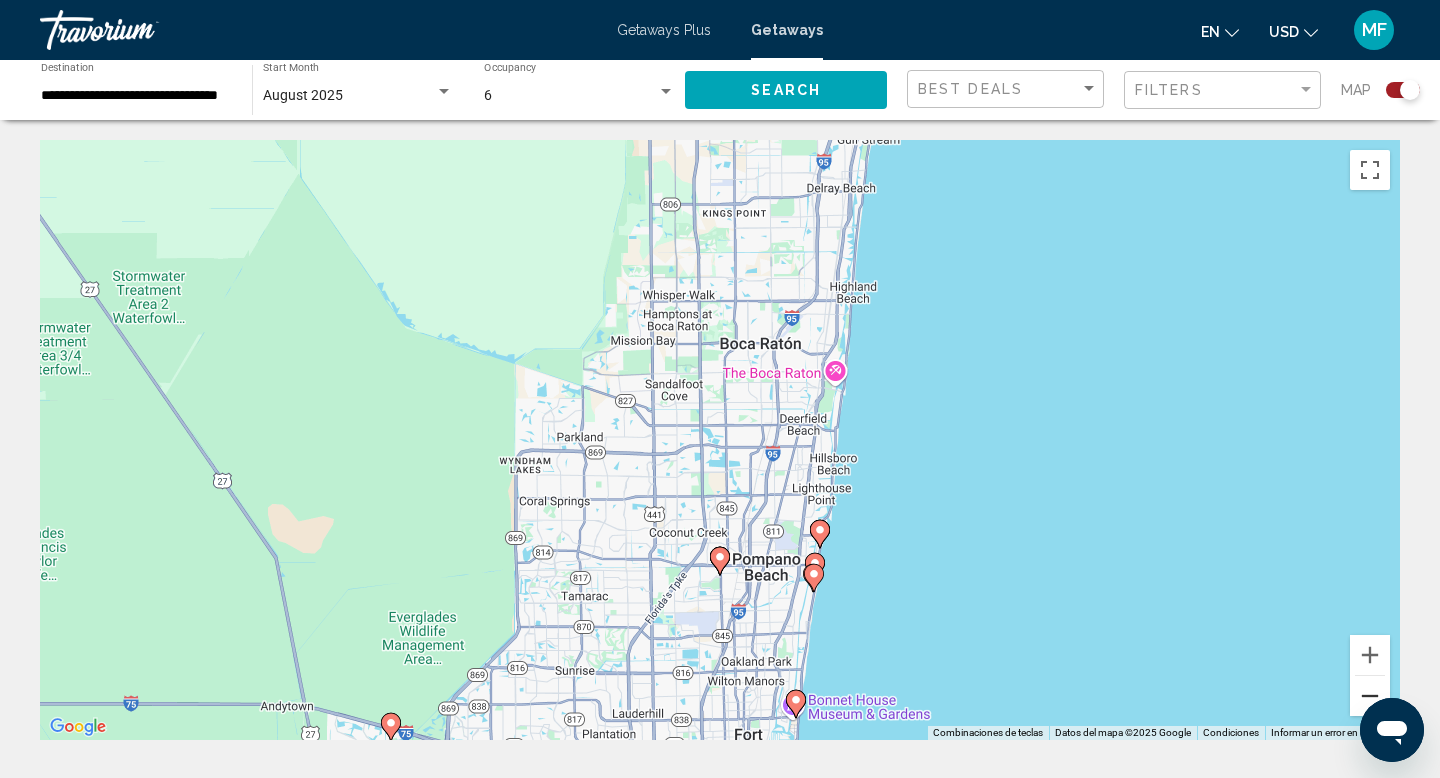 click at bounding box center [1370, 696] 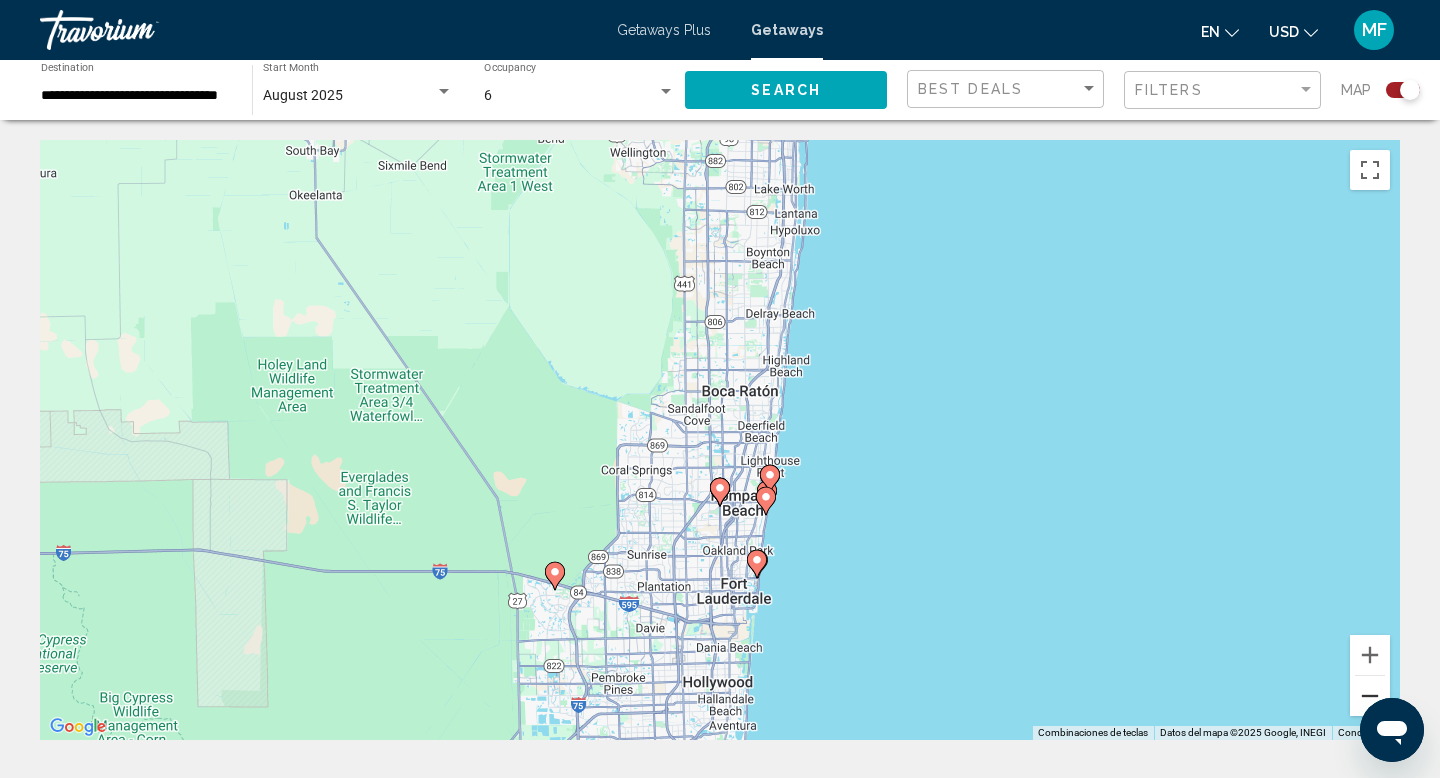 click at bounding box center [1370, 696] 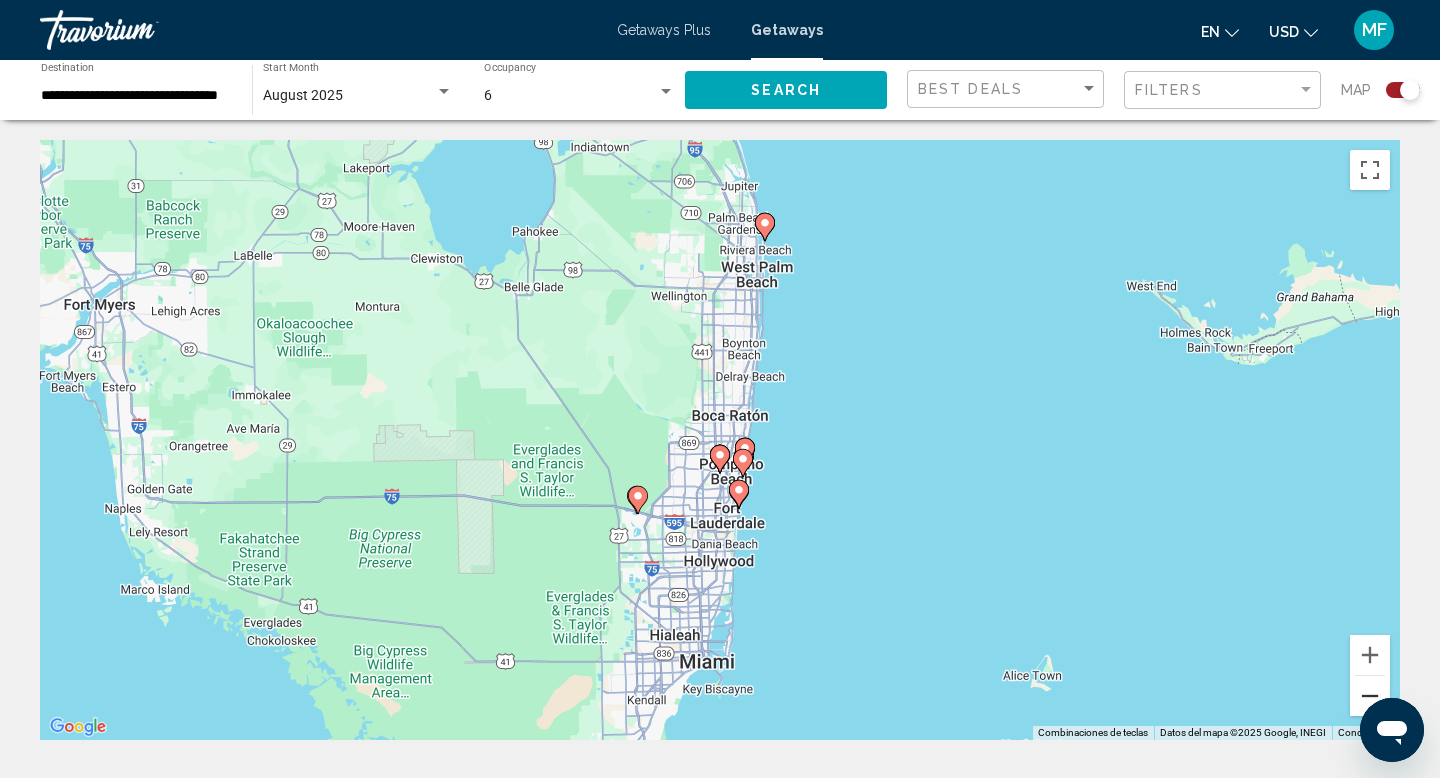 click at bounding box center [1370, 696] 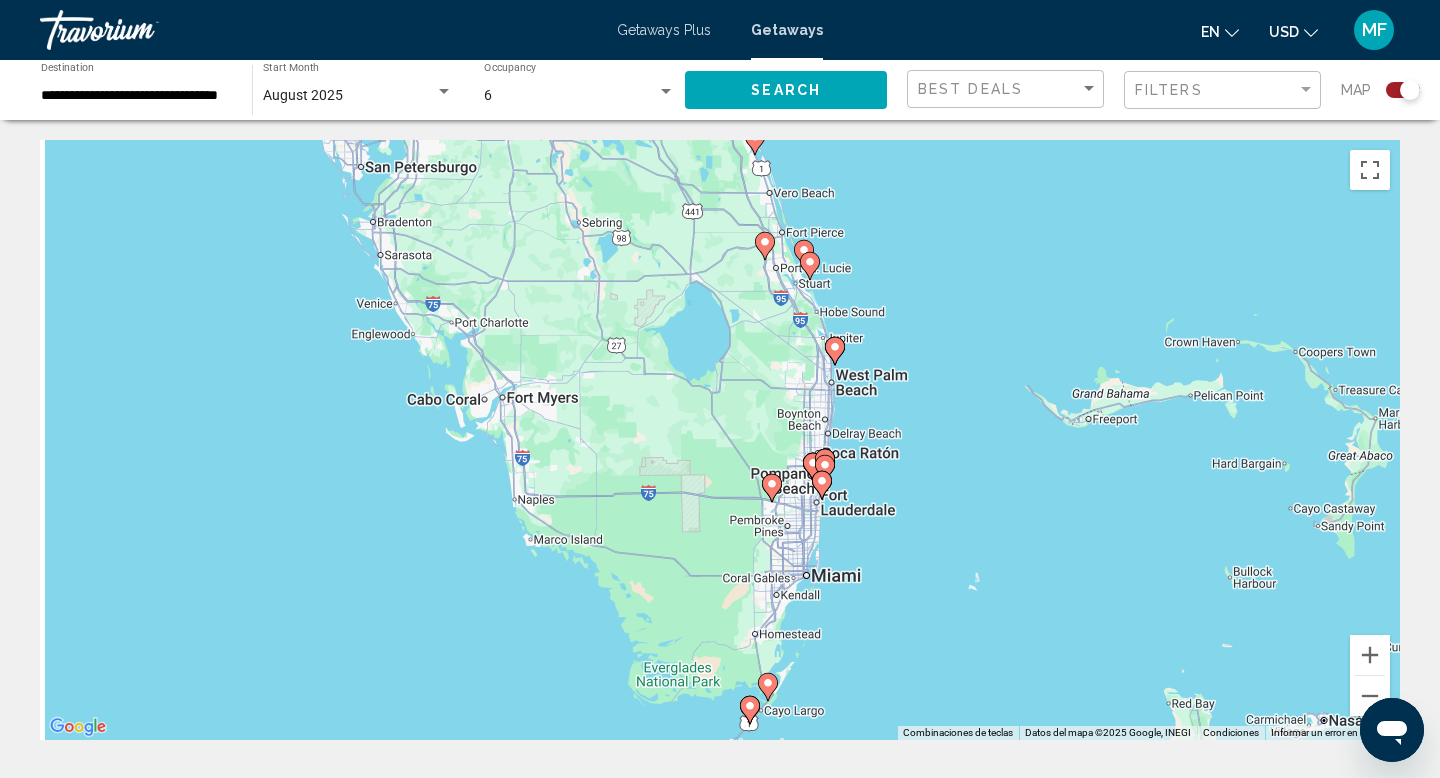 drag, startPoint x: 1093, startPoint y: 558, endPoint x: 1266, endPoint y: 649, distance: 195.47379 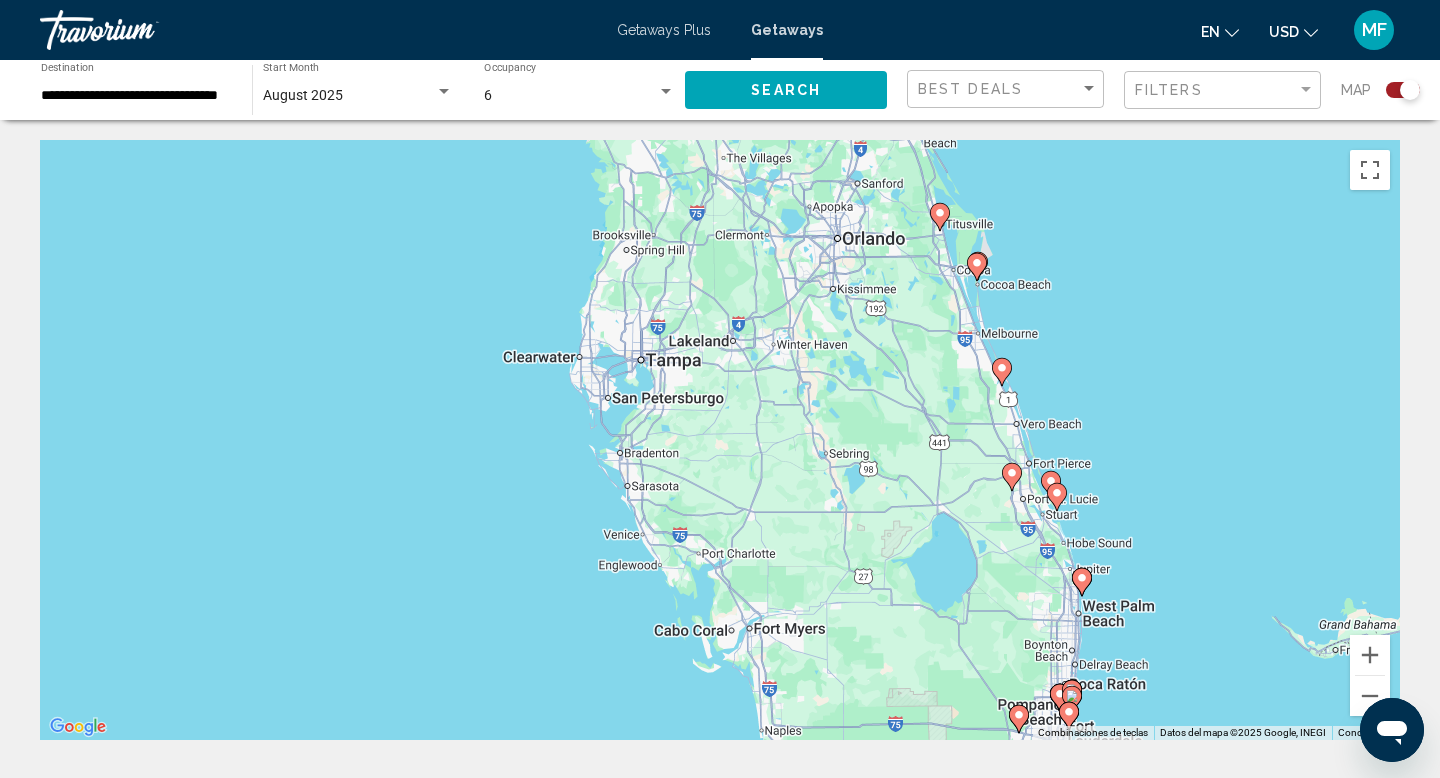 drag, startPoint x: 960, startPoint y: 530, endPoint x: 1117, endPoint y: 766, distance: 283.45193 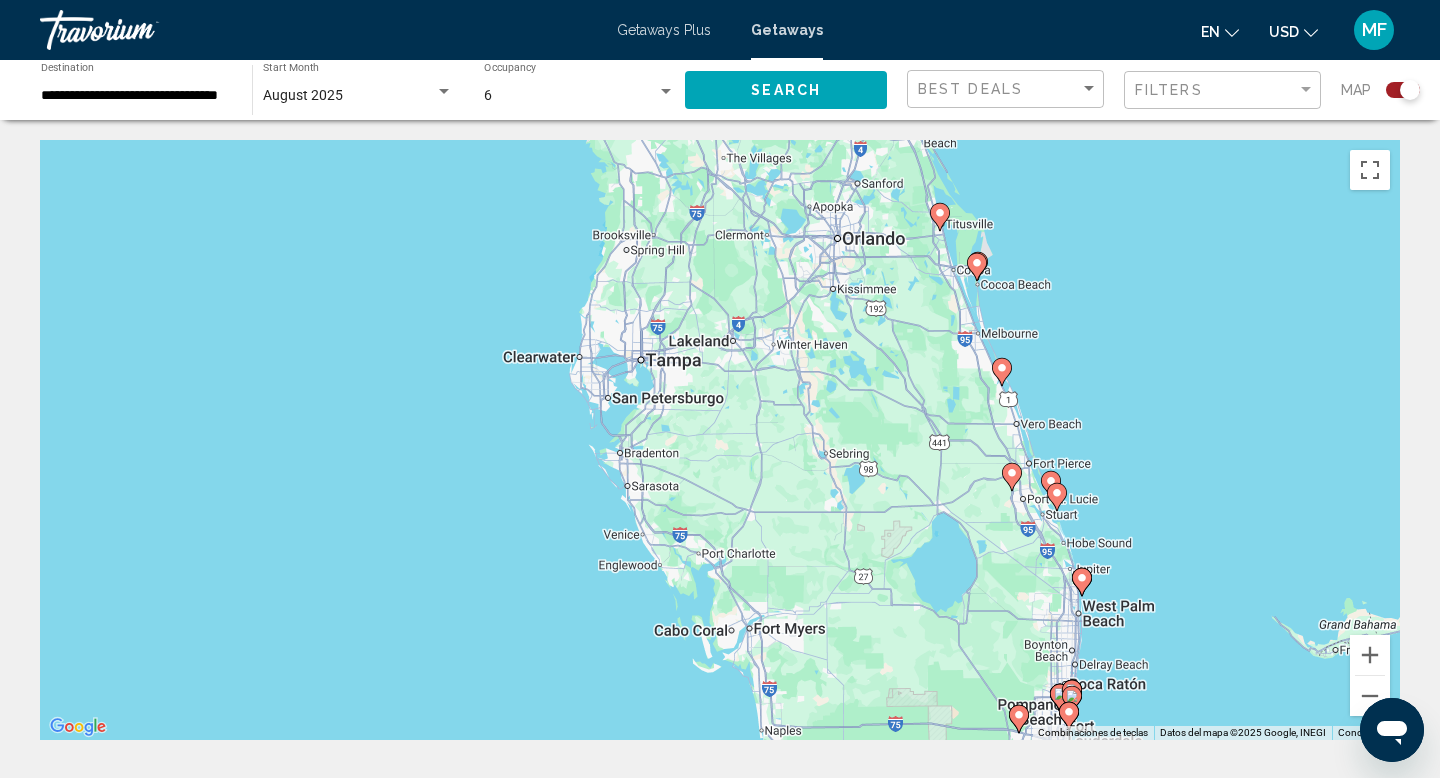 click on "← Mover a la izquierda → Mover a la derecha ↑ Mover hacia arriba ↓ Mover hacia abajo + Acercar - Alejar Inicio Mover a la izquierda un 75% Fin Mover a la derecha un 75% Página anterior Mover hacia arriba un 75% Página siguiente Mover hacia abajo un 75% Para activar la función de arrastrar con el teclado, presiona Alt + Intro. Una vez que estés en el estado de arrastrar con el teclado, usa las teclas de flecha para mover el marcador. Para completar la acción, presiona la tecla Intro. Para cancelar, presiona Escape. Combinaciones de teclas Datos del mapa Datos del mapa ©2025 Google, INEGI Datos del mapa ©2025 Google, INEGI 20 km  Hacer clic para alternar entre unidades imperiales y métricas Condiciones Informar un error en el mapa 920 Getaways units available across 54 Resorts Save up to  100%   Club Wyndham Palm-Aire - 2 Nights  Resort  -  This is an adults only resort
Pompano Beach, FL, USA From $609.99 USD $0.00 USD For 2 nights You save  $609.99 USD   temp     ( )" at bounding box center (720, 1897) 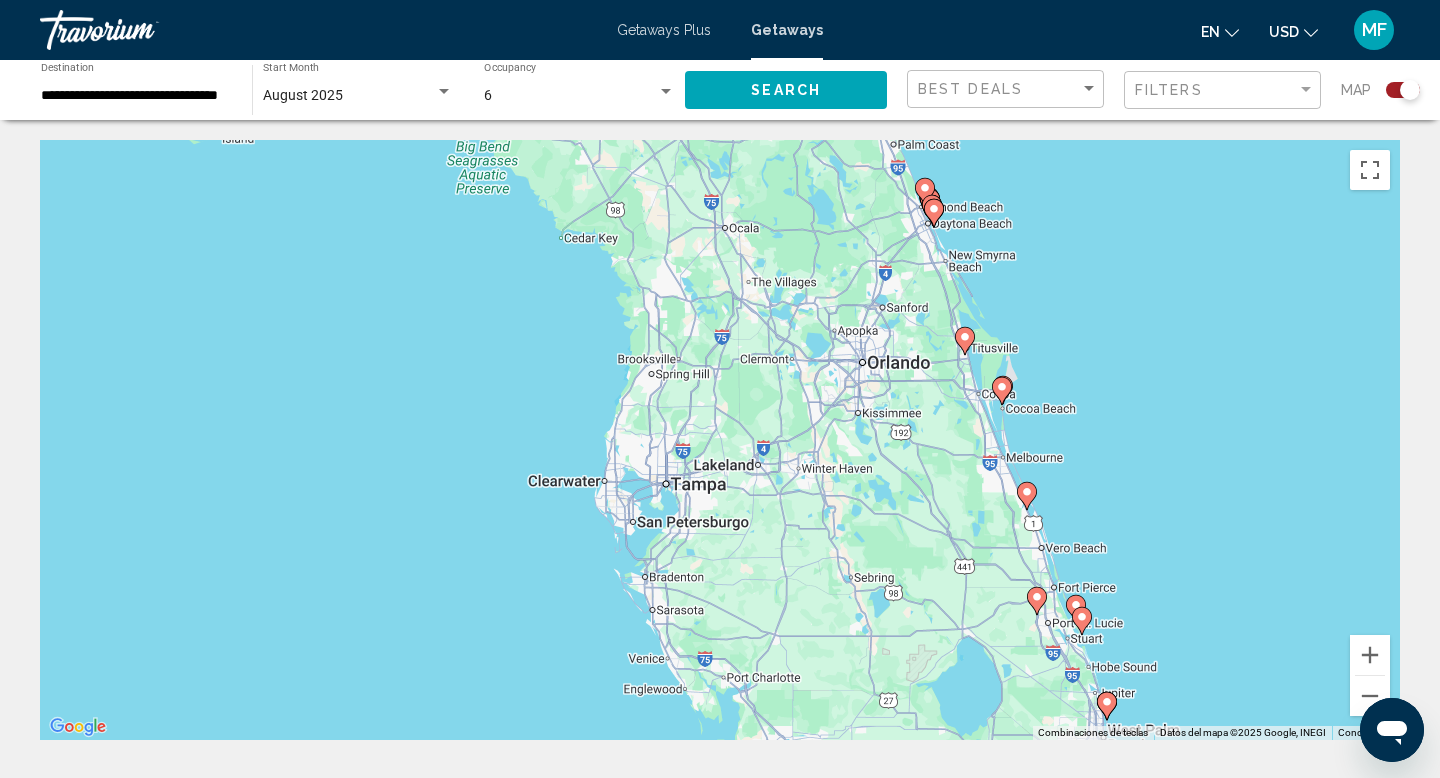 click at bounding box center [1002, 391] 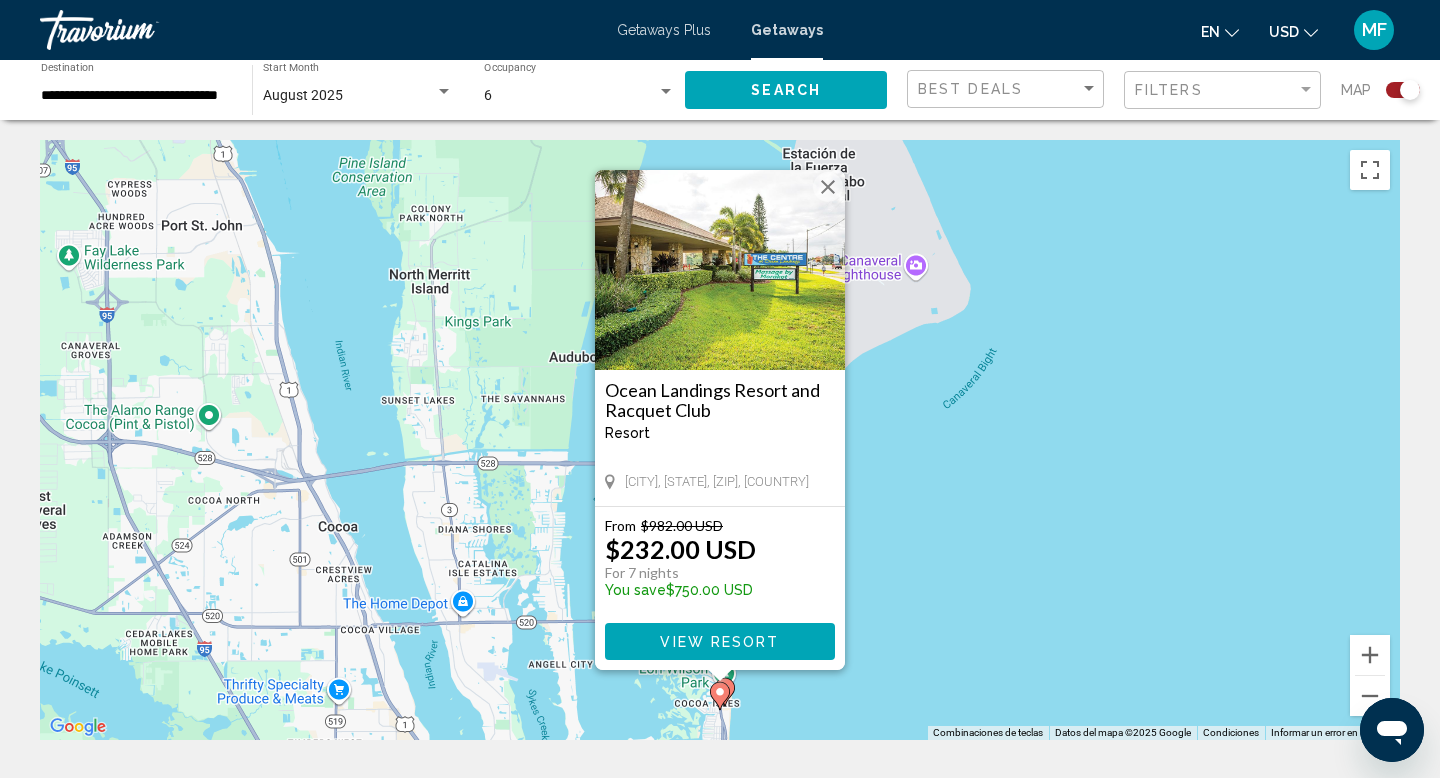 click at bounding box center (828, 187) 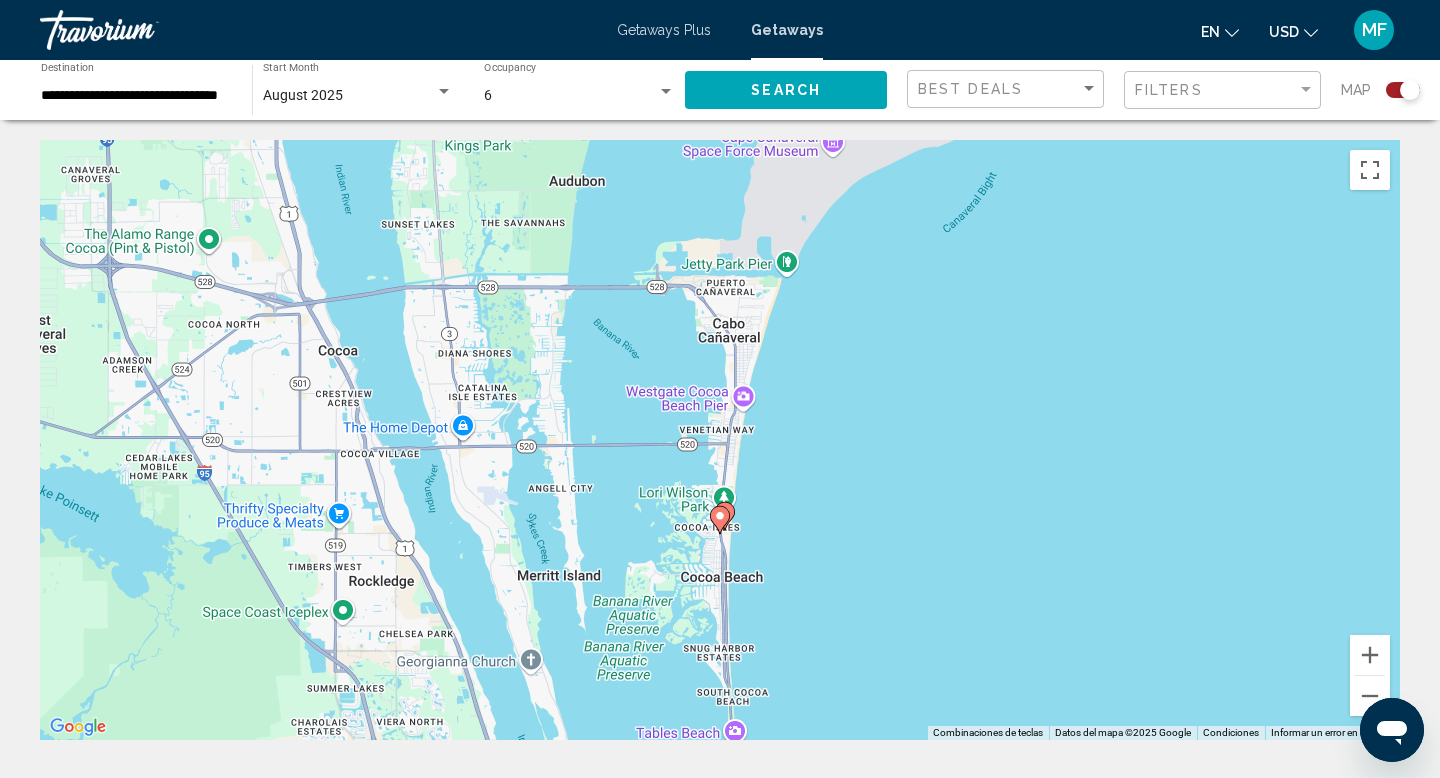 drag, startPoint x: 959, startPoint y: 538, endPoint x: 984, endPoint y: 145, distance: 393.79437 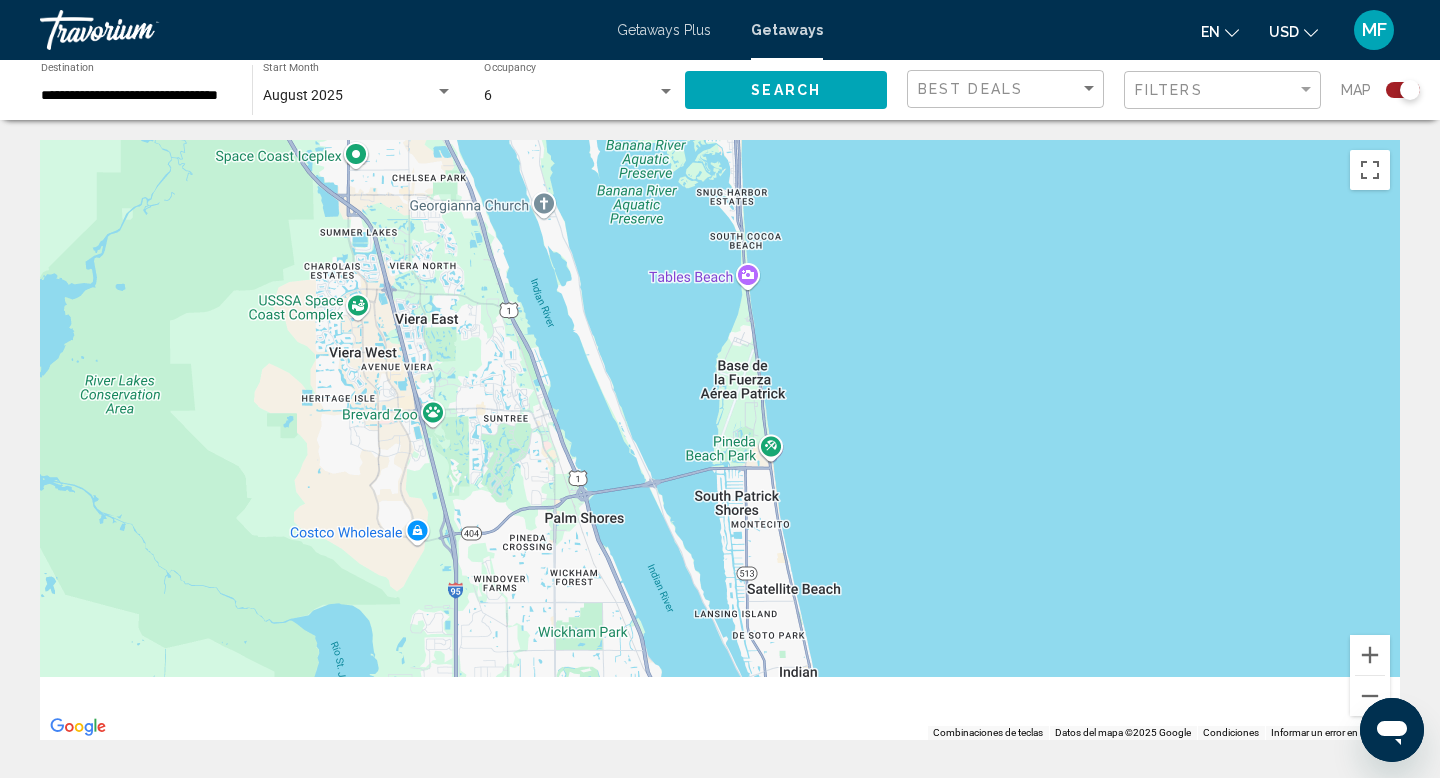 drag, startPoint x: 971, startPoint y: 529, endPoint x: 909, endPoint y: 99, distance: 434.44678 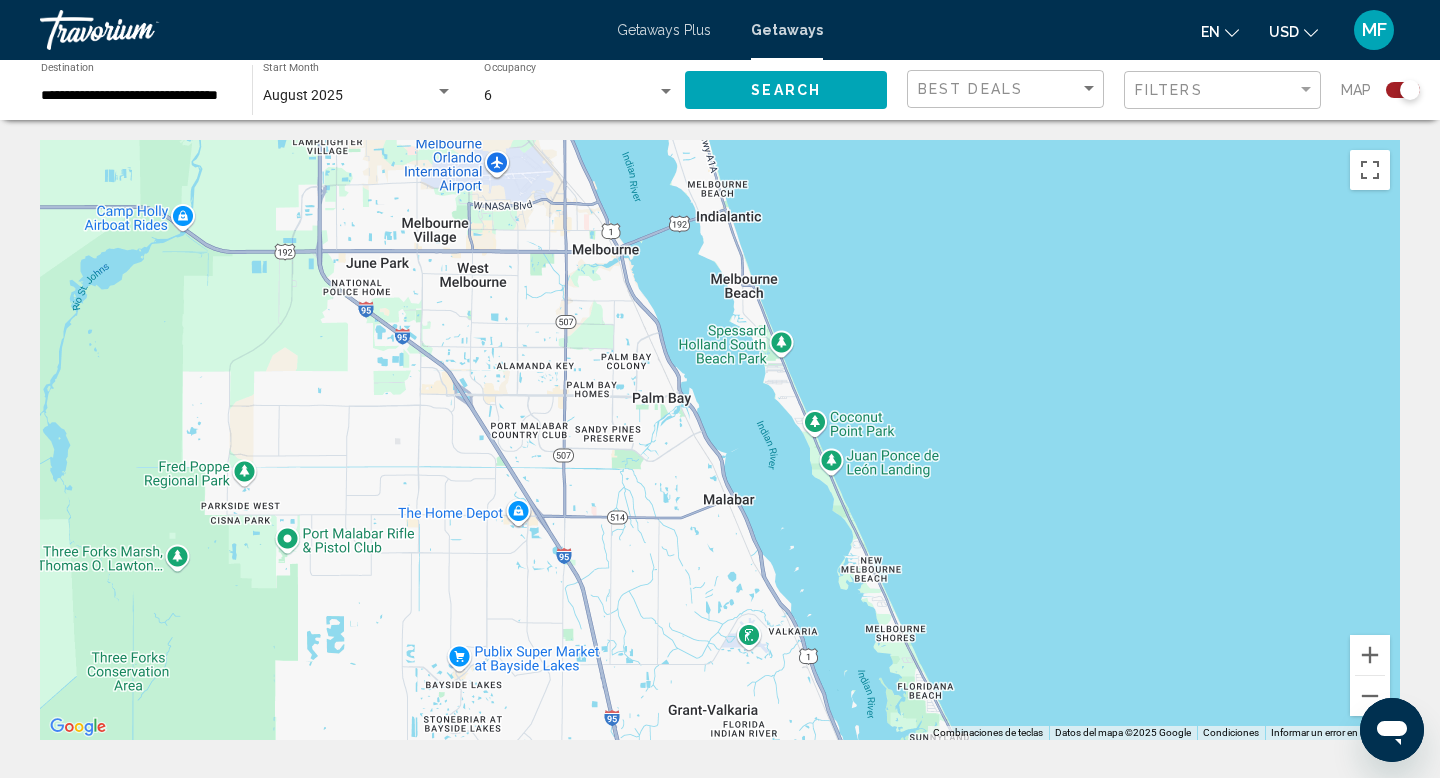 drag, startPoint x: 905, startPoint y: 417, endPoint x: 821, endPoint y: 109, distance: 319.2491 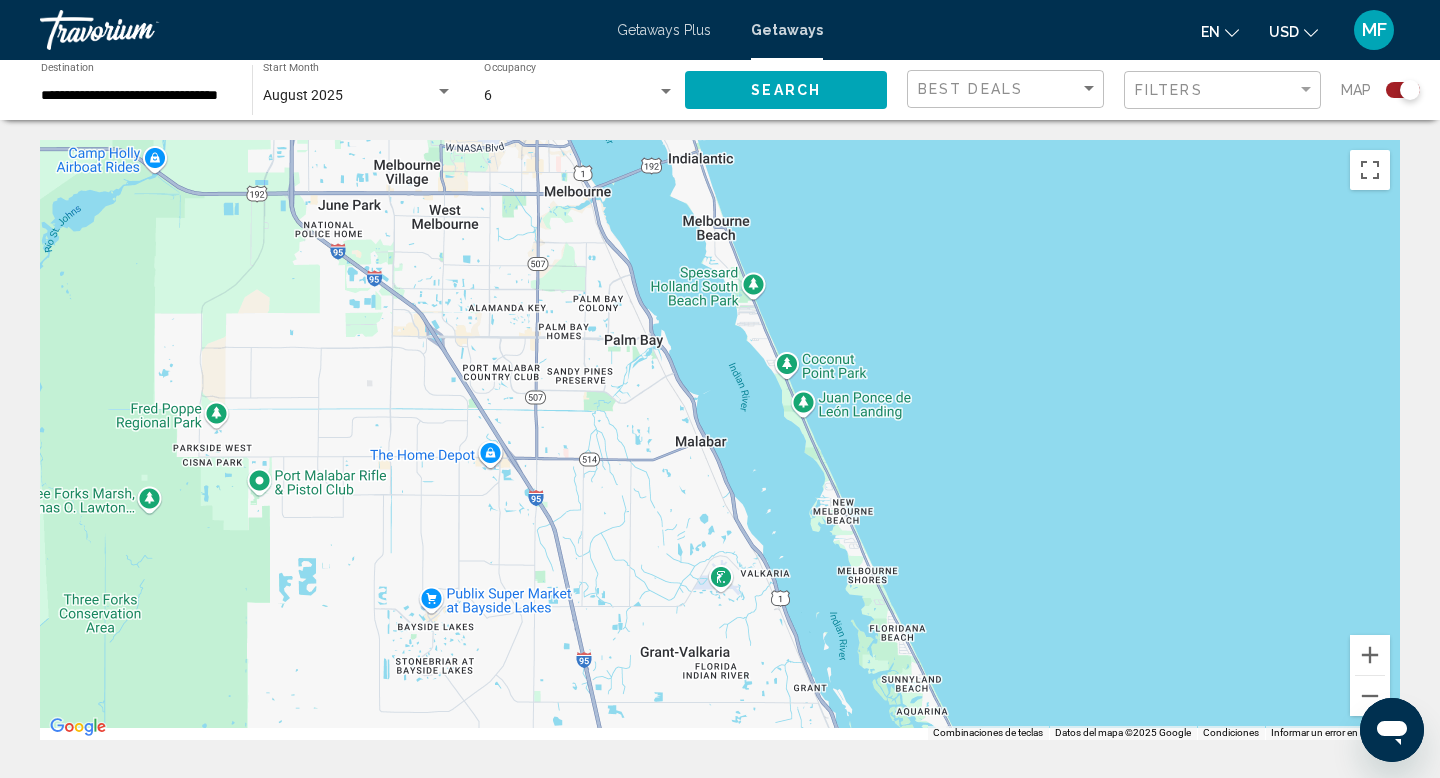 drag, startPoint x: 949, startPoint y: 408, endPoint x: 845, endPoint y: 141, distance: 286.5397 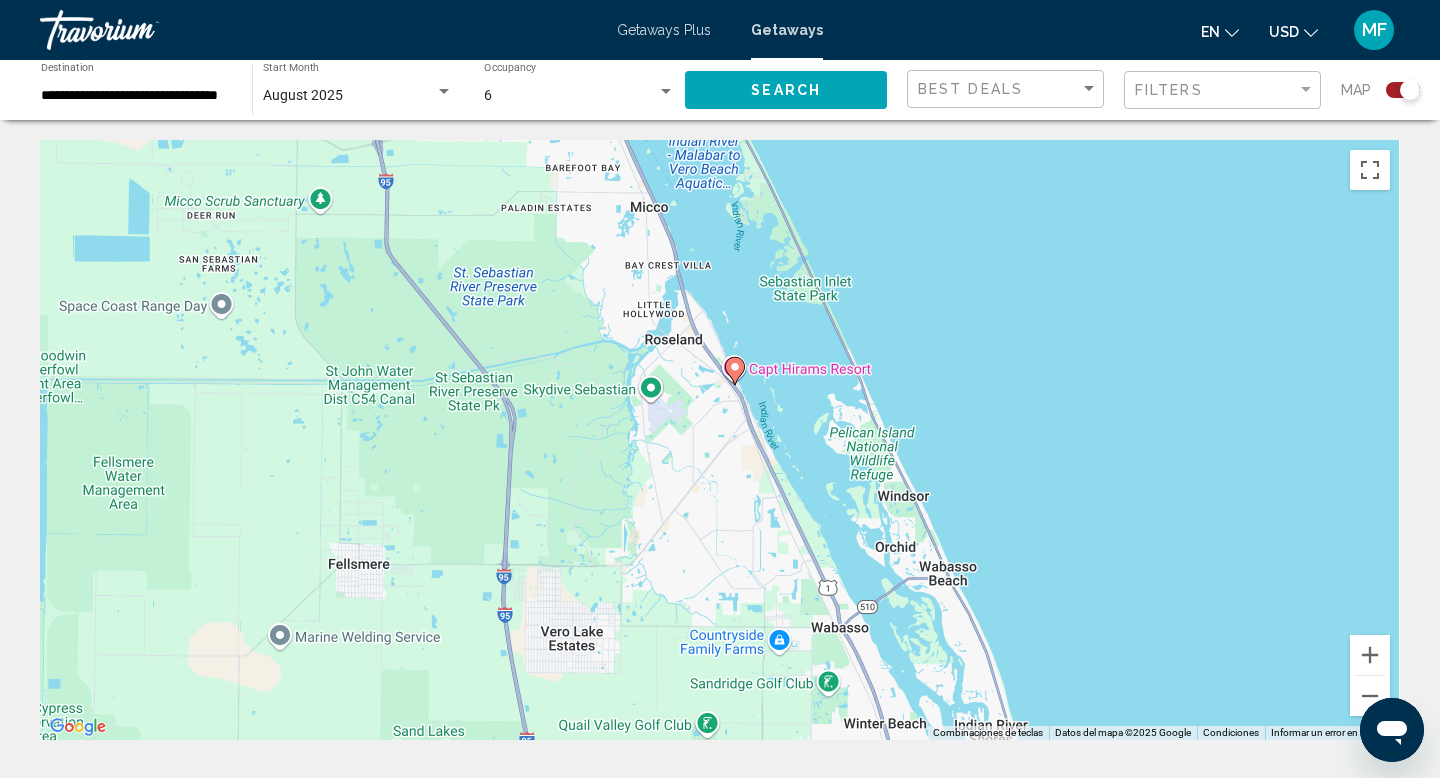 drag, startPoint x: 972, startPoint y: 413, endPoint x: 887, endPoint y: 169, distance: 258.3815 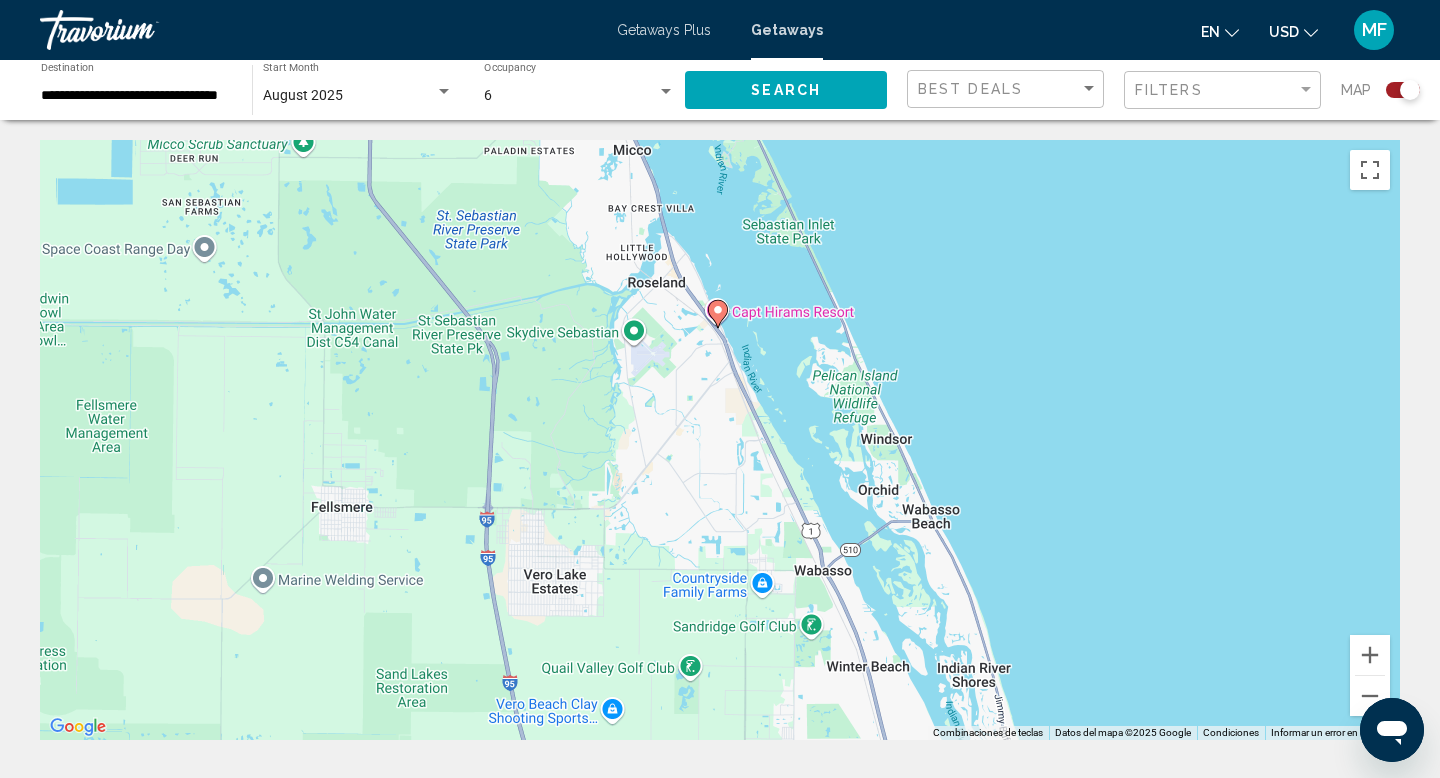 click 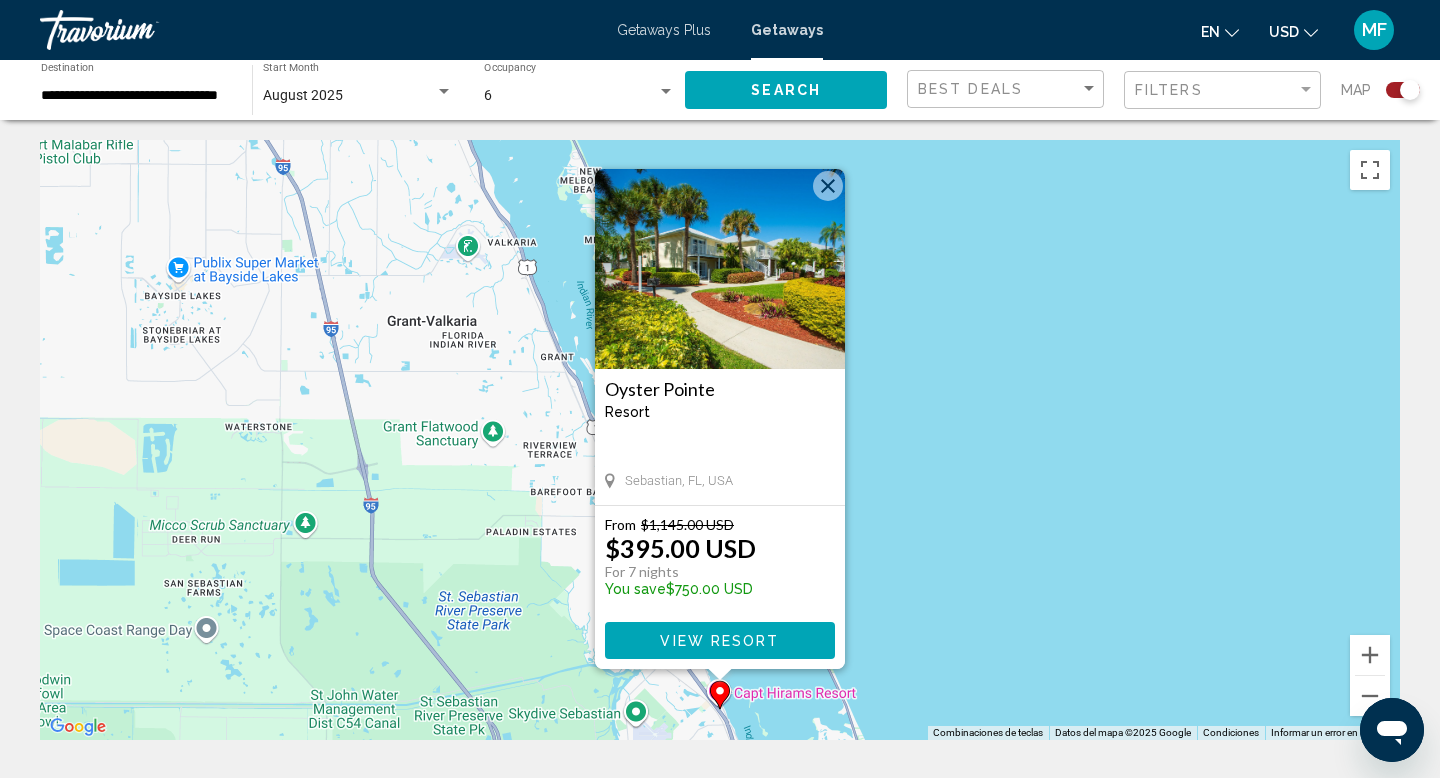 click at bounding box center [828, 186] 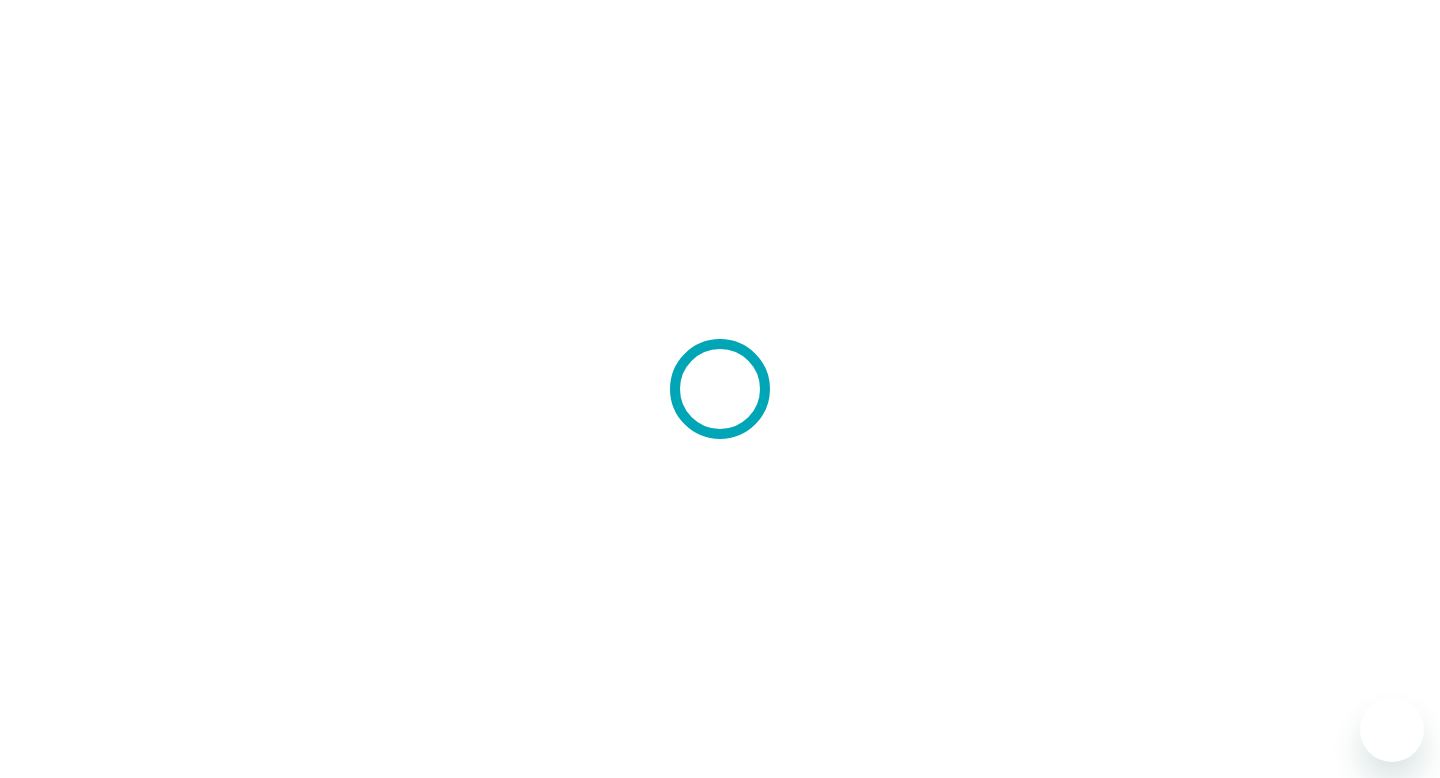scroll, scrollTop: 0, scrollLeft: 0, axis: both 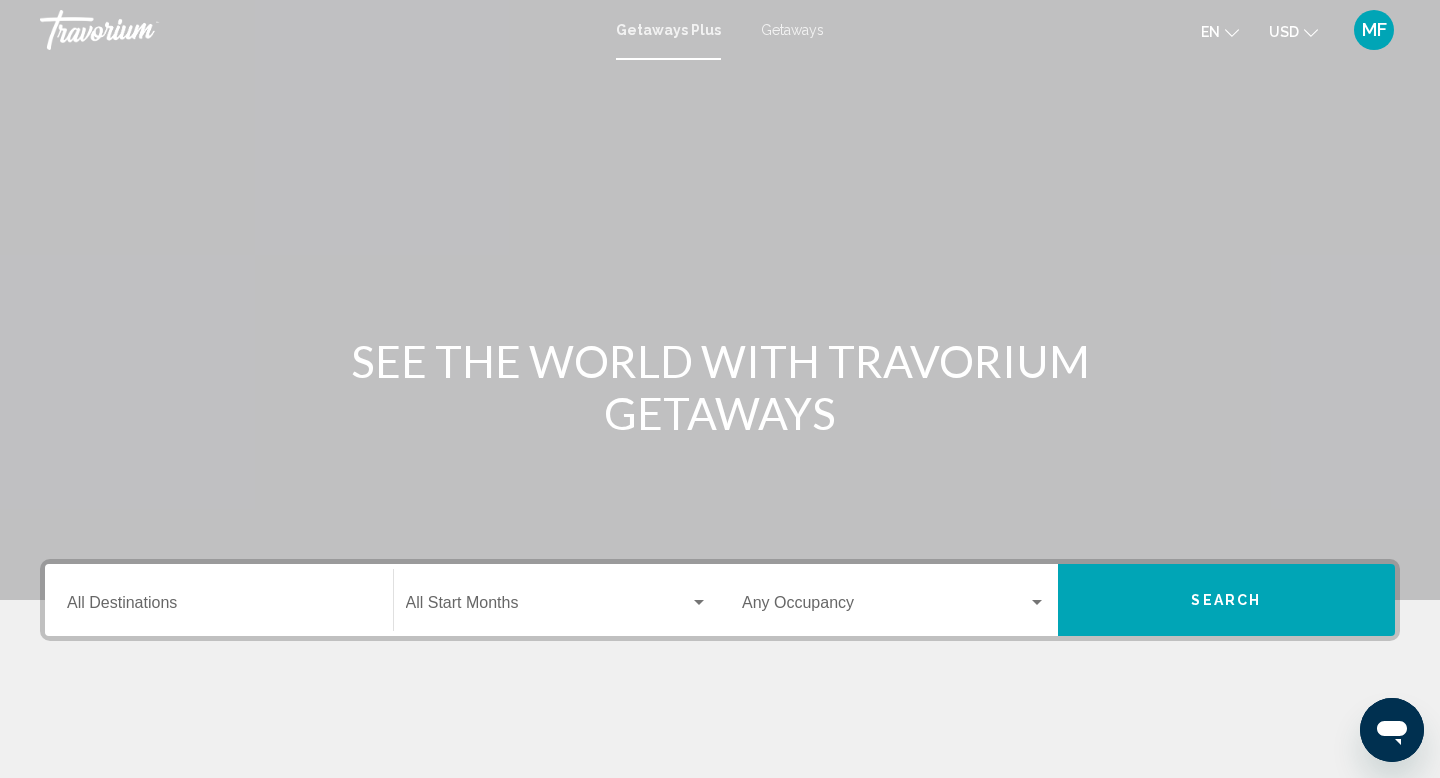 click on "Getaways" at bounding box center [792, 30] 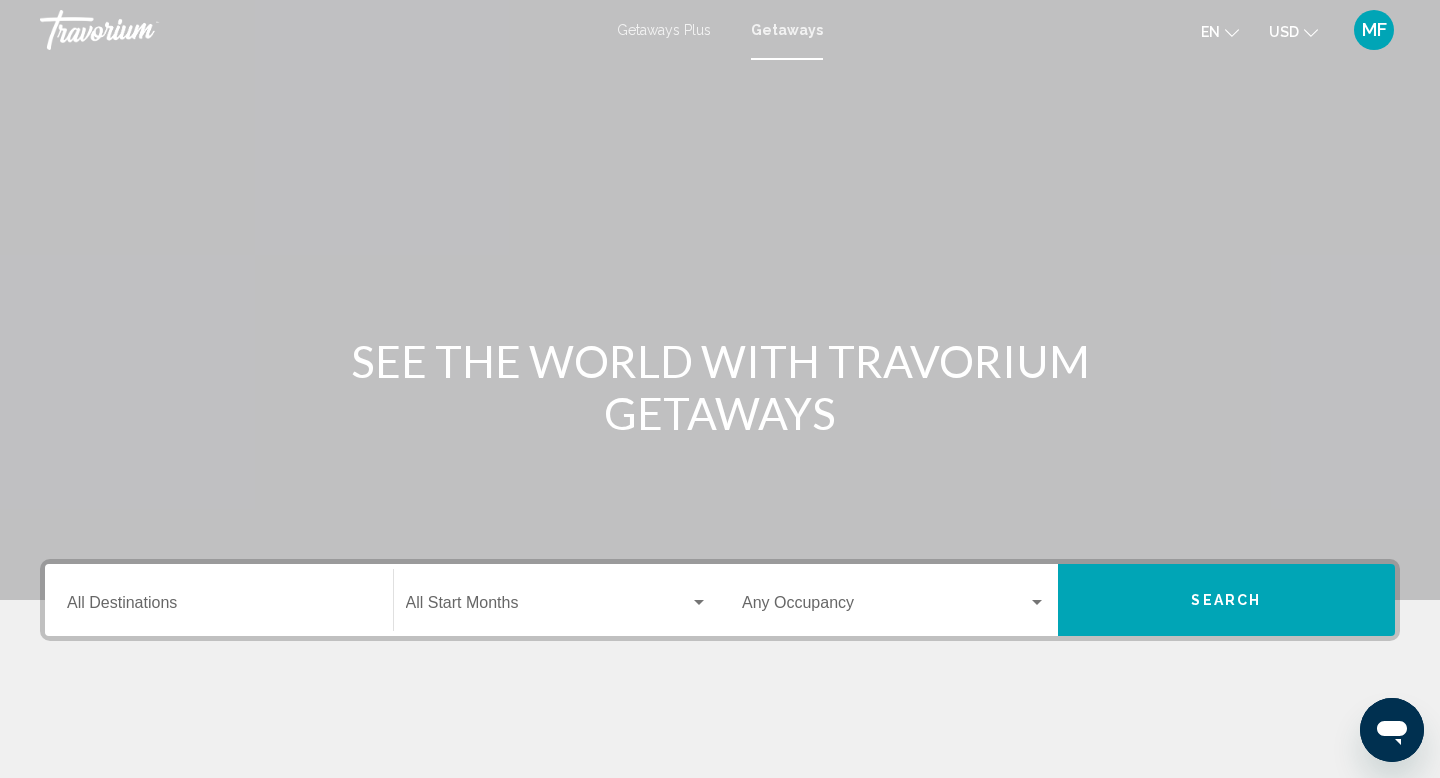 click on "Destination All Destinations" at bounding box center [219, 607] 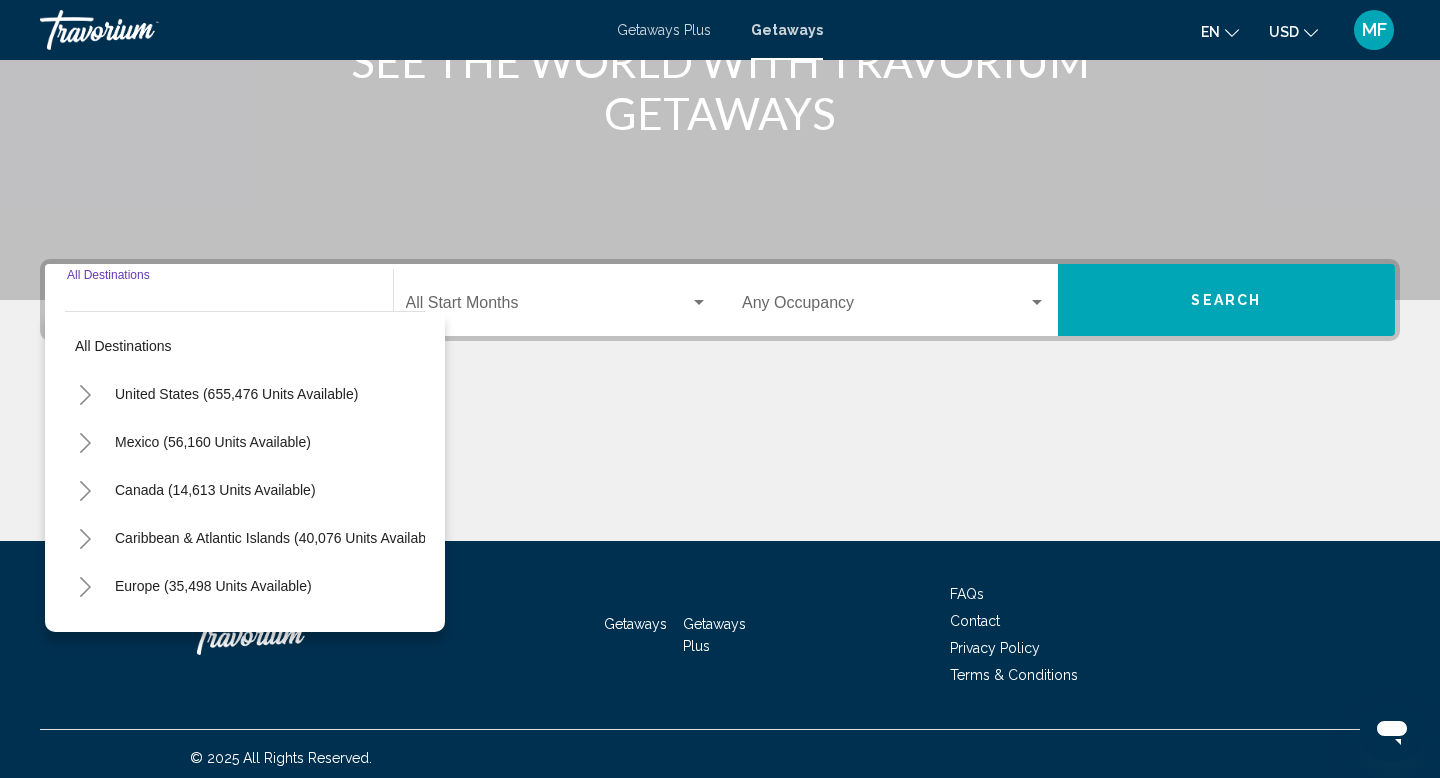 scroll, scrollTop: 308, scrollLeft: 0, axis: vertical 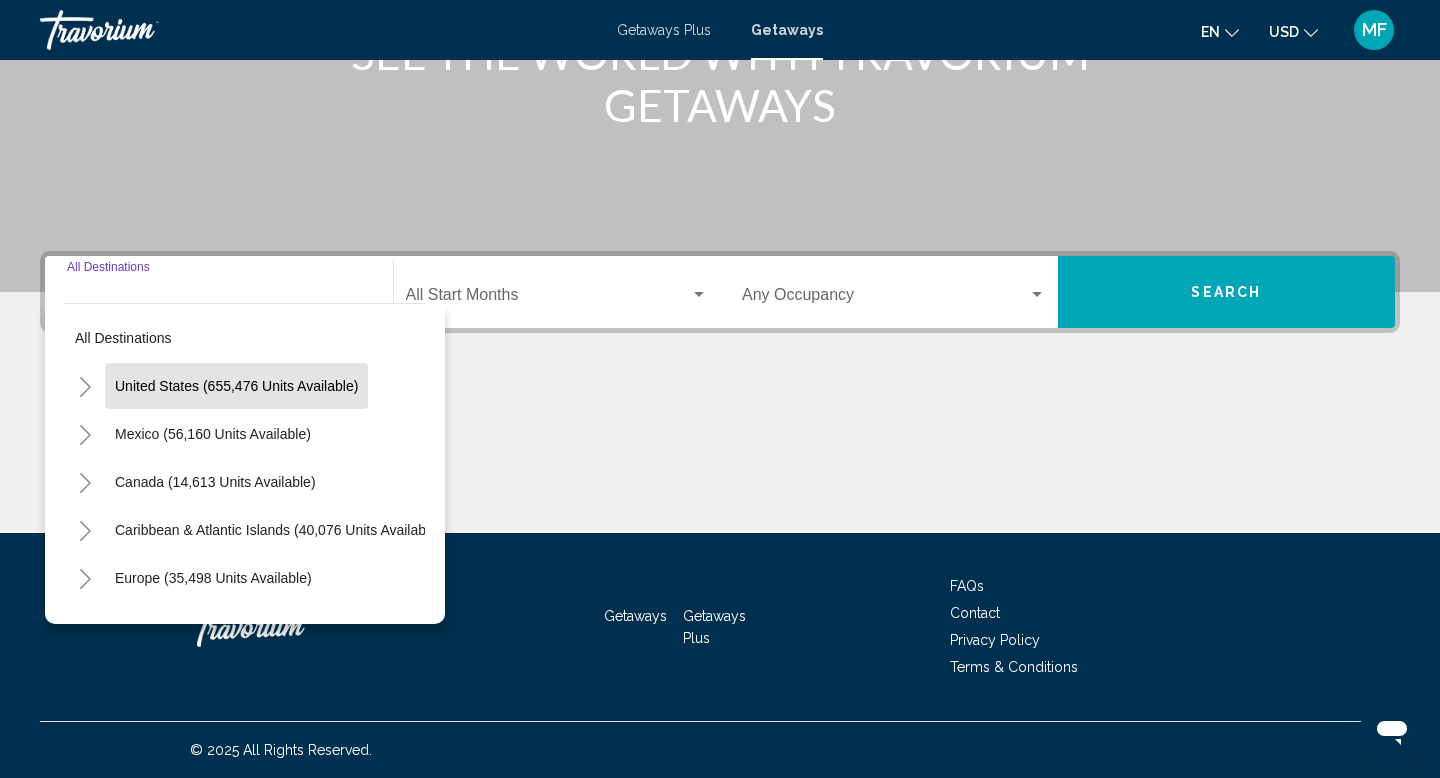 click on "United States (655,476 units available)" at bounding box center (213, 434) 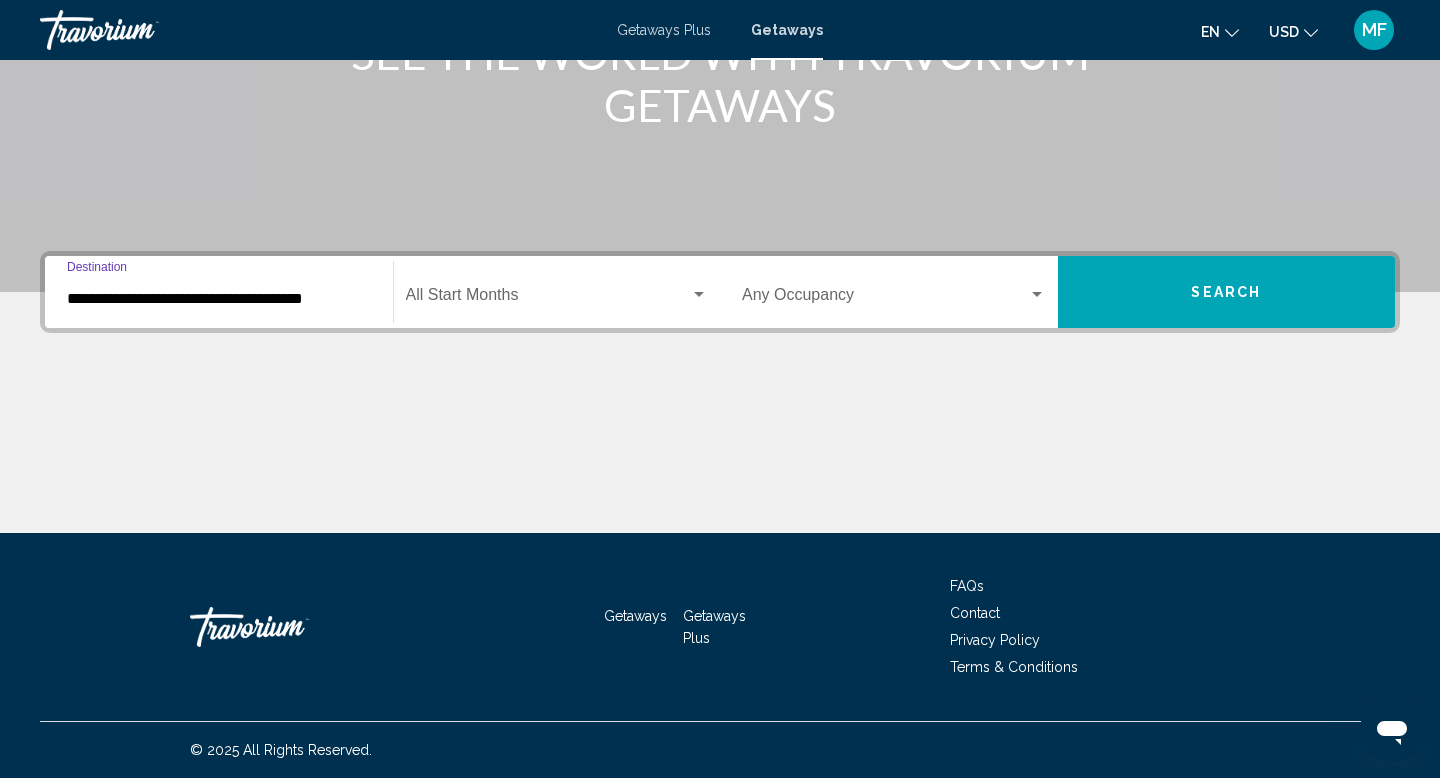click on "Start Month All Start Months" 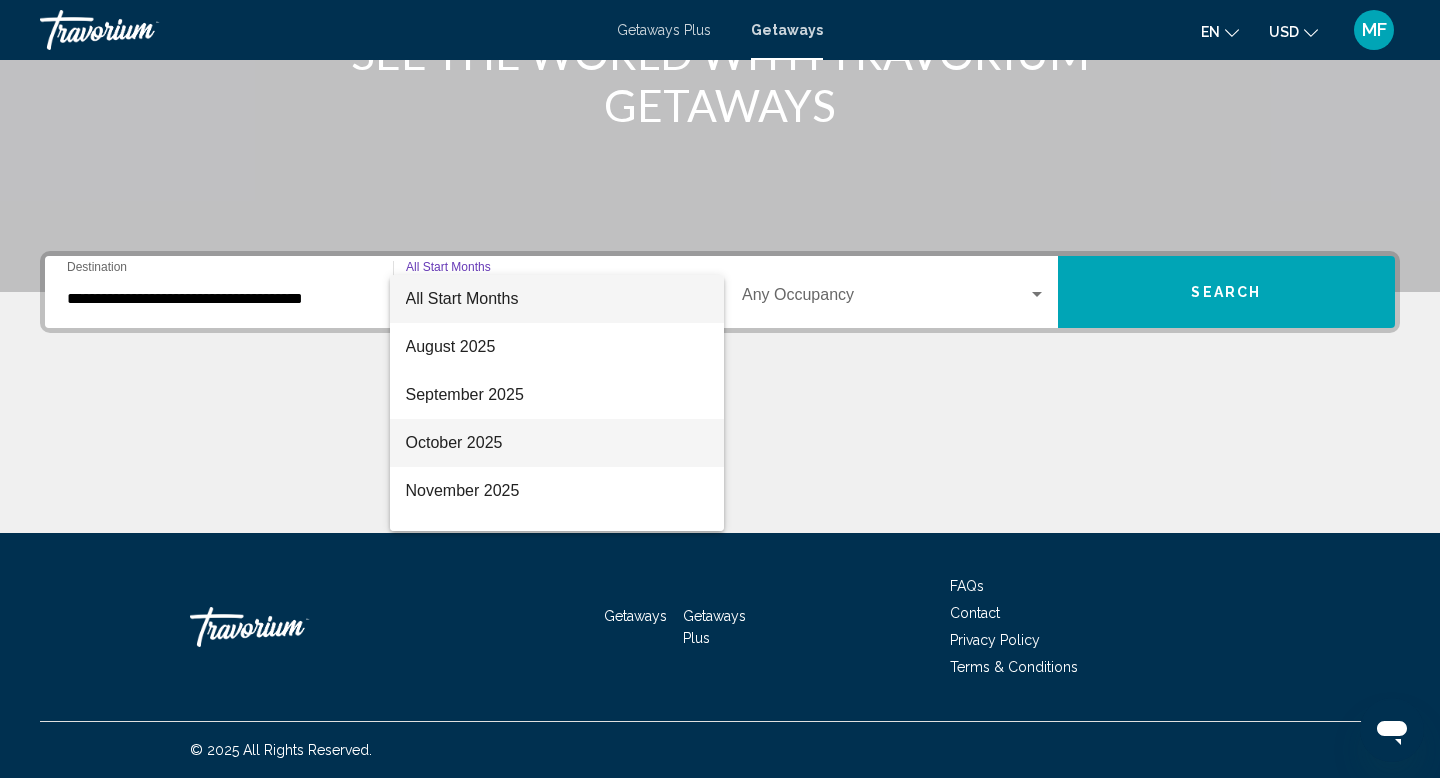 click on "October 2025" at bounding box center (557, 443) 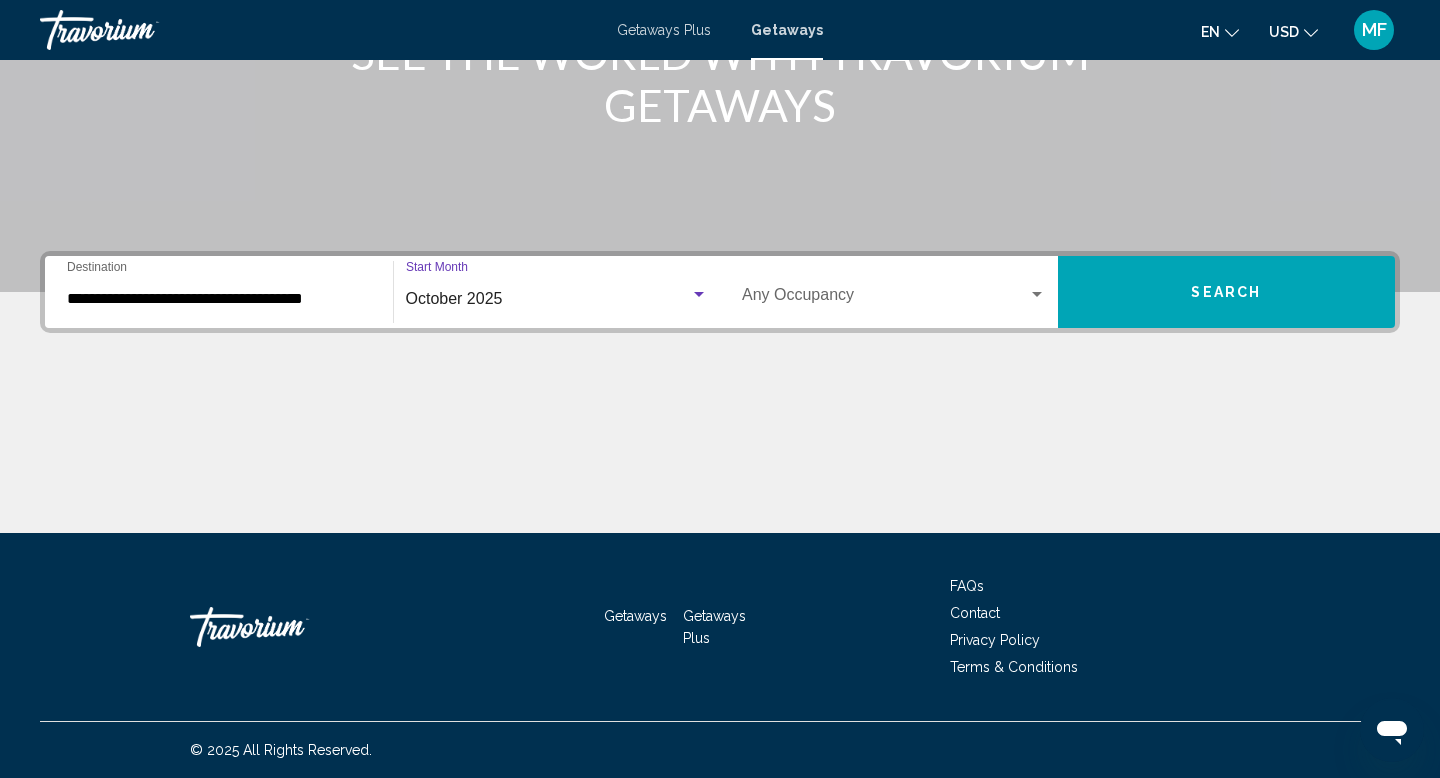 click at bounding box center (885, 299) 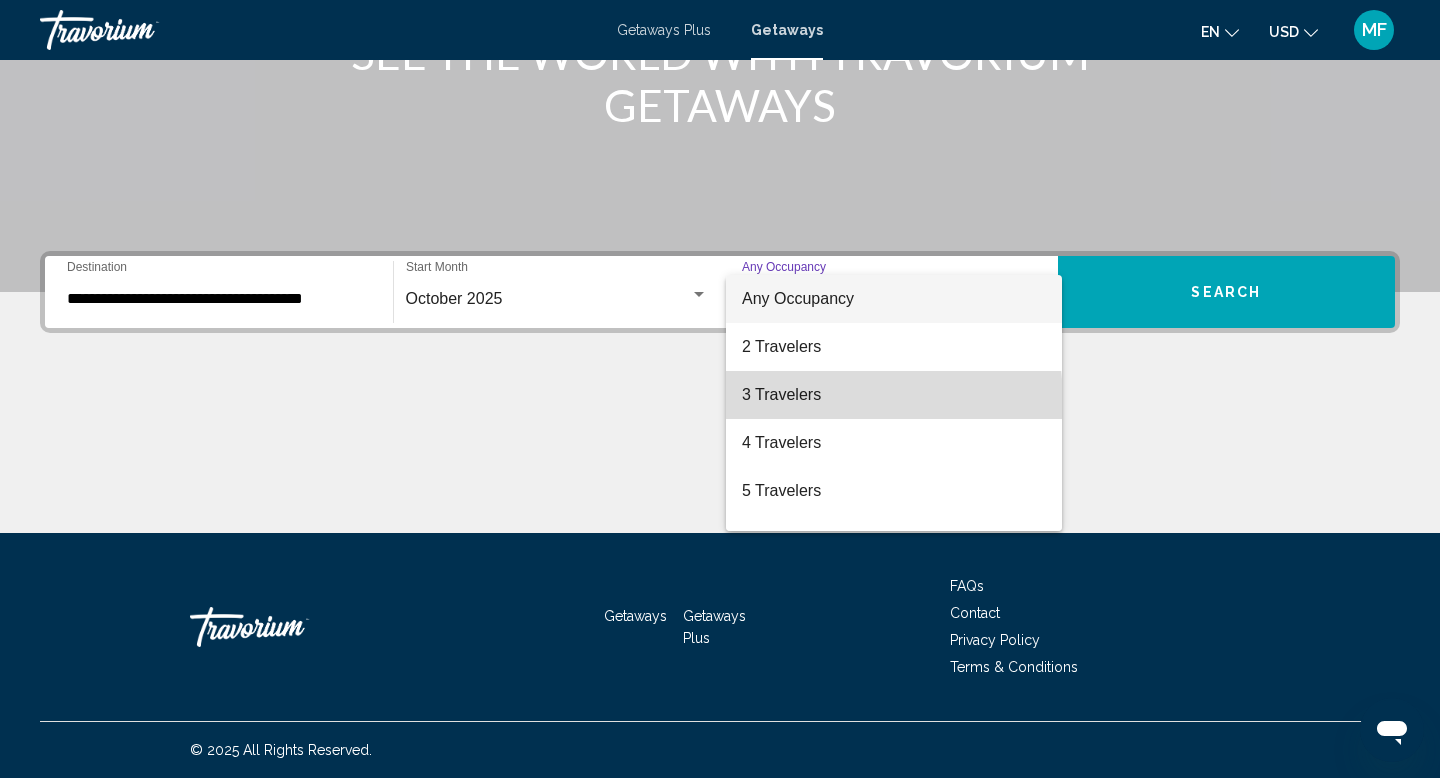 click on "3 Travelers" at bounding box center [894, 395] 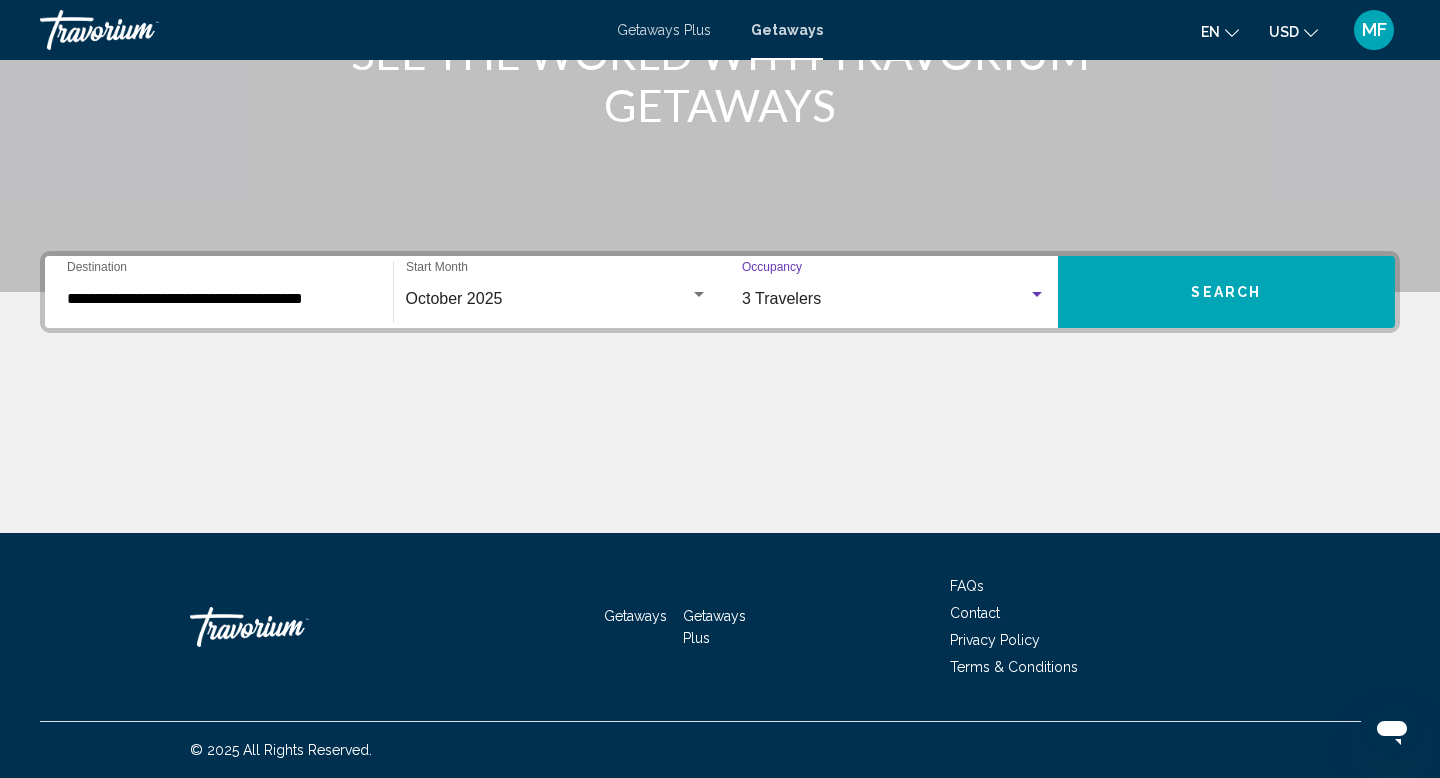 click on "Search" at bounding box center (1227, 292) 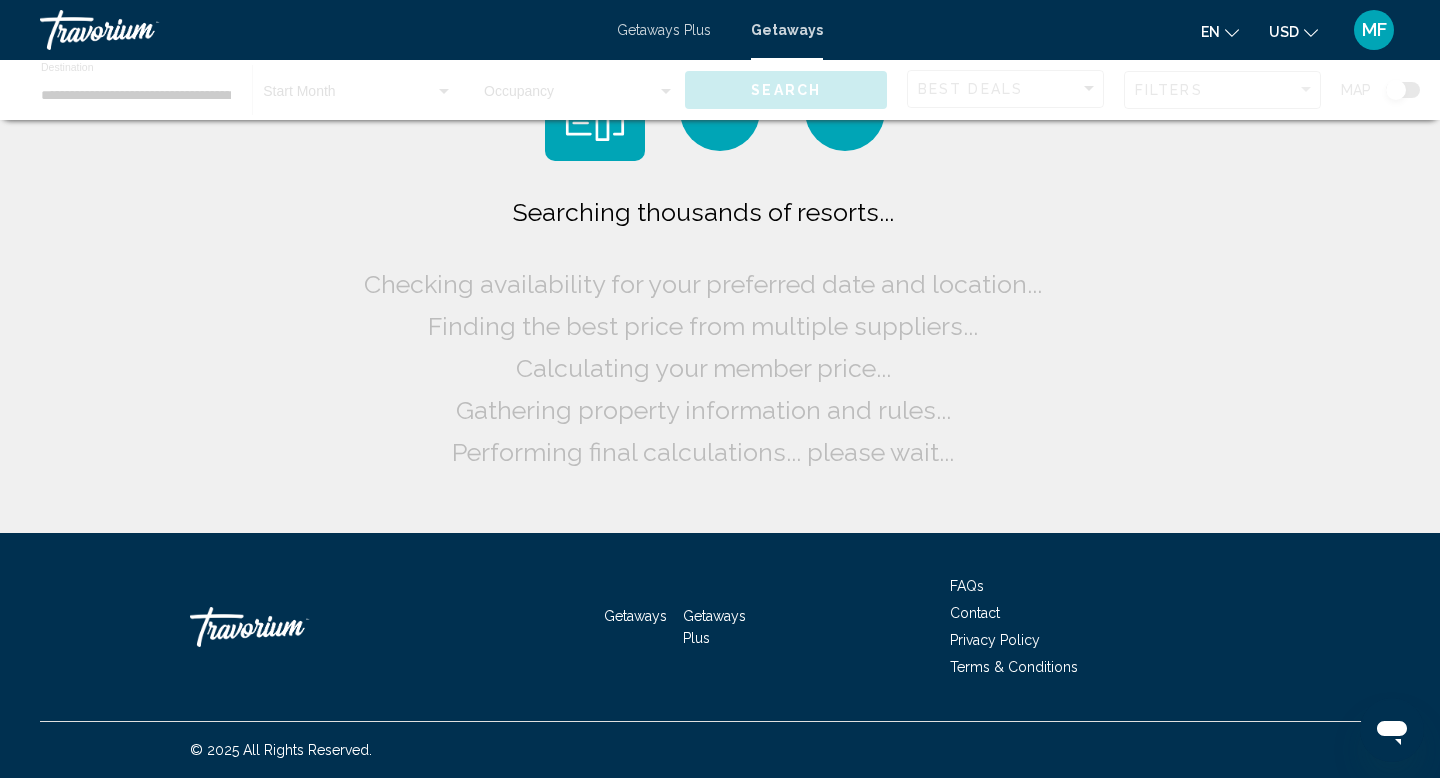 scroll, scrollTop: 0, scrollLeft: 0, axis: both 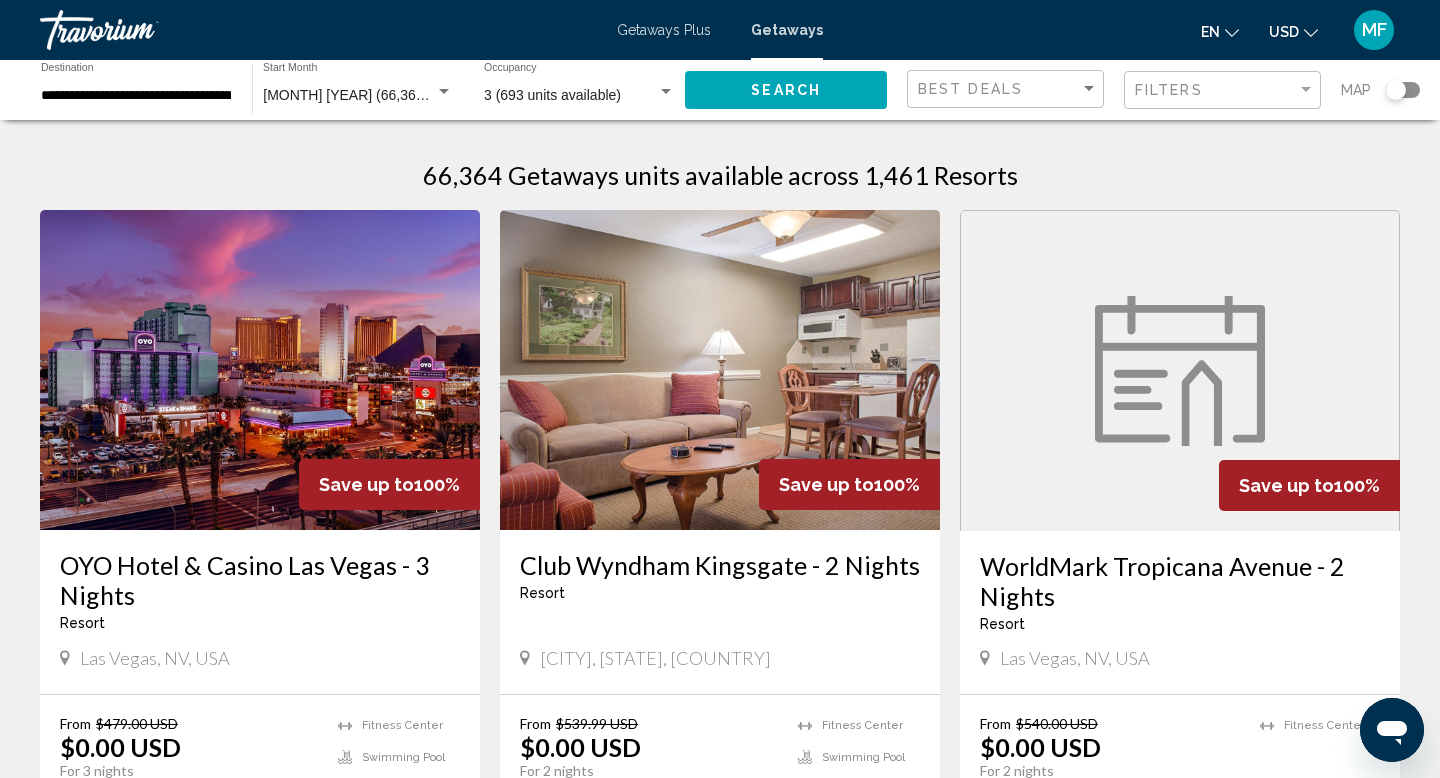 click 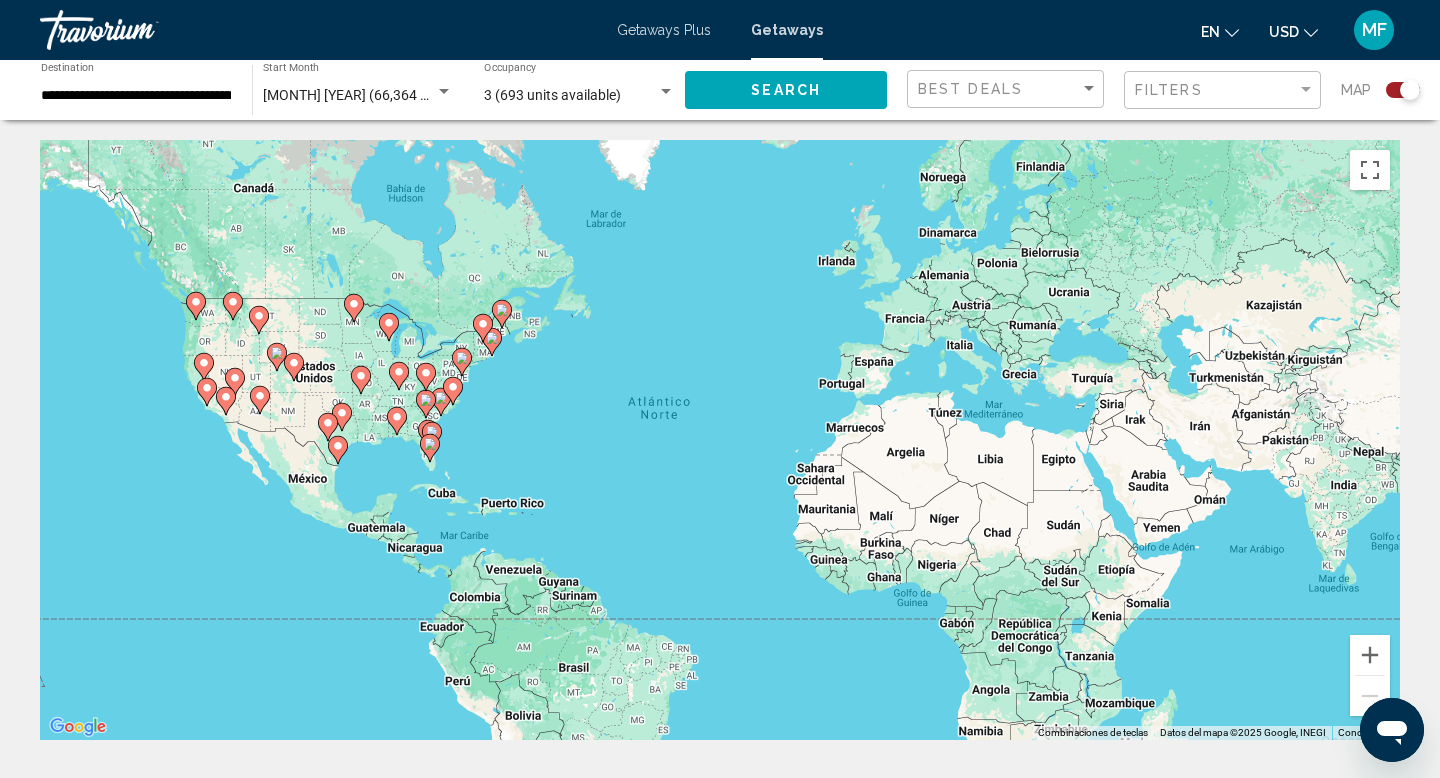 click 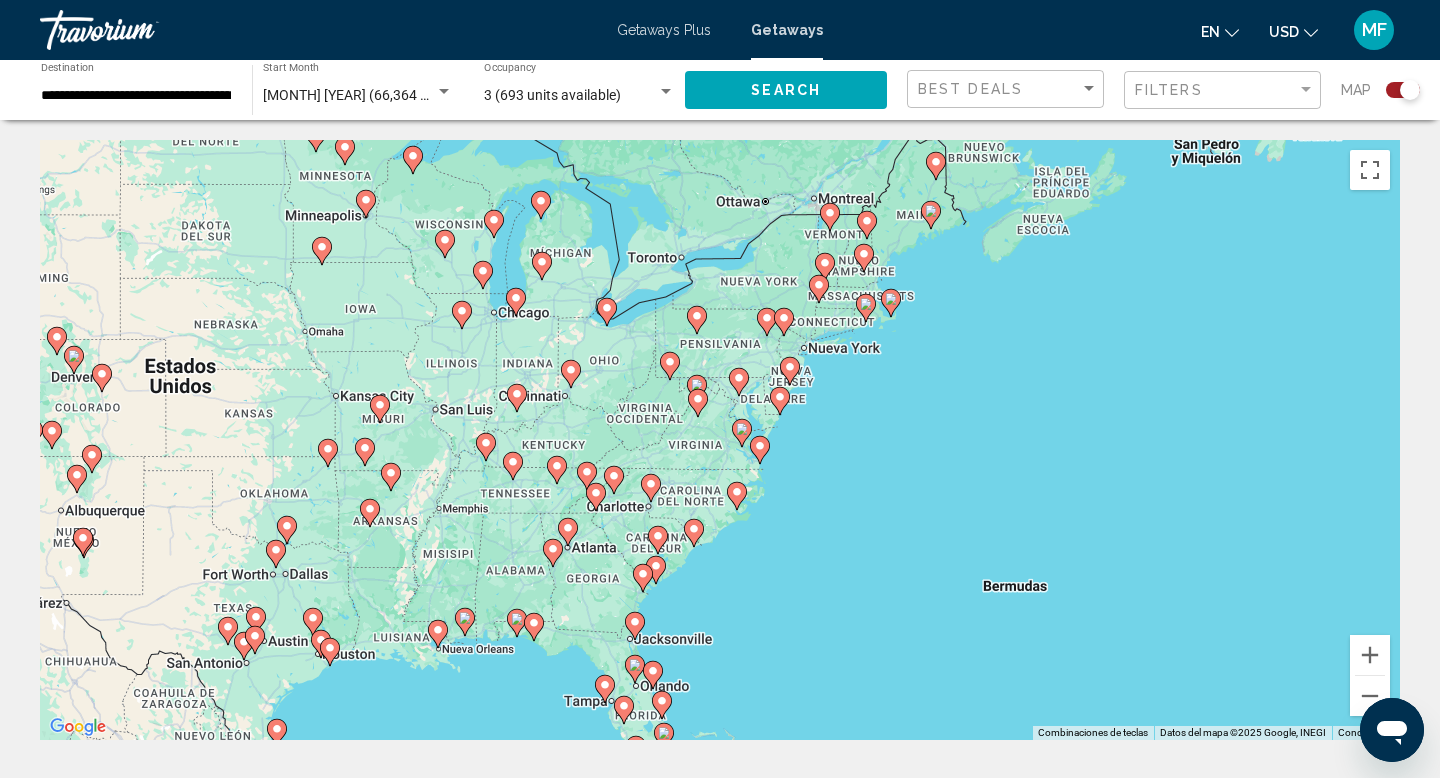 drag, startPoint x: 860, startPoint y: 258, endPoint x: 831, endPoint y: 374, distance: 119.57006 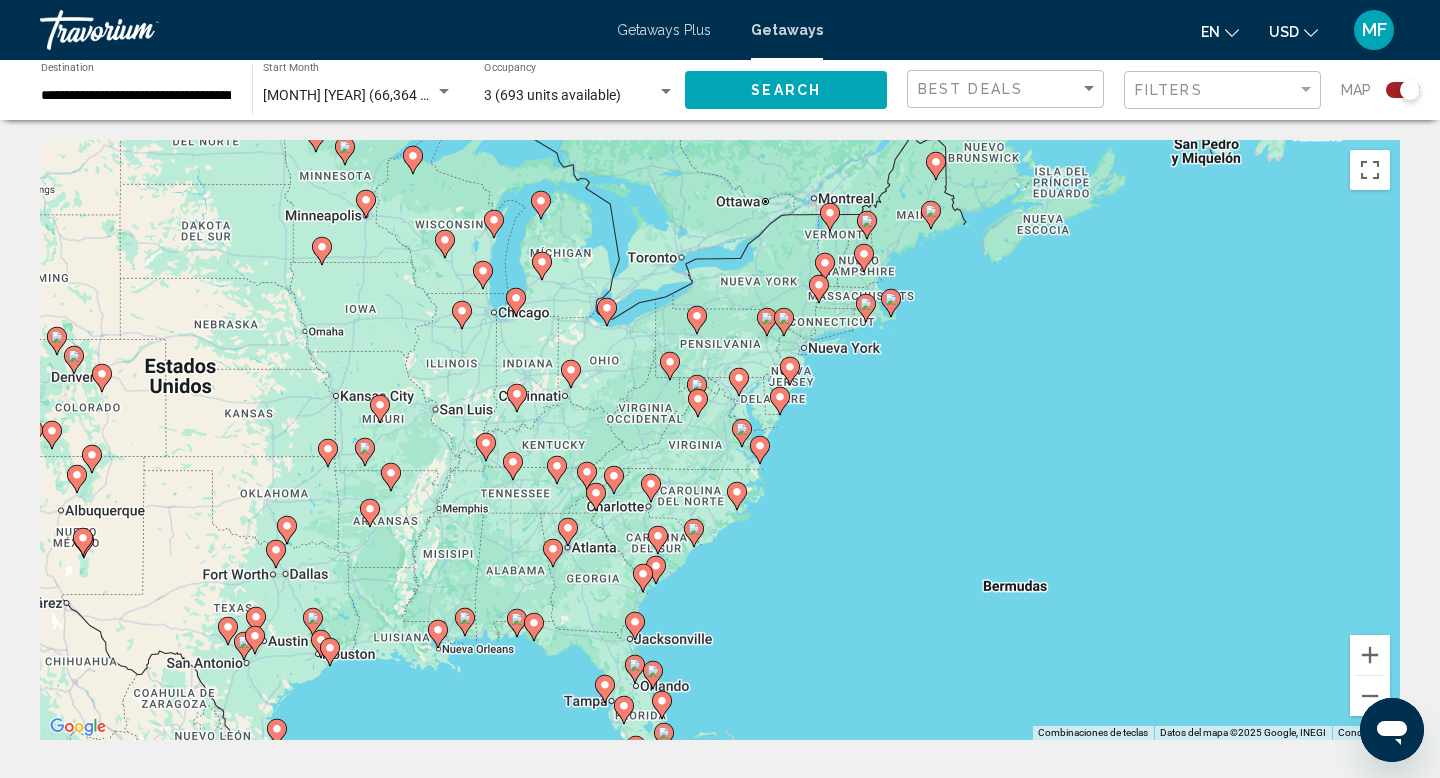 click on "Para navegar, presiona las teclas de flecha.  Para activar la función de arrastrar con el teclado, presiona Alt + Intro. Una vez que estés en el estado de arrastrar con el teclado, usa las teclas de flecha para mover el marcador. Para completar la acción, presiona la tecla Intro. Para cancelar, presiona Escape." at bounding box center [720, 440] 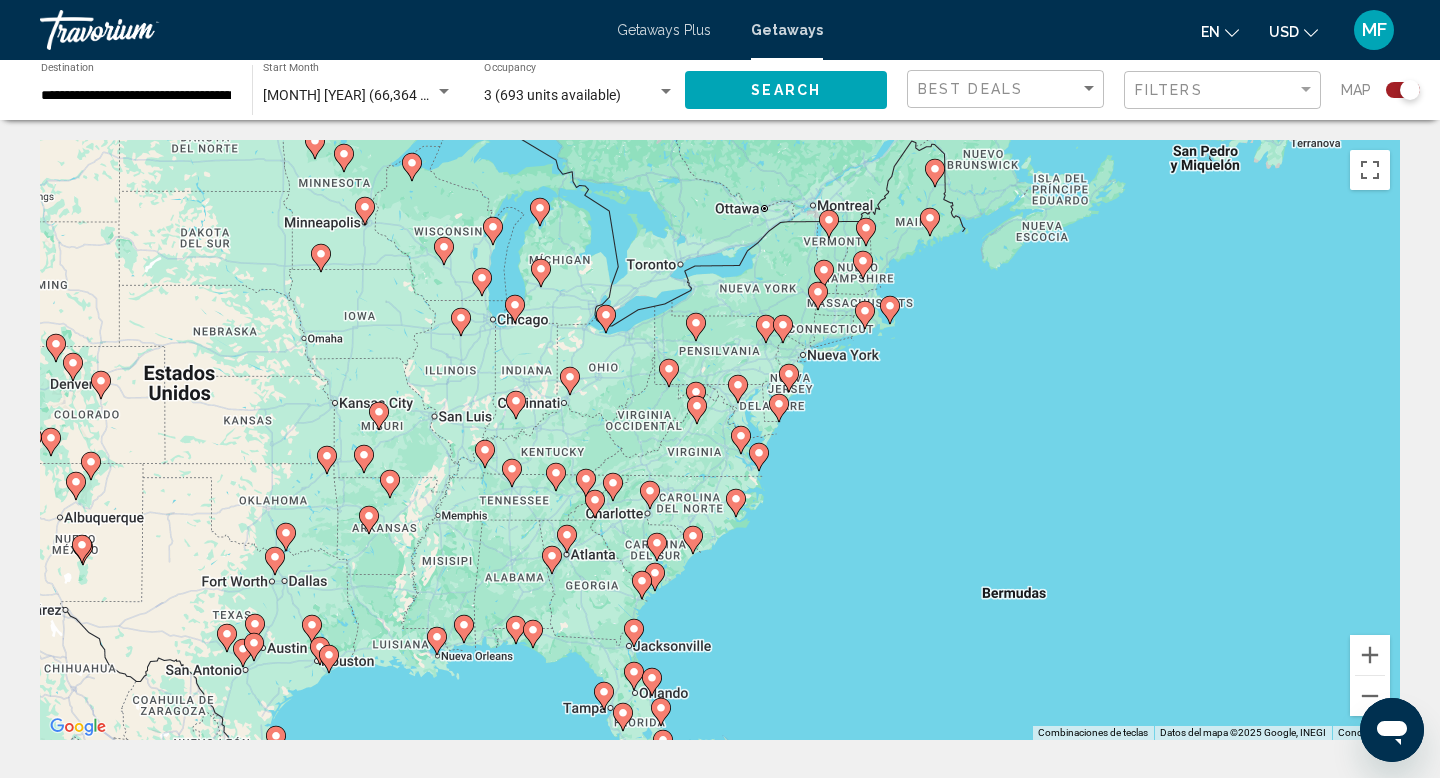 click on "Para navegar, presiona las teclas de flecha.  Para activar la función de arrastrar con el teclado, presiona Alt + Intro. Una vez que estés en el estado de arrastrar con el teclado, usa las teclas de flecha para mover el marcador. Para completar la acción, presiona la tecla Intro. Para cancelar, presiona Escape." at bounding box center [720, 440] 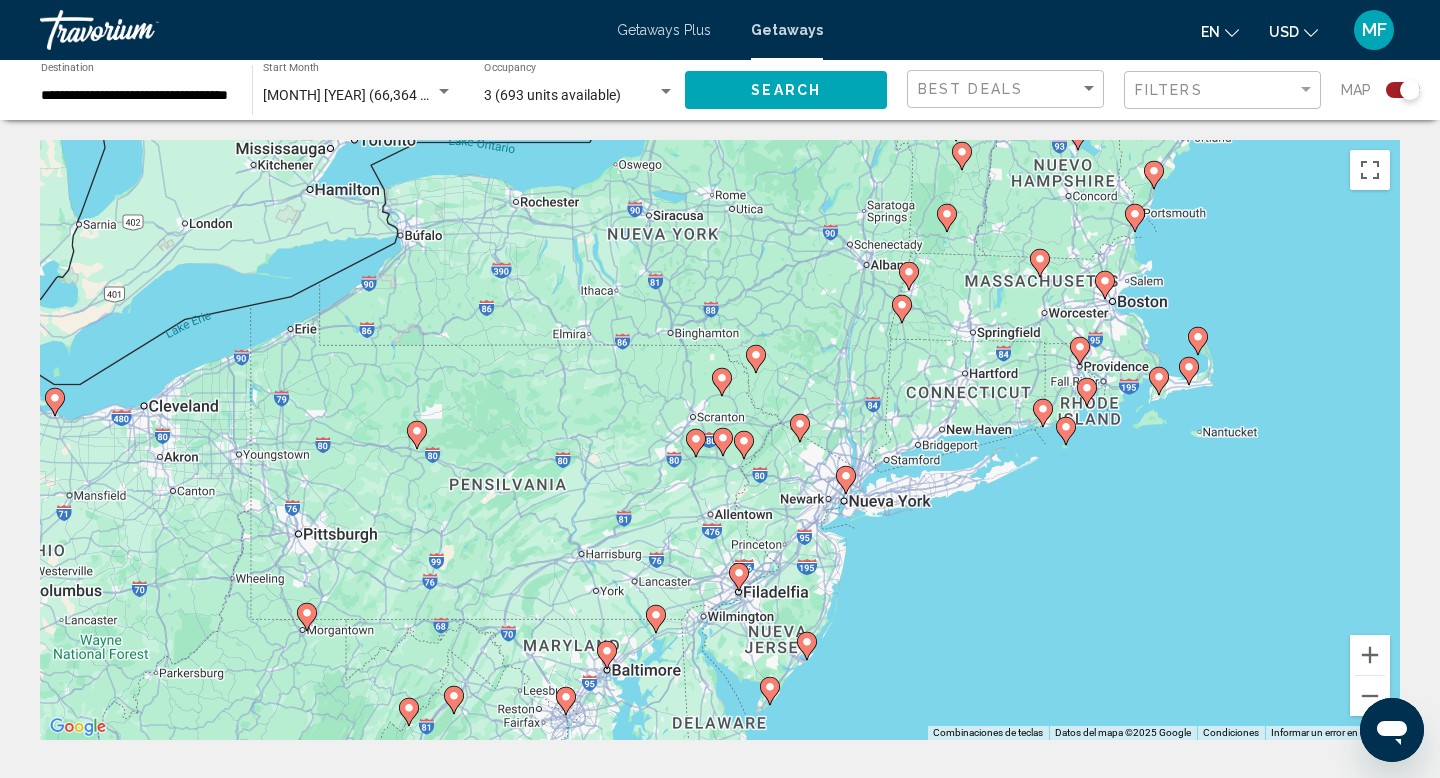 click 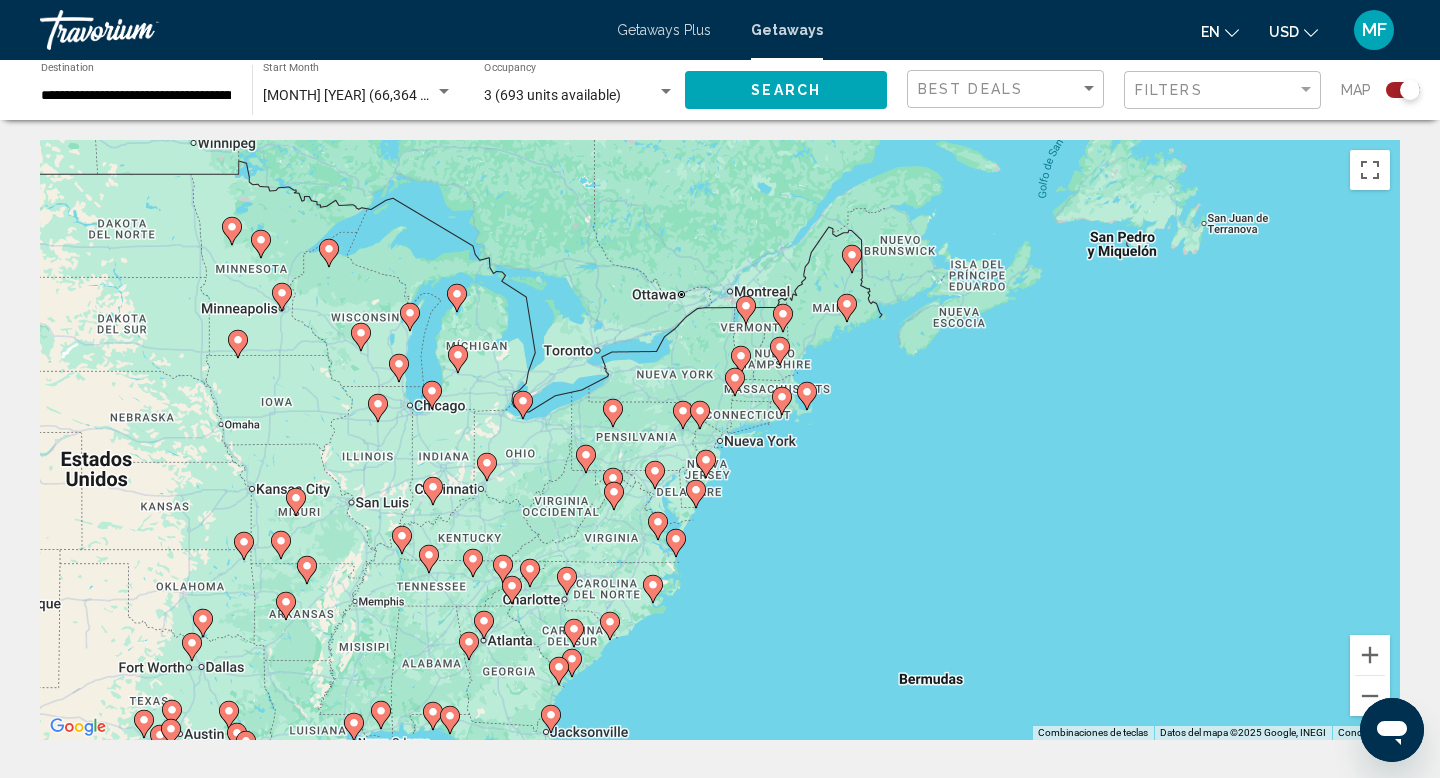 click on "Para navegar, presiona las teclas de flecha.  Para activar la función de arrastrar con el teclado, presiona Alt + Intro. Una vez que estés en el estado de arrastrar con el teclado, usa las teclas de flecha para mover el marcador. Para completar la acción, presiona la tecla Intro. Para cancelar, presiona Escape." at bounding box center [720, 440] 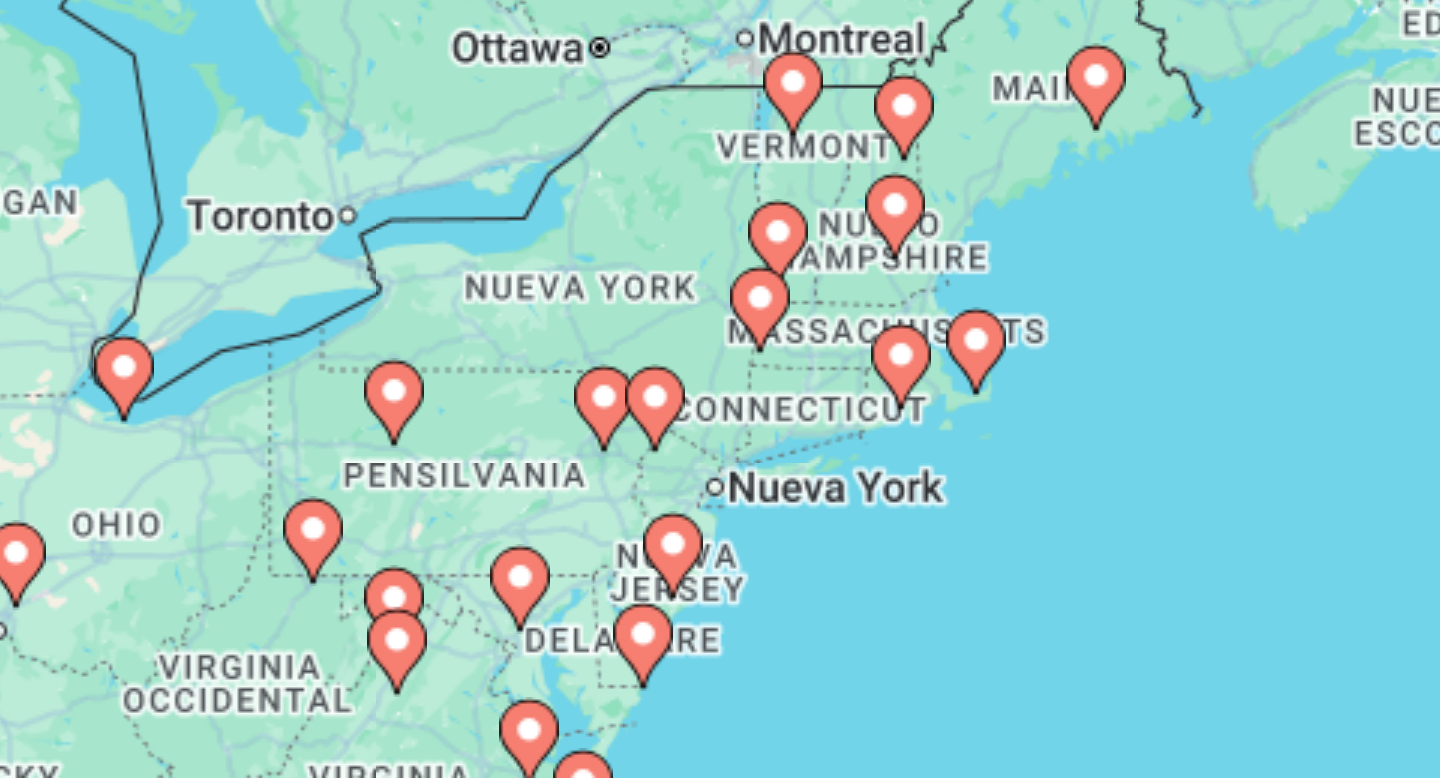 click on "Para navegar, presiona las teclas de flecha.  Para activar la función de arrastrar con el teclado, presiona Alt + Intro. Una vez que estés en el estado de arrastrar con el teclado, usa las teclas de flecha para mover el marcador. Para completar la acción, presiona la tecla Intro. Para cancelar, presiona Escape." at bounding box center [720, 440] 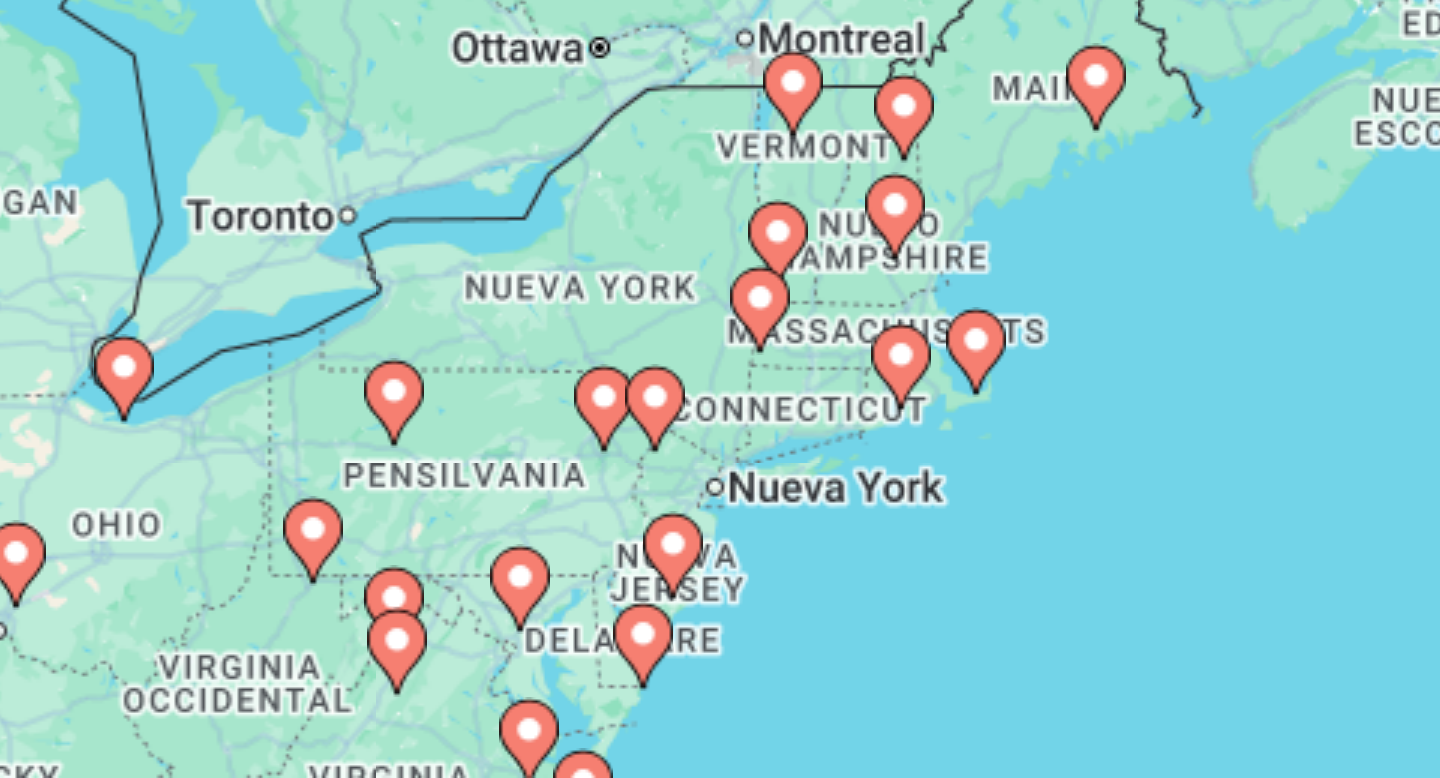 click on "Para navegar, presiona las teclas de flecha.  Para activar la función de arrastrar con el teclado, presiona Alt + Intro. Una vez que estés en el estado de arrastrar con el teclado, usa las teclas de flecha para mover el marcador. Para completar la acción, presiona la tecla Intro. Para cancelar, presiona Escape." at bounding box center (720, 440) 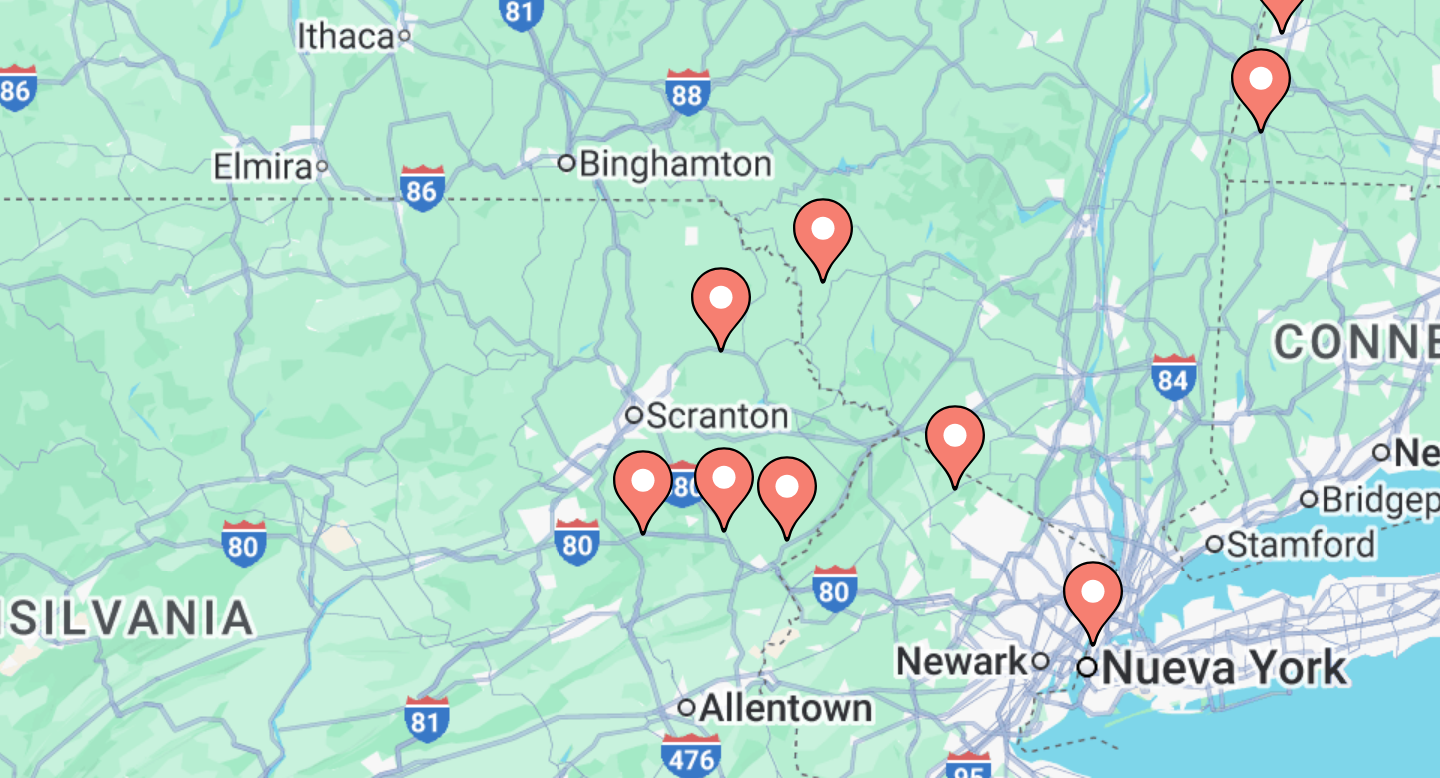 click 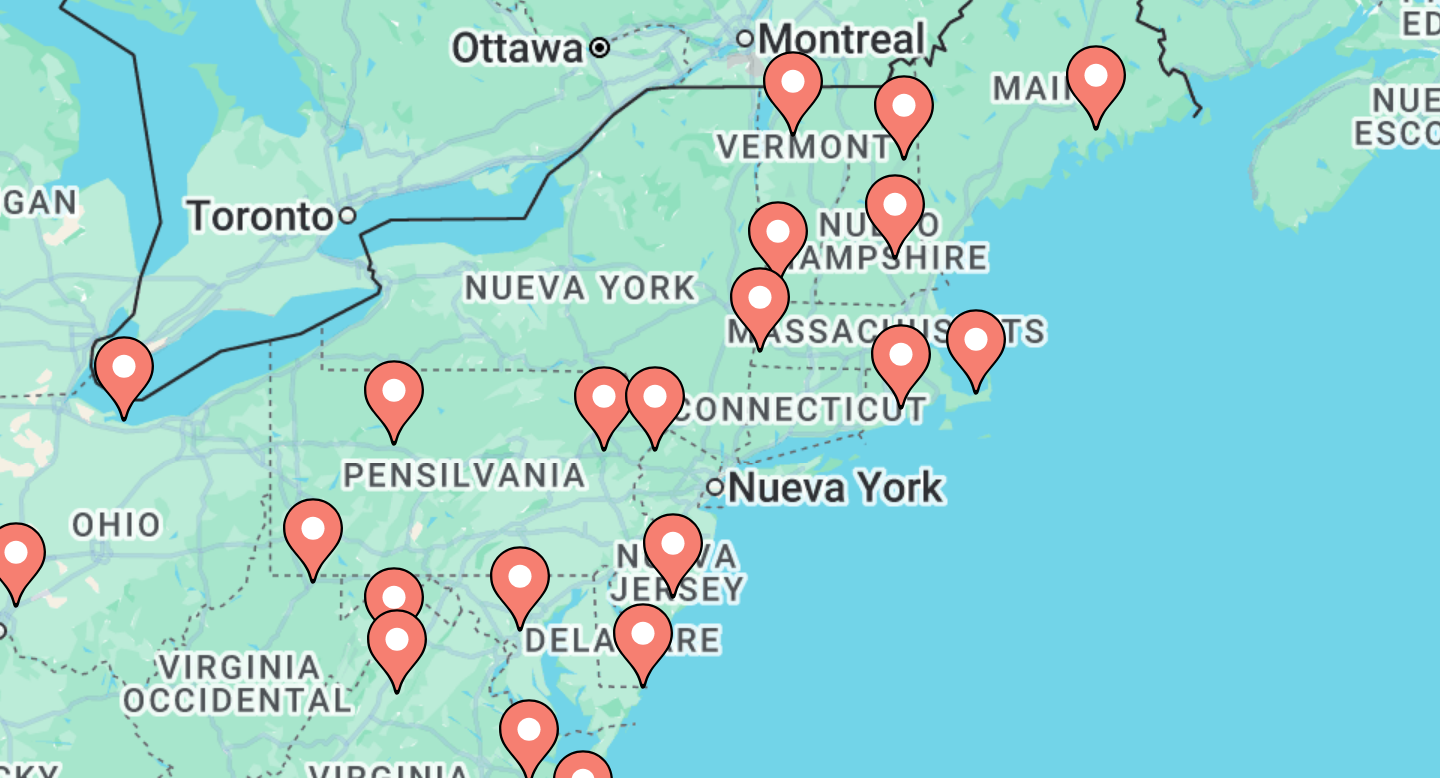 click 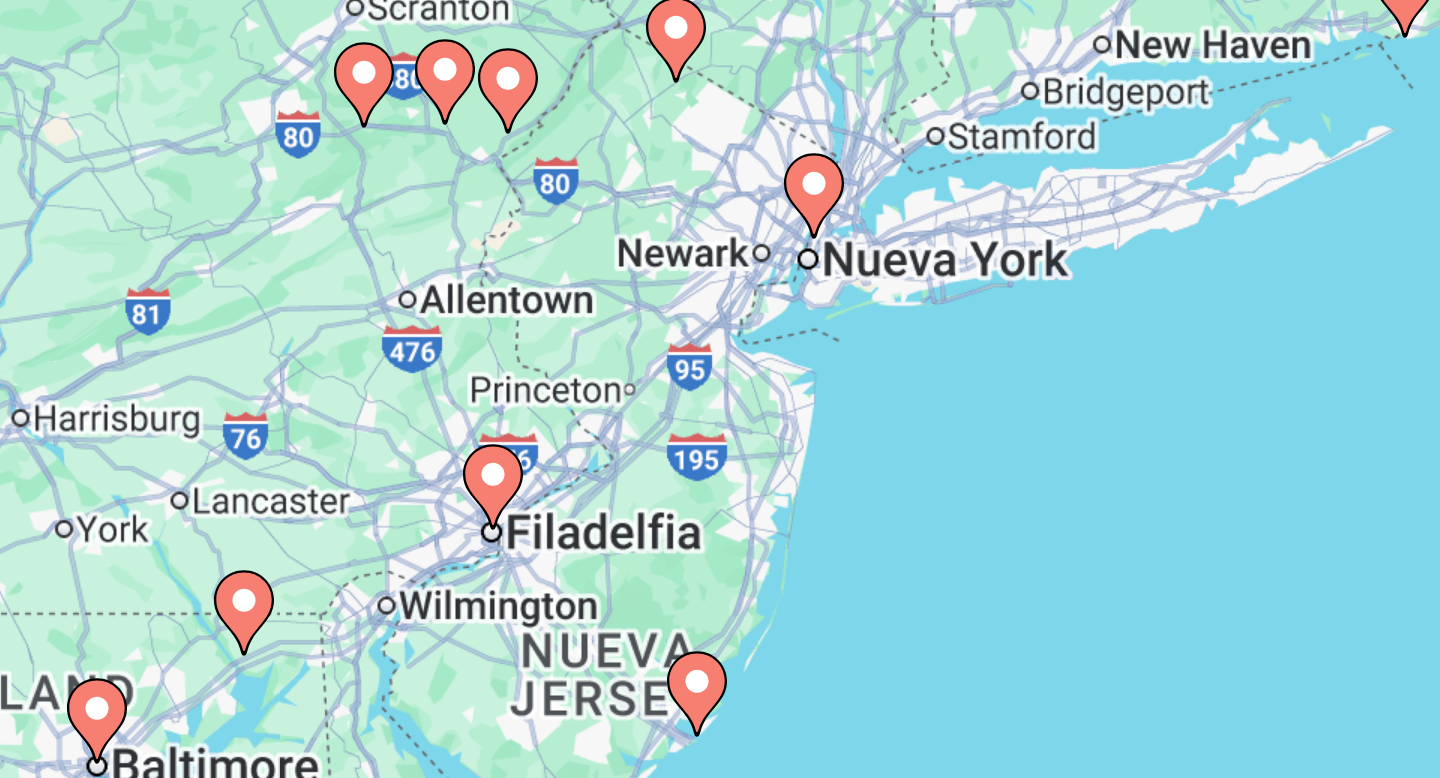 drag, startPoint x: 746, startPoint y: 324, endPoint x: 743, endPoint y: 407, distance: 83.0542 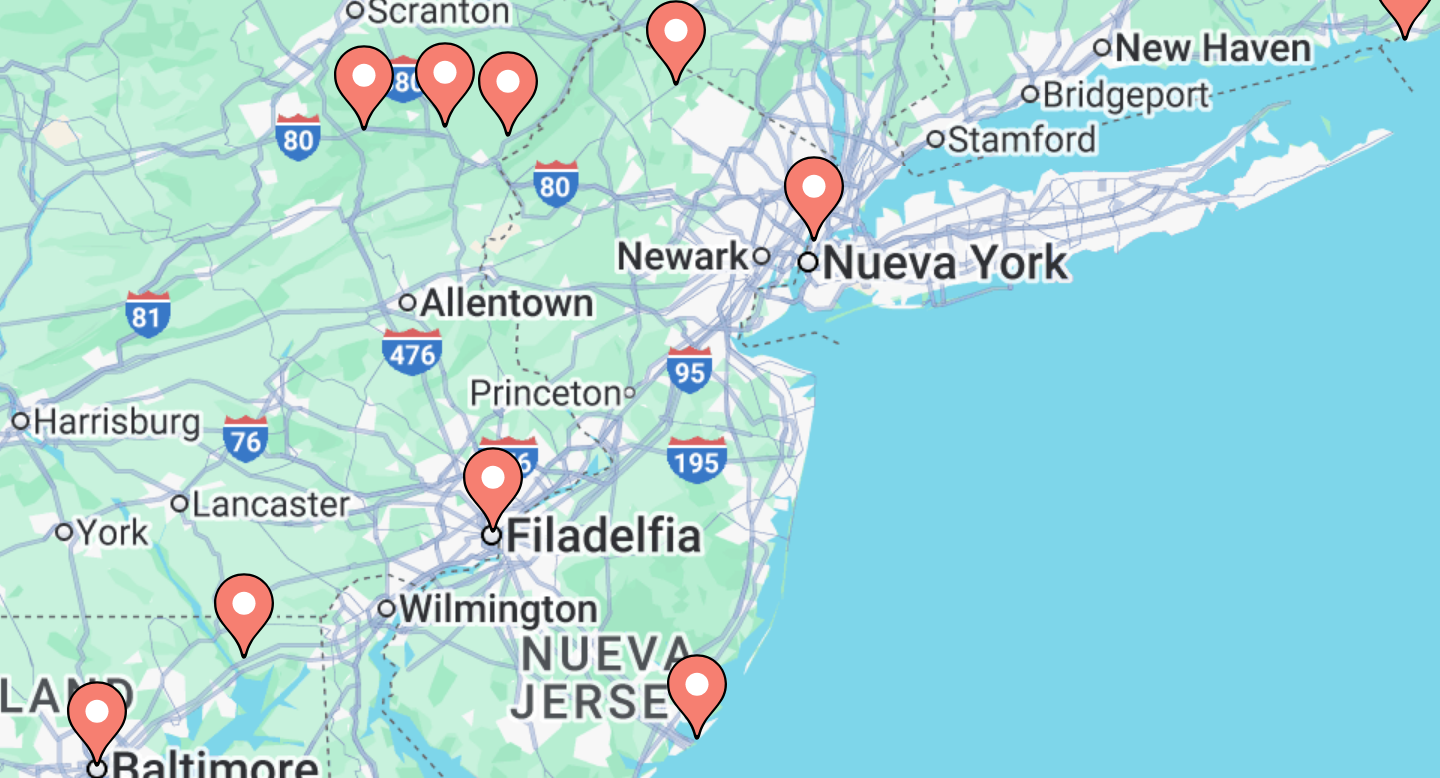 click 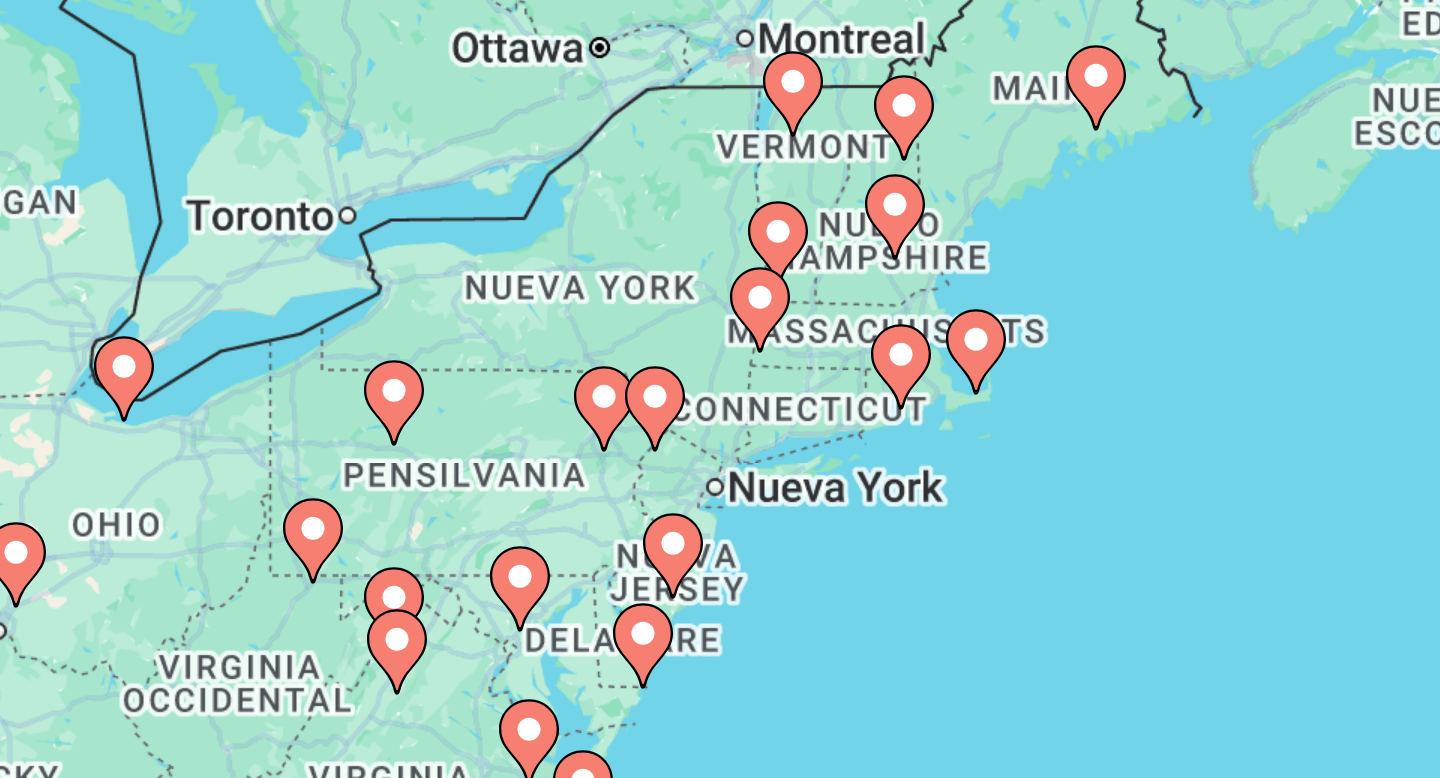 click 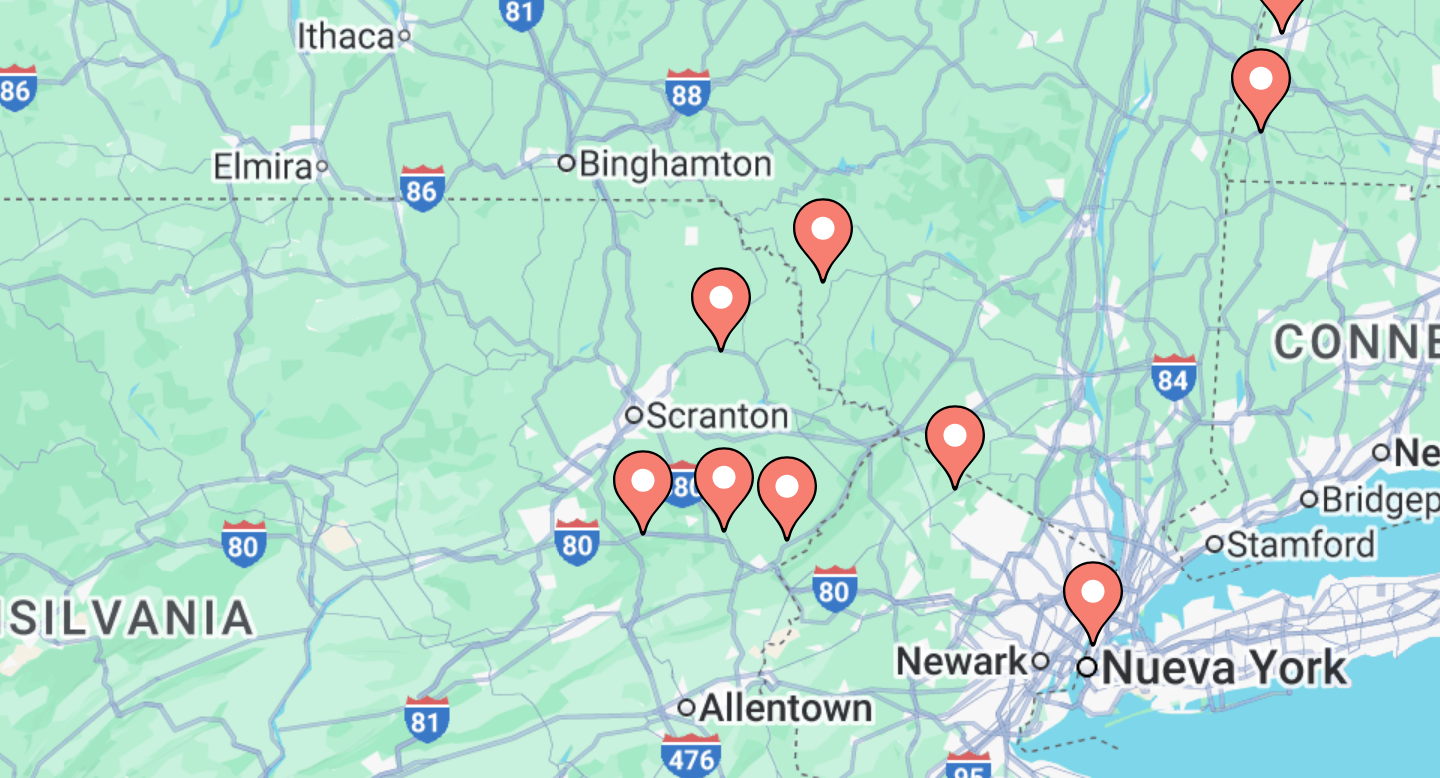 click 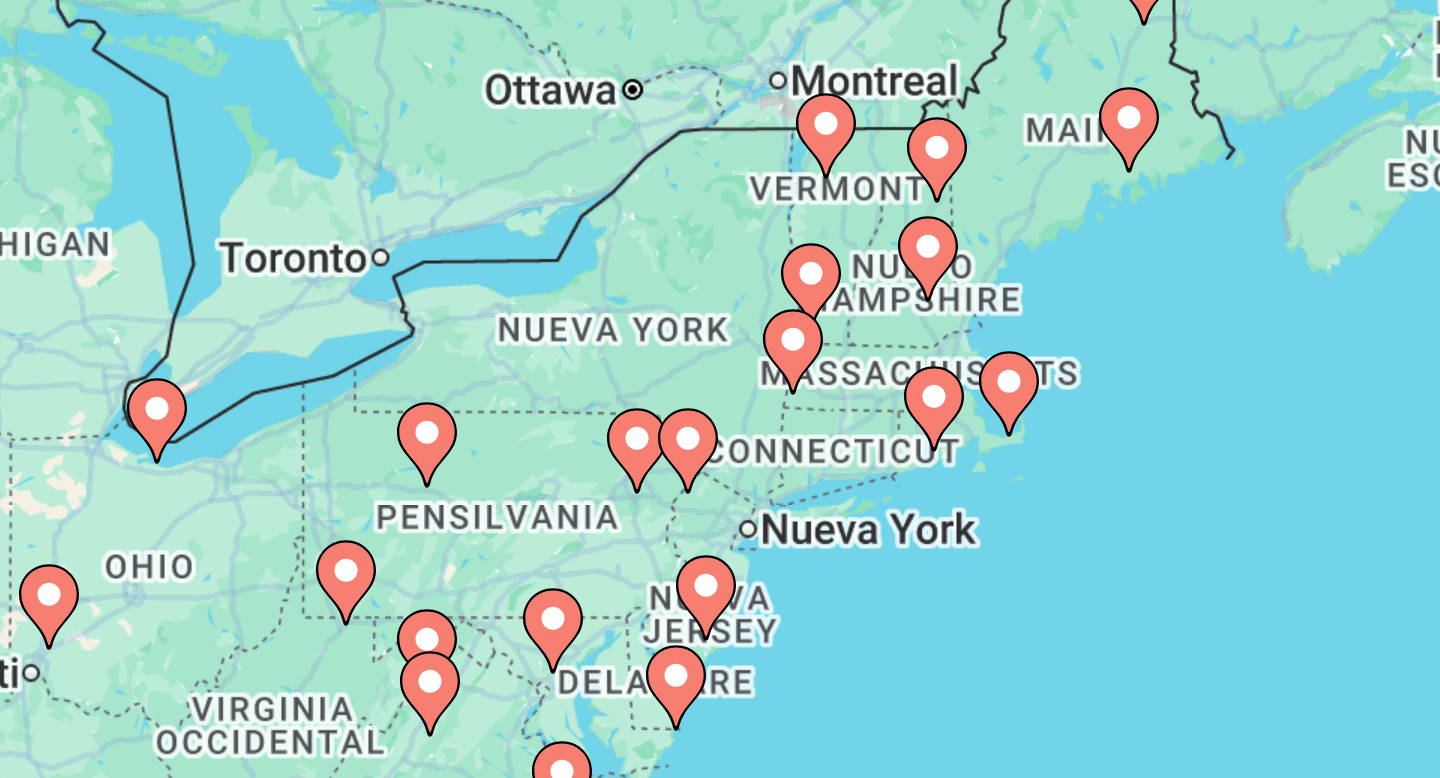 click on "Para navegar, presiona las teclas de flecha.  Para activar la función de arrastrar con el teclado, presiona Alt + Intro. Una vez que estés en el estado de arrastrar con el teclado, usa las teclas de flecha para mover el marcador. Para completar la acción, presiona la tecla Intro. Para cancelar, presiona Escape." at bounding box center [720, 440] 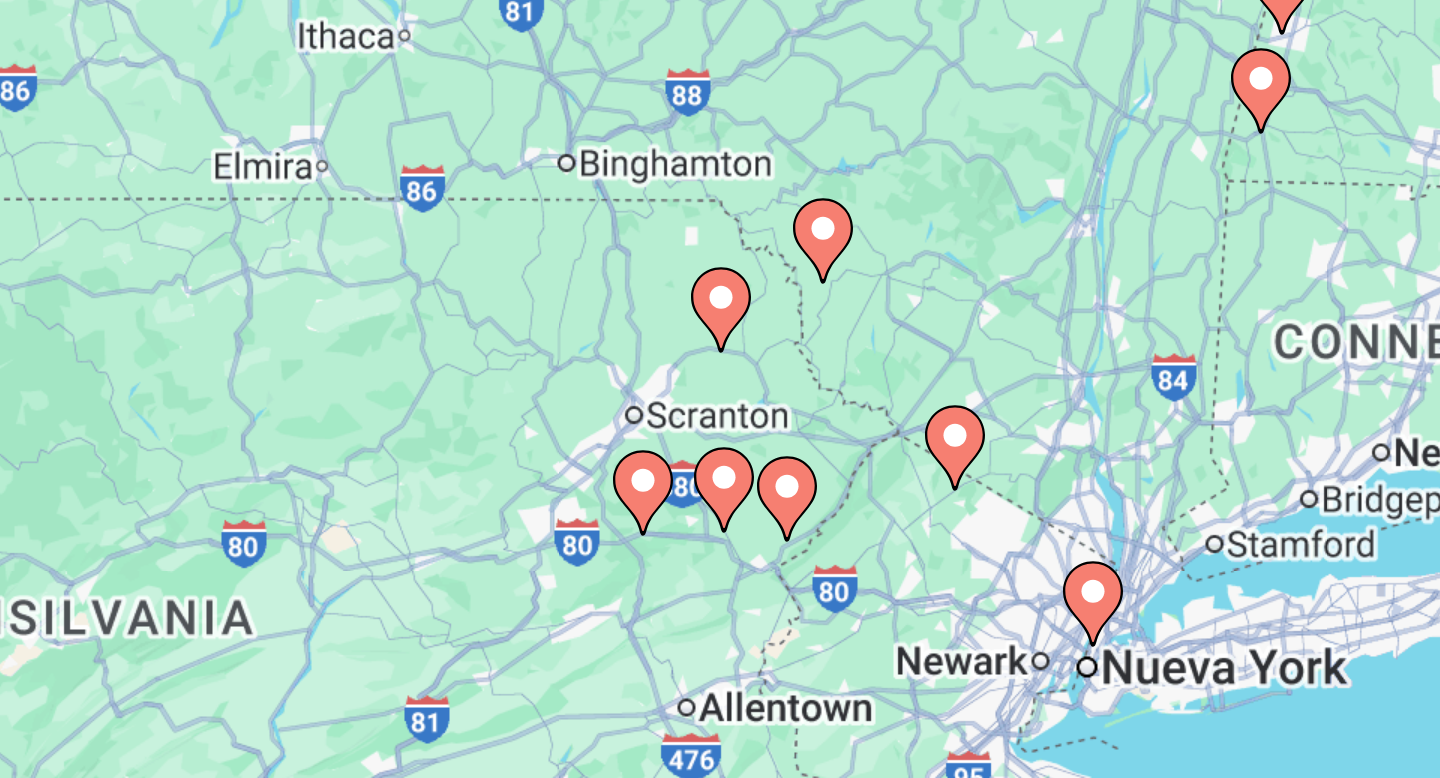 click 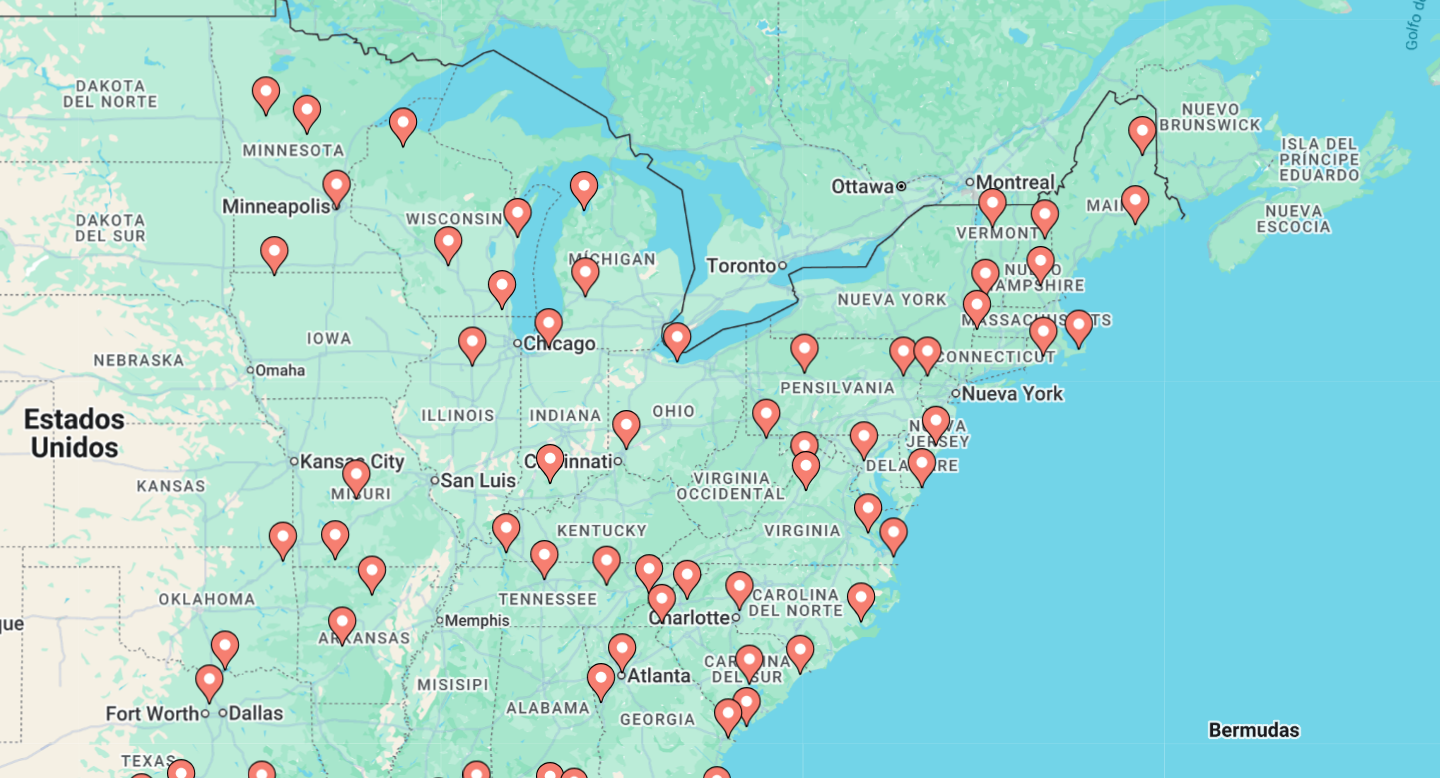 scroll, scrollTop: 0, scrollLeft: 0, axis: both 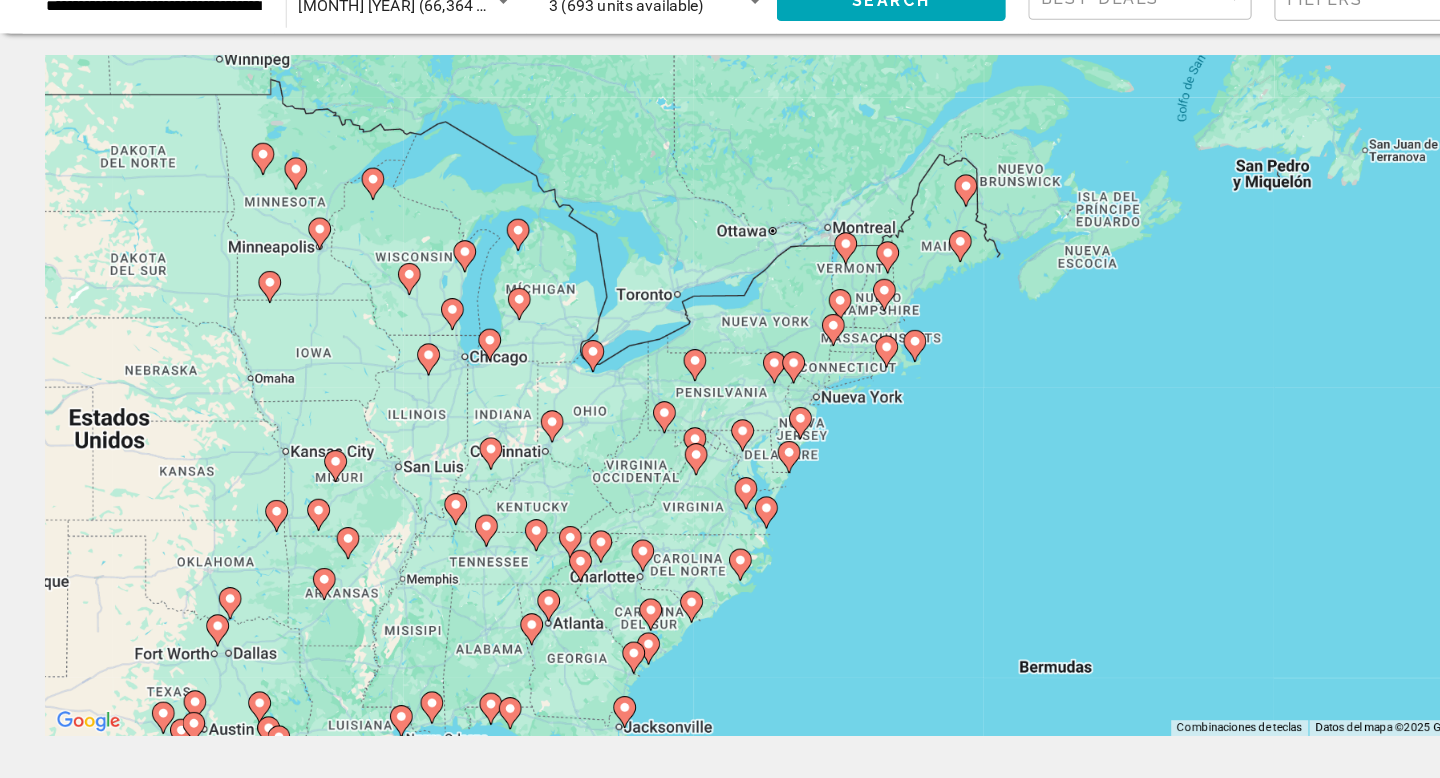 click on "Search" 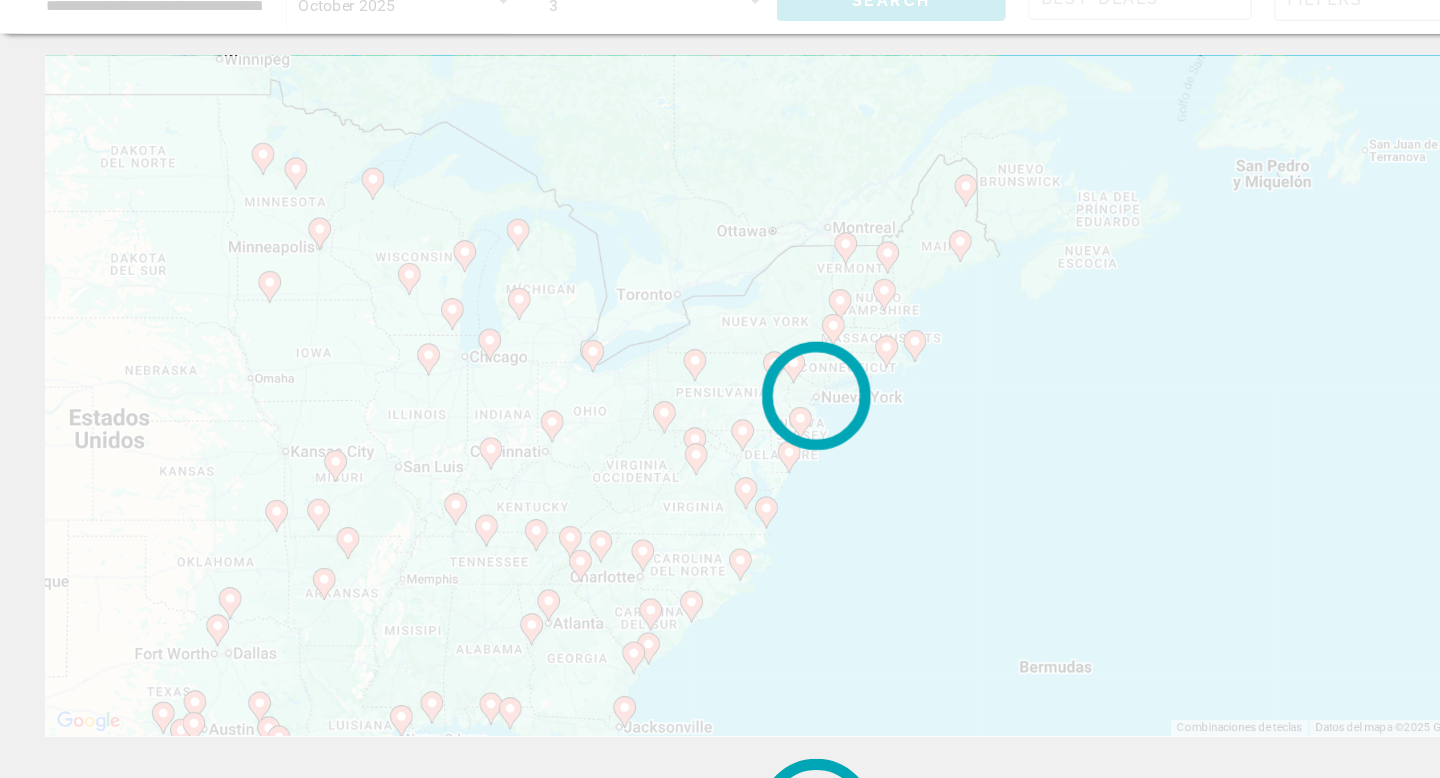 scroll, scrollTop: 0, scrollLeft: 0, axis: both 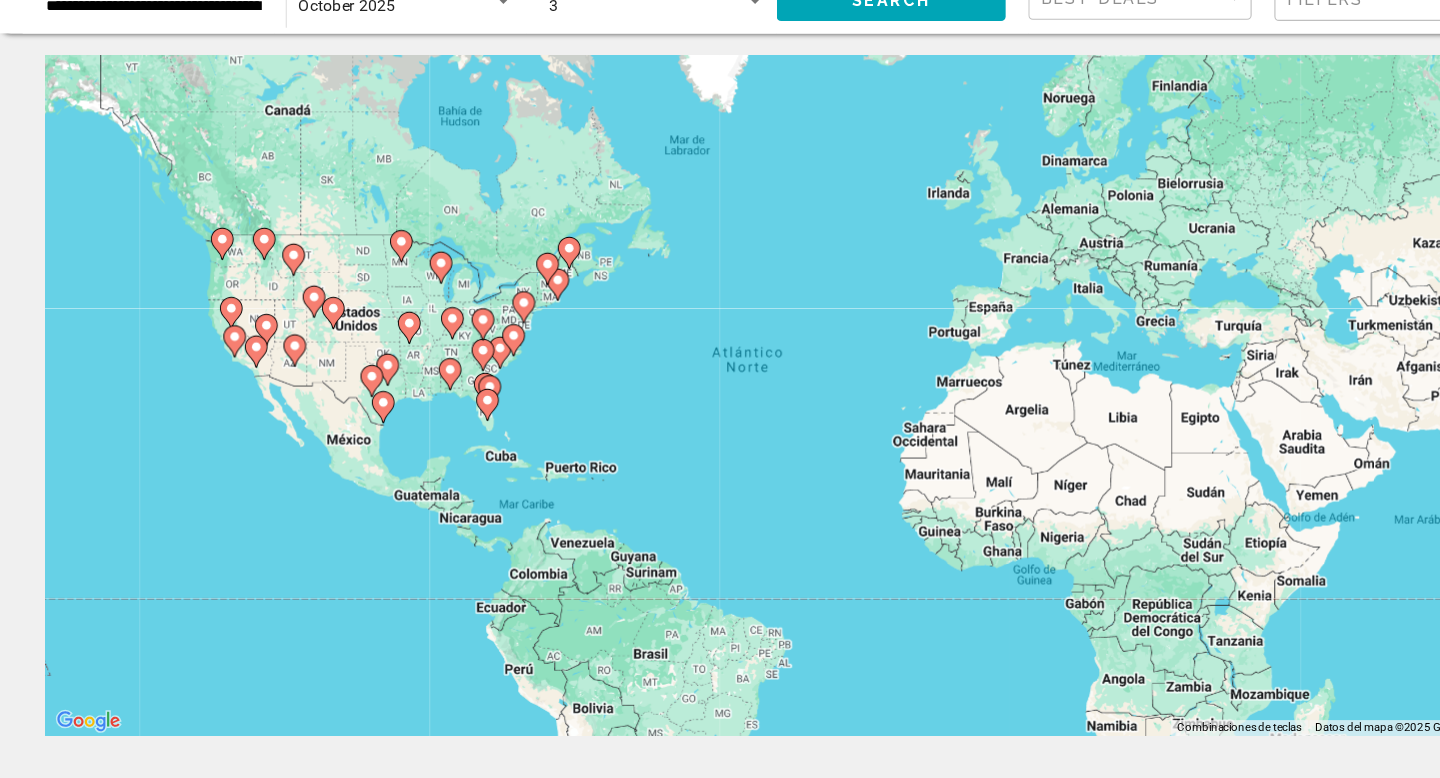 click at bounding box center [426, 404] 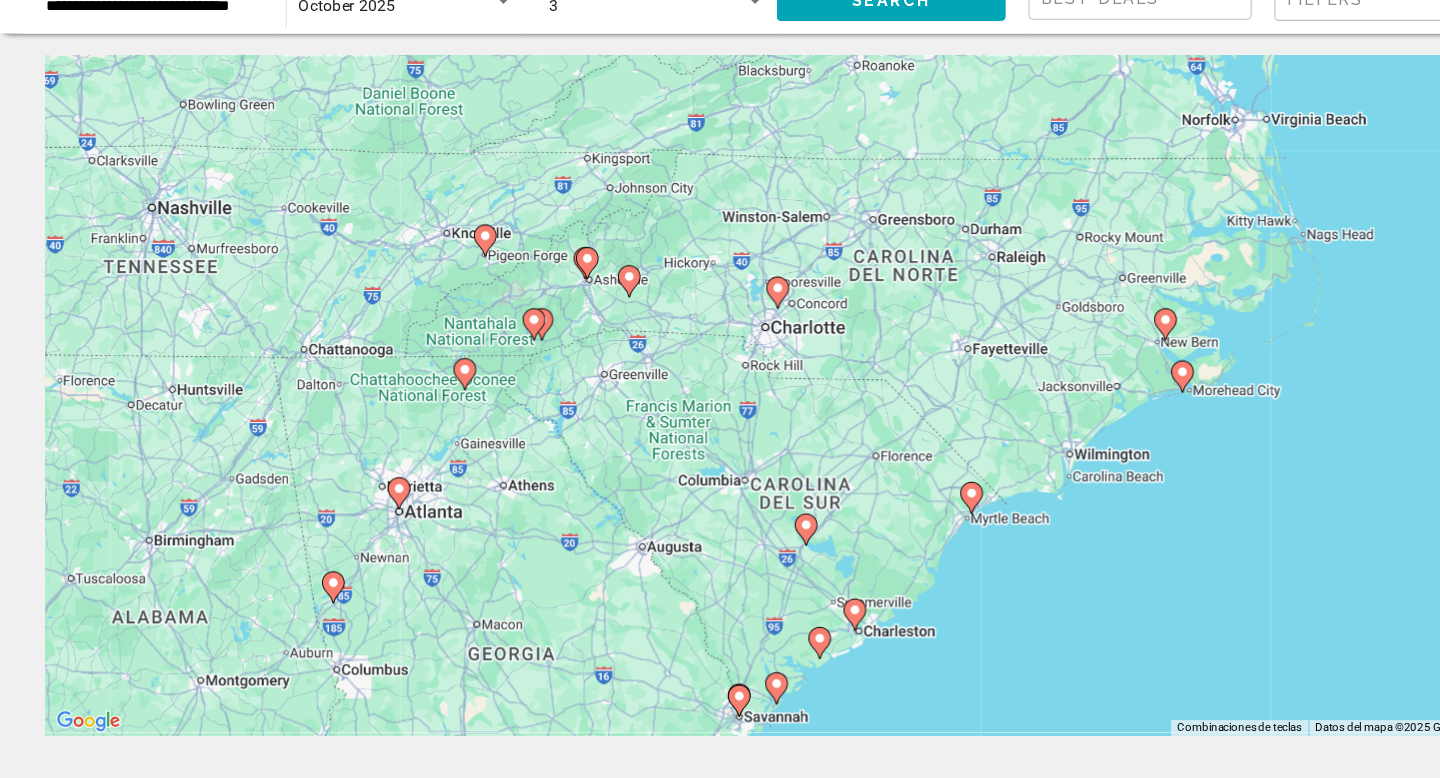 drag, startPoint x: 934, startPoint y: 219, endPoint x: 862, endPoint y: 516, distance: 305.6027 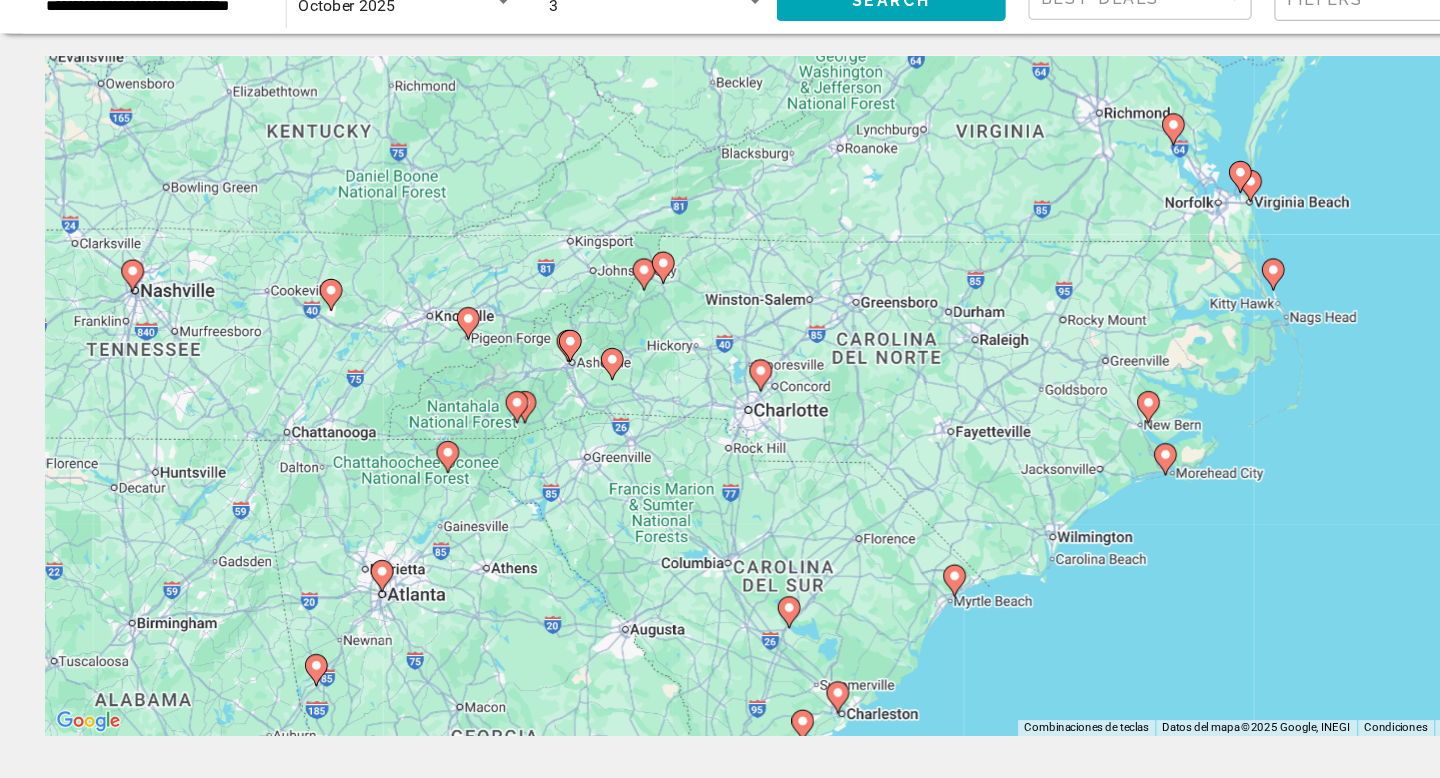 drag, startPoint x: 822, startPoint y: 623, endPoint x: 808, endPoint y: 695, distance: 73.34848 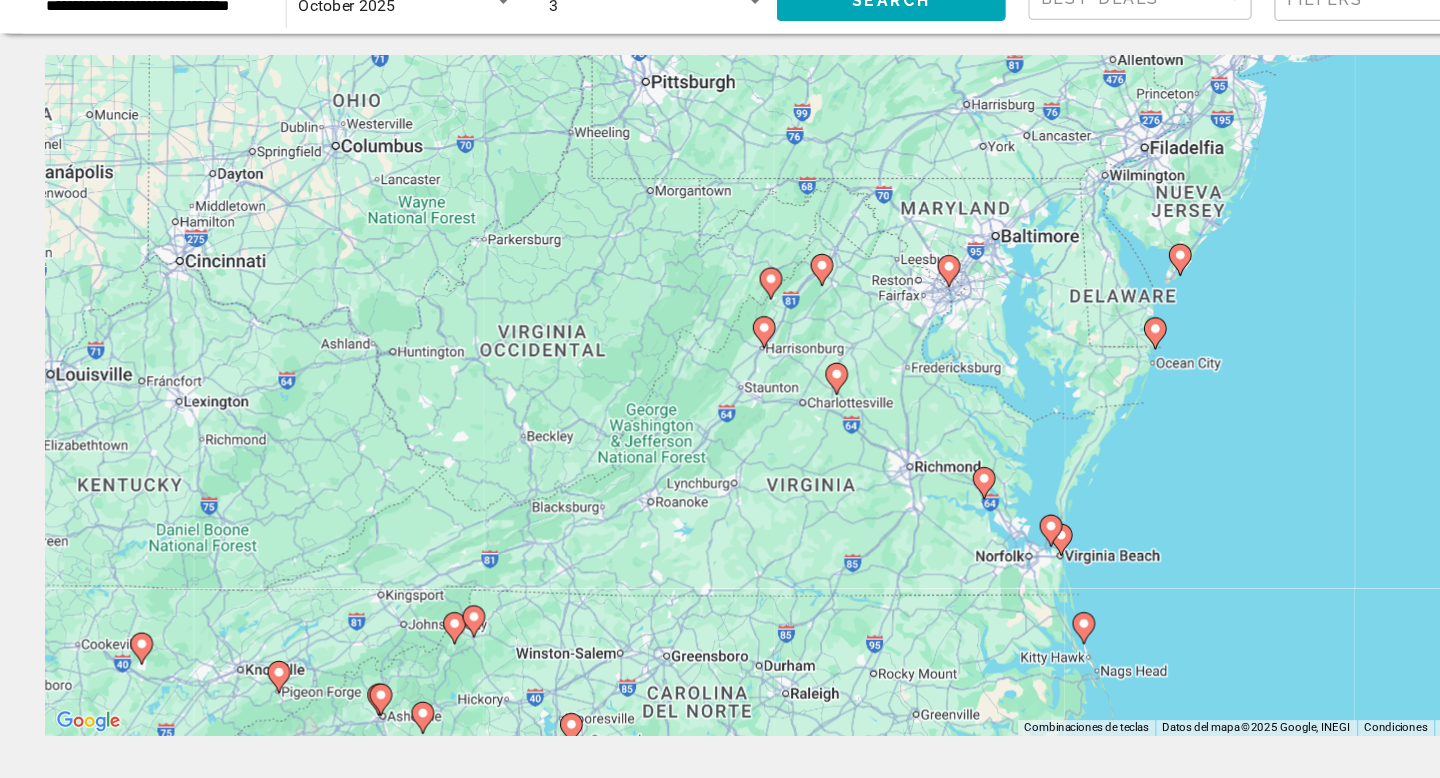 drag, startPoint x: 966, startPoint y: 340, endPoint x: 803, endPoint y: 634, distance: 336.16217 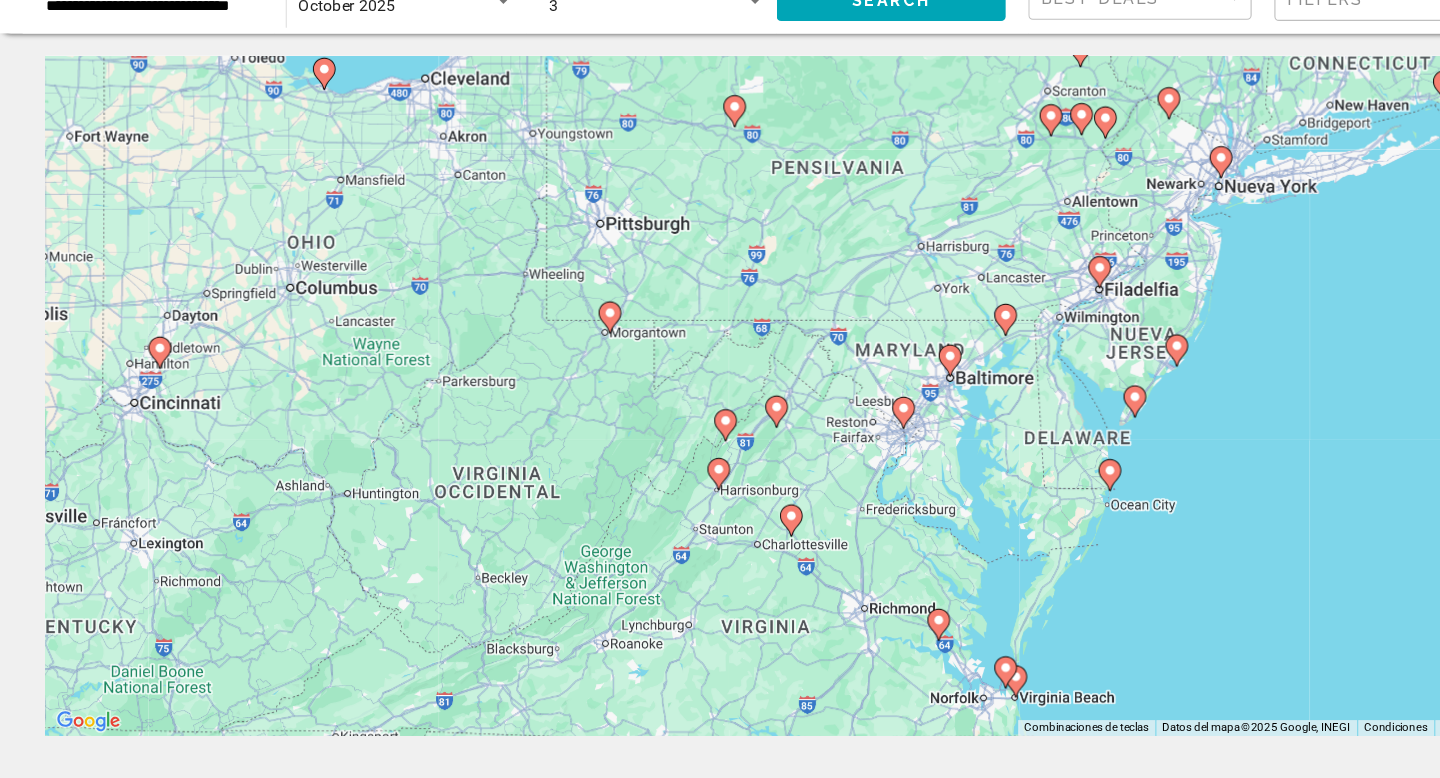 drag, startPoint x: 956, startPoint y: 505, endPoint x: 913, endPoint y: 640, distance: 141.68274 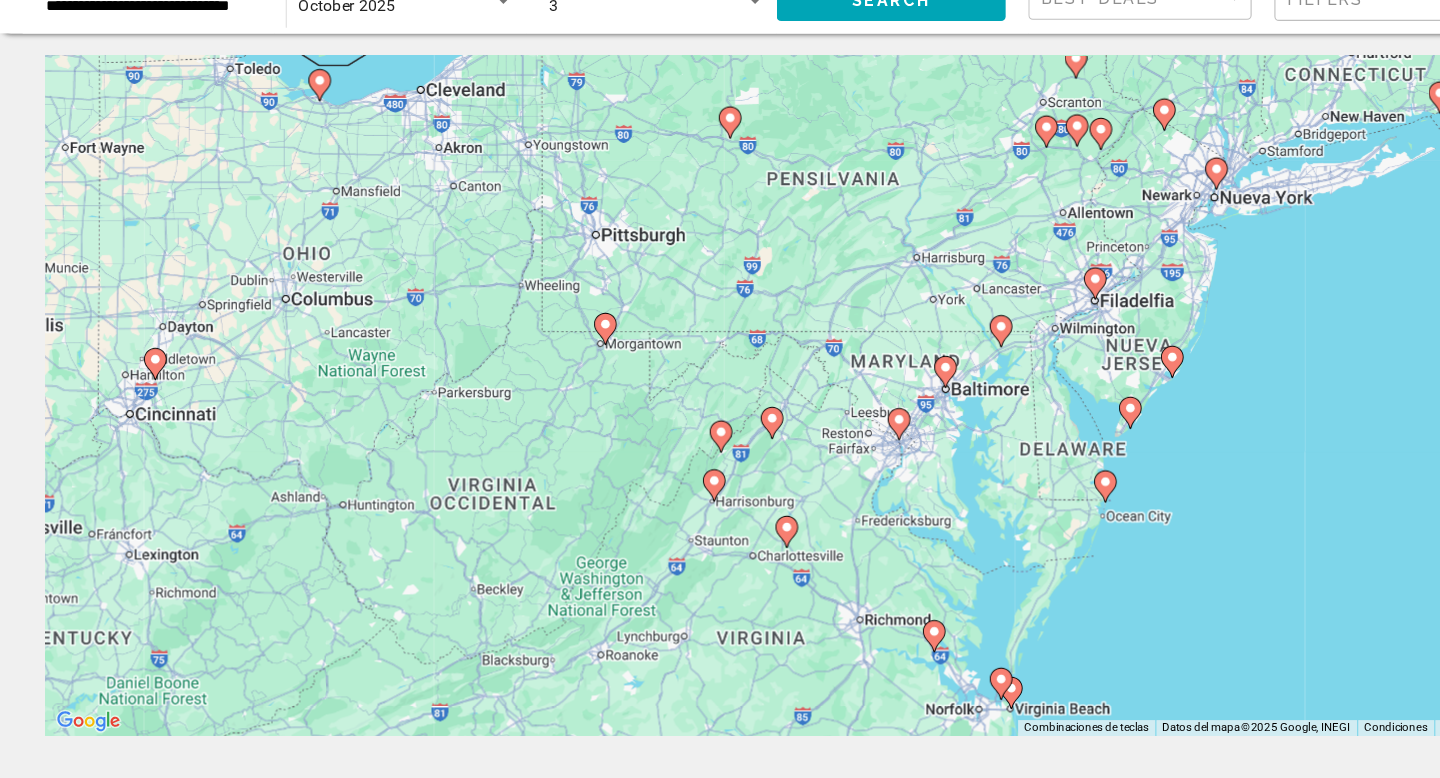 click 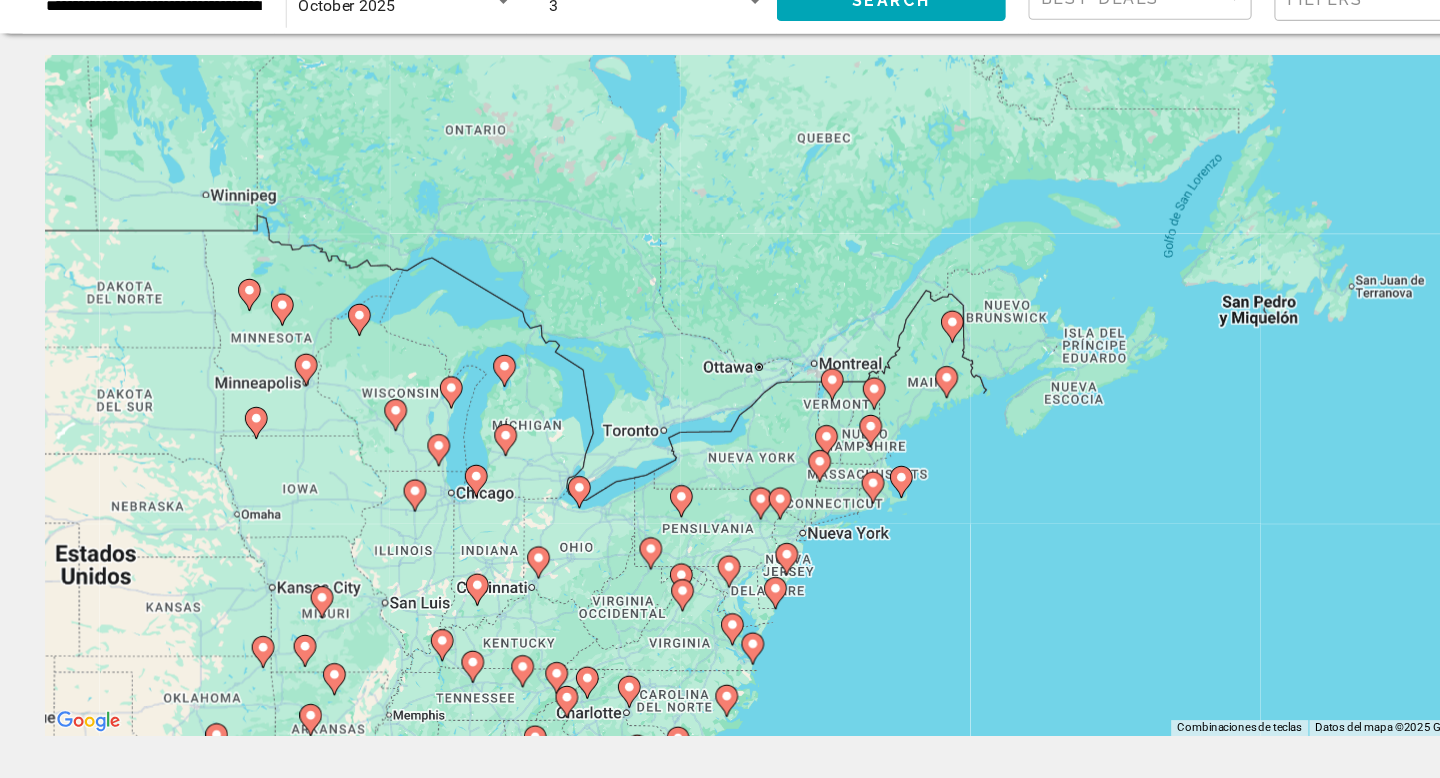 drag, startPoint x: 820, startPoint y: 203, endPoint x: 805, endPoint y: 315, distance: 113 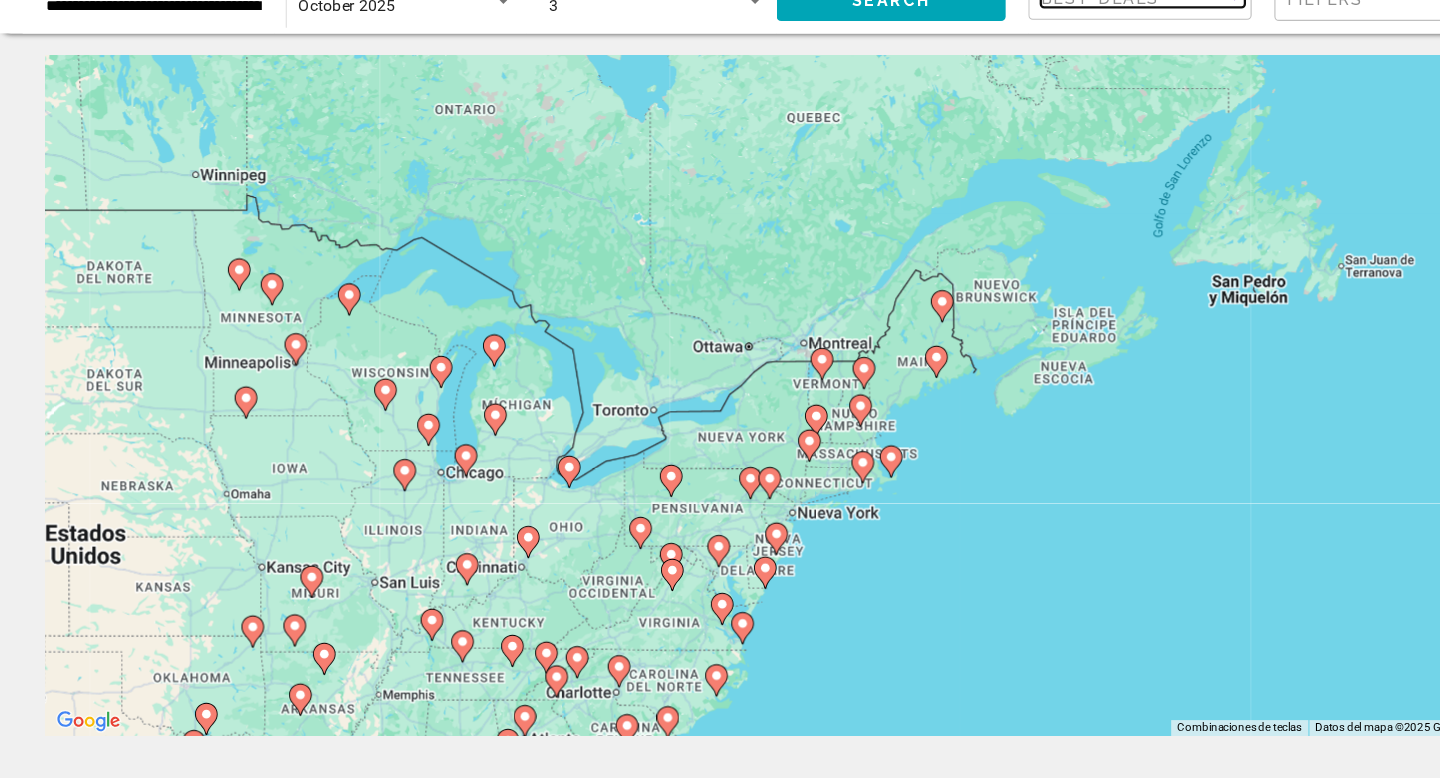 click on "Best Deals" at bounding box center (999, 89) 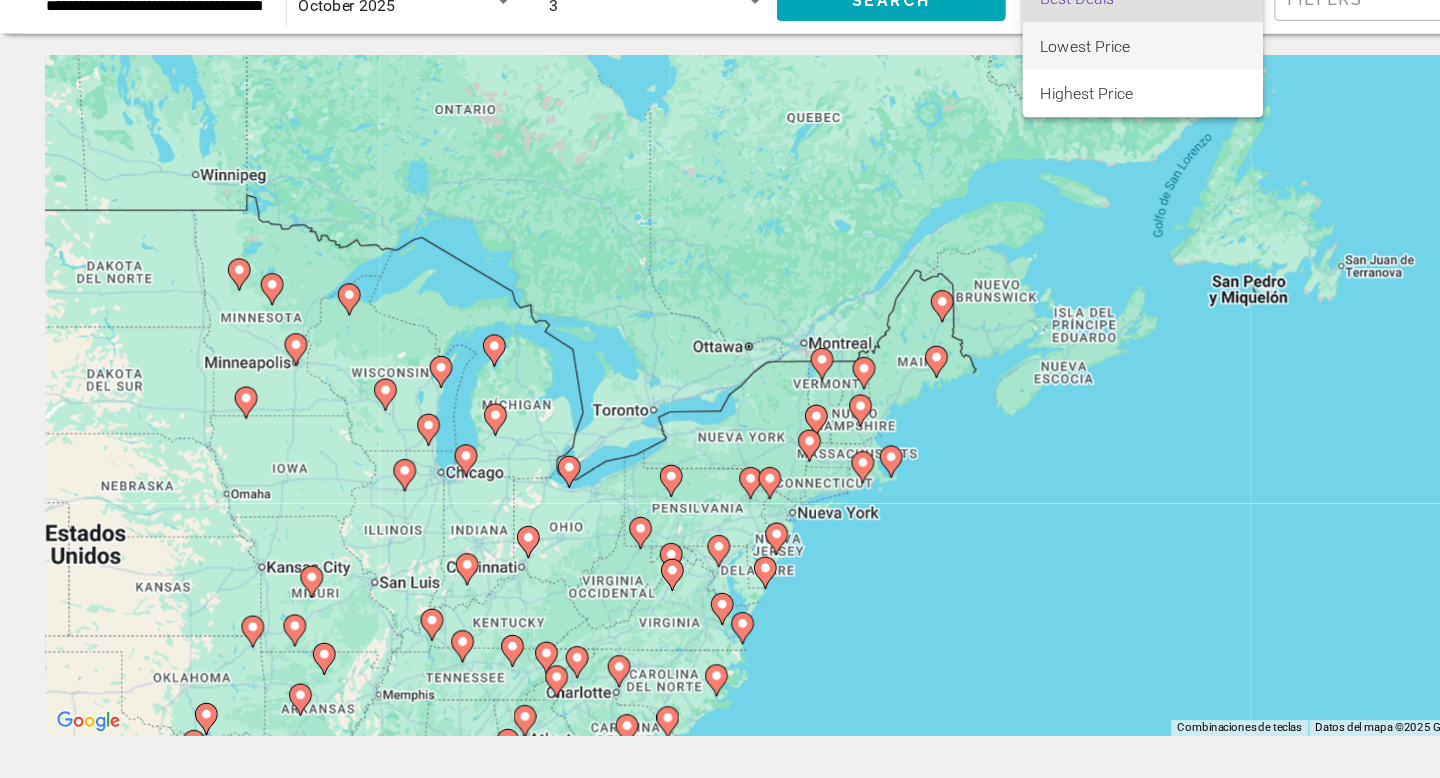 click on "Lowest Price" at bounding box center (957, 131) 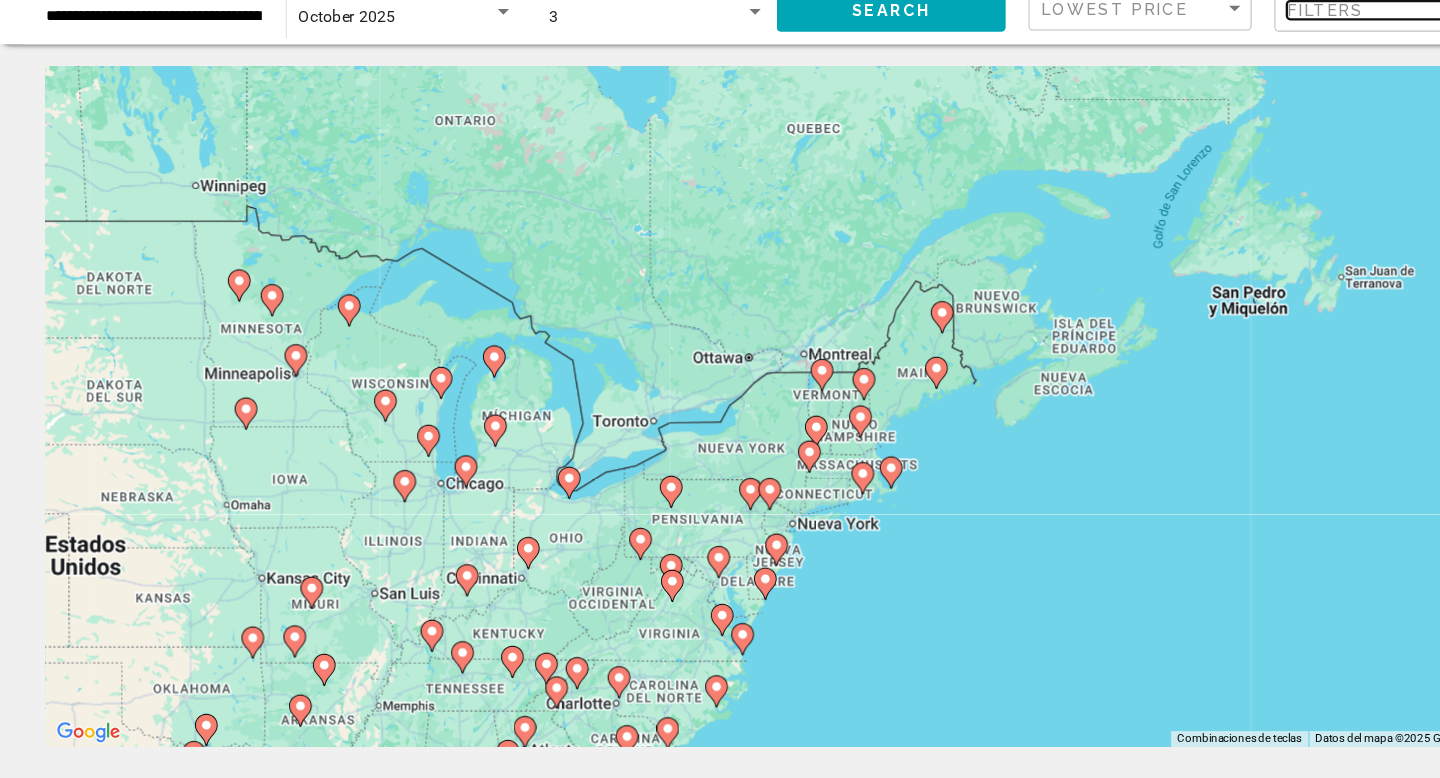 click on "Filters" at bounding box center [1169, 90] 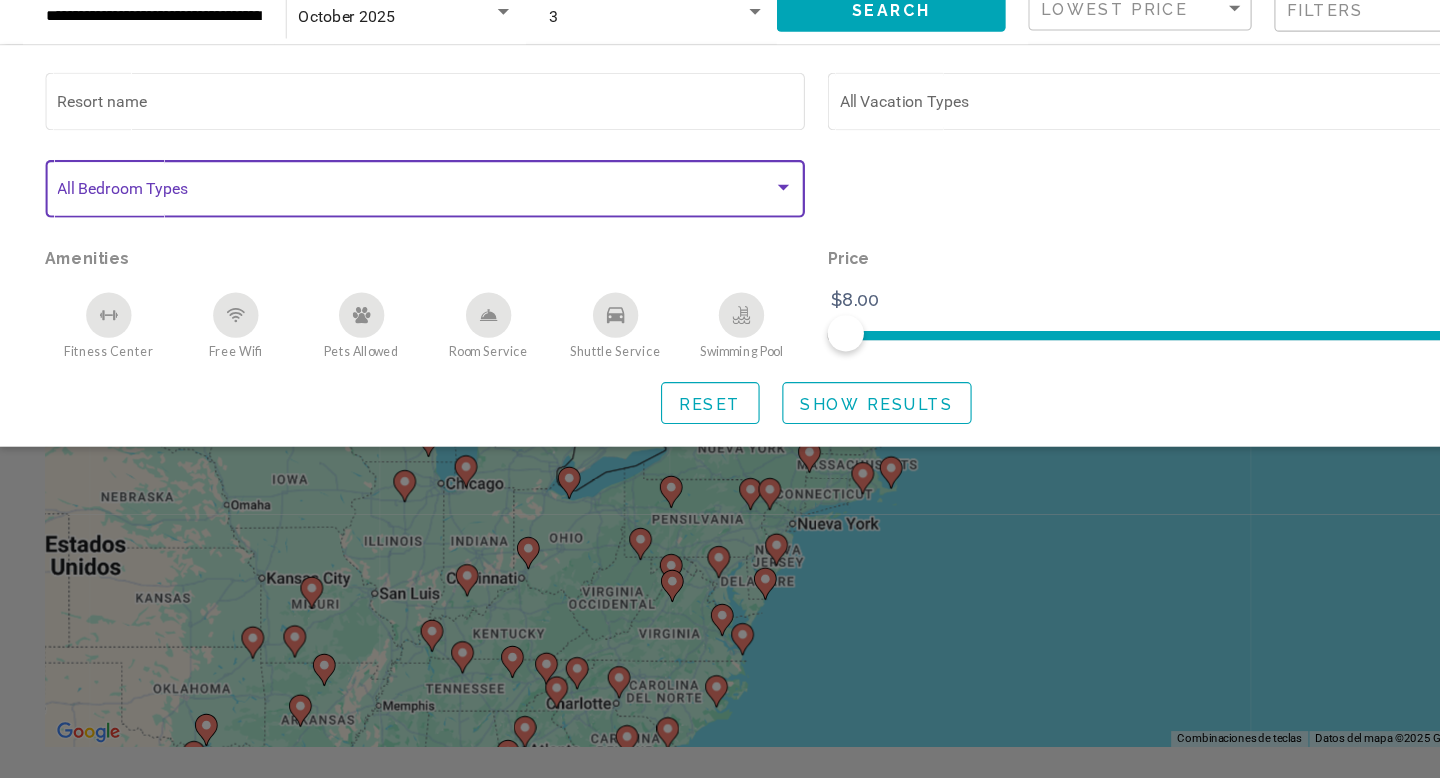 click at bounding box center [366, 251] 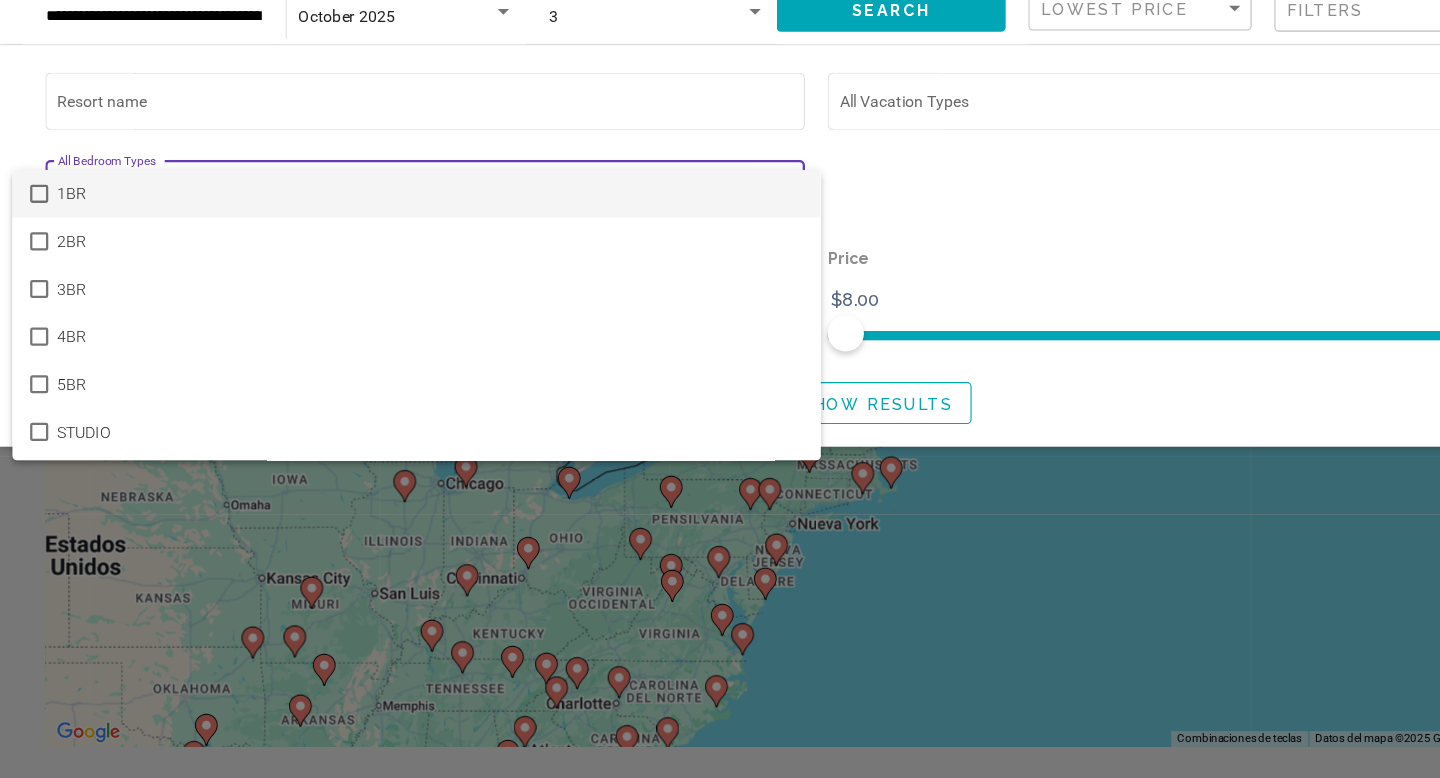 click at bounding box center [720, 389] 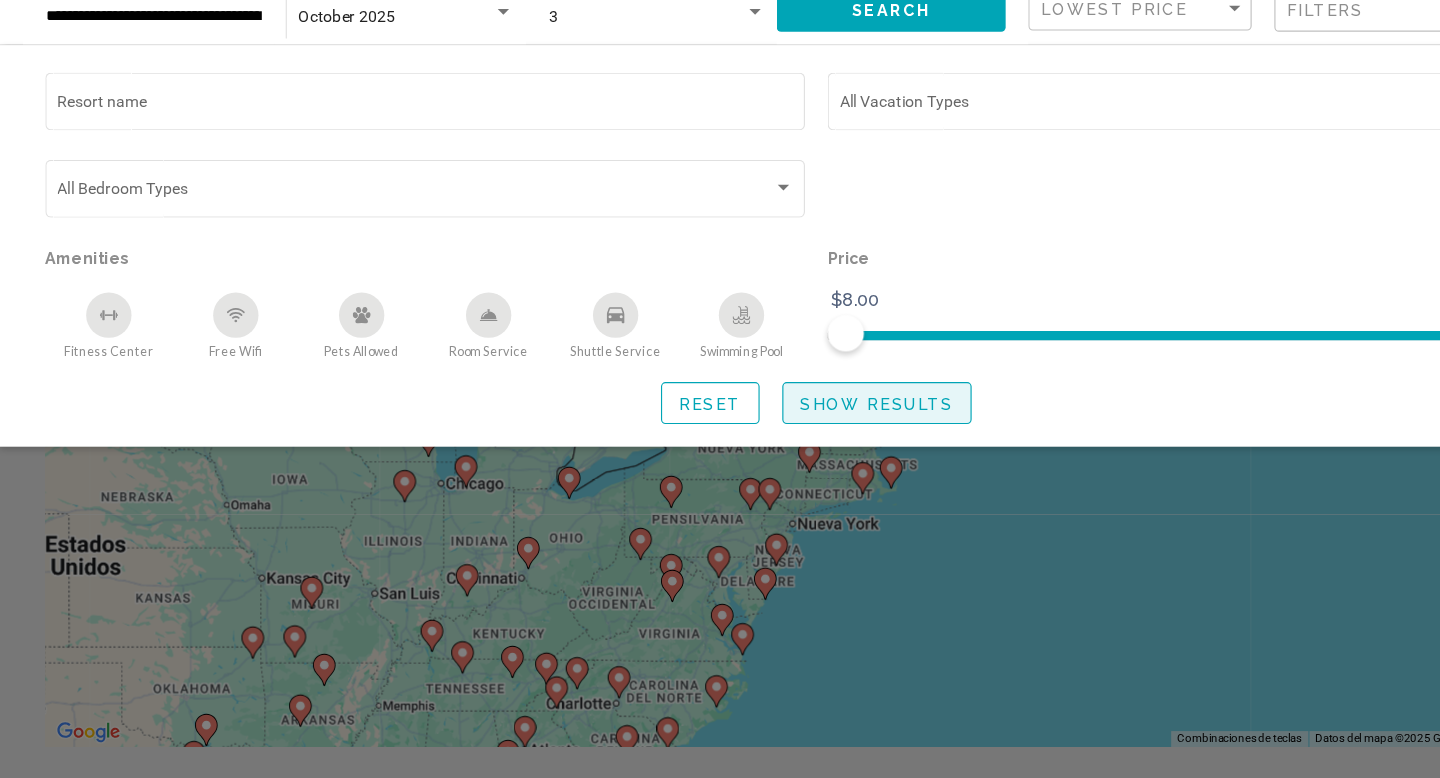 click on "Show Results" 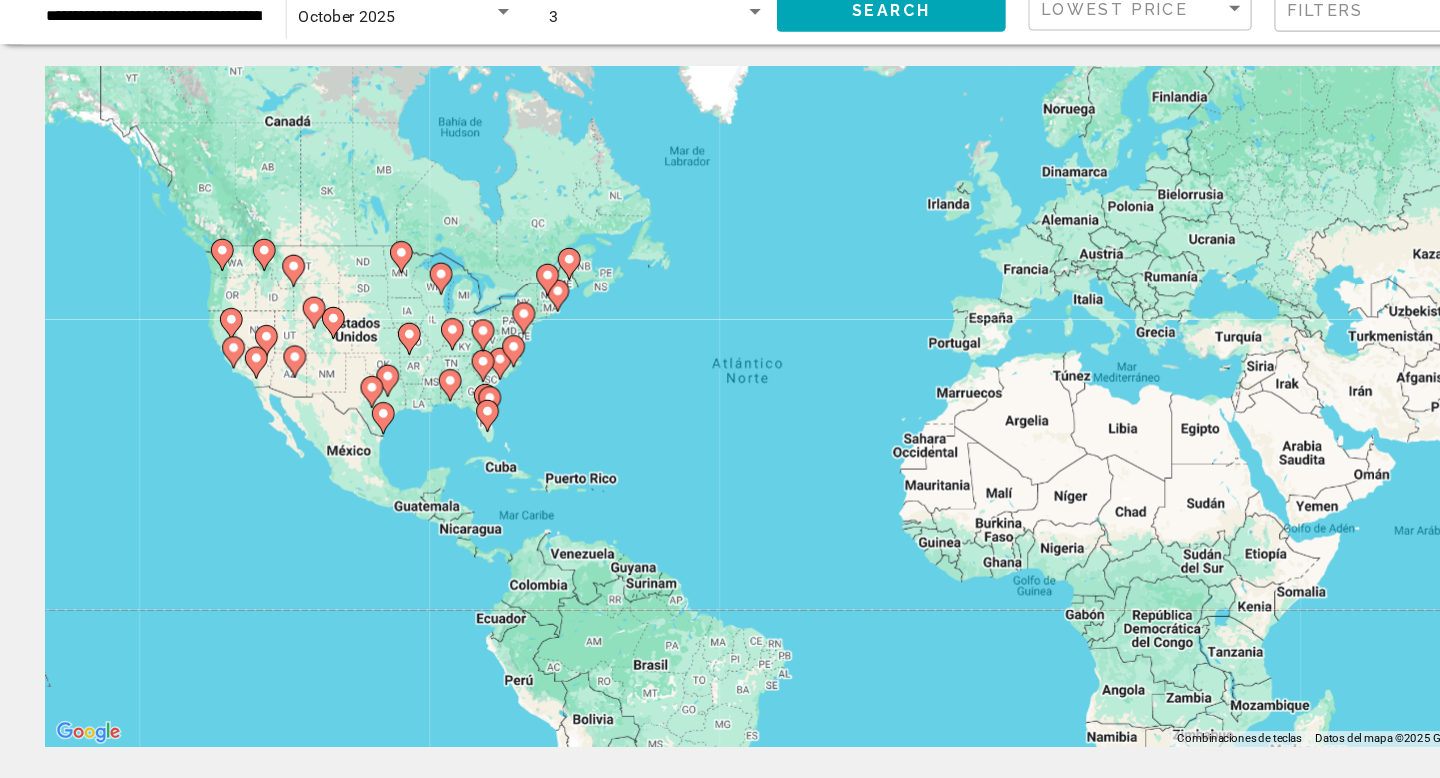 click 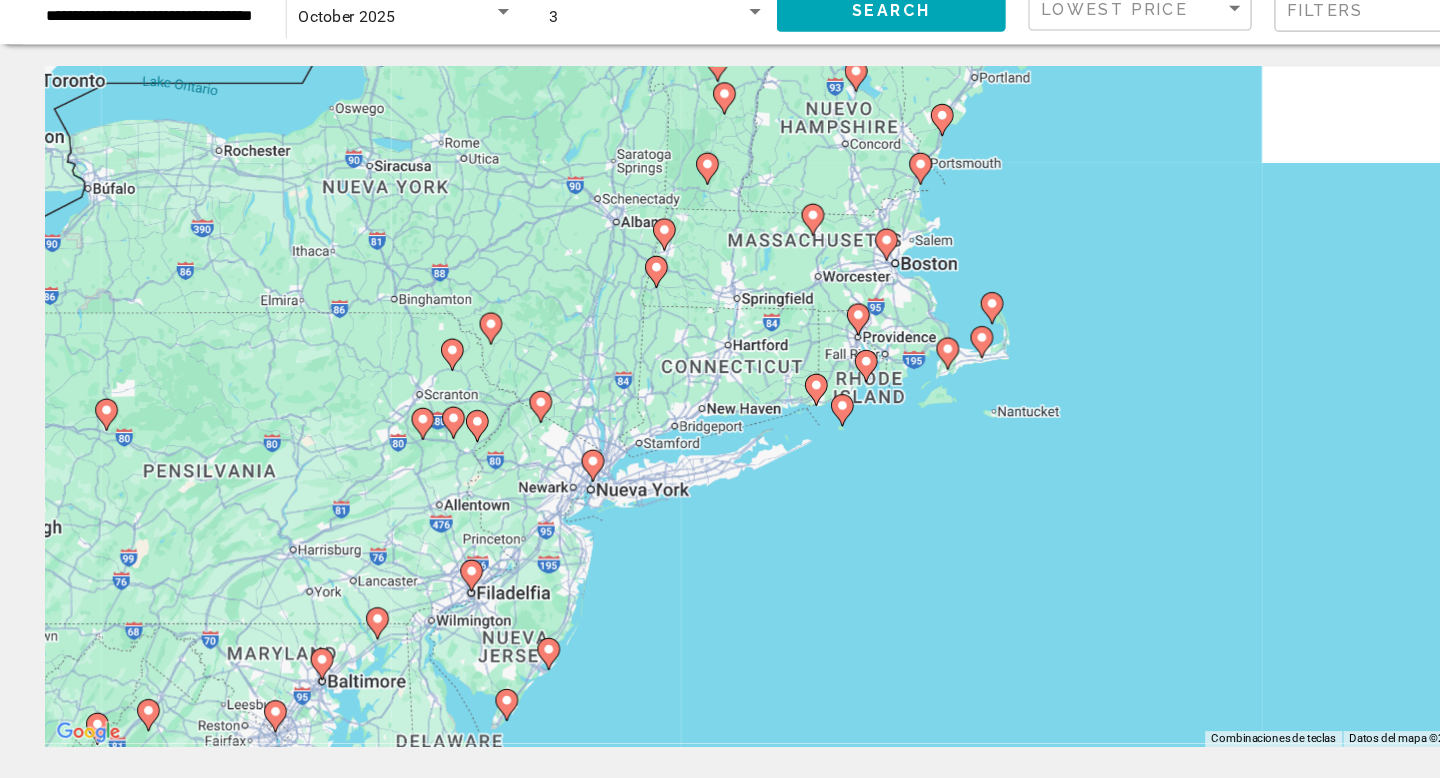 click 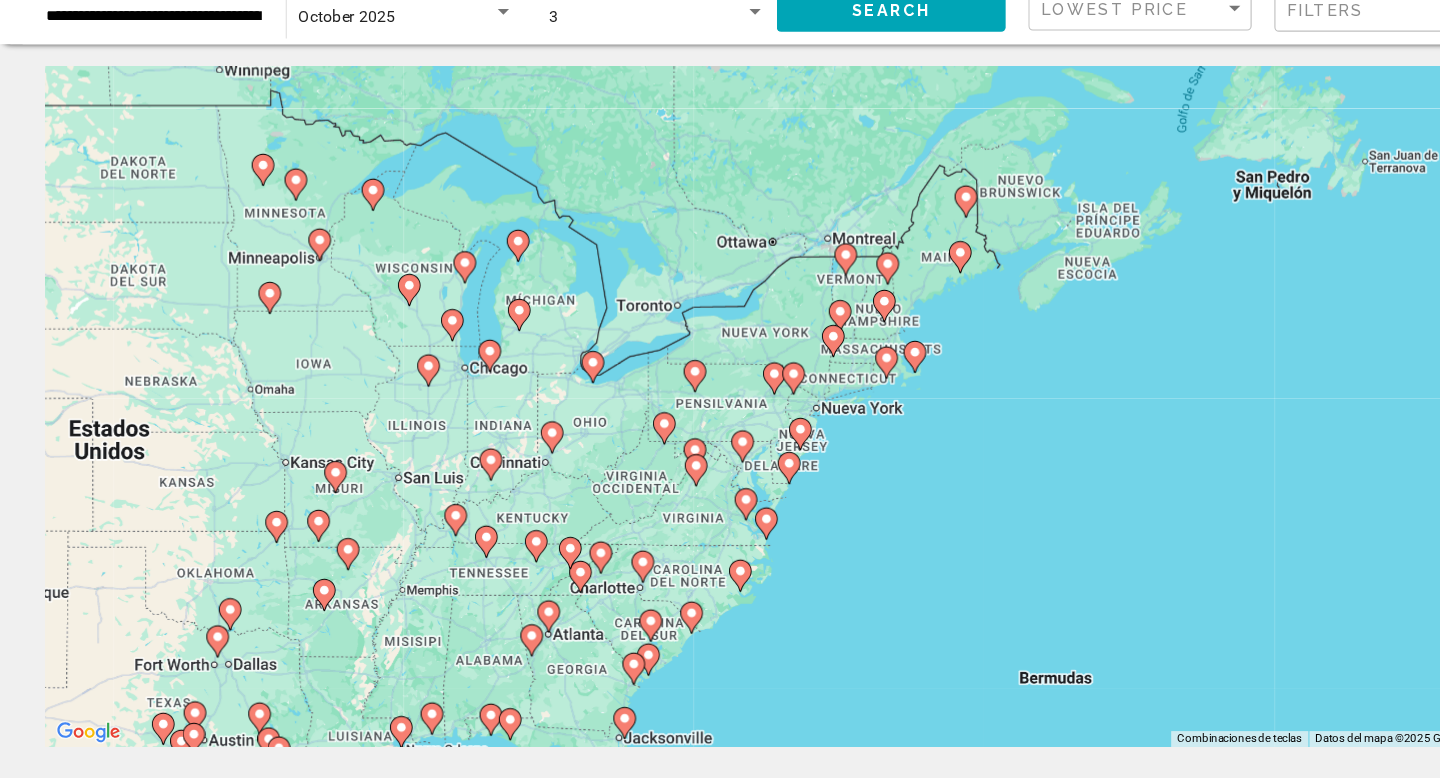 click 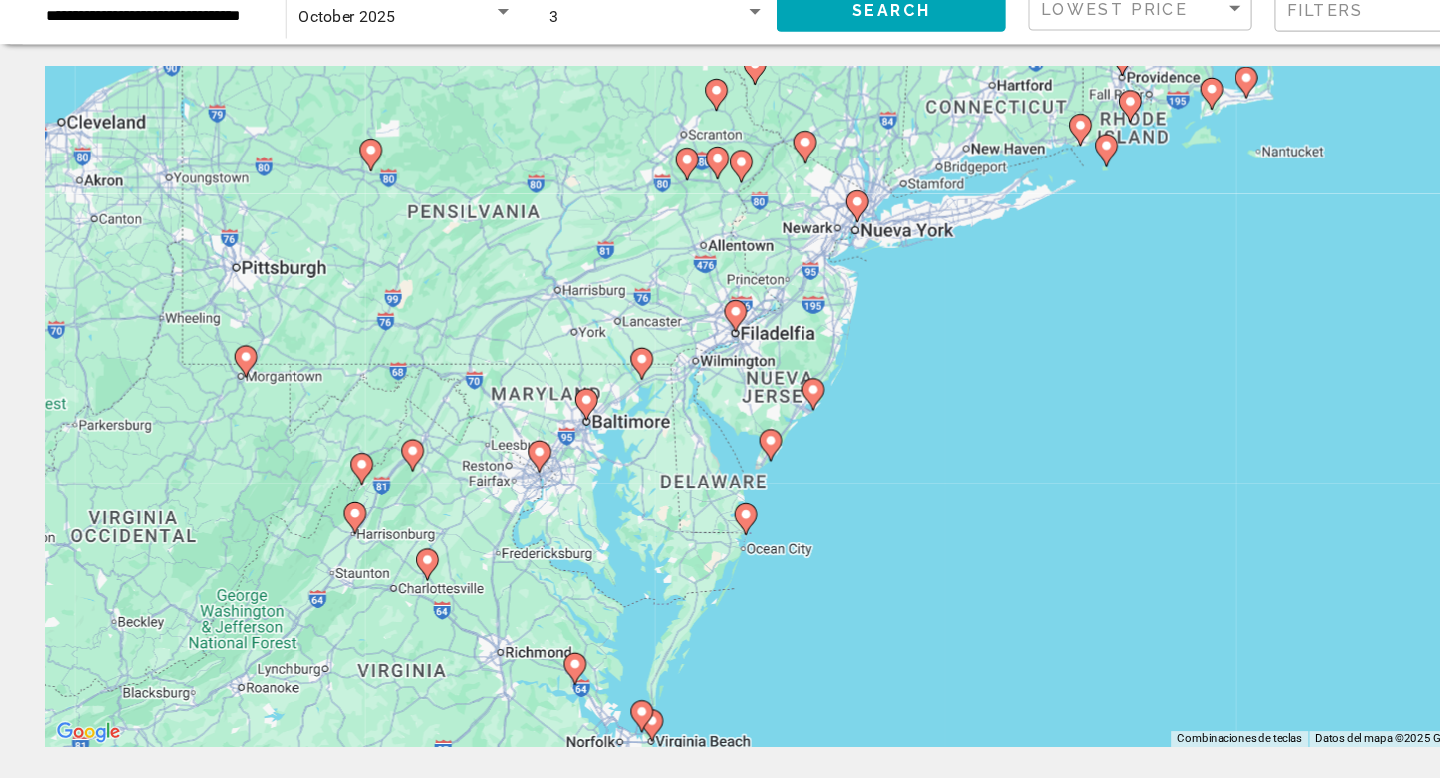 click 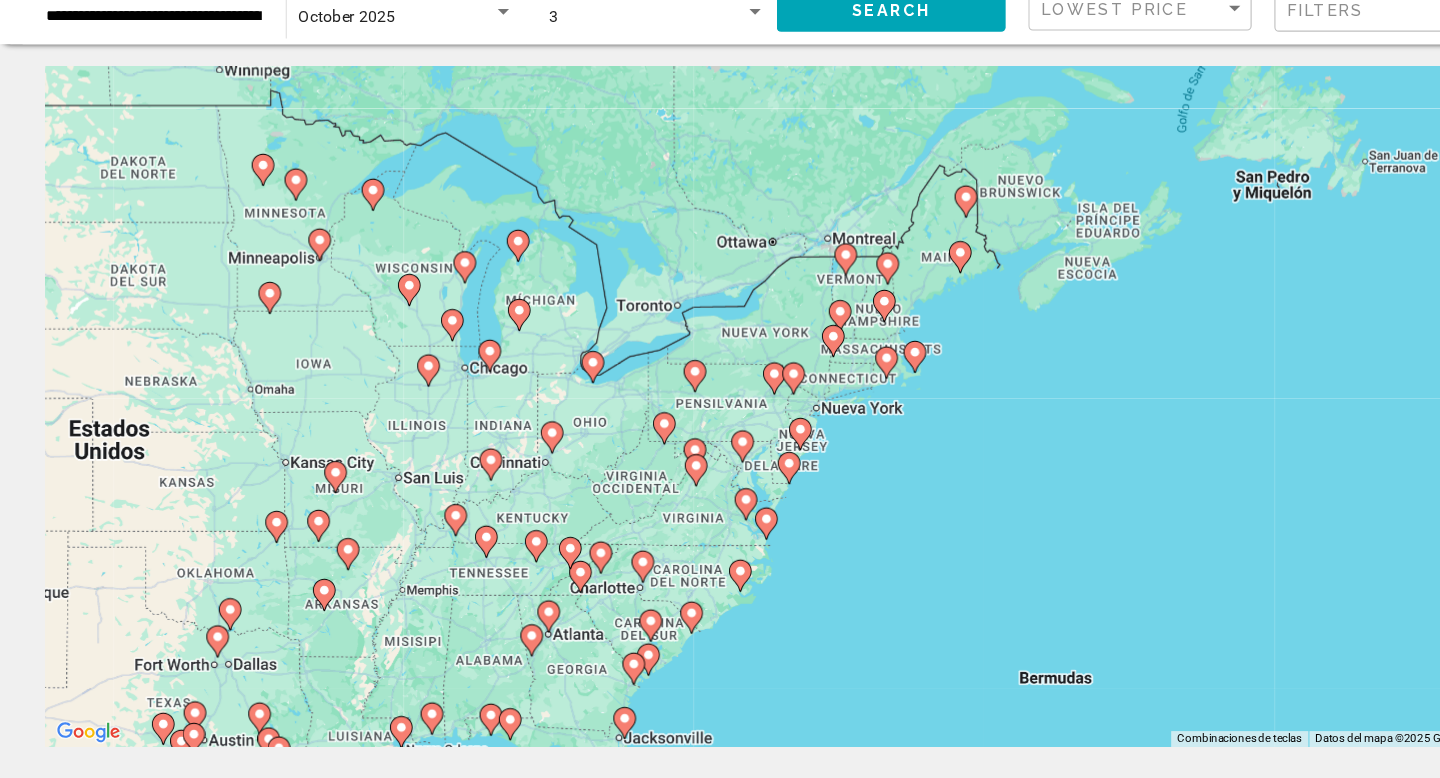 click at bounding box center (780, 351) 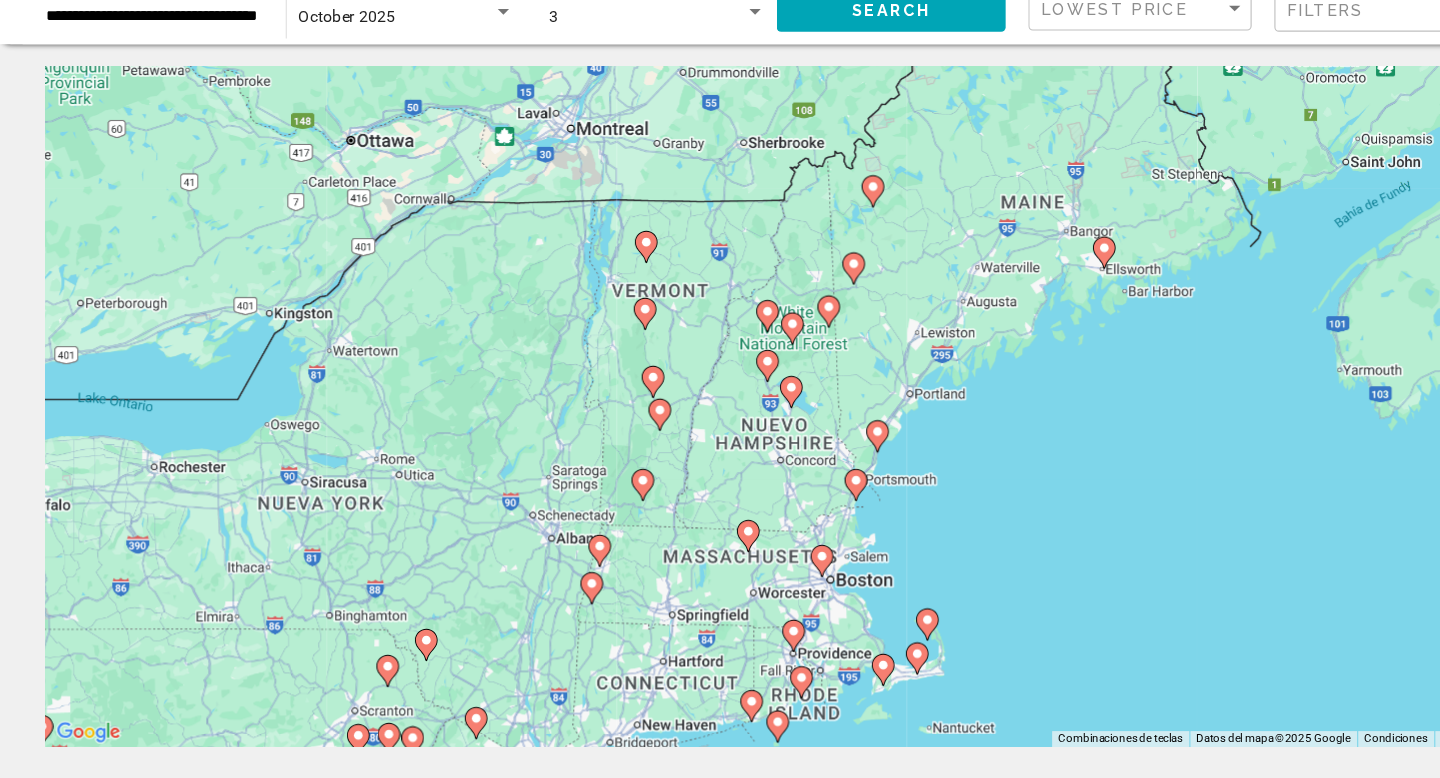 click 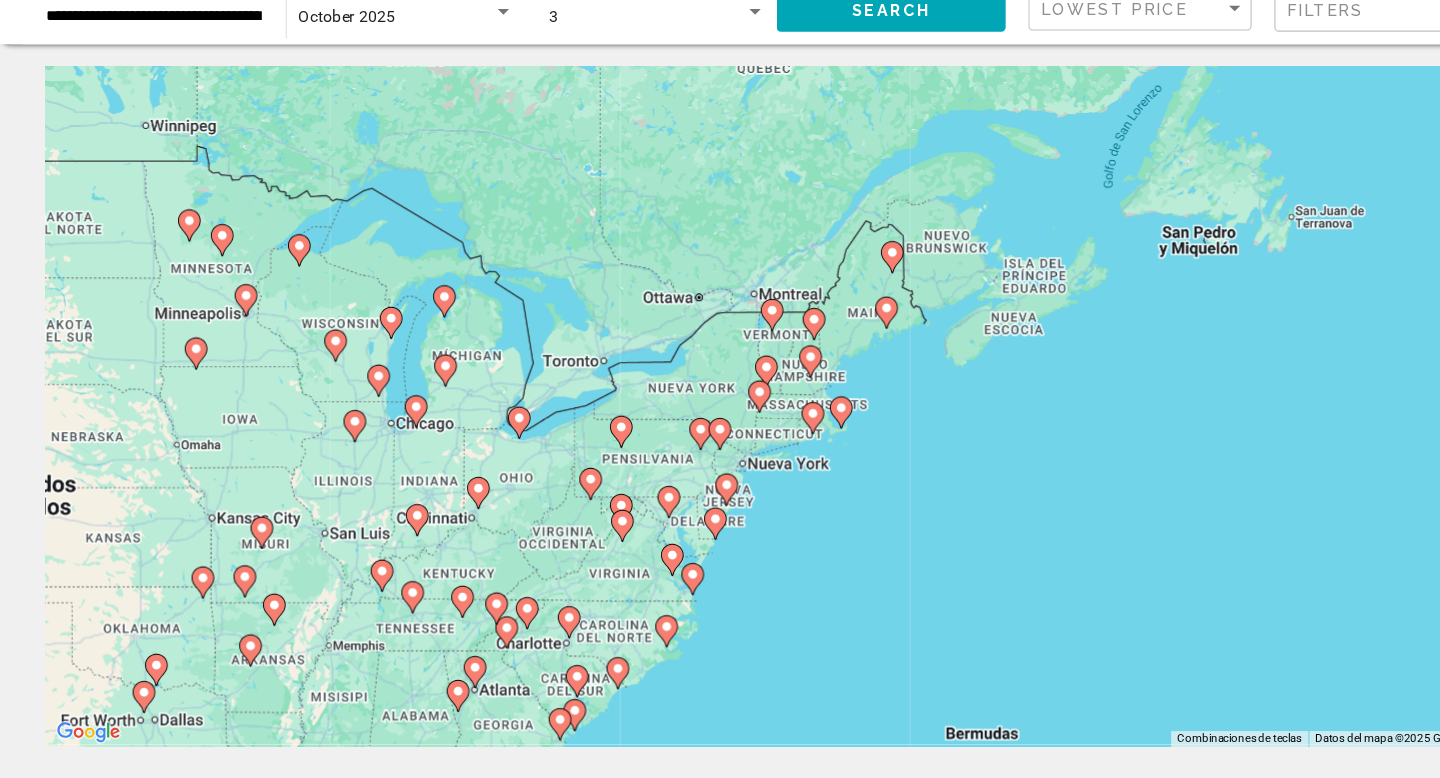 click 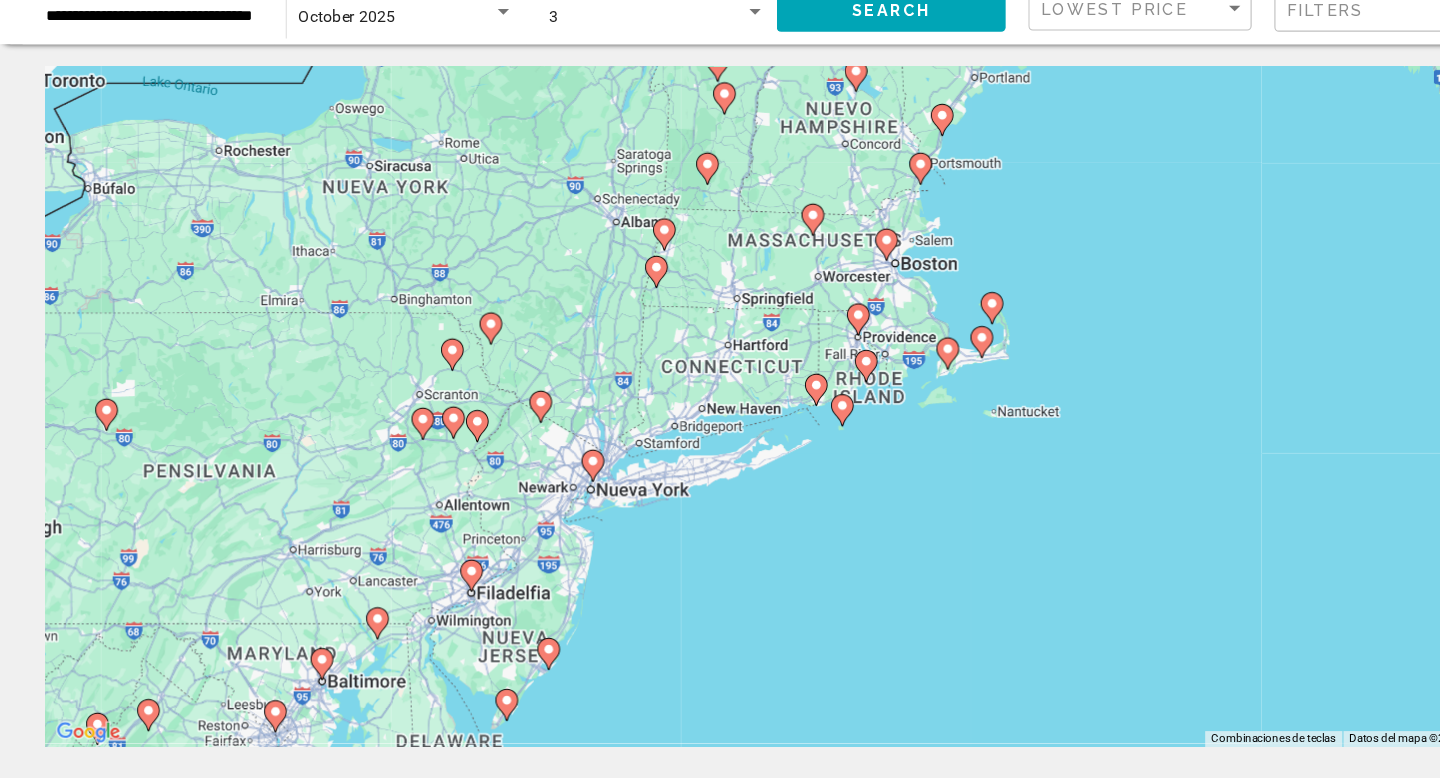 click 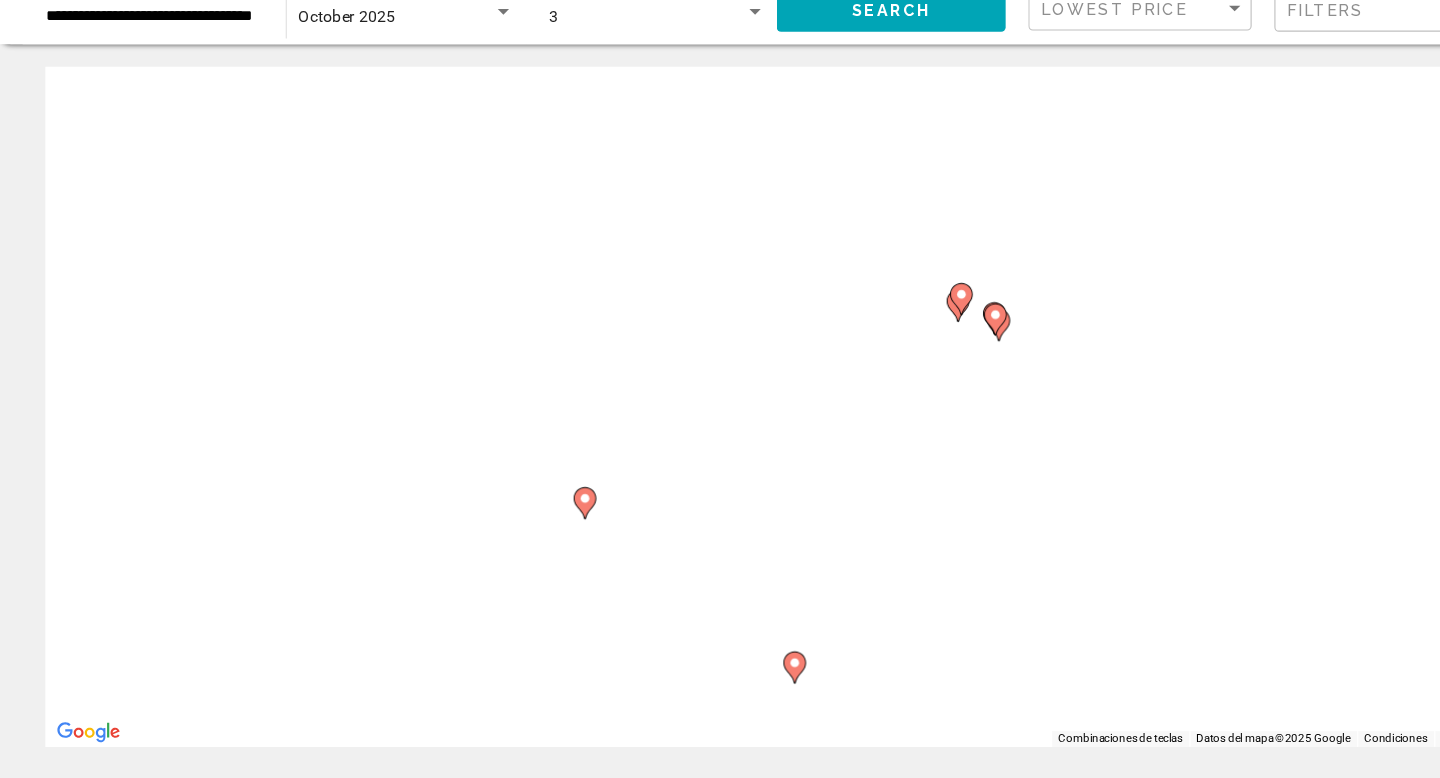 drag, startPoint x: 738, startPoint y: 293, endPoint x: 718, endPoint y: 556, distance: 263.75937 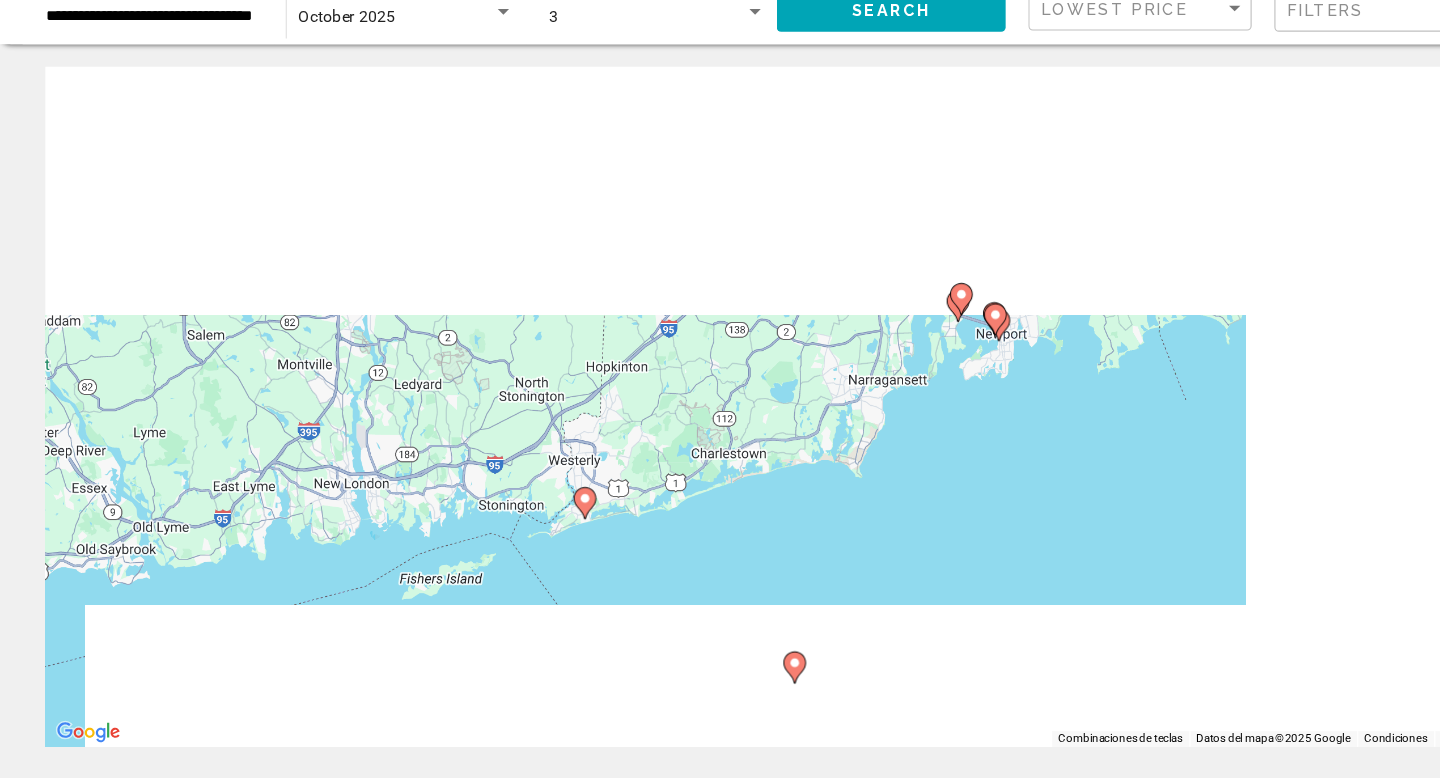 click on "Para navegar, presiona las teclas de flecha.  Para activar la función de arrastrar con el teclado, presiona Alt + Intro. Una vez que estés en el estado de arrastrar con el teclado, usa las teclas de flecha para mover el marcador. Para completar la acción, presiona la tecla Intro. Para cancelar, presiona Escape." at bounding box center [720, 440] 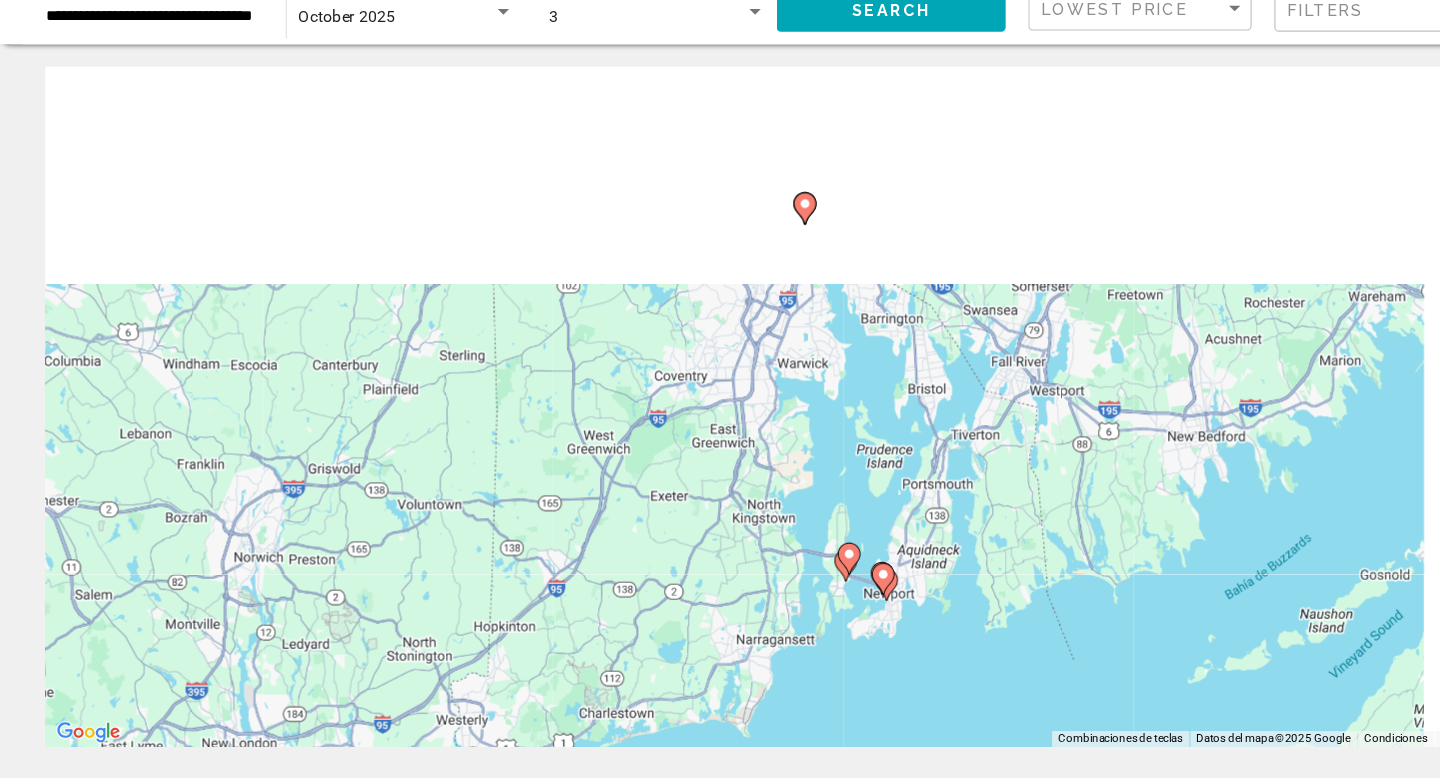 drag, startPoint x: 934, startPoint y: 485, endPoint x: 835, endPoint y: 704, distance: 240.33727 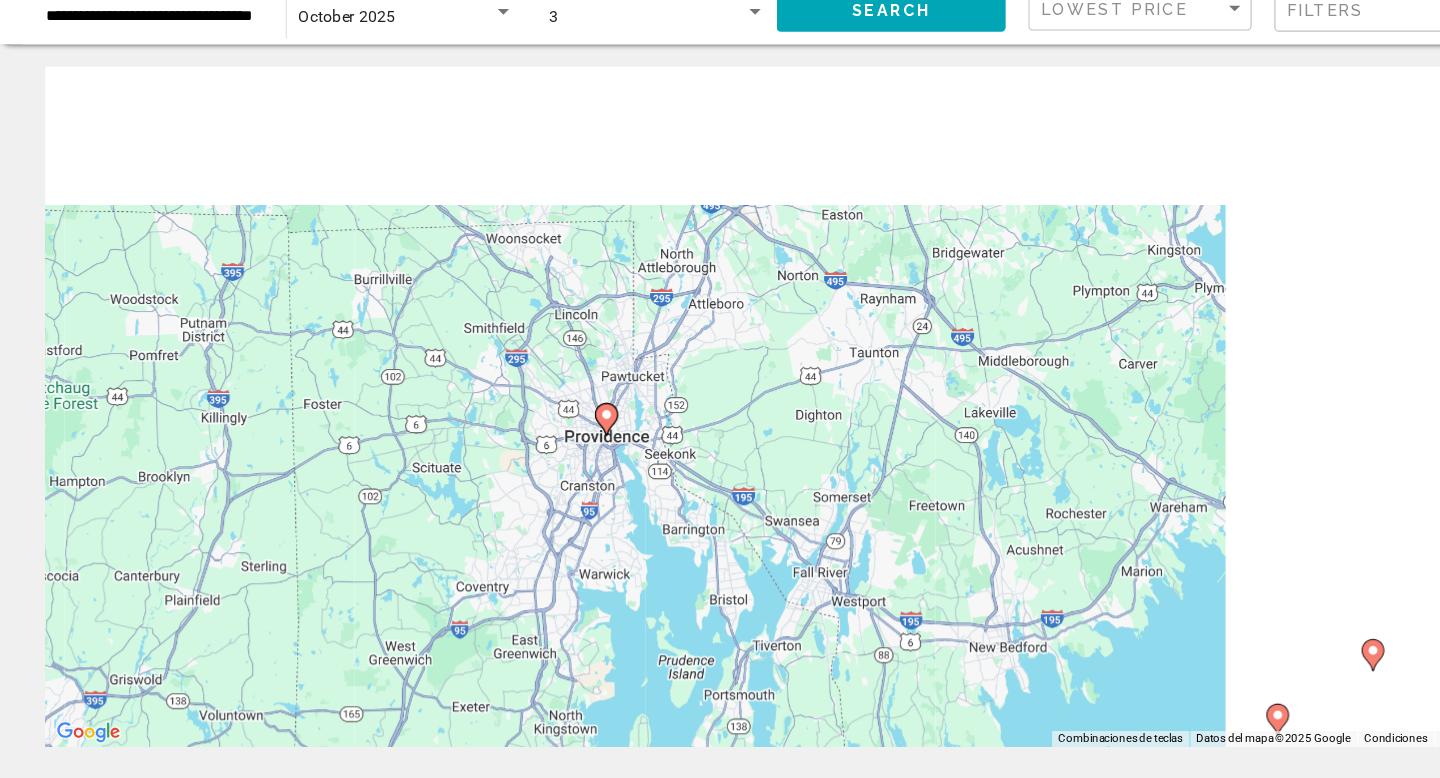 drag, startPoint x: 873, startPoint y: 579, endPoint x: 677, endPoint y: 767, distance: 271.58792 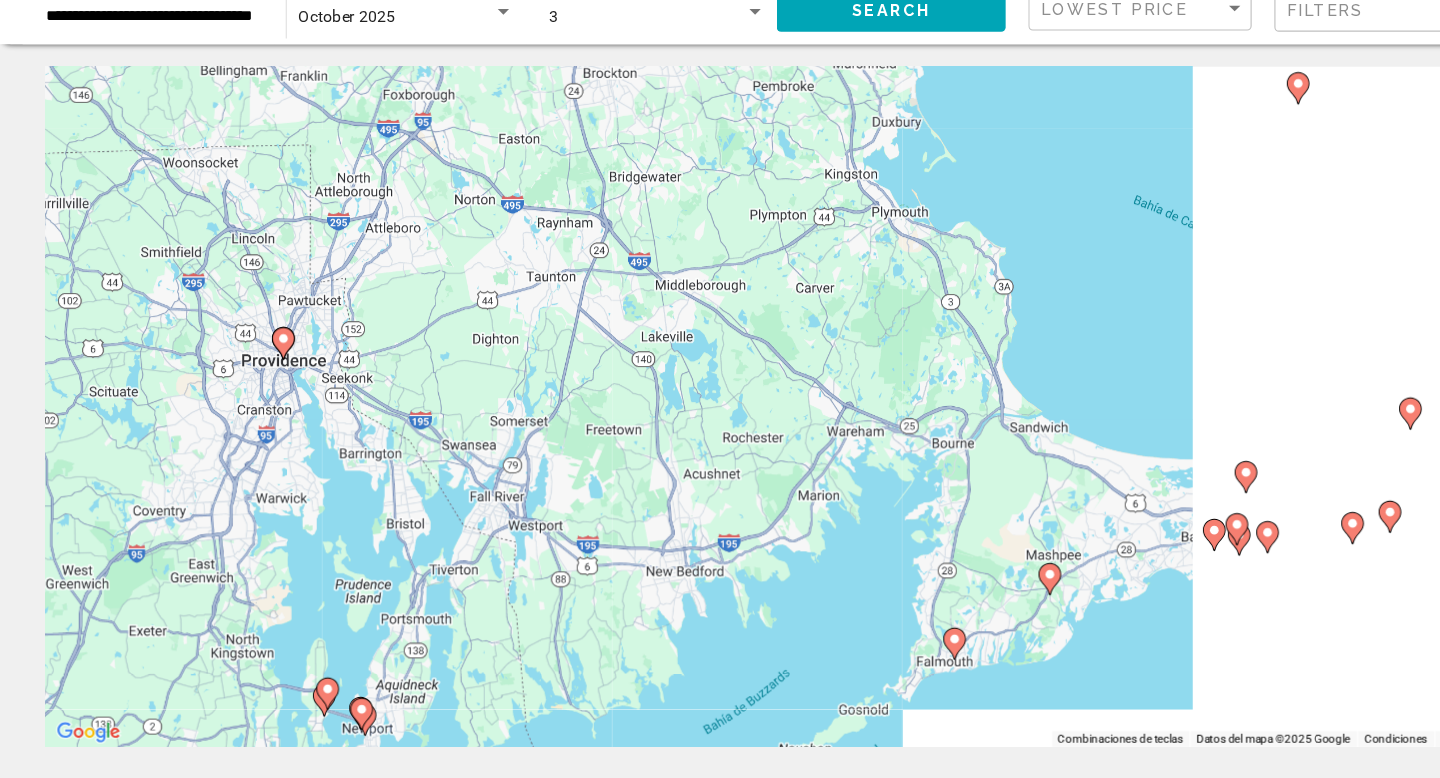 drag, startPoint x: 1038, startPoint y: 633, endPoint x: 753, endPoint y: 563, distance: 293.4706 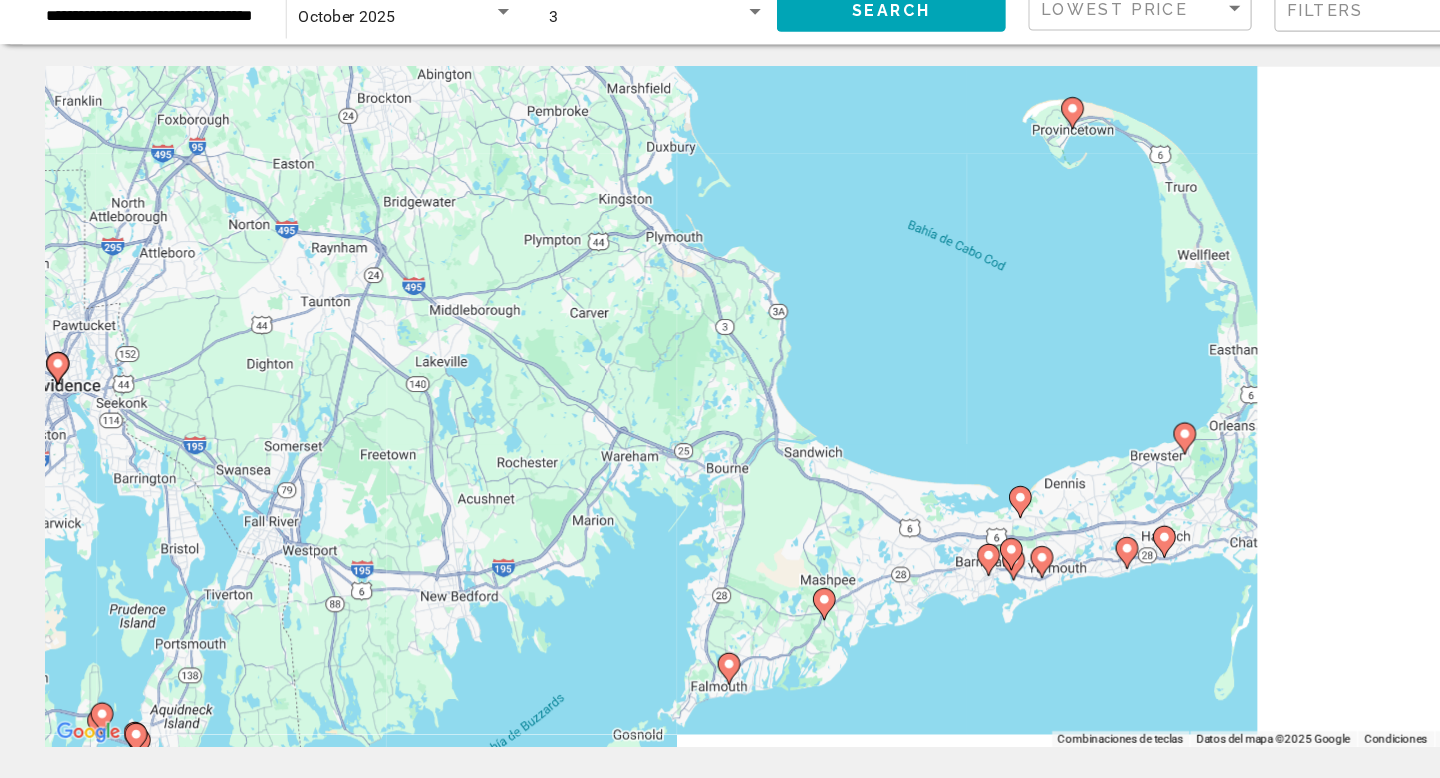 drag, startPoint x: 753, startPoint y: 563, endPoint x: 579, endPoint y: 594, distance: 176.73993 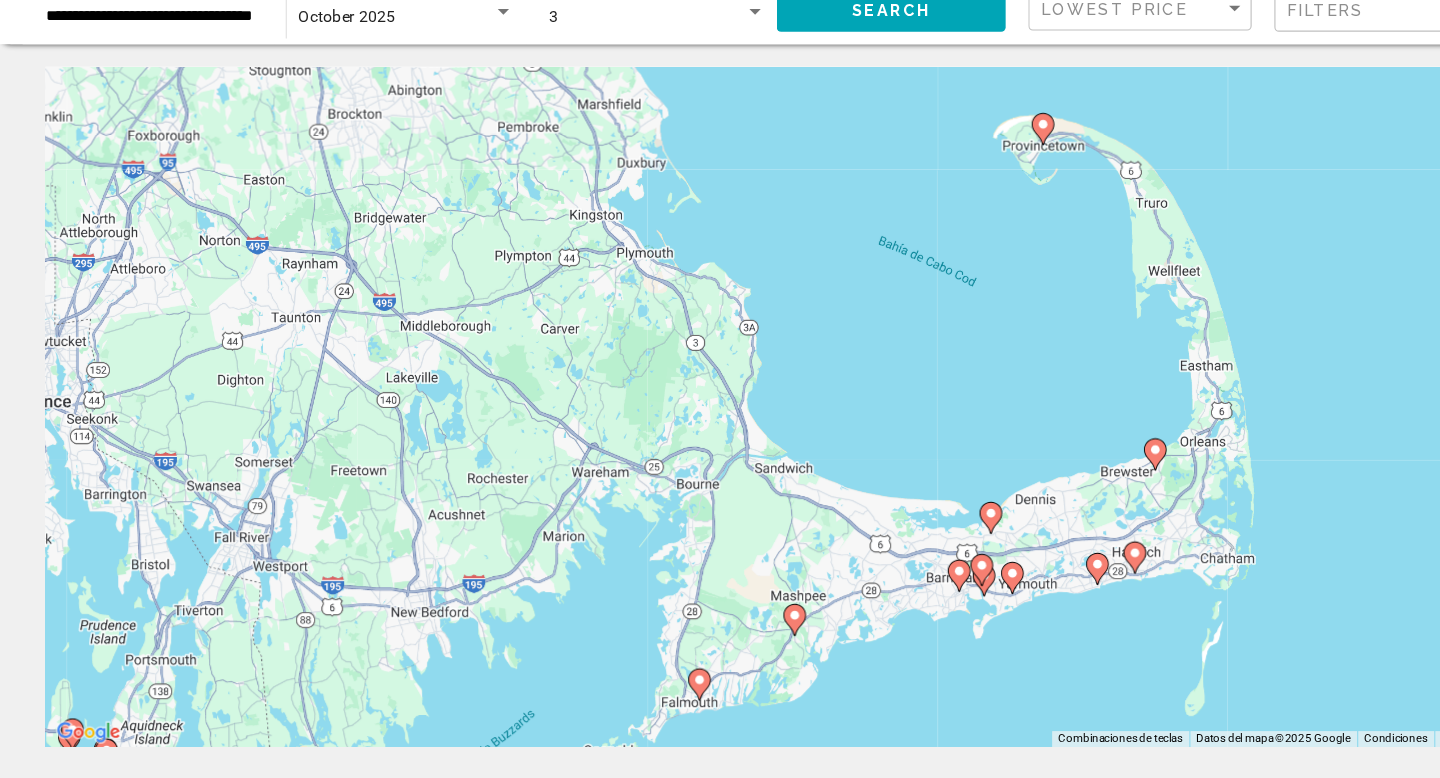 drag, startPoint x: 590, startPoint y: 681, endPoint x: 619, endPoint y: 761, distance: 85.09406 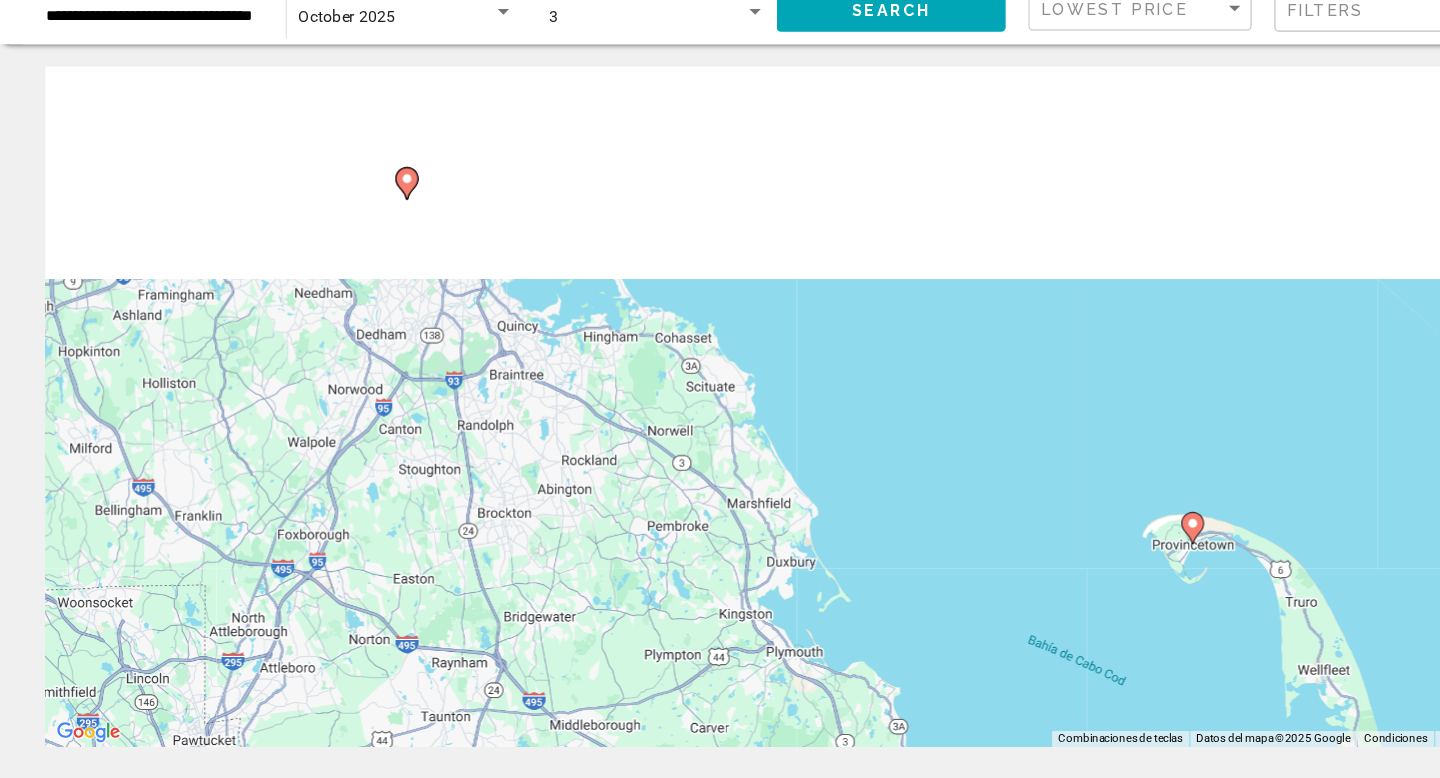 drag, startPoint x: 592, startPoint y: 433, endPoint x: 676, endPoint y: 669, distance: 250.5035 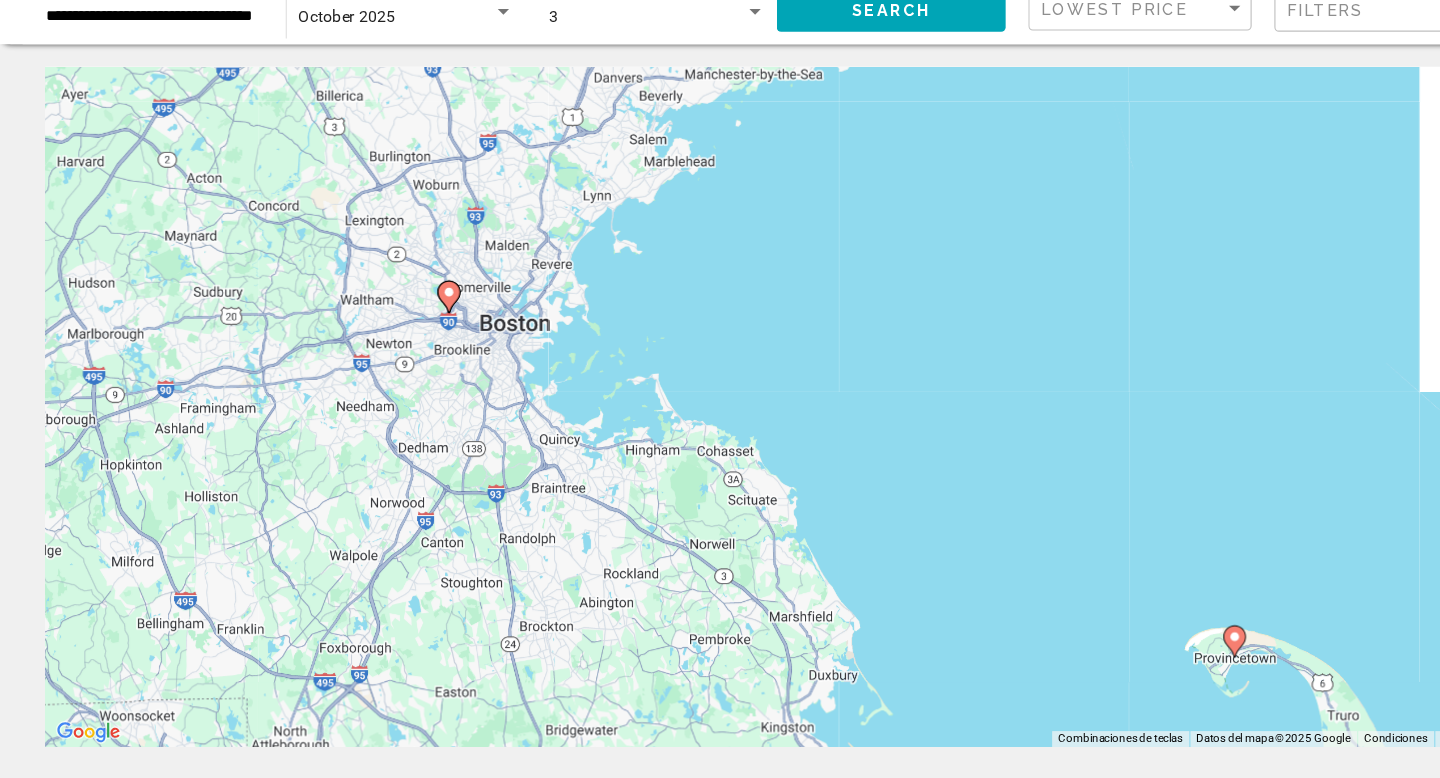 click 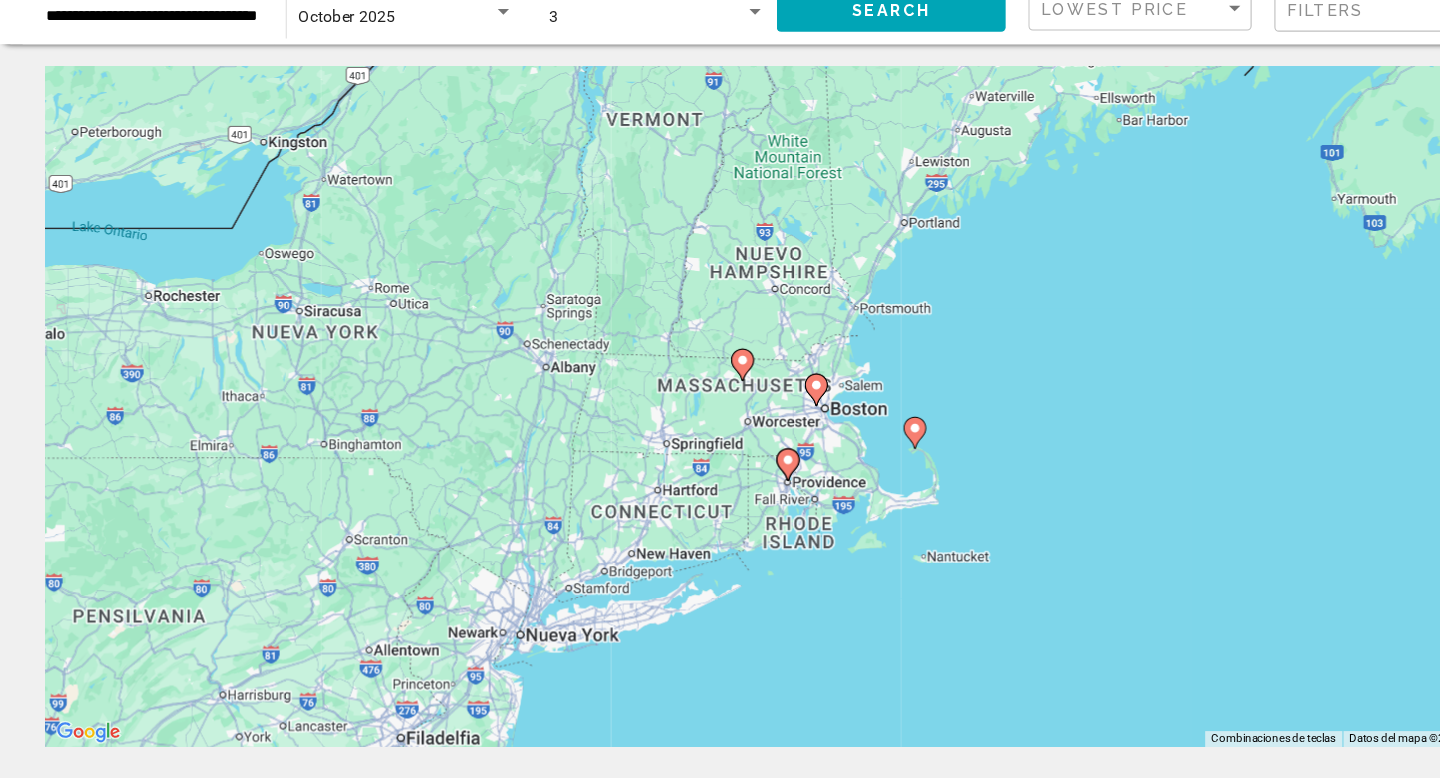 click on "Para navegar, presiona las teclas de flecha. Para activar la función de arrastrar con el teclado, presiona Alt + Intro. Una vez que estés en el estado de arrastrar con el teclado, usa las teclas de flecha para mover el marcador. Para completar la acción, presiona la tecla Intro. Para cancelar, presiona Escape." at bounding box center [720, 440] 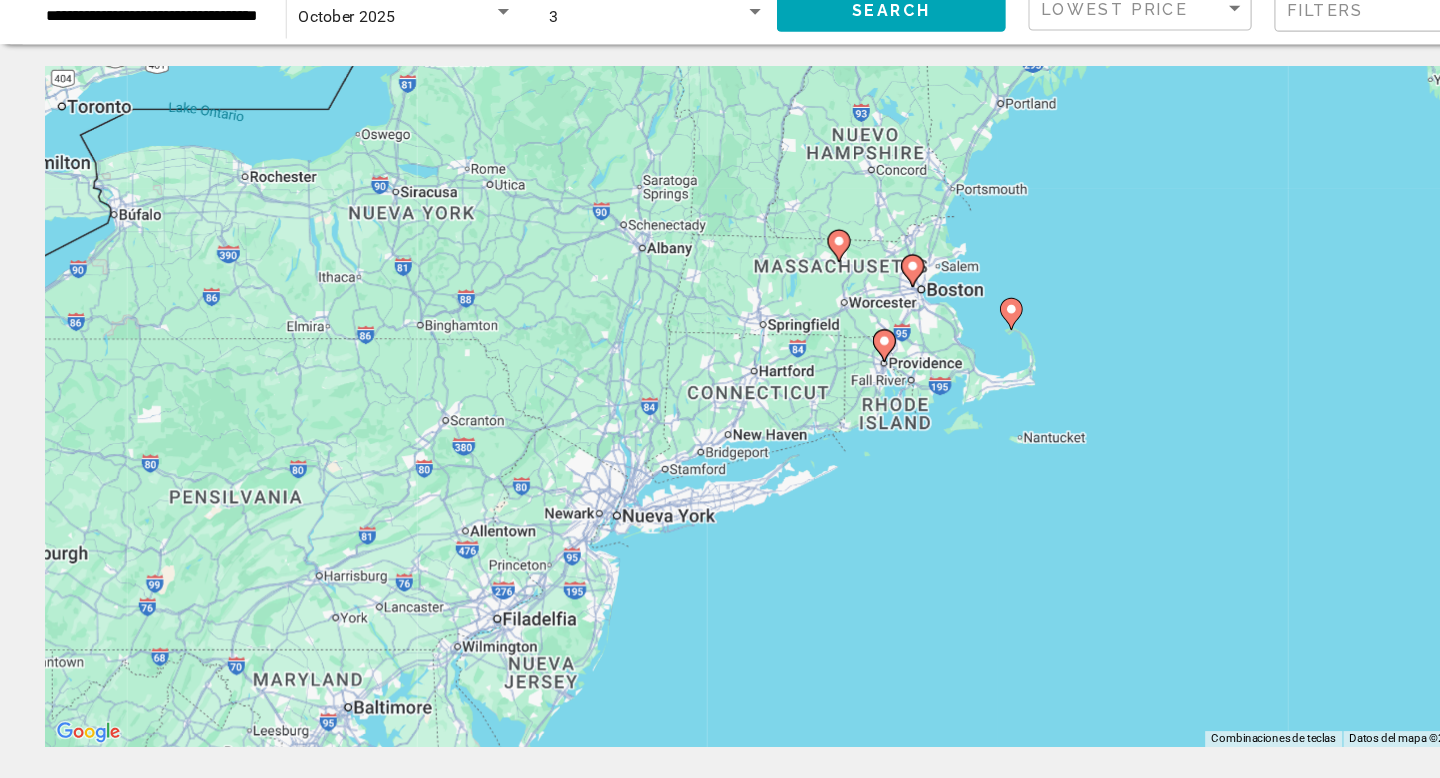 drag, startPoint x: 503, startPoint y: 636, endPoint x: 596, endPoint y: 522, distance: 147.12239 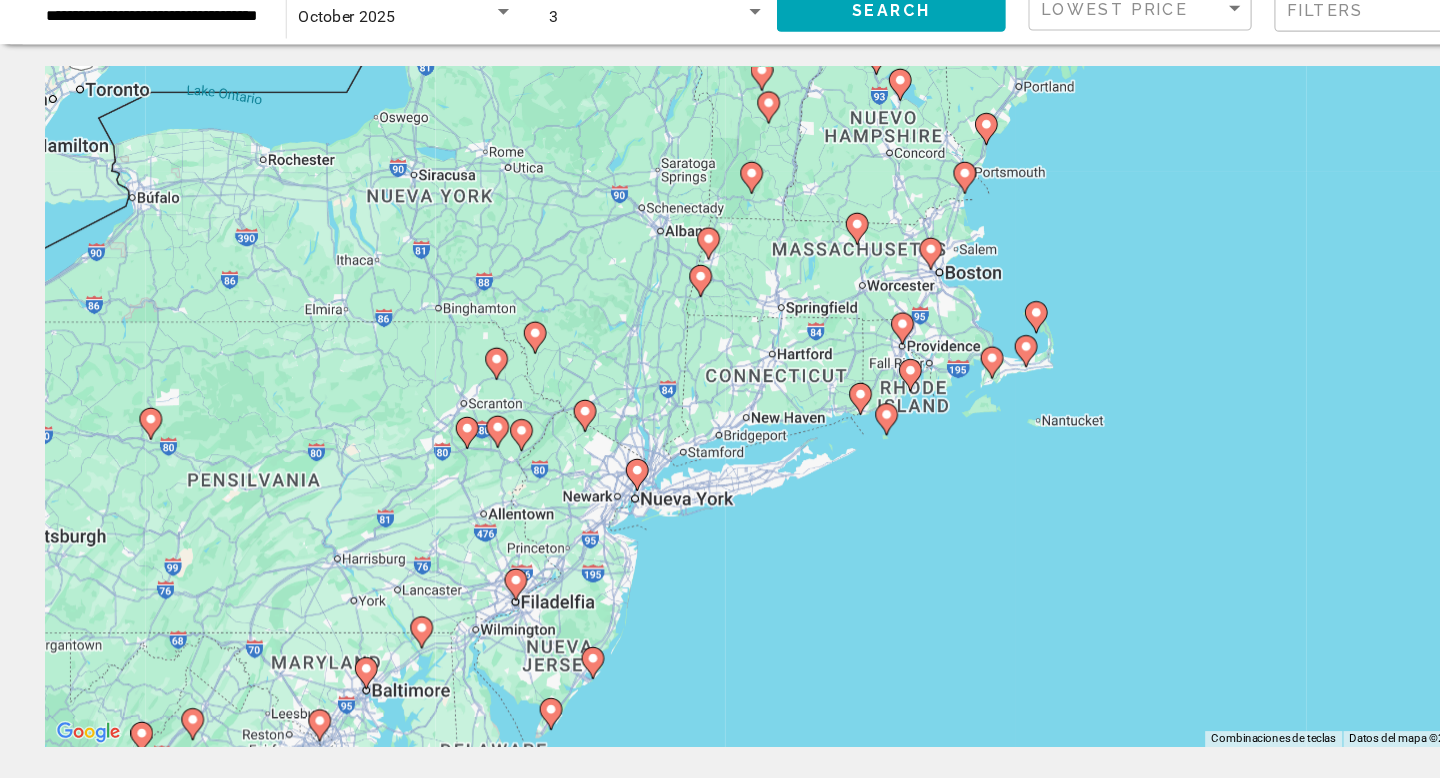 click 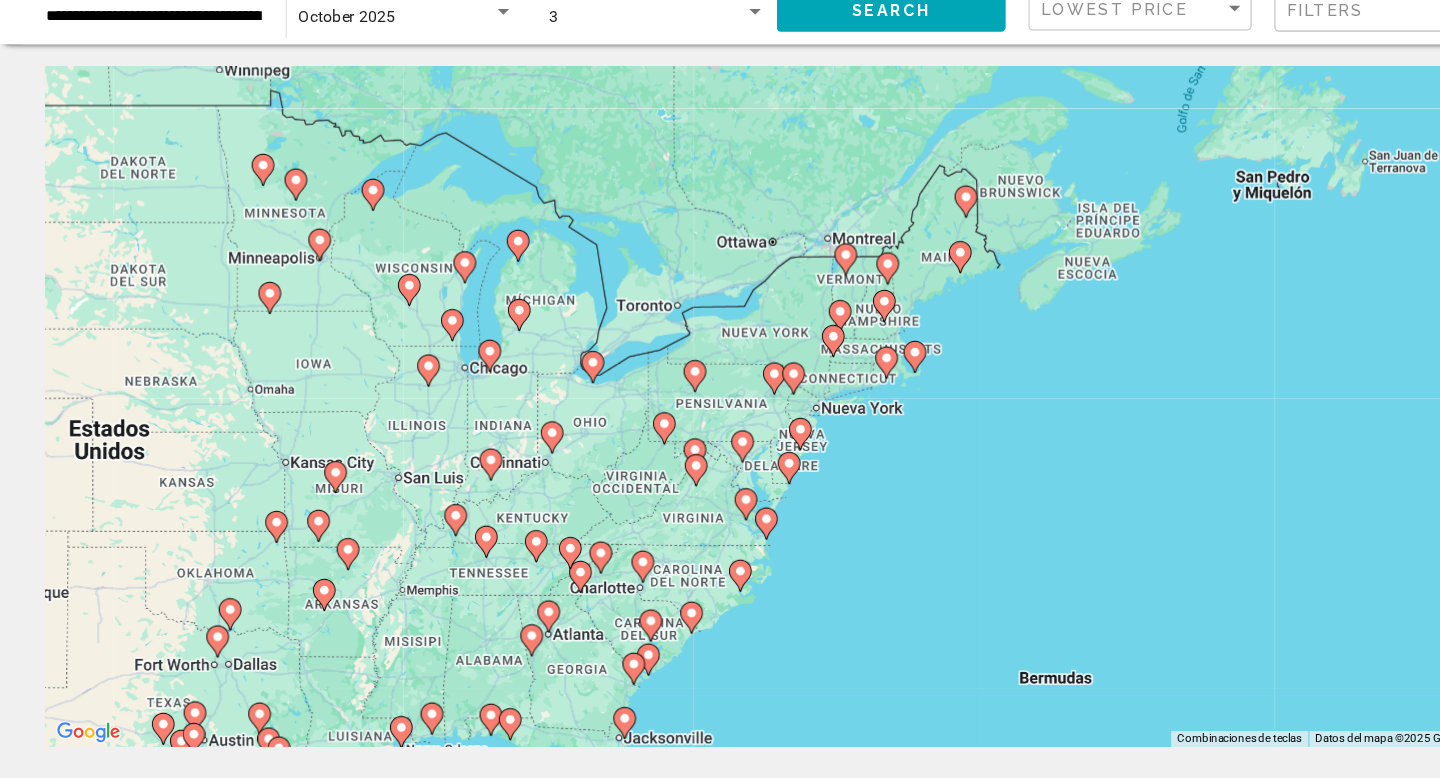 click 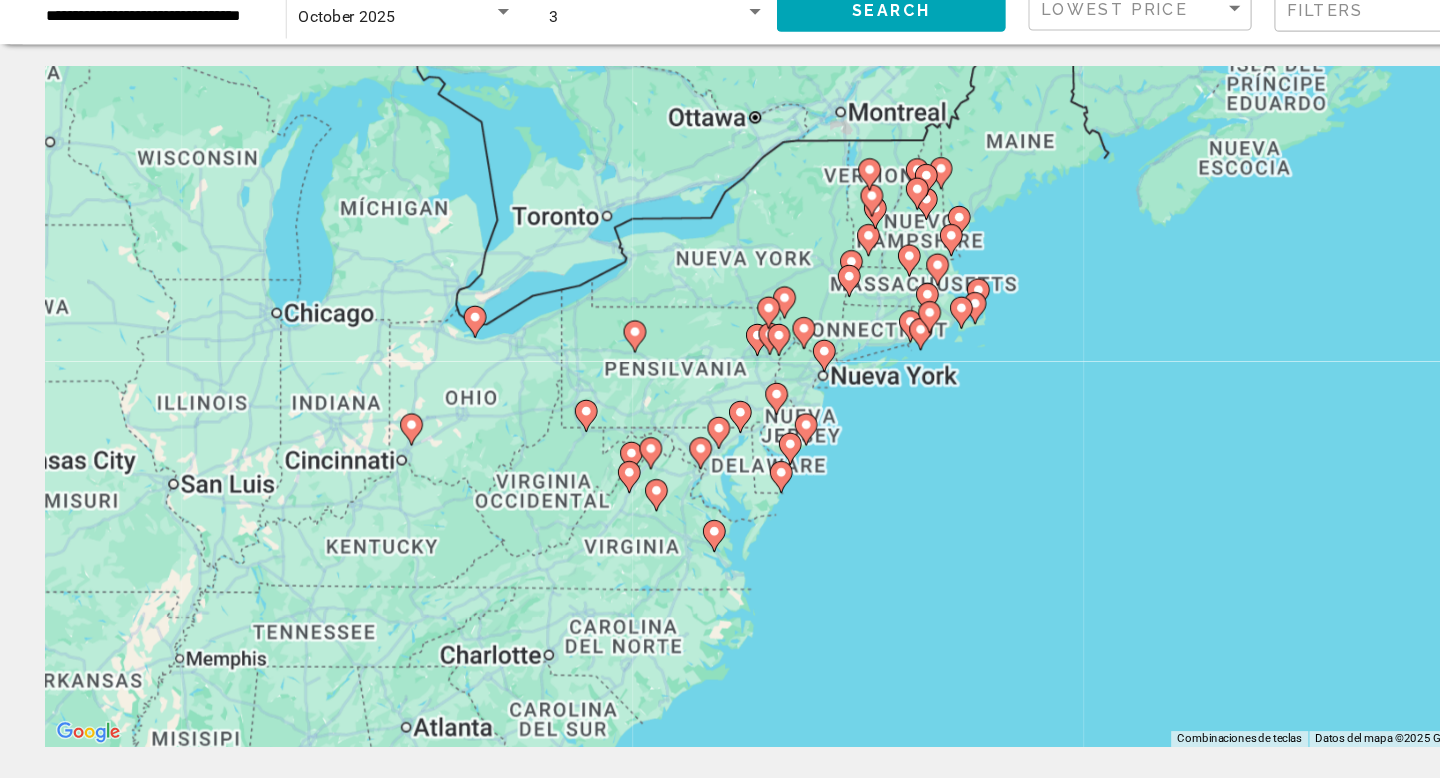 click 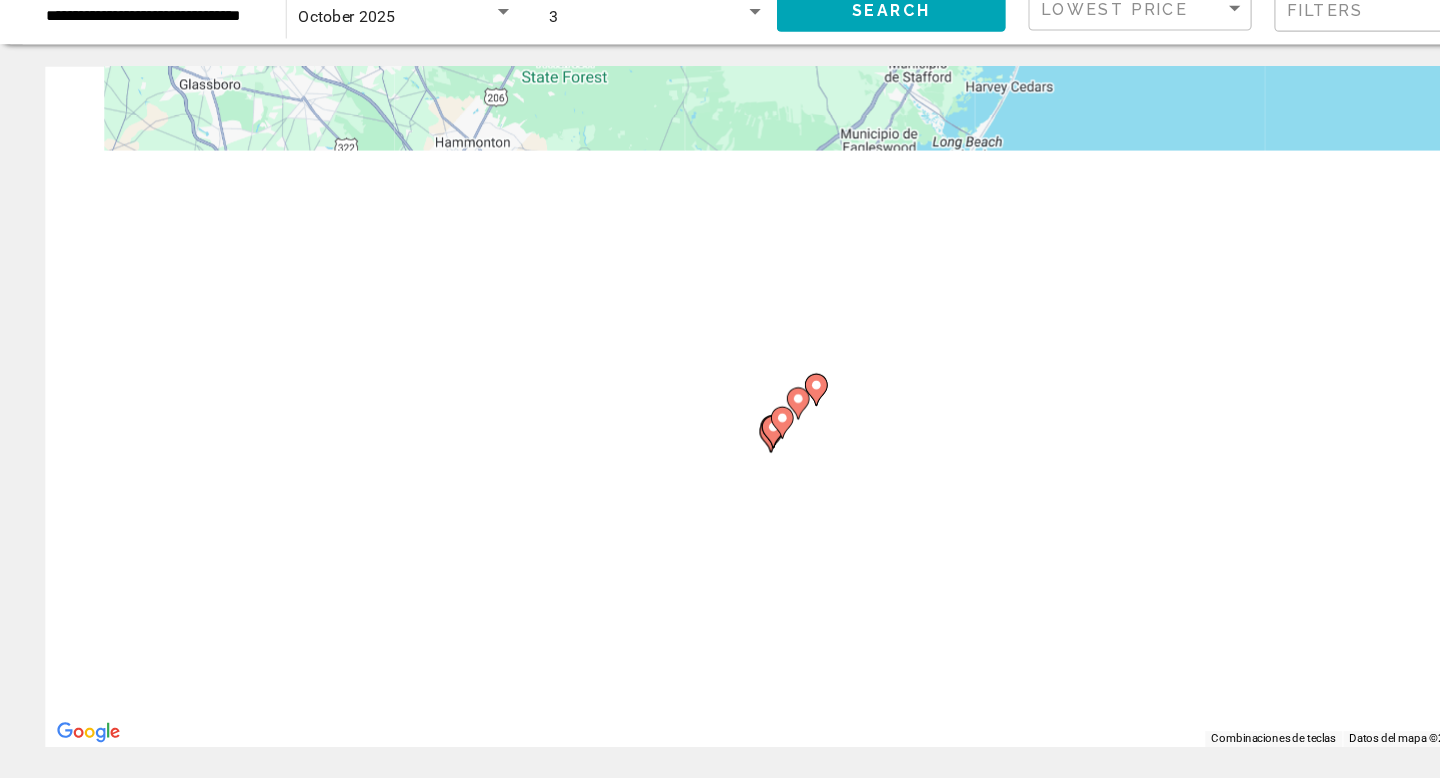 click on "Para activar la función de arrastrar con el teclado, presiona Alt + Intro. Una vez que estés en el estado de arrastrar con el teclado, usa las teclas de flecha para mover el marcador. Para completar la acción, presiona la tecla Intro. Para cancelar, presiona Escape." at bounding box center [720, 440] 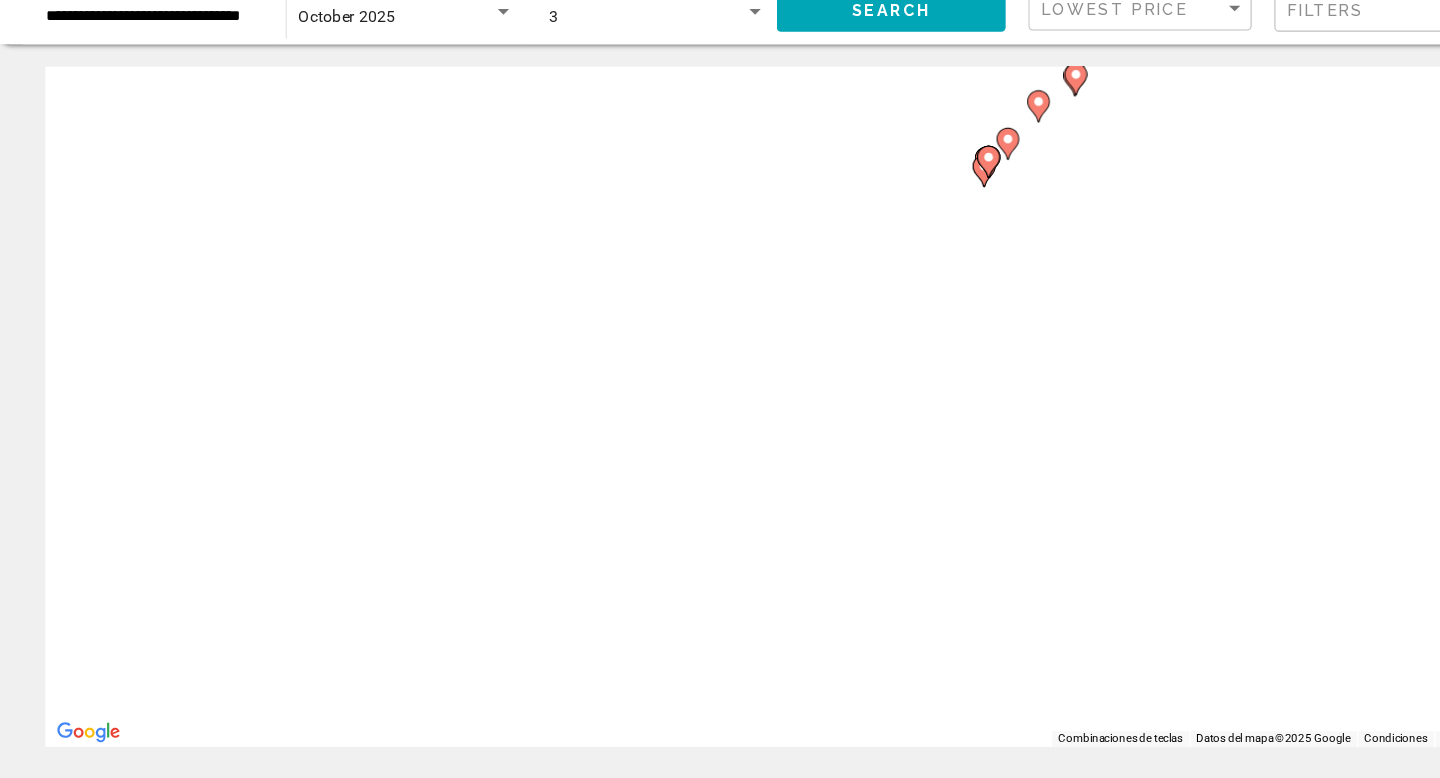drag, startPoint x: 645, startPoint y: 551, endPoint x: 806, endPoint y: 330, distance: 273.42642 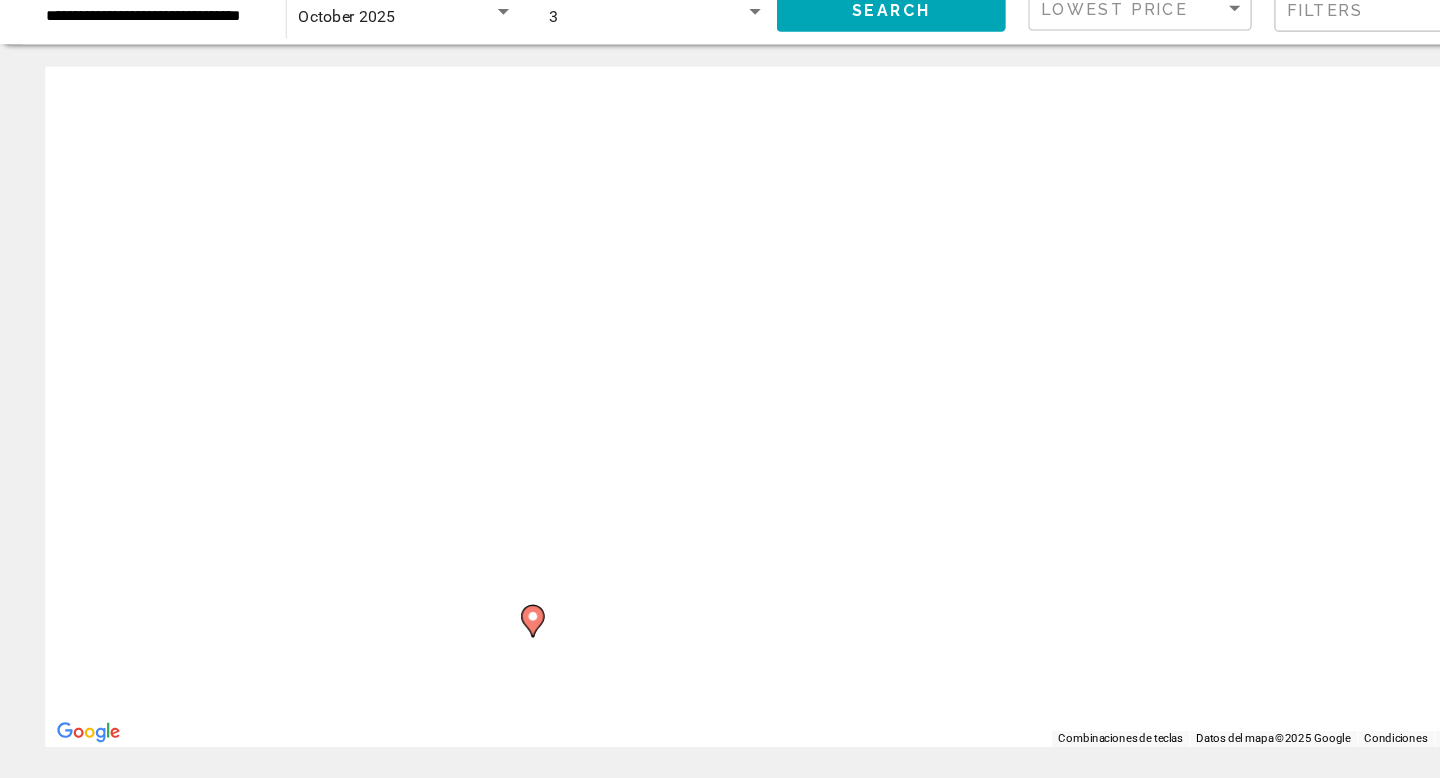 drag, startPoint x: 806, startPoint y: 330, endPoint x: 946, endPoint y: 67, distance: 297.94128 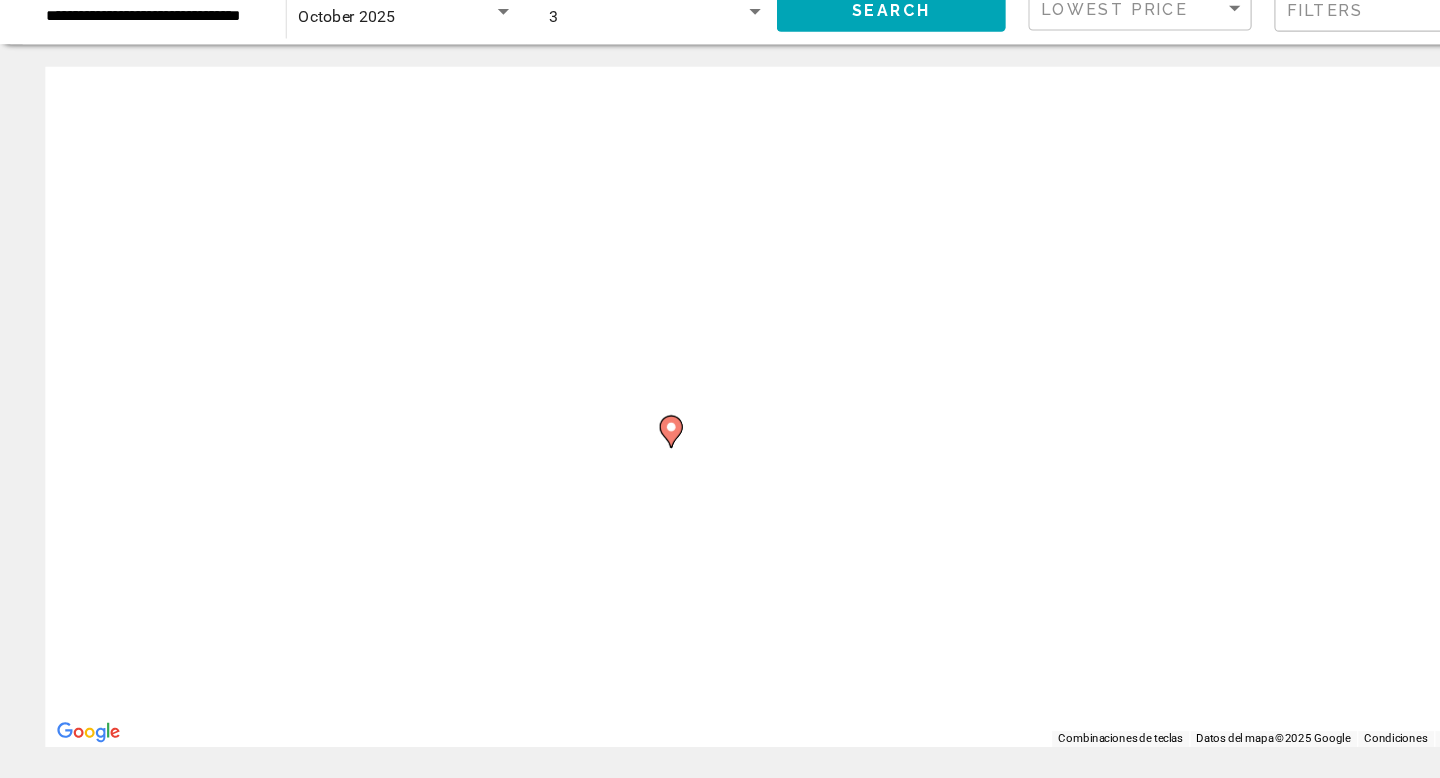 scroll, scrollTop: 1, scrollLeft: 0, axis: vertical 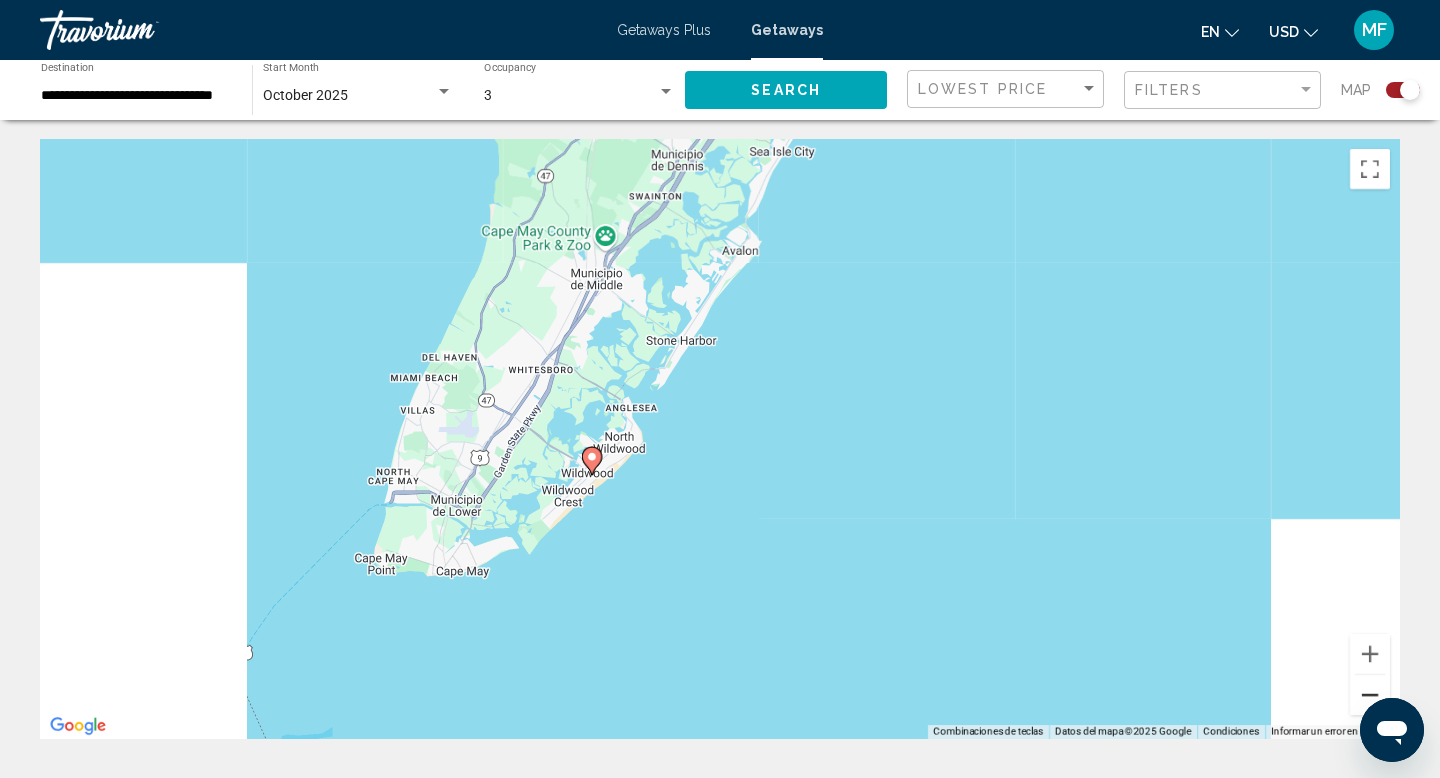 click at bounding box center (1370, 695) 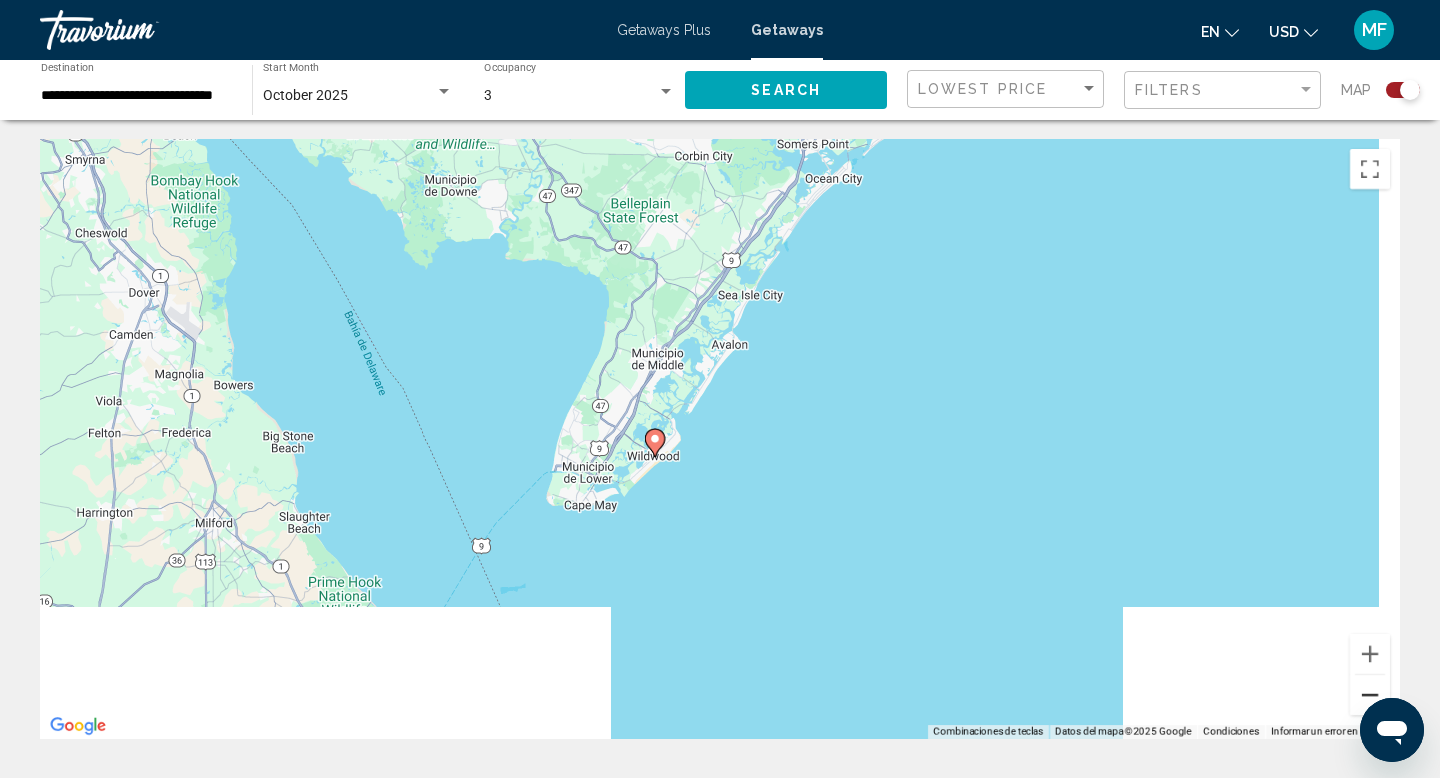 click at bounding box center (1370, 695) 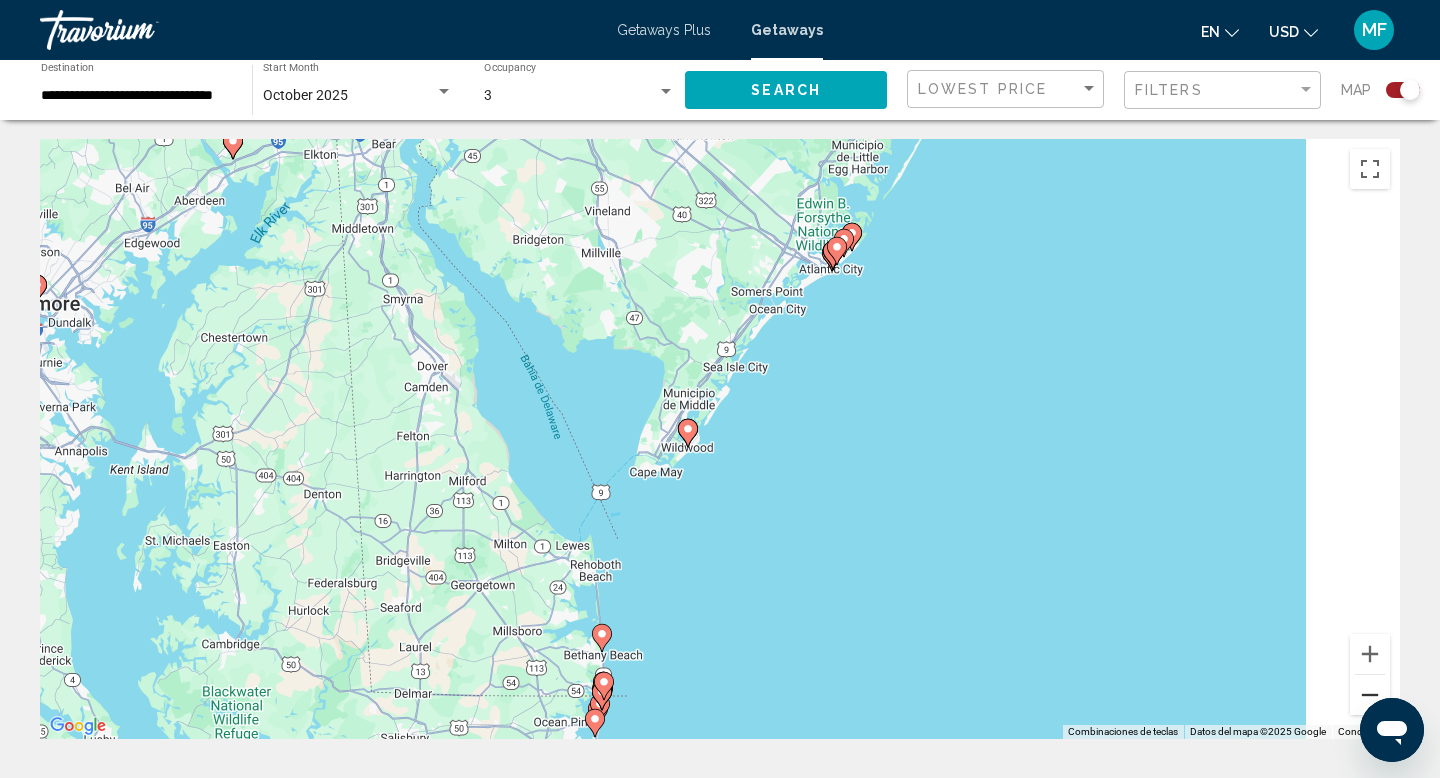 click at bounding box center (1370, 695) 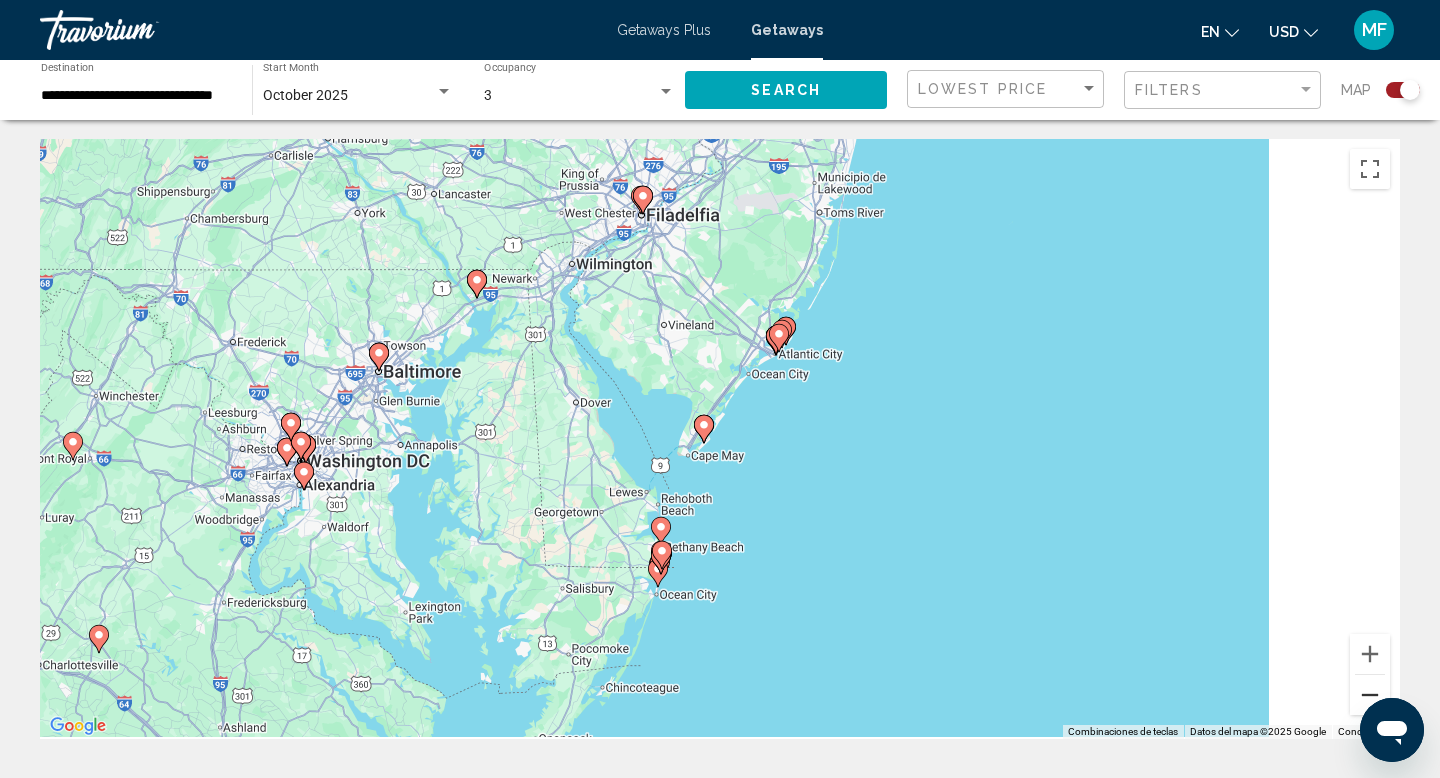 click at bounding box center [1370, 695] 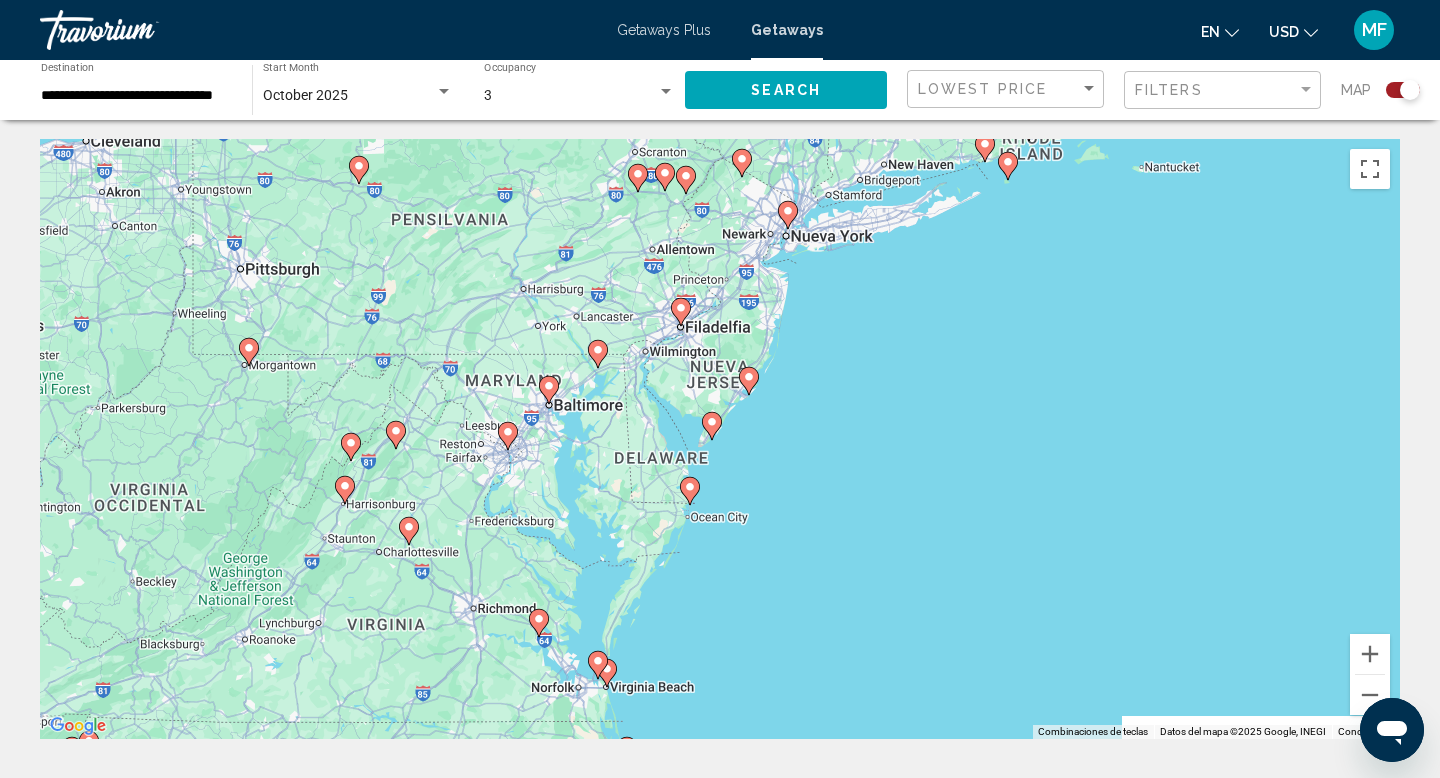 click 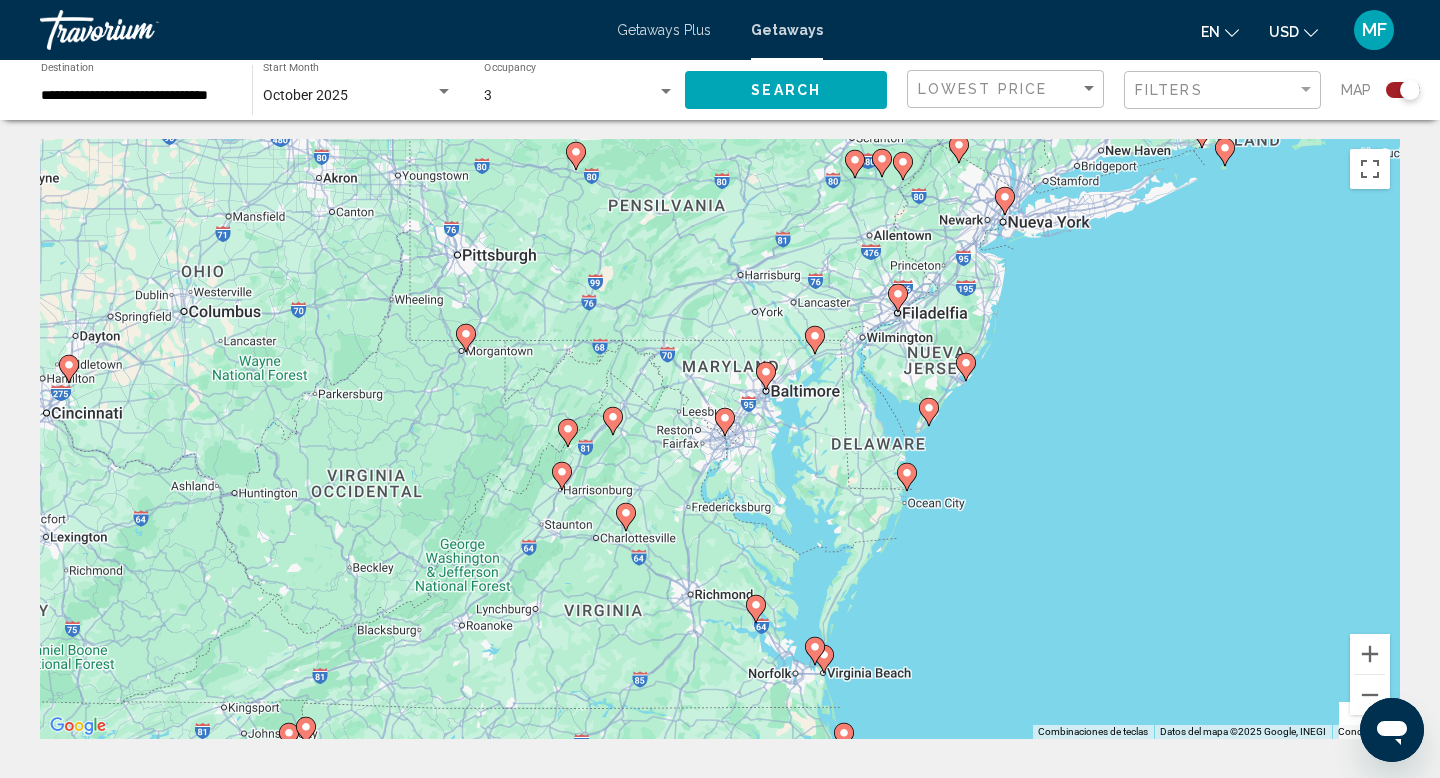 click 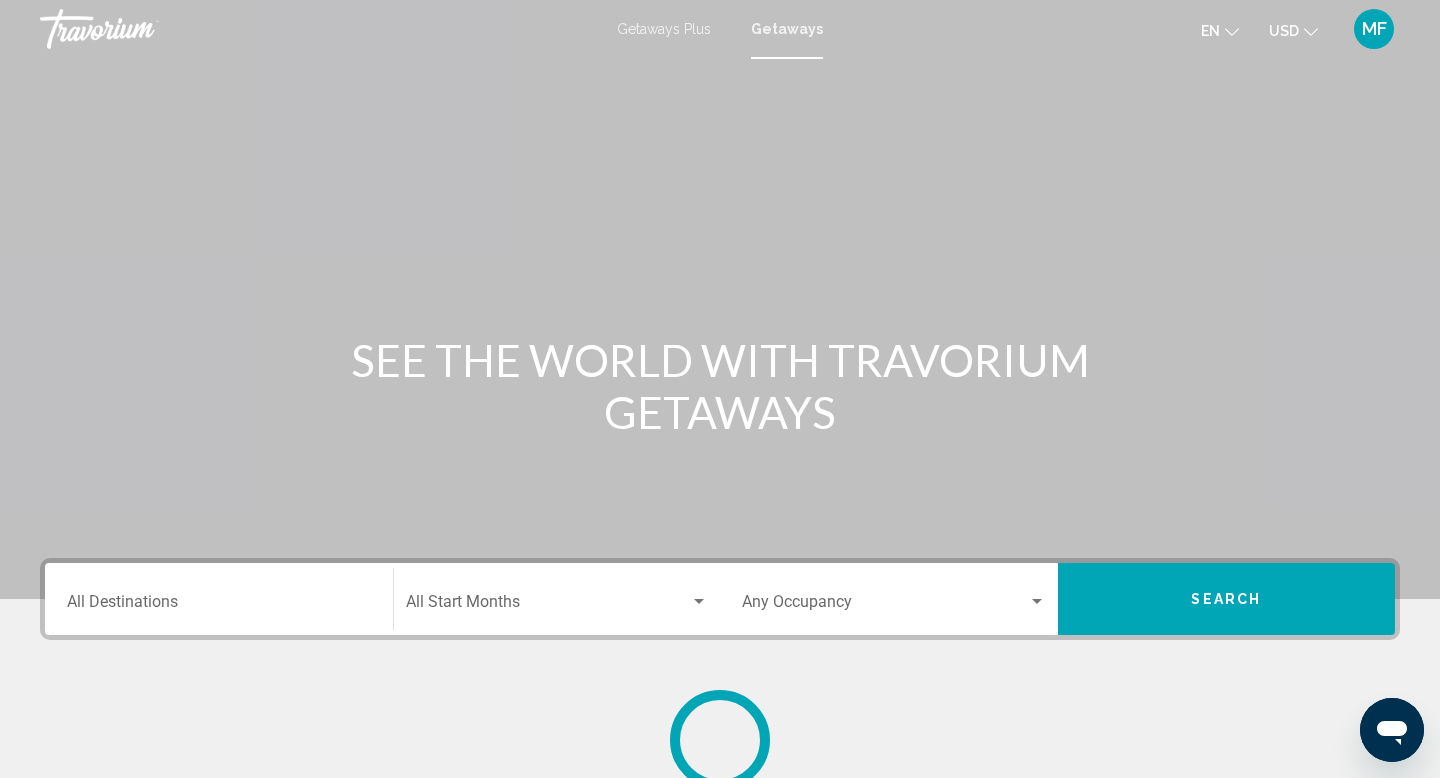 scroll, scrollTop: 0, scrollLeft: 0, axis: both 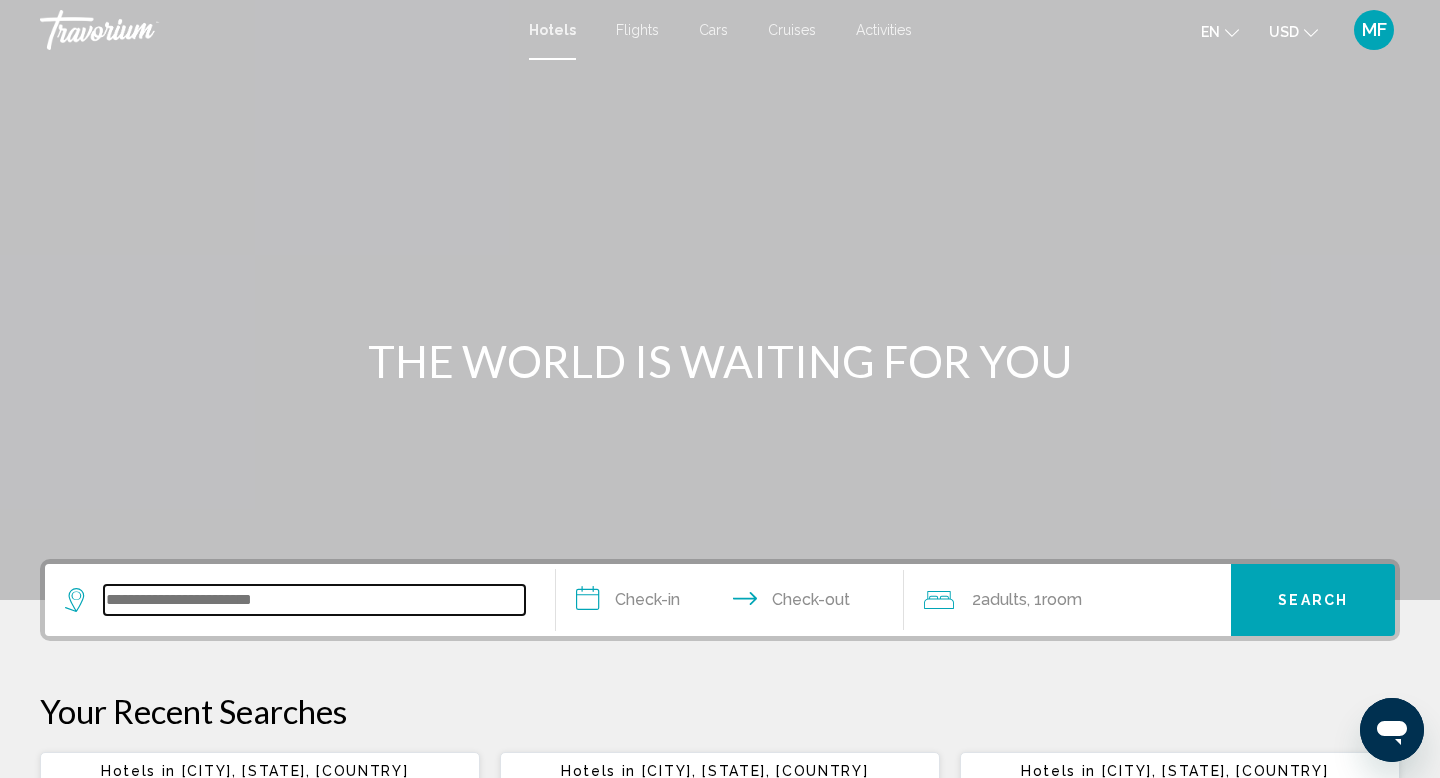 click at bounding box center (314, 600) 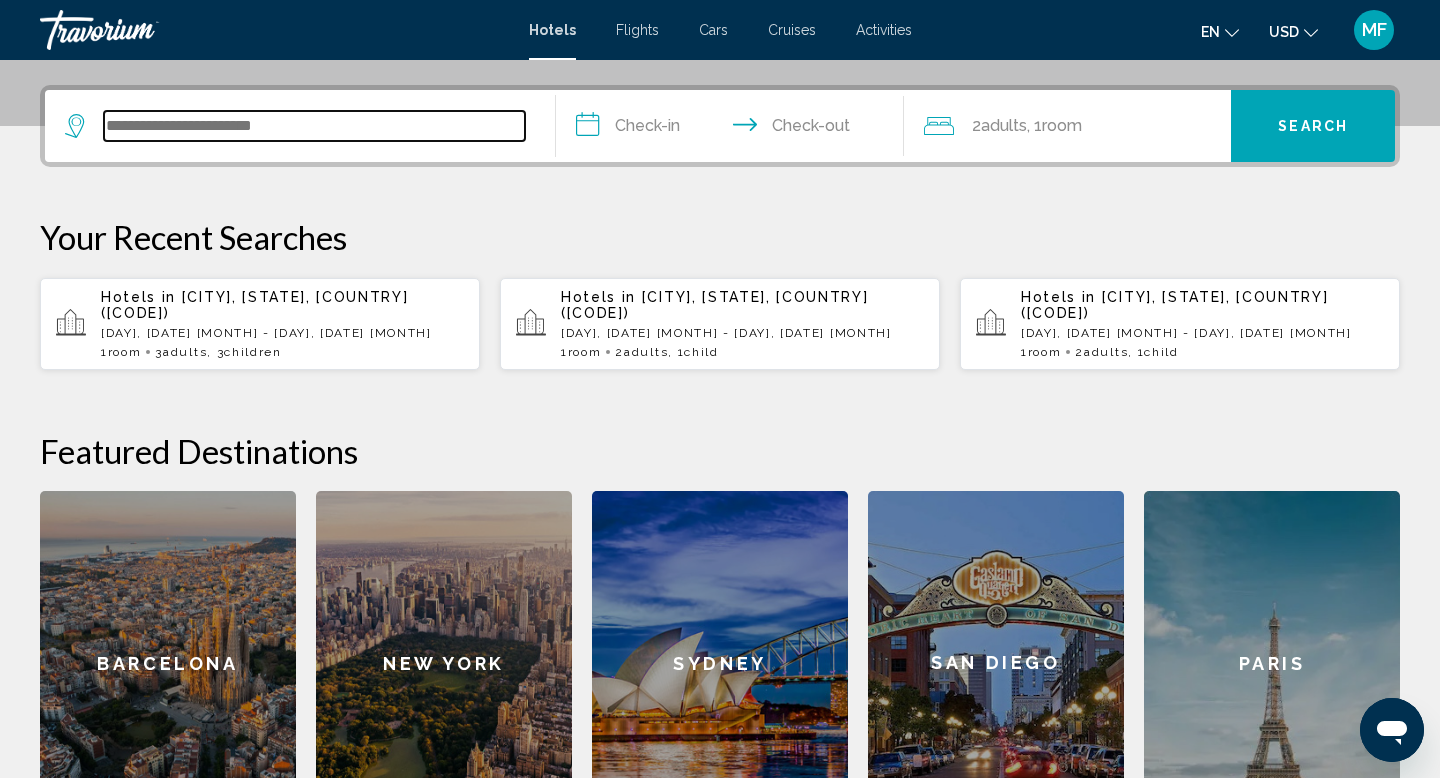 scroll, scrollTop: 494, scrollLeft: 0, axis: vertical 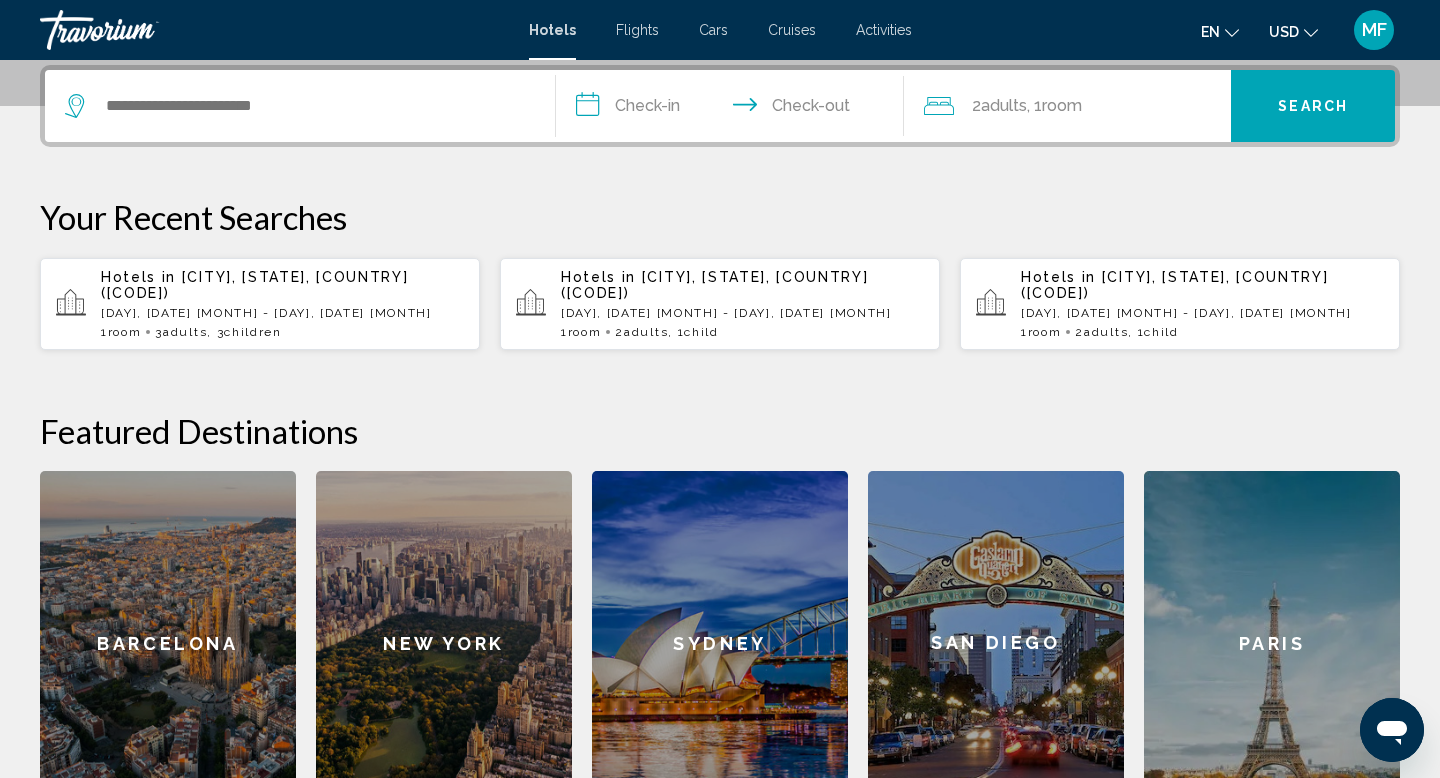 click on "New York" 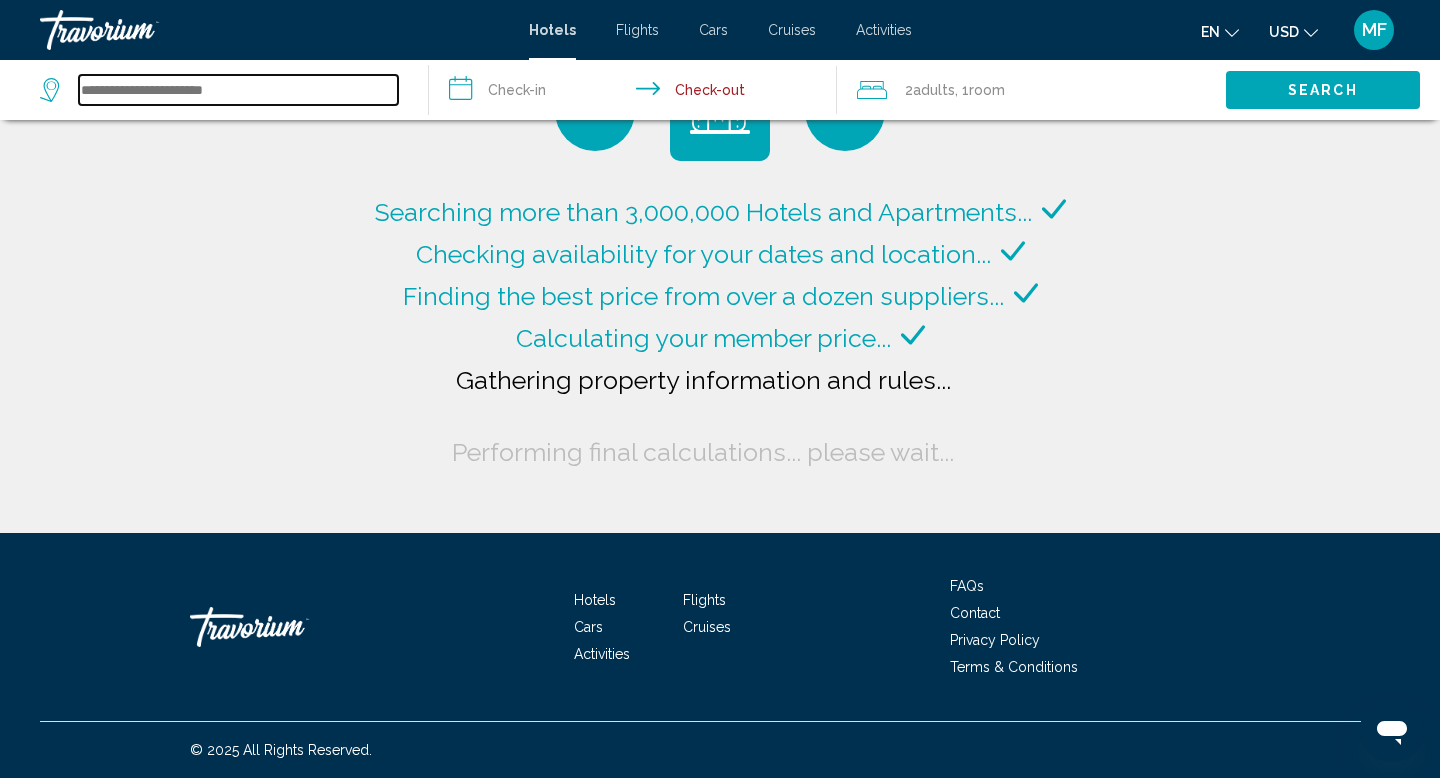 click at bounding box center [238, 90] 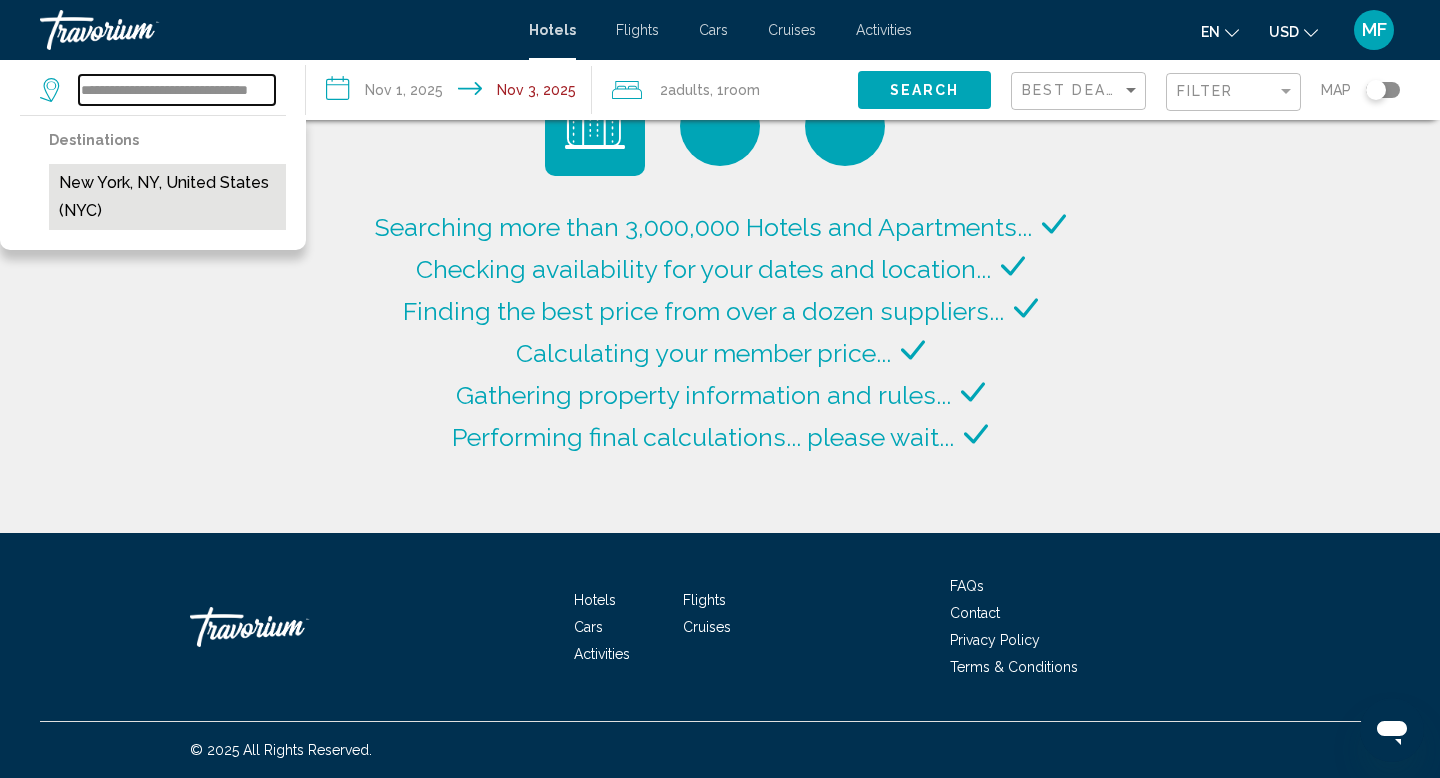 type on "**********" 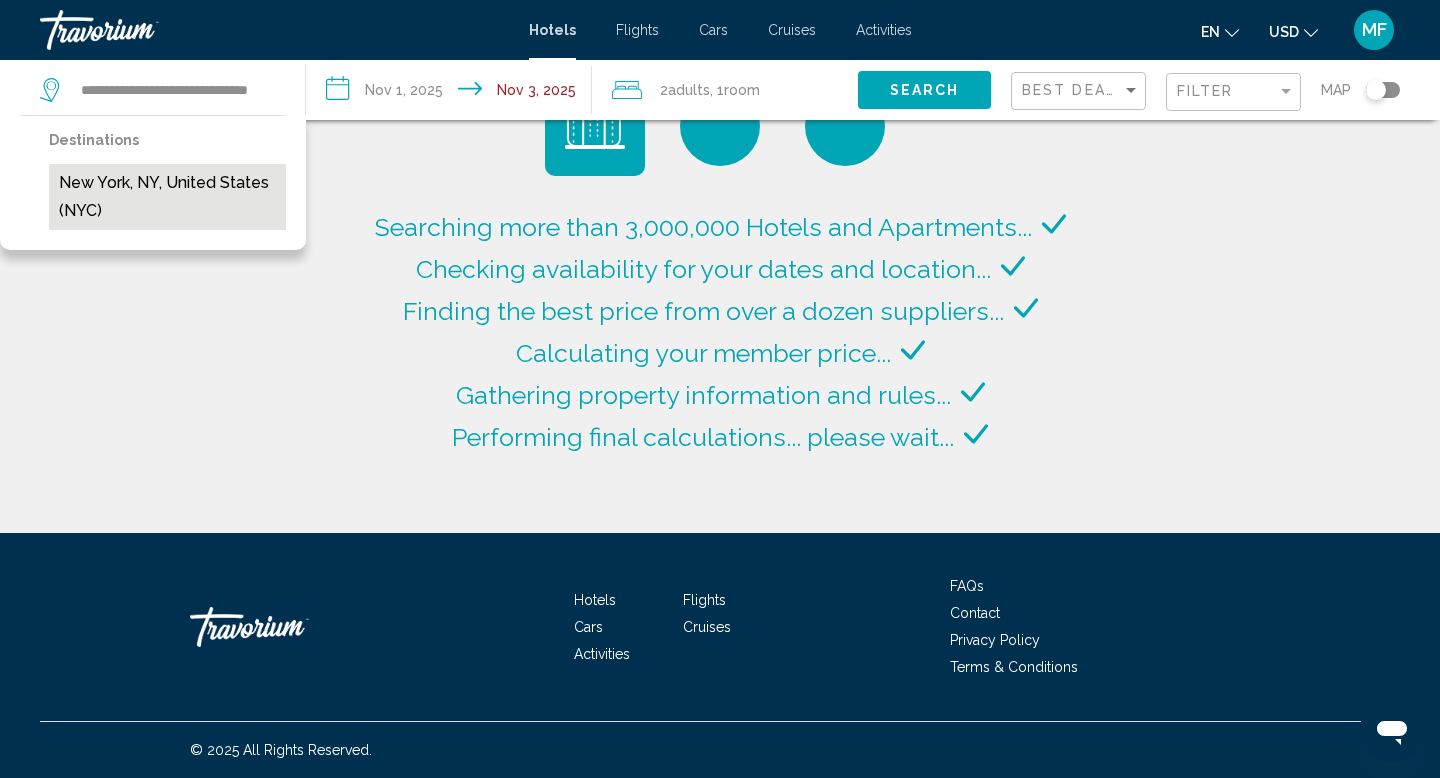 click on "New York, NY, United States (NYC)" at bounding box center (167, 197) 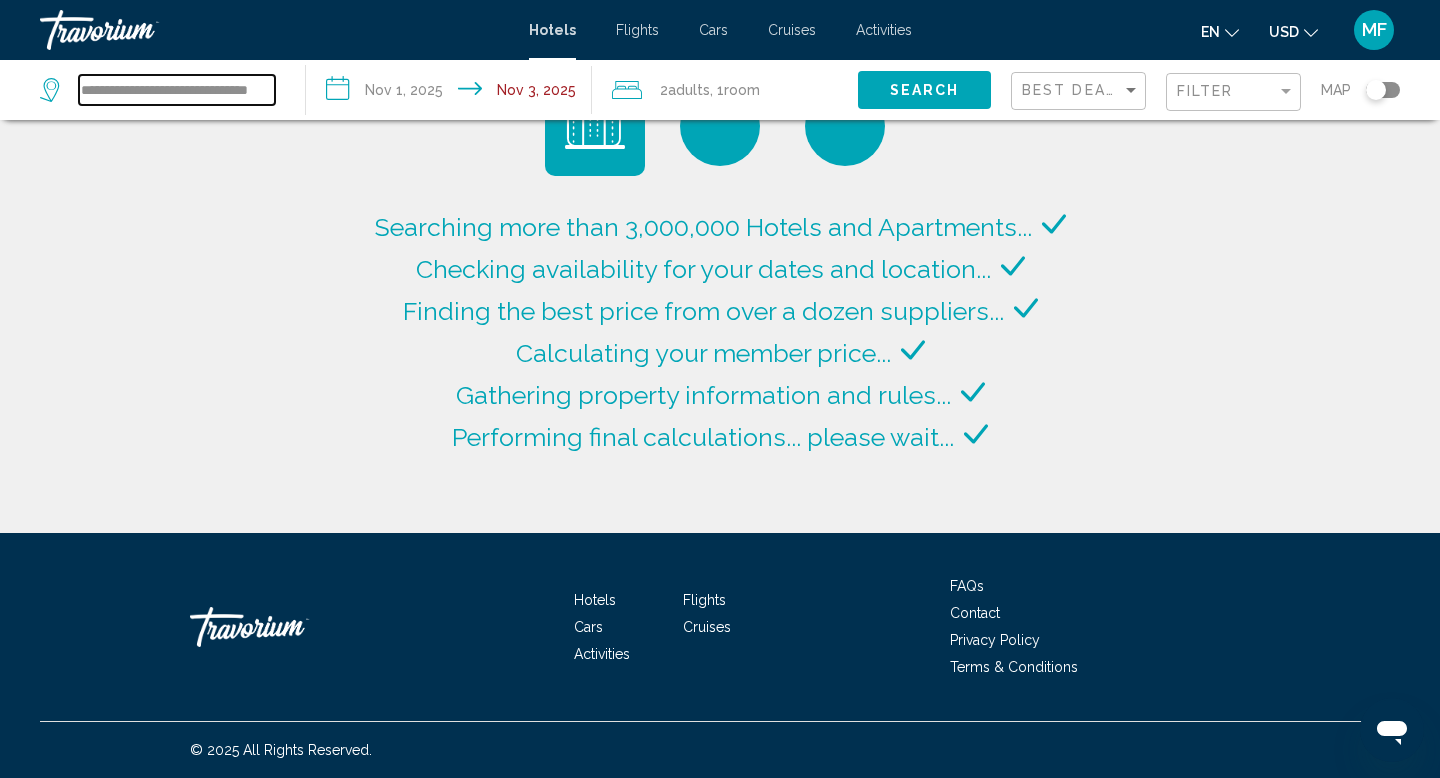 scroll, scrollTop: 0, scrollLeft: 30, axis: horizontal 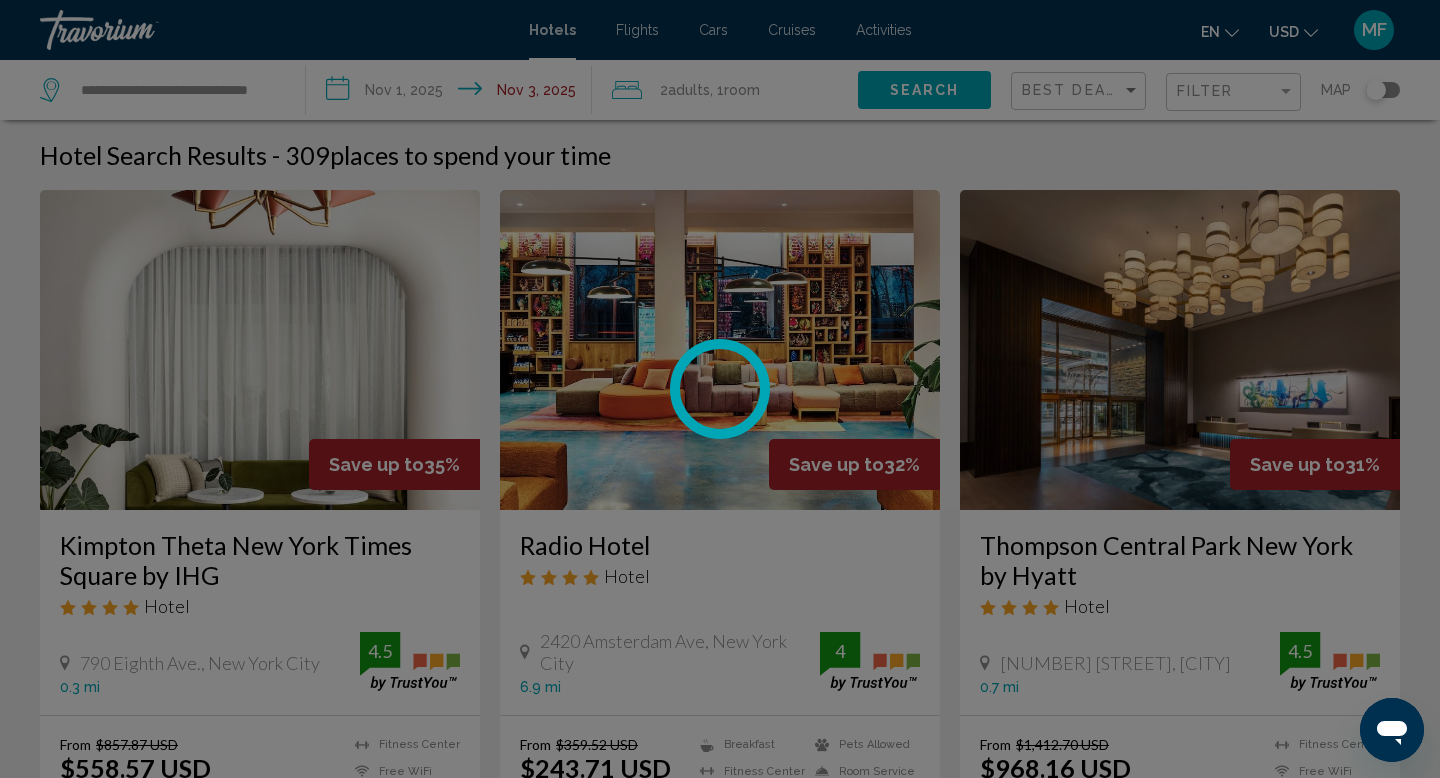 click on "**********" at bounding box center [720, 389] 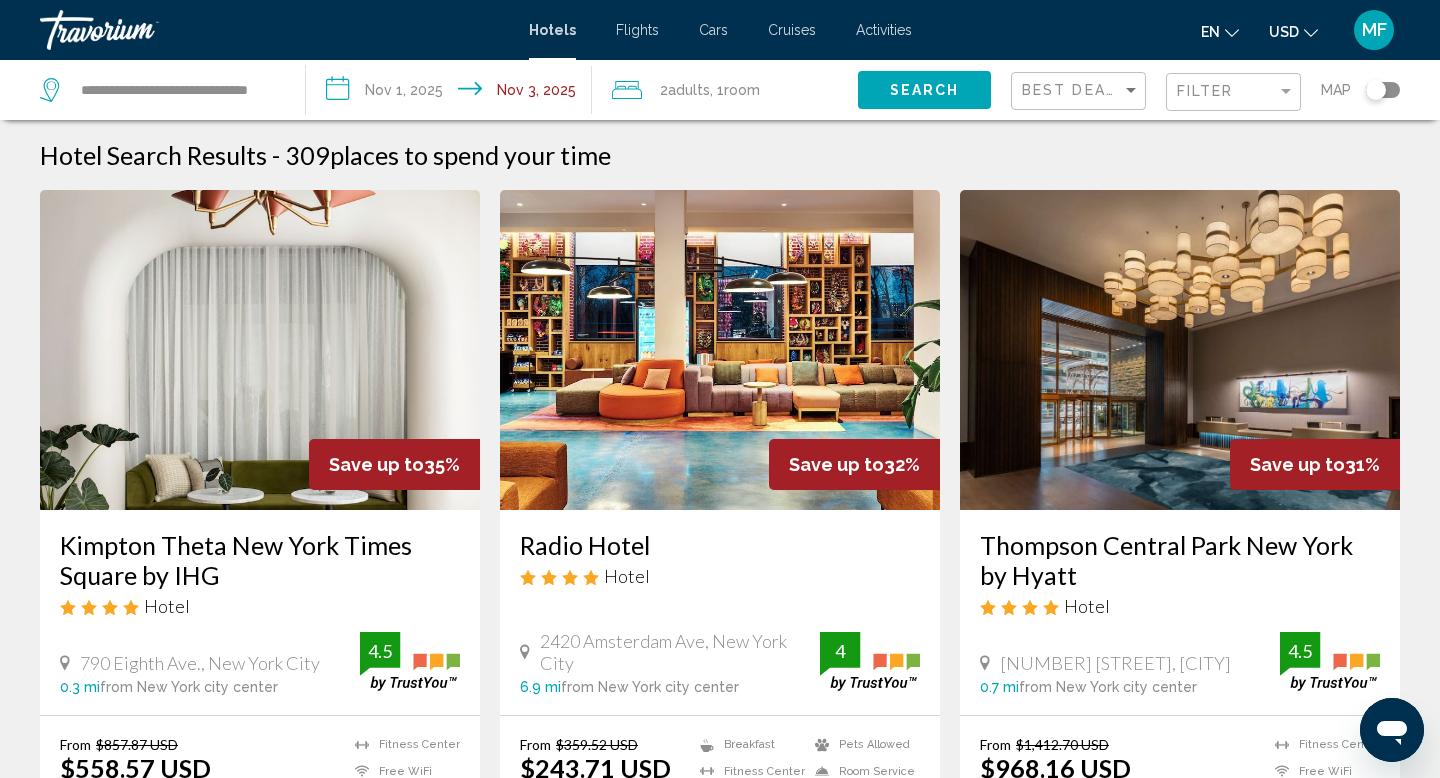 click on "**********" at bounding box center [453, 93] 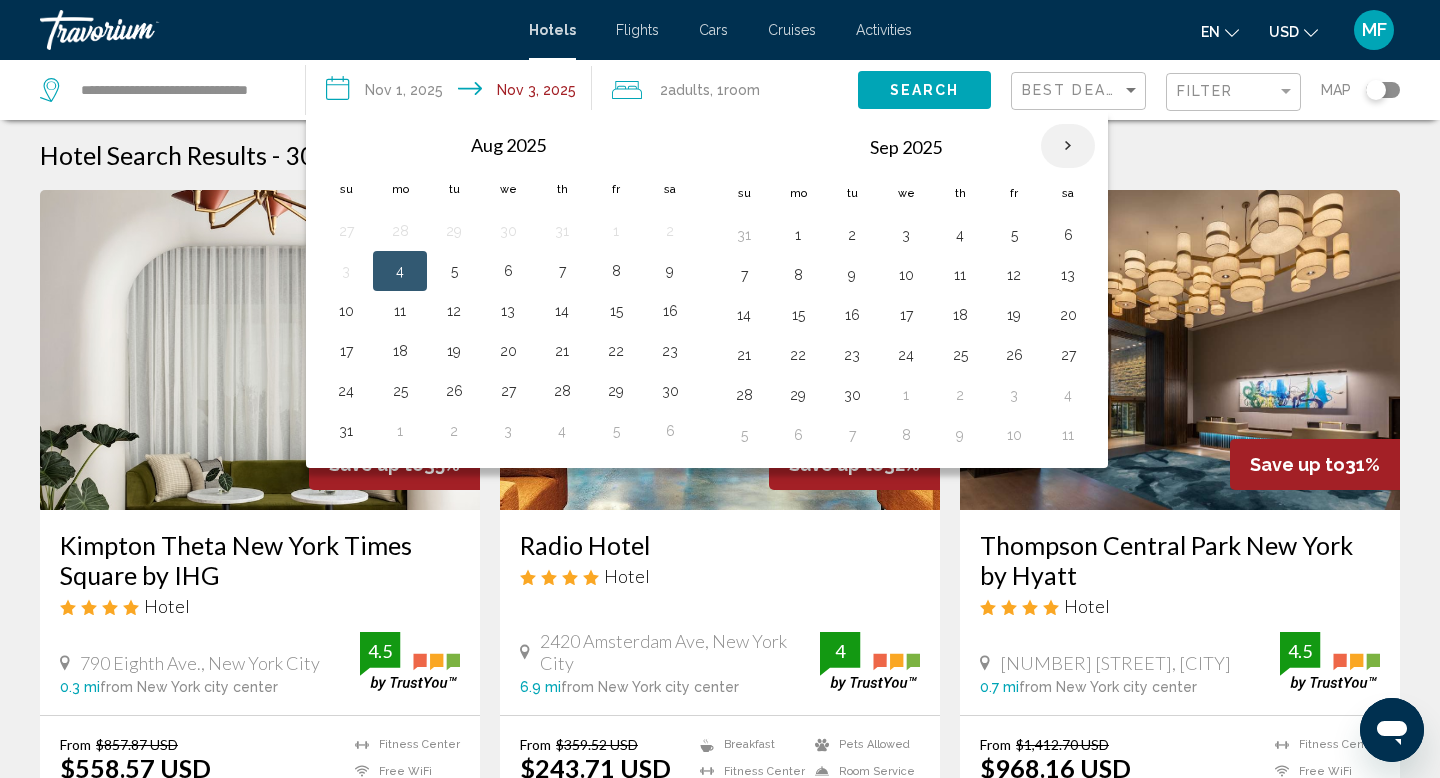click at bounding box center [1068, 146] 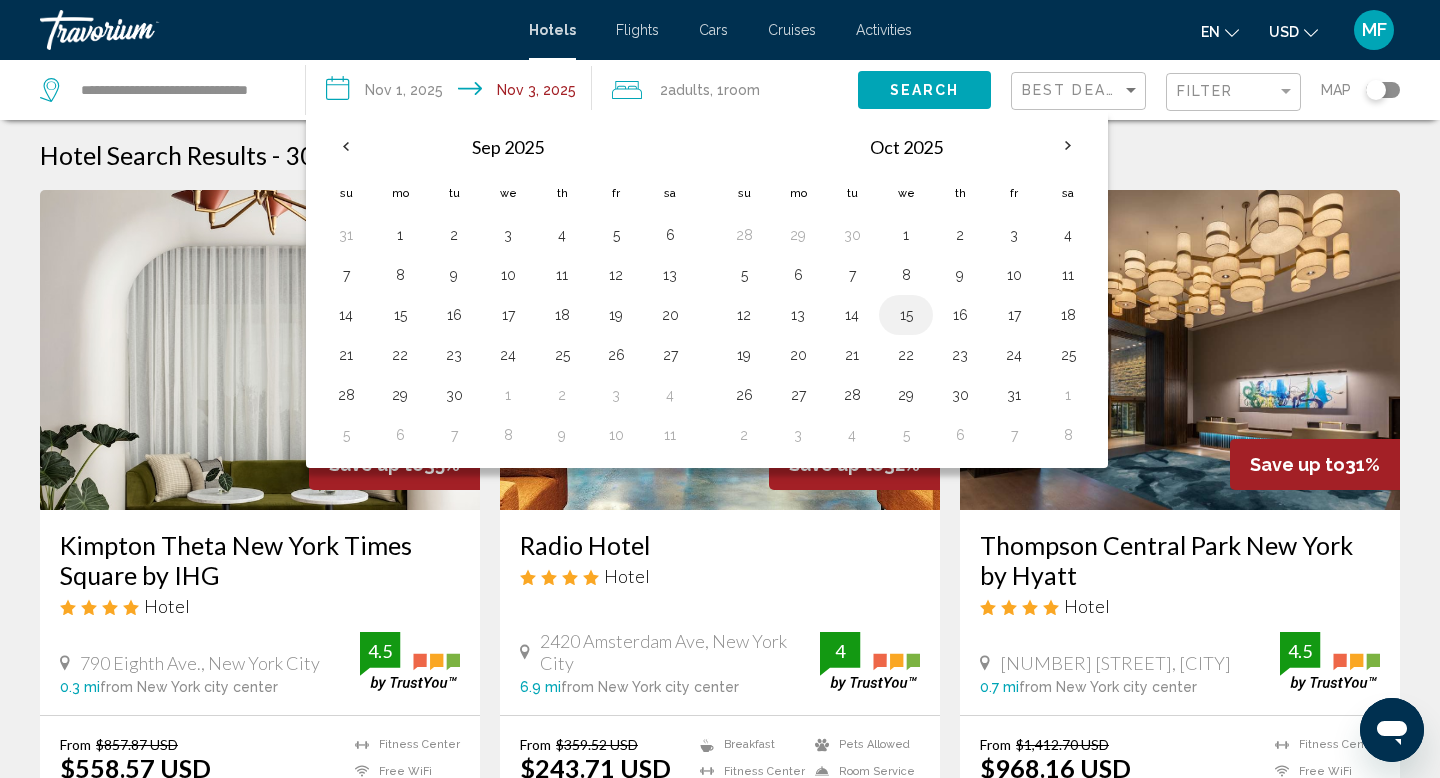 click on "15" at bounding box center (906, 315) 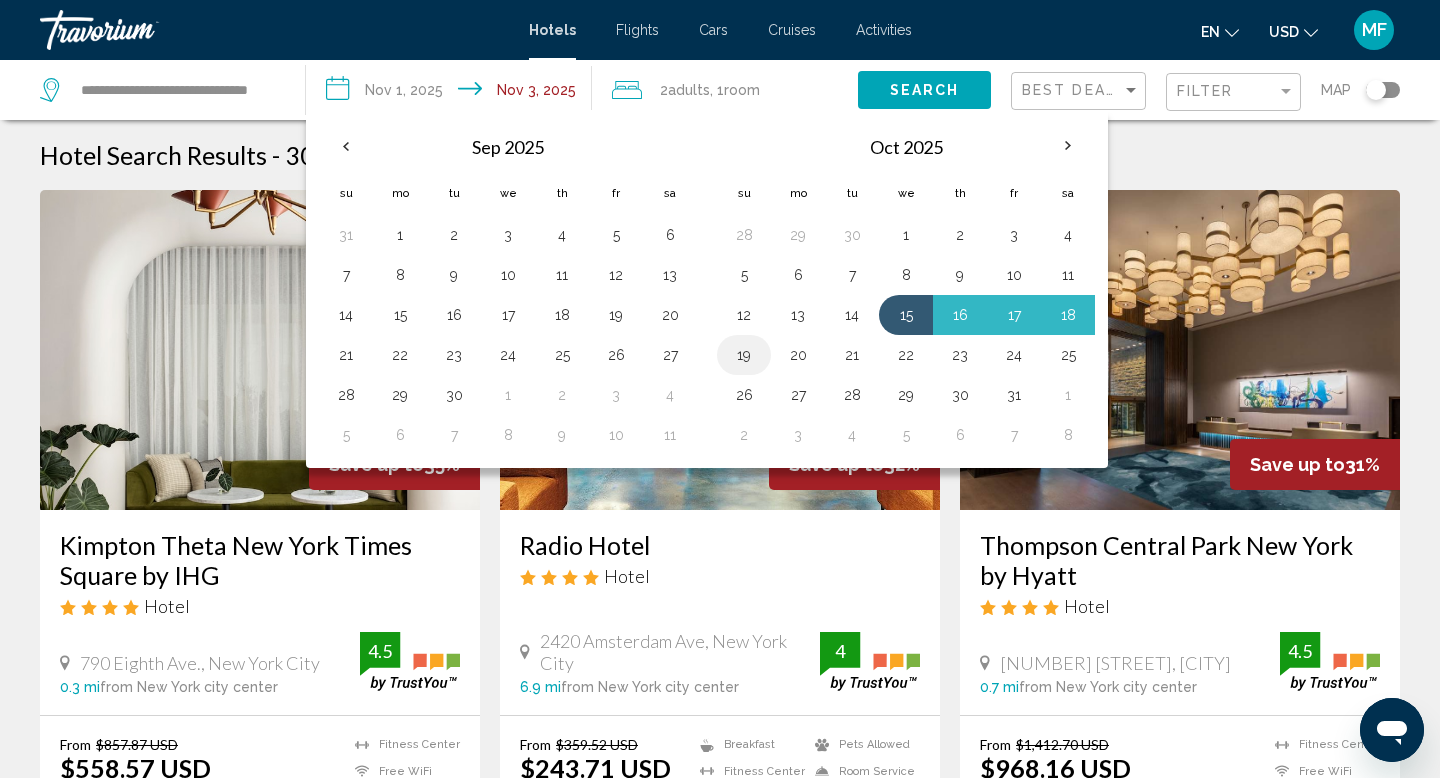 click on "19" at bounding box center [744, 355] 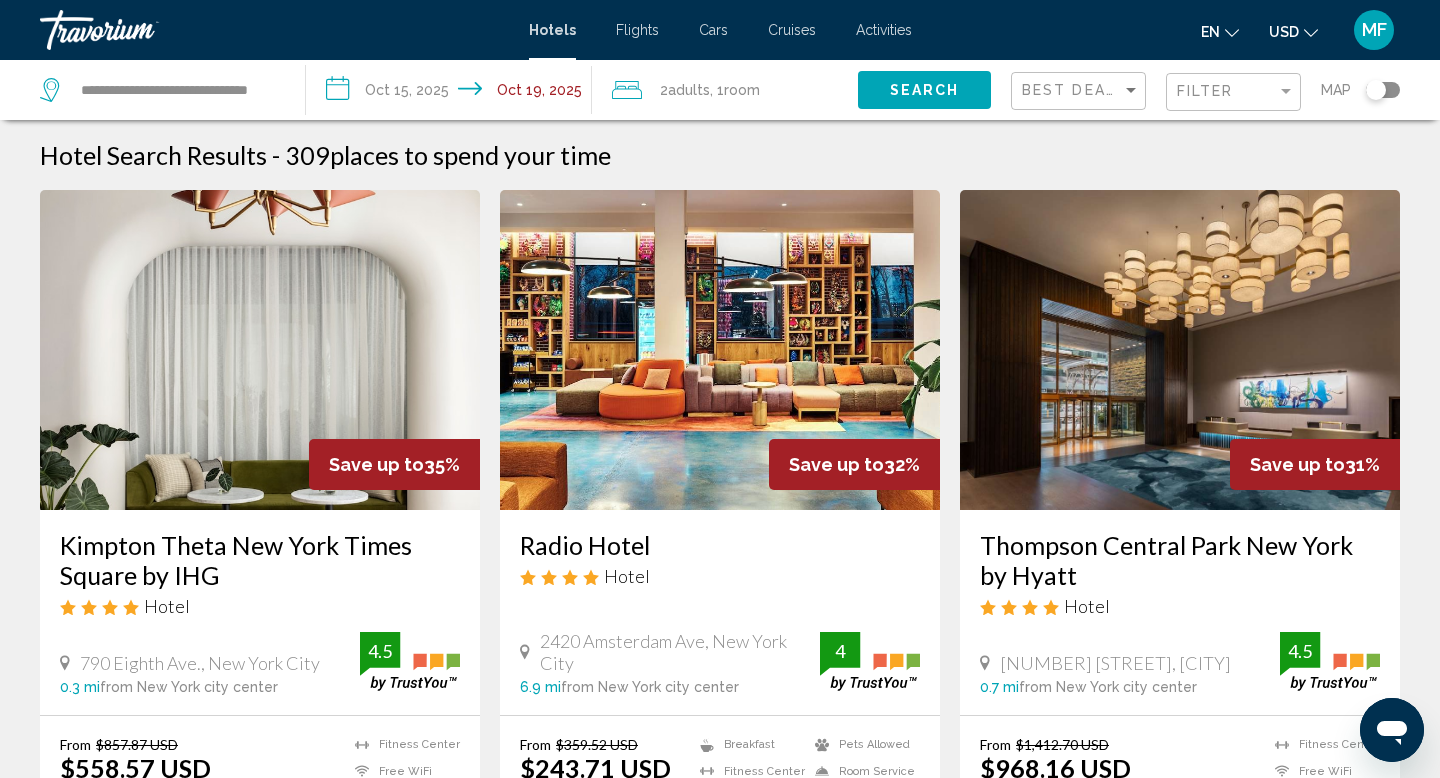 click on "Room" 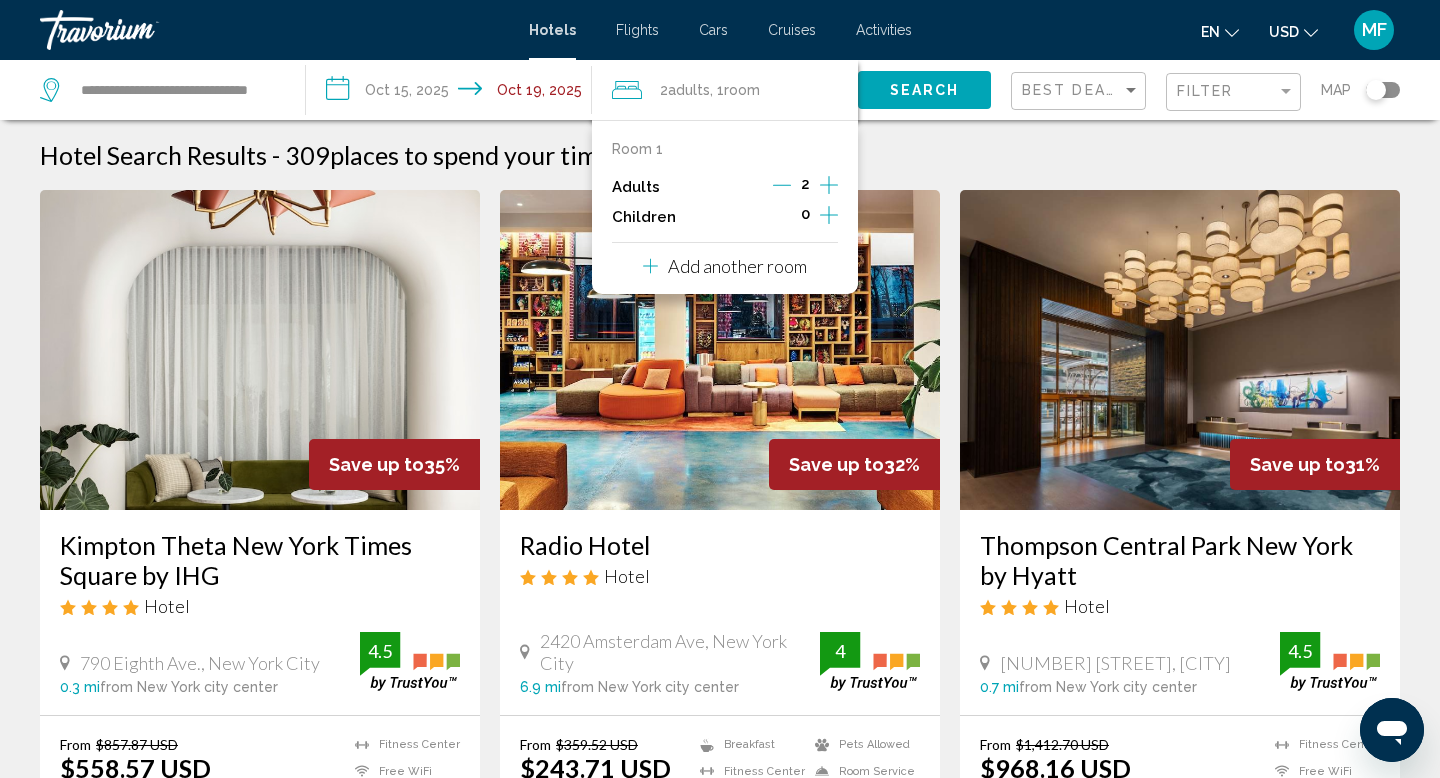 click 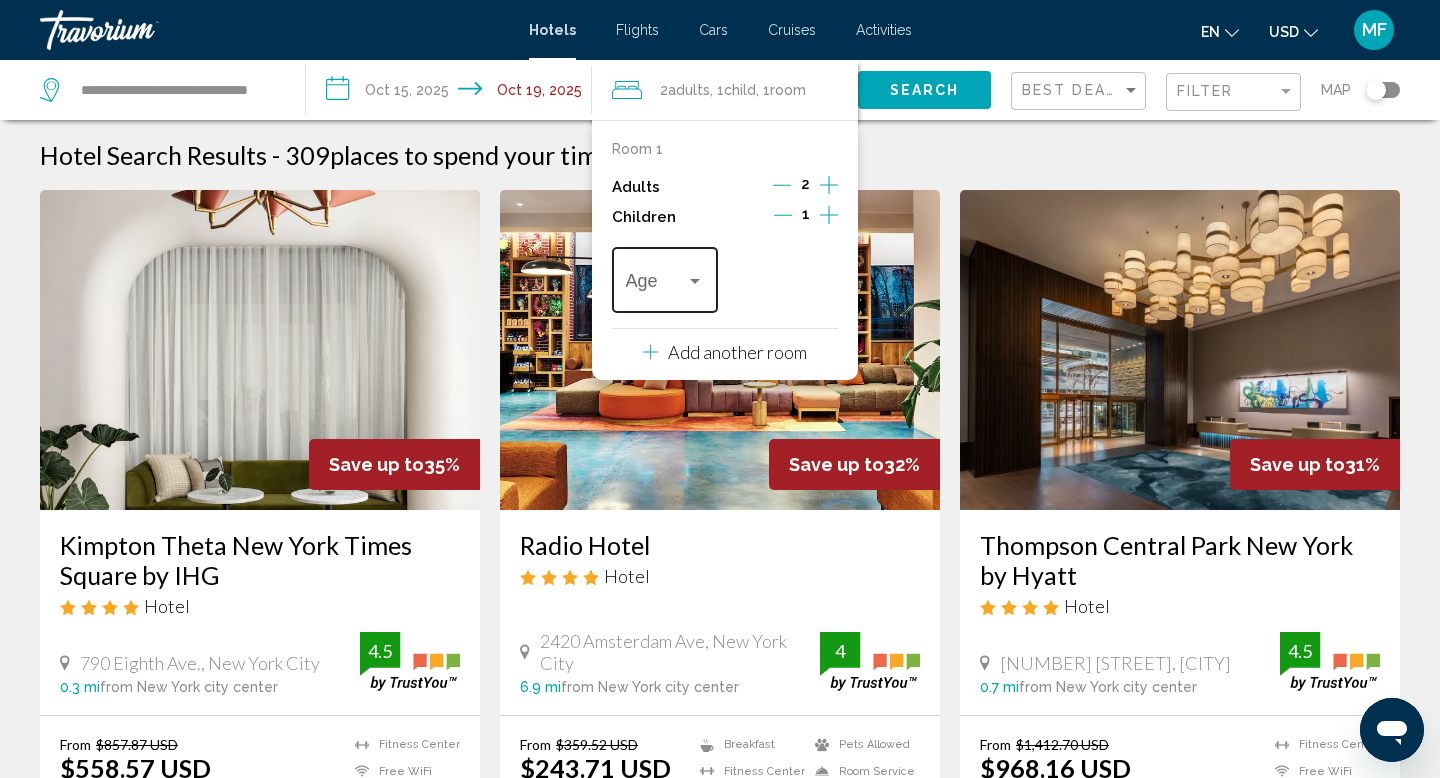 click on "Age" at bounding box center [665, 277] 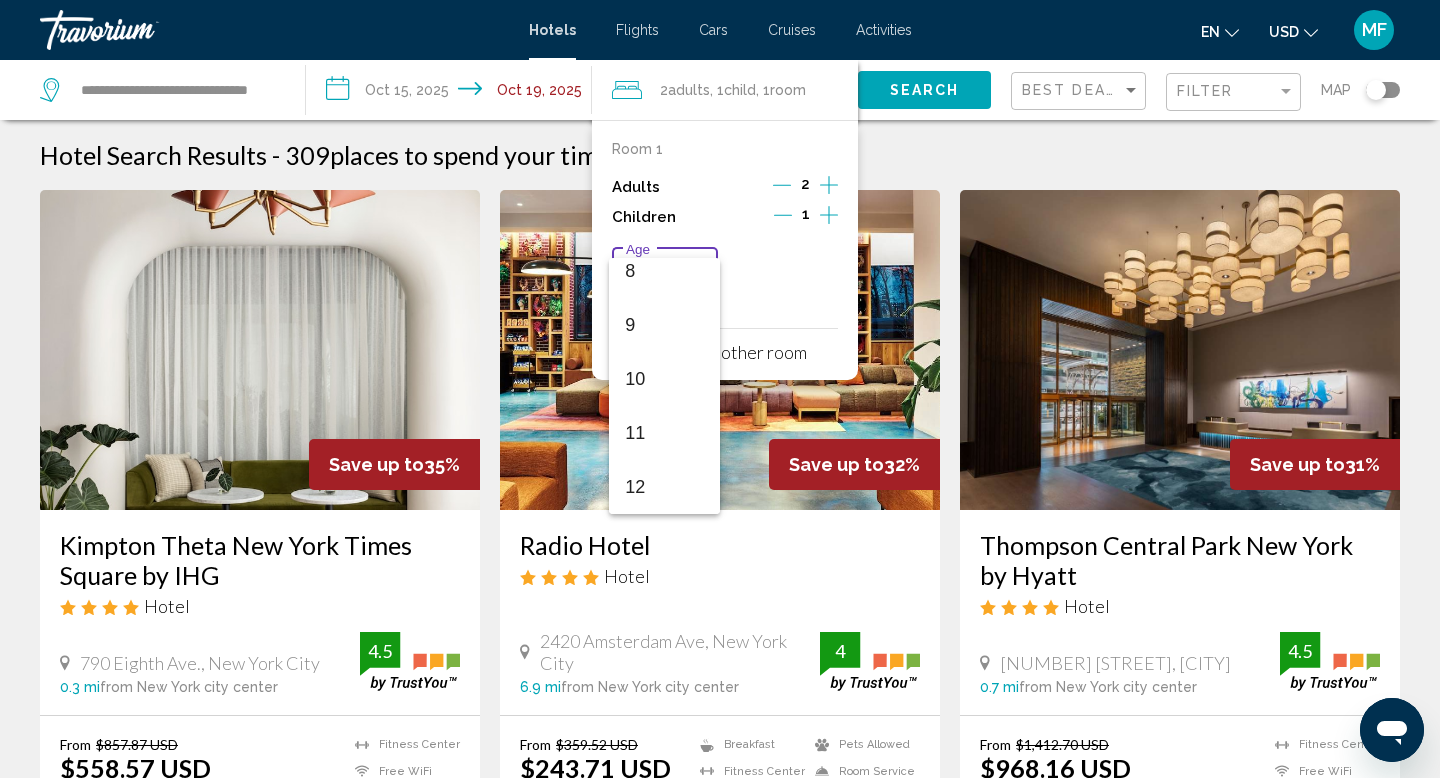 scroll, scrollTop: 500, scrollLeft: 0, axis: vertical 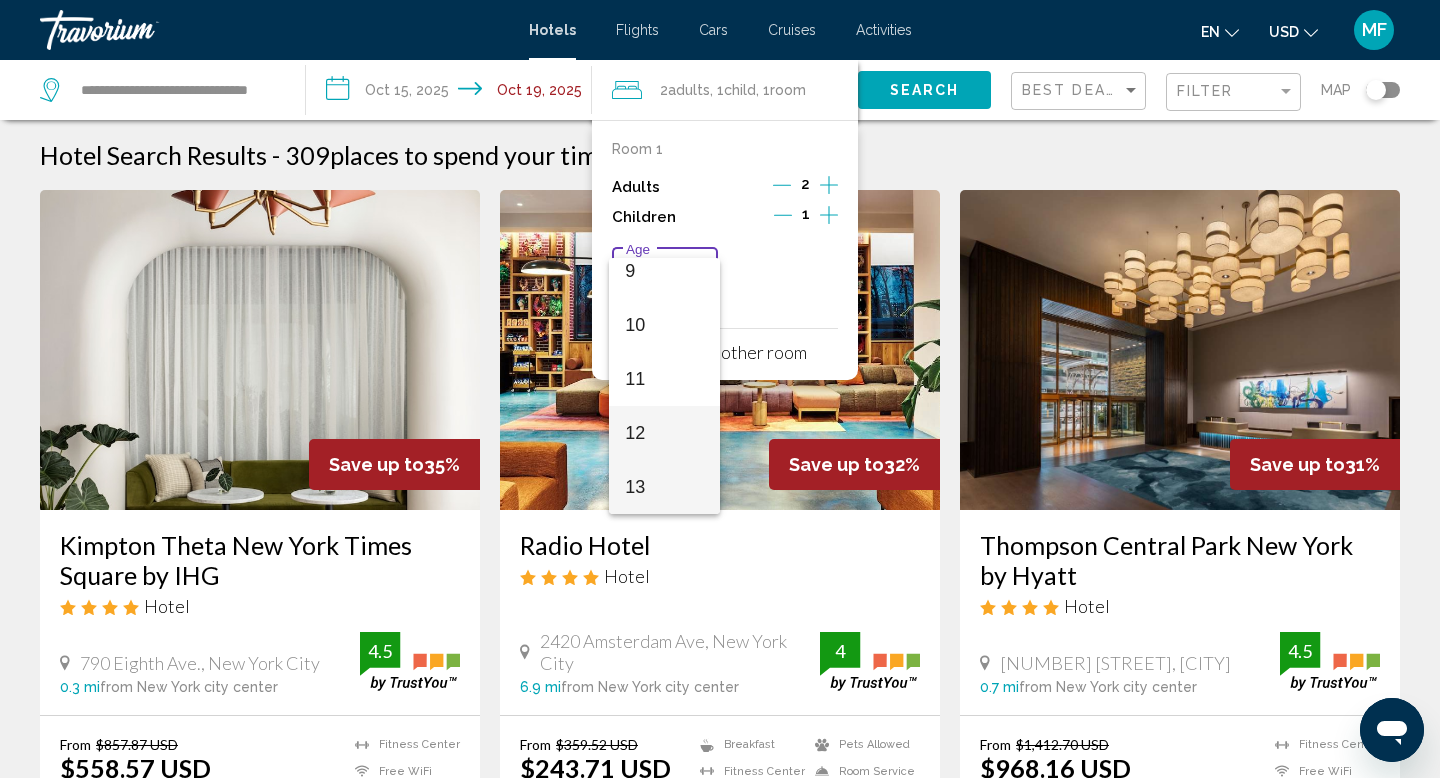 click on "12" at bounding box center (664, 433) 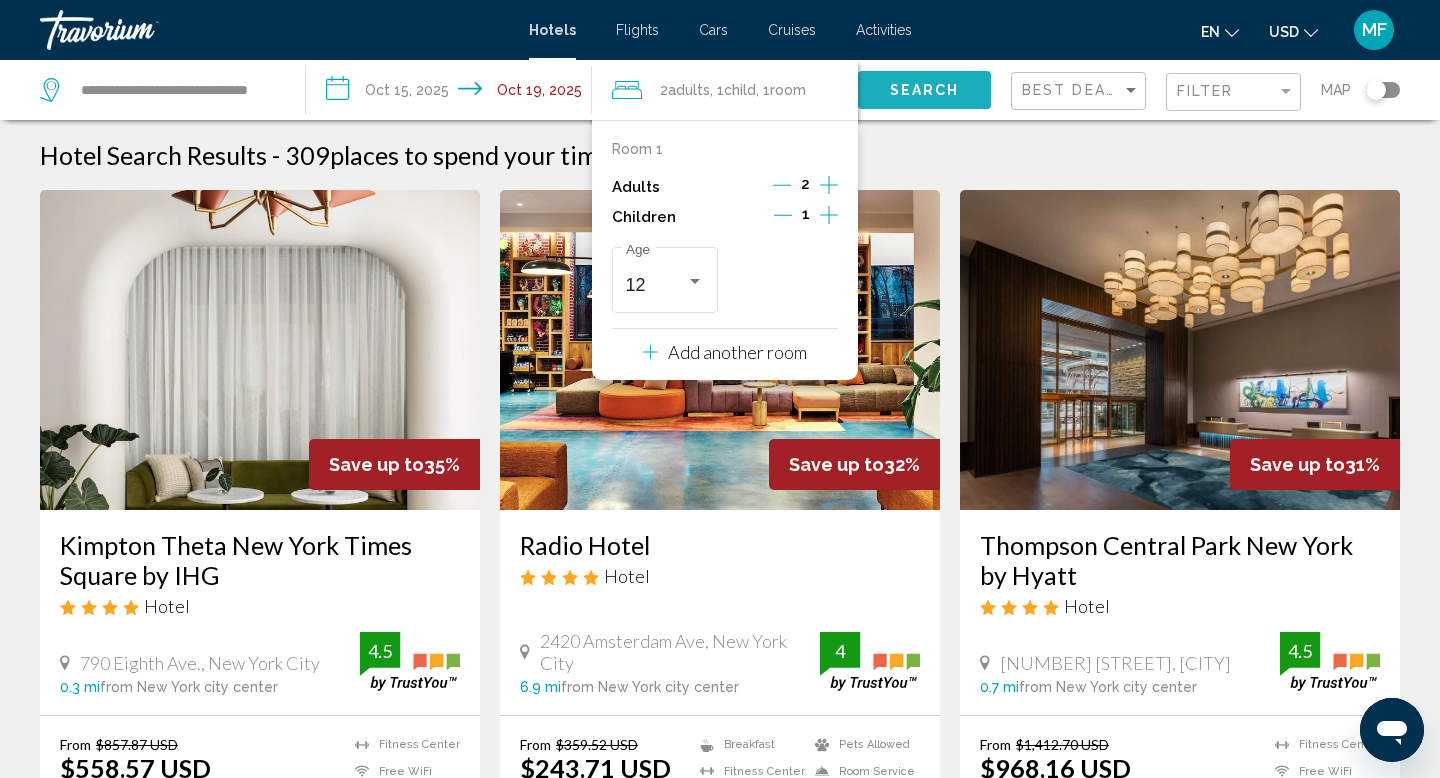 click on "Search" 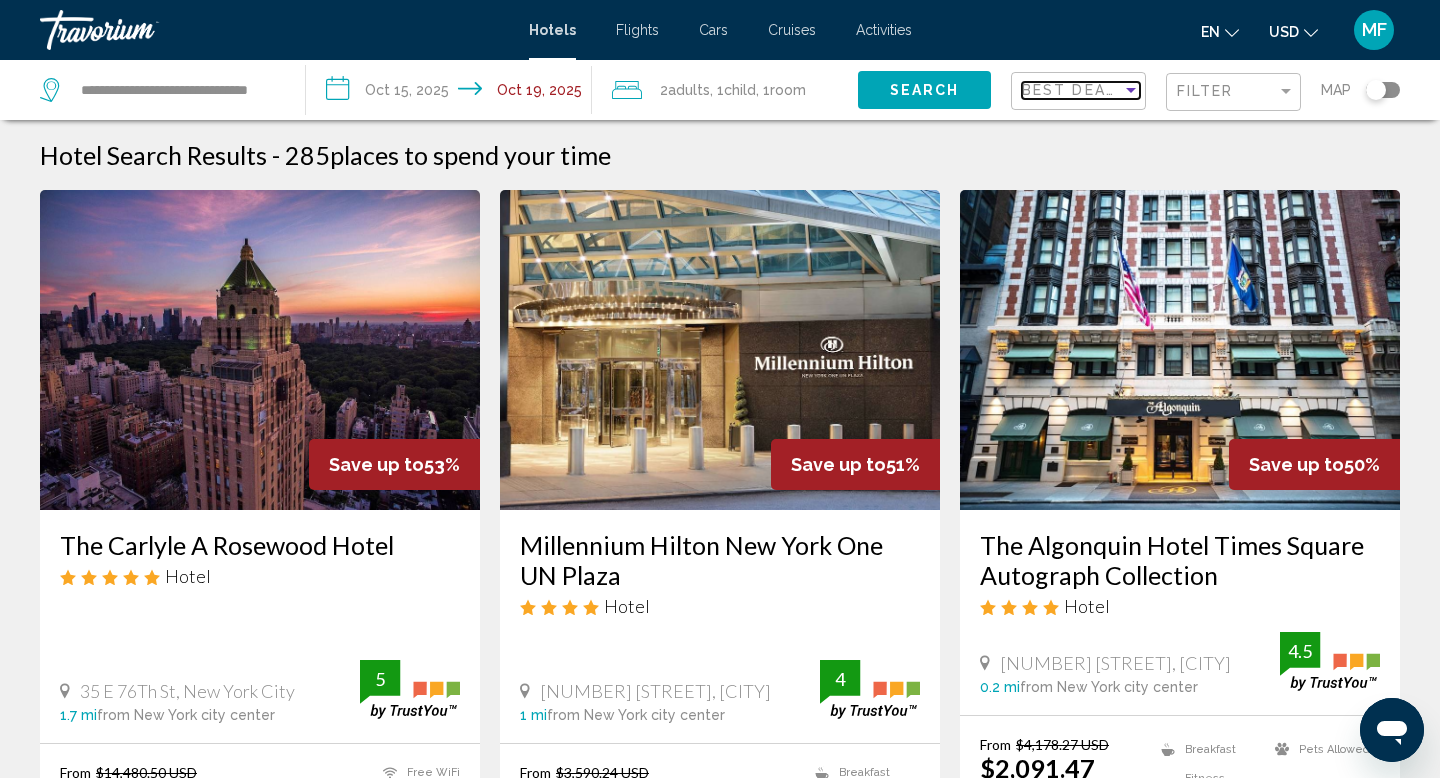click on "Best Deals" at bounding box center (1074, 90) 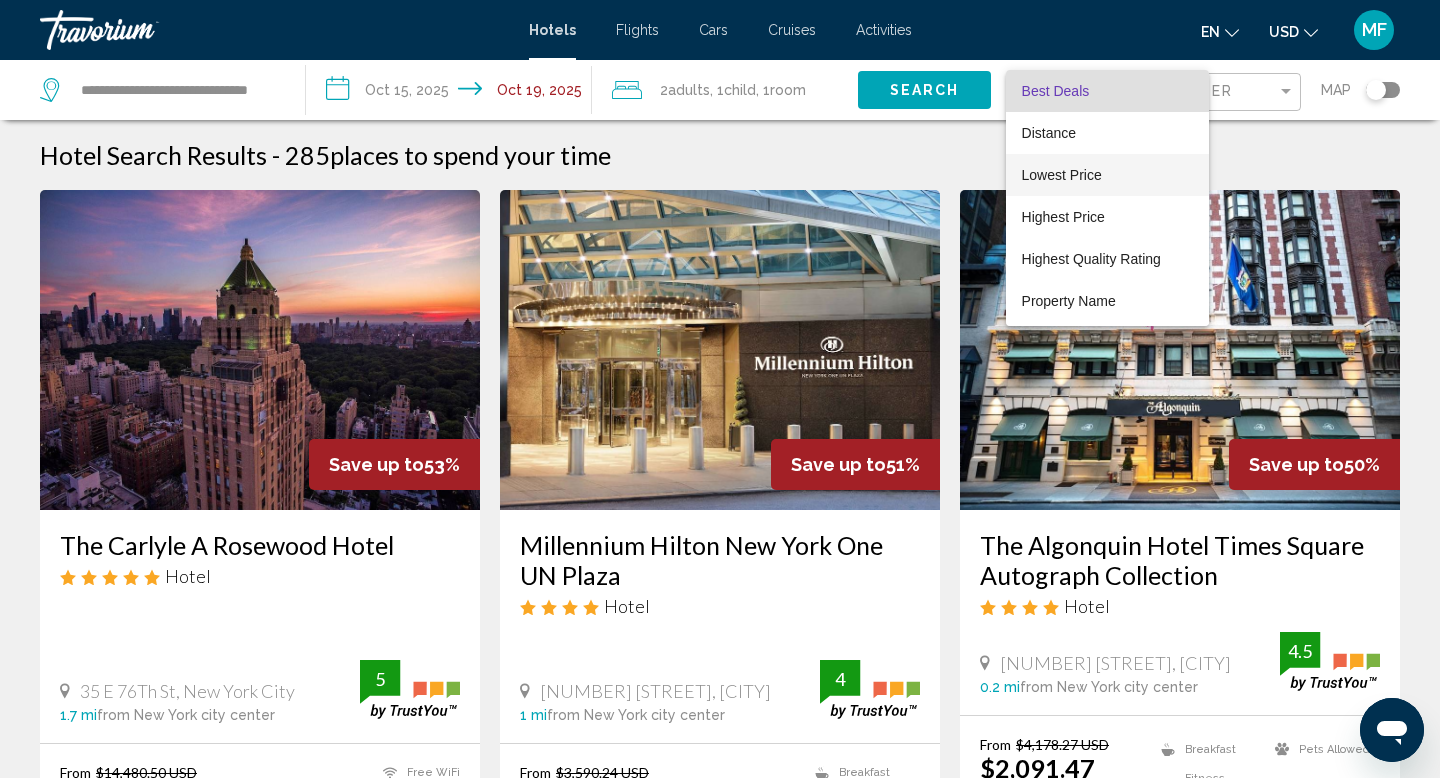 click on "Lowest Price" at bounding box center [1062, 175] 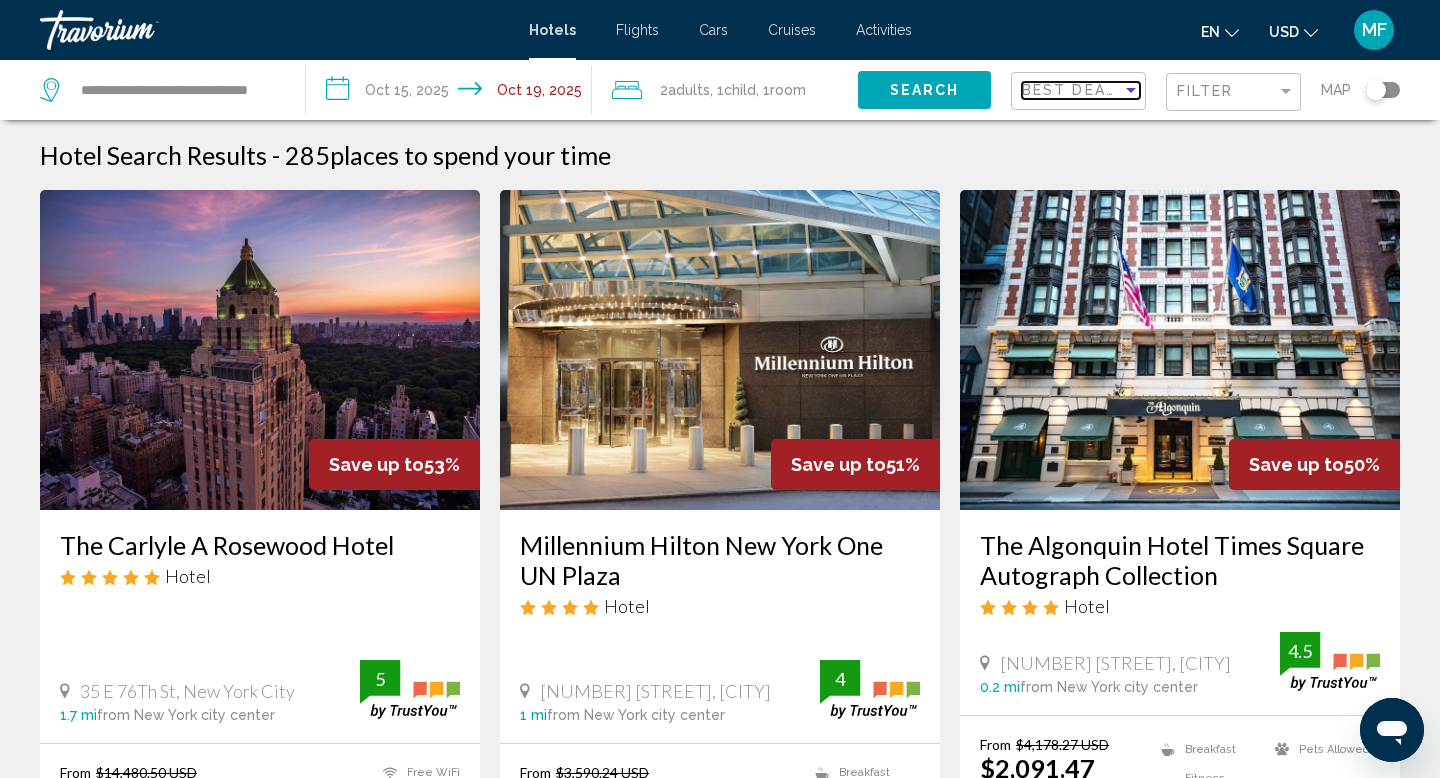 click at bounding box center [1131, 90] 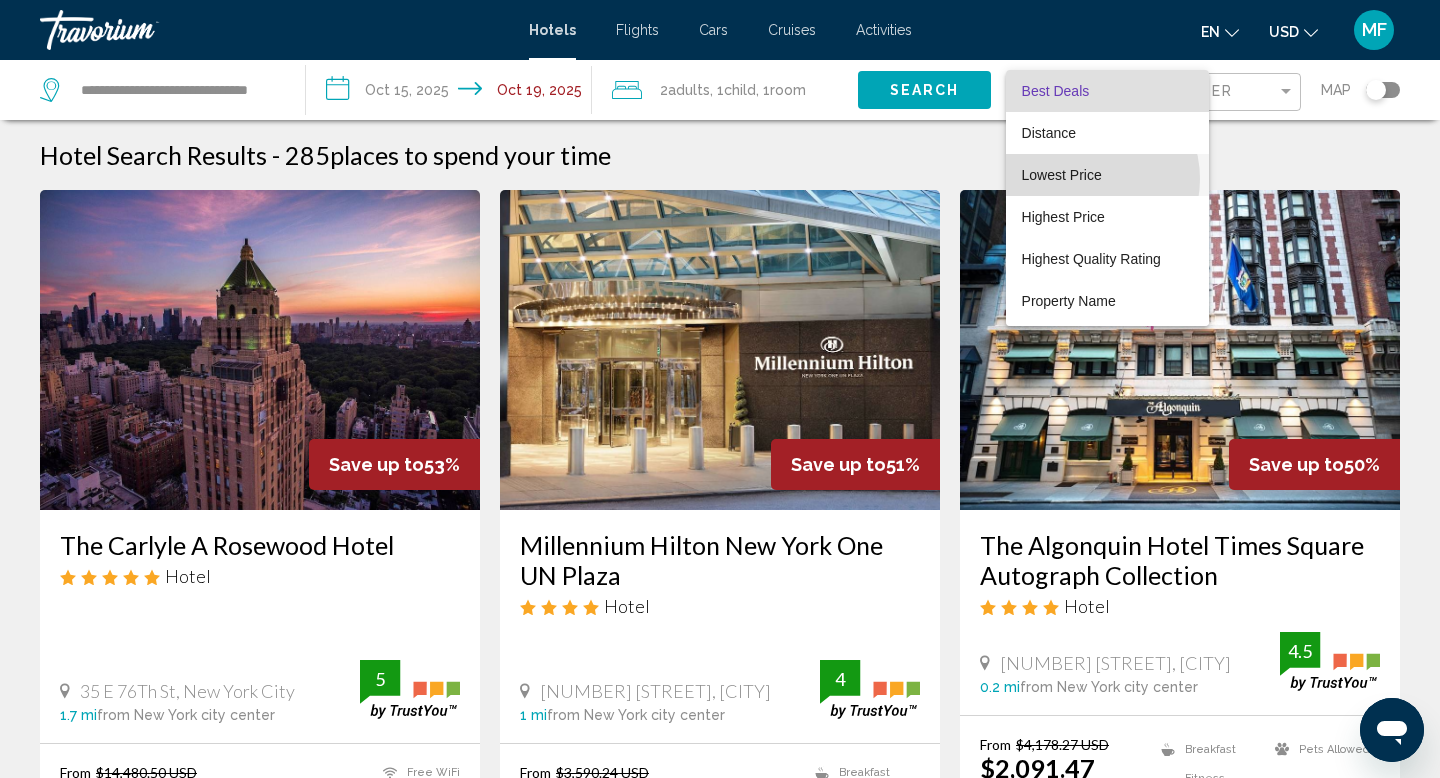 click on "Lowest Price" at bounding box center (1062, 175) 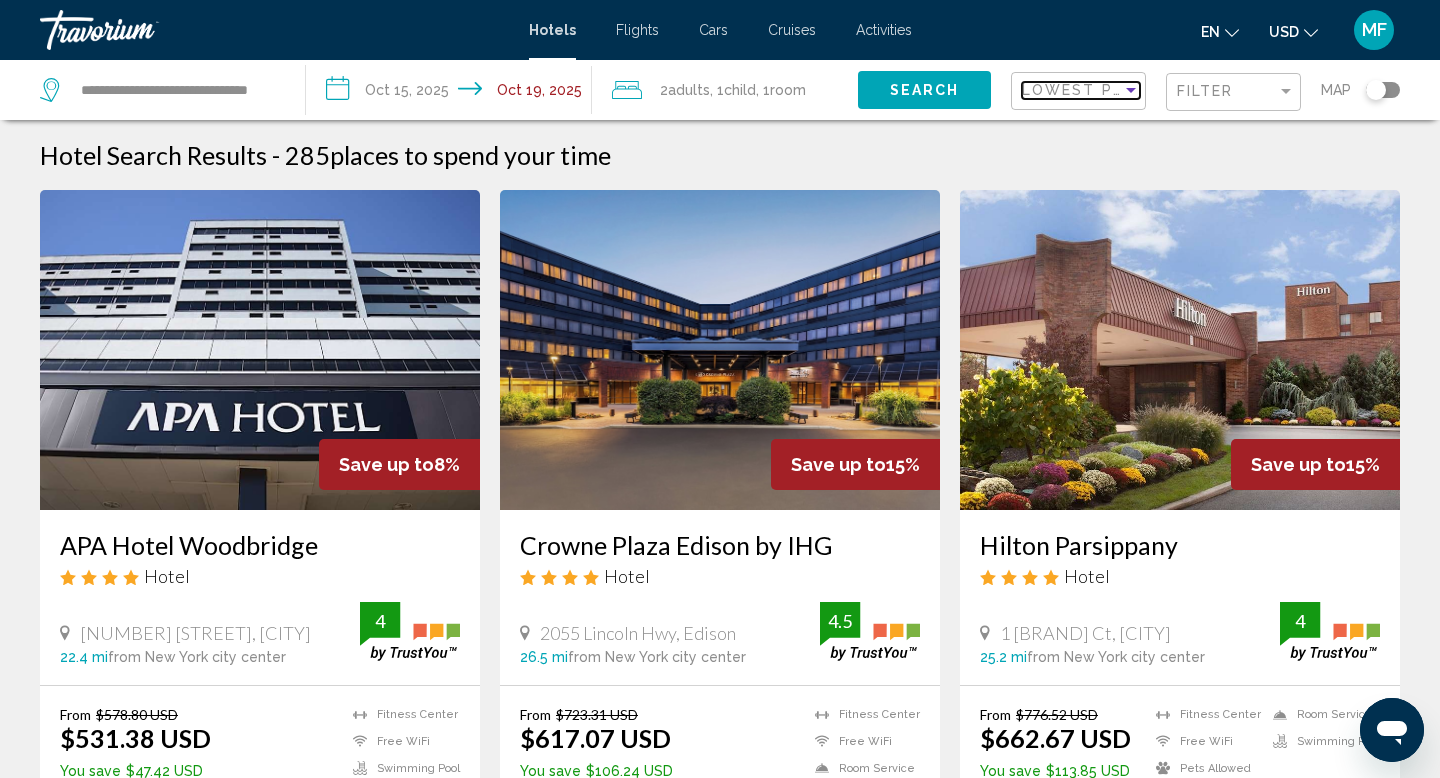 scroll, scrollTop: 681, scrollLeft: 0, axis: vertical 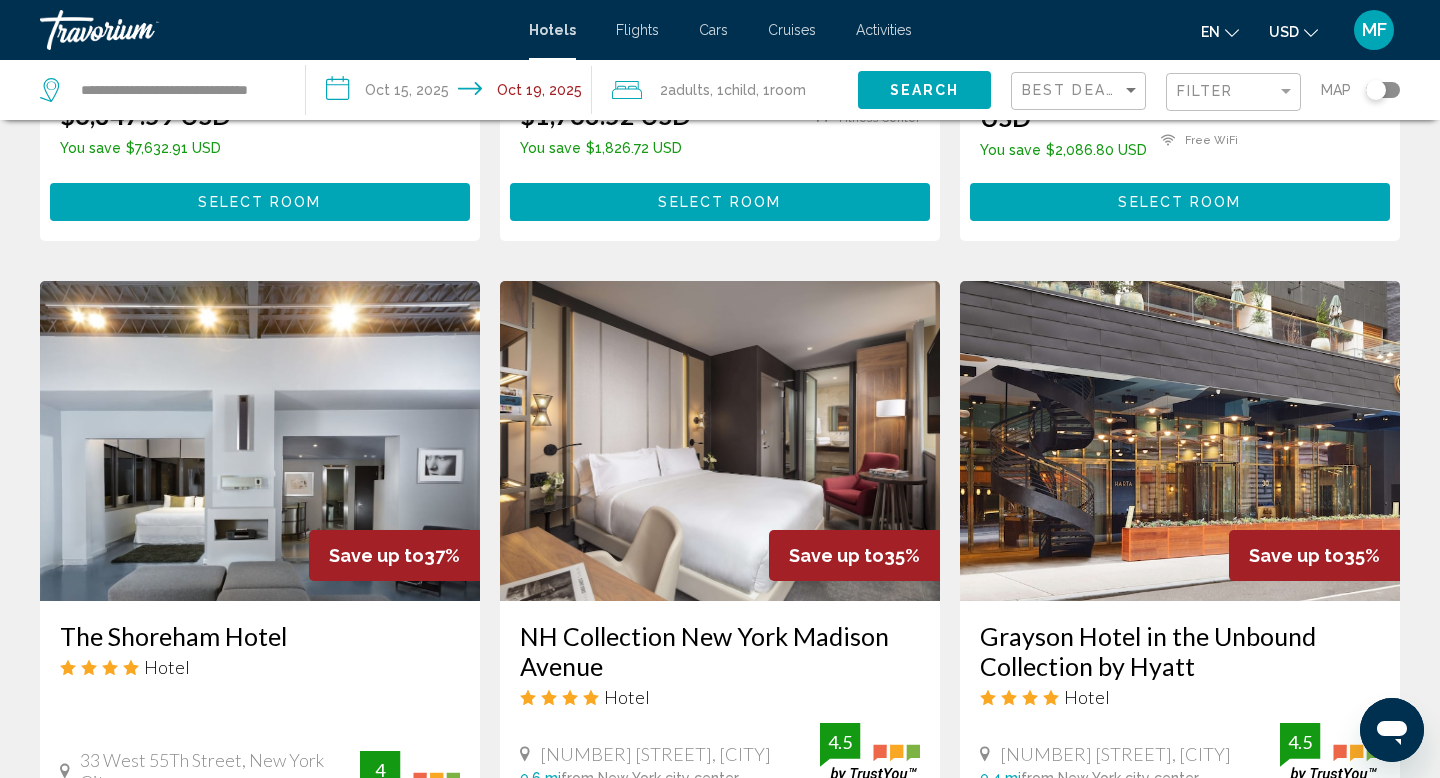 click on "Save up to  50%   The Algonquin Hotel Times Square Autograph Collection
Hotel
[NUMBER] [STREET], [CITY] [MILES]  from New York city center from hotel [RATING] From $[PRICE] USD $[PRICE] USD  You save  $[PRICE] USD
Breakfast
Fitness Center
Free WiFi
Pets Allowed [RATING] Select Room" at bounding box center (1180, -125) 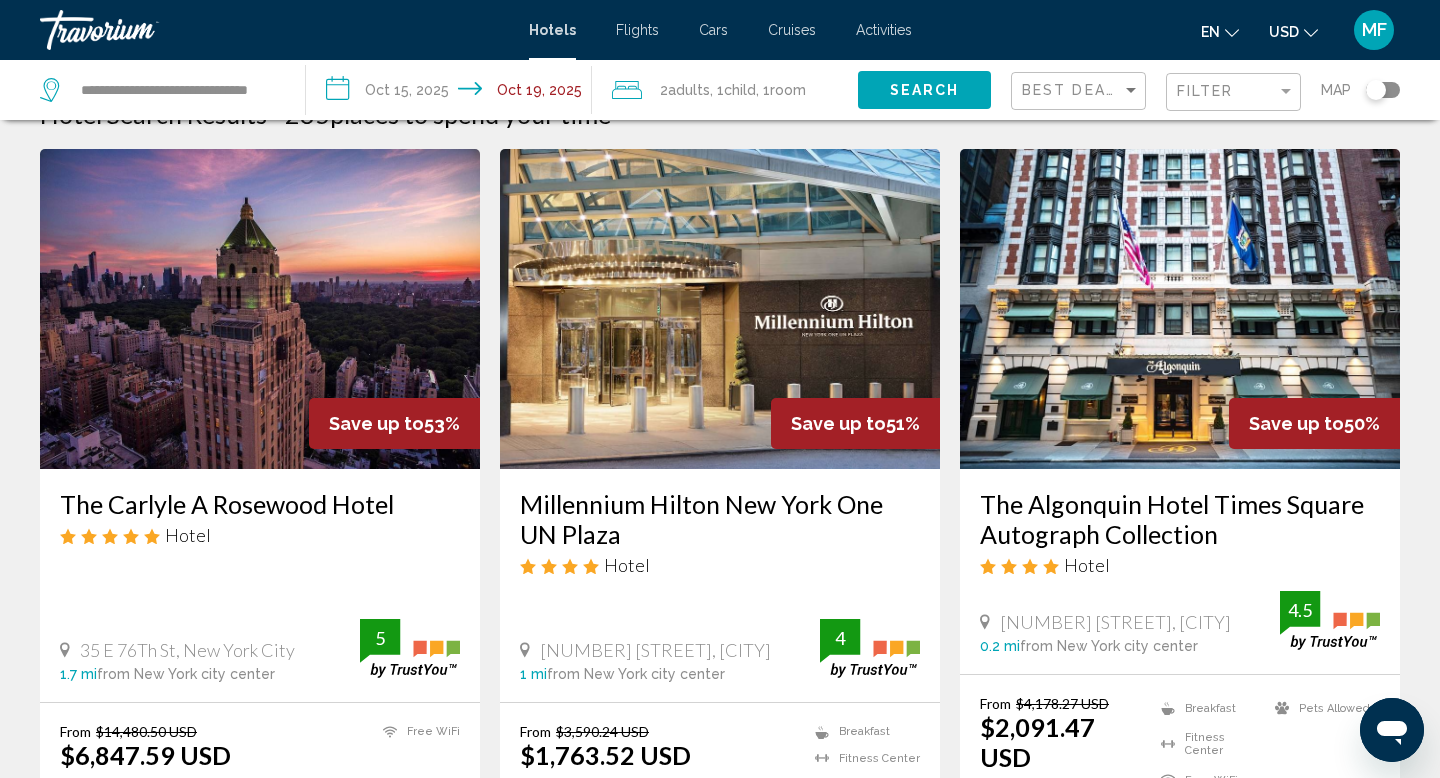 scroll, scrollTop: 0, scrollLeft: 0, axis: both 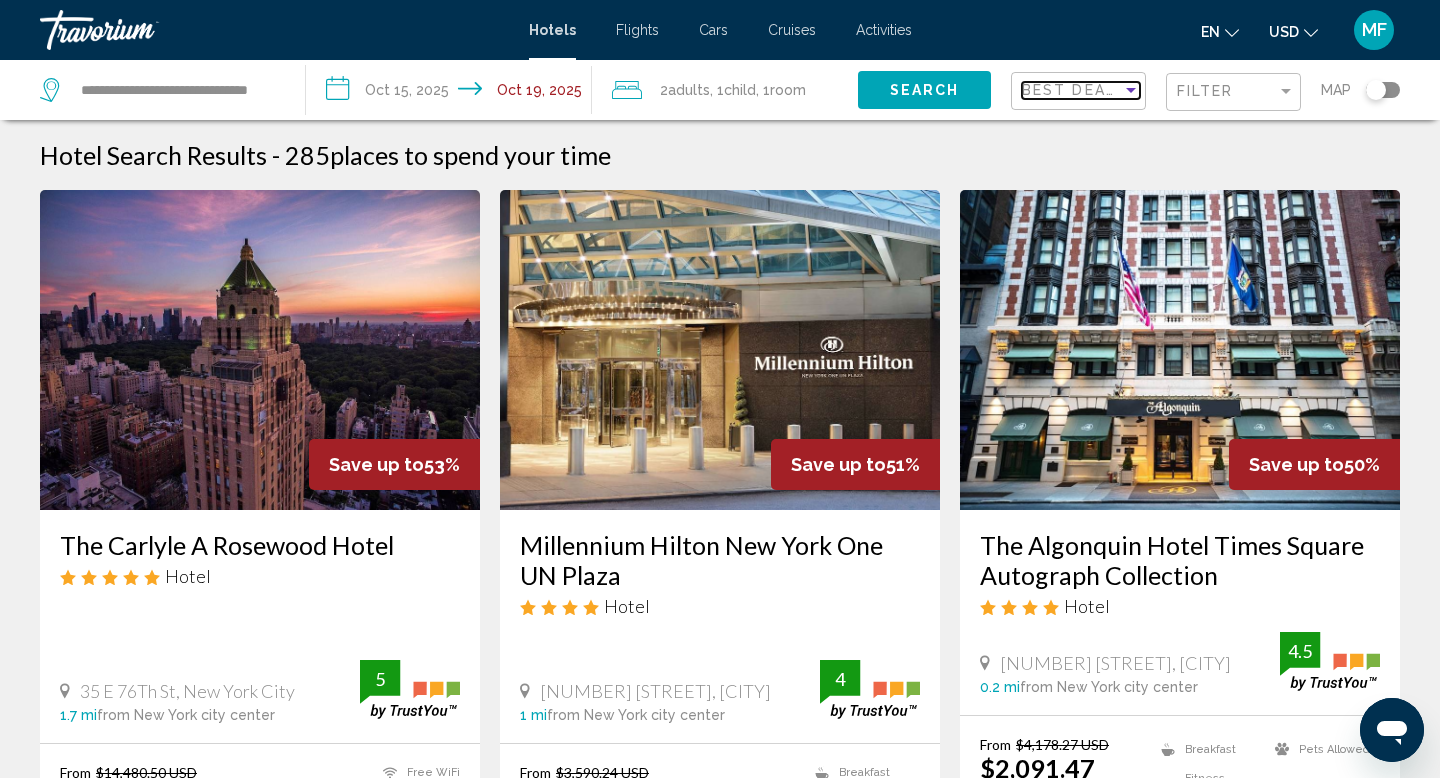 click at bounding box center (1131, 90) 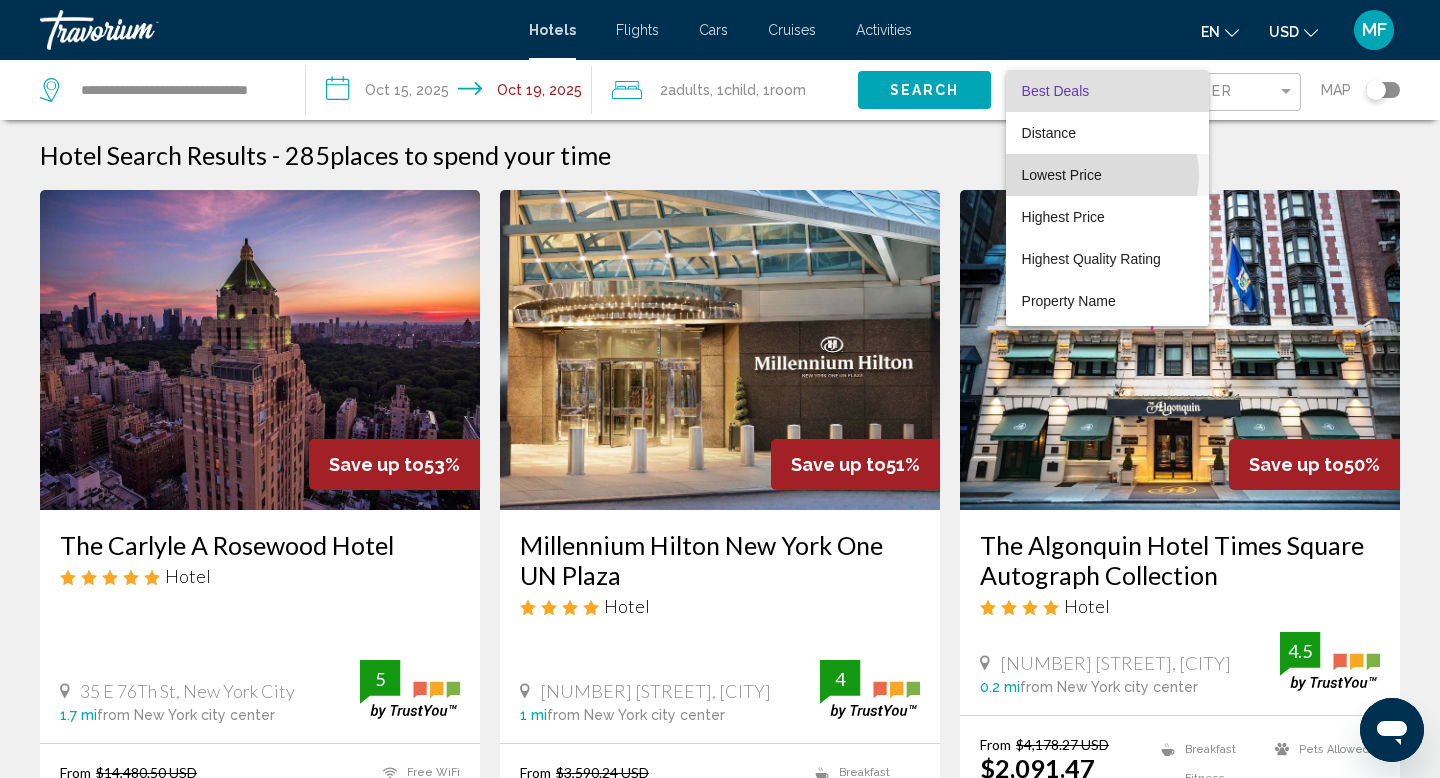 click on "Lowest Price" at bounding box center [1107, 175] 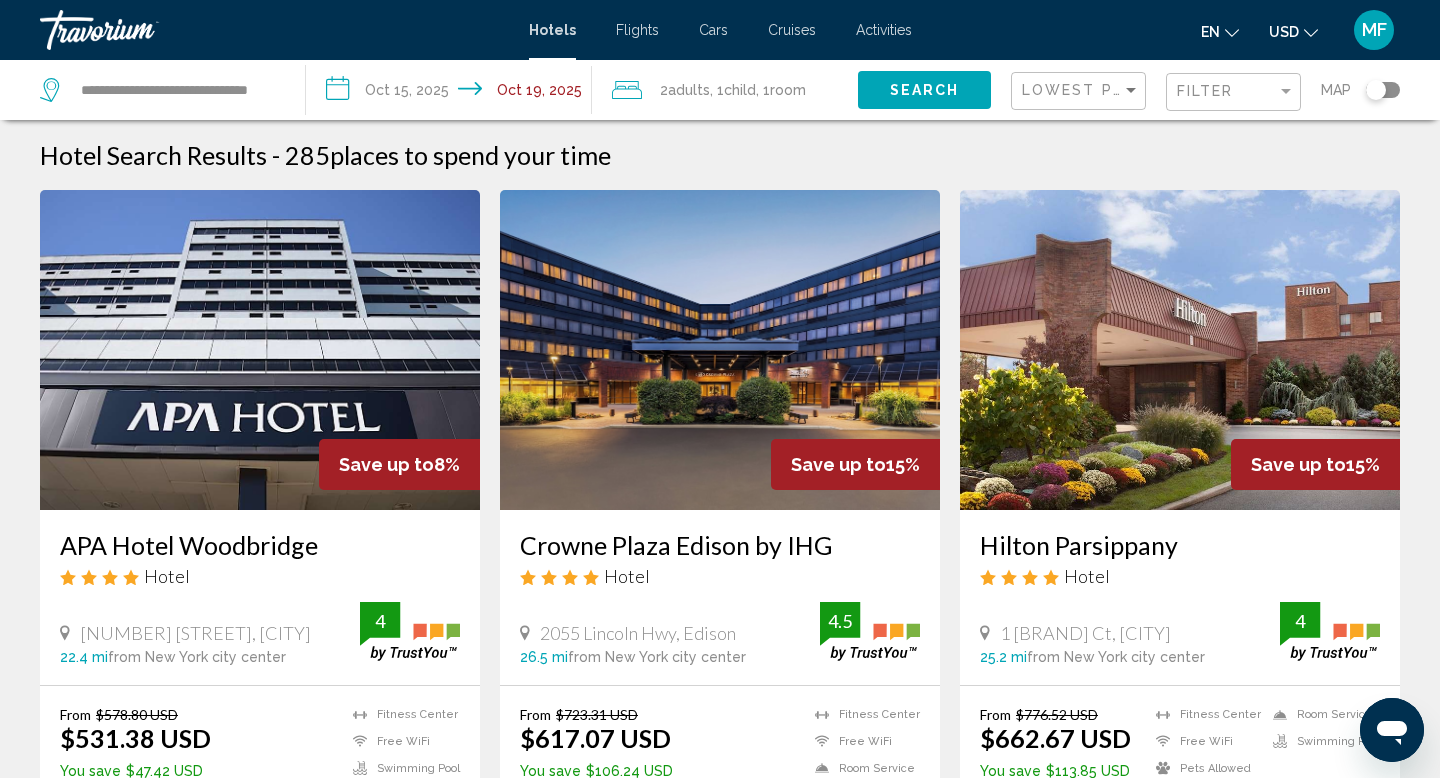 click on "Hotel Search Results  -   285  places to spend your time Save up to  8%   APA Hotel Woodbridge
Hotel
[NUMBER] [STREET], [CITY] [MILES]  from New York city center from hotel [RATING] From $[PRICE] USD $[PRICE] USD  You save  $[PRICE] USD
Fitness Center
Free WiFi
Swimming Pool  4 Select Room Save up to  15%   Crowne Plaza Edison by IHG
Hotel
[NUMBER] [STREET], [CITY] [MILES]  from New York city center from hotel [RATING] From $[PRICE] USD $[PRICE] USD  You save  $[PRICE] USD
Fitness Center
[RATING] [RATING] [RATING]" at bounding box center [720, 1657] 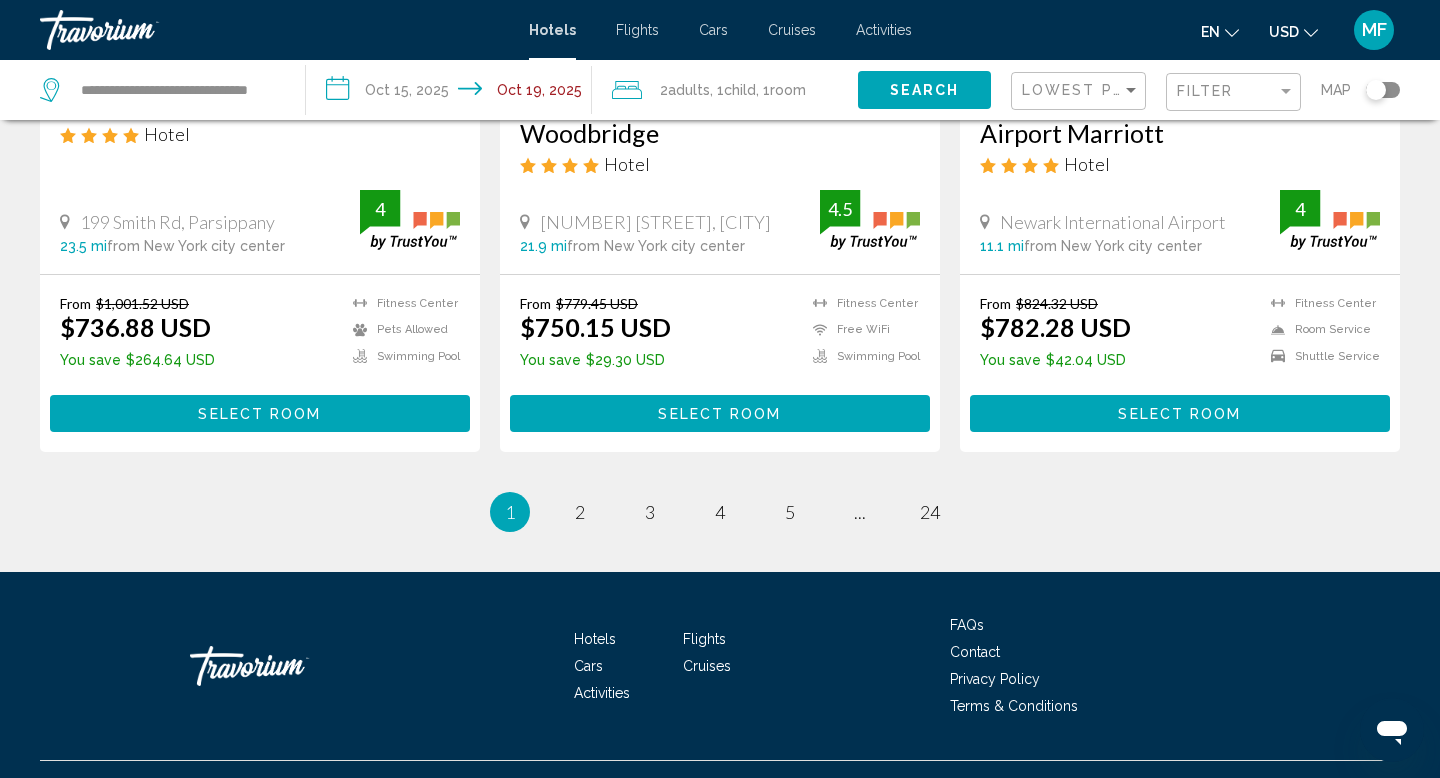 scroll, scrollTop: 2640, scrollLeft: 0, axis: vertical 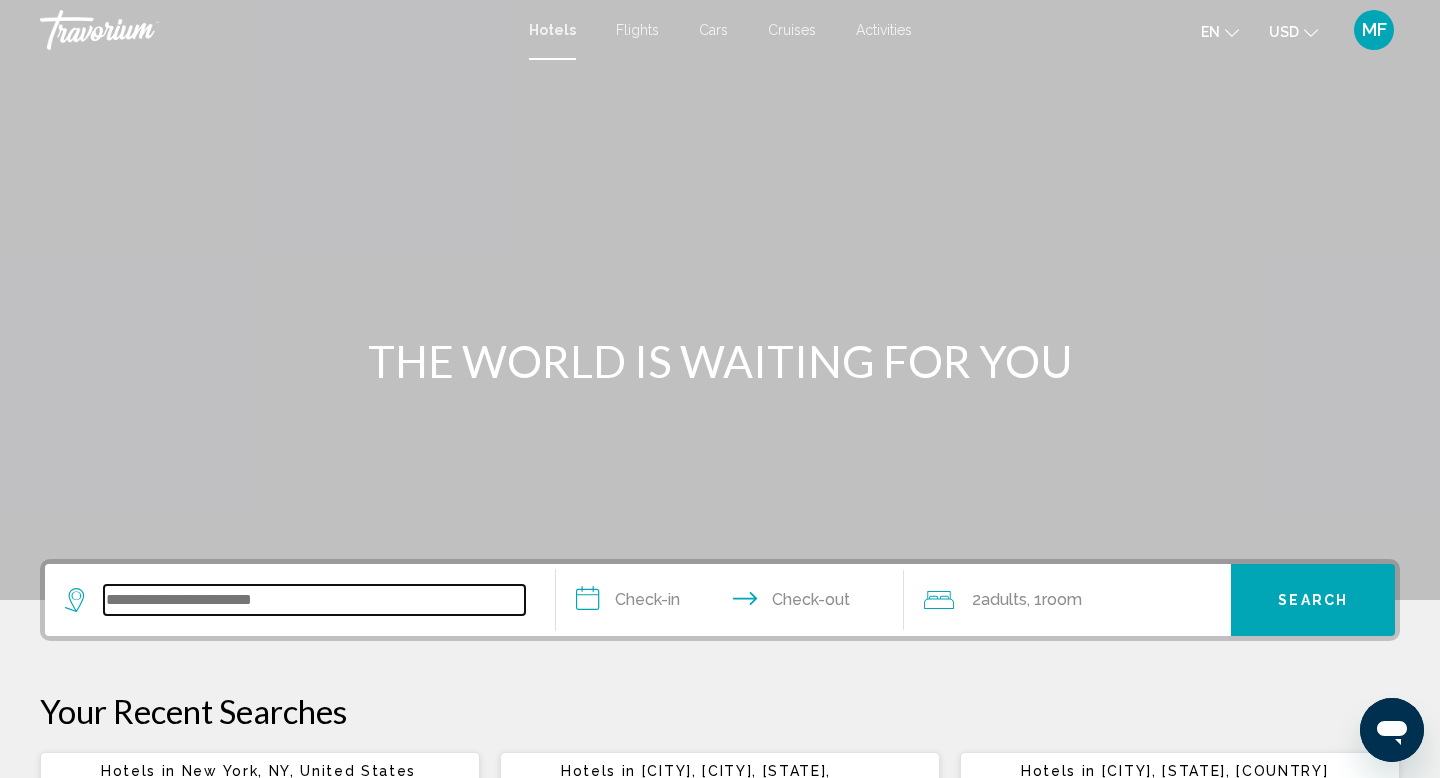 click at bounding box center (314, 600) 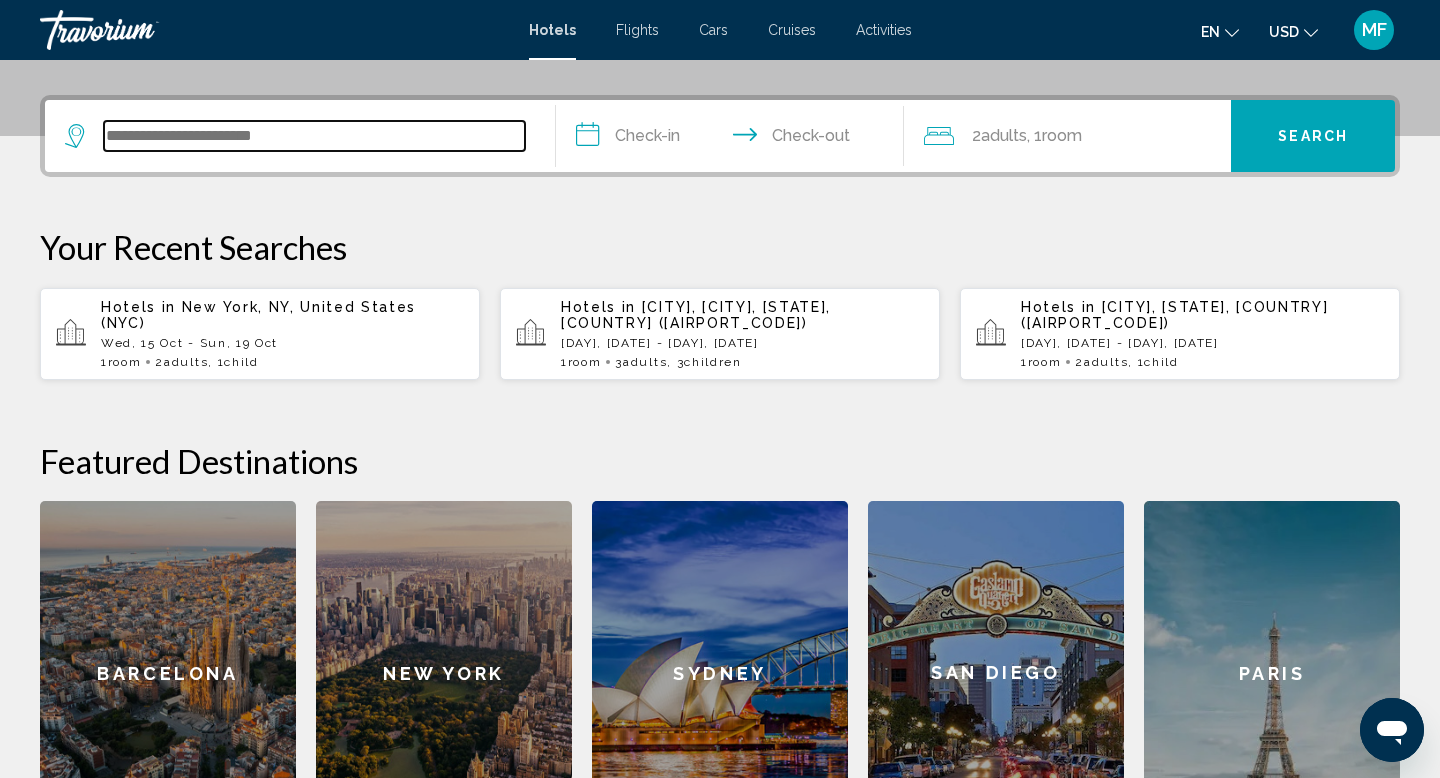scroll, scrollTop: 494, scrollLeft: 0, axis: vertical 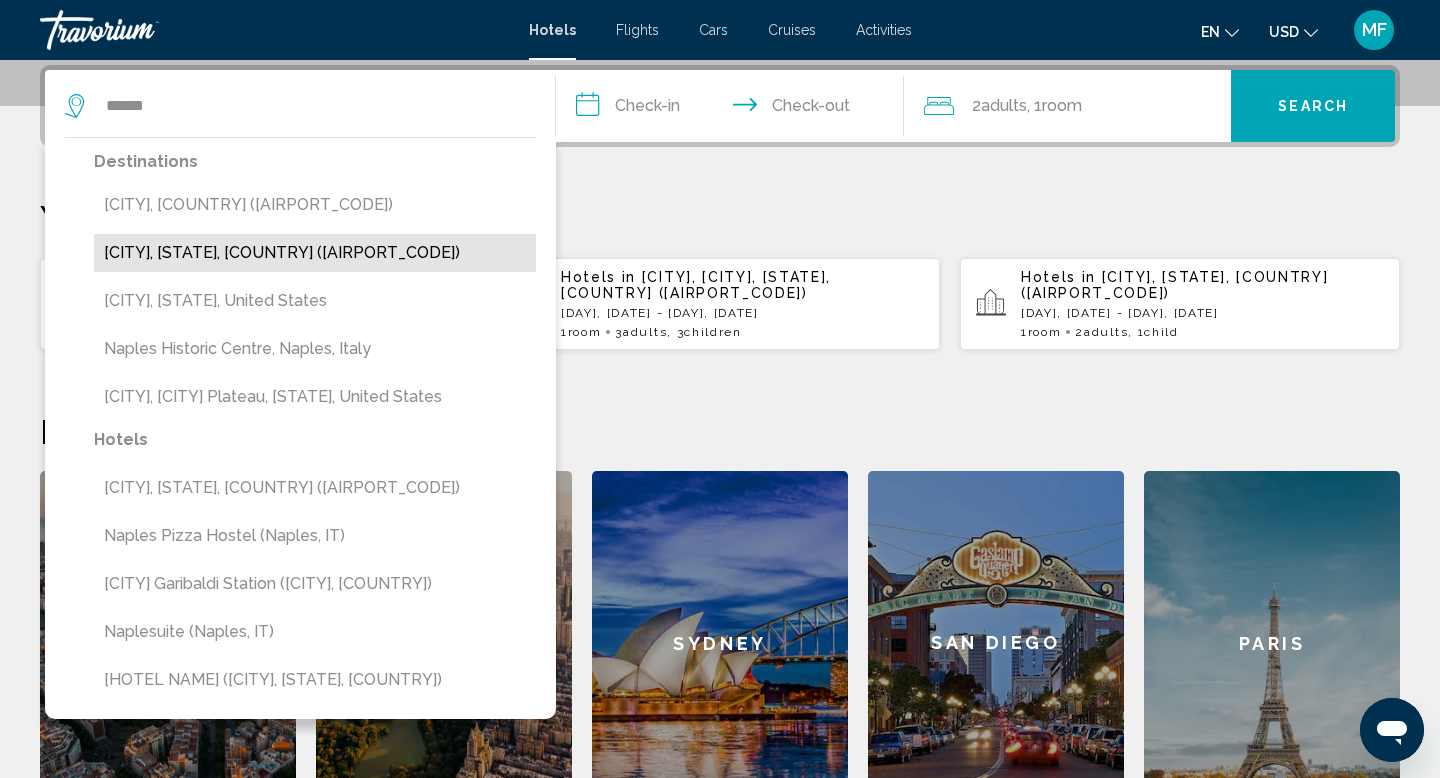 click on "[CITY], [STATE], [COUNTRY] ([AIRPORT_CODE])" at bounding box center (315, 253) 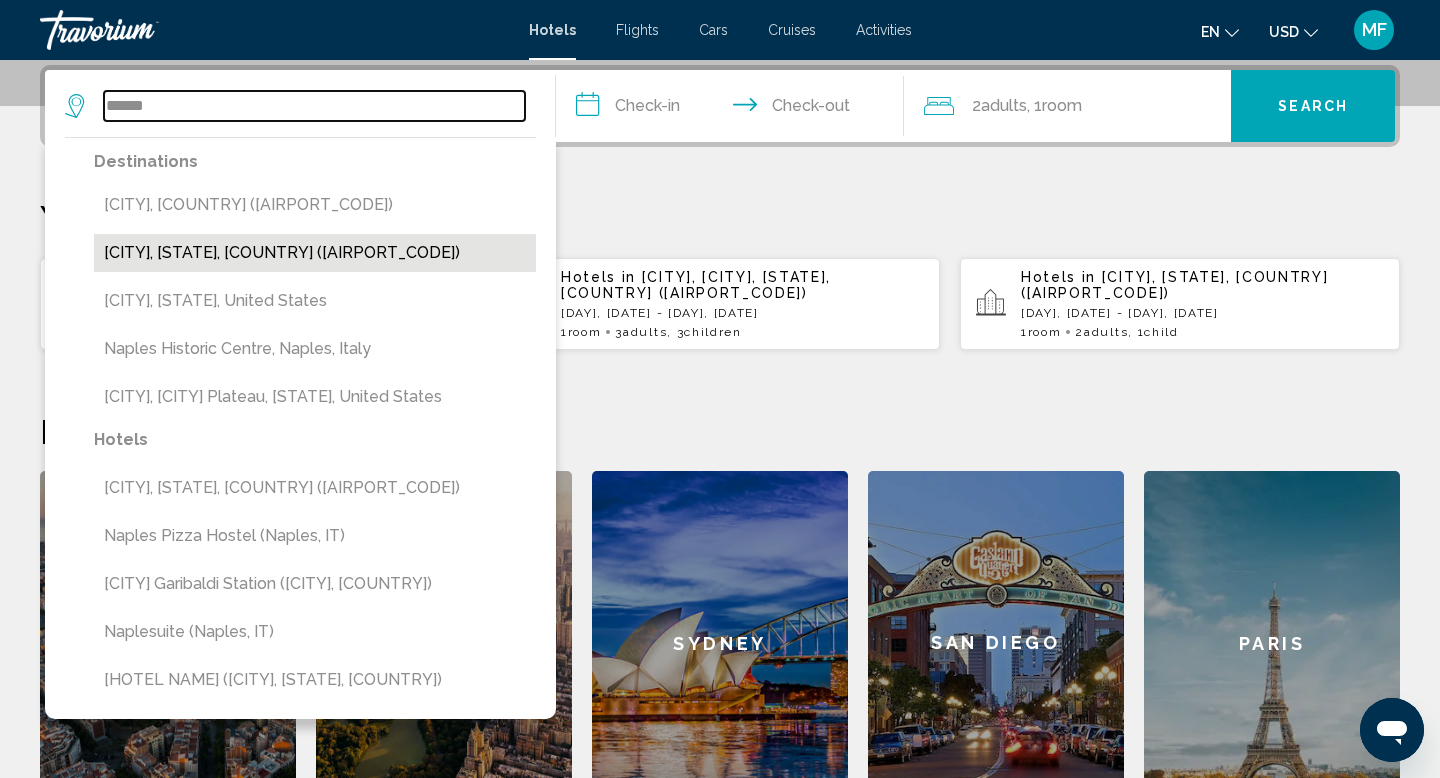 type on "**********" 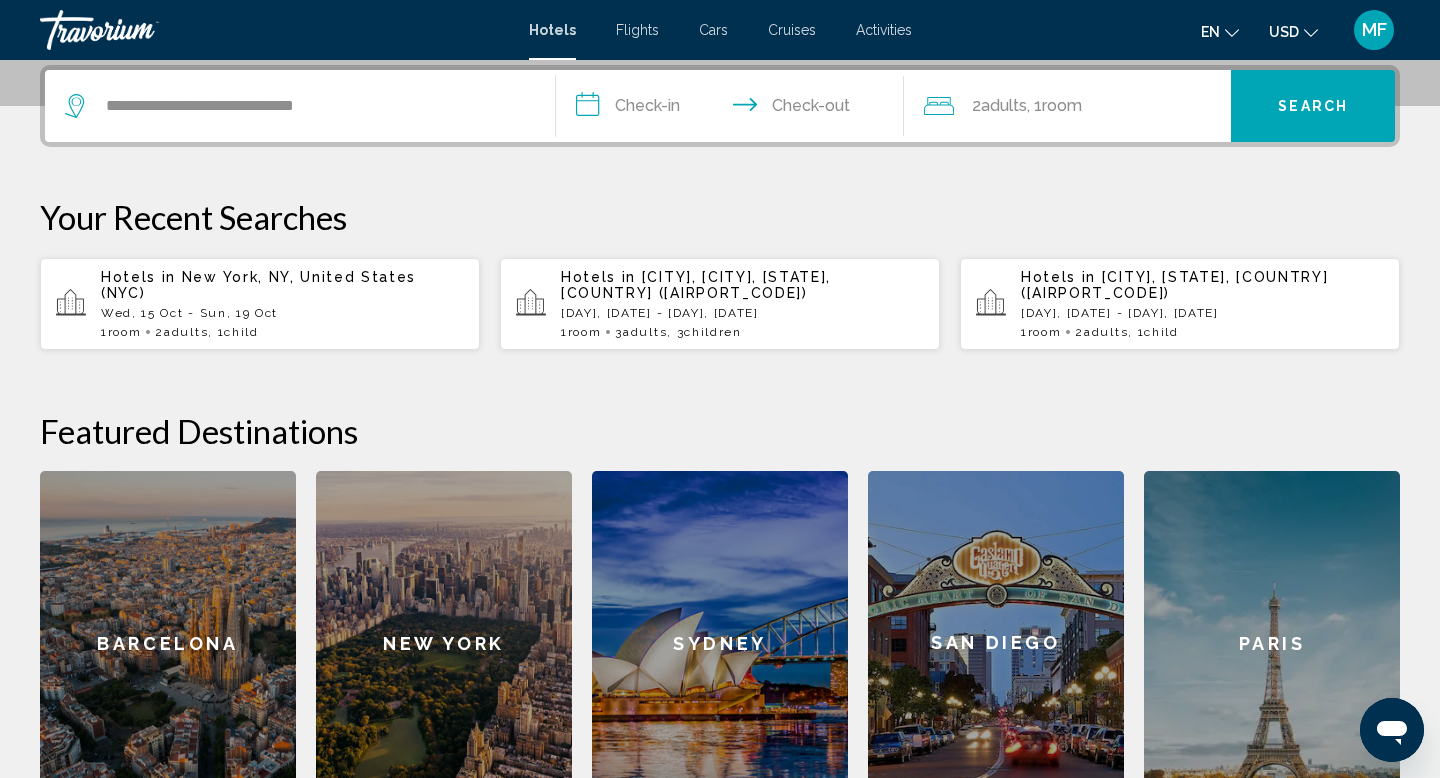 click on "**********" at bounding box center [734, 109] 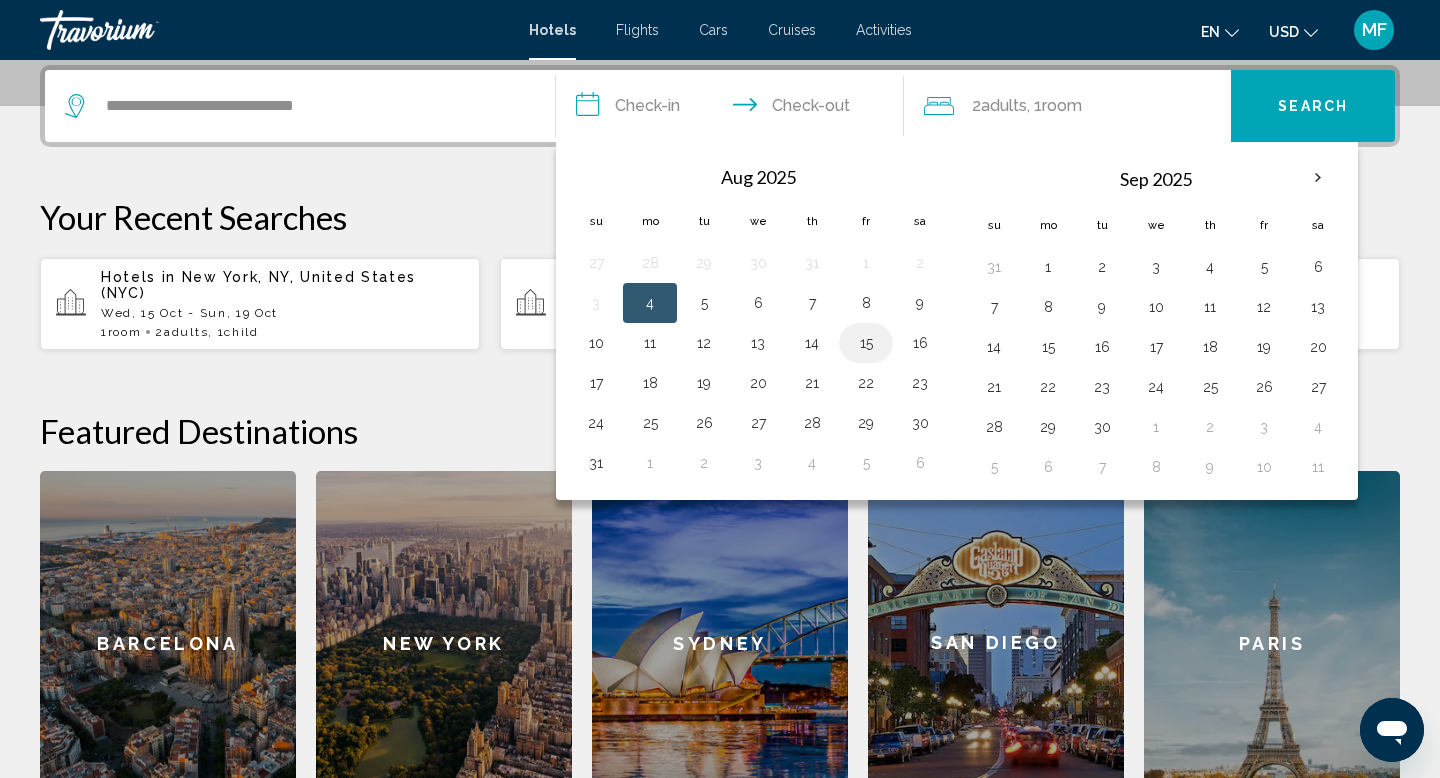 click on "15" at bounding box center [866, 343] 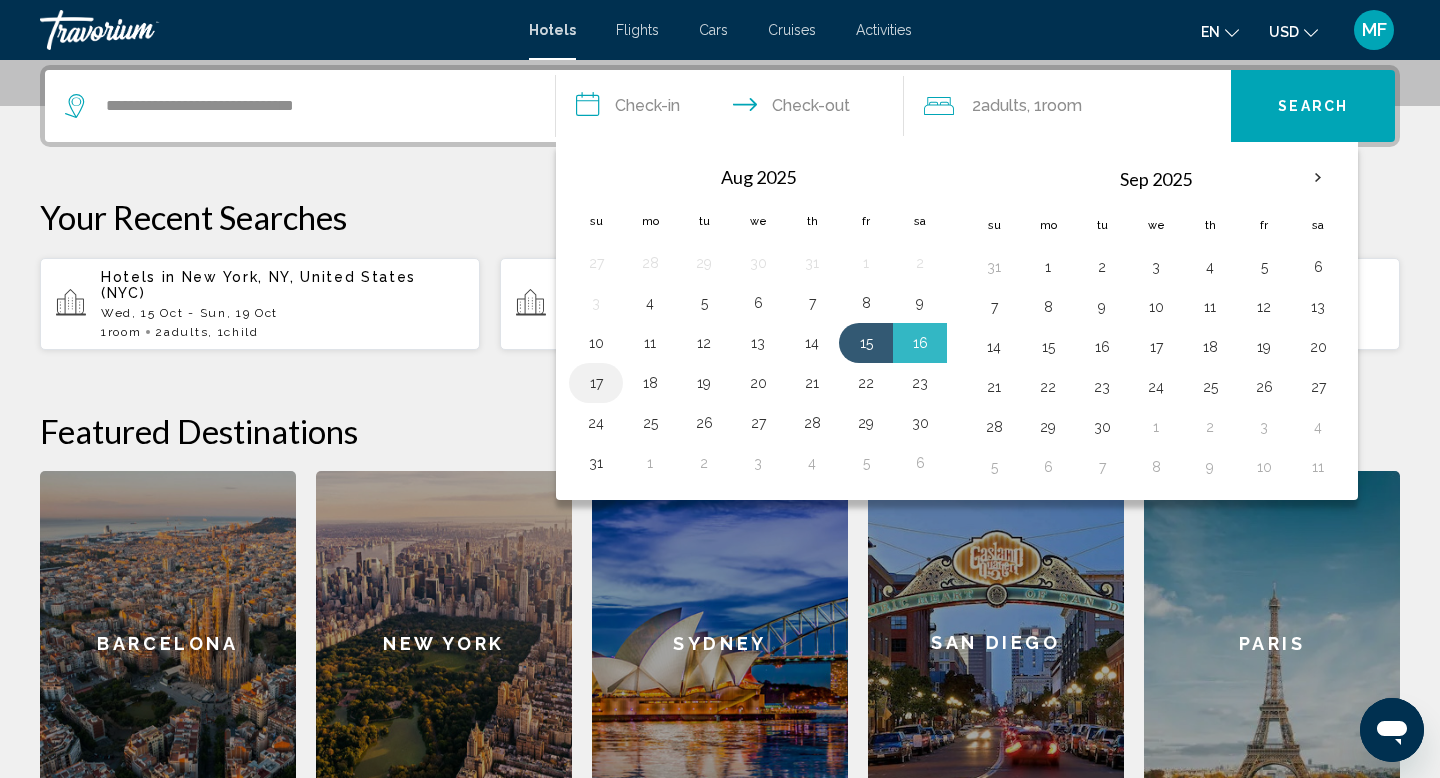 click on "17" at bounding box center [596, 383] 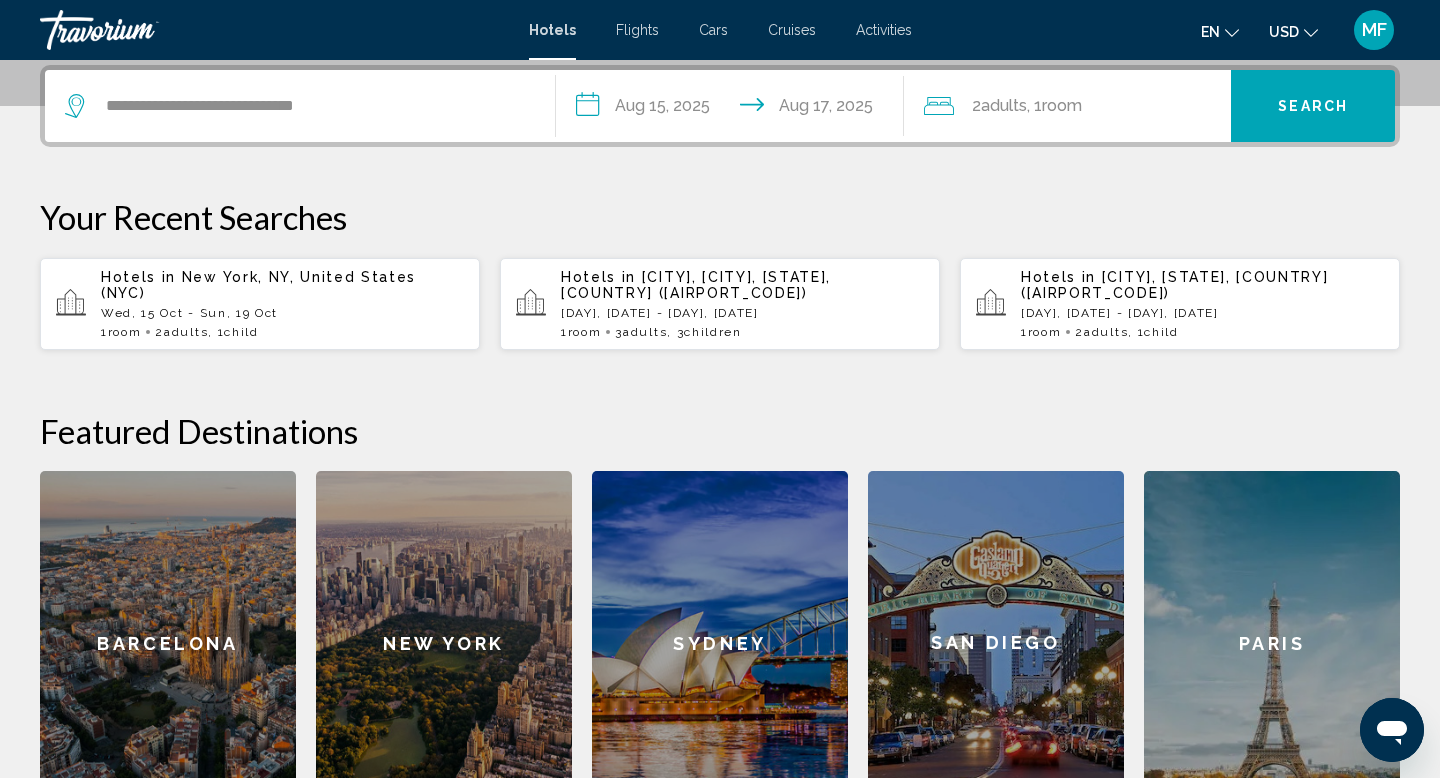 click on "2  Adult Adults , 1  Room rooms" 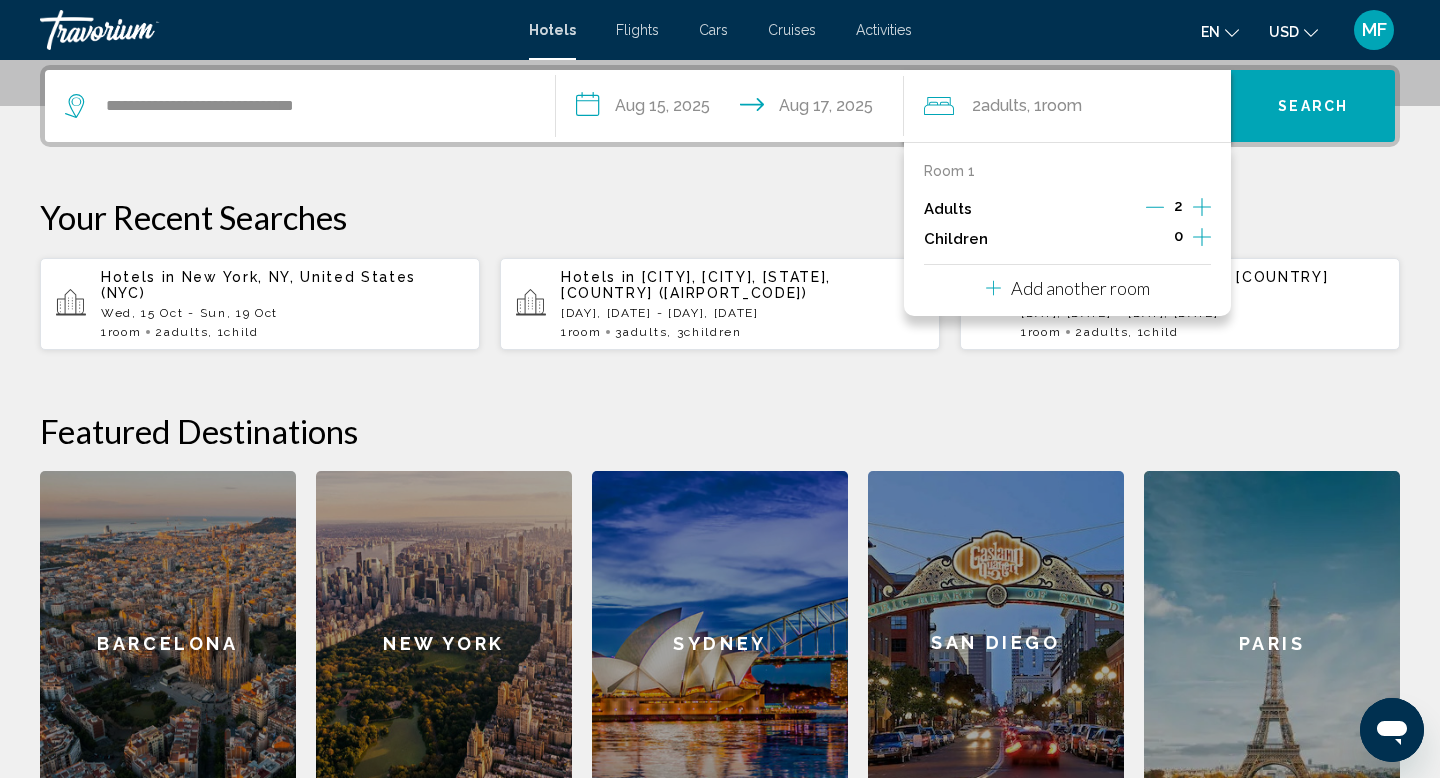 click 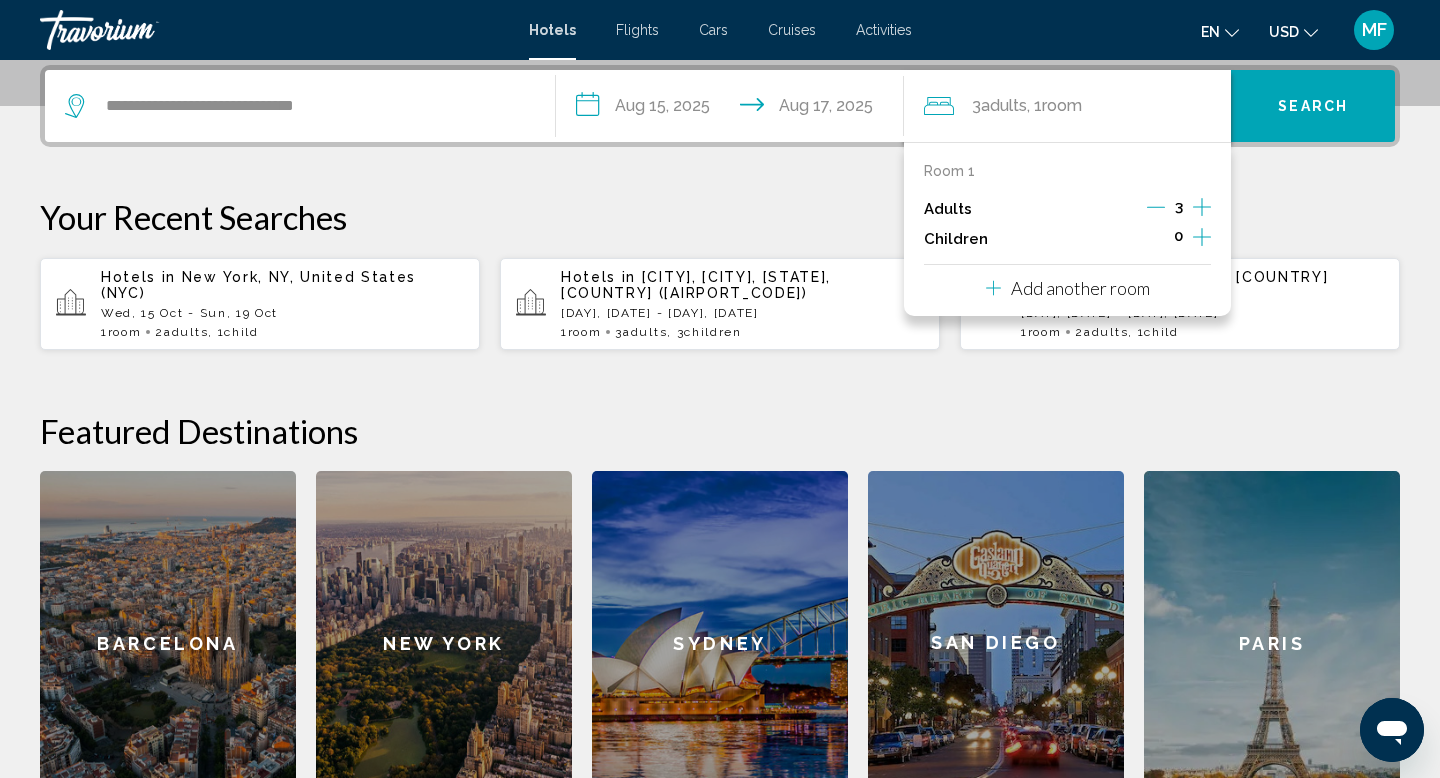 click 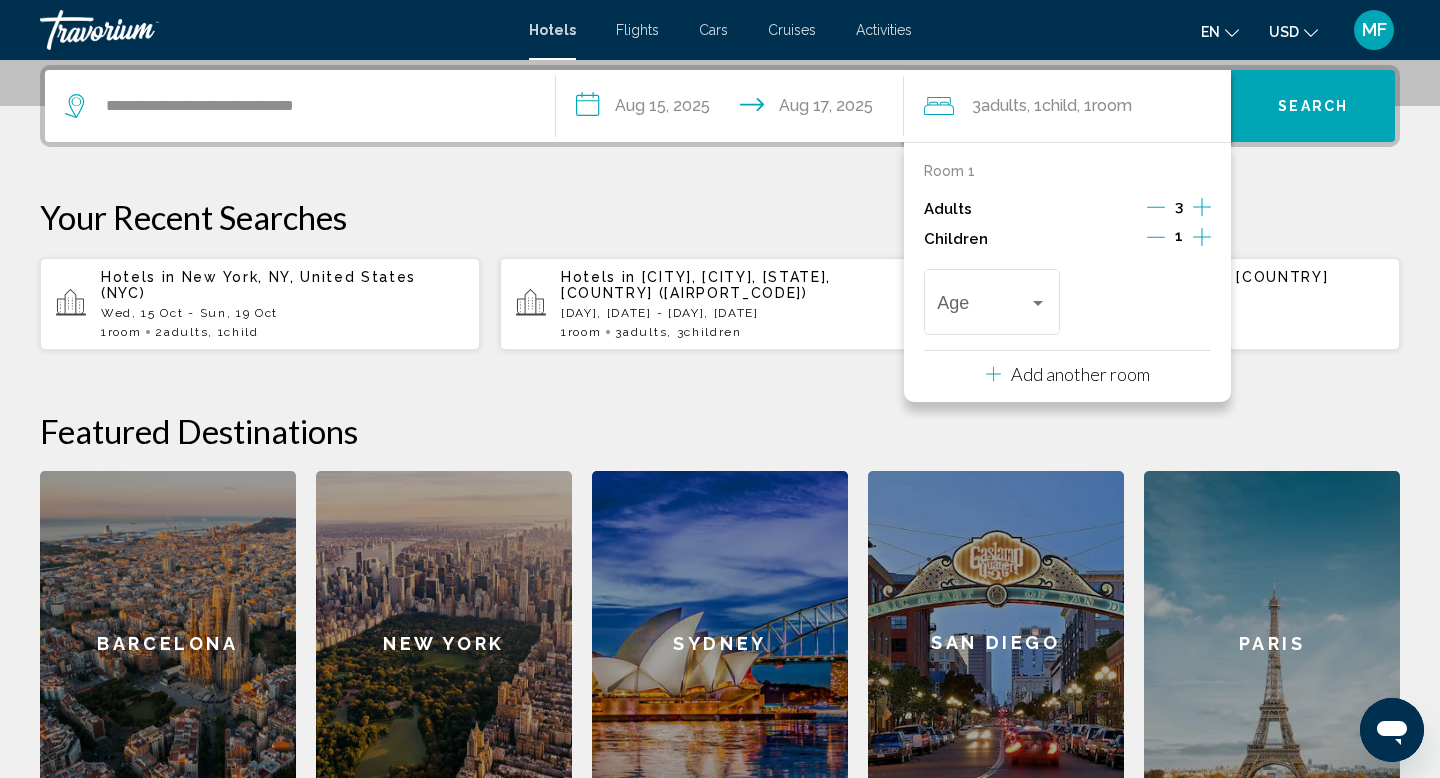 click 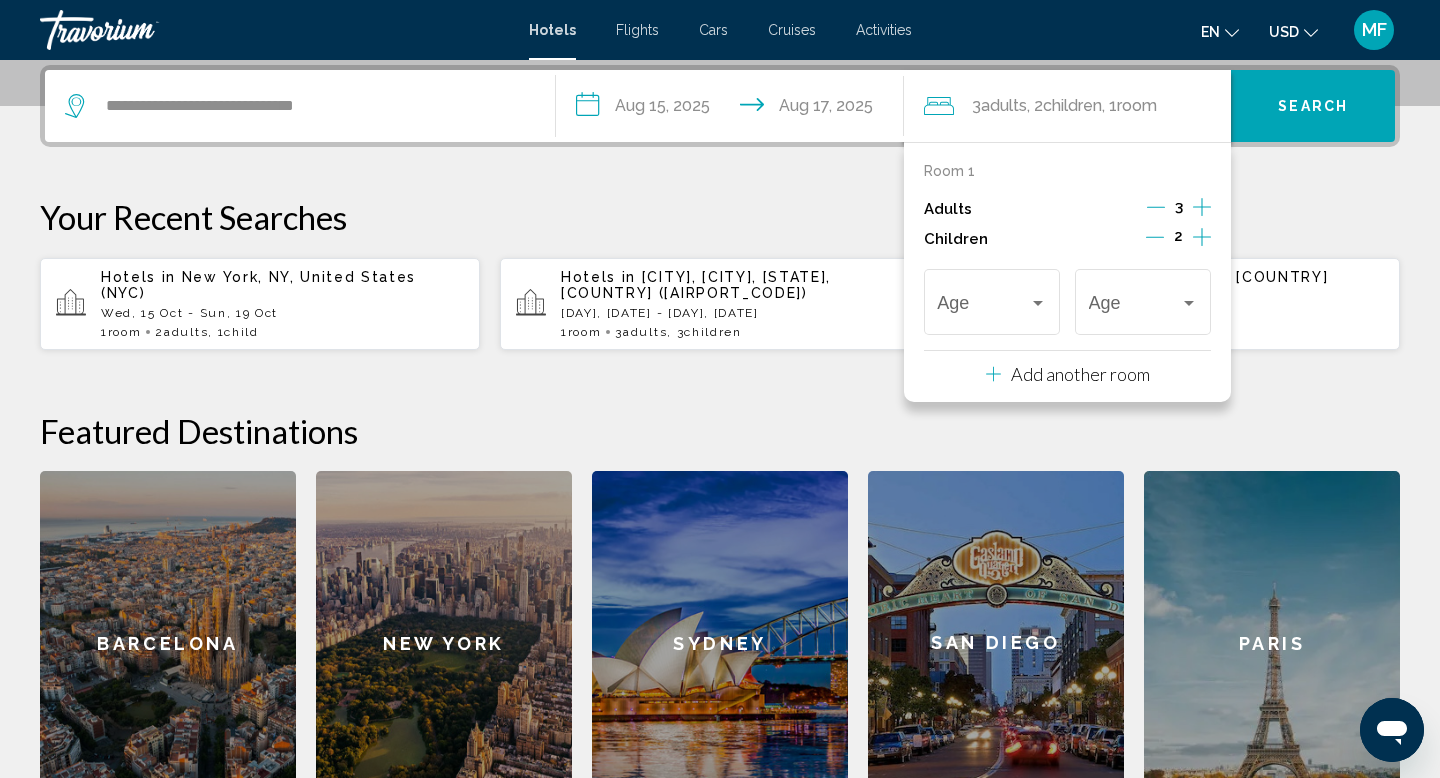 click 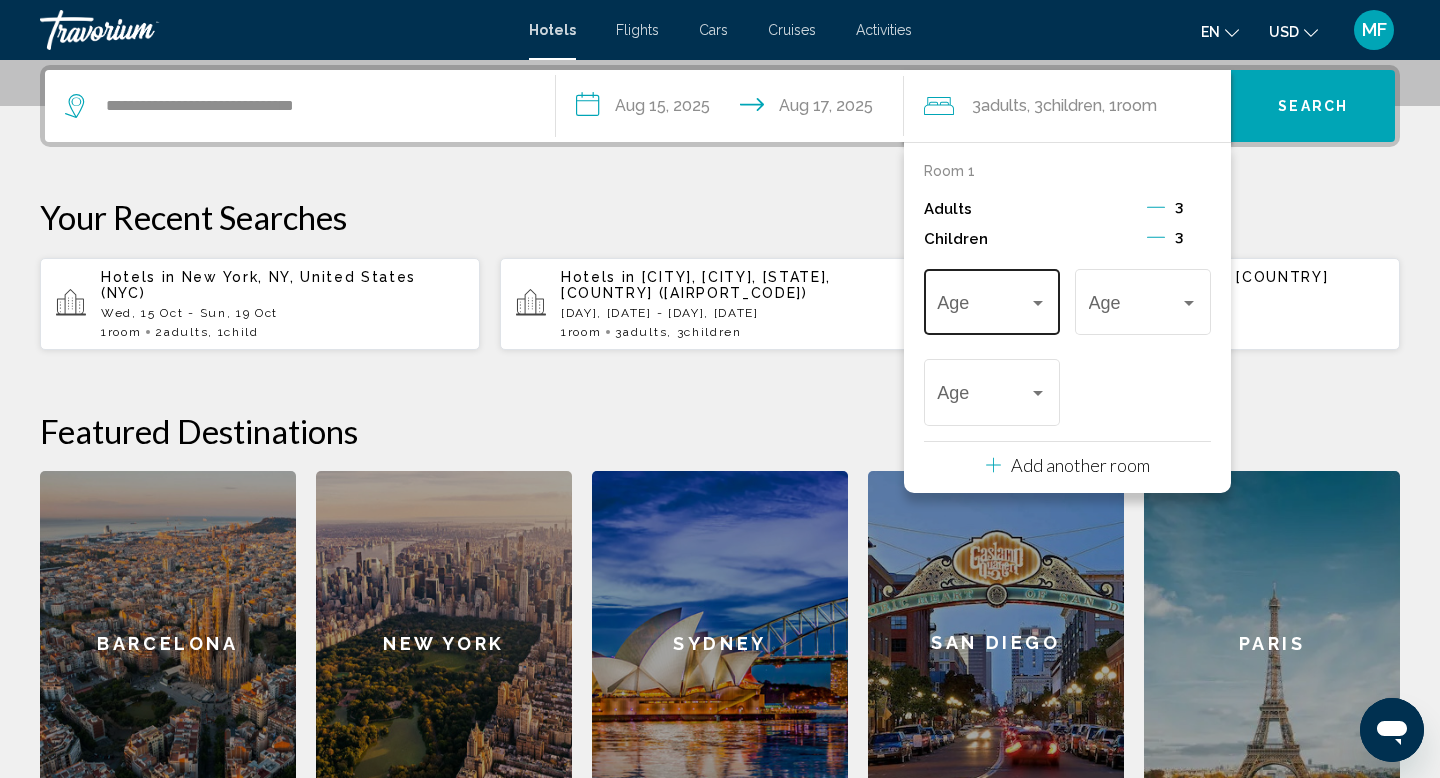 click on "Age" at bounding box center (991, 299) 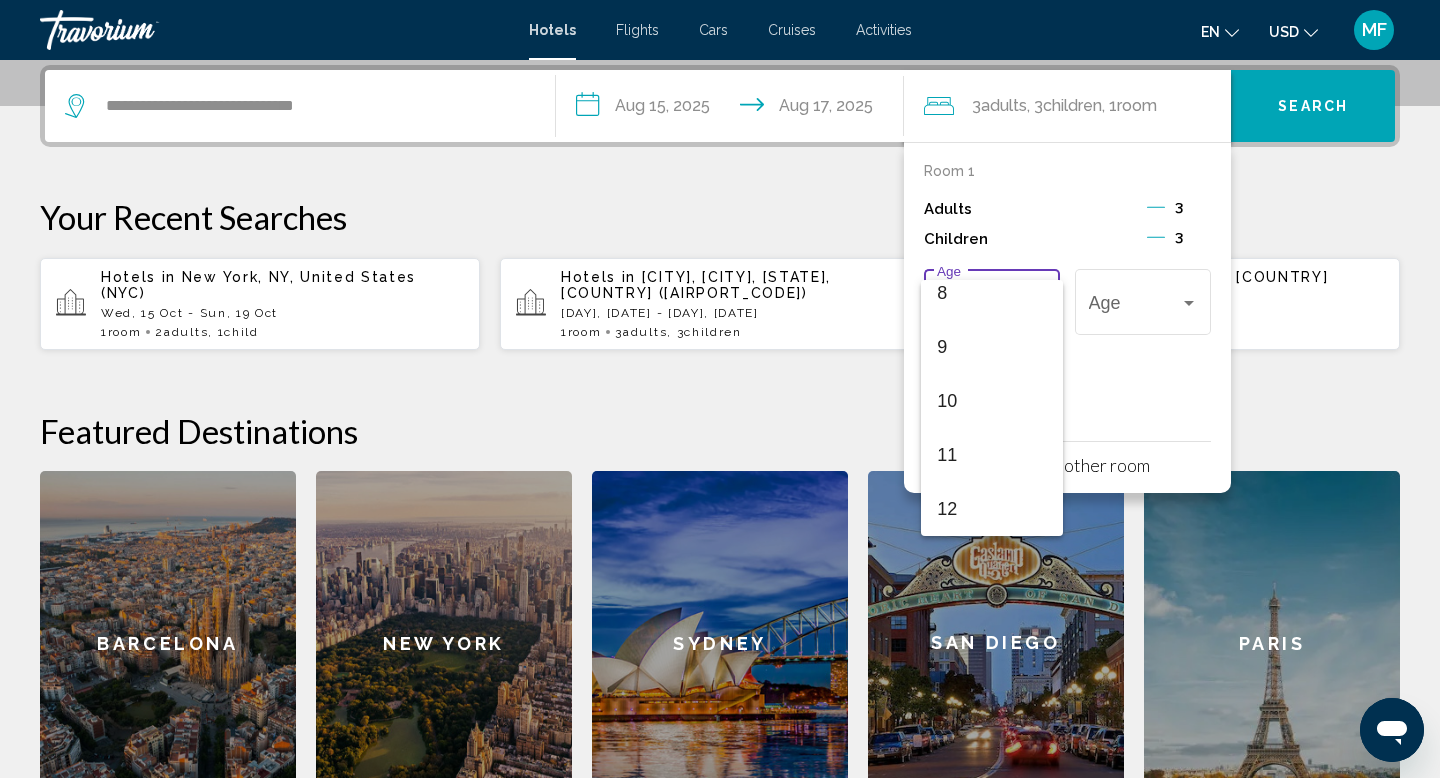 scroll, scrollTop: 500, scrollLeft: 0, axis: vertical 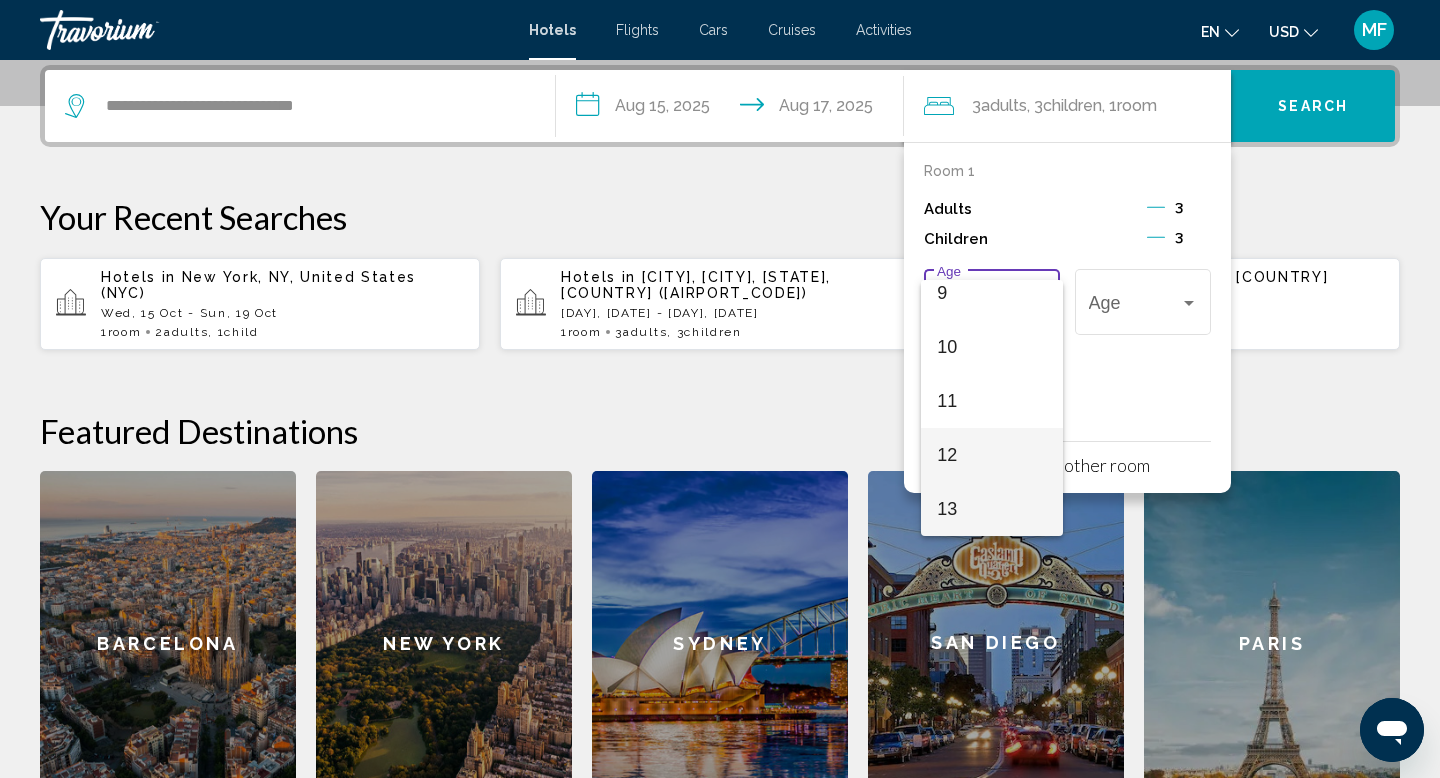click on "12" at bounding box center (991, 455) 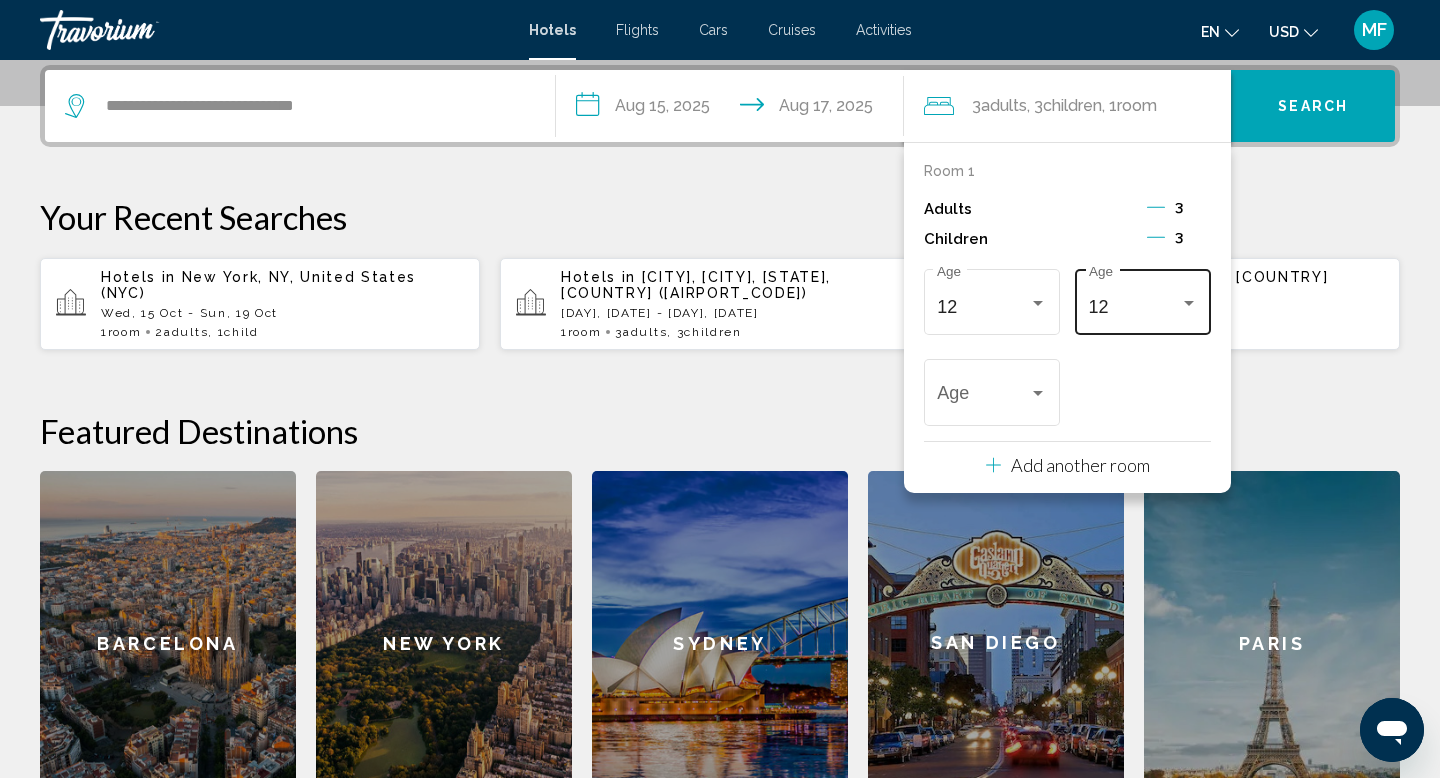 click on "12 Age" at bounding box center (1143, 299) 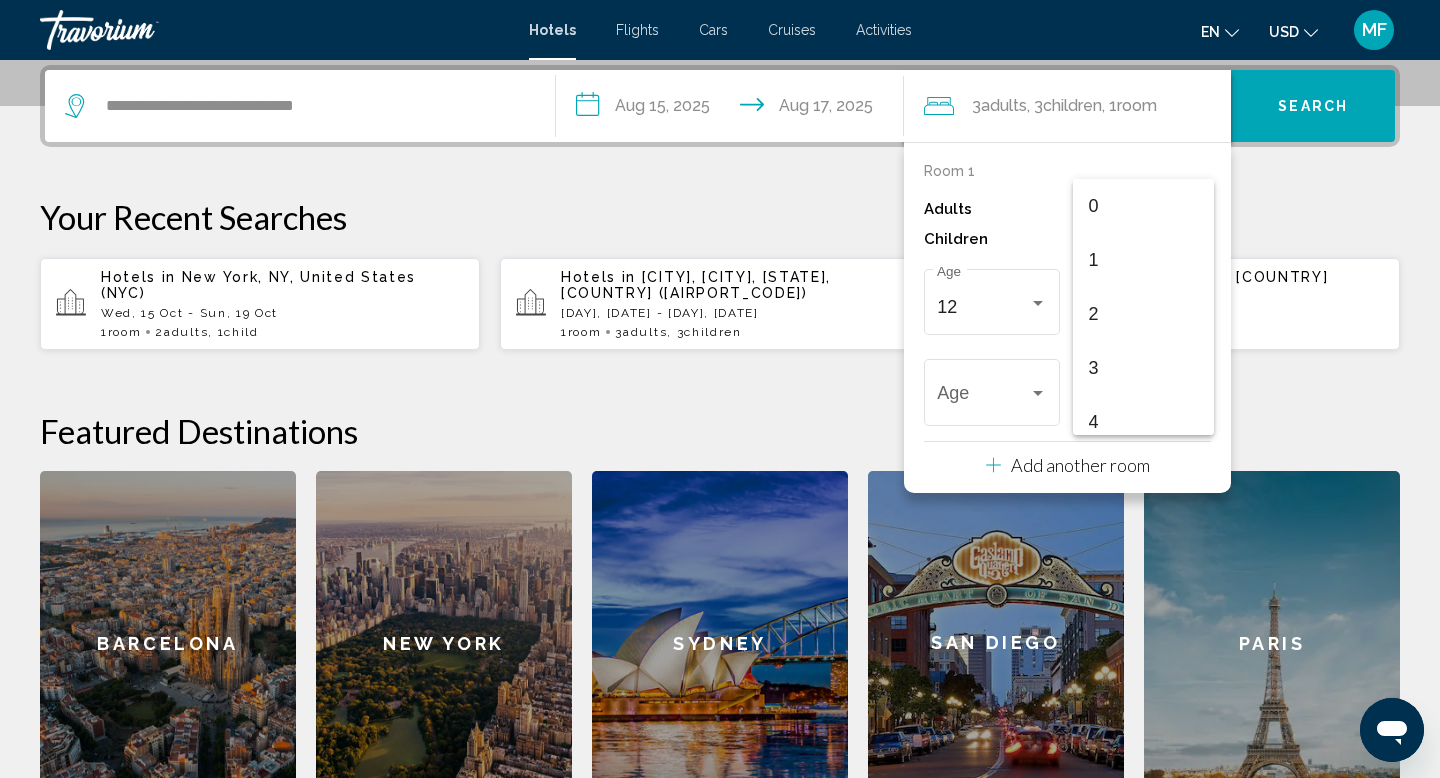 scroll, scrollTop: 547, scrollLeft: 0, axis: vertical 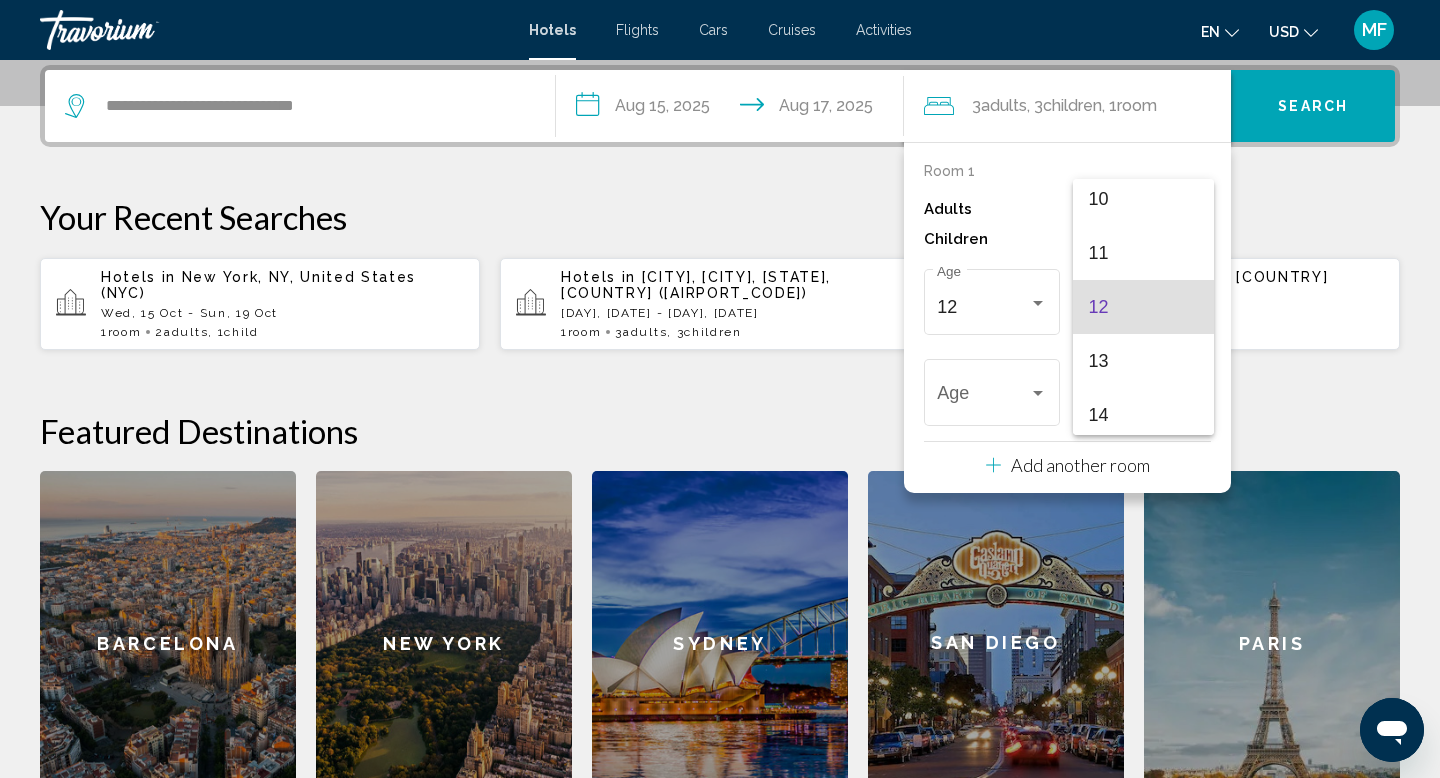 click on "12" at bounding box center (1143, 307) 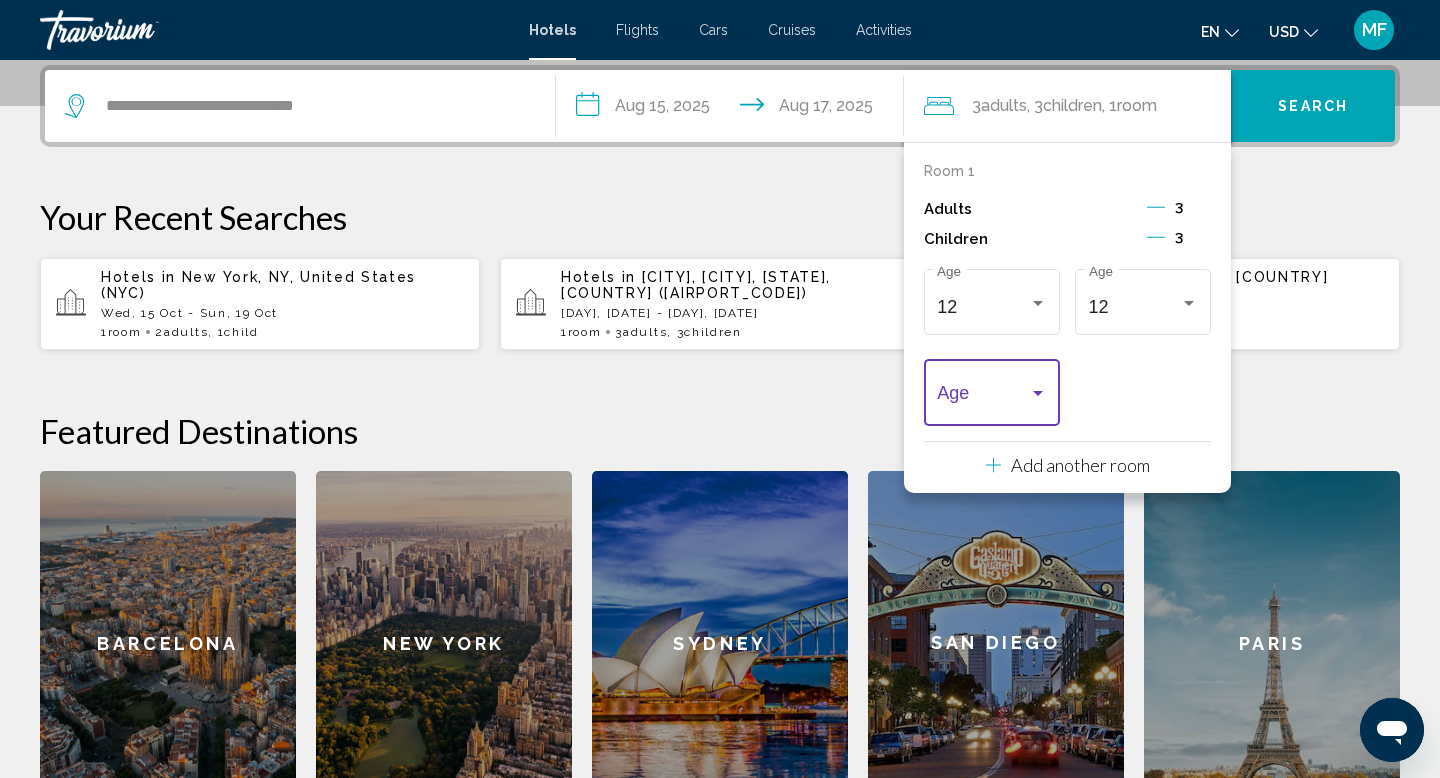 click at bounding box center (1038, 394) 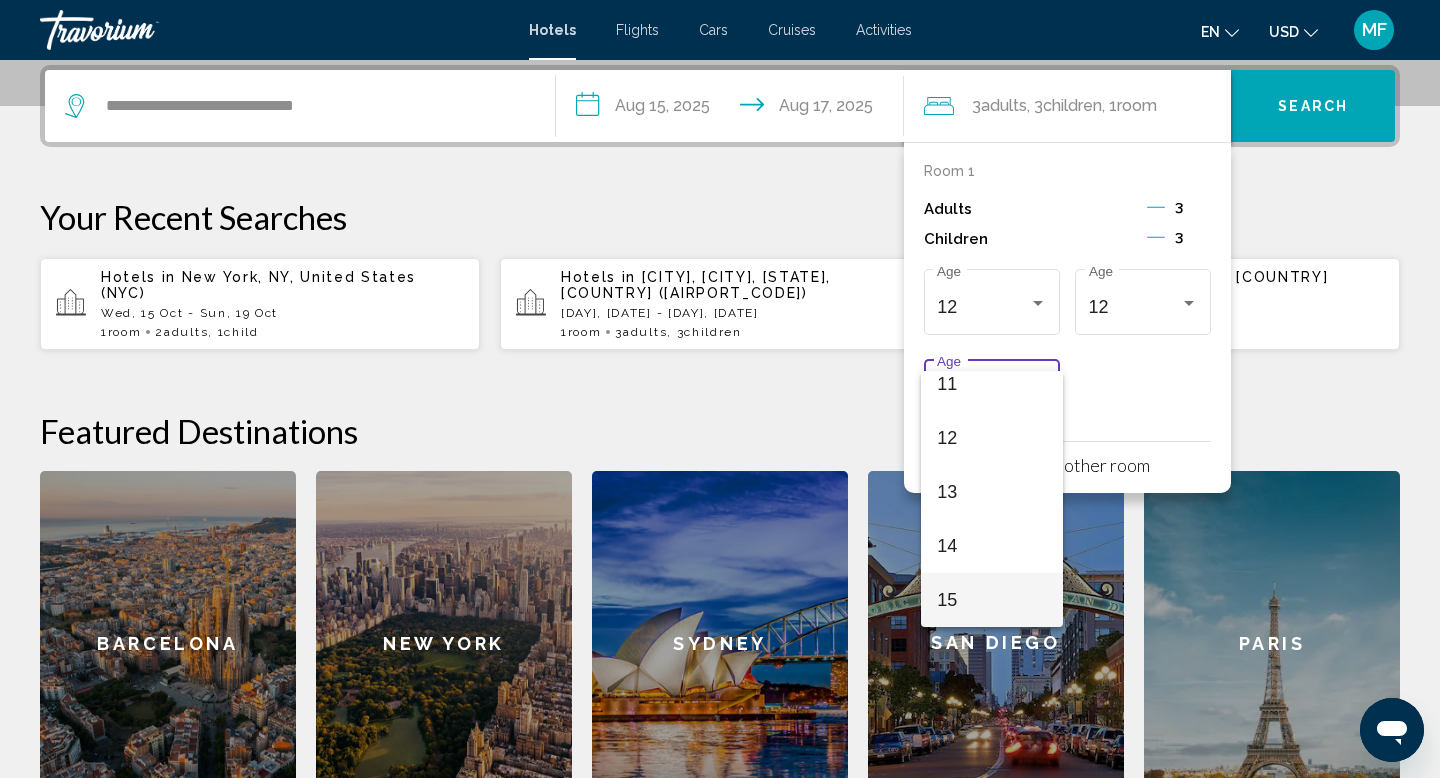 scroll, scrollTop: 716, scrollLeft: 0, axis: vertical 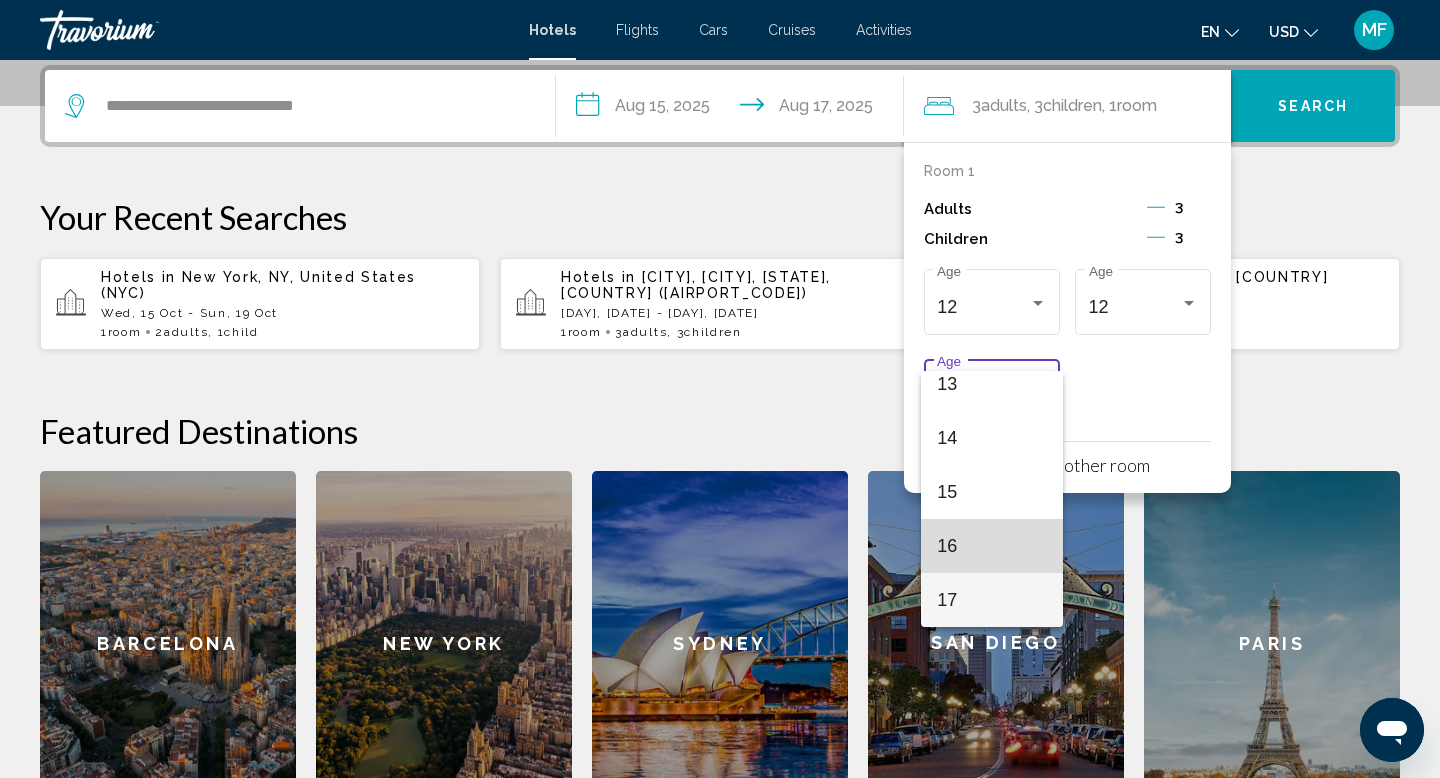 click on "16" at bounding box center (991, 546) 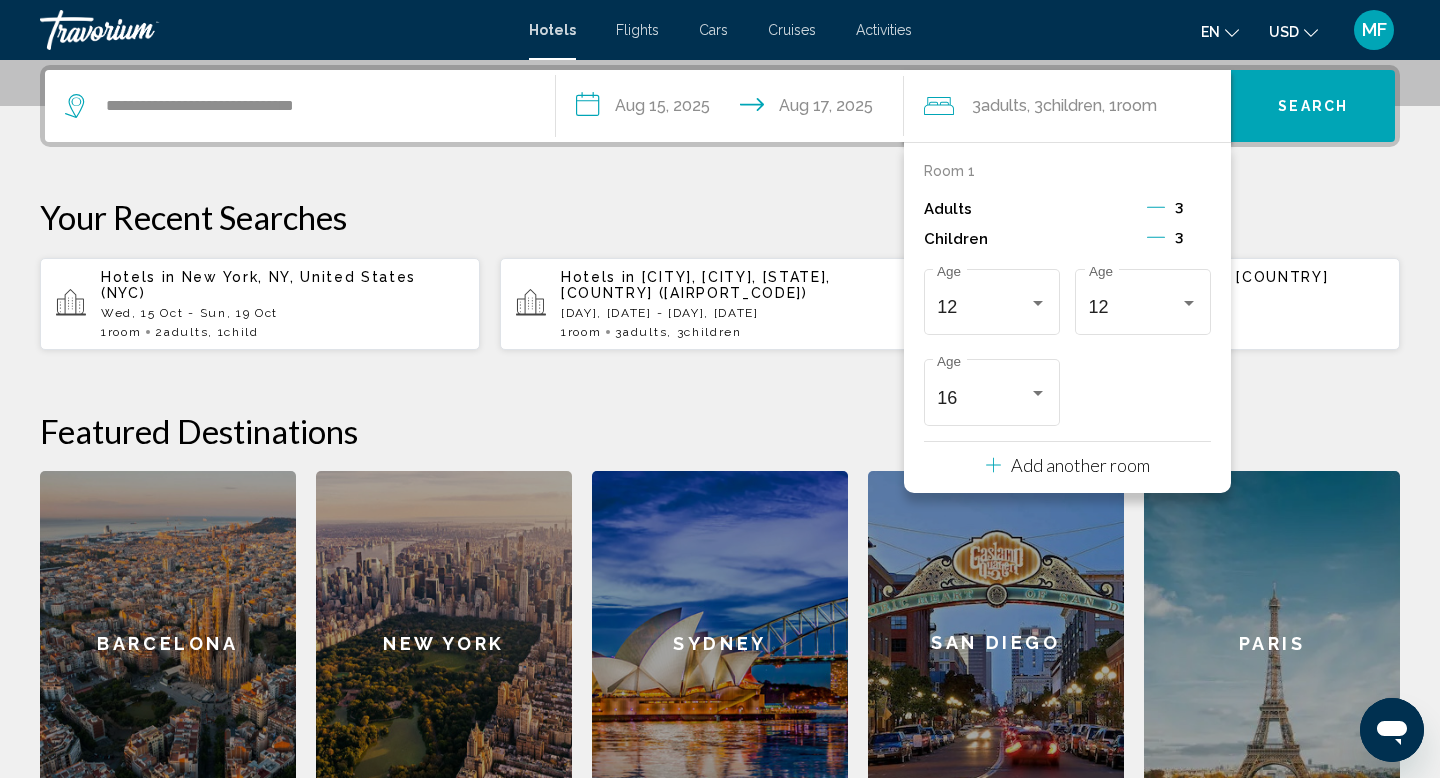 click on "Search" at bounding box center [1313, 107] 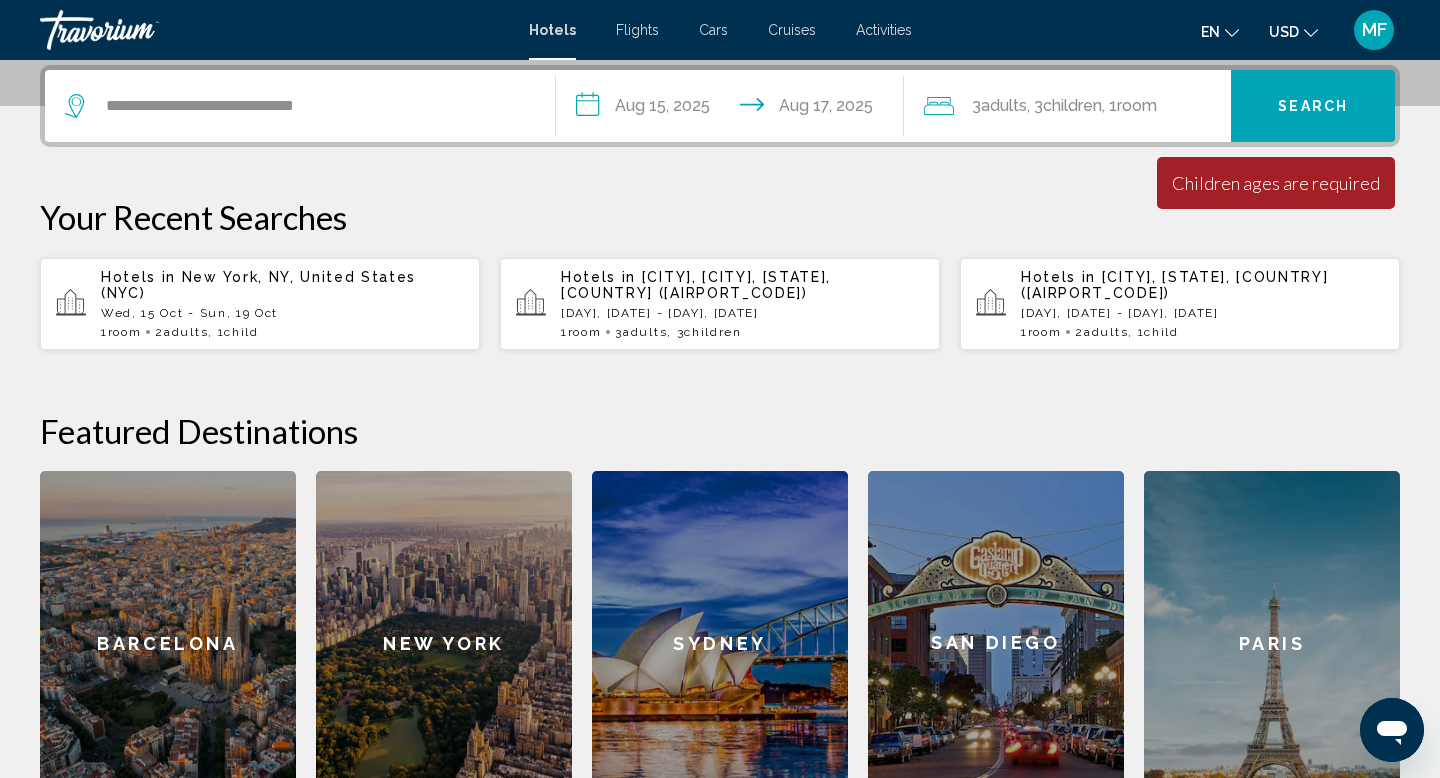 click on "Room" 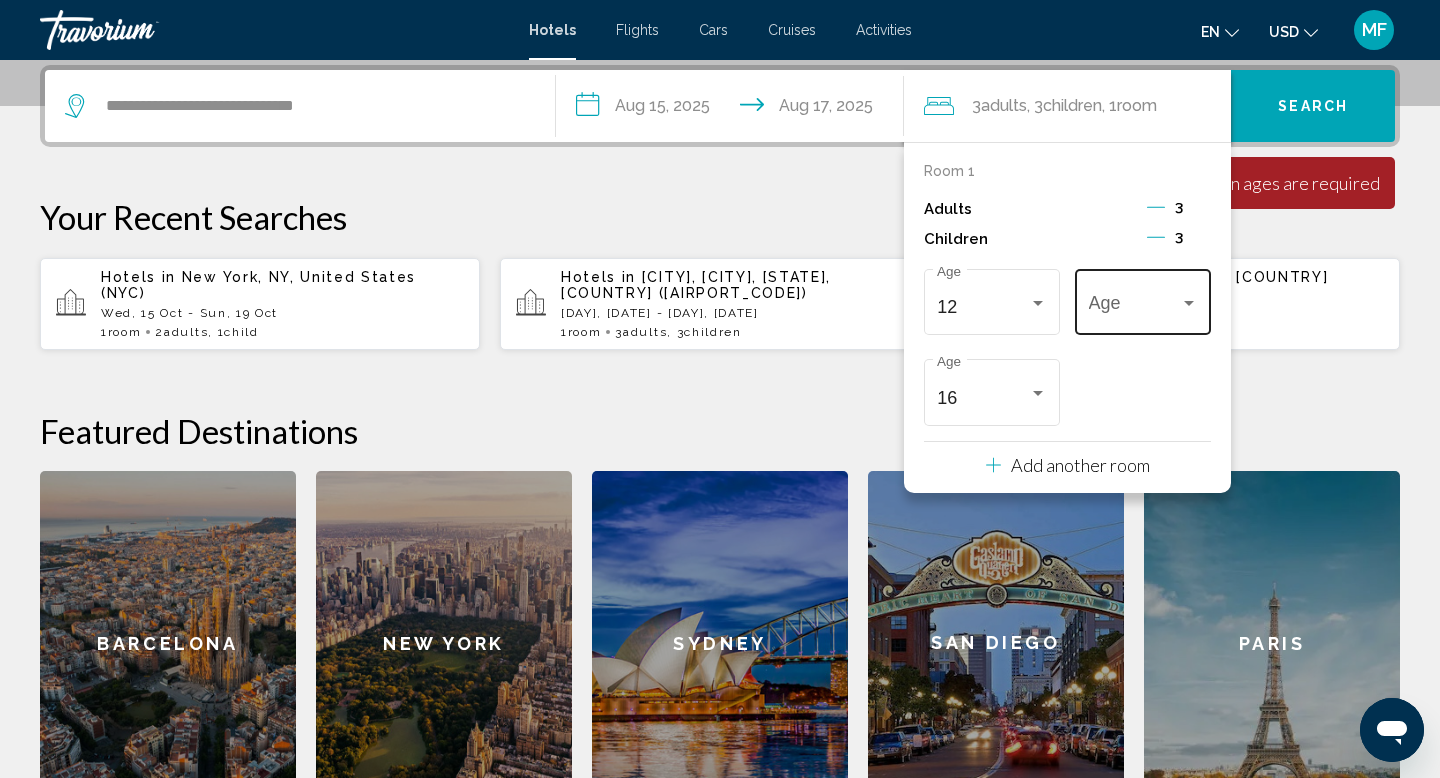 click at bounding box center [1134, 307] 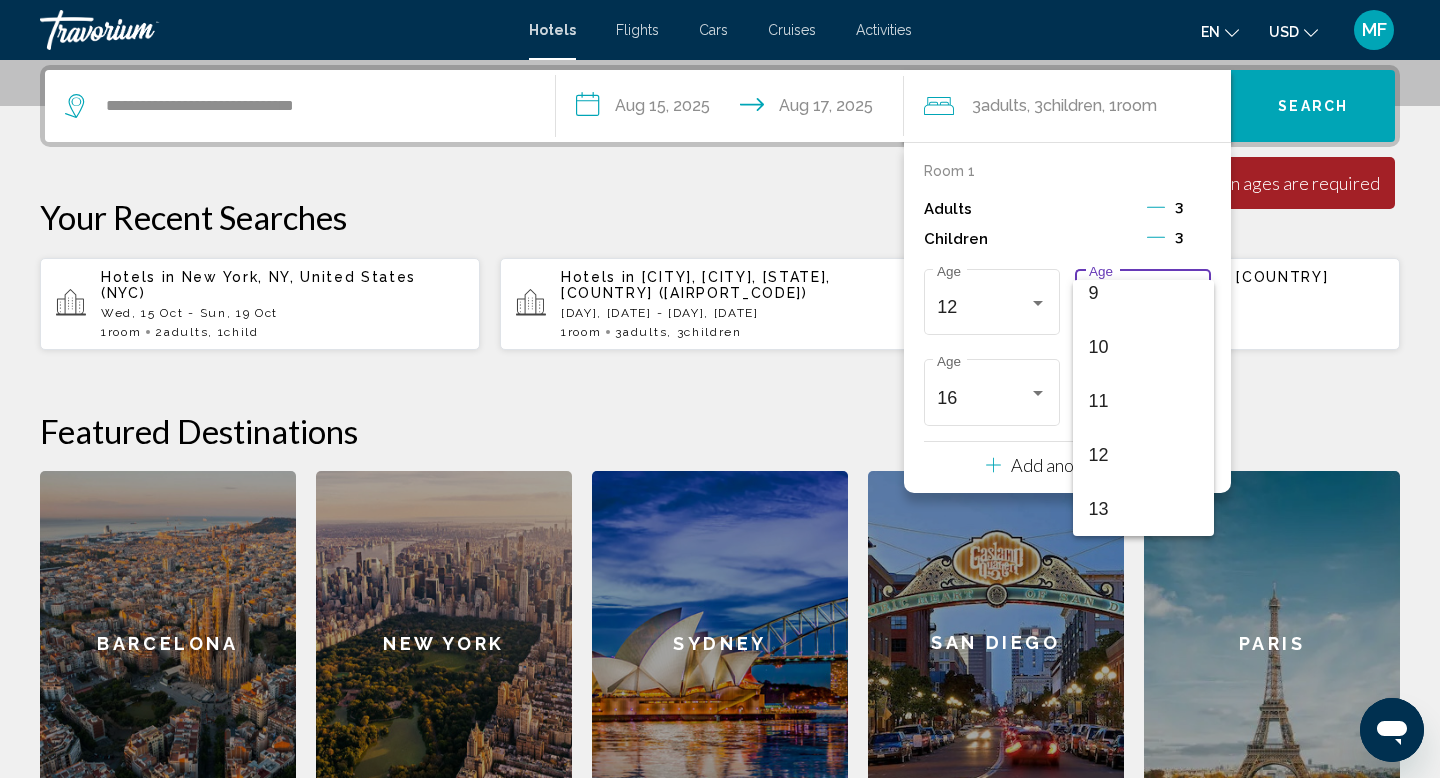 scroll, scrollTop: 554, scrollLeft: 0, axis: vertical 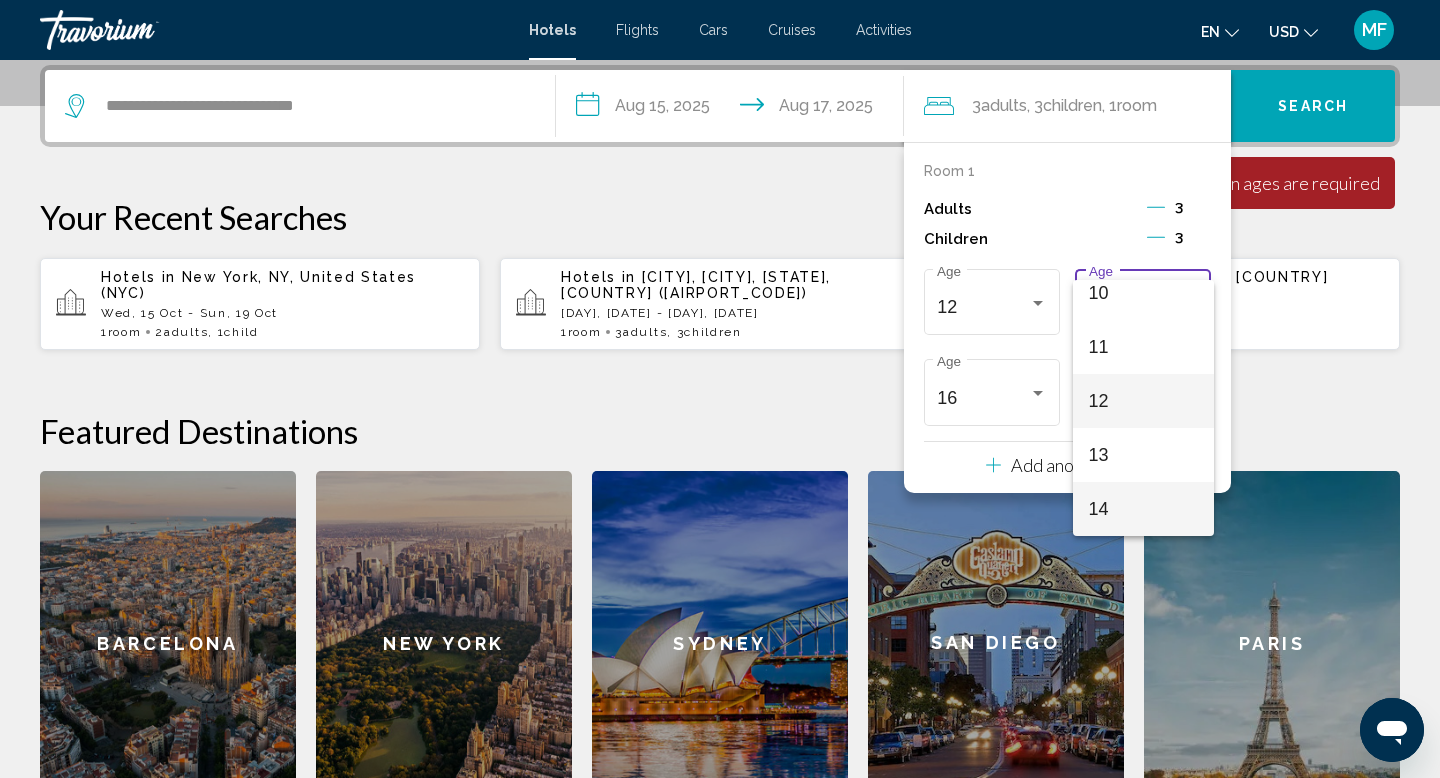 click on "12" at bounding box center (1143, 401) 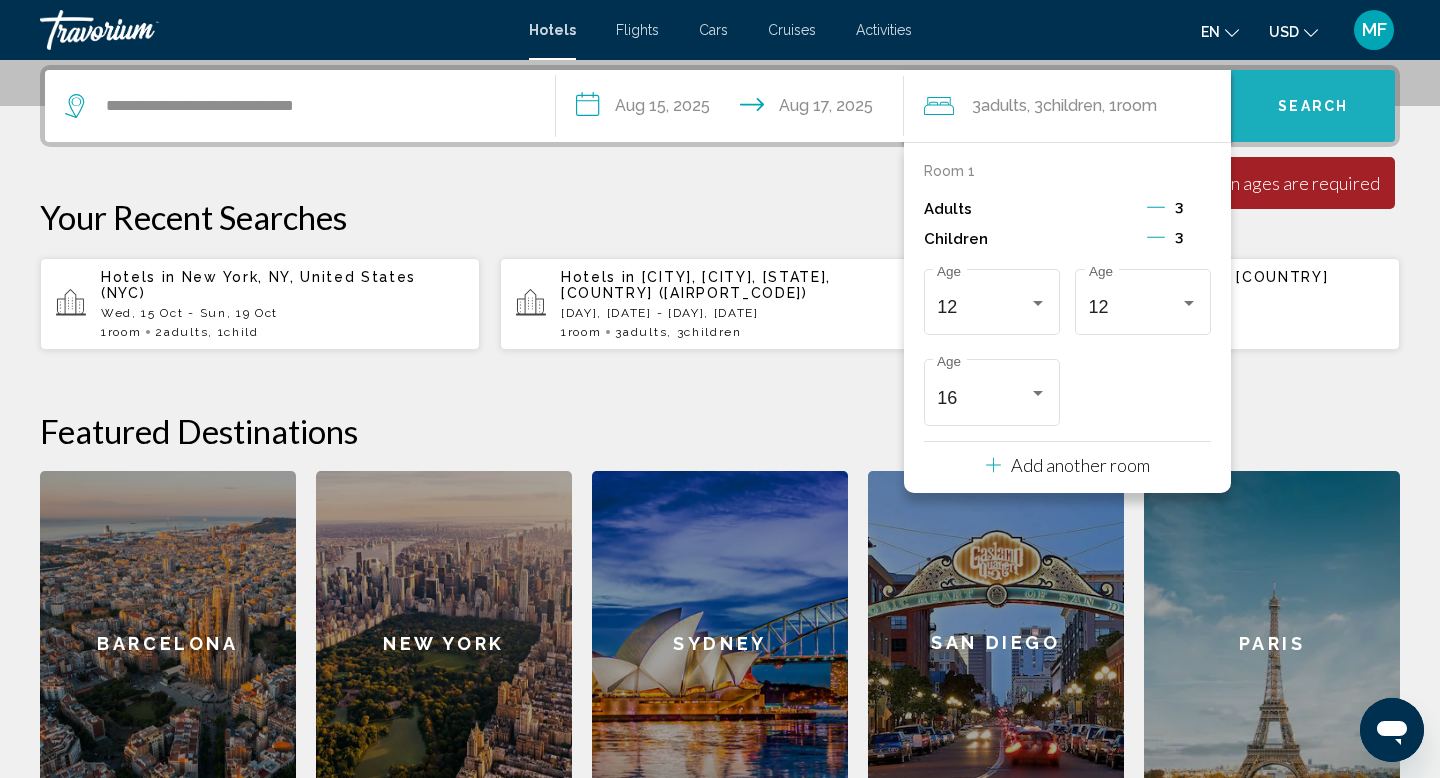 click on "Search" at bounding box center [1313, 106] 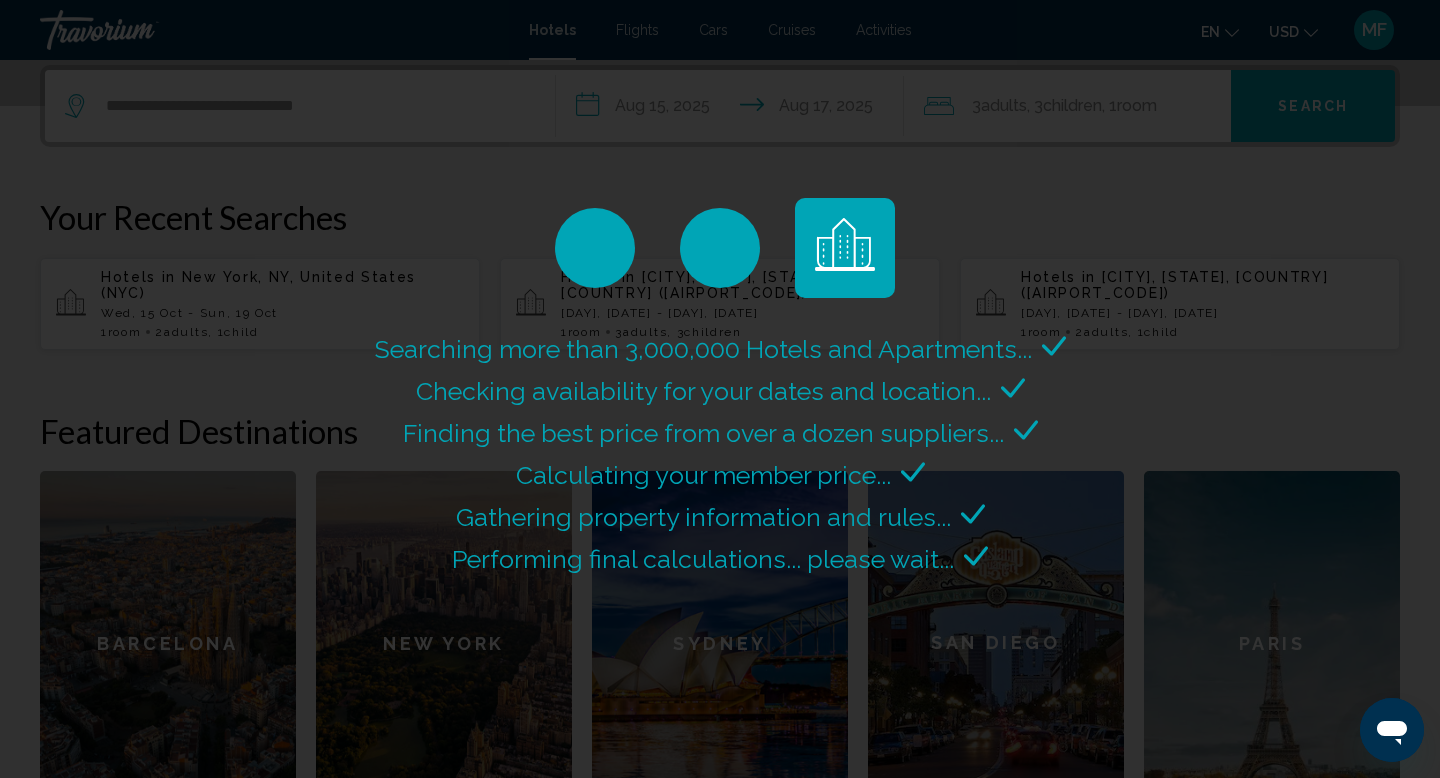 scroll, scrollTop: 0, scrollLeft: 0, axis: both 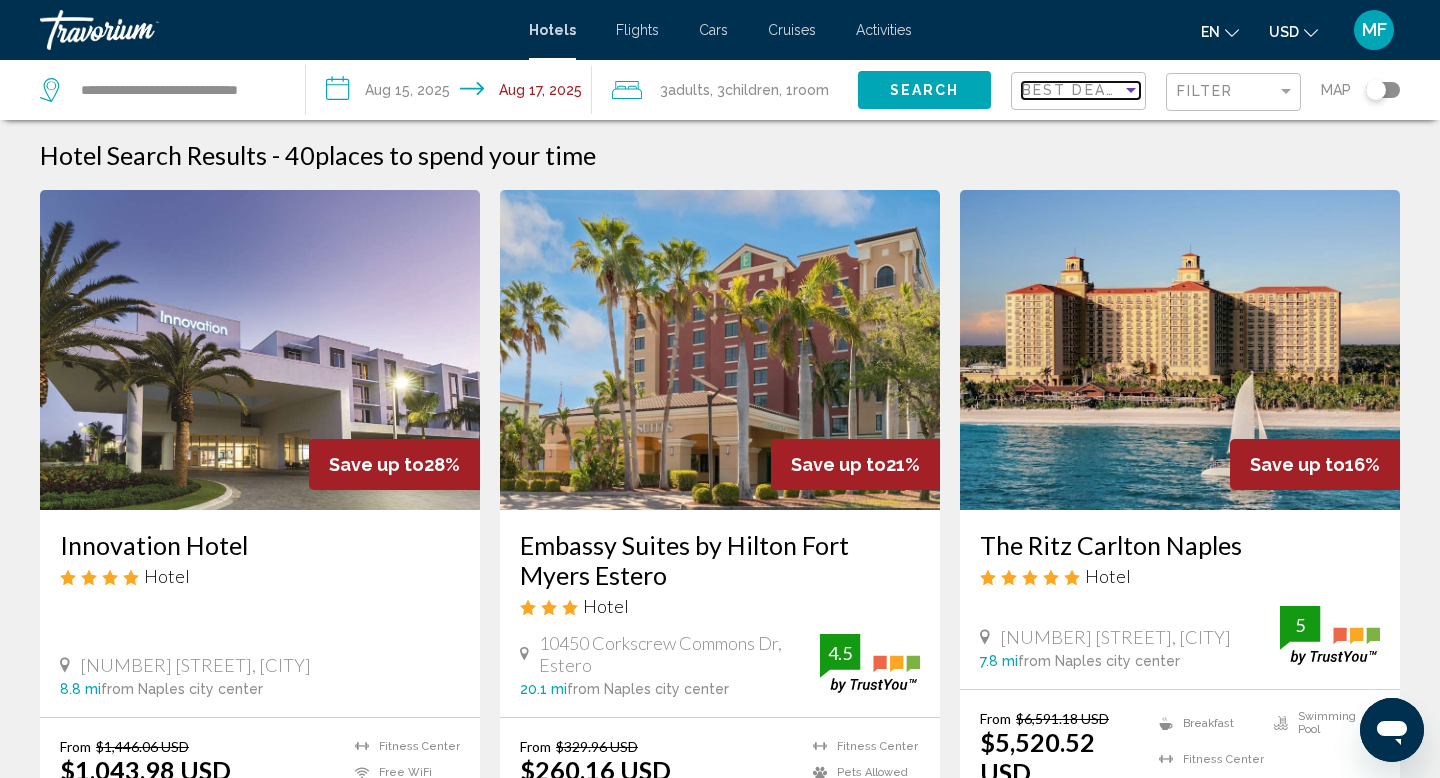 click at bounding box center (1131, 90) 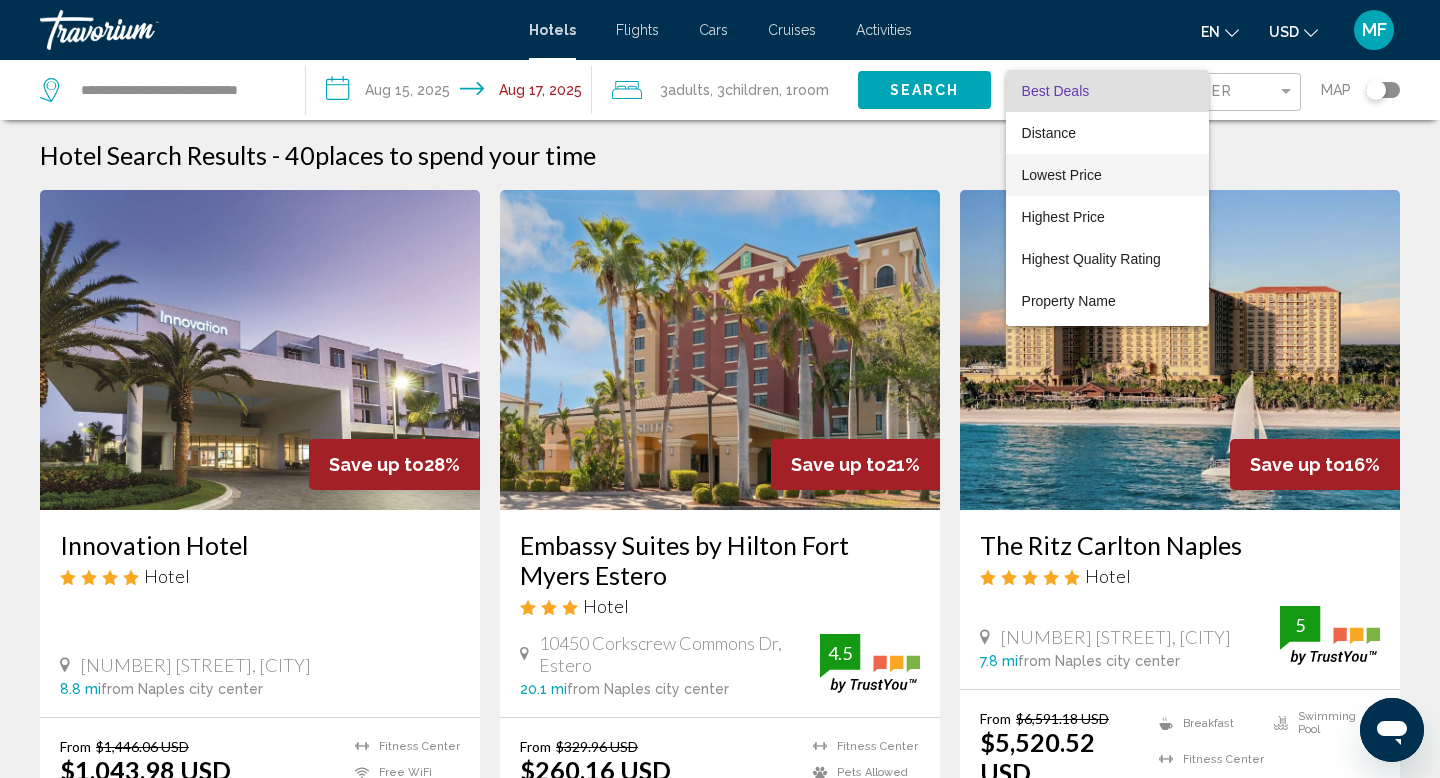 click on "Lowest Price" at bounding box center [1062, 175] 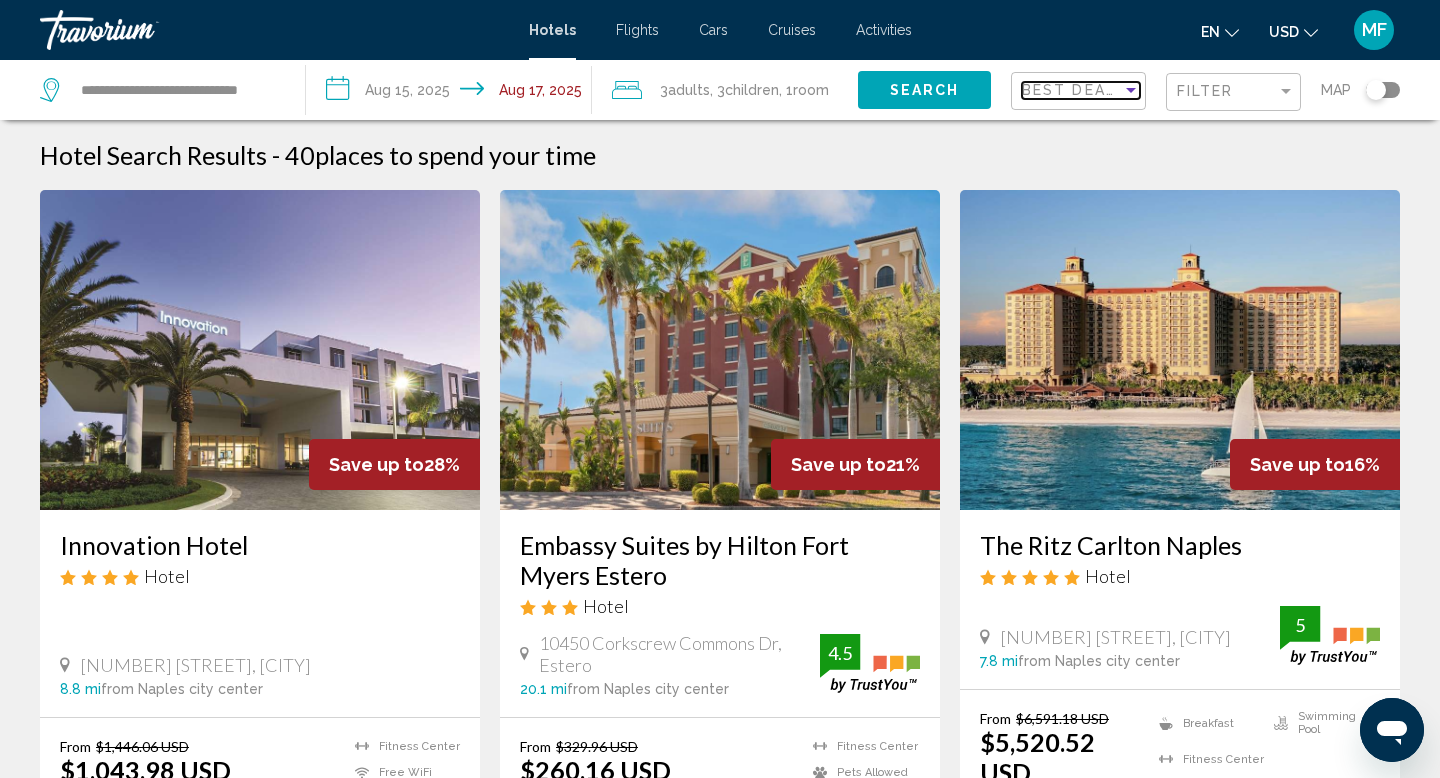 click at bounding box center [1131, 90] 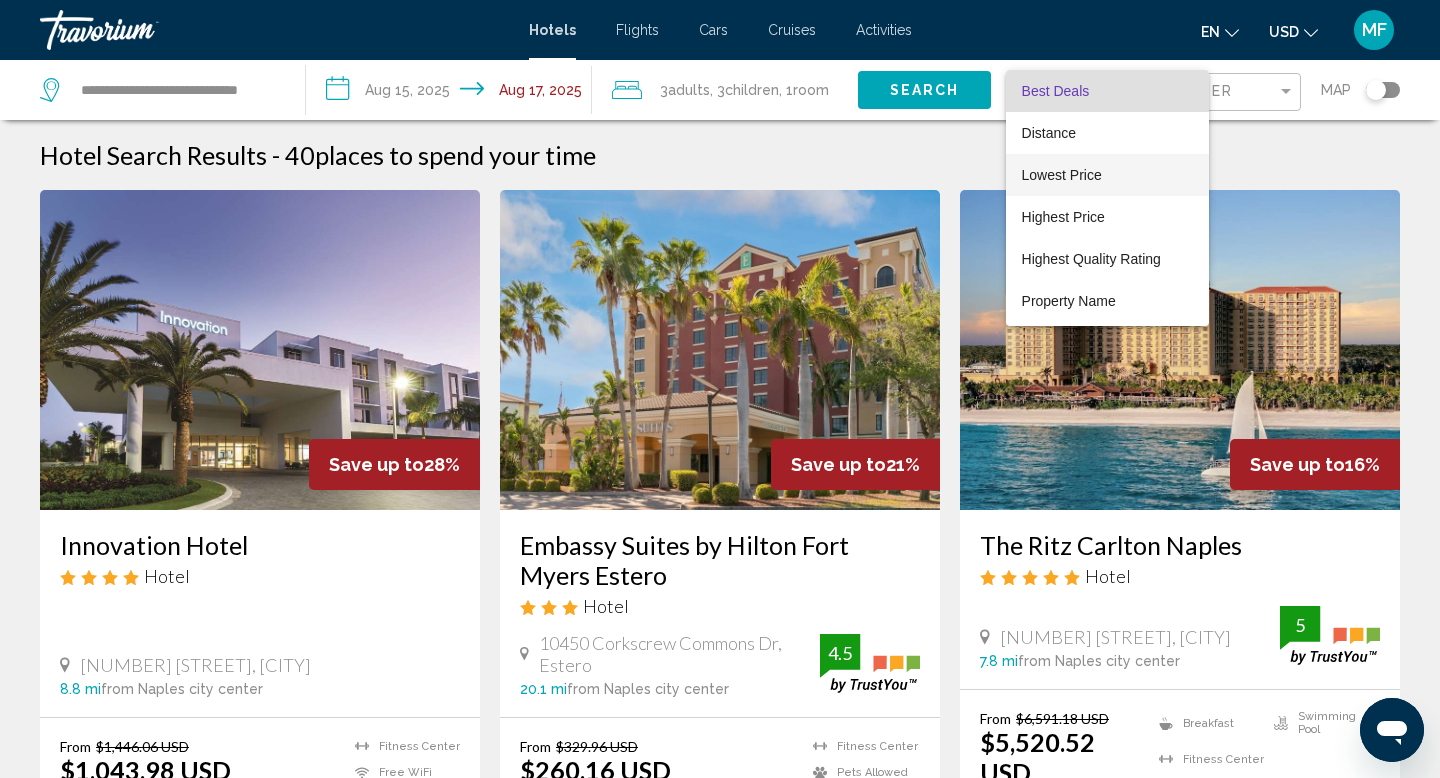 click on "Lowest Price" at bounding box center (1062, 175) 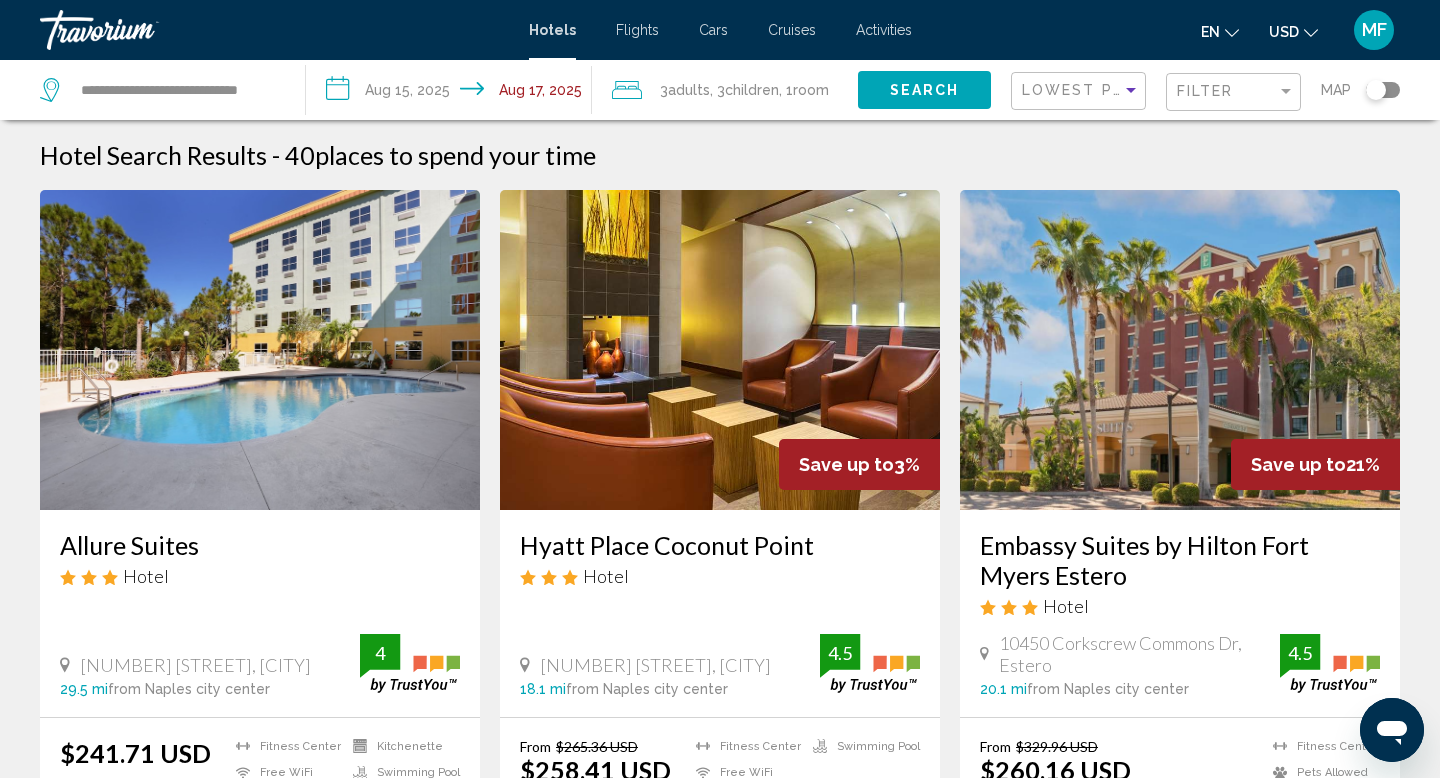 click on "Hotel Search Results  -  40  places to spend your time  [HOTEL NAME]
Hotel
[NUMBER] [STREET], [CITY] 29.5 mi  from [CITY] city center from hotel 4 $[PRICE] USD
Fitness Center
Free WiFi
Kitchenette
Kitchenette
Swimming Pool  4 Select Room Save up to  3% [HOTEL NAME]
Hotel
[NUMBER] [STREET], [CITY] 18.1 mi  from [CITY] city center from hotel 4.5 From $[PRICE] USD $[PRICE] USD  You save  $[PRICE] USD  4.5 5" at bounding box center [720, 1674] 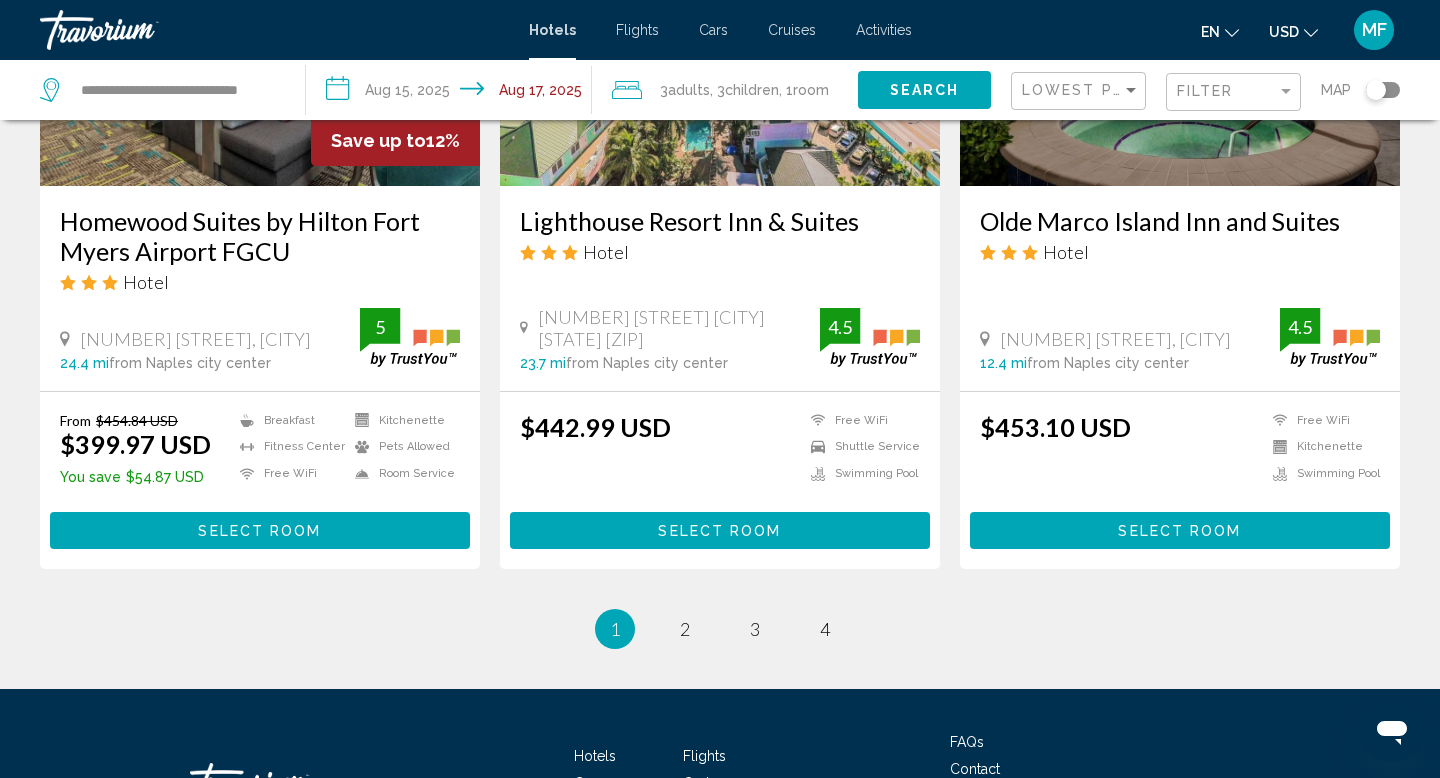 scroll, scrollTop: 2560, scrollLeft: 0, axis: vertical 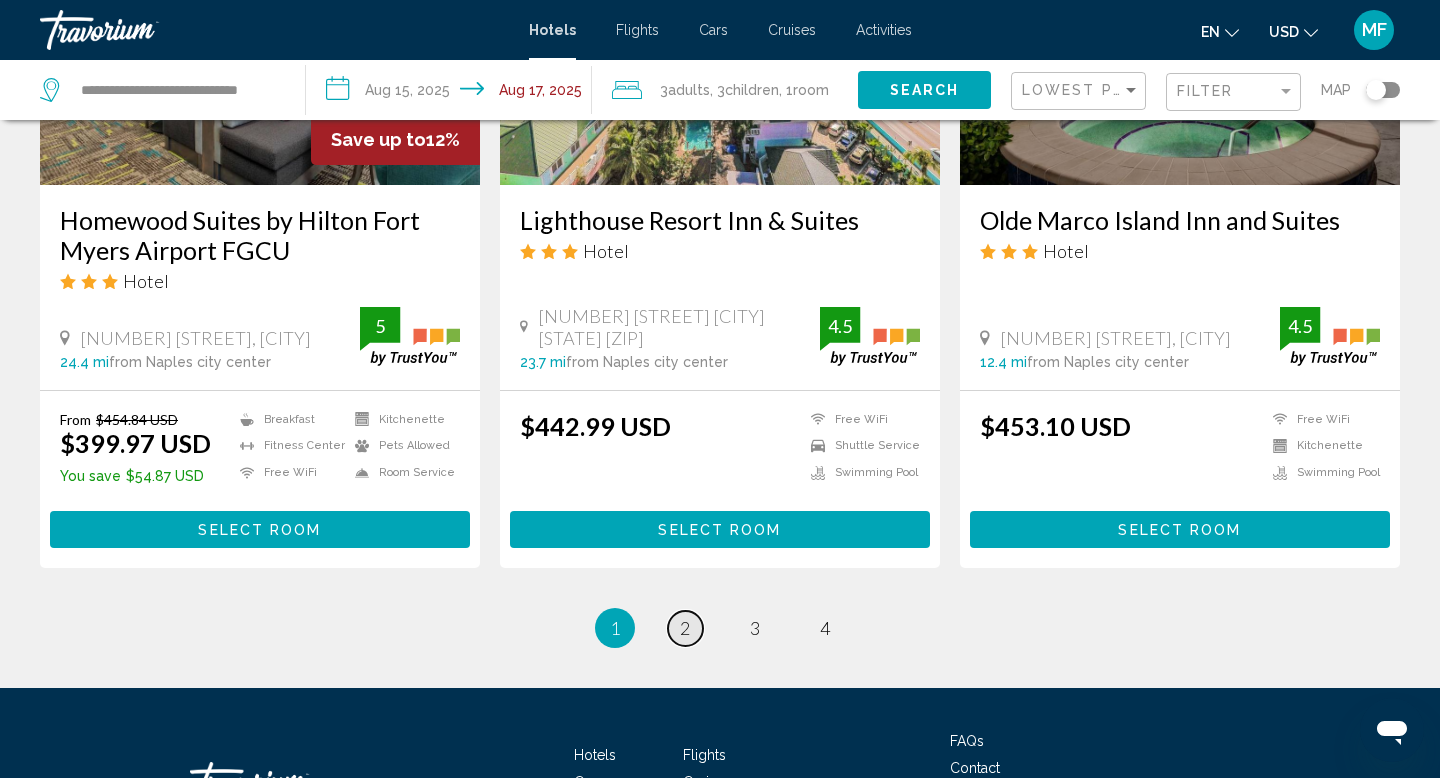 click on "2" at bounding box center [685, 628] 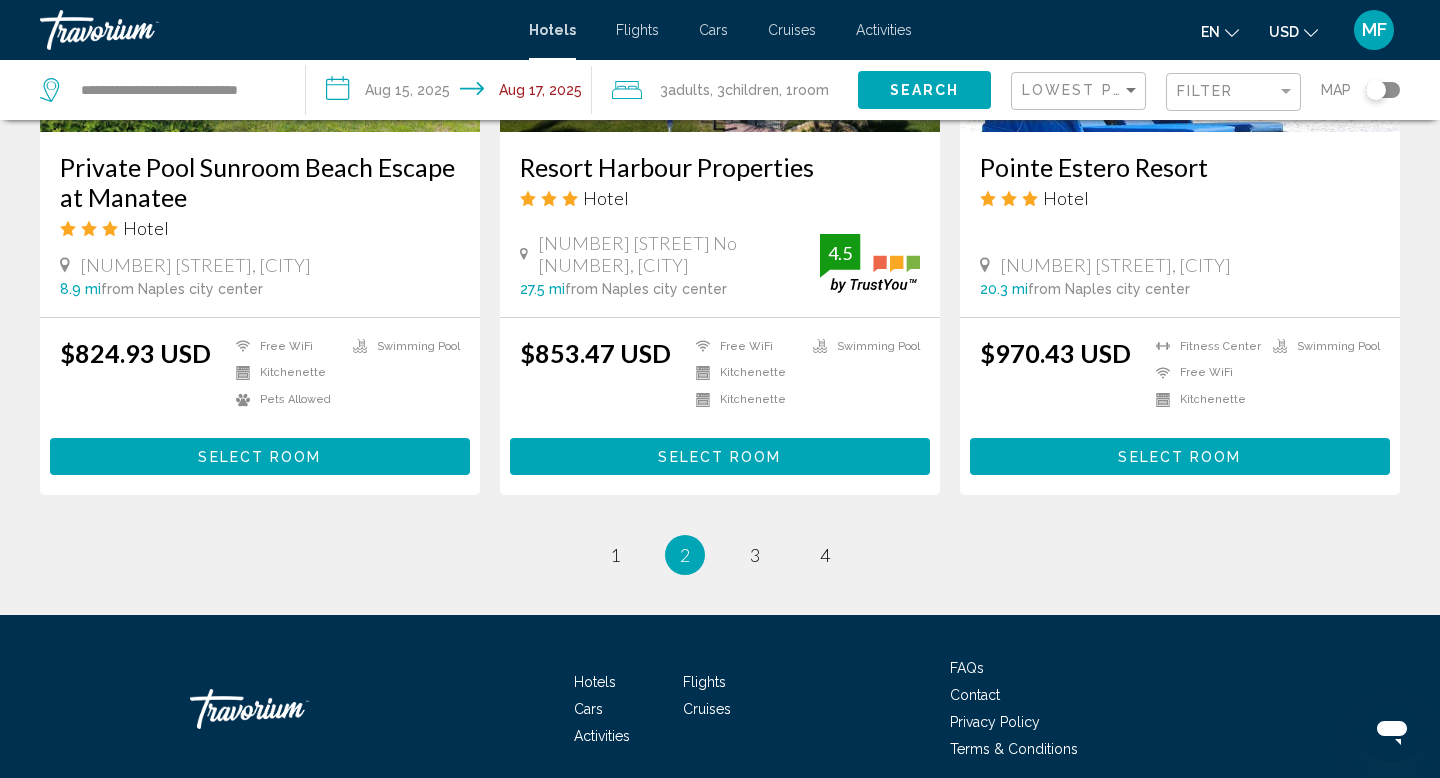 scroll, scrollTop: 2640, scrollLeft: 0, axis: vertical 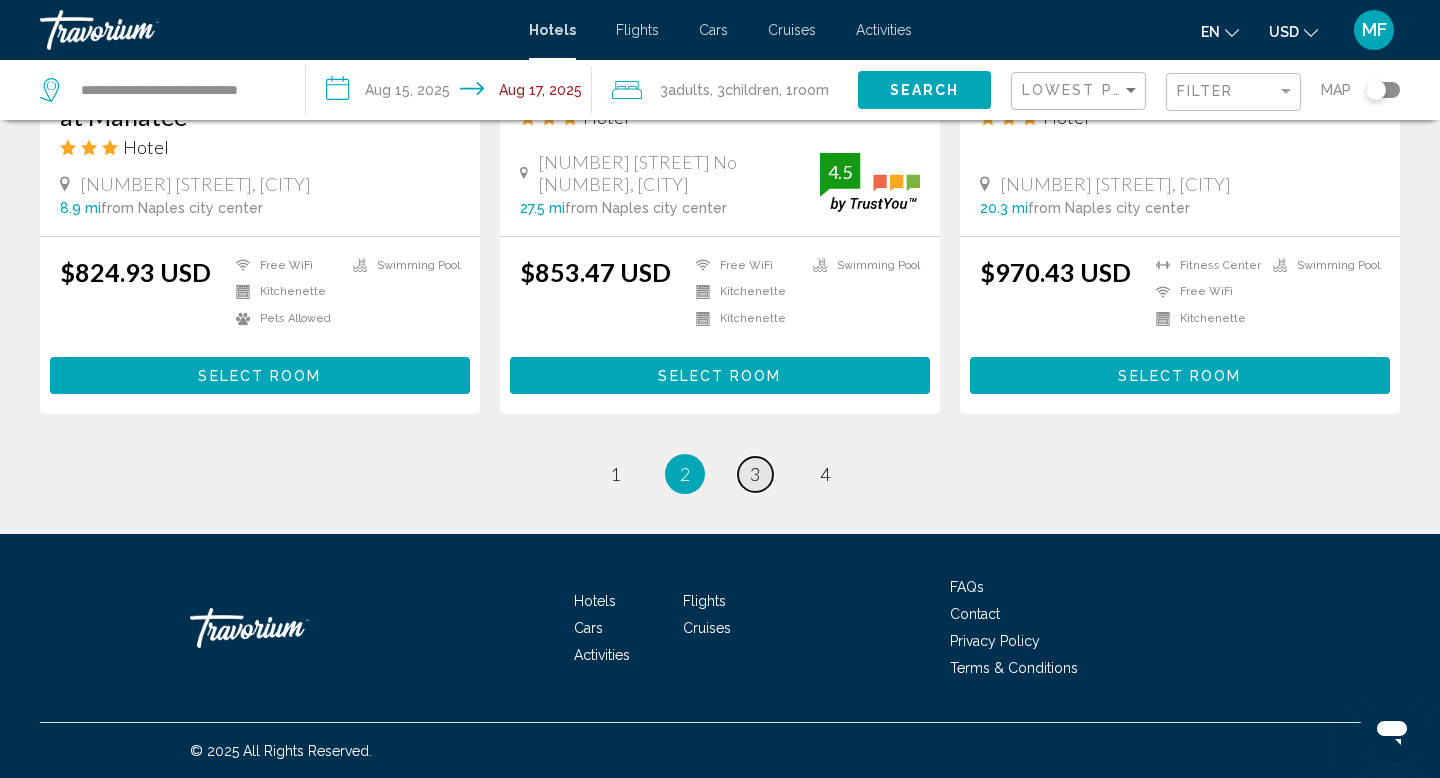 click on "3" at bounding box center (755, 474) 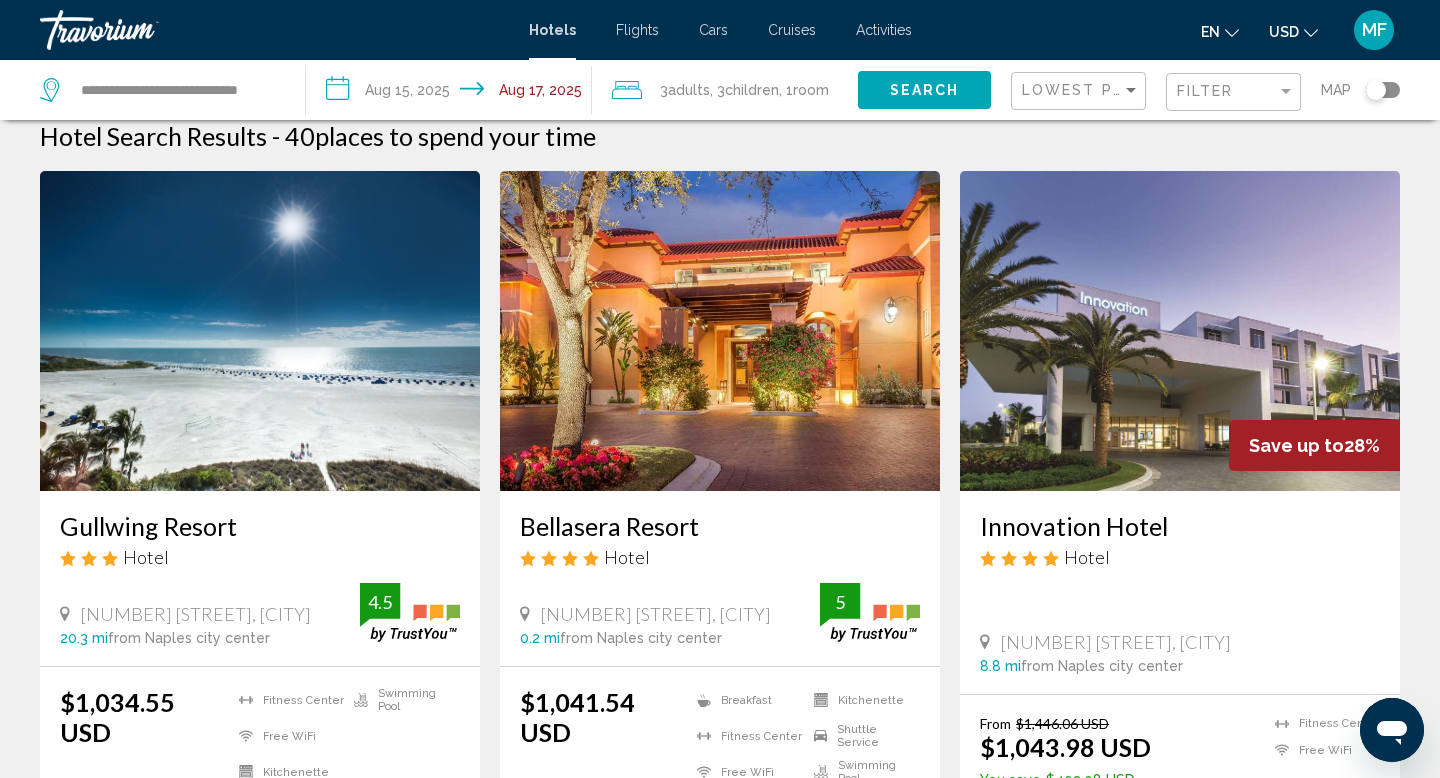 scroll, scrollTop: 0, scrollLeft: 0, axis: both 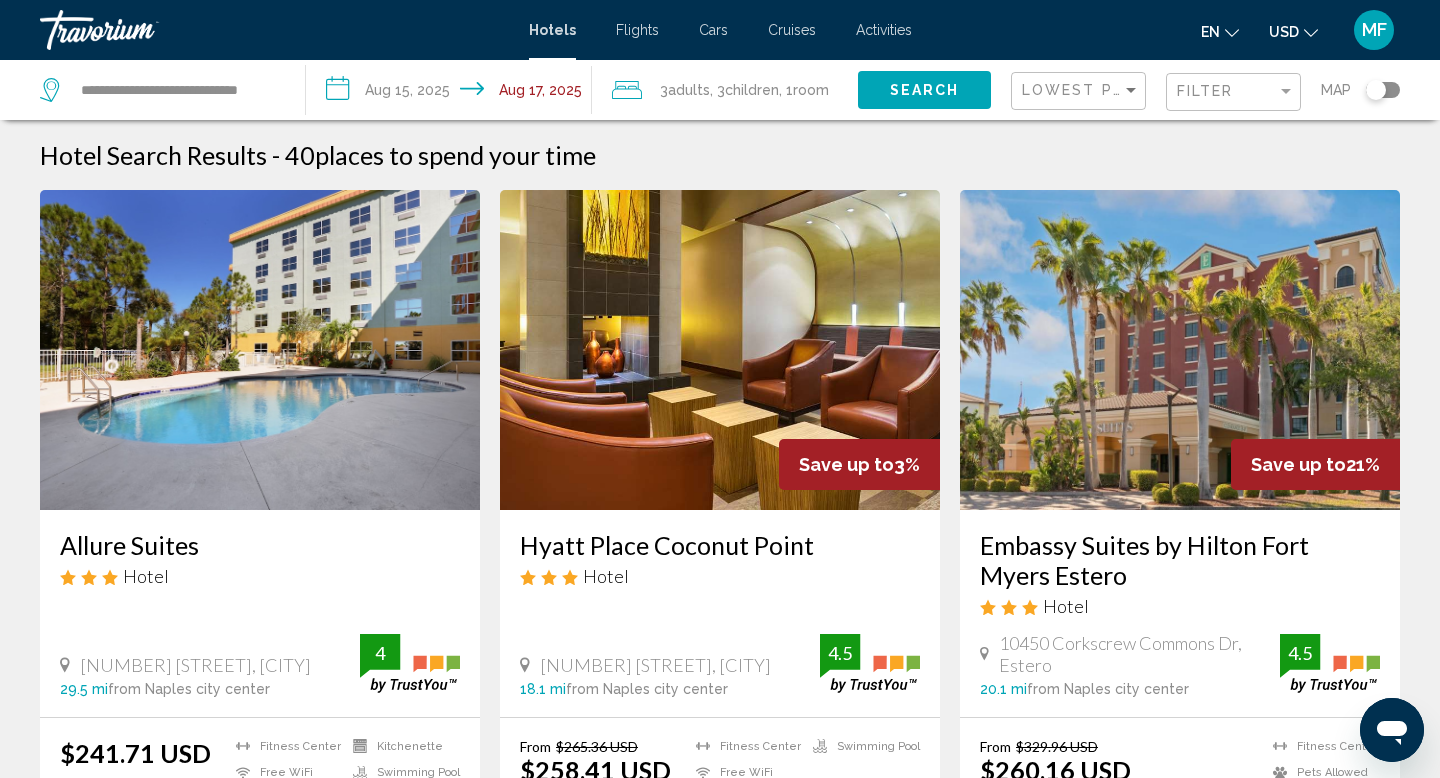 click at bounding box center [260, 350] 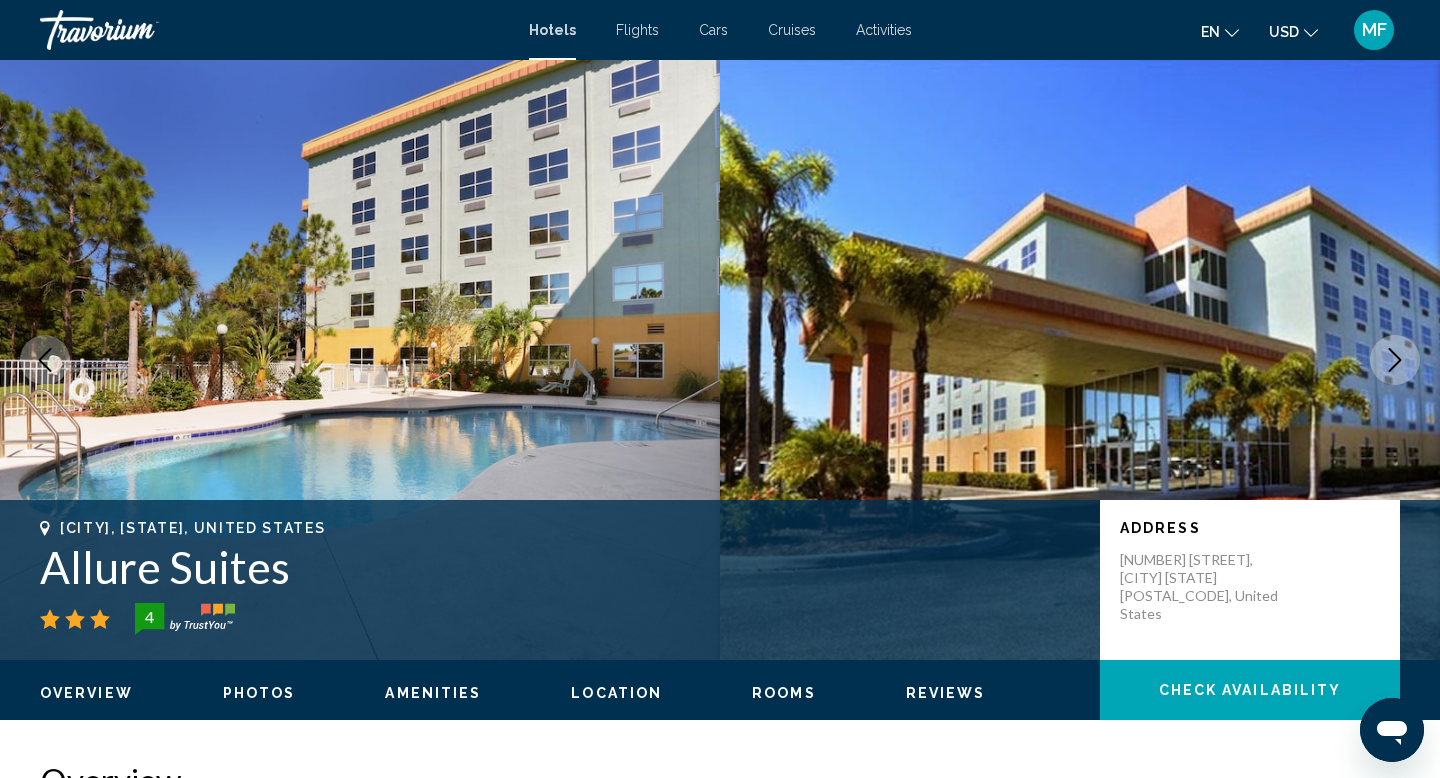 click at bounding box center (1395, 360) 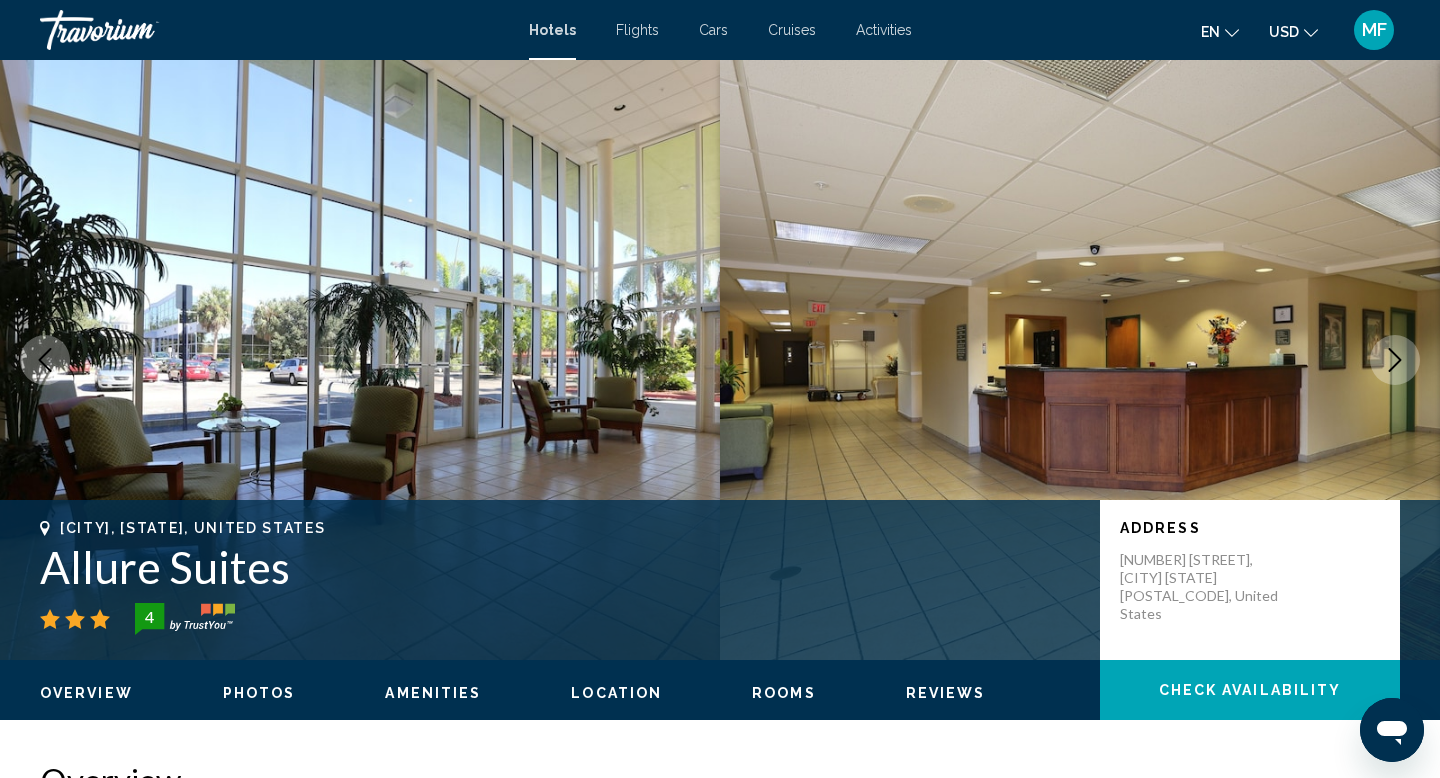 click at bounding box center (1395, 360) 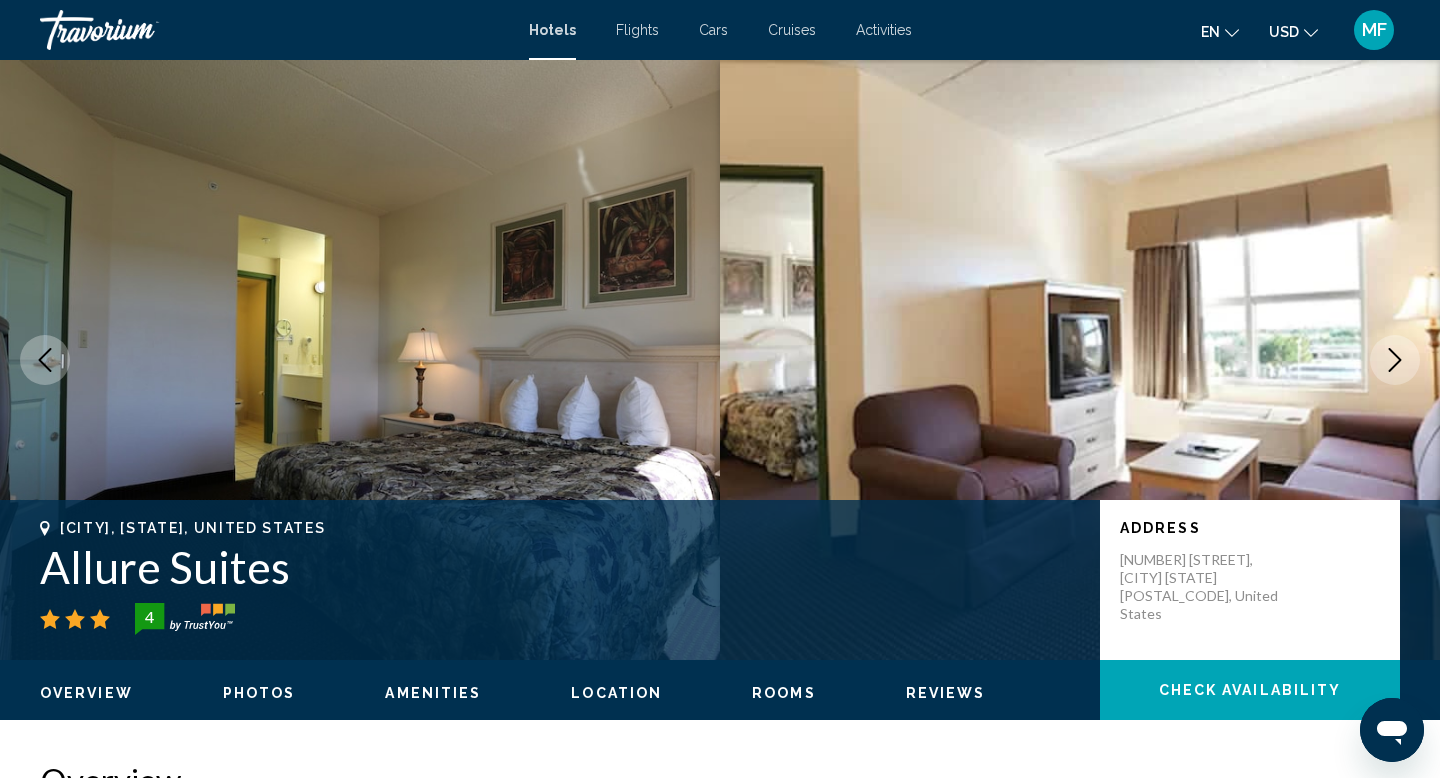 click at bounding box center (1395, 360) 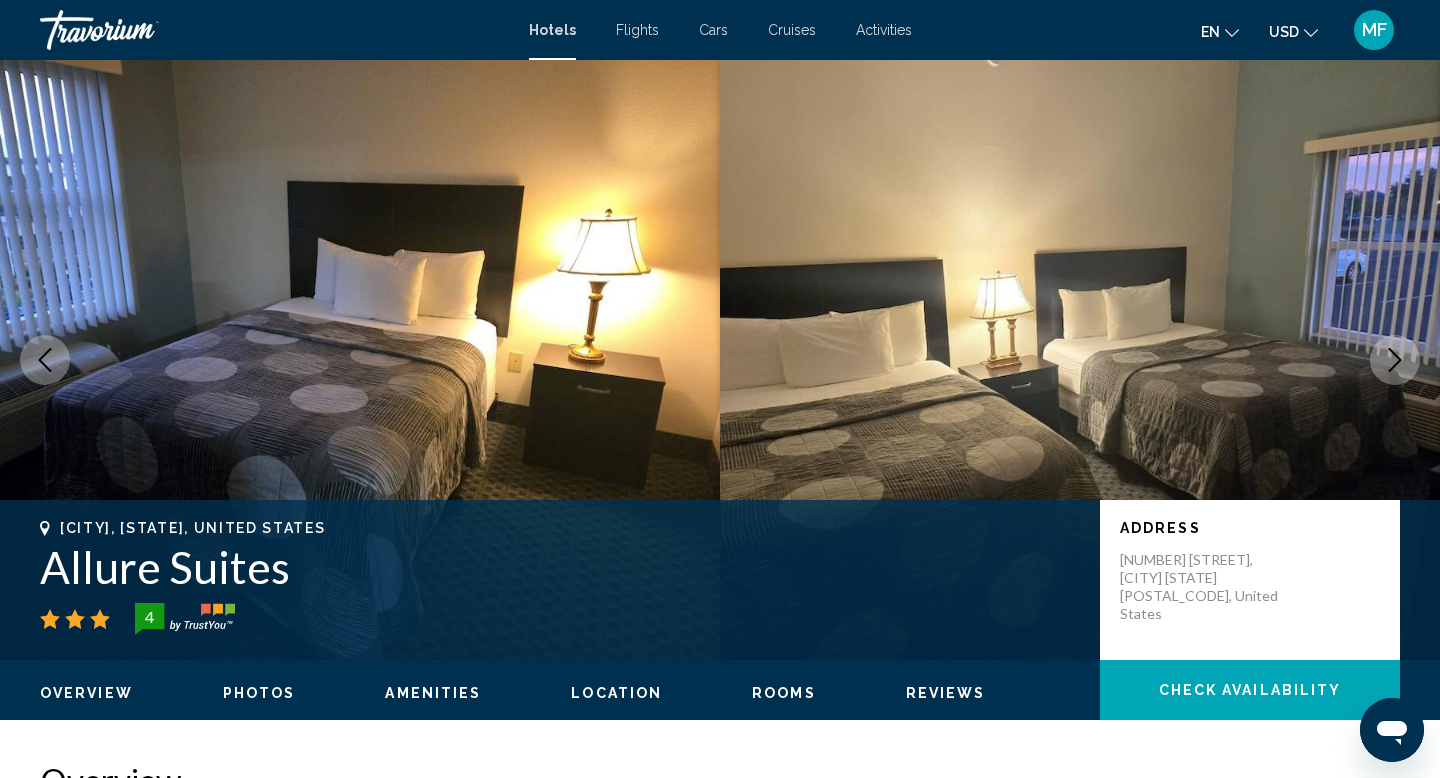click at bounding box center (1395, 360) 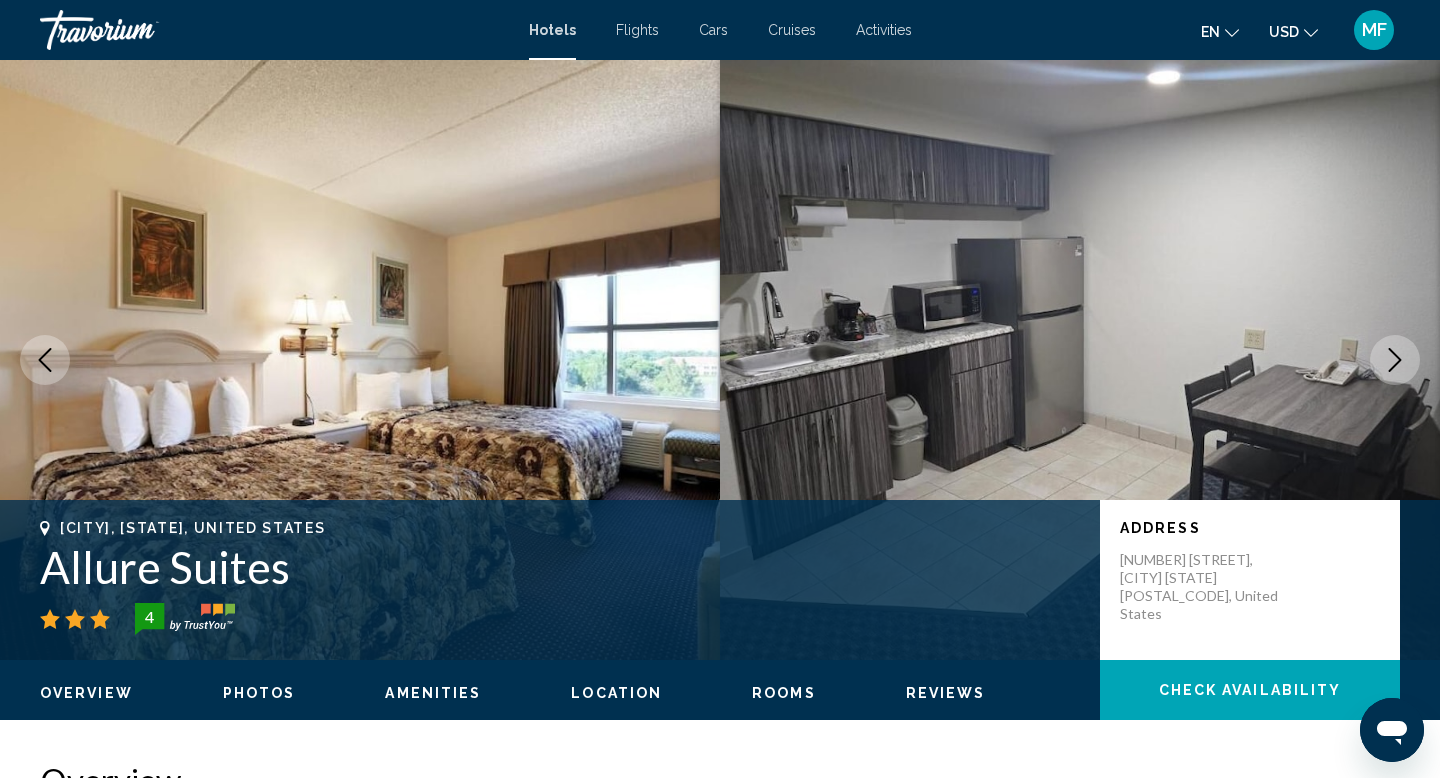 click at bounding box center (1395, 360) 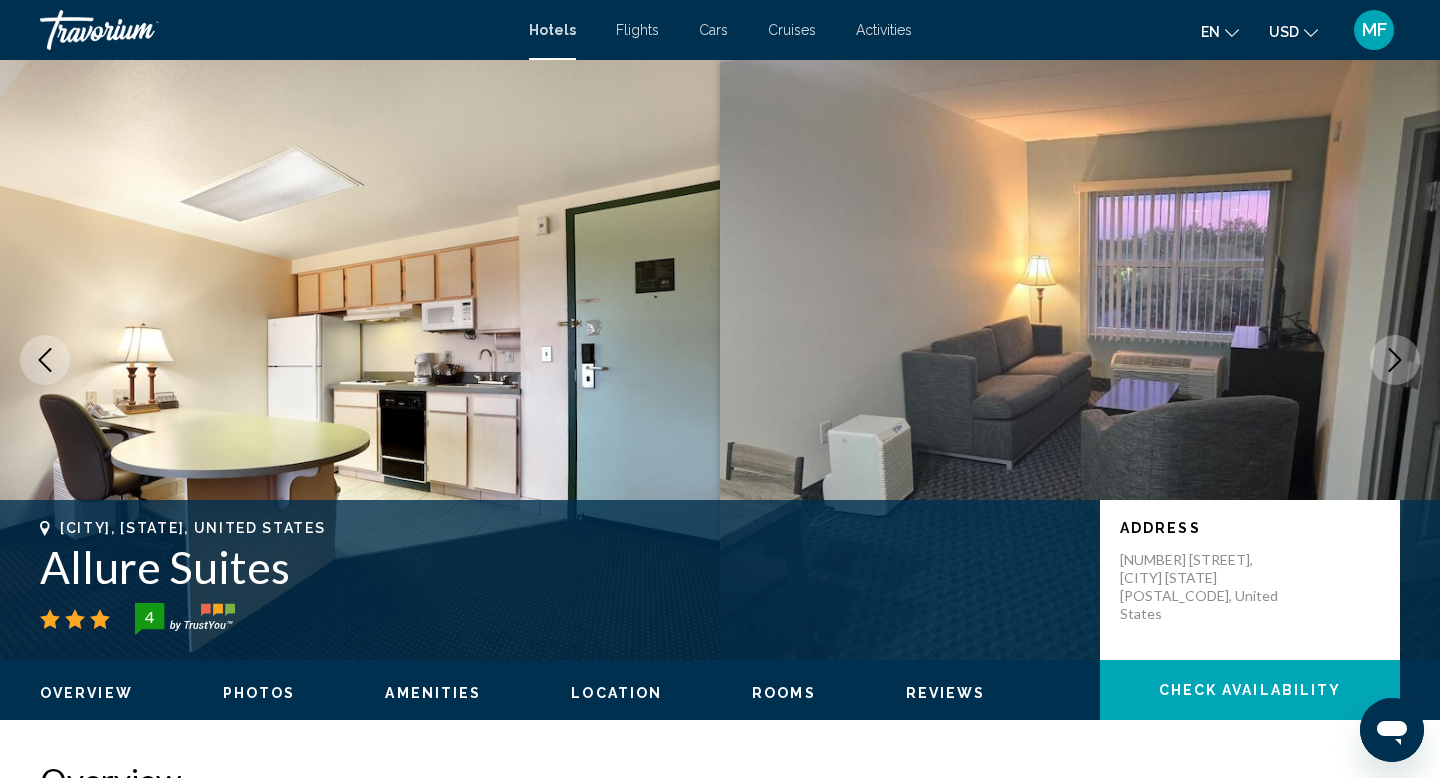 click at bounding box center [1395, 360] 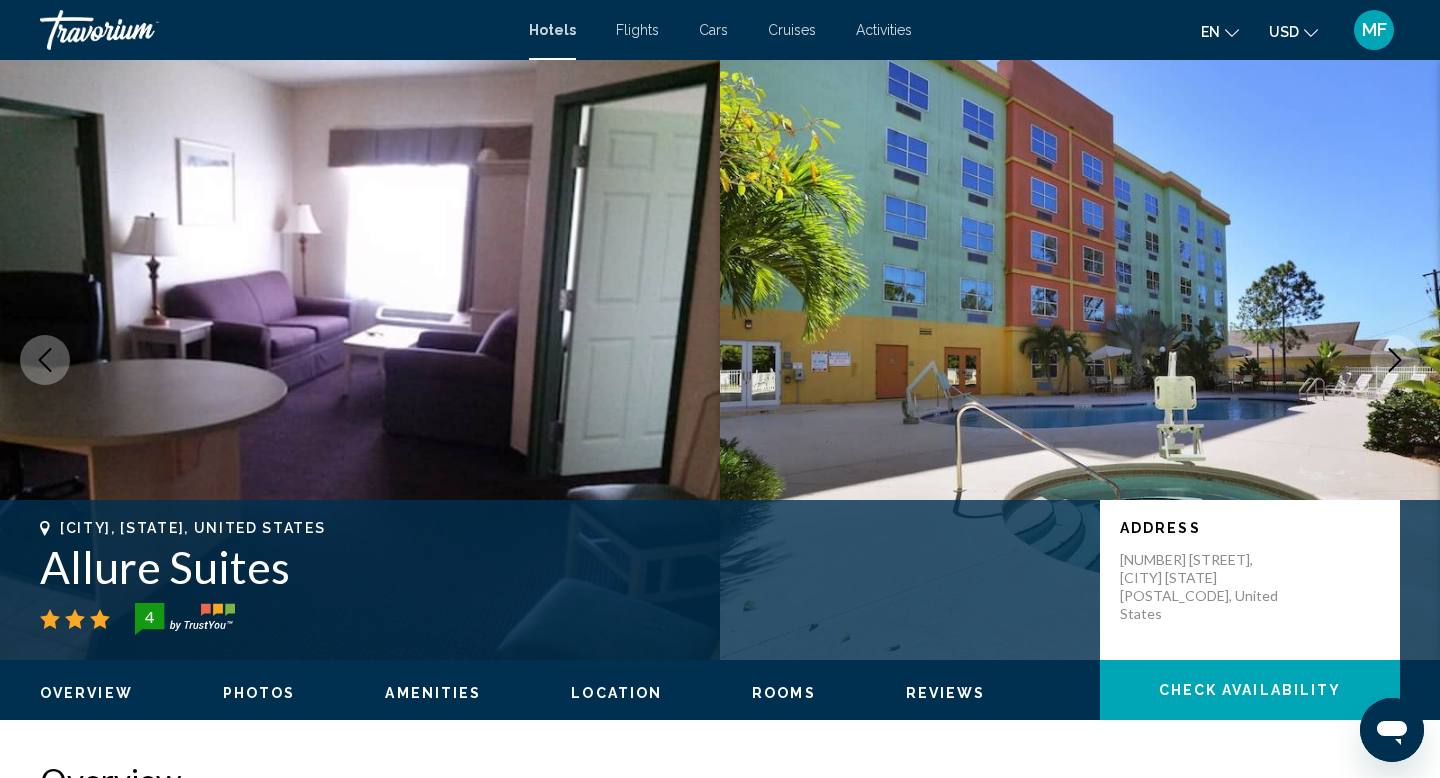 click at bounding box center [1395, 360] 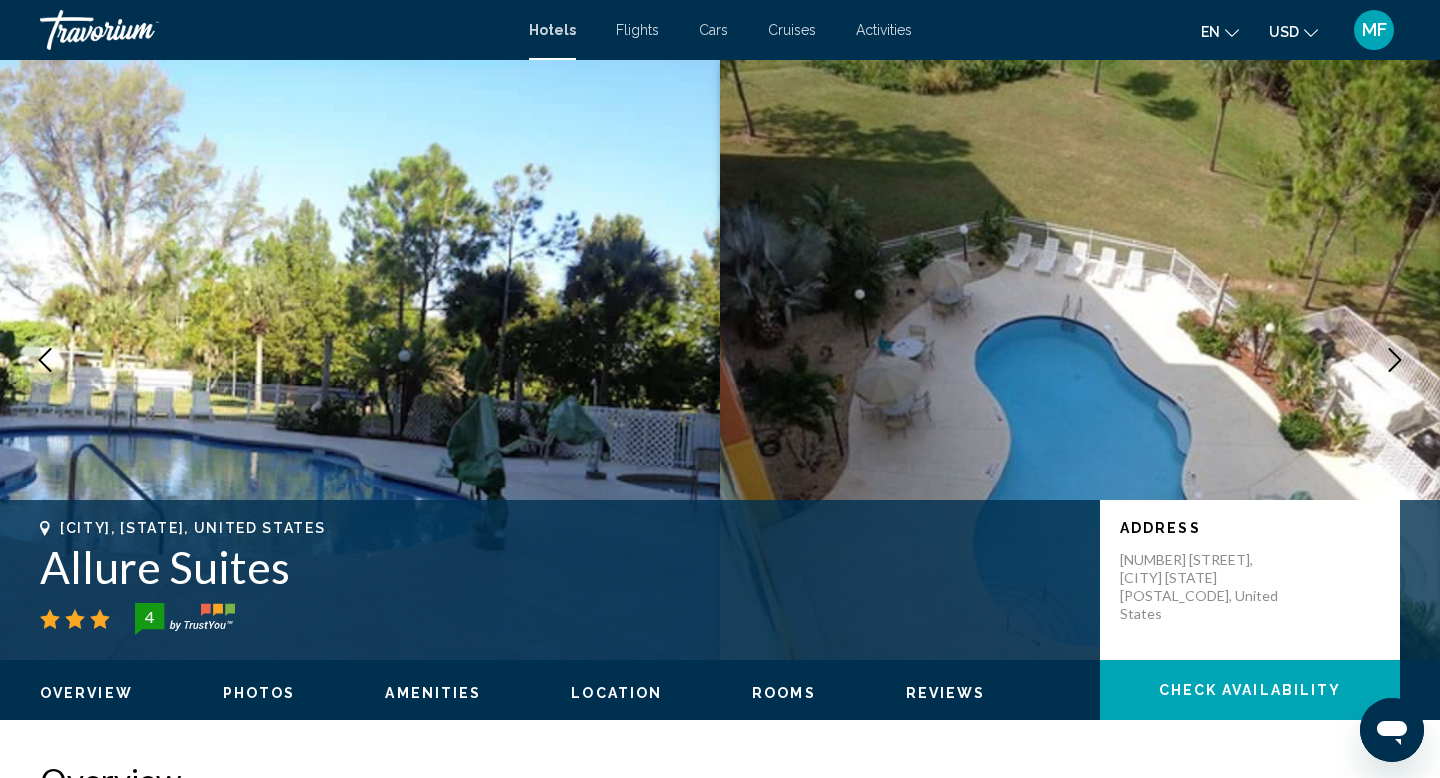 click at bounding box center (1395, 360) 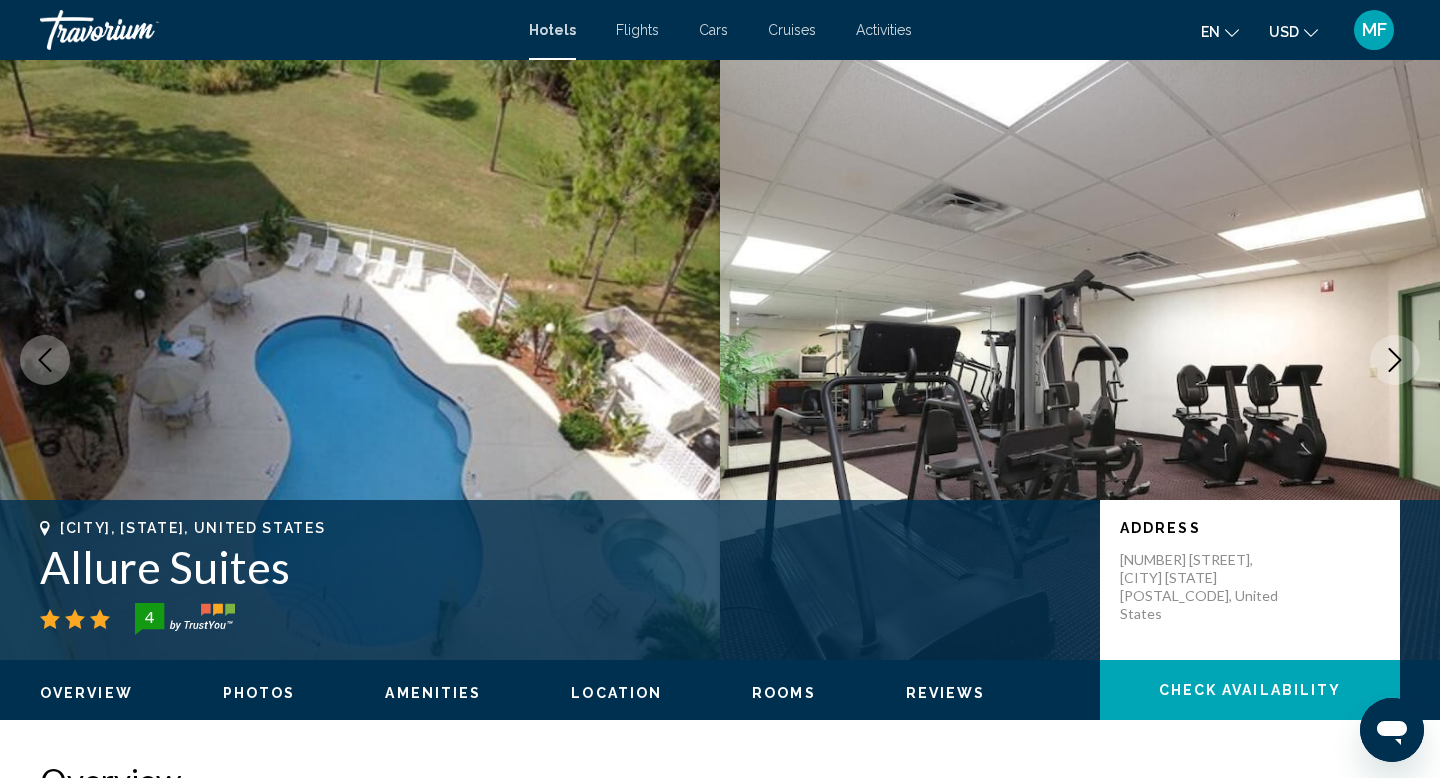 click at bounding box center [1395, 360] 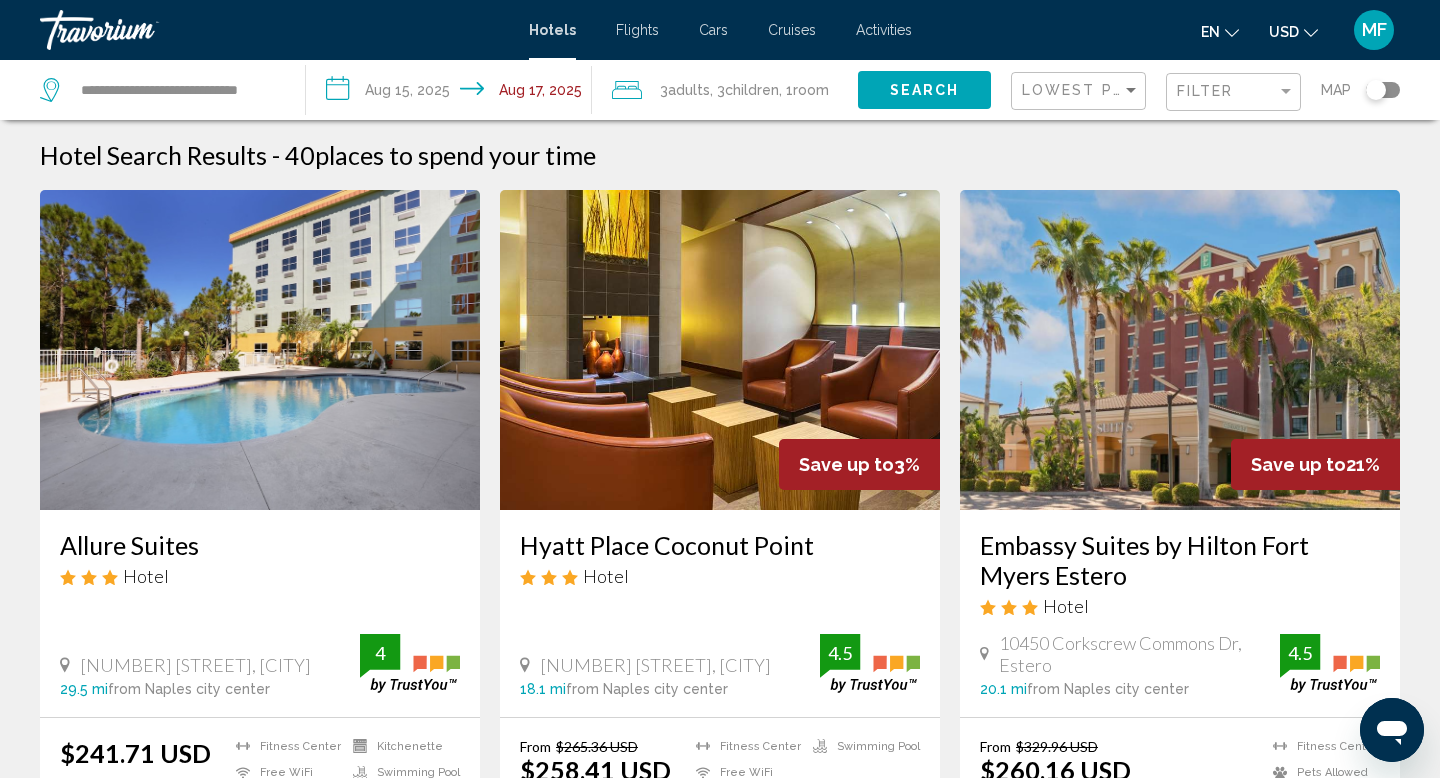 click on "Hyatt Place Coconut Point" at bounding box center [720, 545] 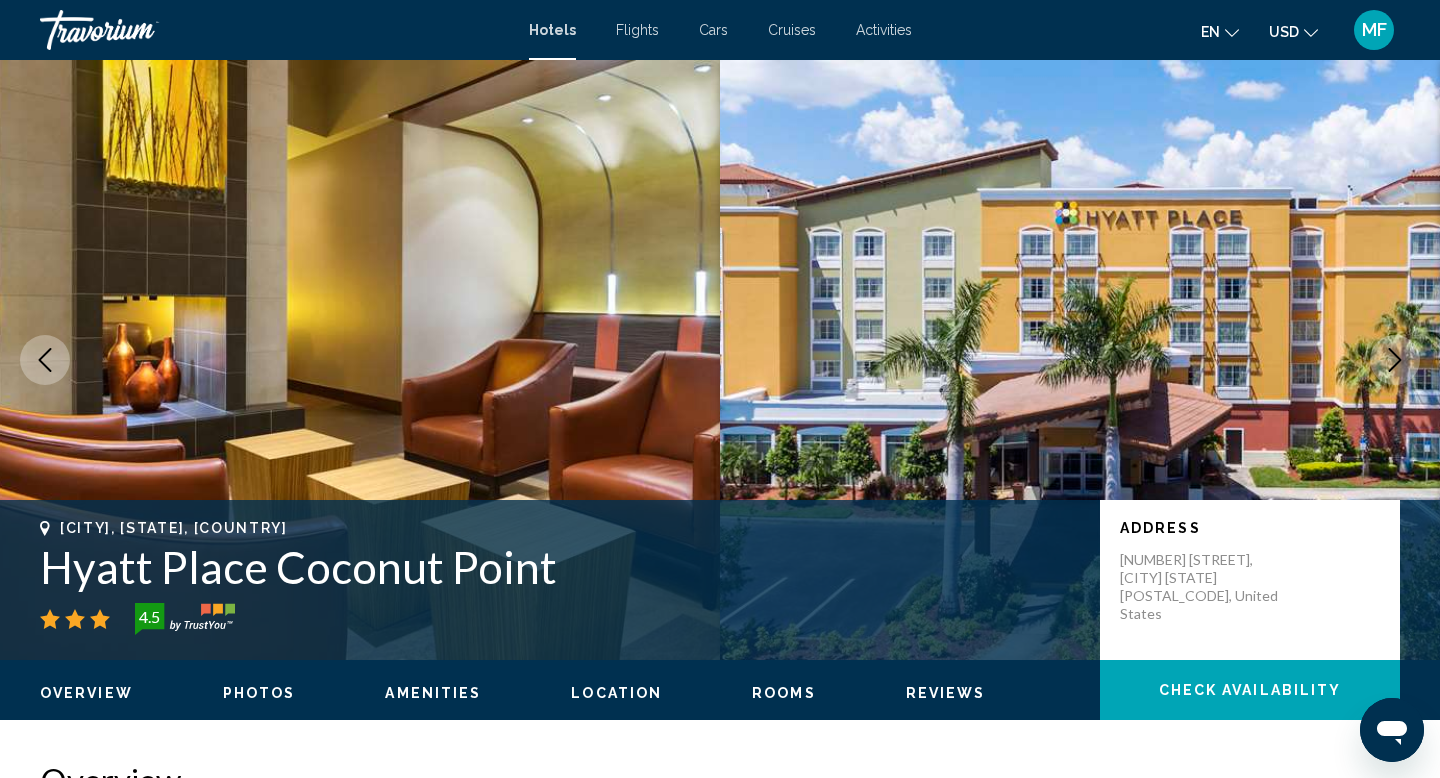 type 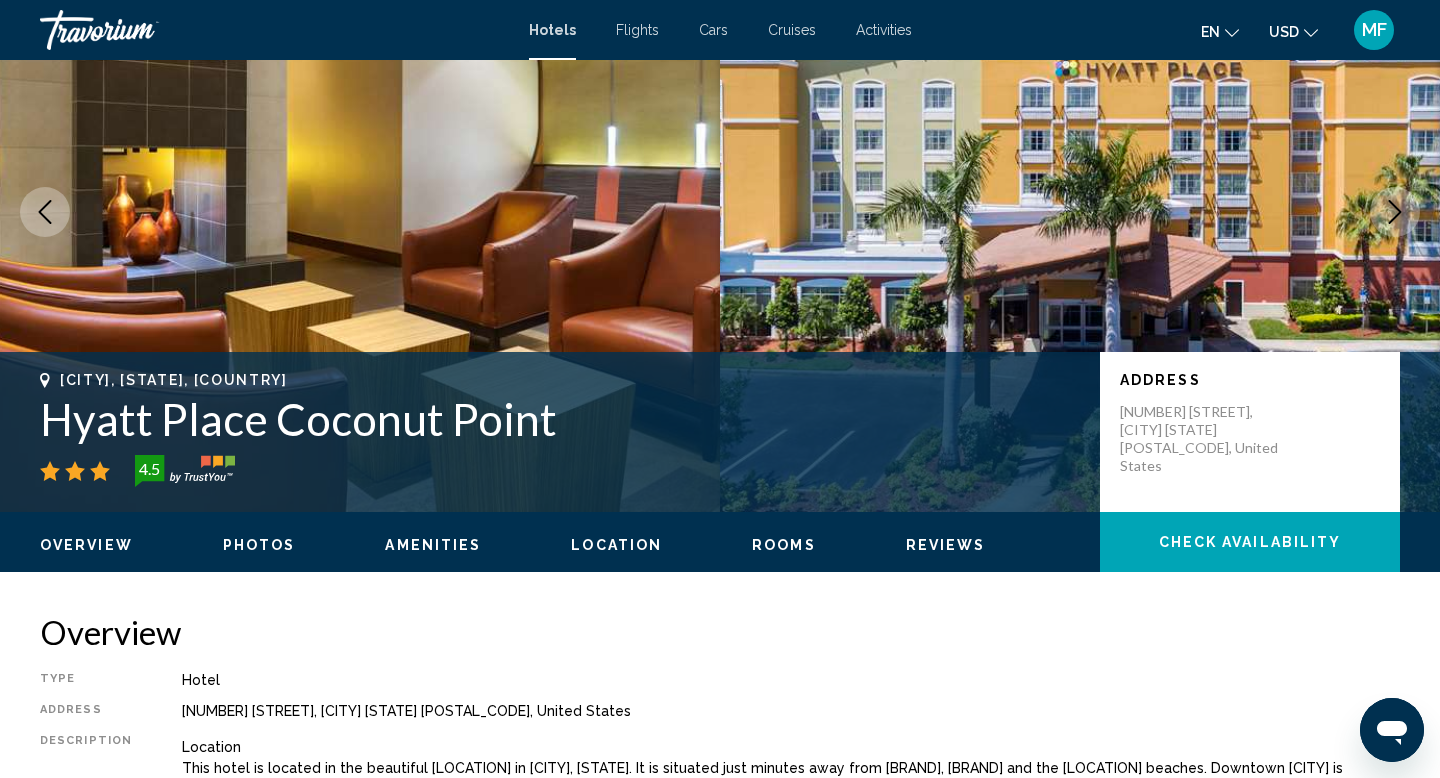 scroll, scrollTop: 160, scrollLeft: 0, axis: vertical 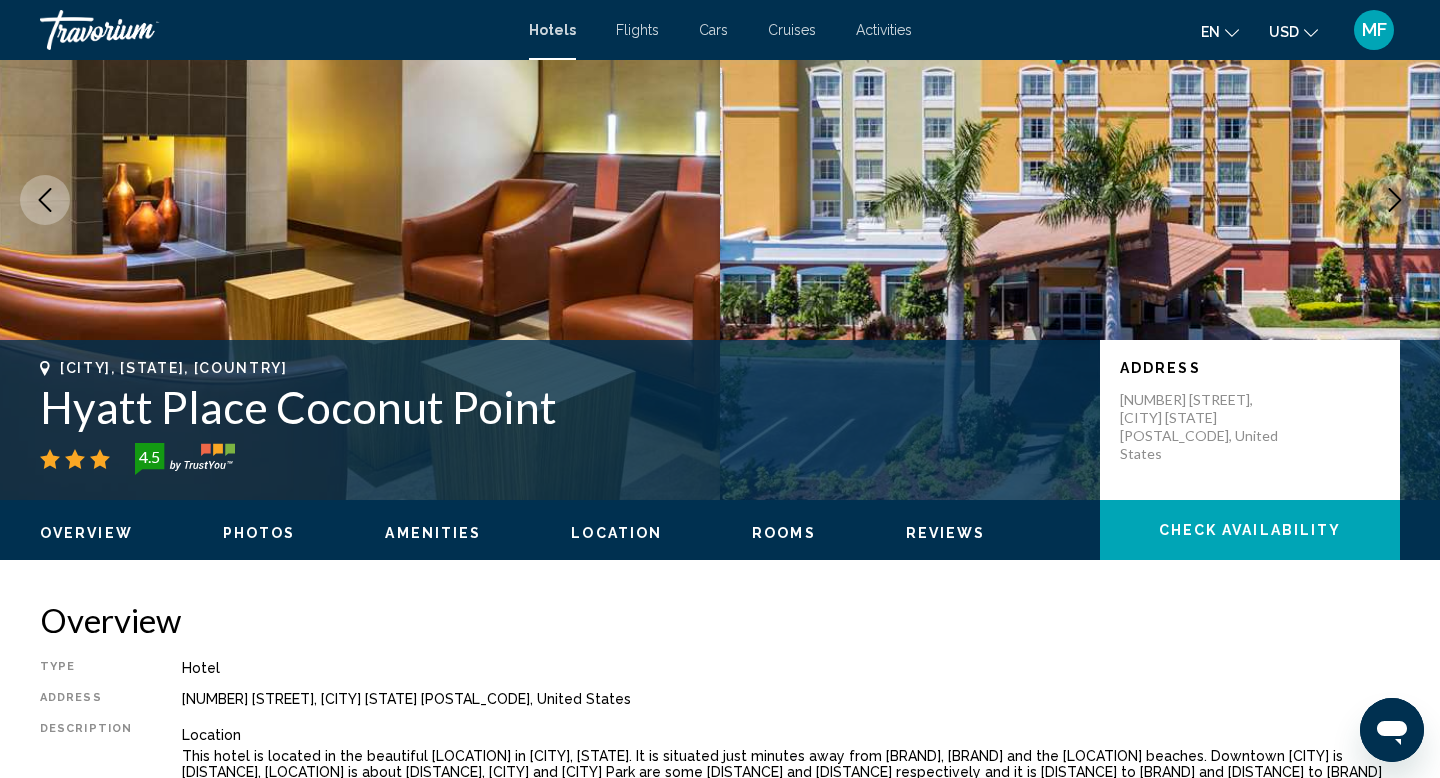 click 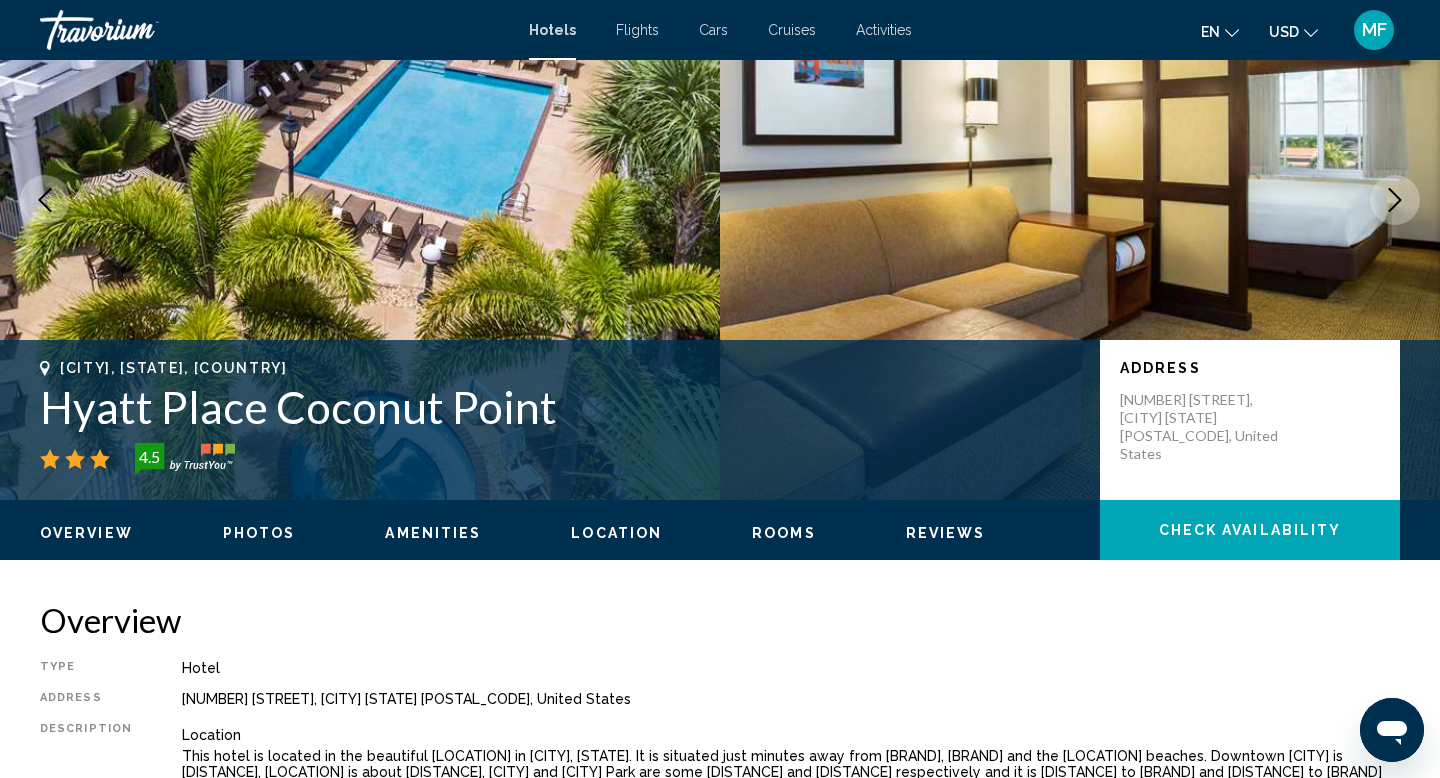 click 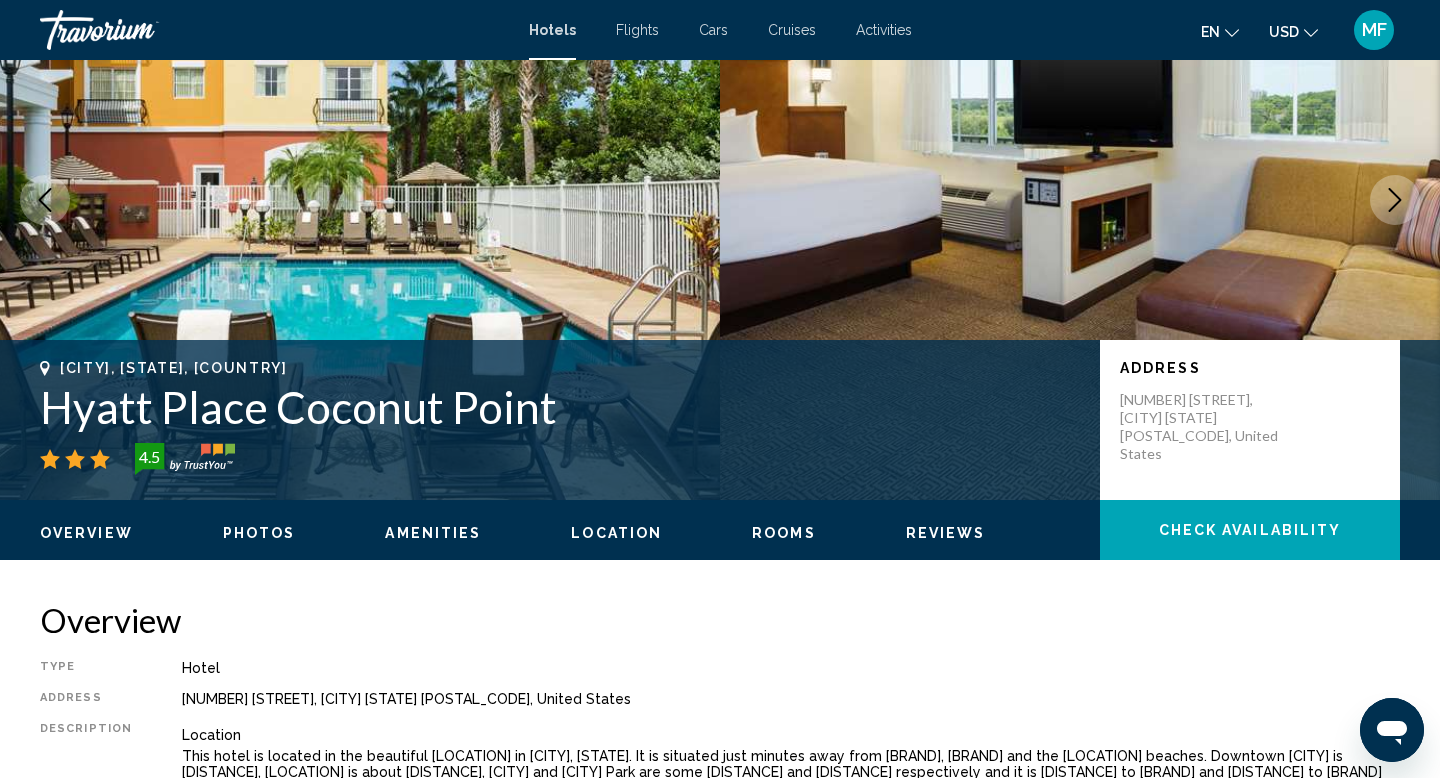 click 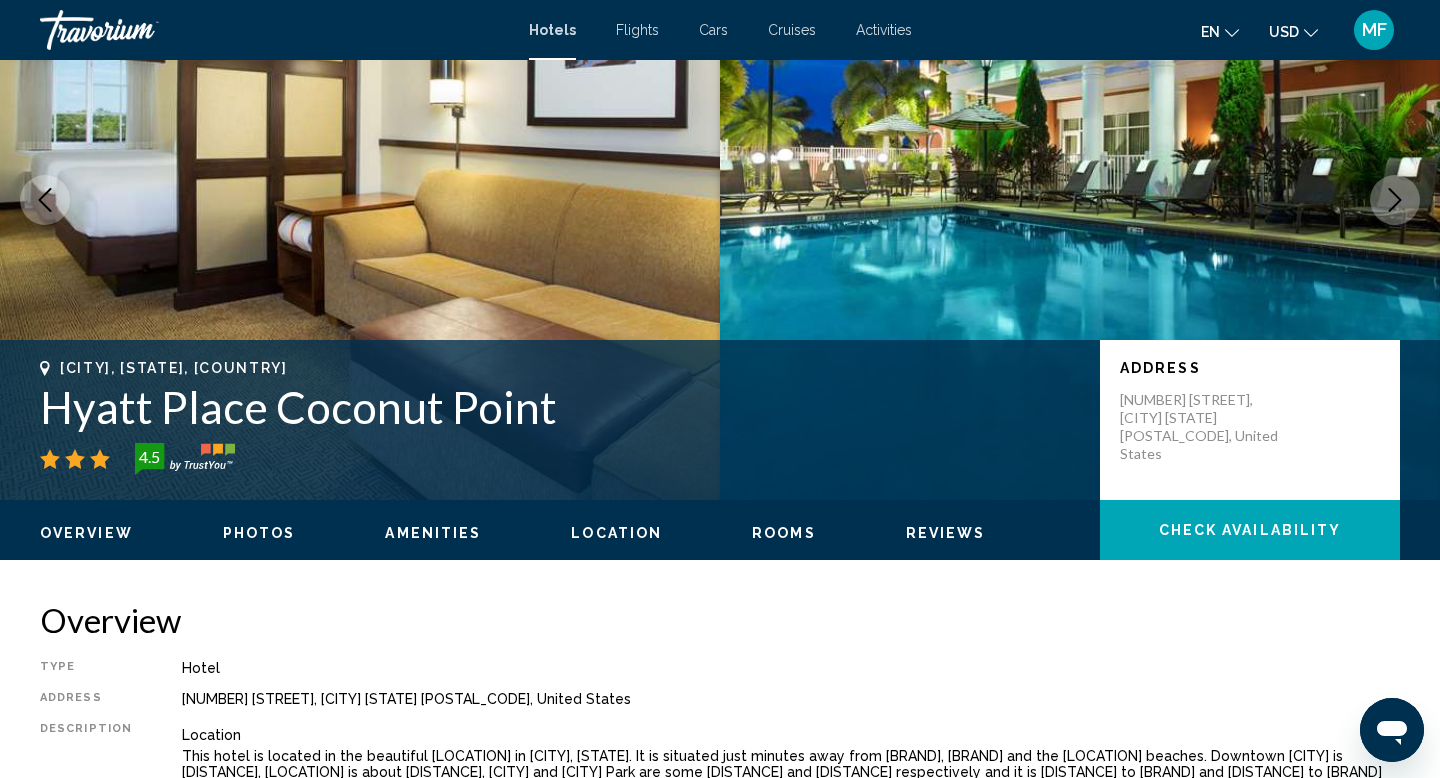click 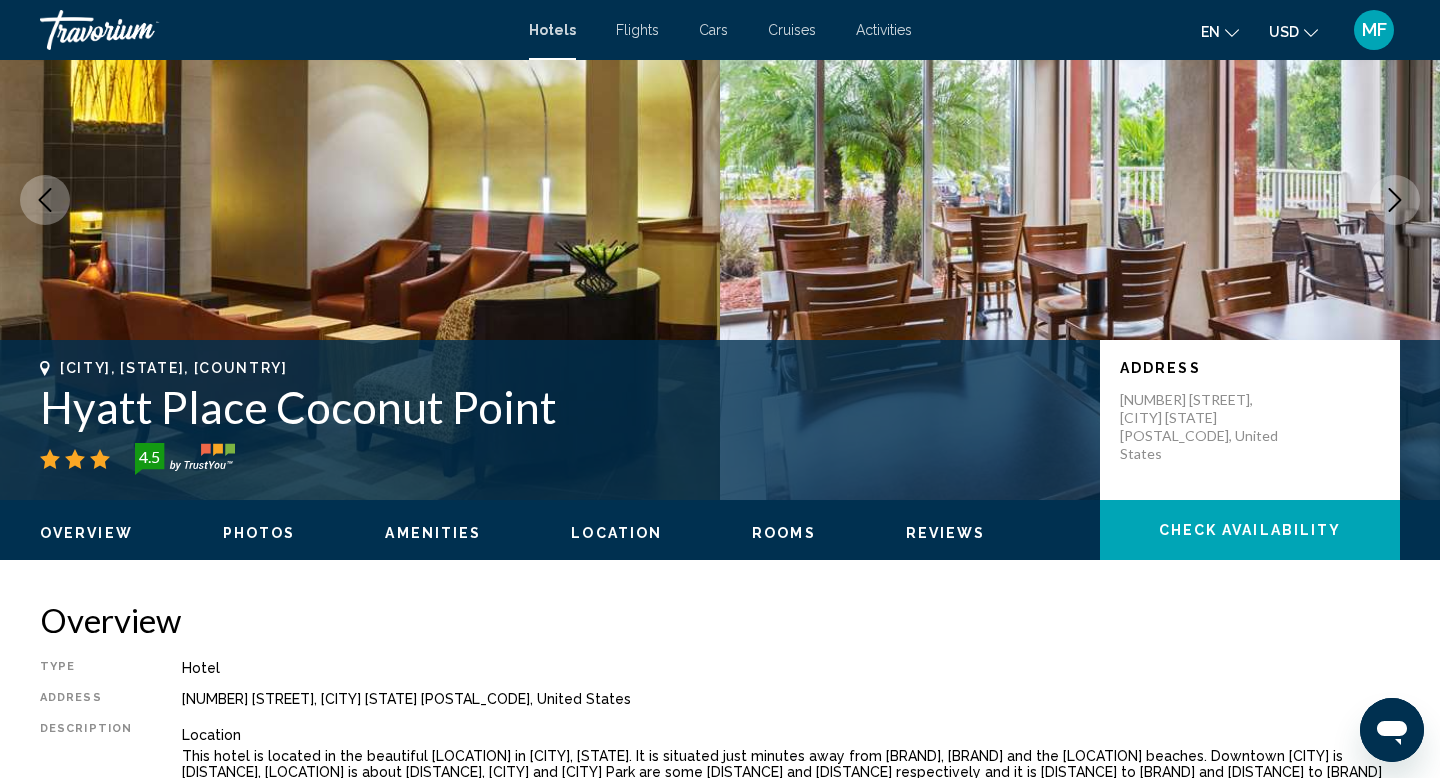 click 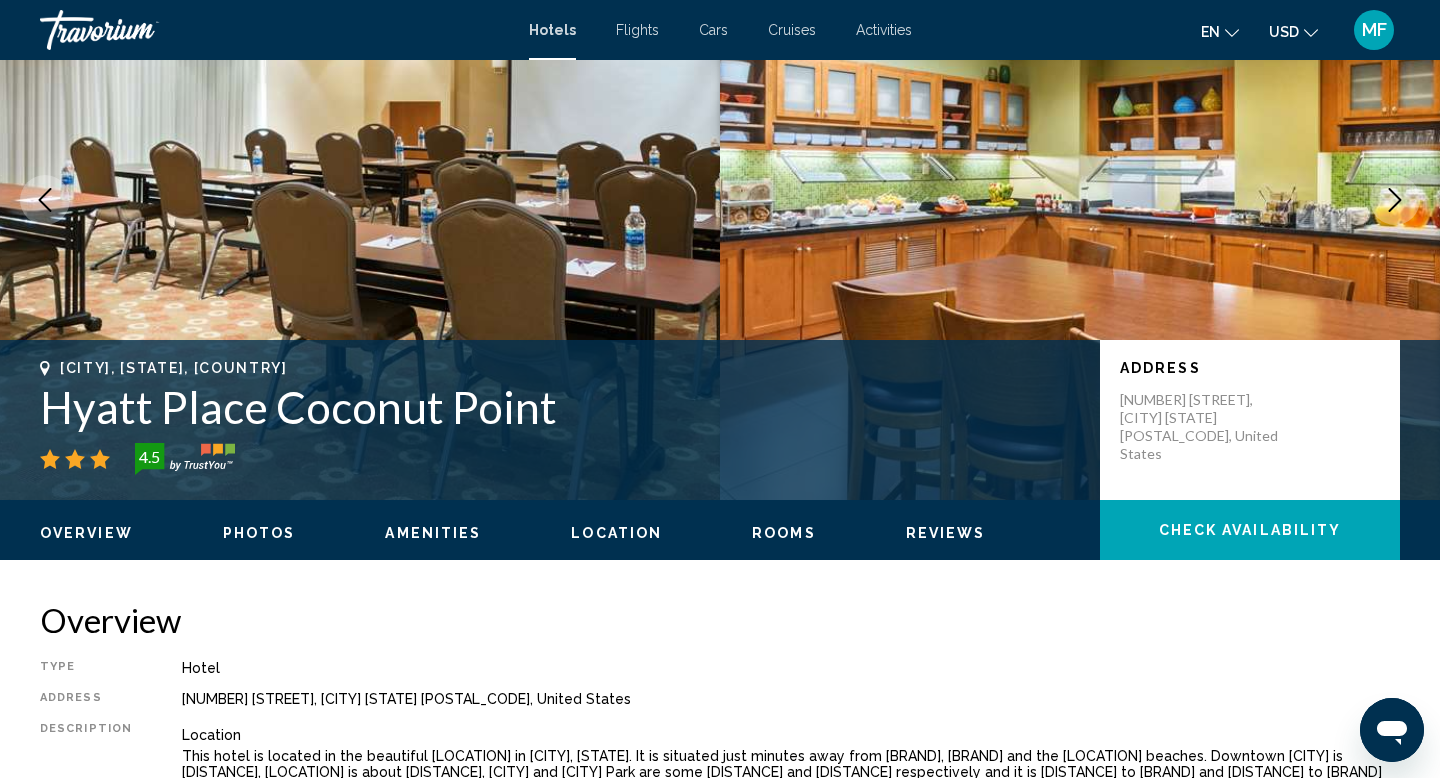 click 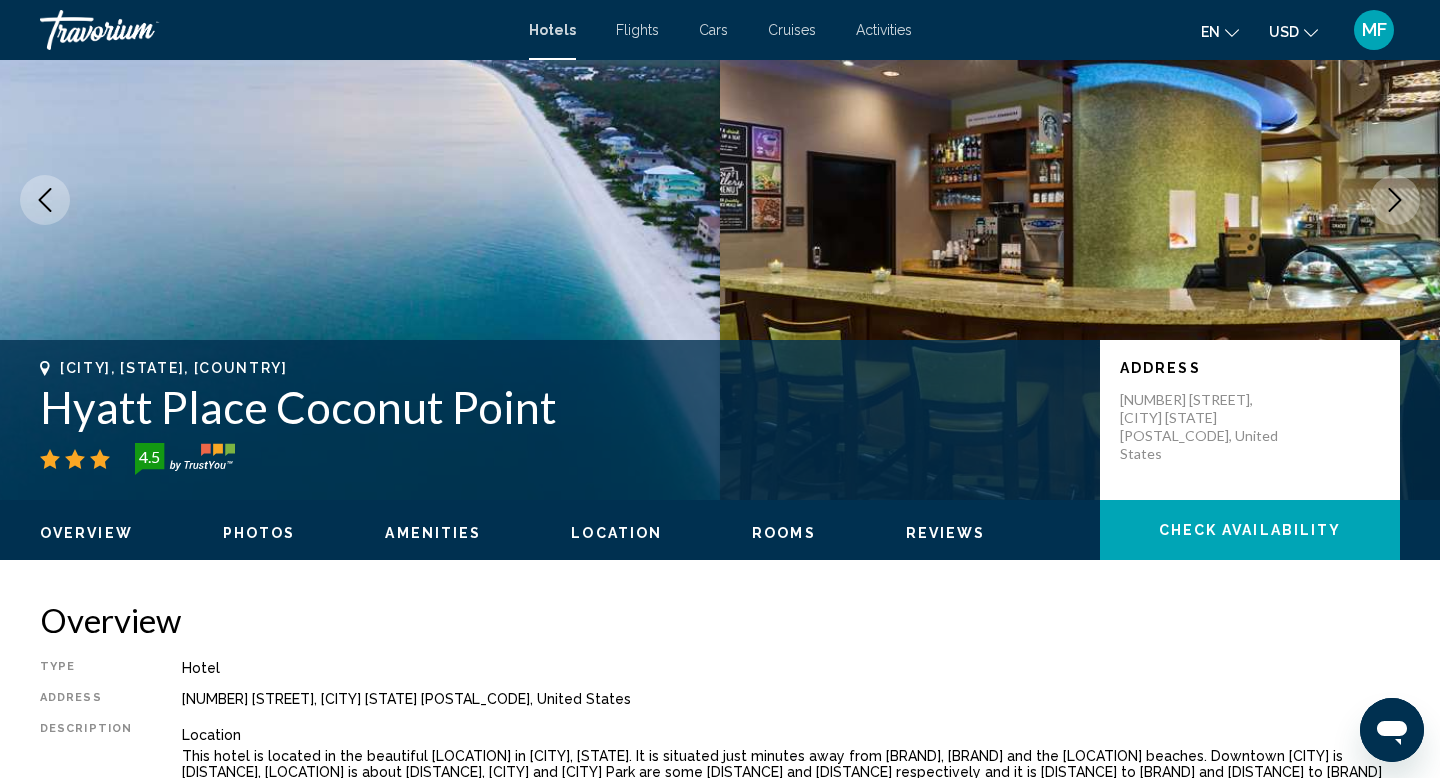 click 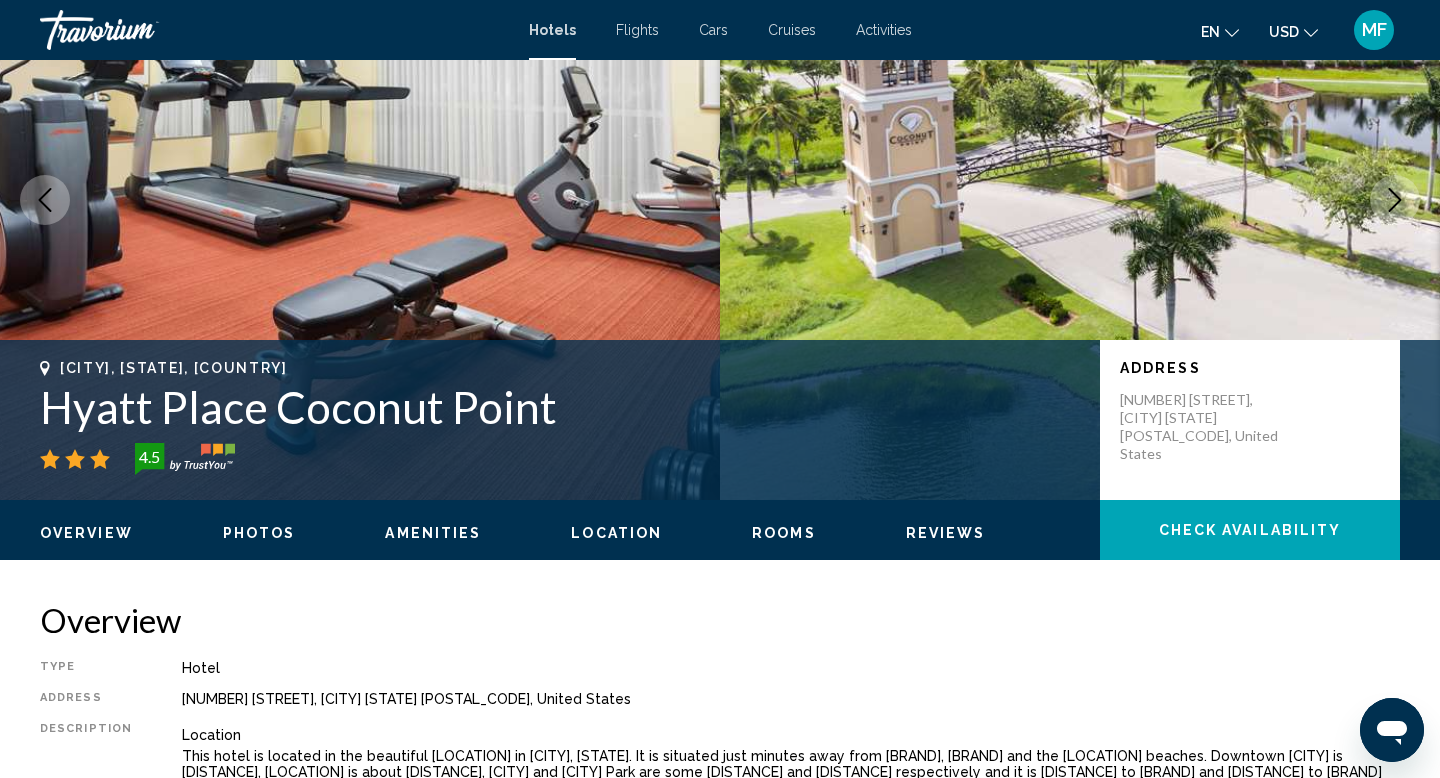 click 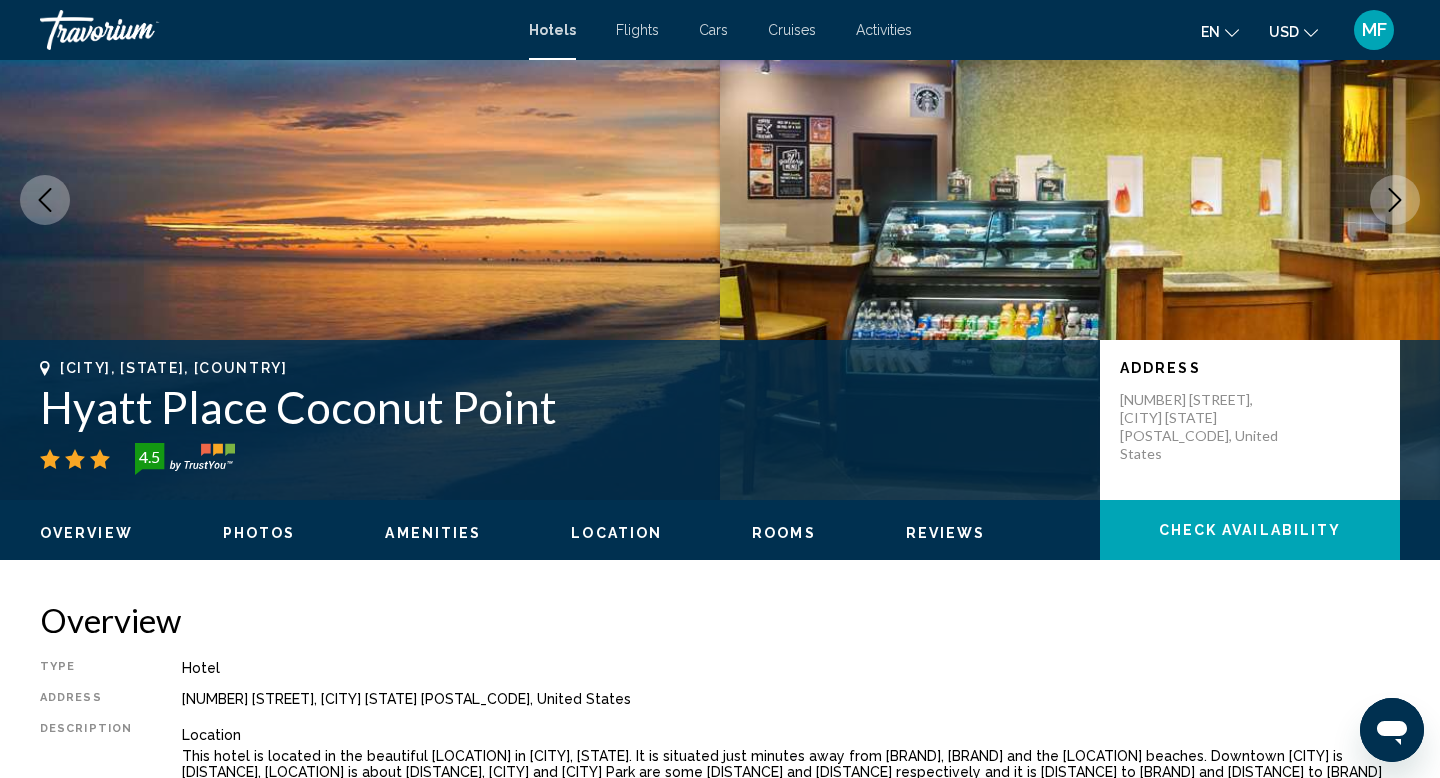 click 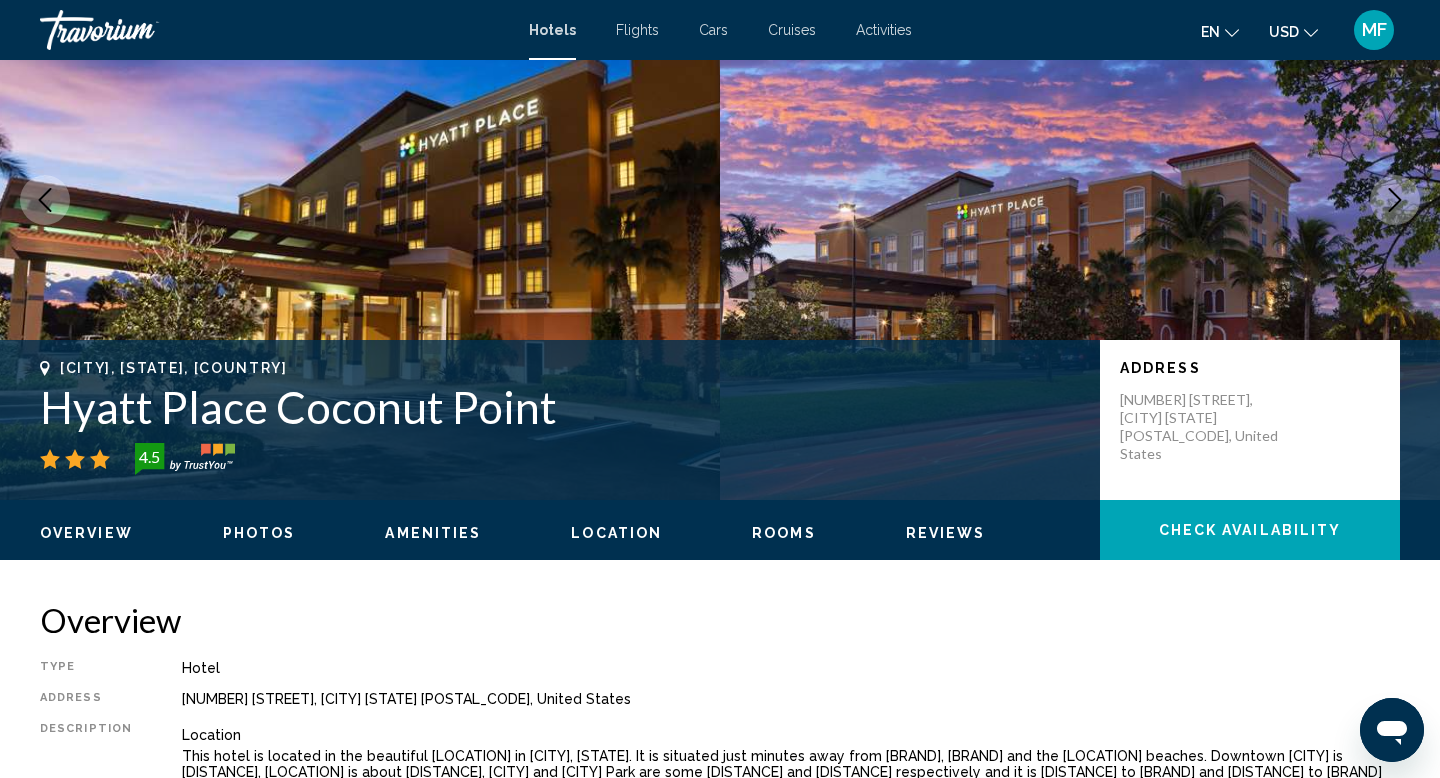 click 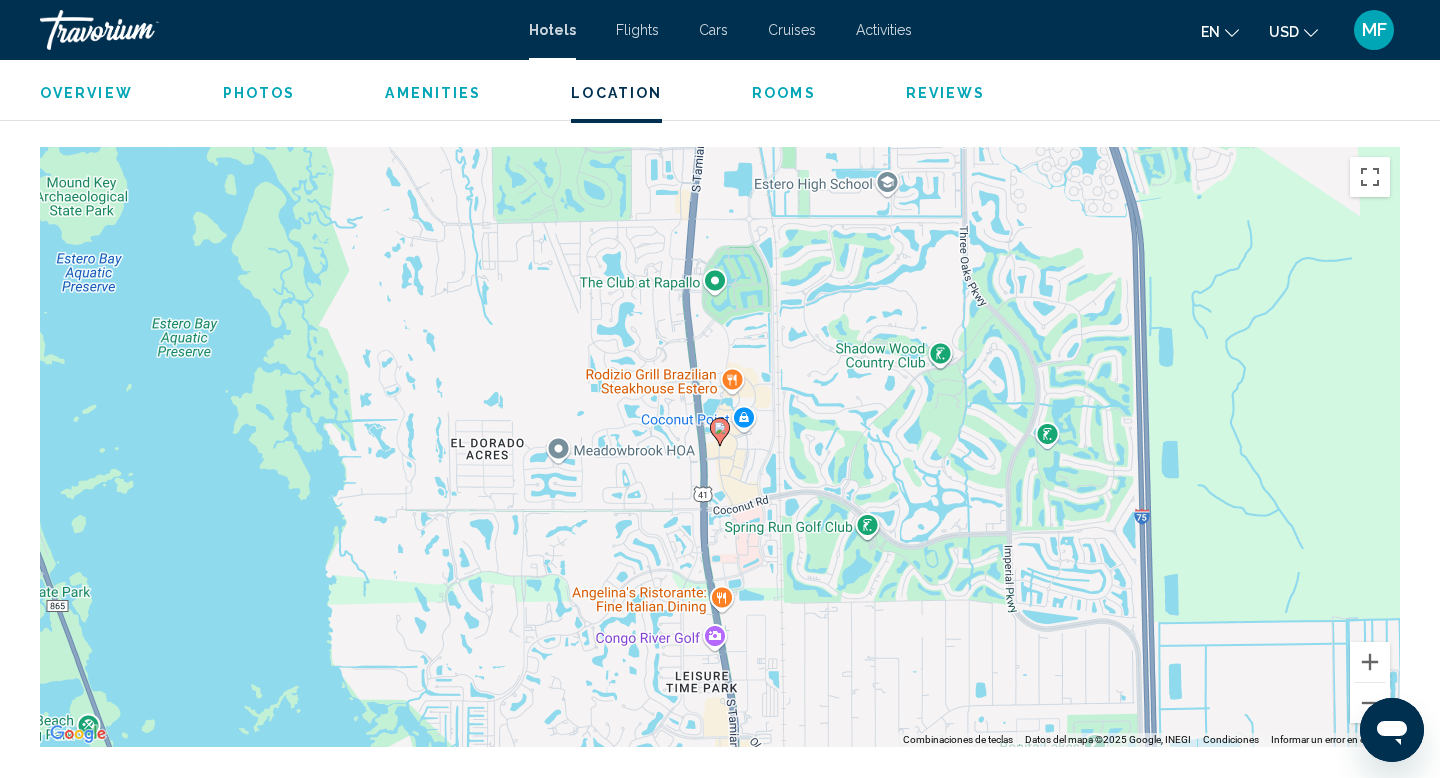 scroll, scrollTop: 1920, scrollLeft: 0, axis: vertical 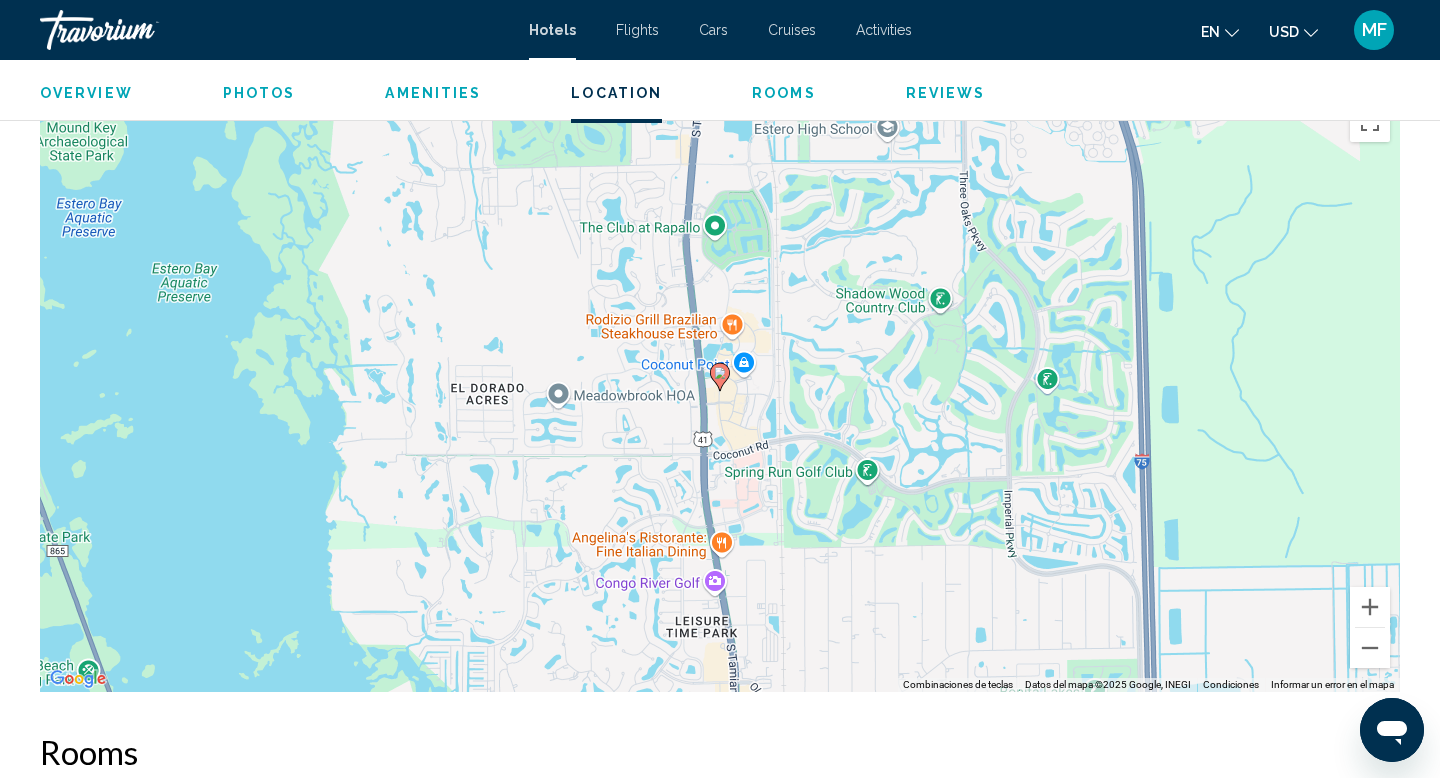 click on "Rooms" at bounding box center (784, 93) 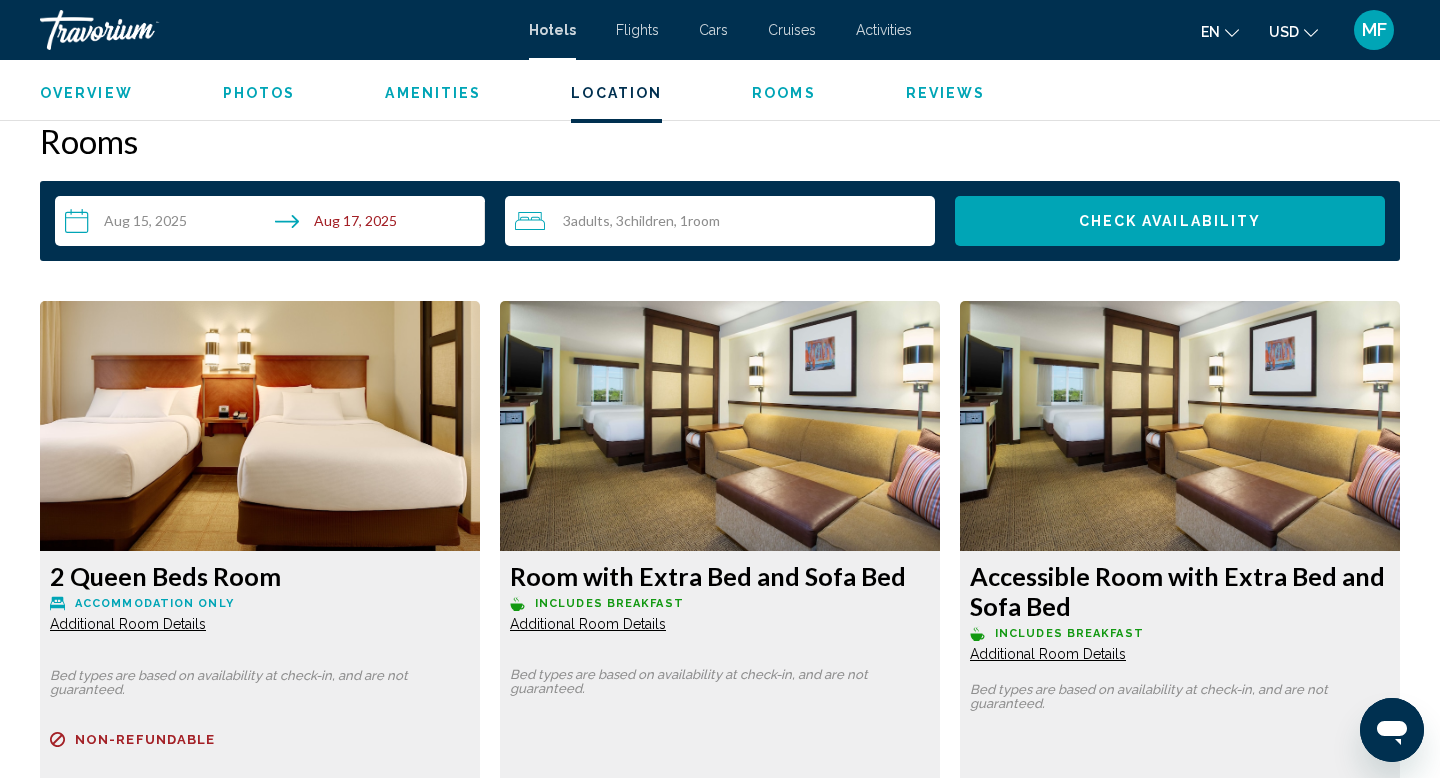 scroll, scrollTop: 2532, scrollLeft: 0, axis: vertical 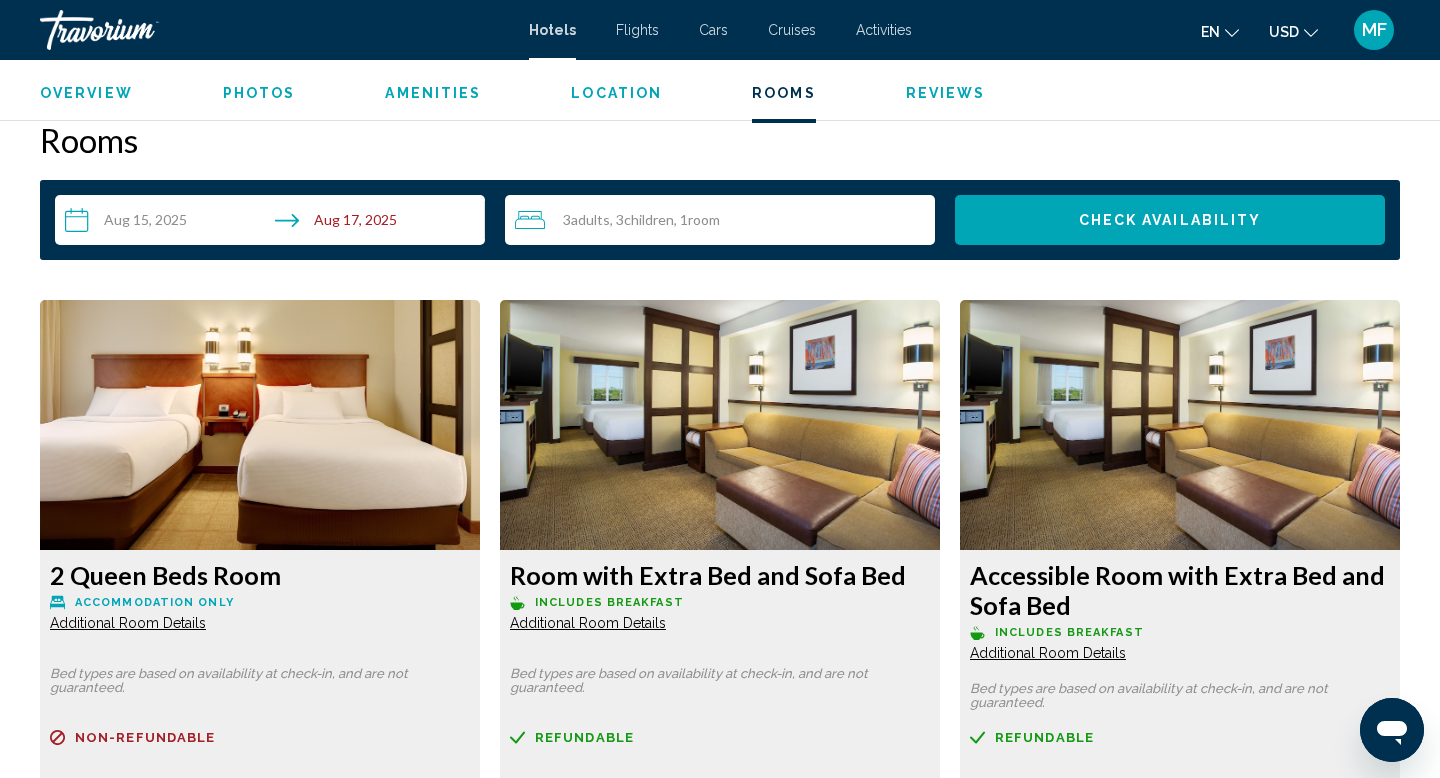 type 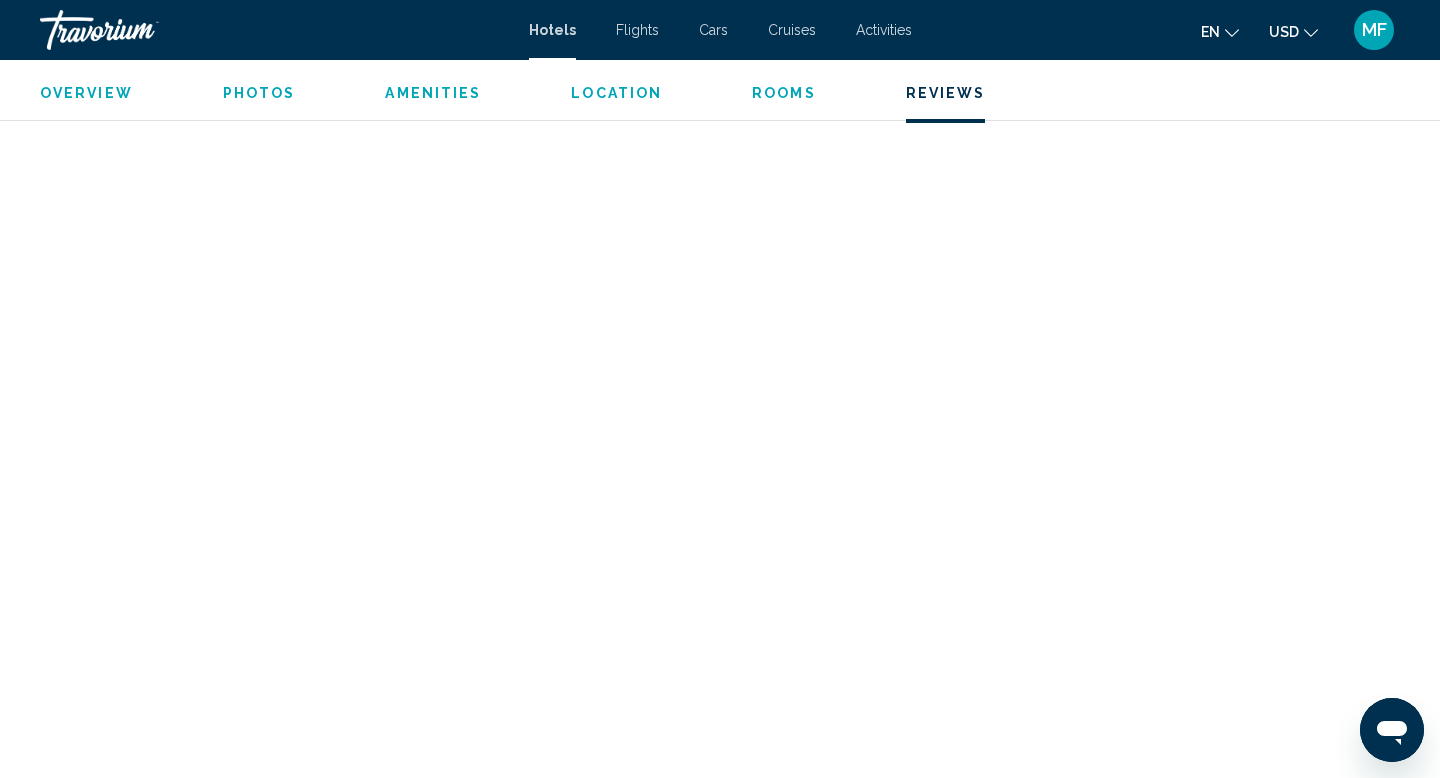 scroll, scrollTop: 4372, scrollLeft: 0, axis: vertical 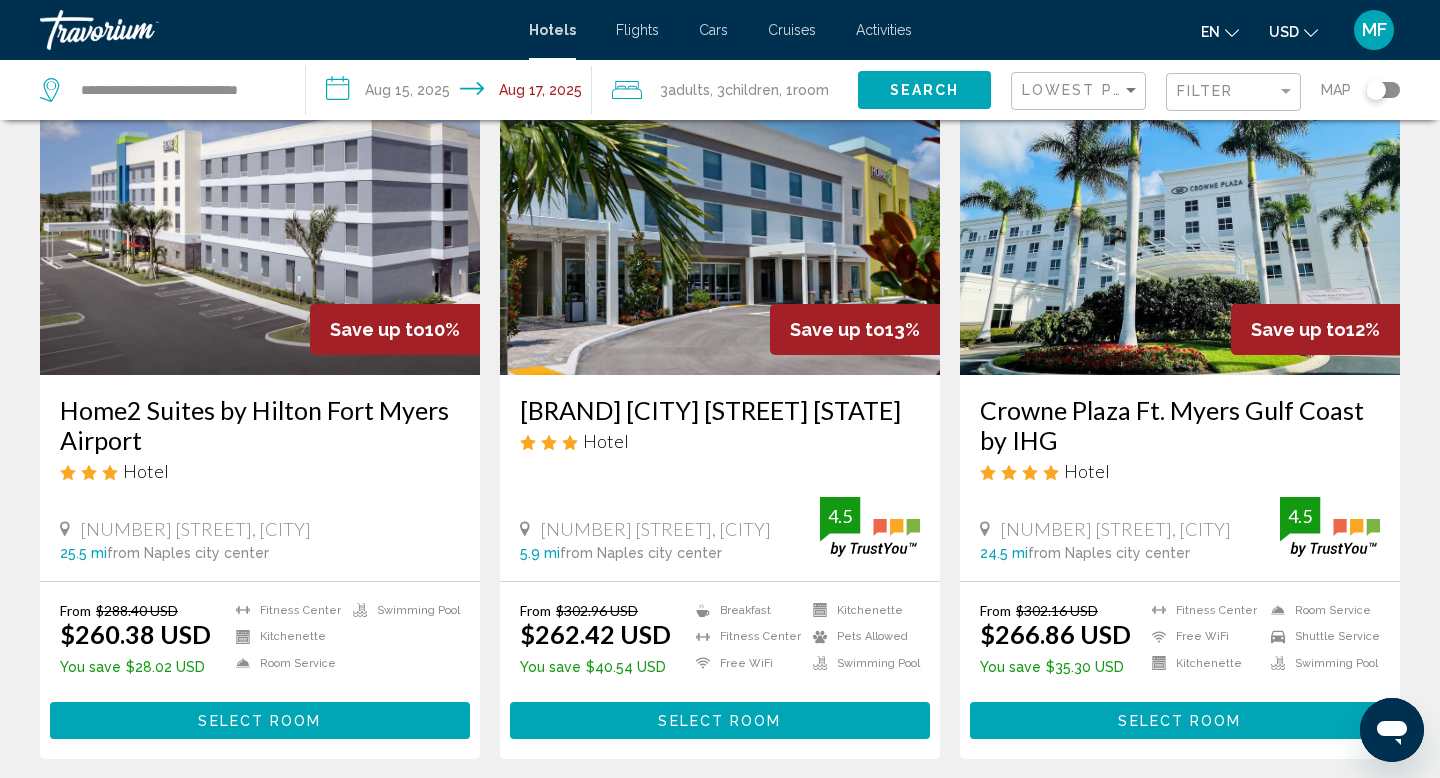 click on "Crowne Plaza Ft. Myers Gulf Coast by IHG" at bounding box center [1180, 425] 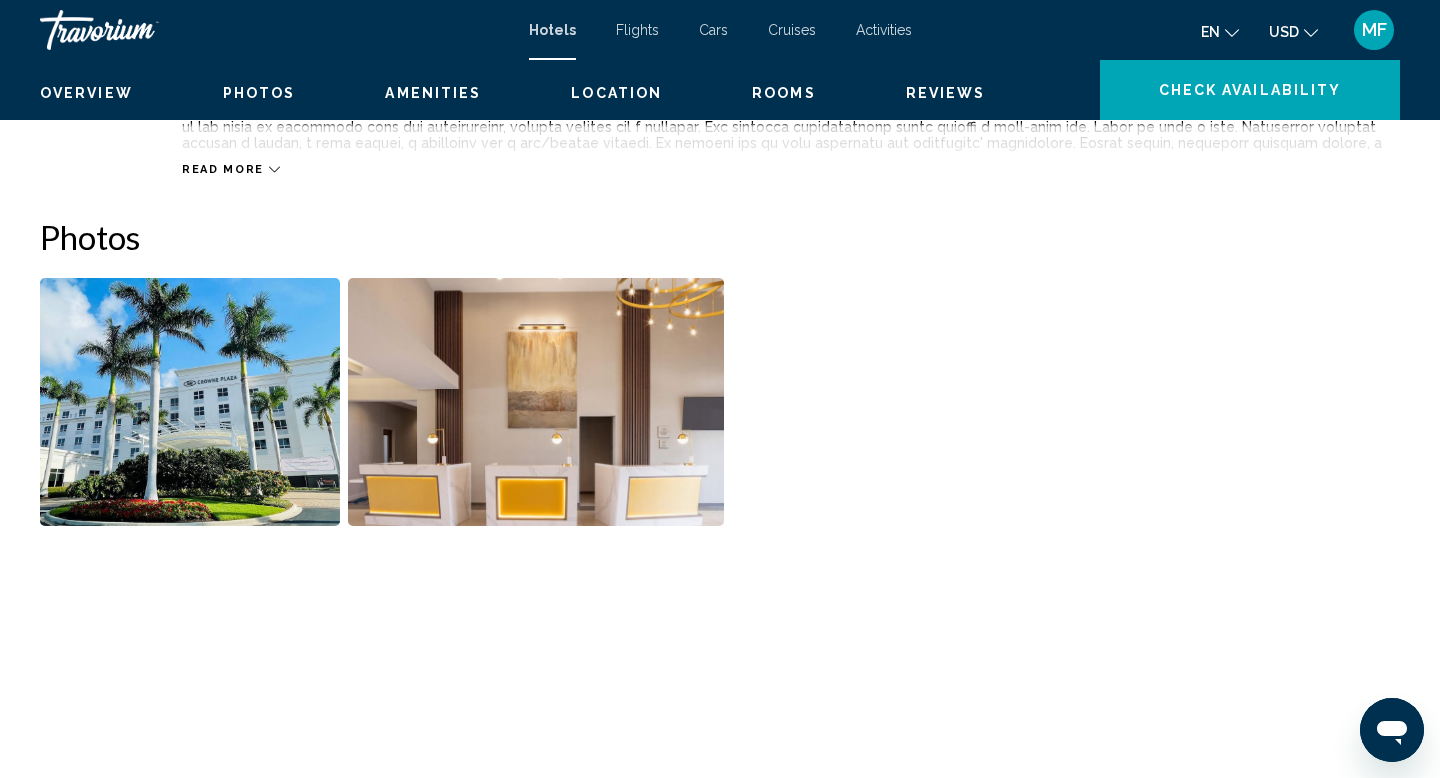 scroll, scrollTop: 0, scrollLeft: 0, axis: both 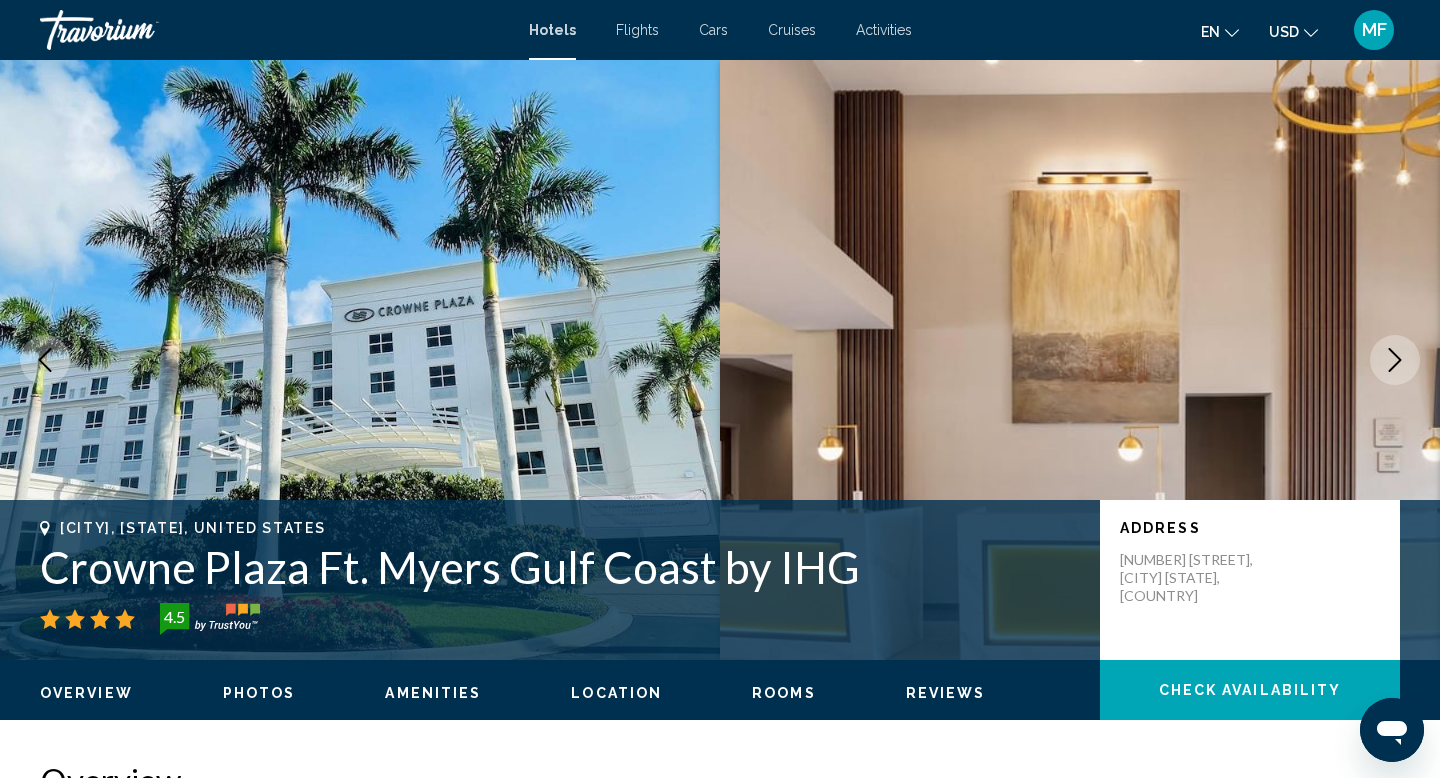 click 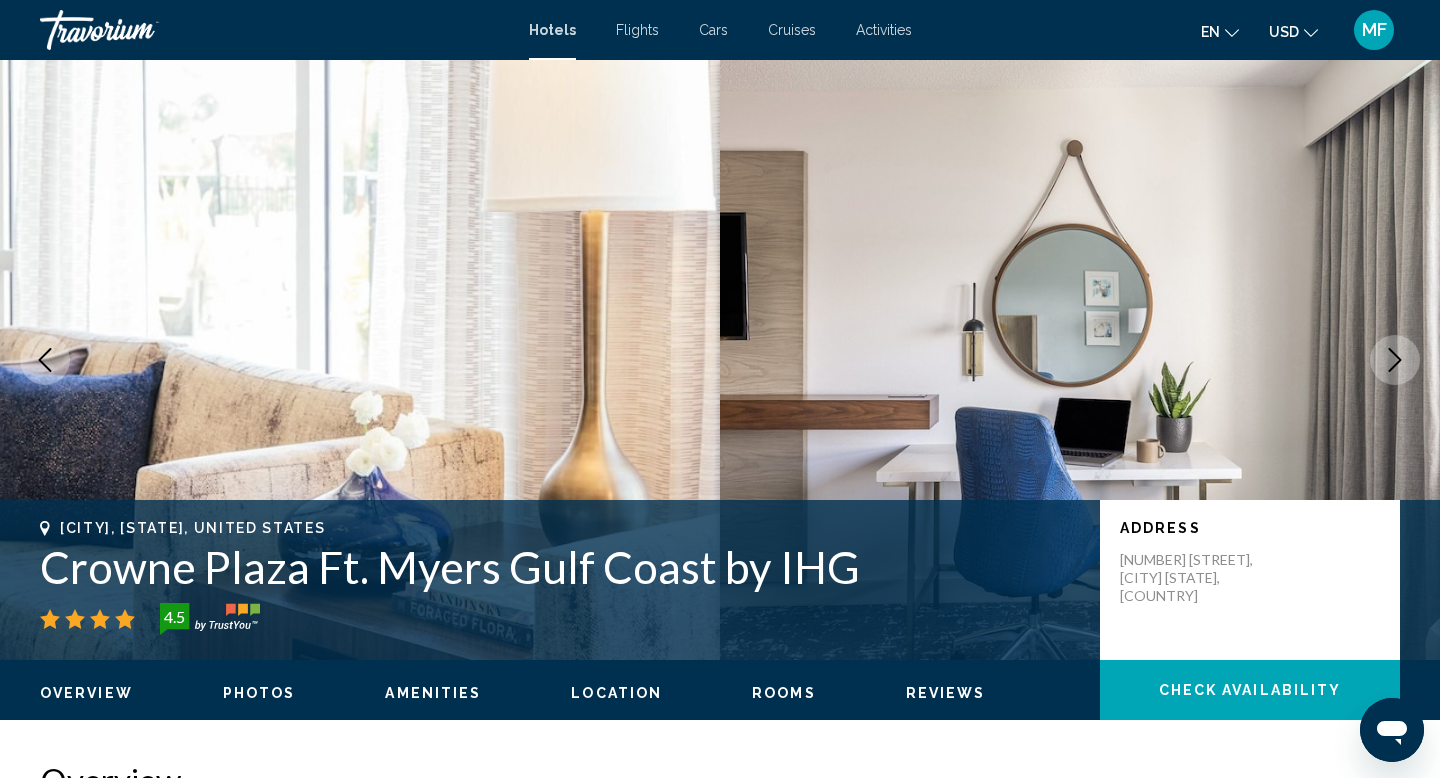 click 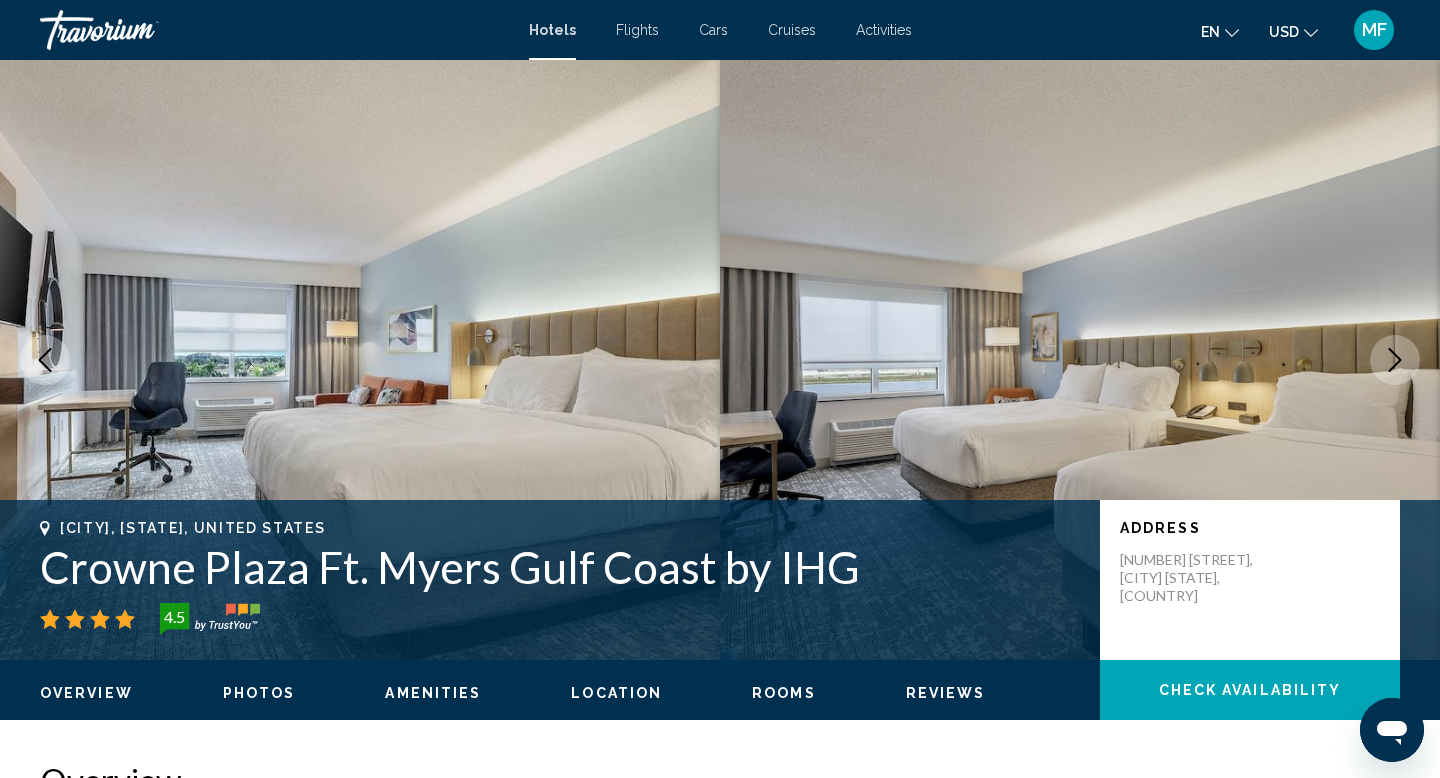 click 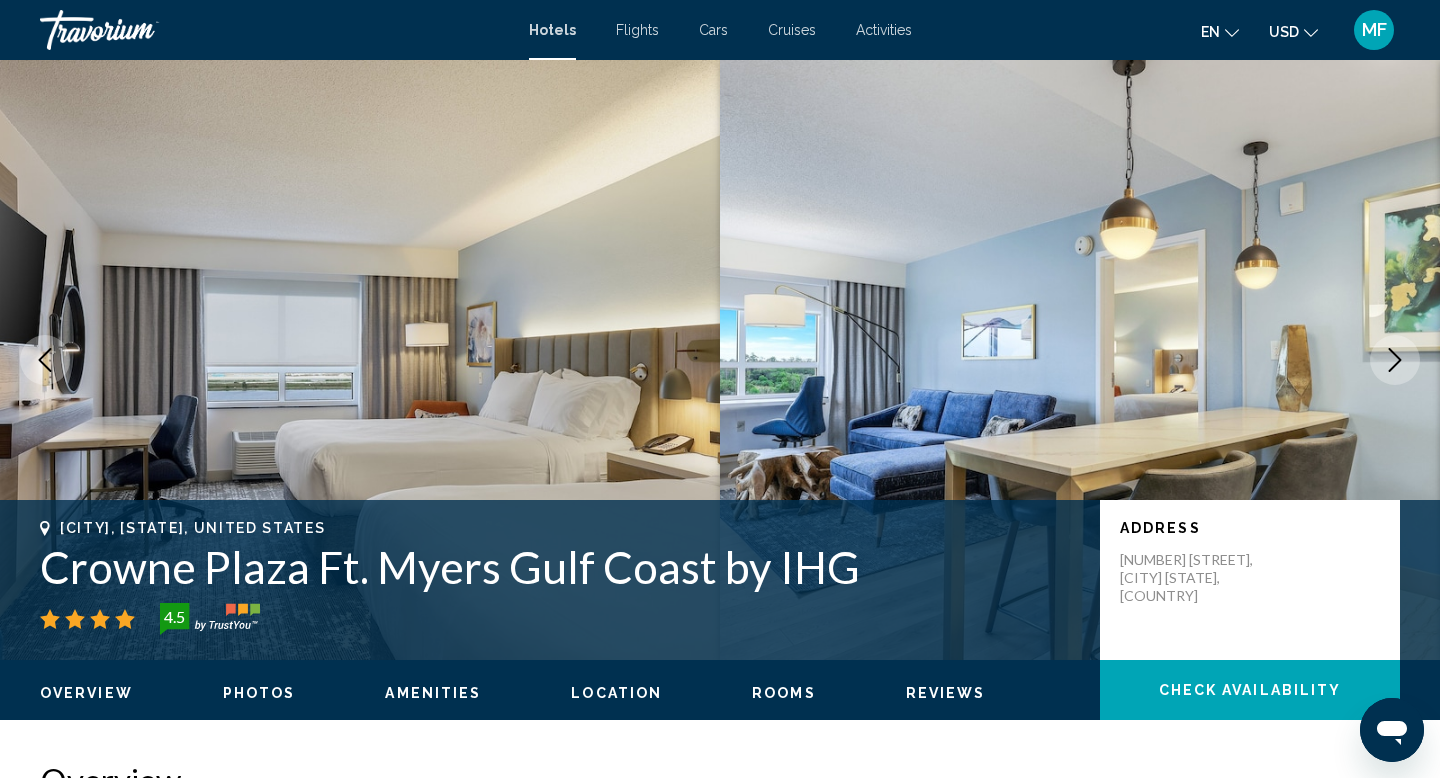 click 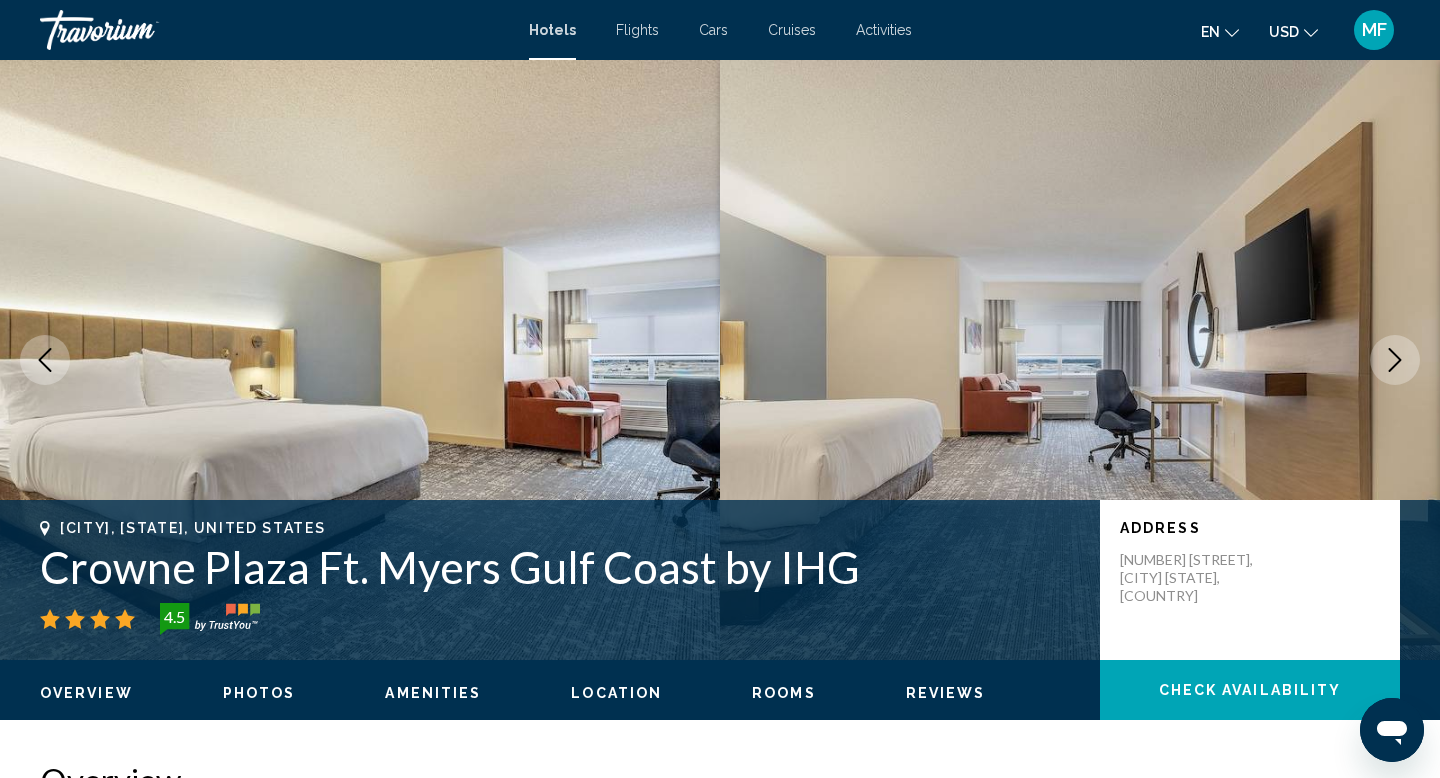 click 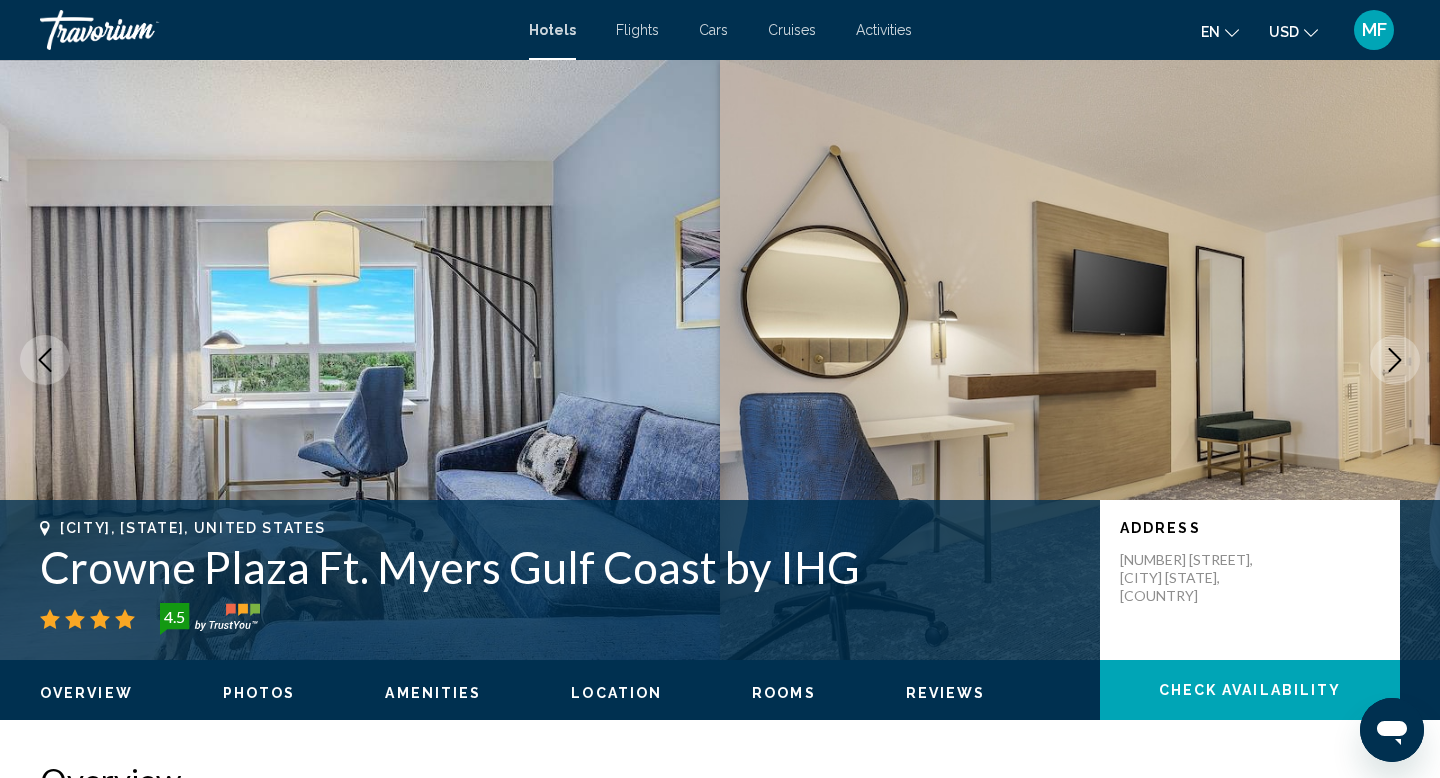 click 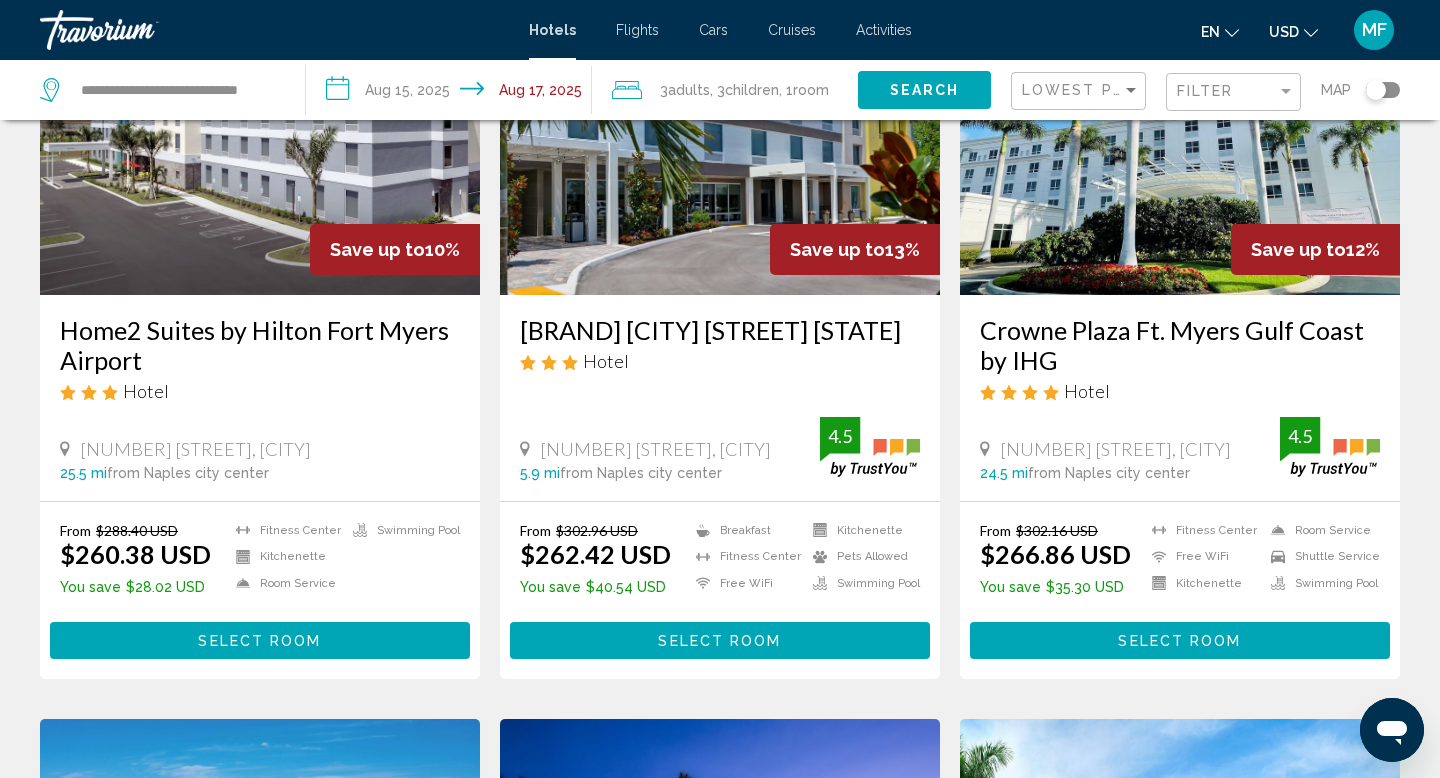scroll, scrollTop: 1000, scrollLeft: 0, axis: vertical 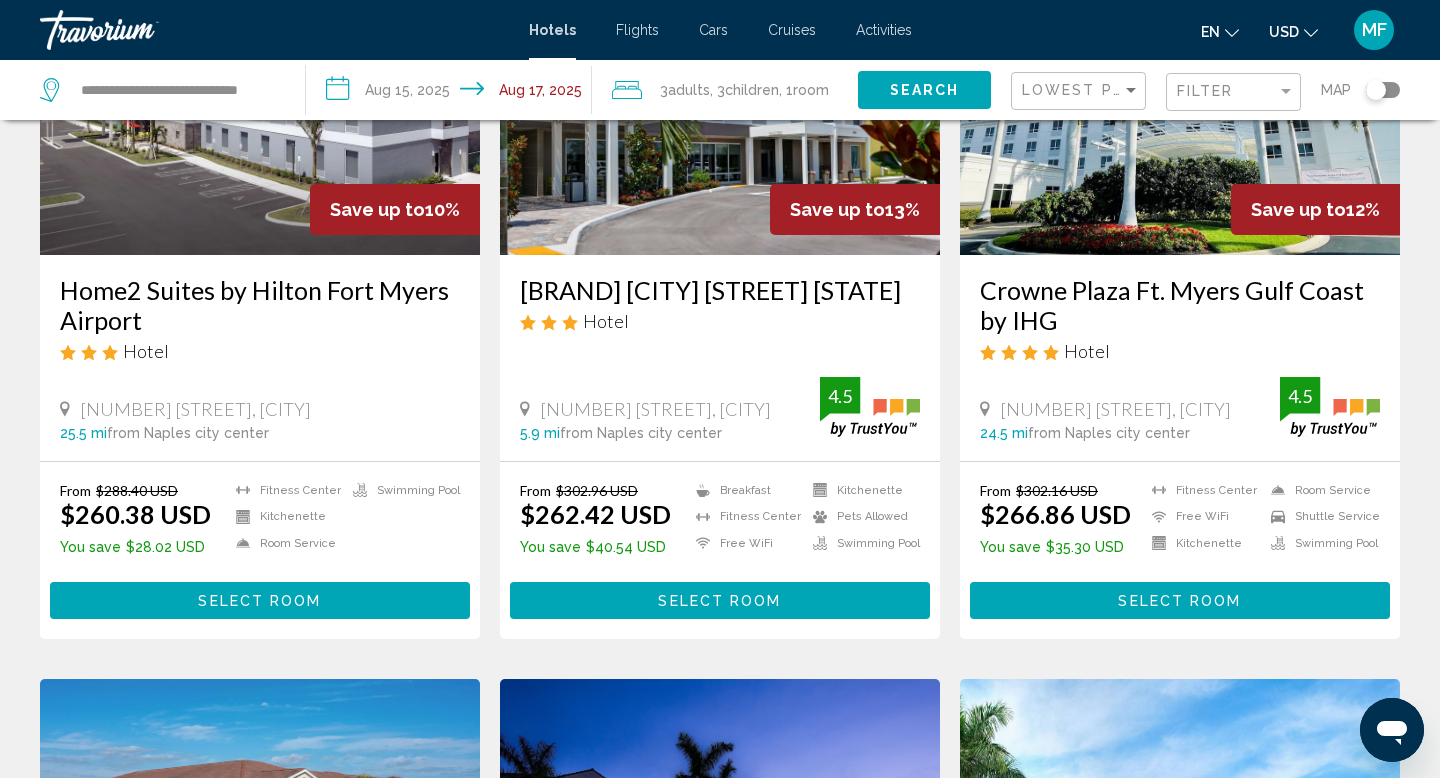 click 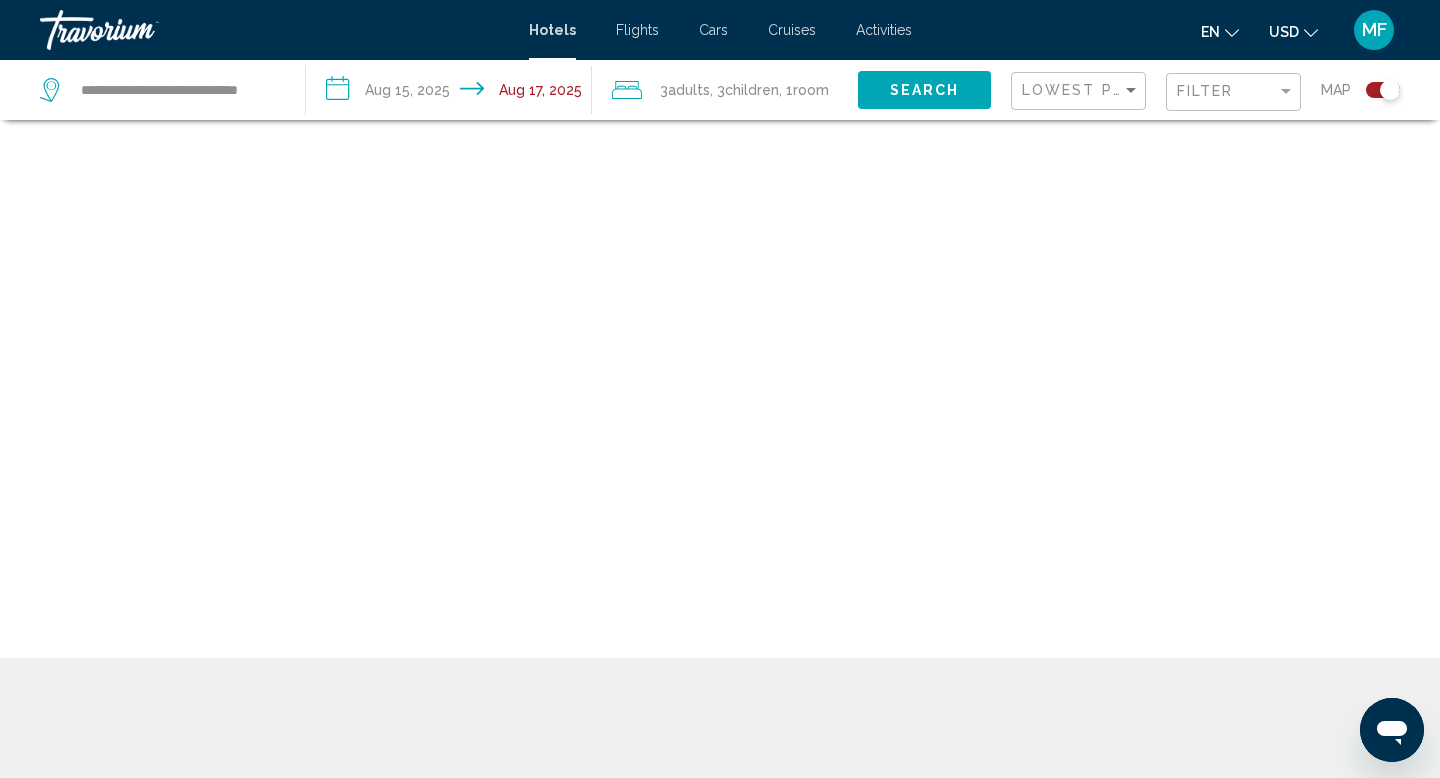 scroll, scrollTop: 120, scrollLeft: 0, axis: vertical 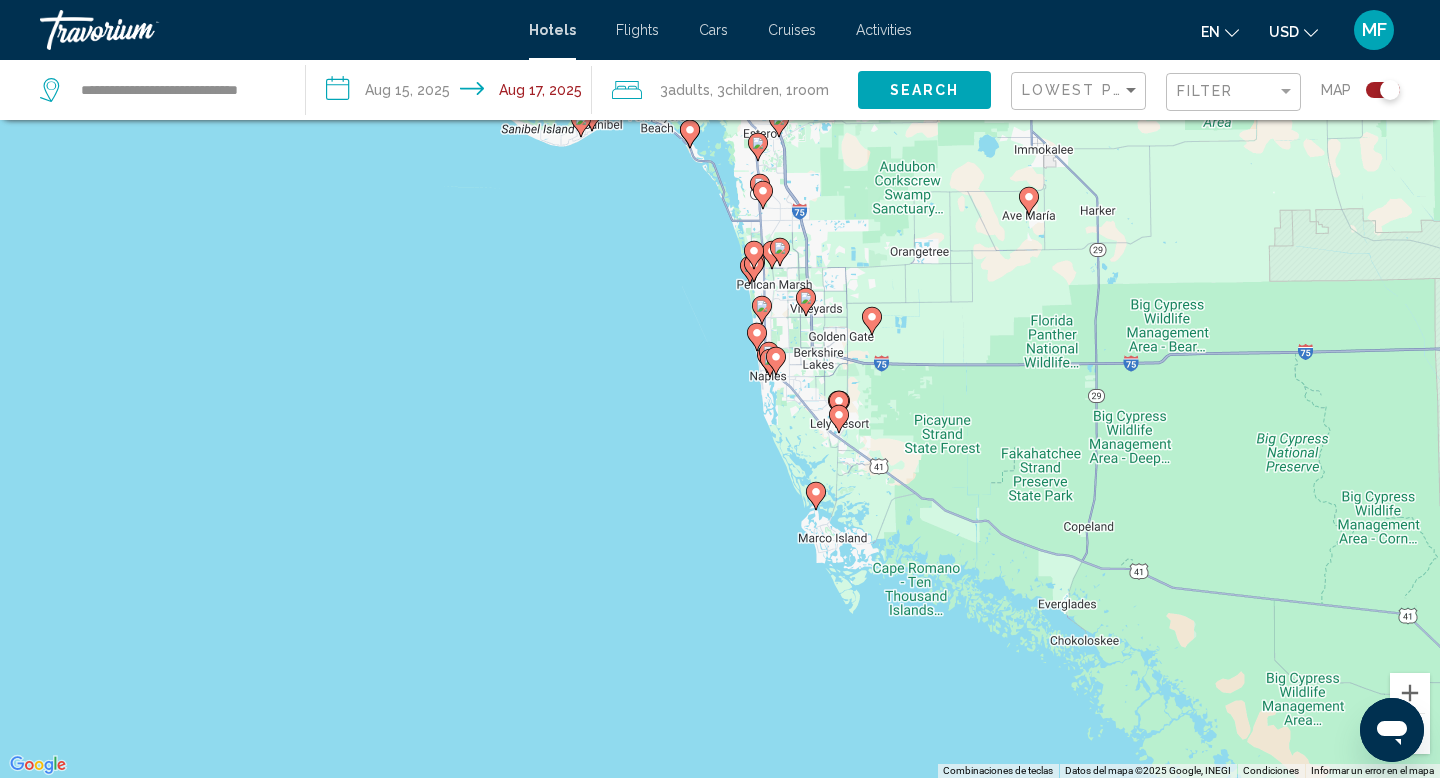 drag, startPoint x: 912, startPoint y: 585, endPoint x: 1002, endPoint y: 491, distance: 130.13838 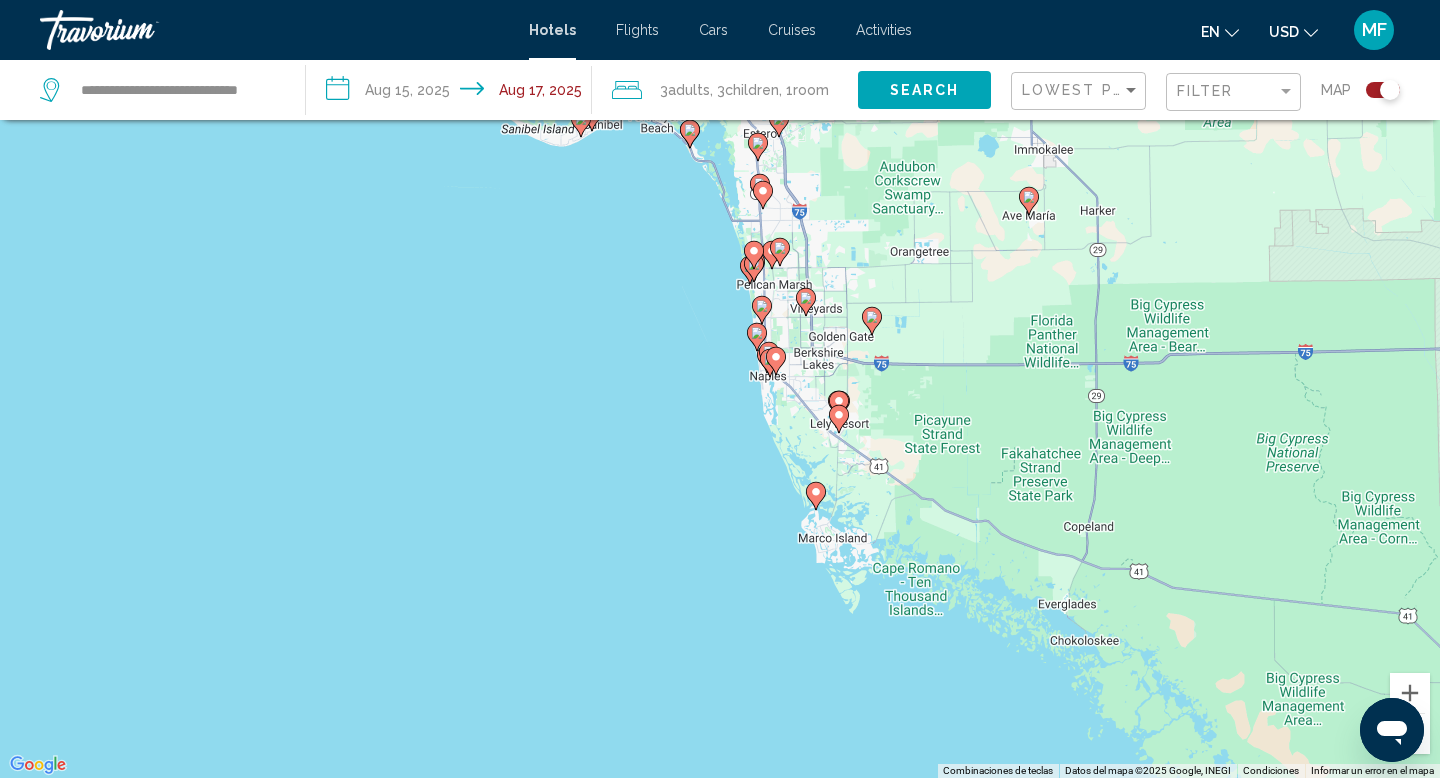 click on "Para activar la función de arrastrar con el teclado, presiona Alt + Intro. Una vez que estés en el estado de arrastrar con el teclado, usa las teclas de flecha para mover el marcador. Para completar la acción, presiona la tecla Intro. Para cancelar, presiona Escape." at bounding box center (720, 389) 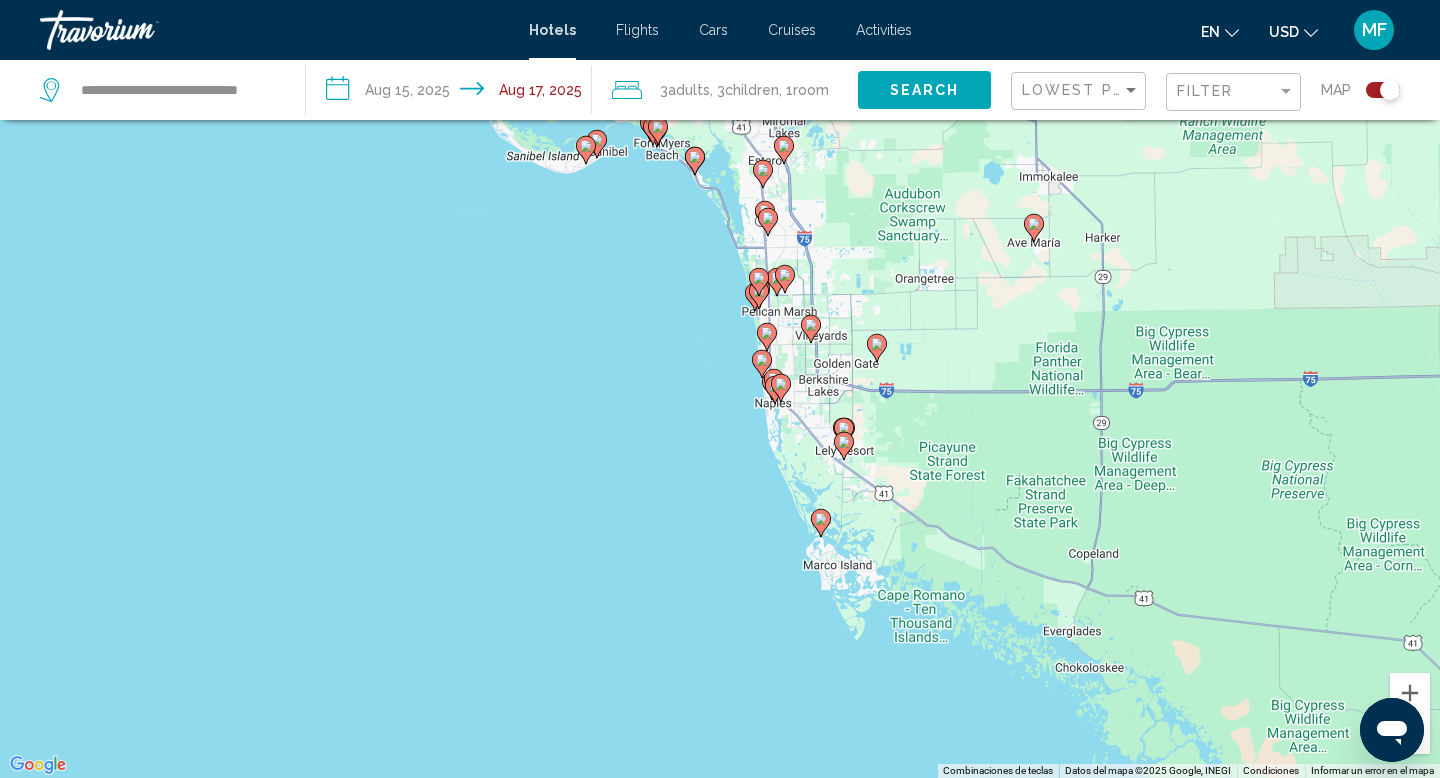 click 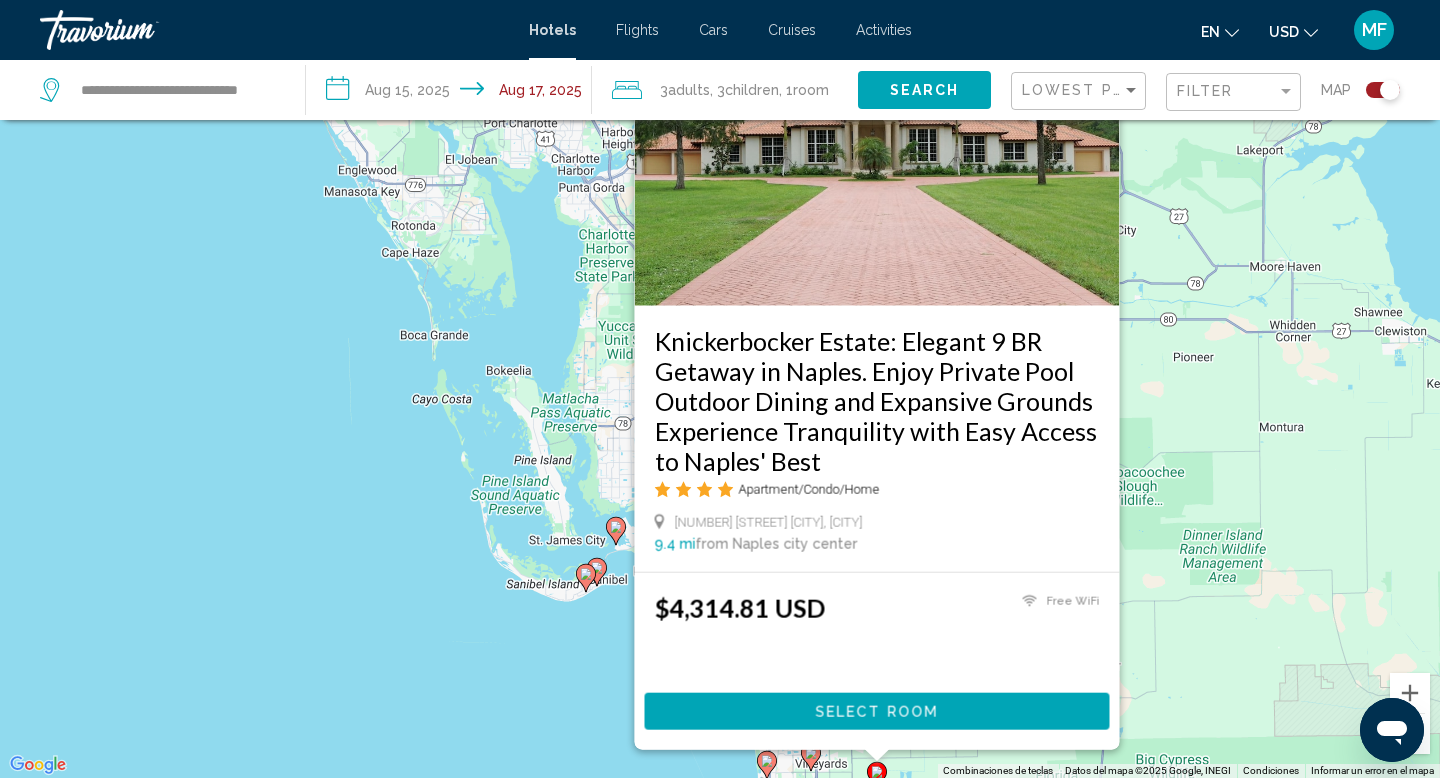 click on "[LOCATION]: [DESCRIPTION] in [CITY]. Enjoy Private Pool Outdoor Dining and Expansive Grounds Experience Tranquility with Easy Access to [CITY]'s Best Apartment/Condo/Home [NUMBER] [STREET], [CITY] [DISTANCE] from [CITY] city center from hotel $[PRICE] USD" at bounding box center (720, 389) 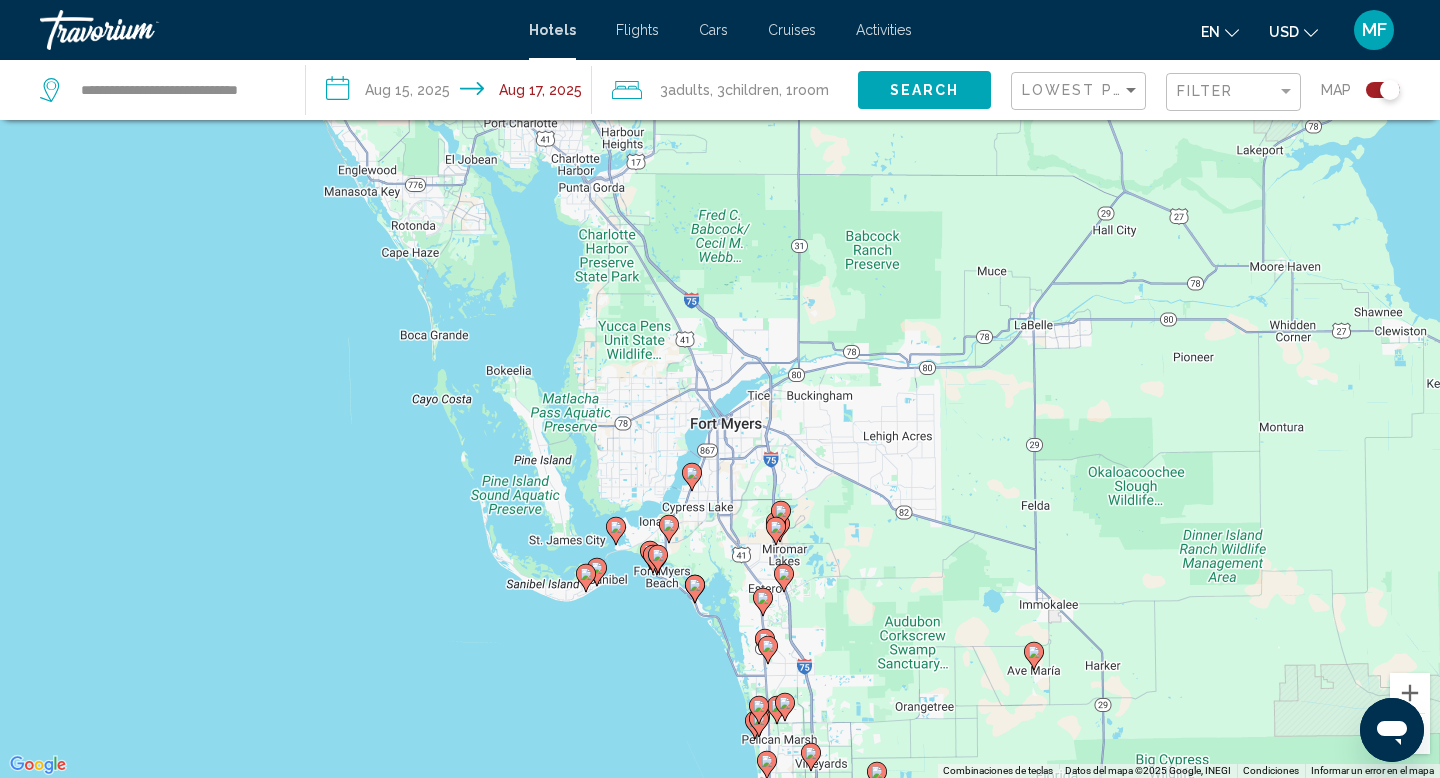 click 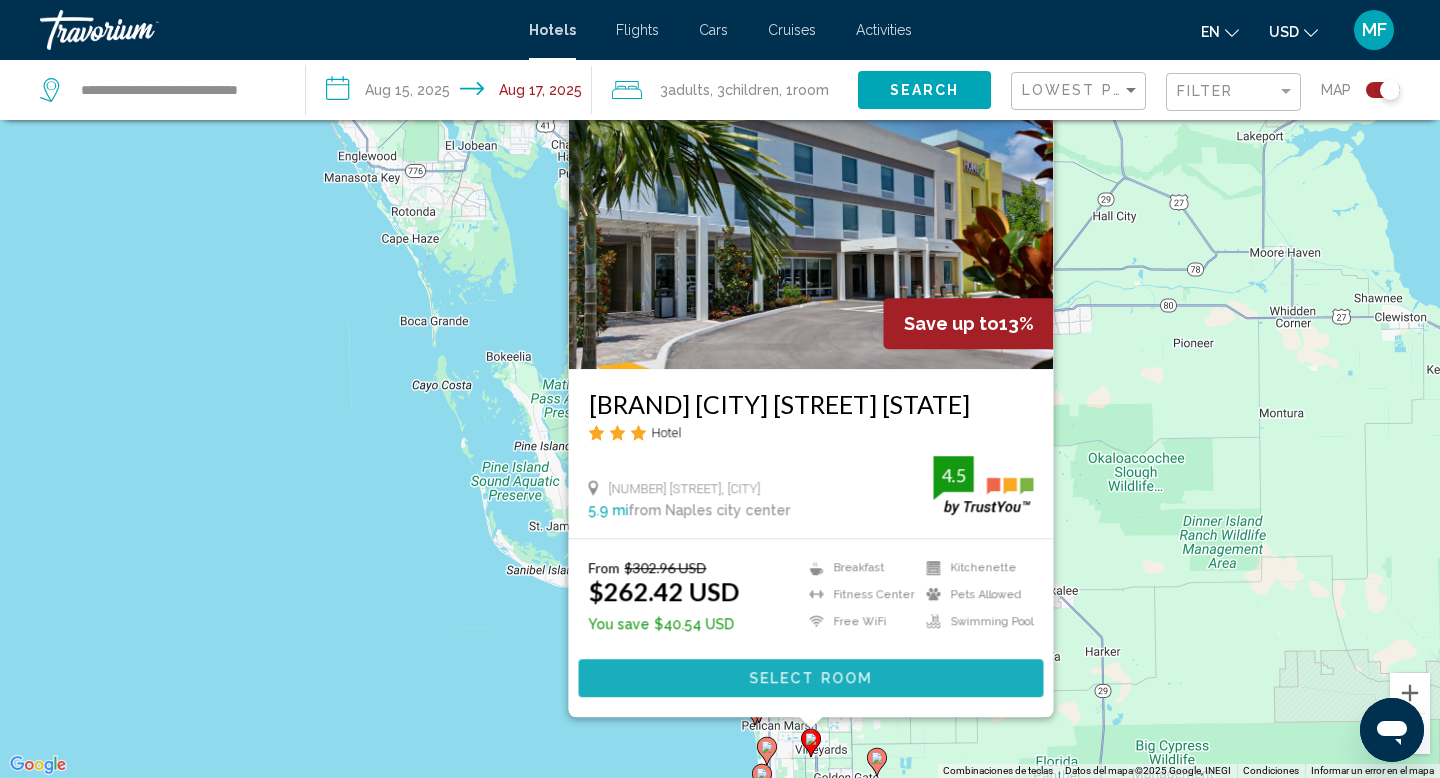 click on "Select Room" at bounding box center [810, 679] 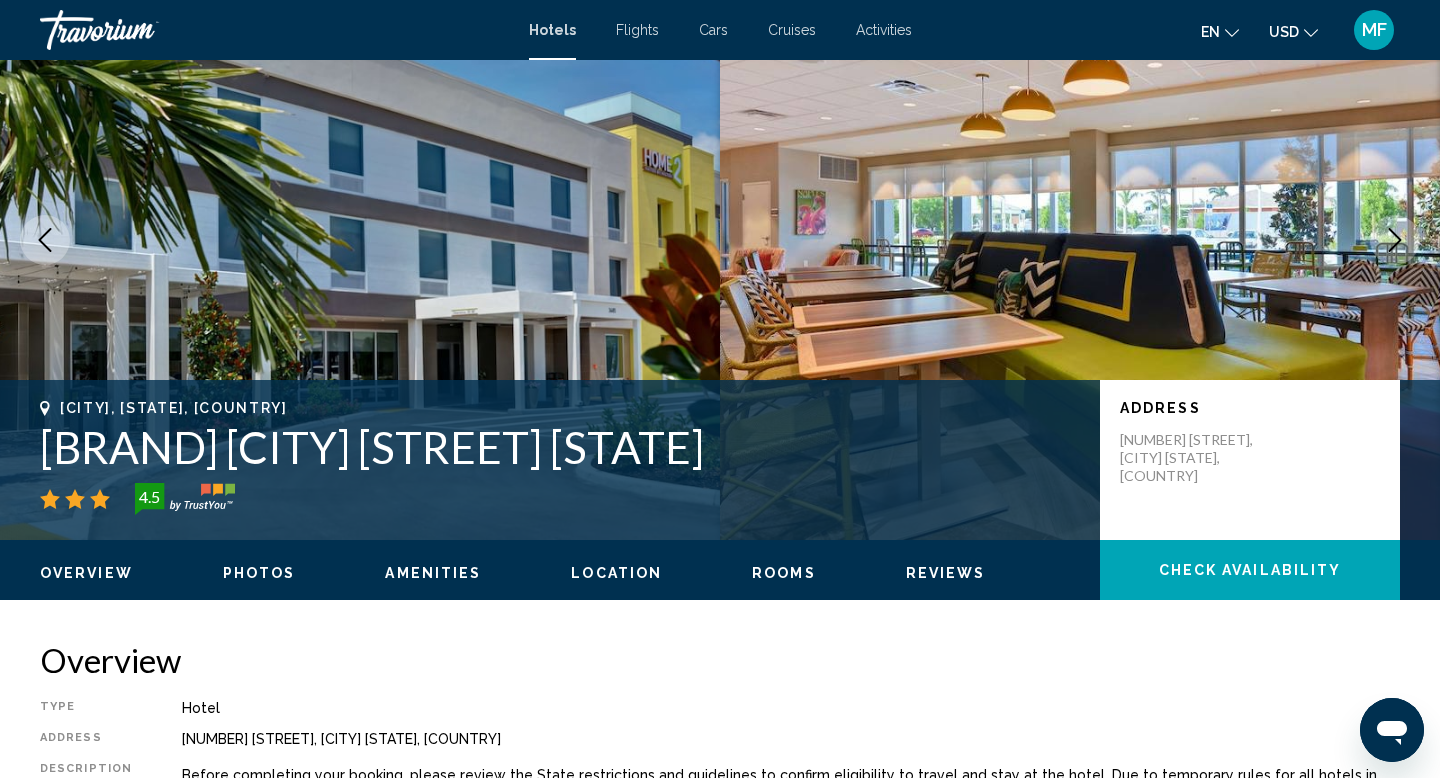 scroll, scrollTop: 0, scrollLeft: 0, axis: both 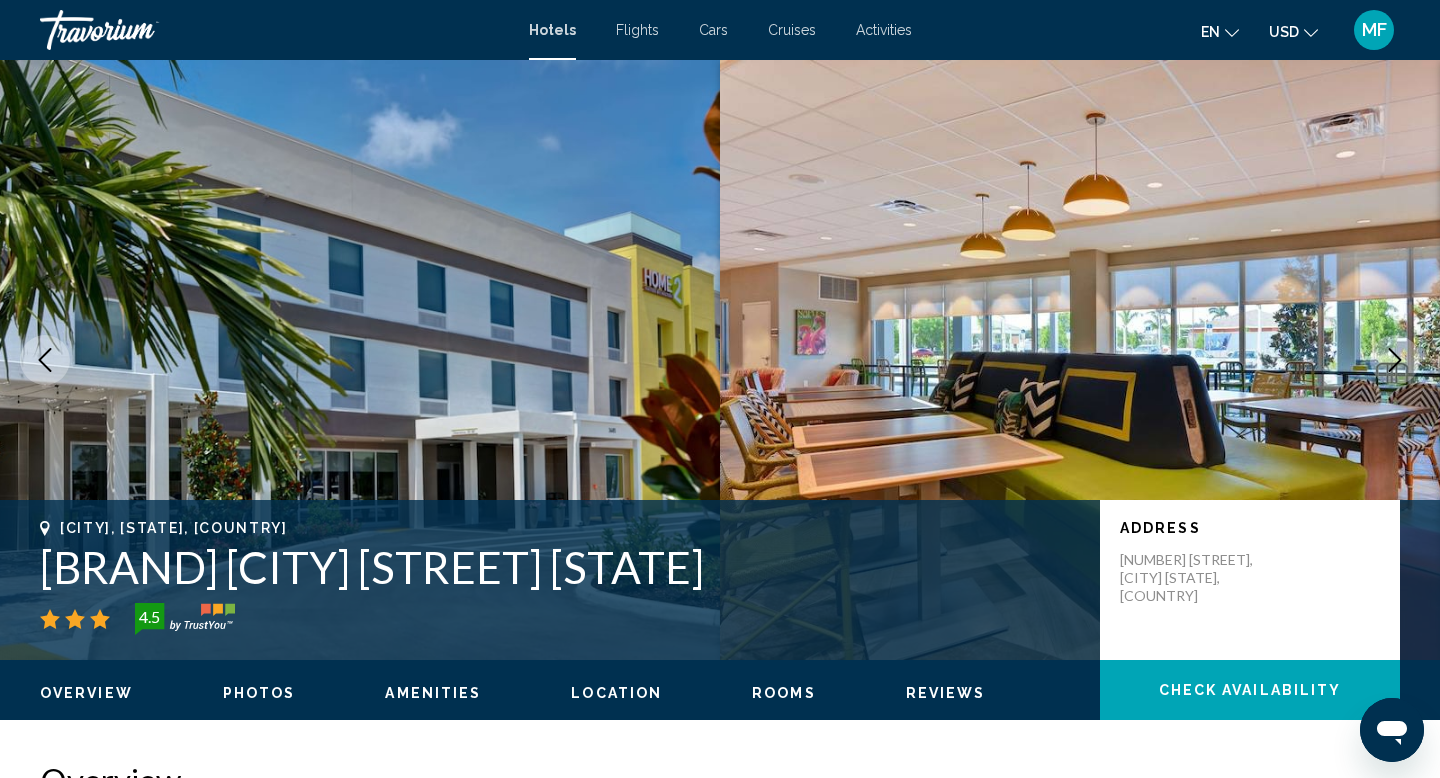 click 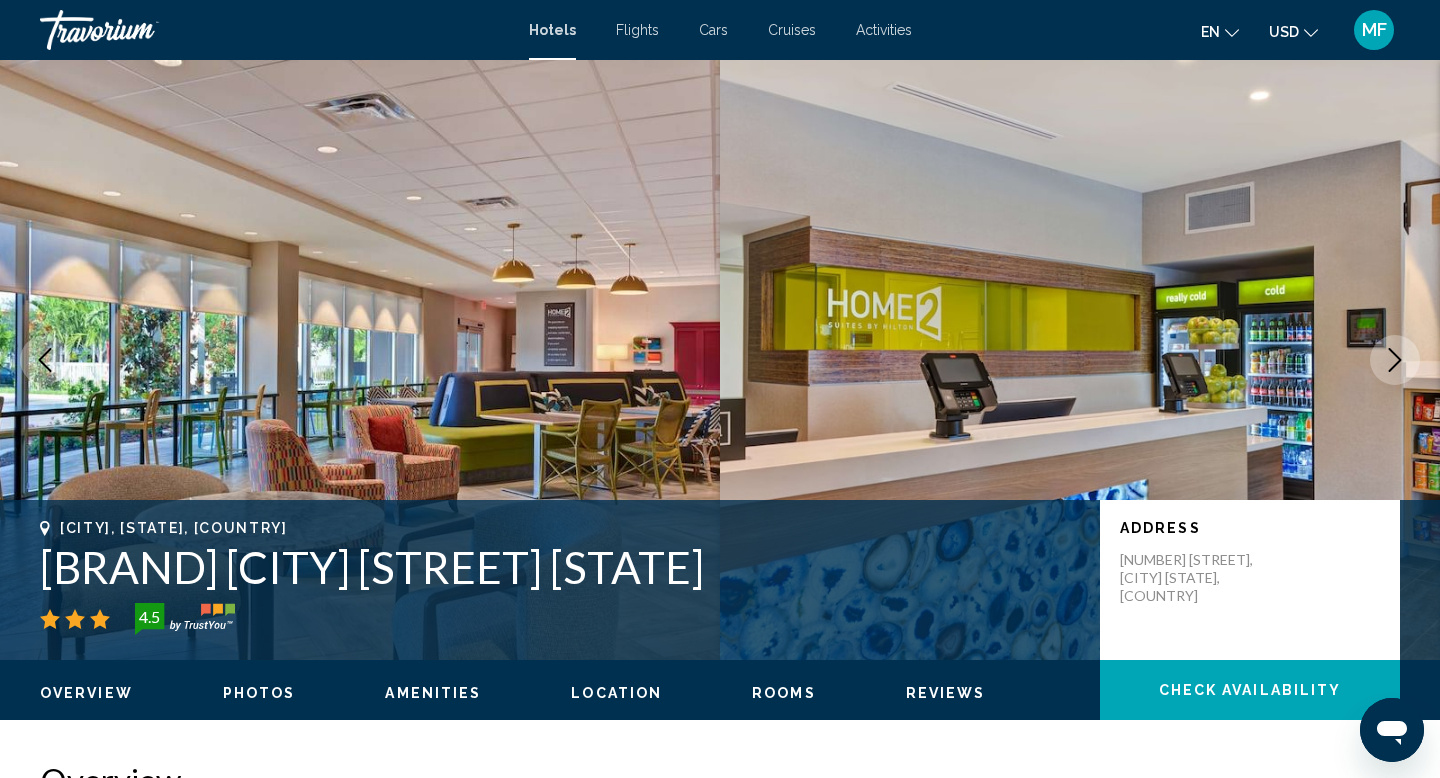 click 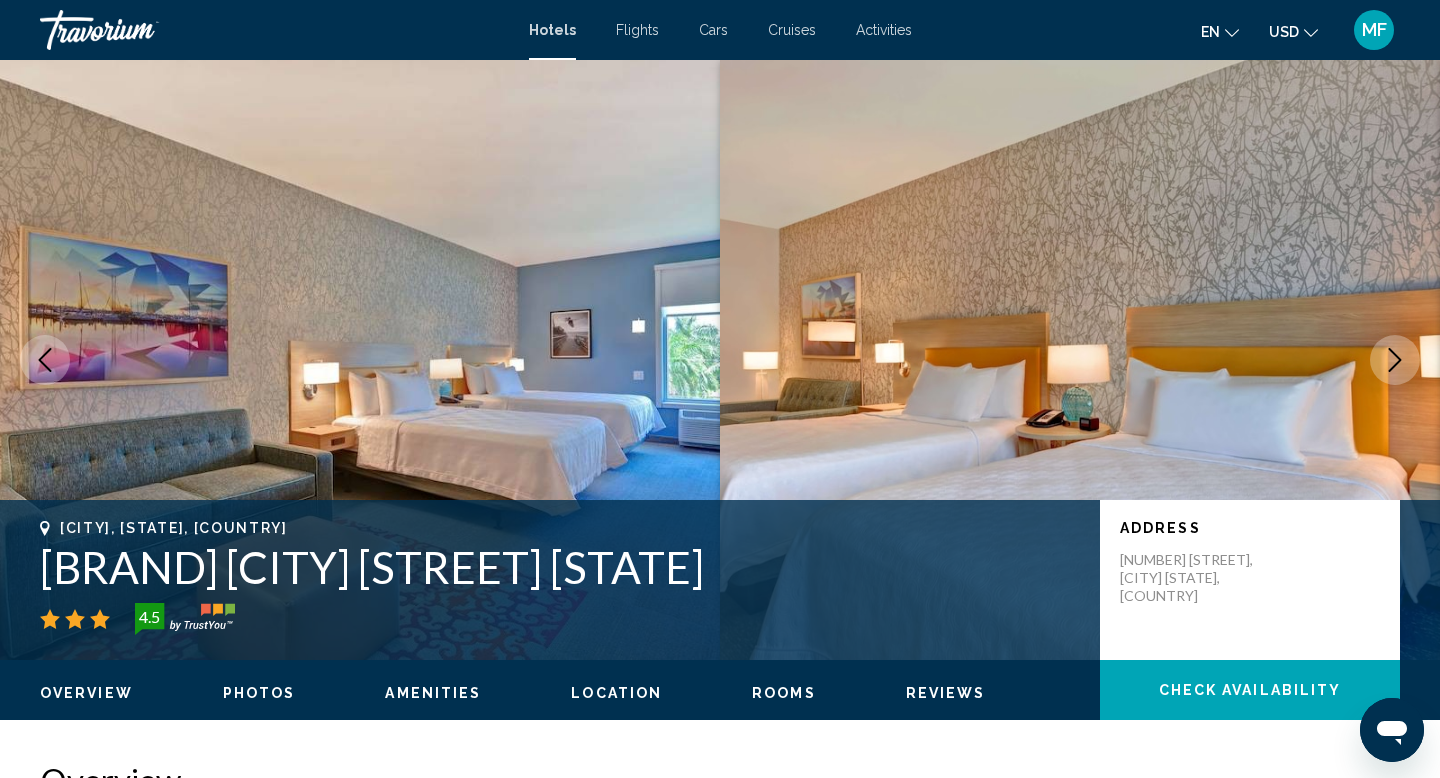 click 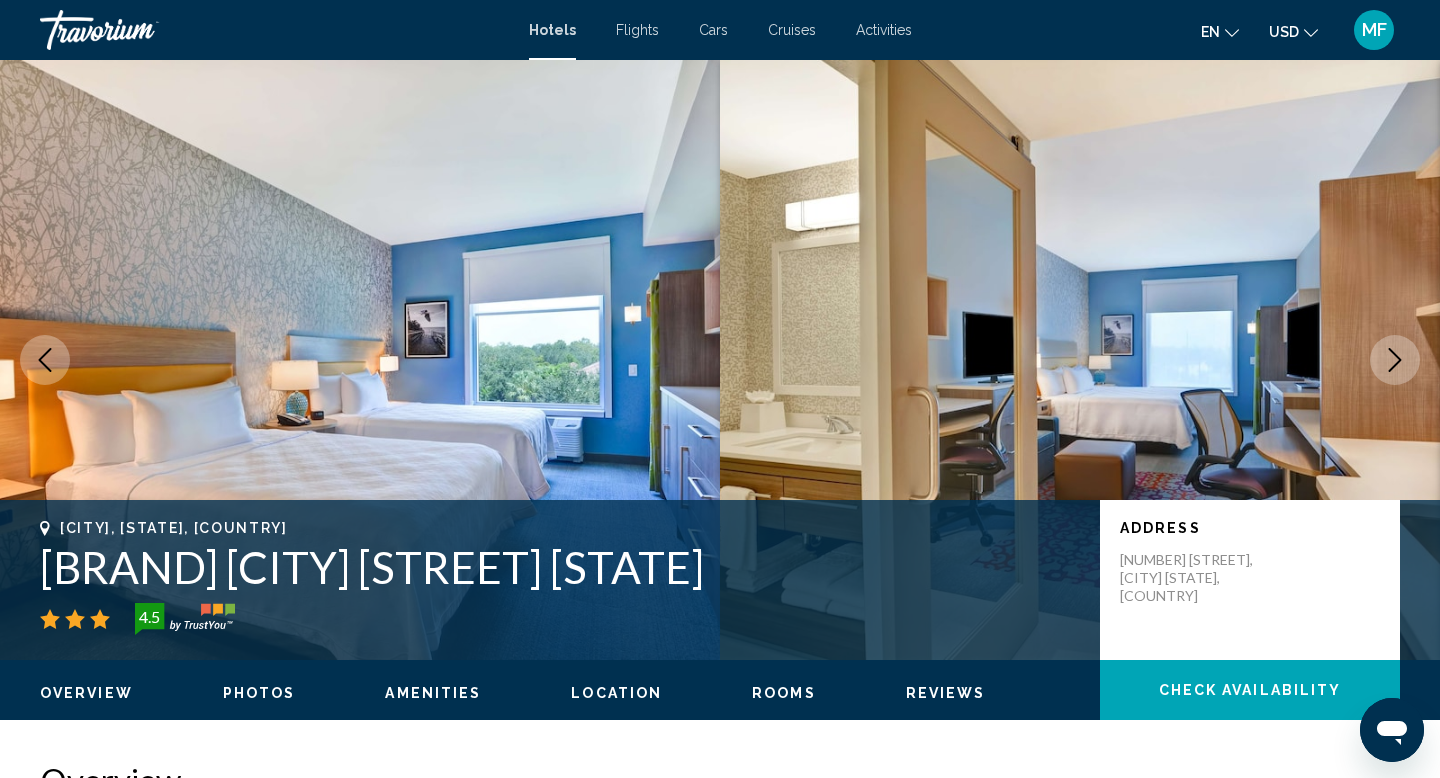 click 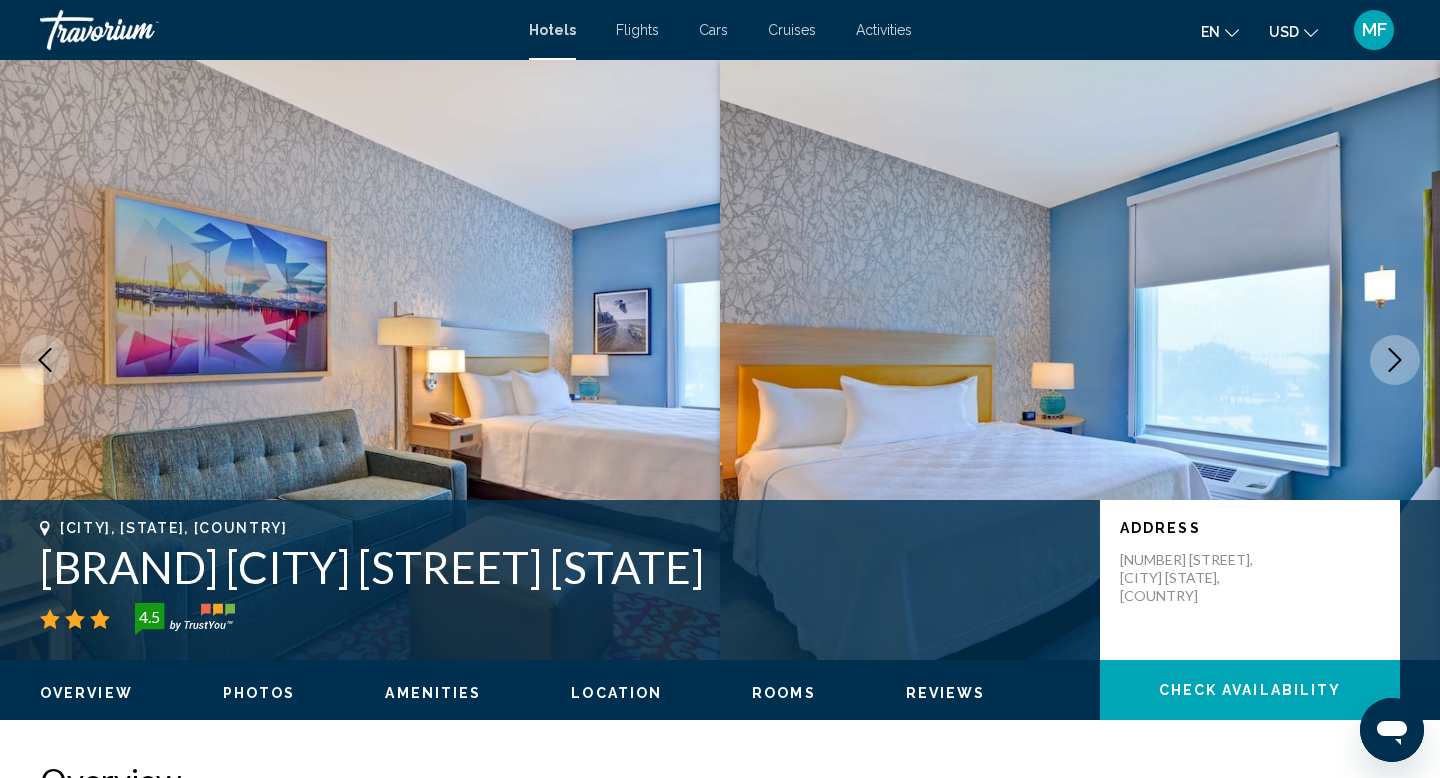 click 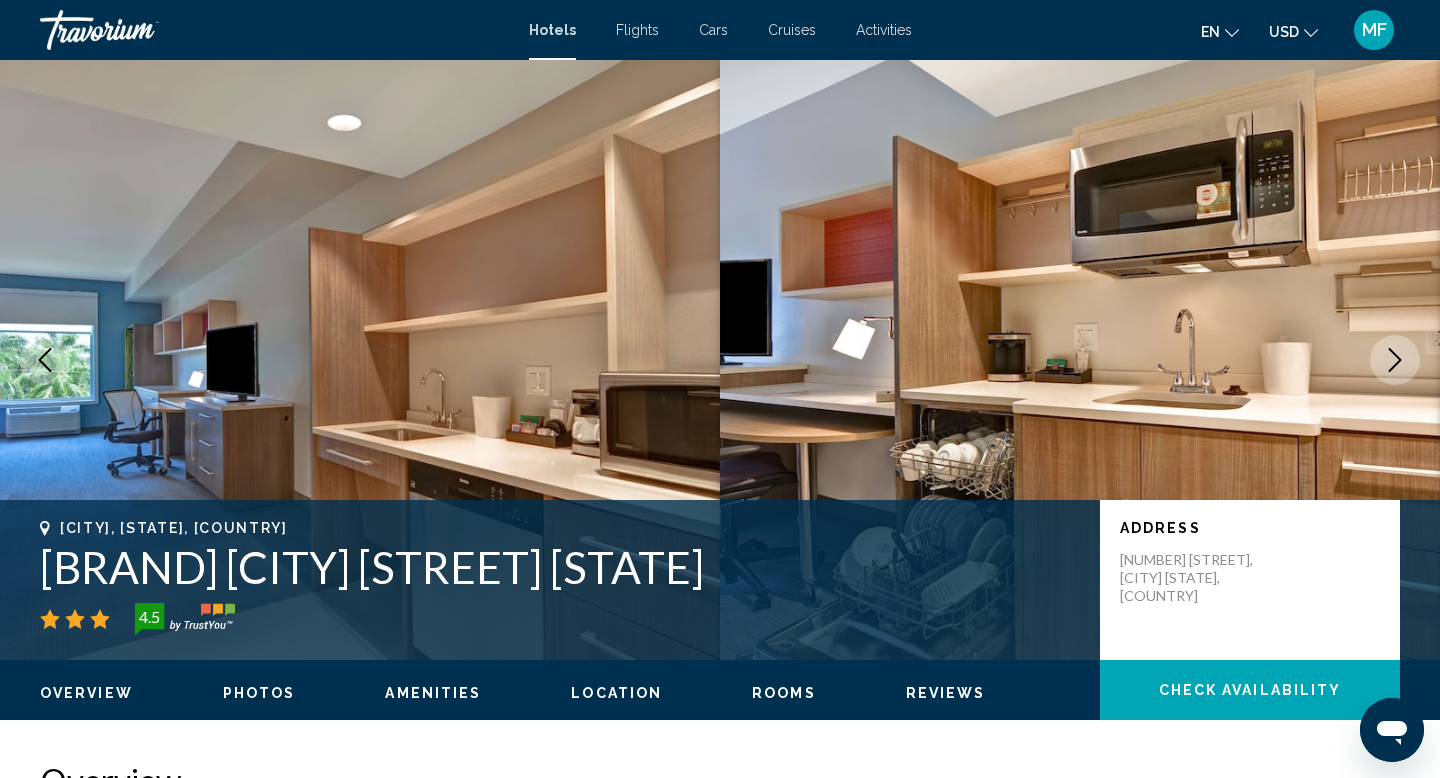 click 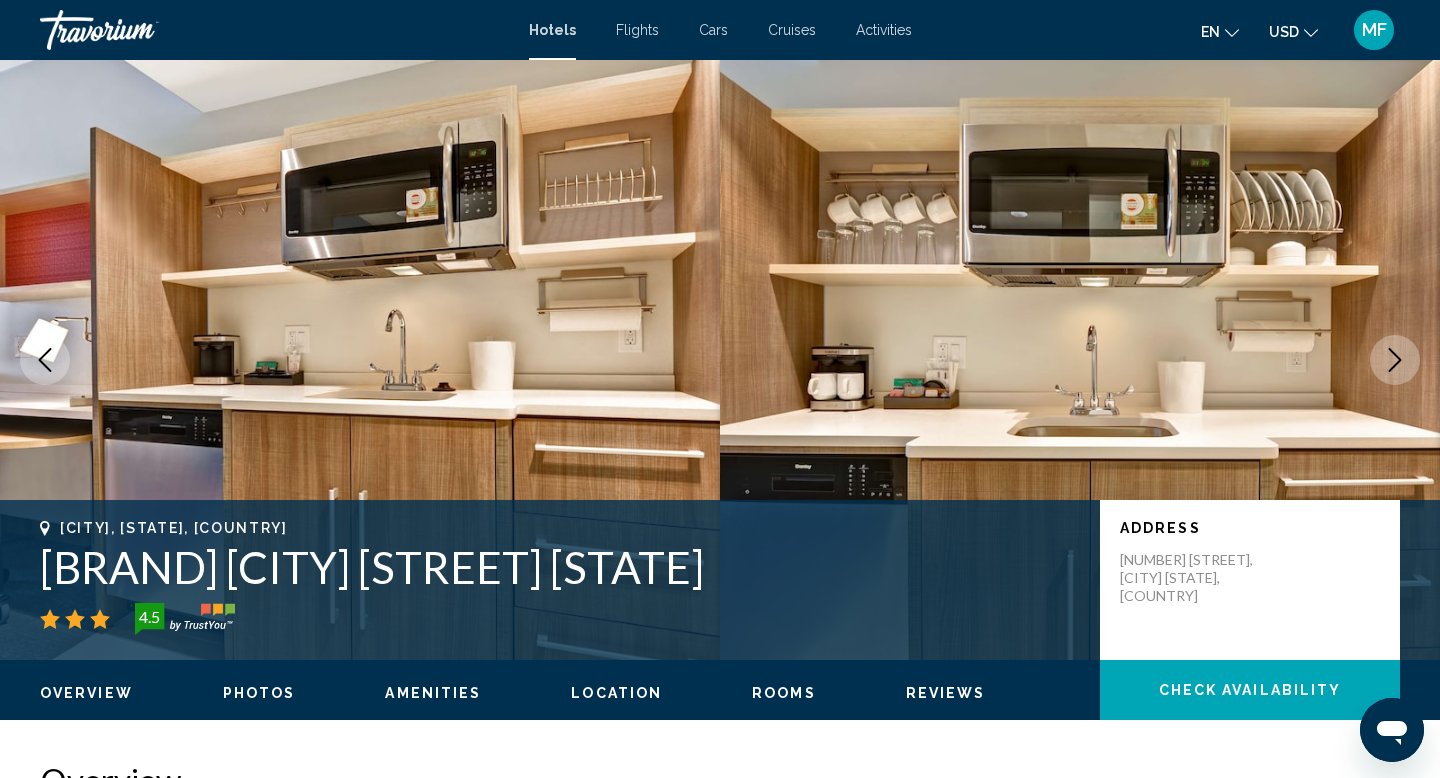 click 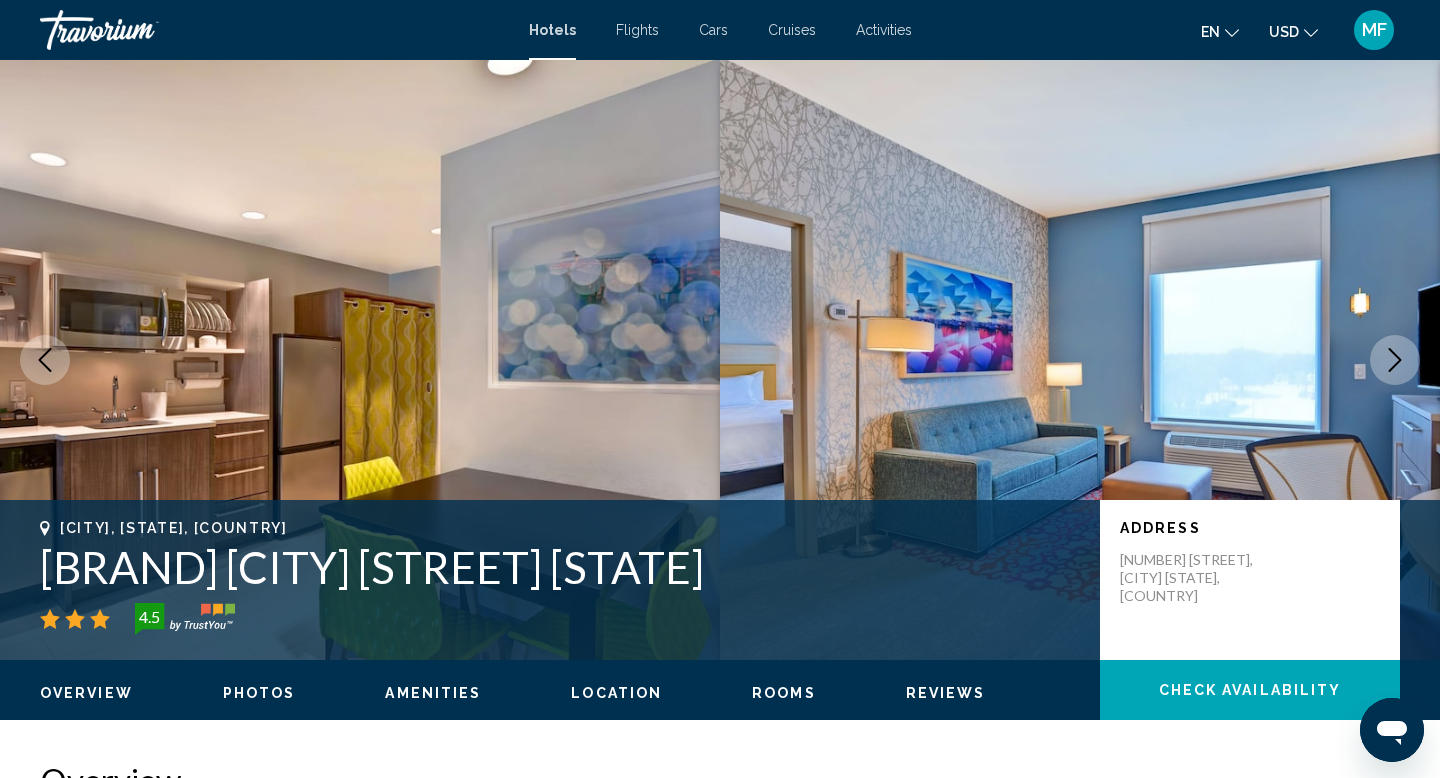 click 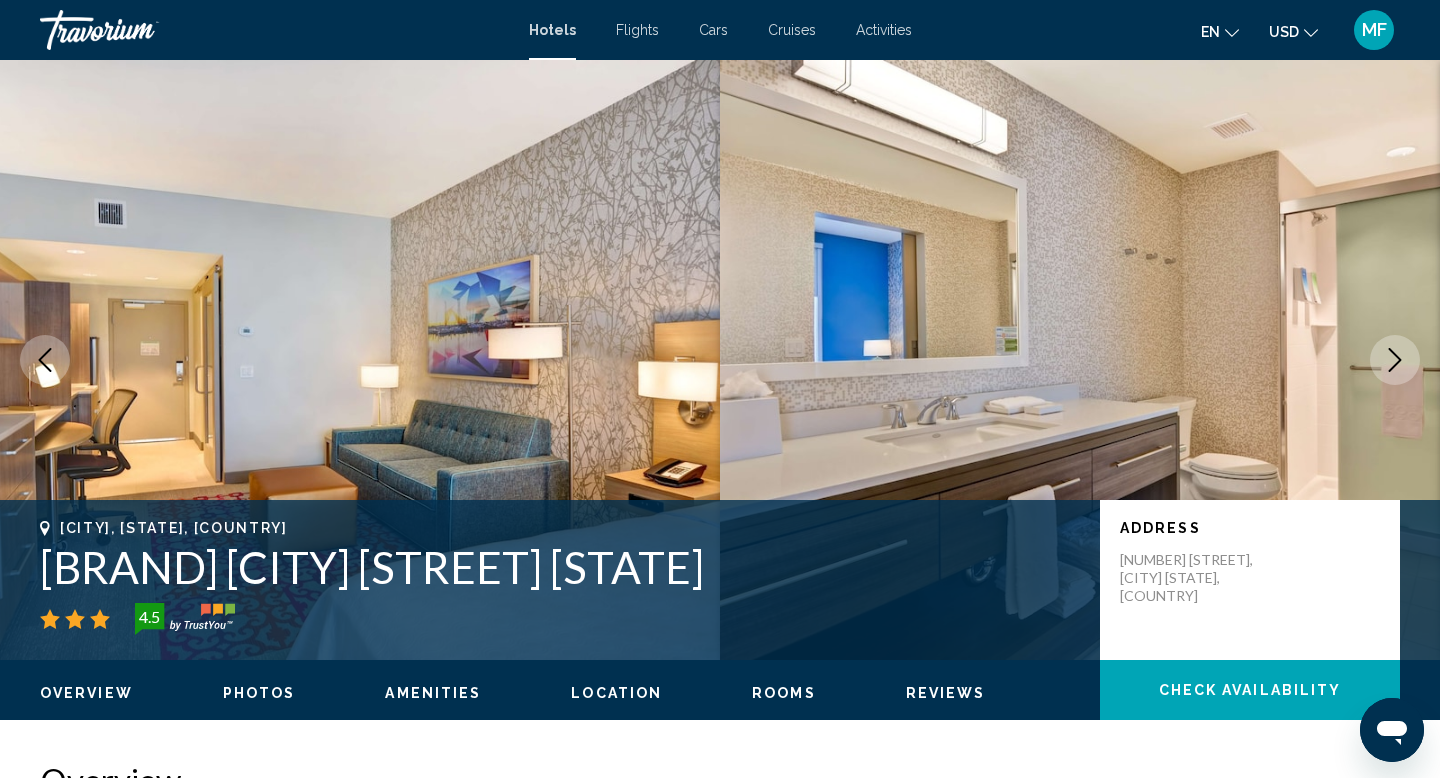 click 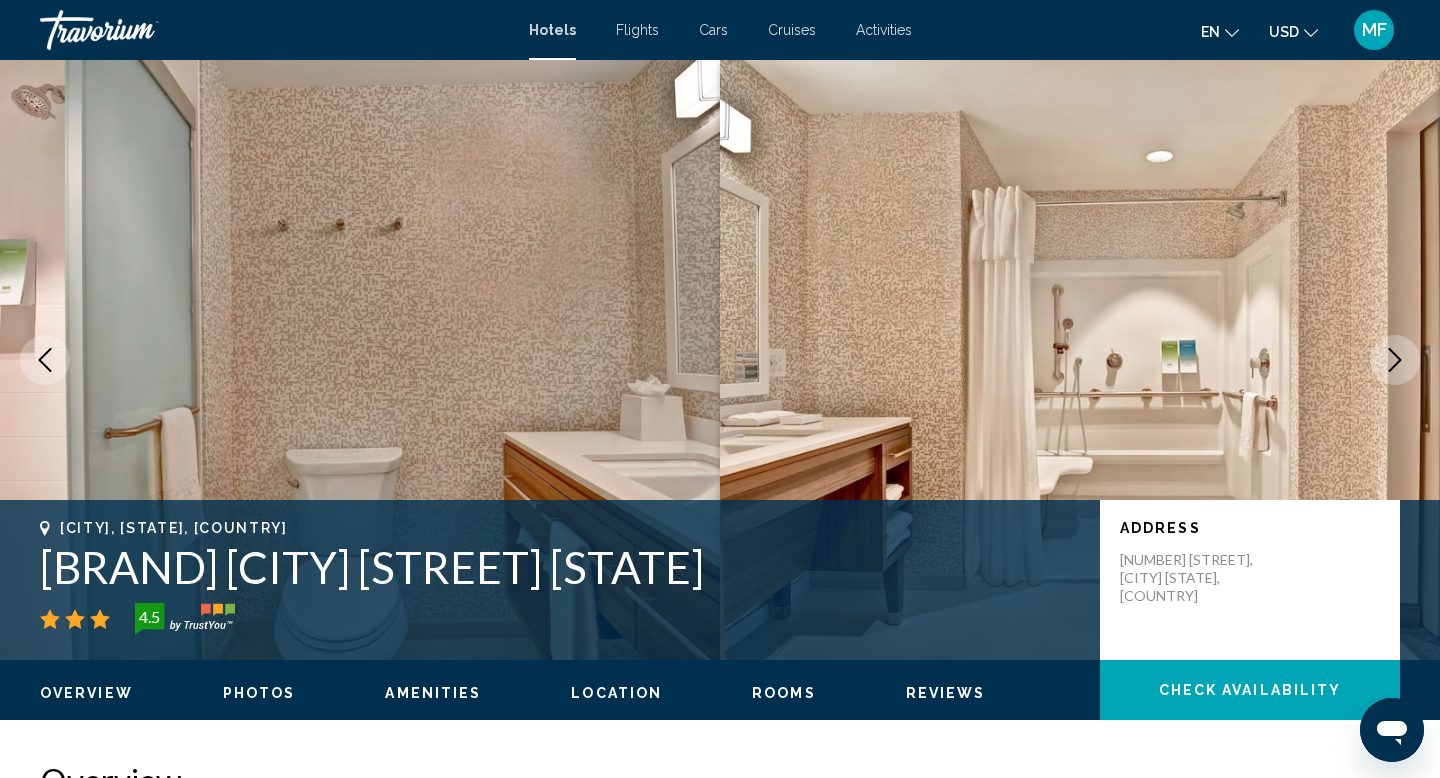 click 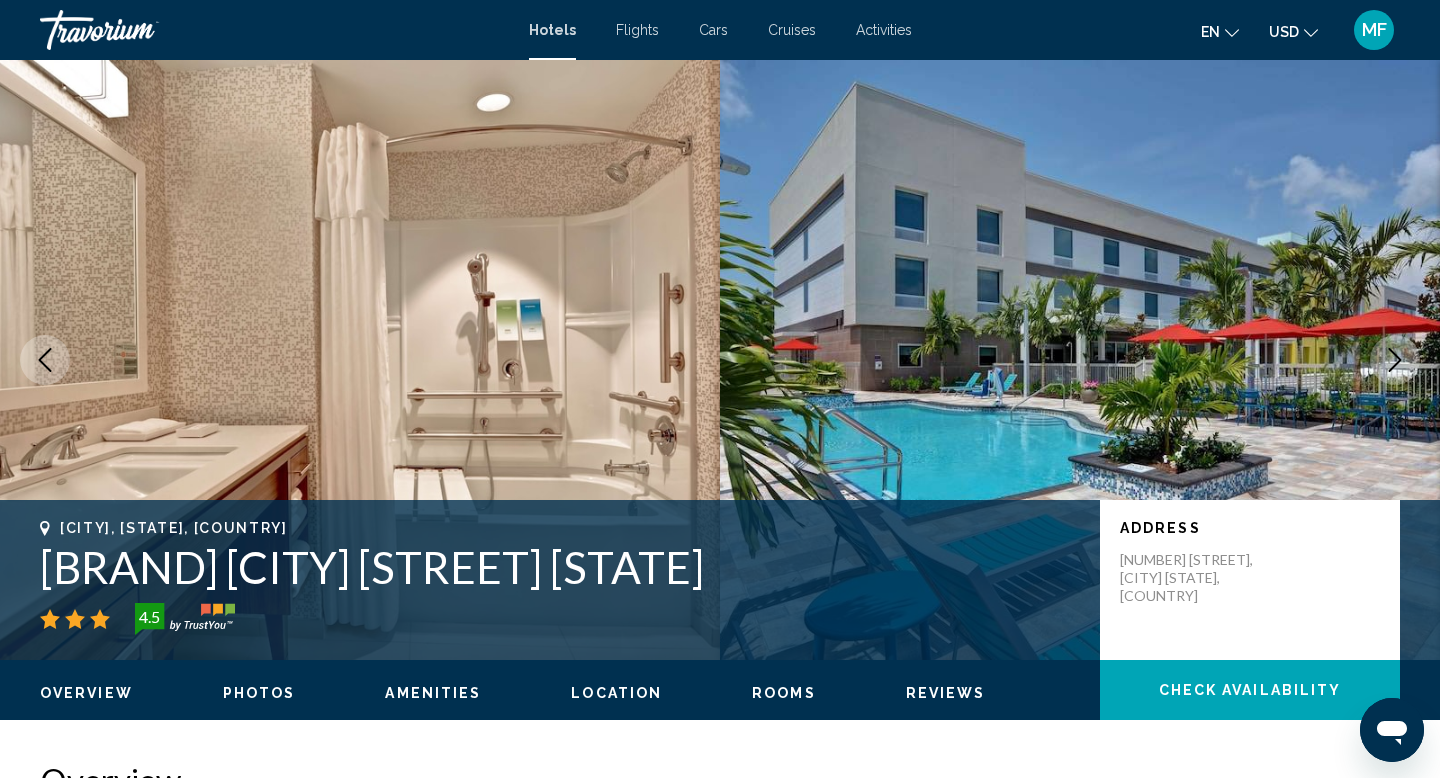 click 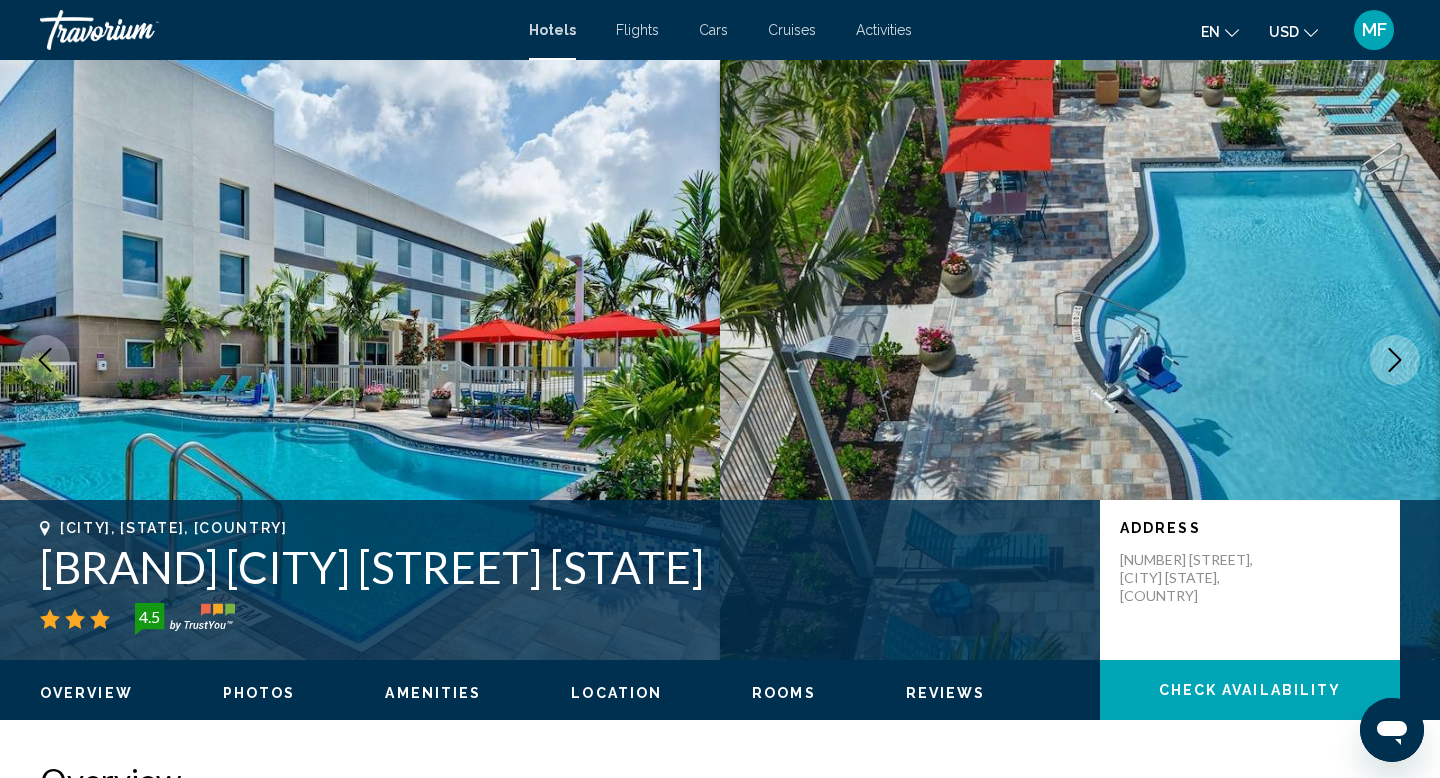 click 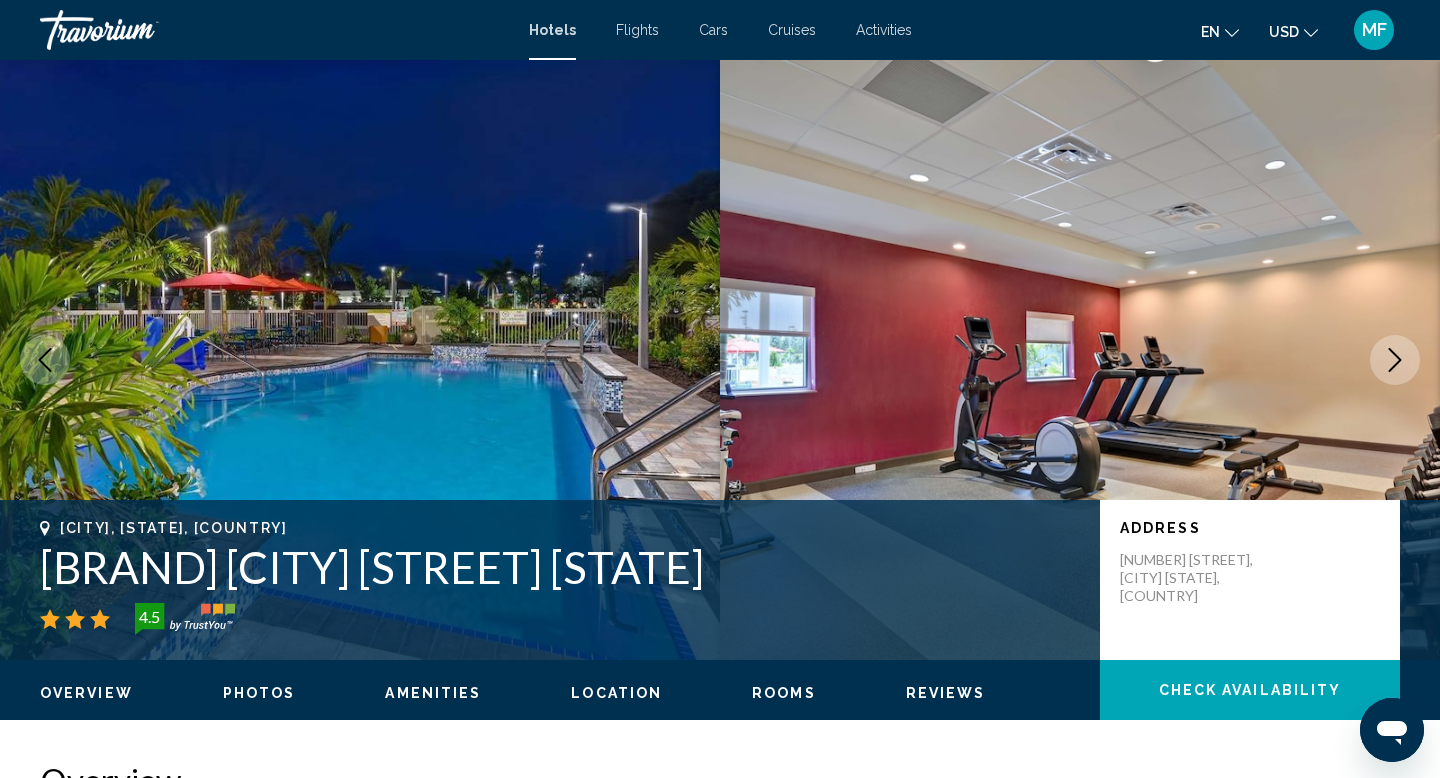 type 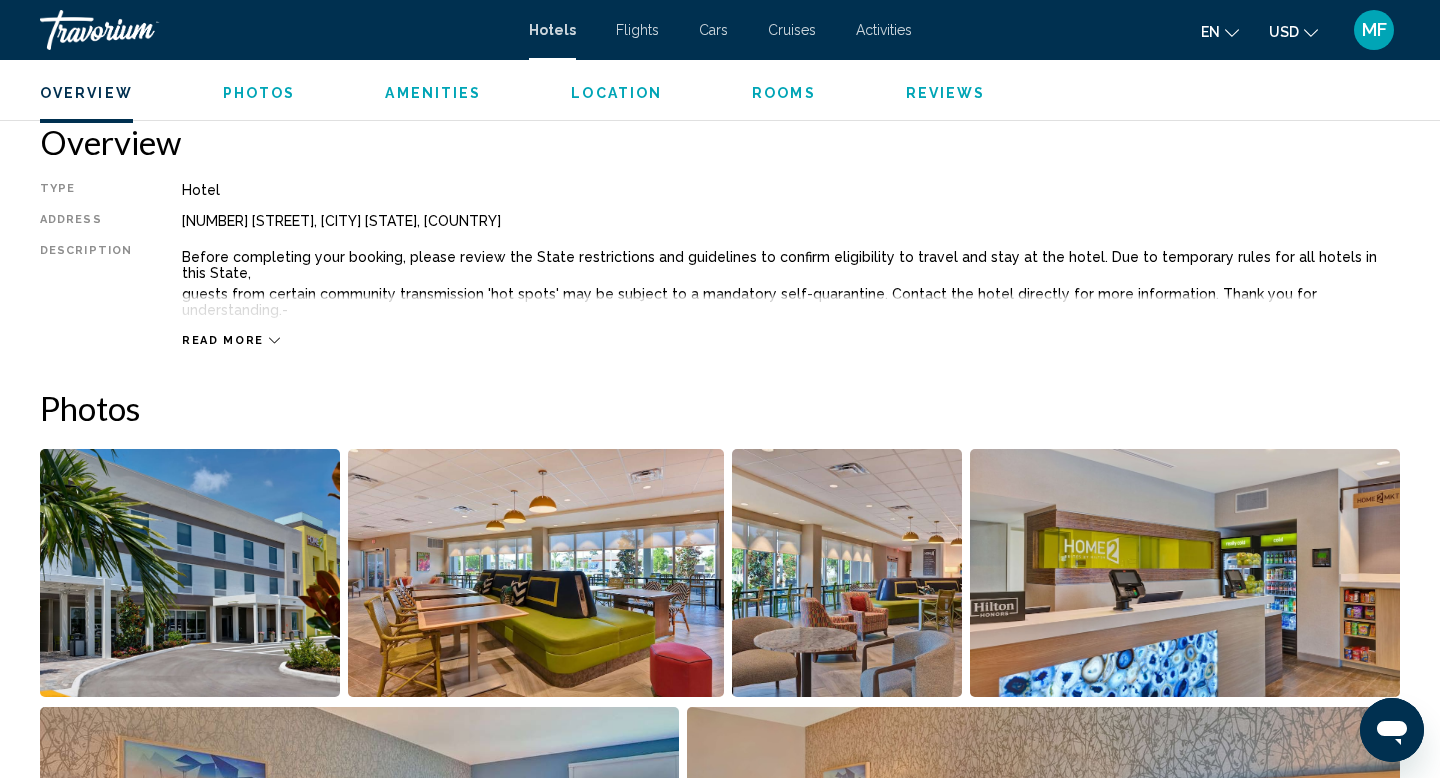 scroll, scrollTop: 640, scrollLeft: 0, axis: vertical 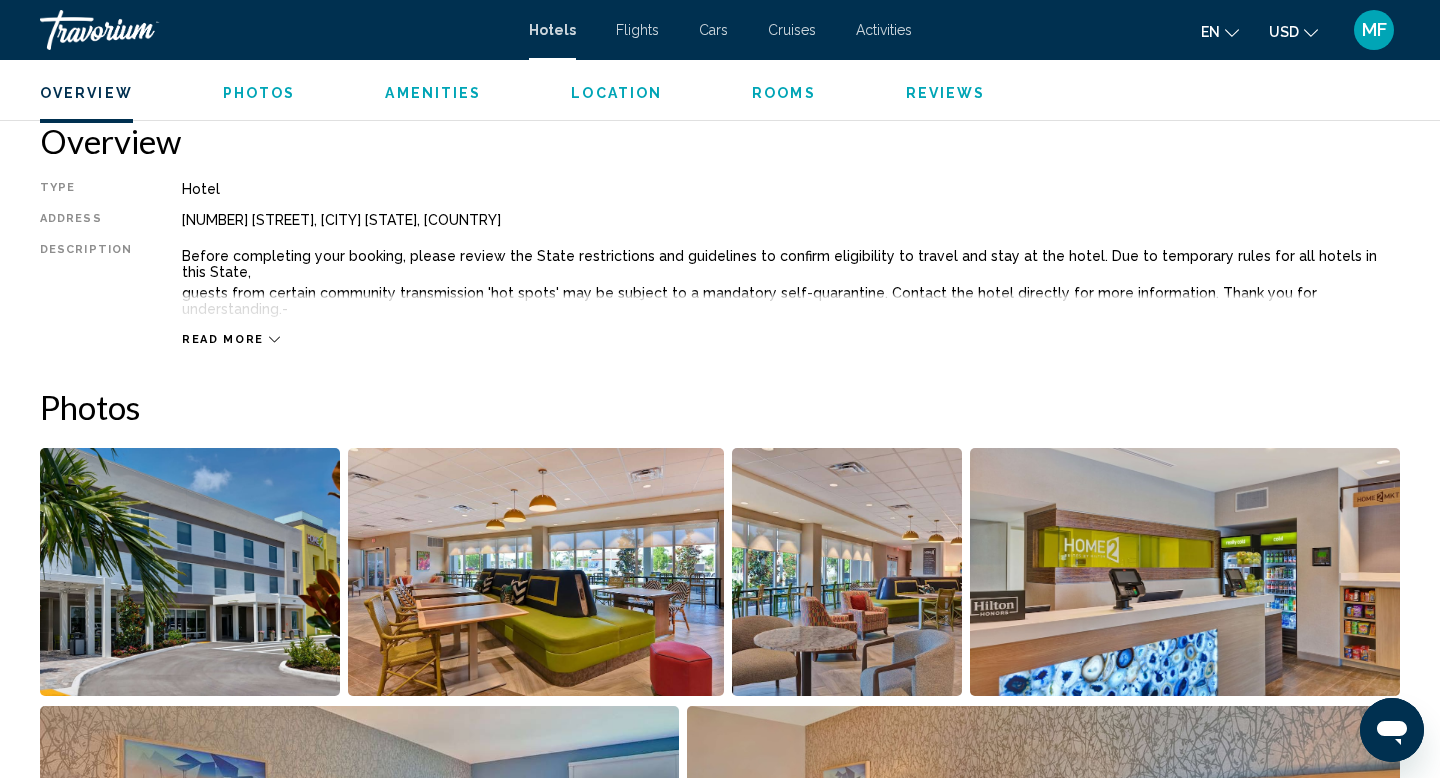 click on "Rooms" at bounding box center [784, 93] 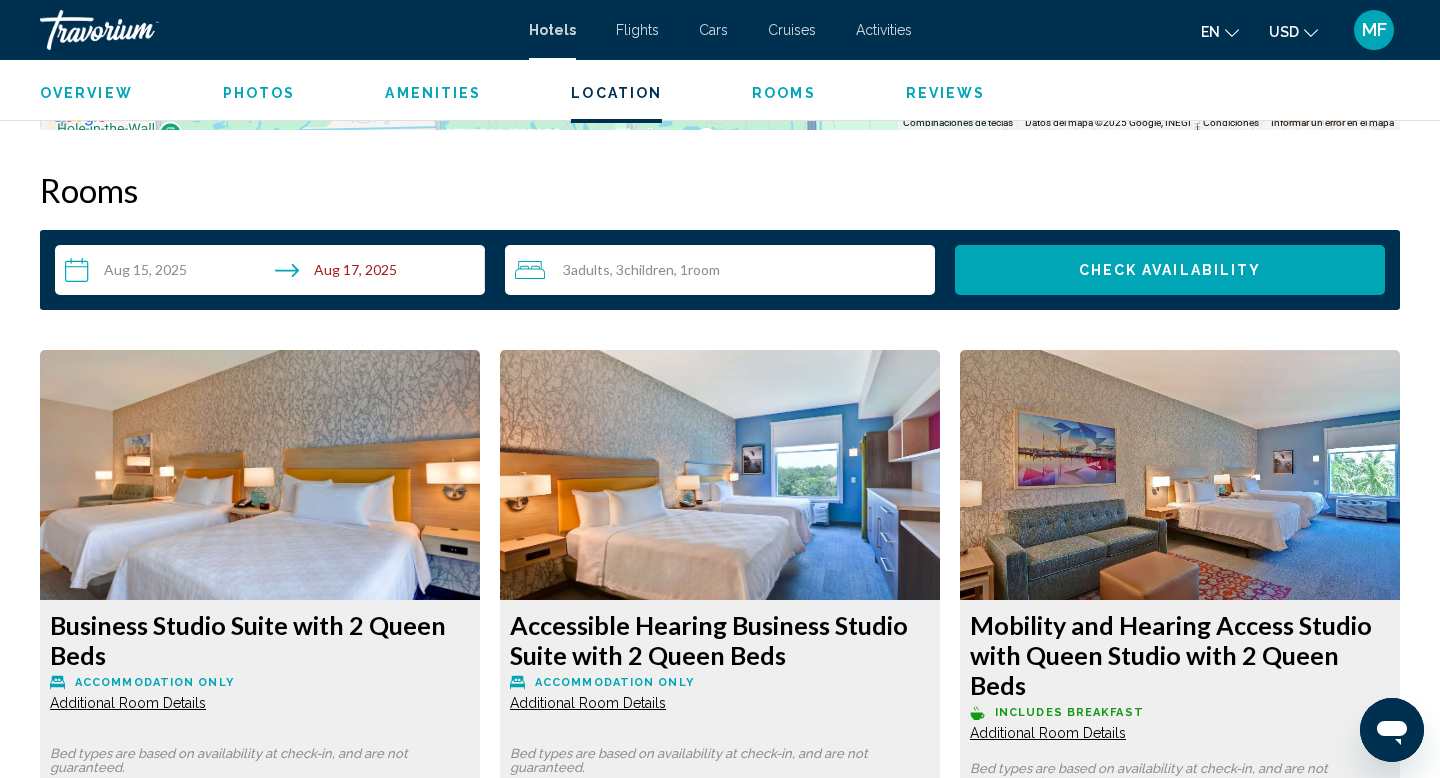scroll, scrollTop: 2429, scrollLeft: 0, axis: vertical 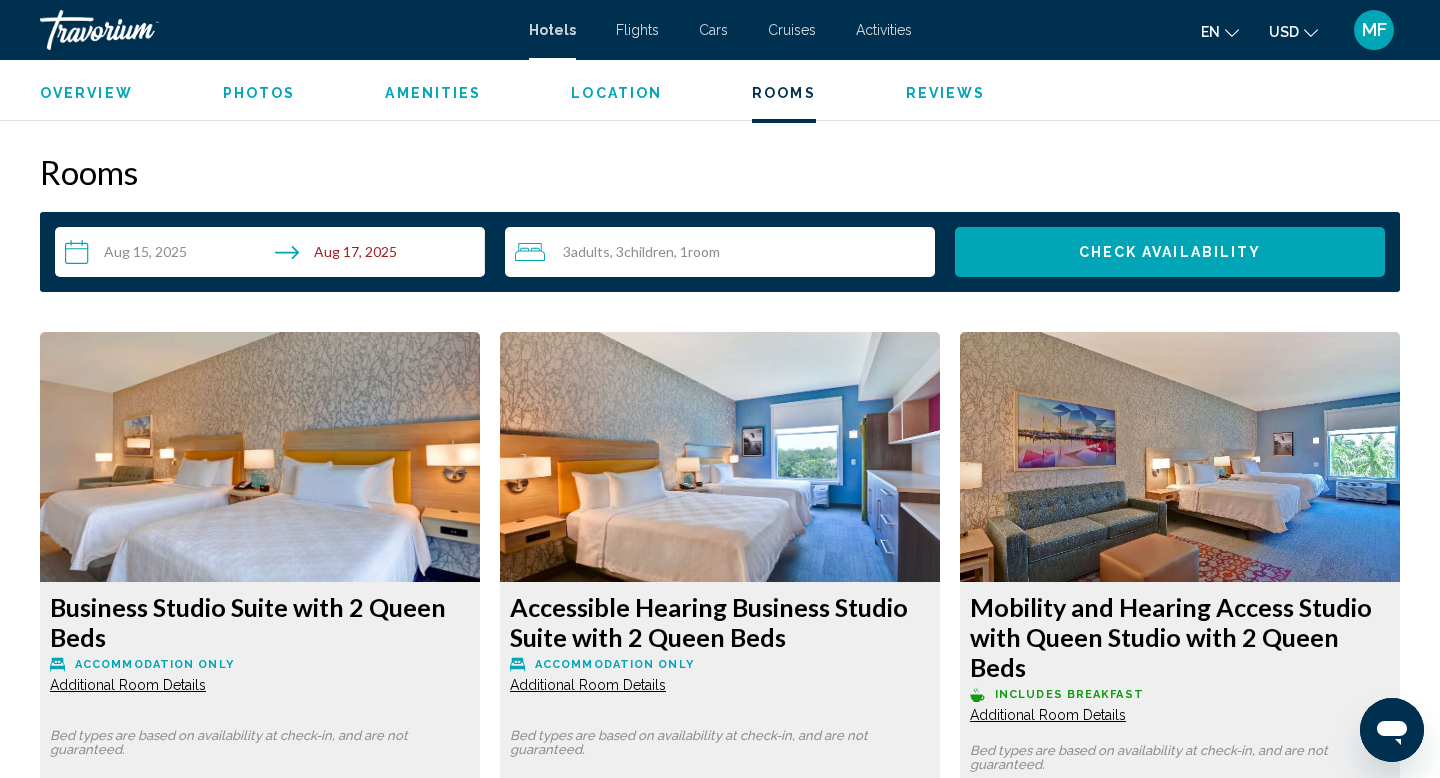 type 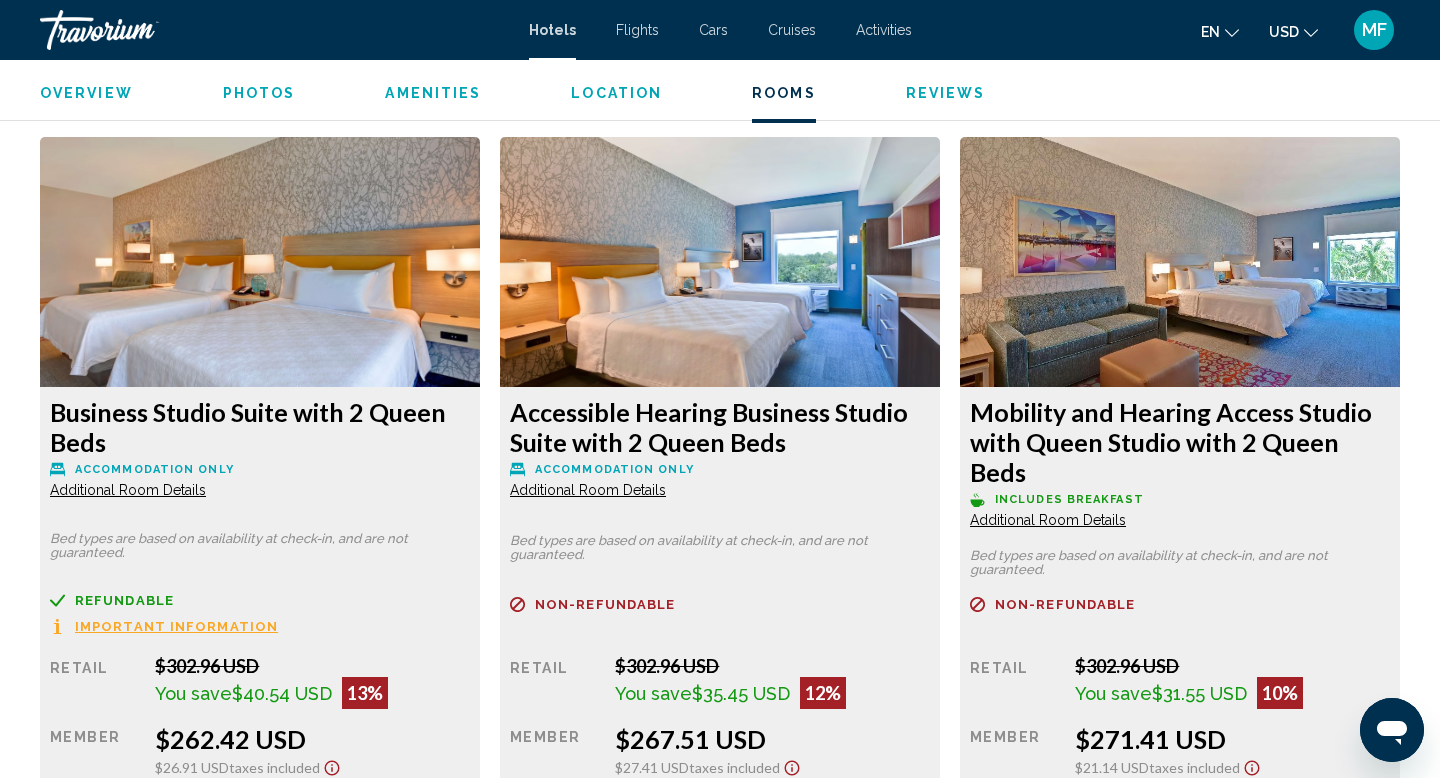 scroll, scrollTop: 2629, scrollLeft: 0, axis: vertical 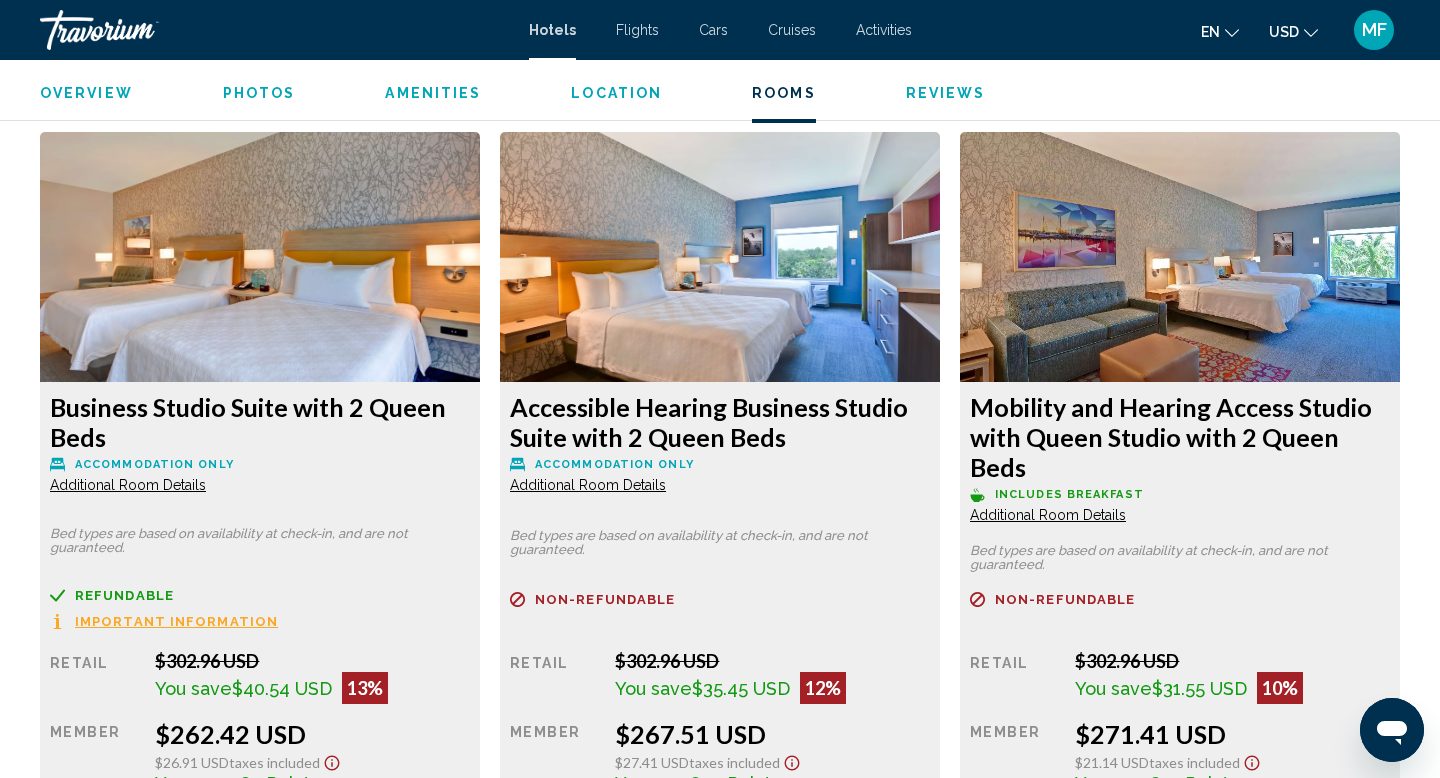 click on "Important Information" at bounding box center (176, 621) 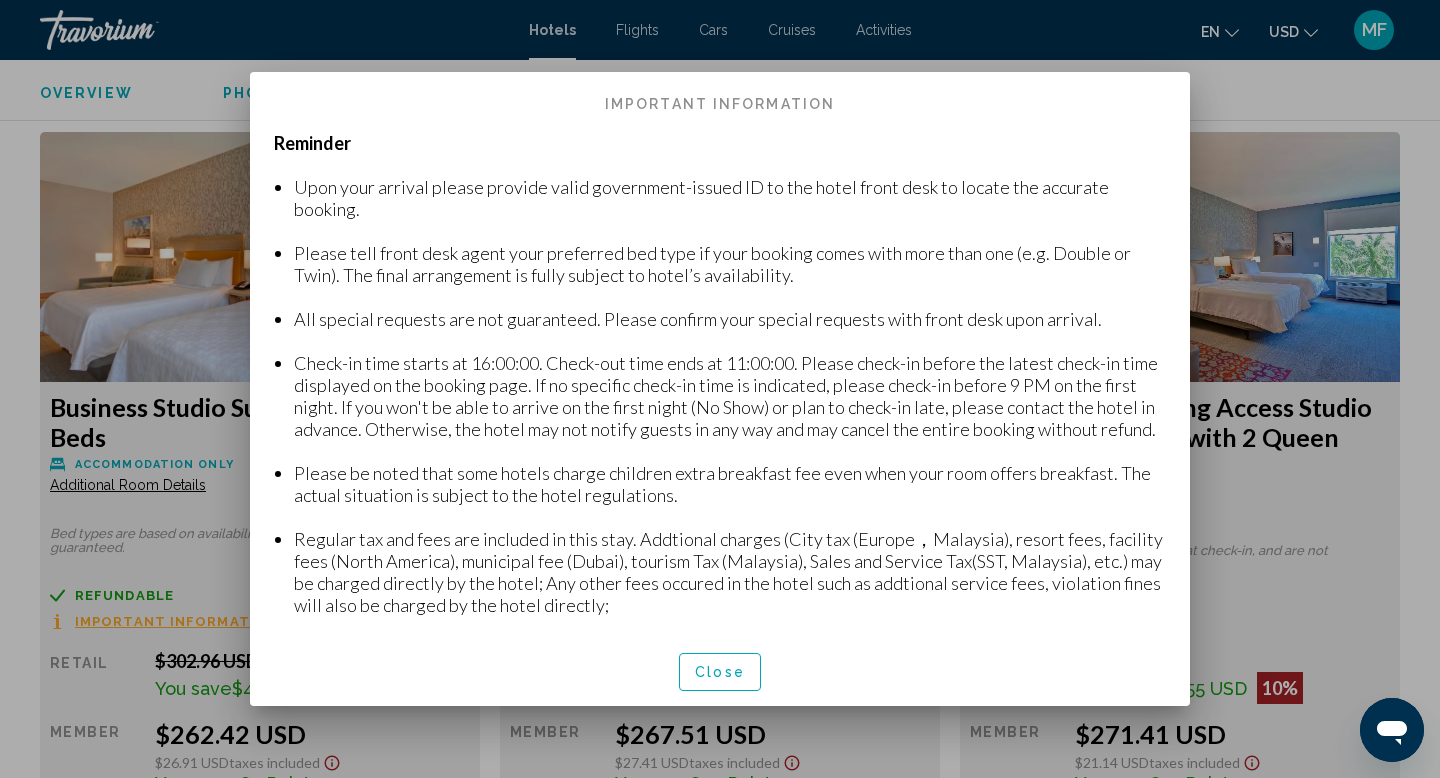 scroll, scrollTop: 0, scrollLeft: 0, axis: both 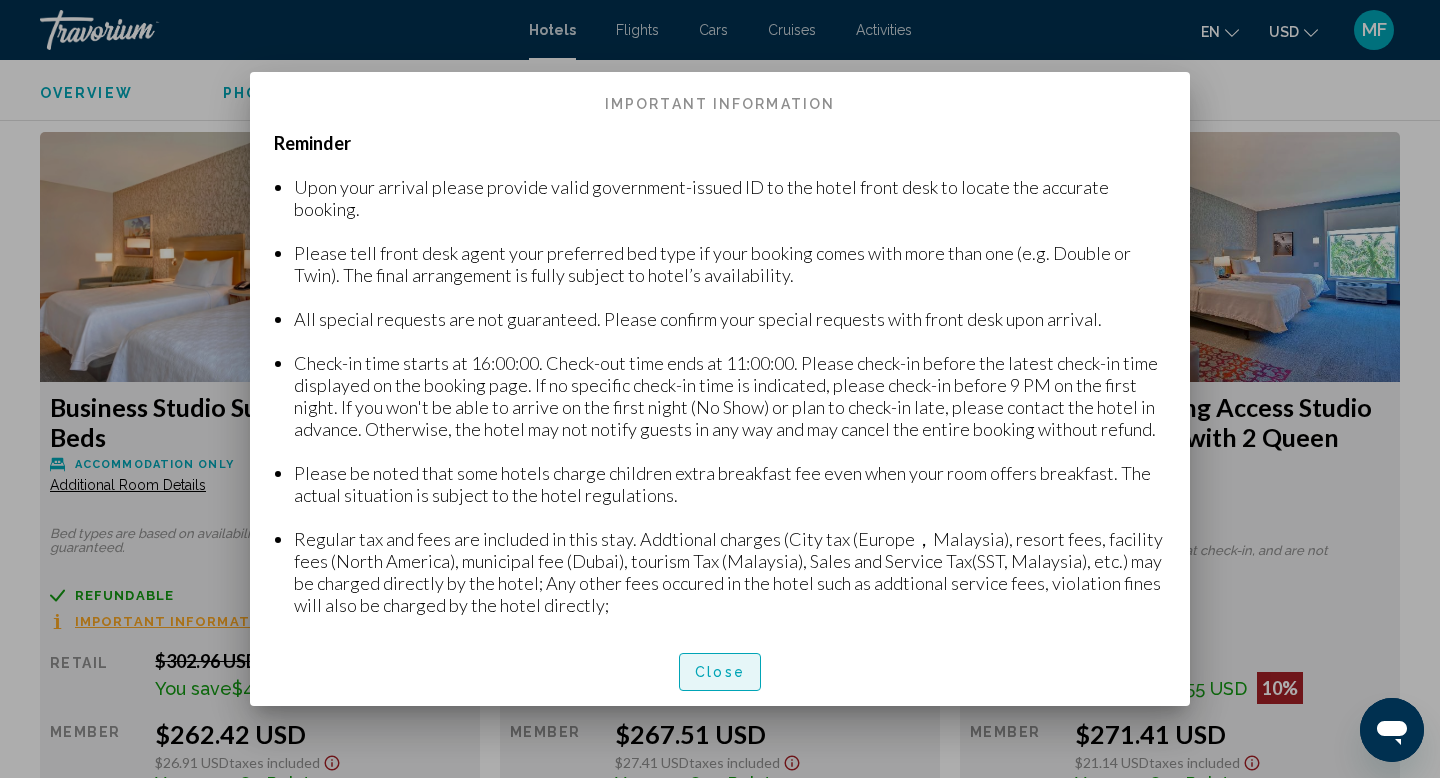 click on "Close" at bounding box center [720, 673] 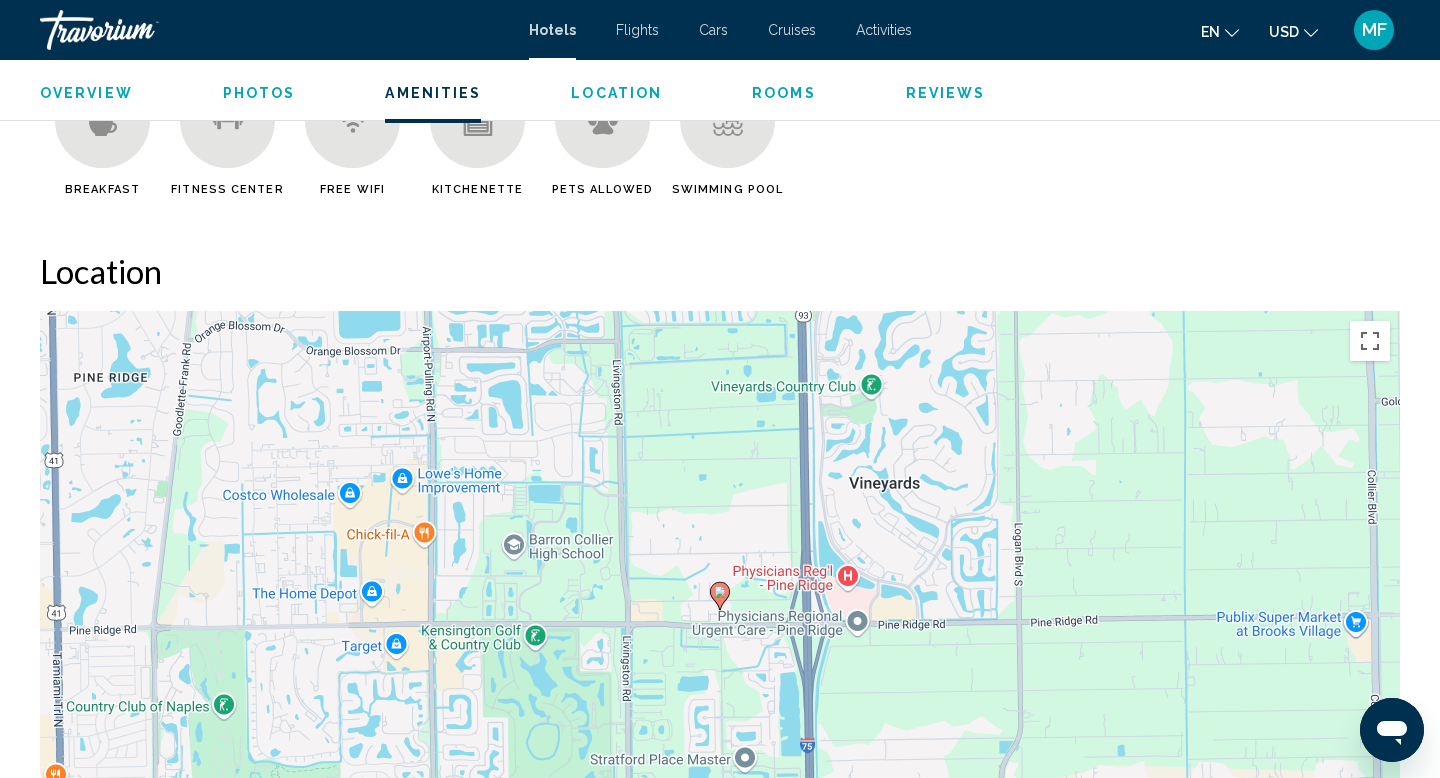 scroll, scrollTop: 1589, scrollLeft: 0, axis: vertical 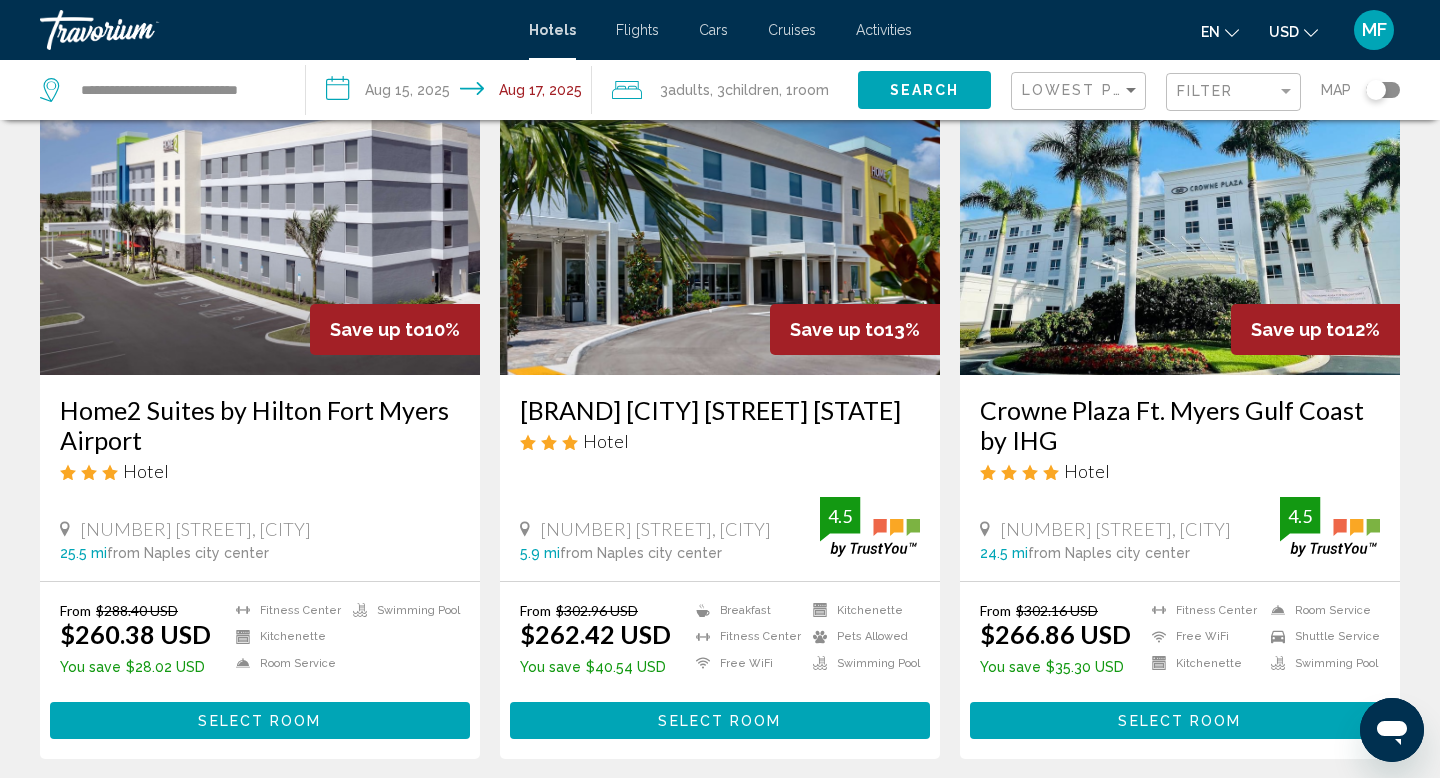 click at bounding box center (720, 215) 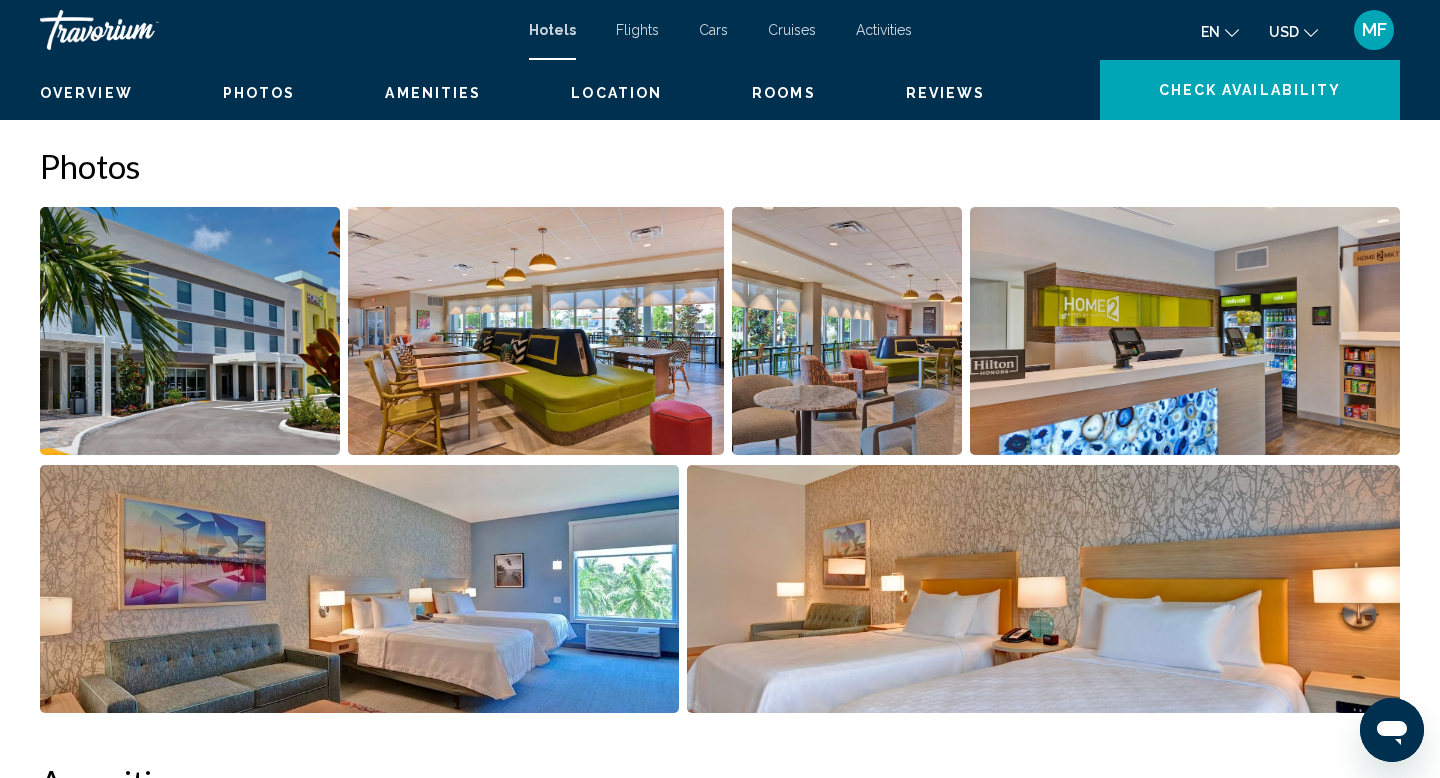scroll, scrollTop: 0, scrollLeft: 0, axis: both 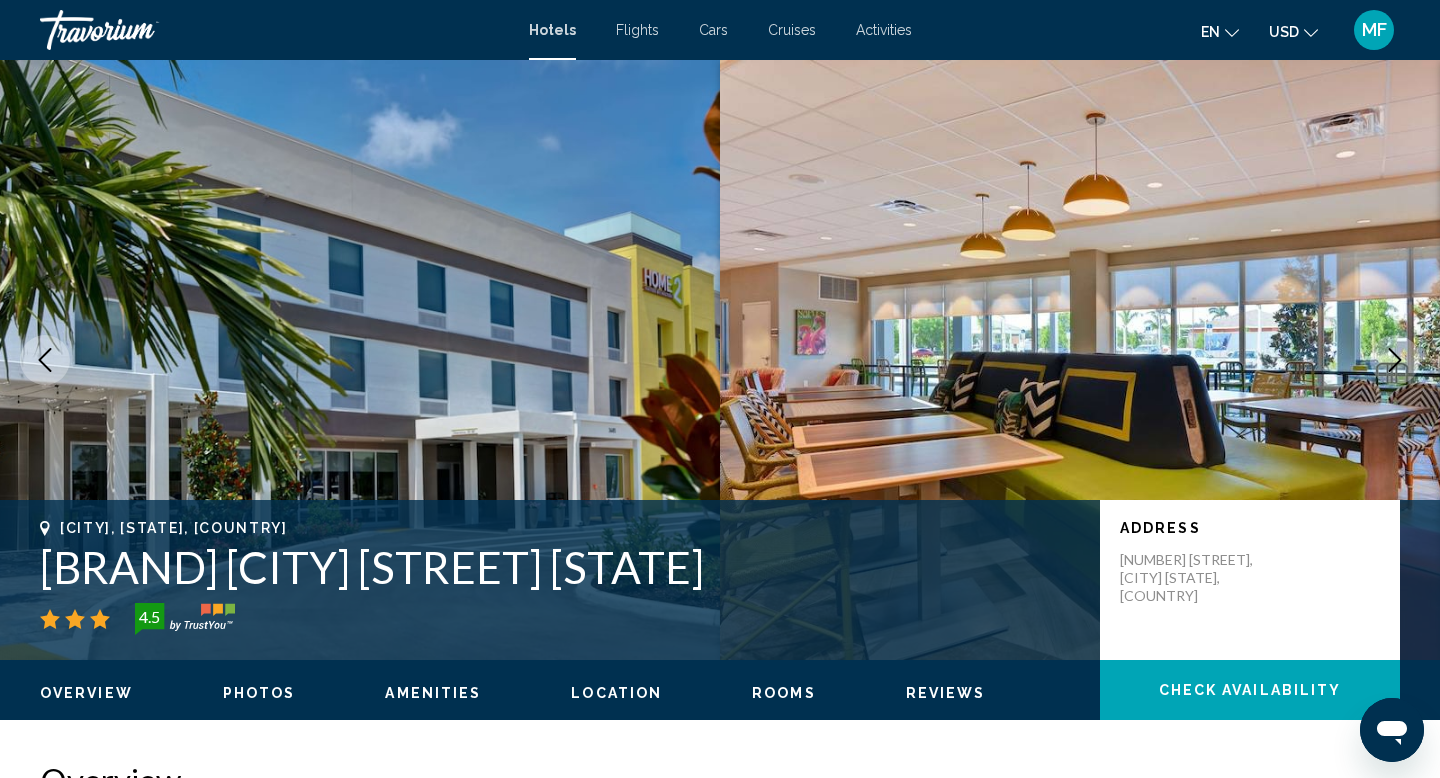 click 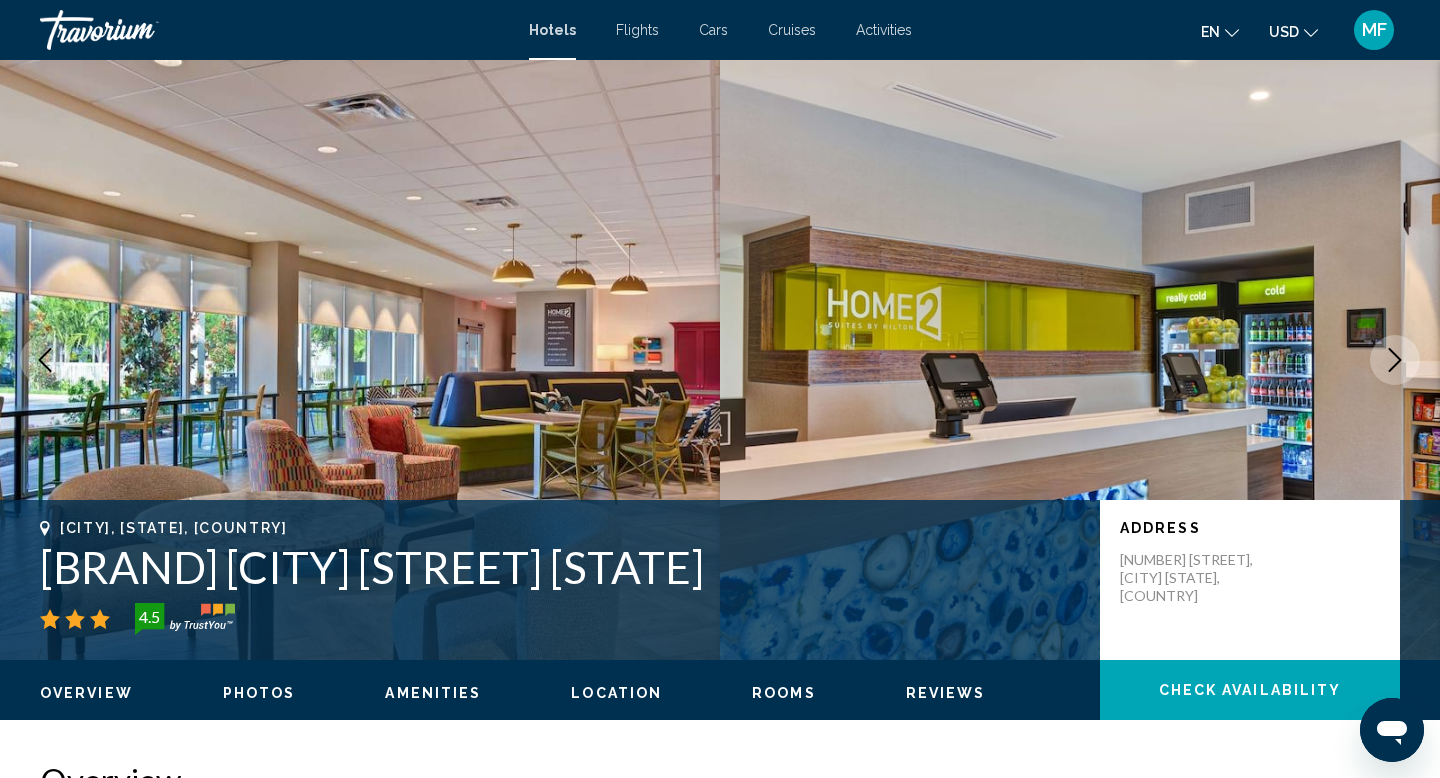 click 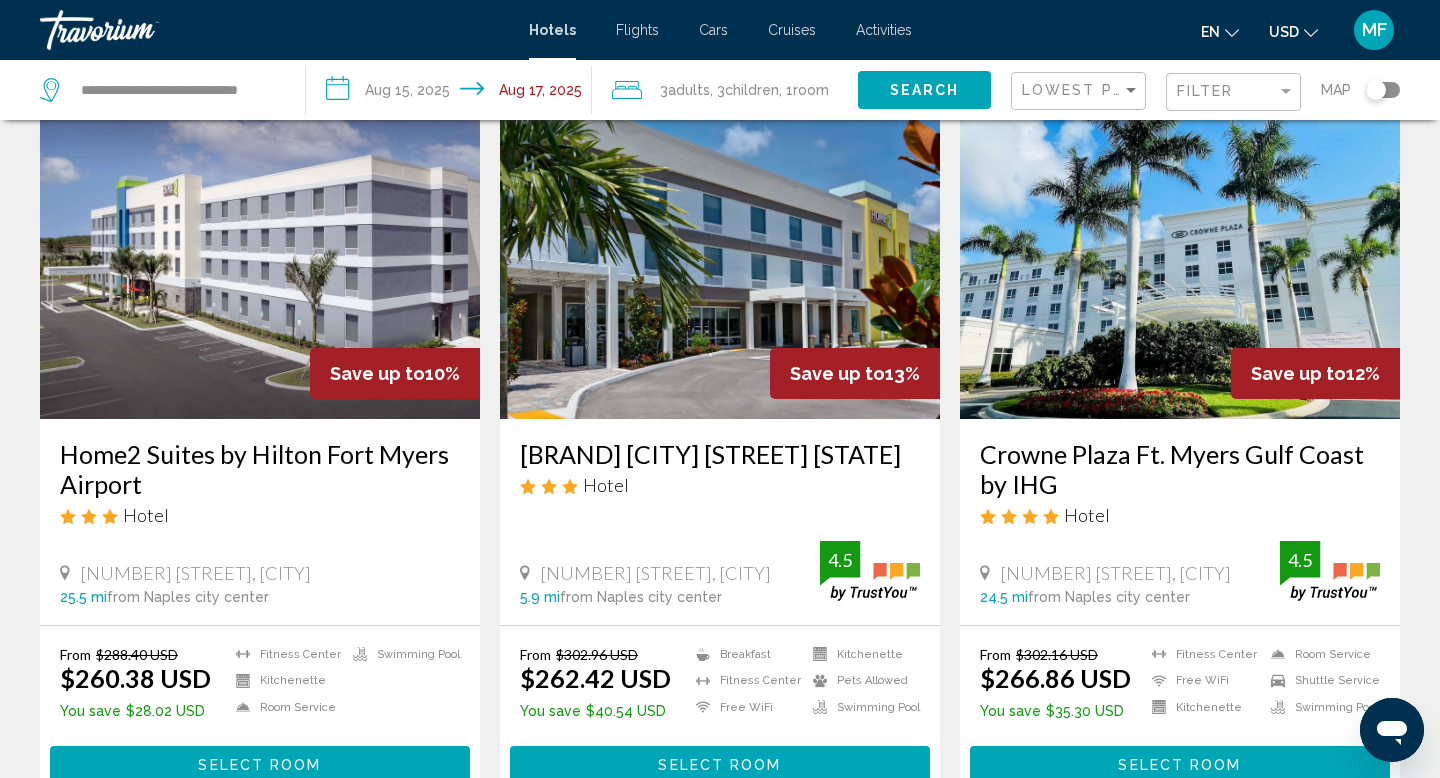 scroll, scrollTop: 840, scrollLeft: 0, axis: vertical 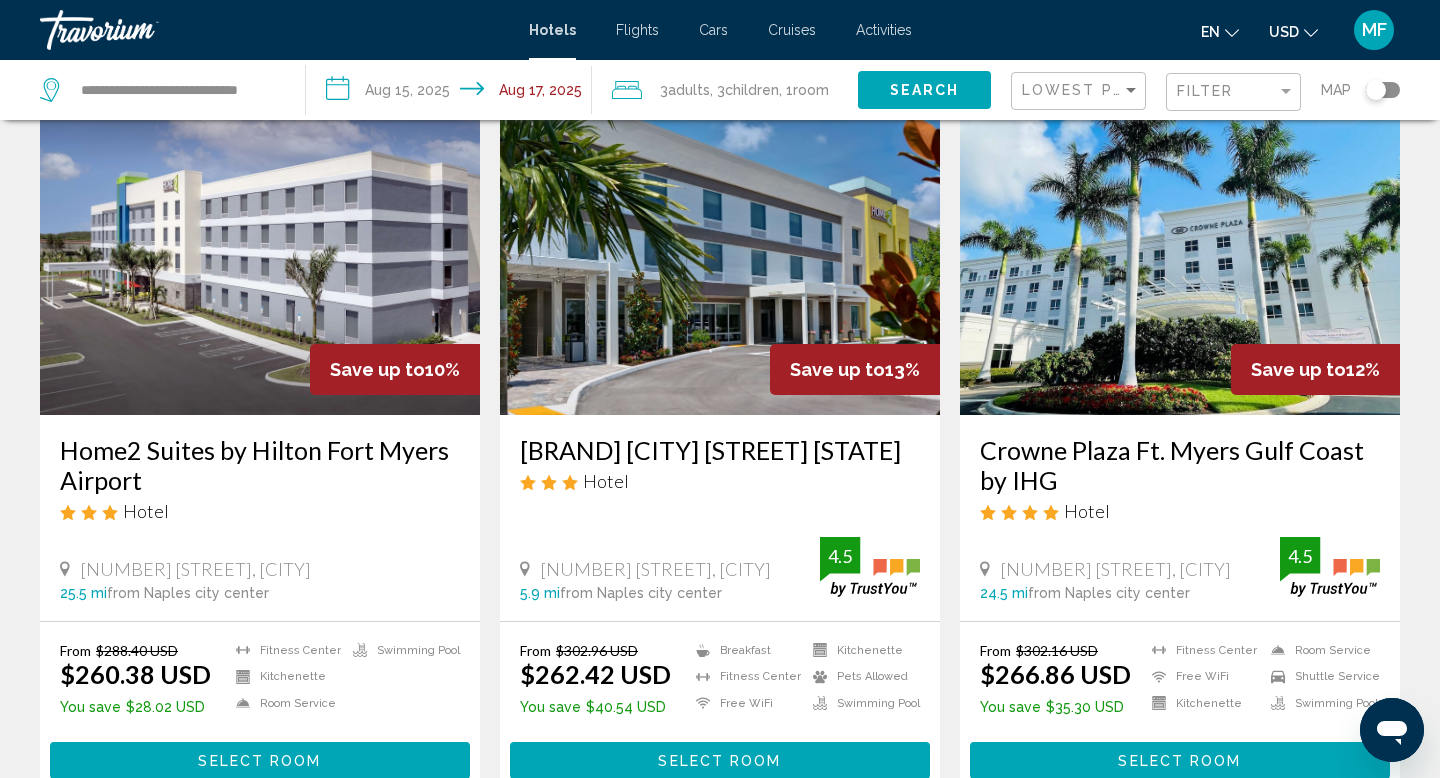 click at bounding box center [720, 255] 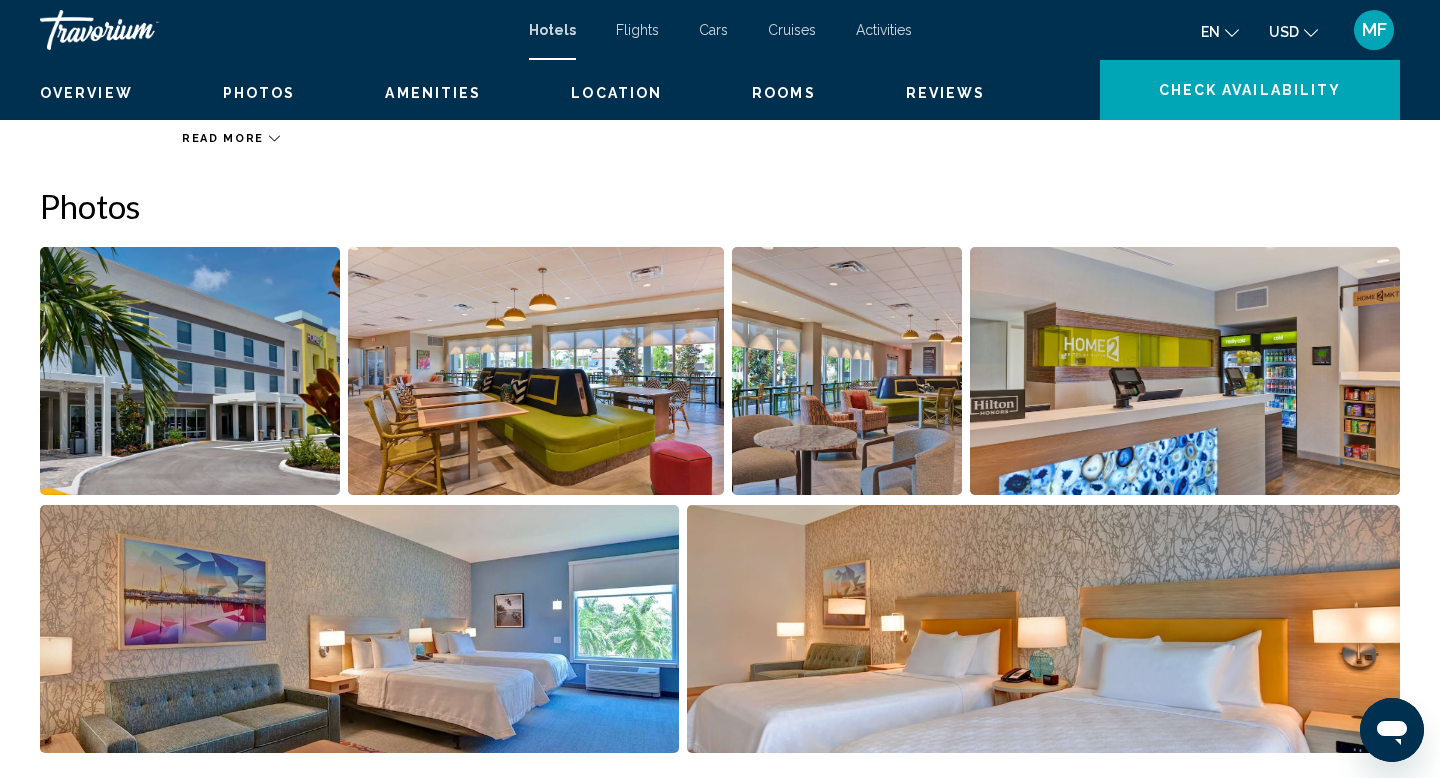scroll, scrollTop: 0, scrollLeft: 0, axis: both 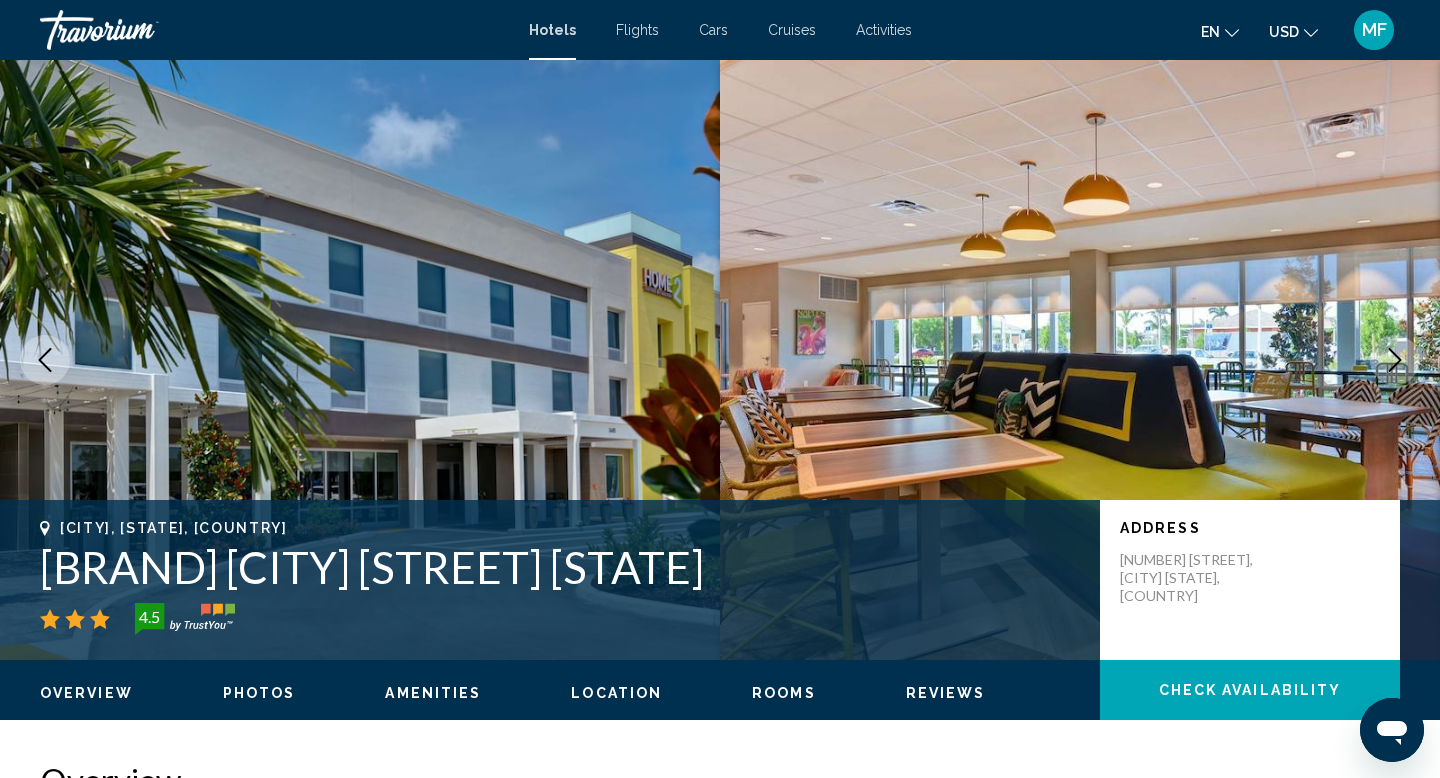 click 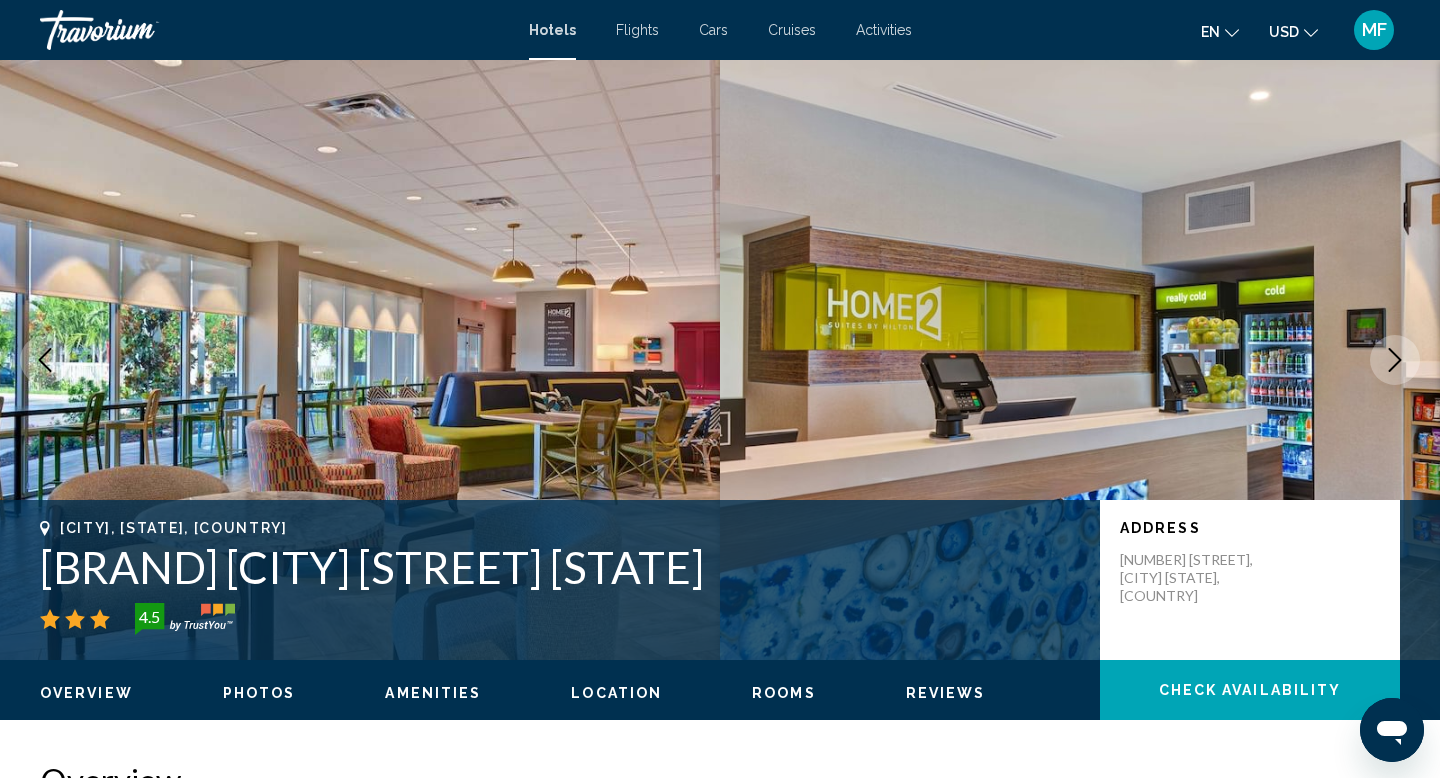 click 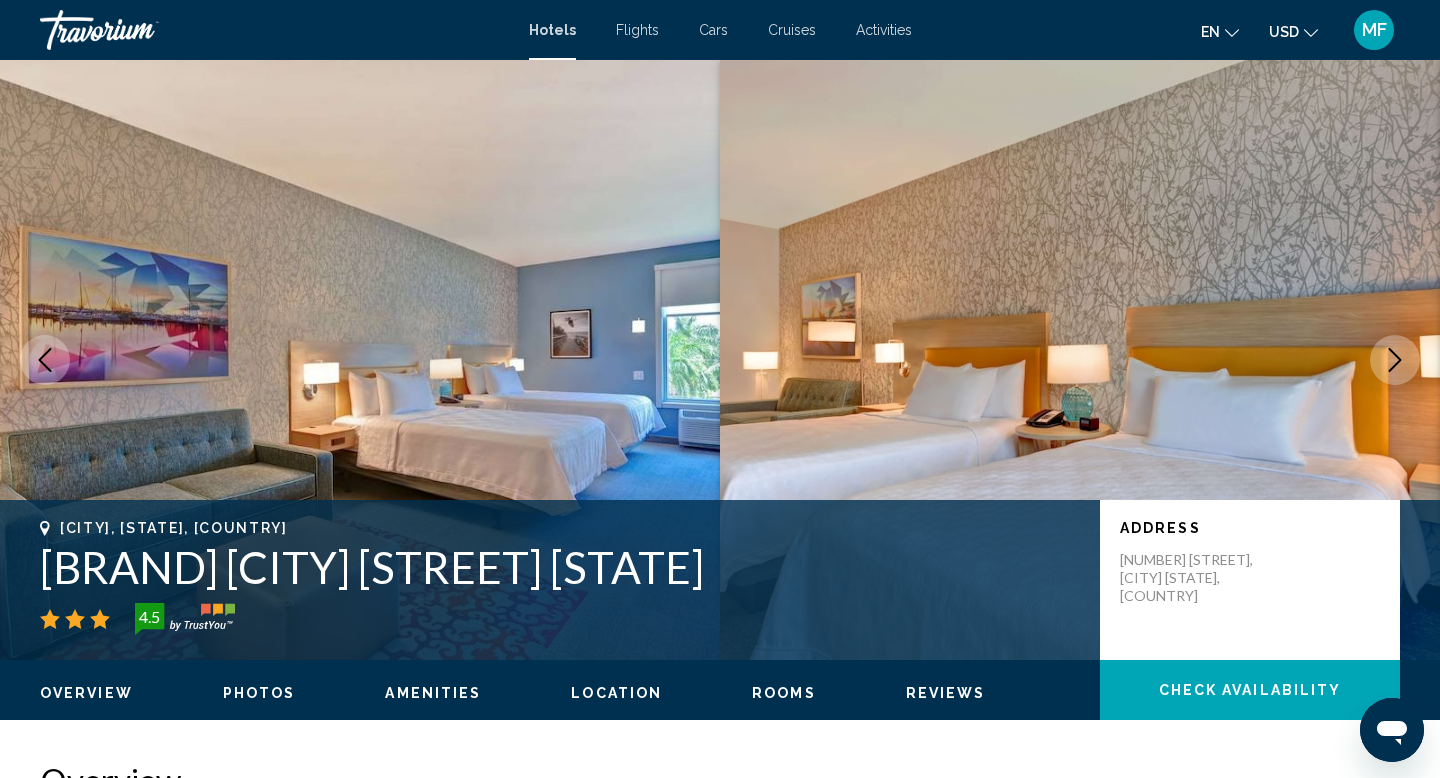 click 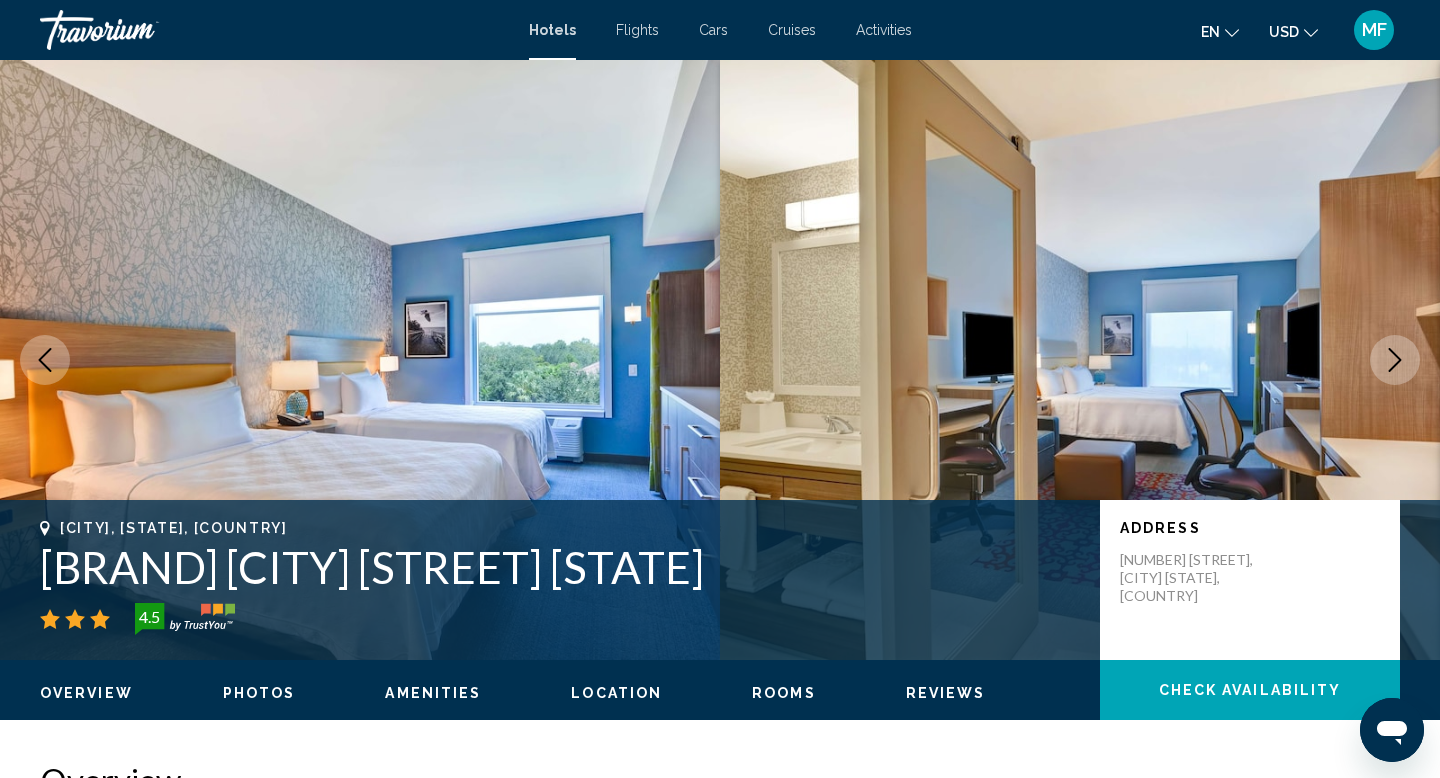 click 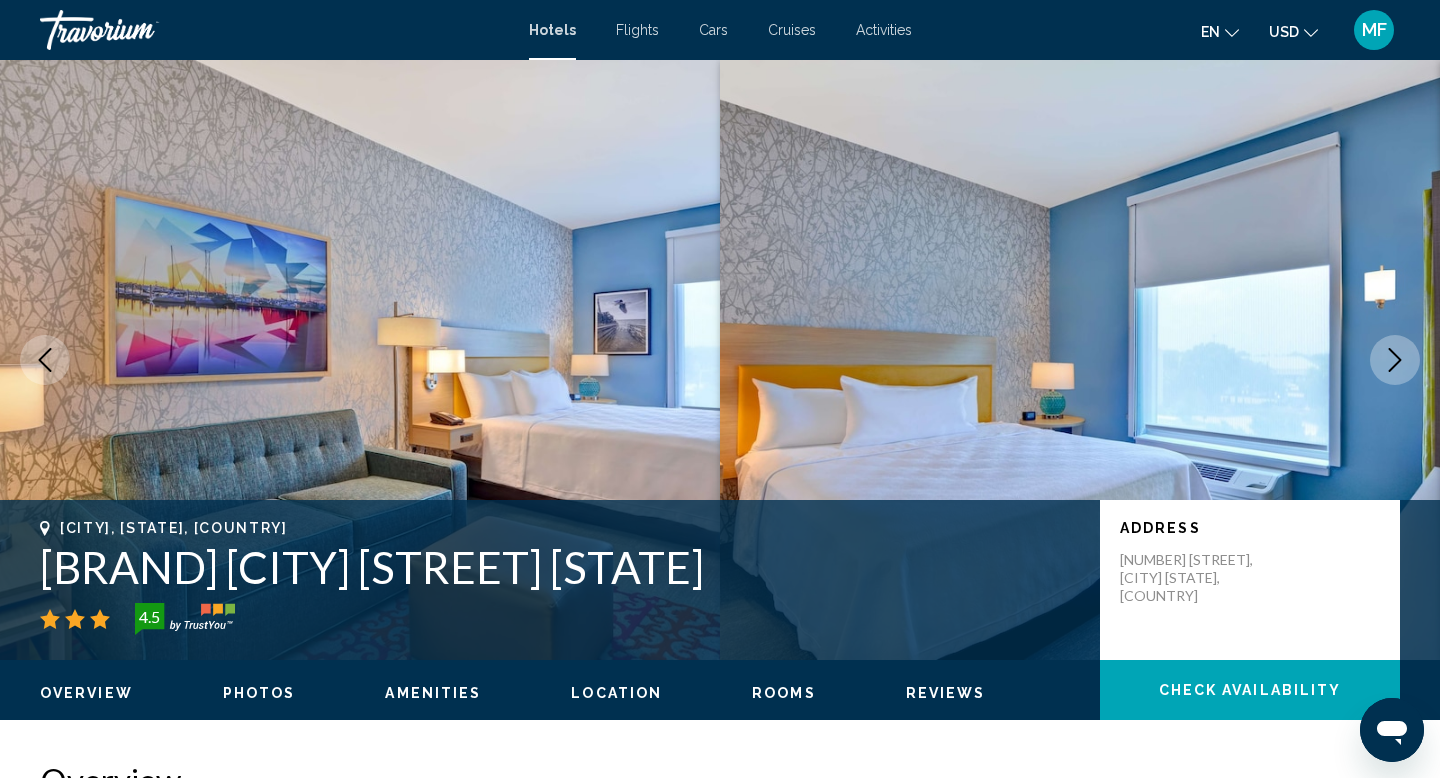 click 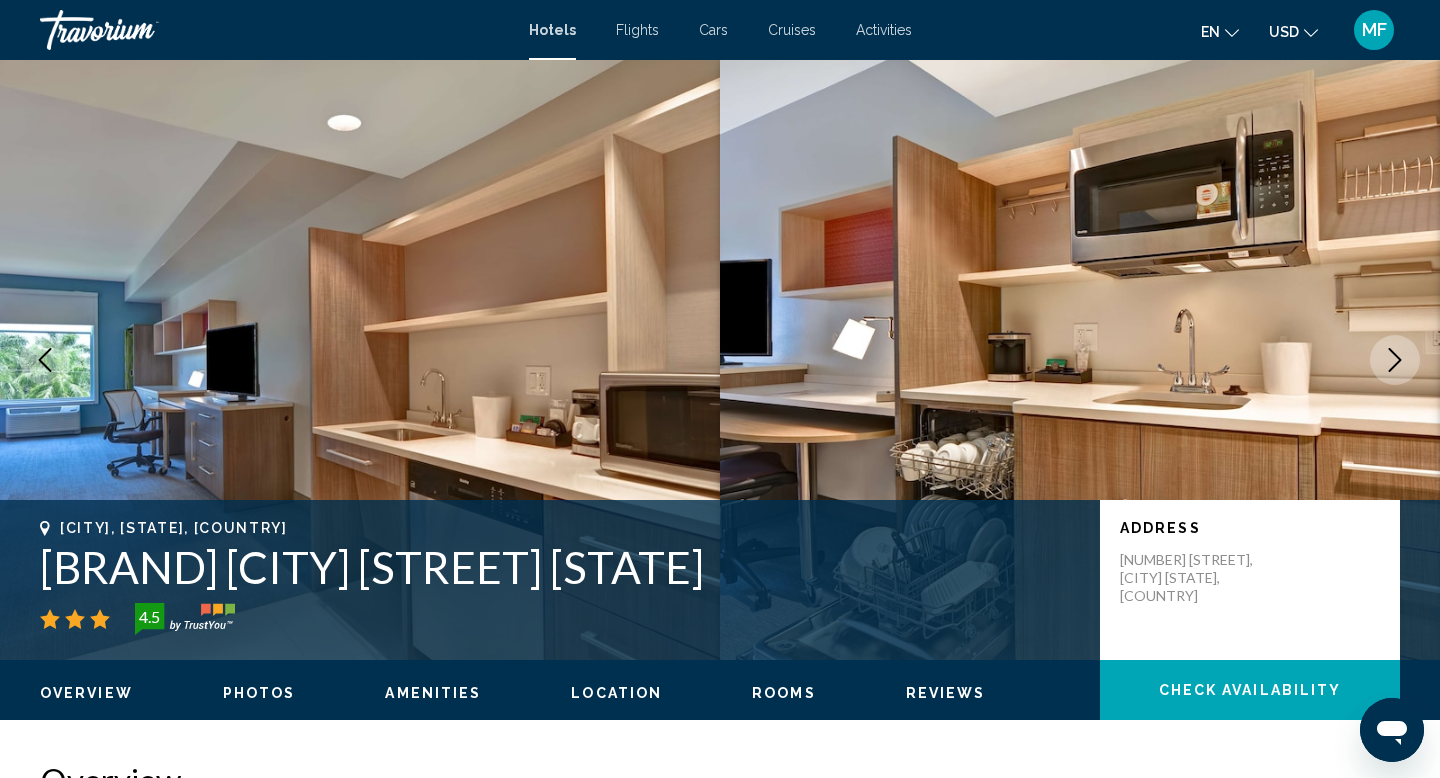 click 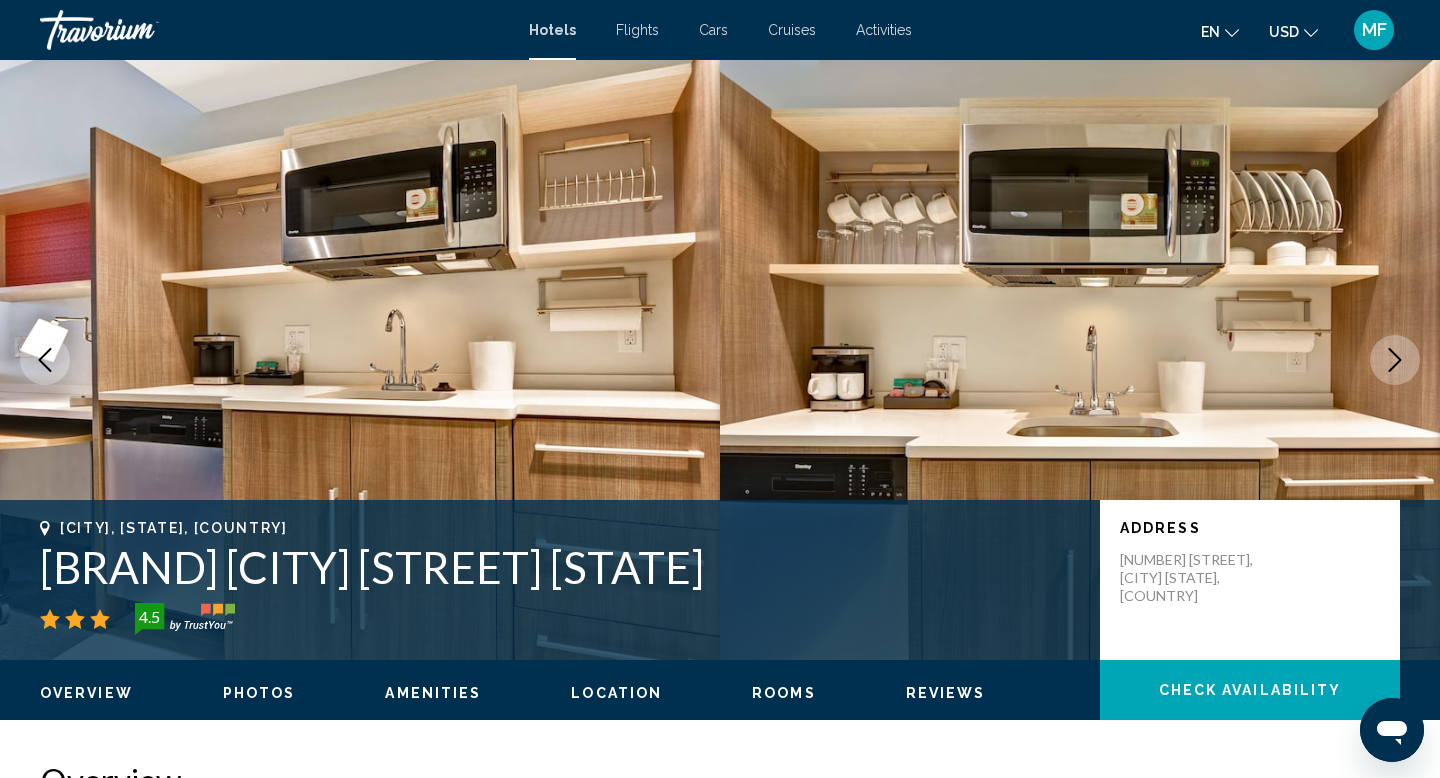 click 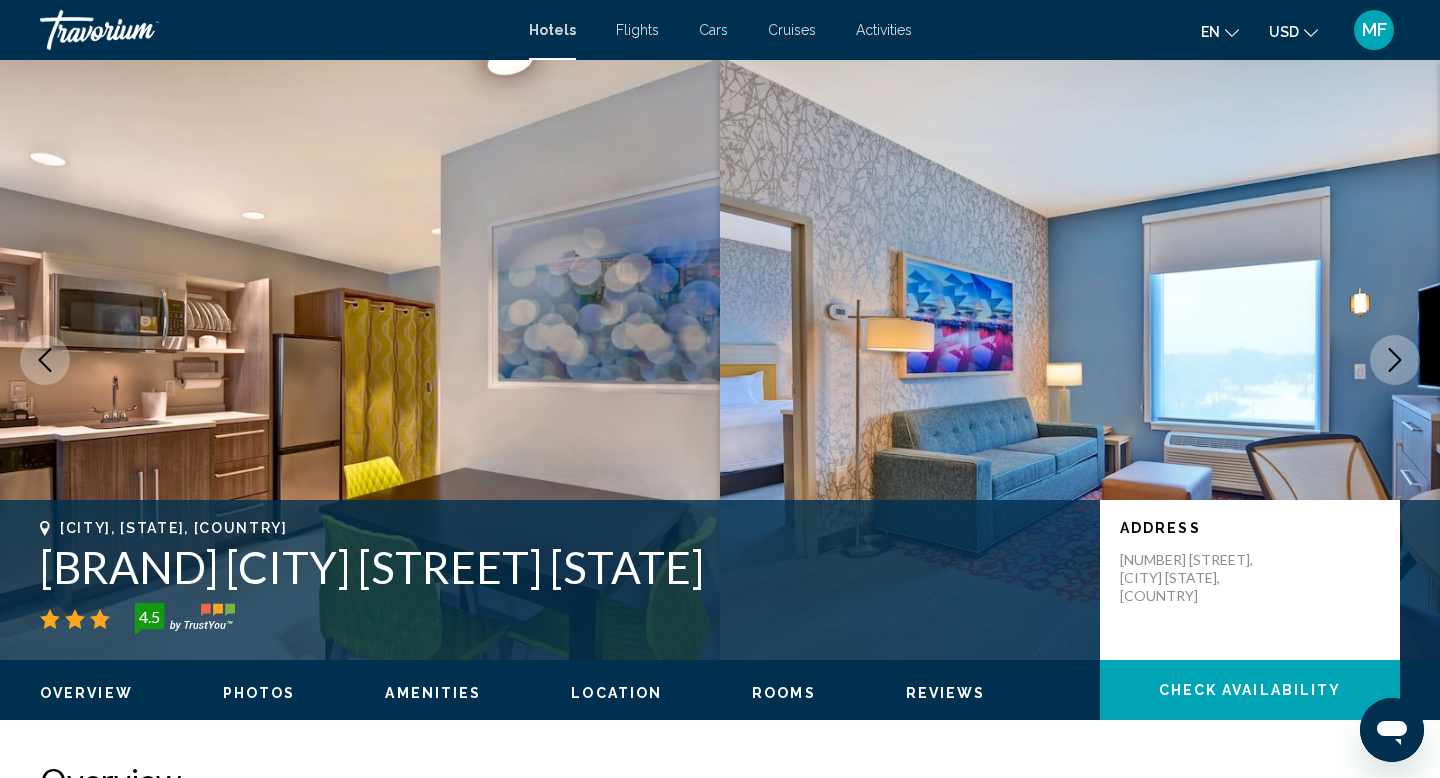 click 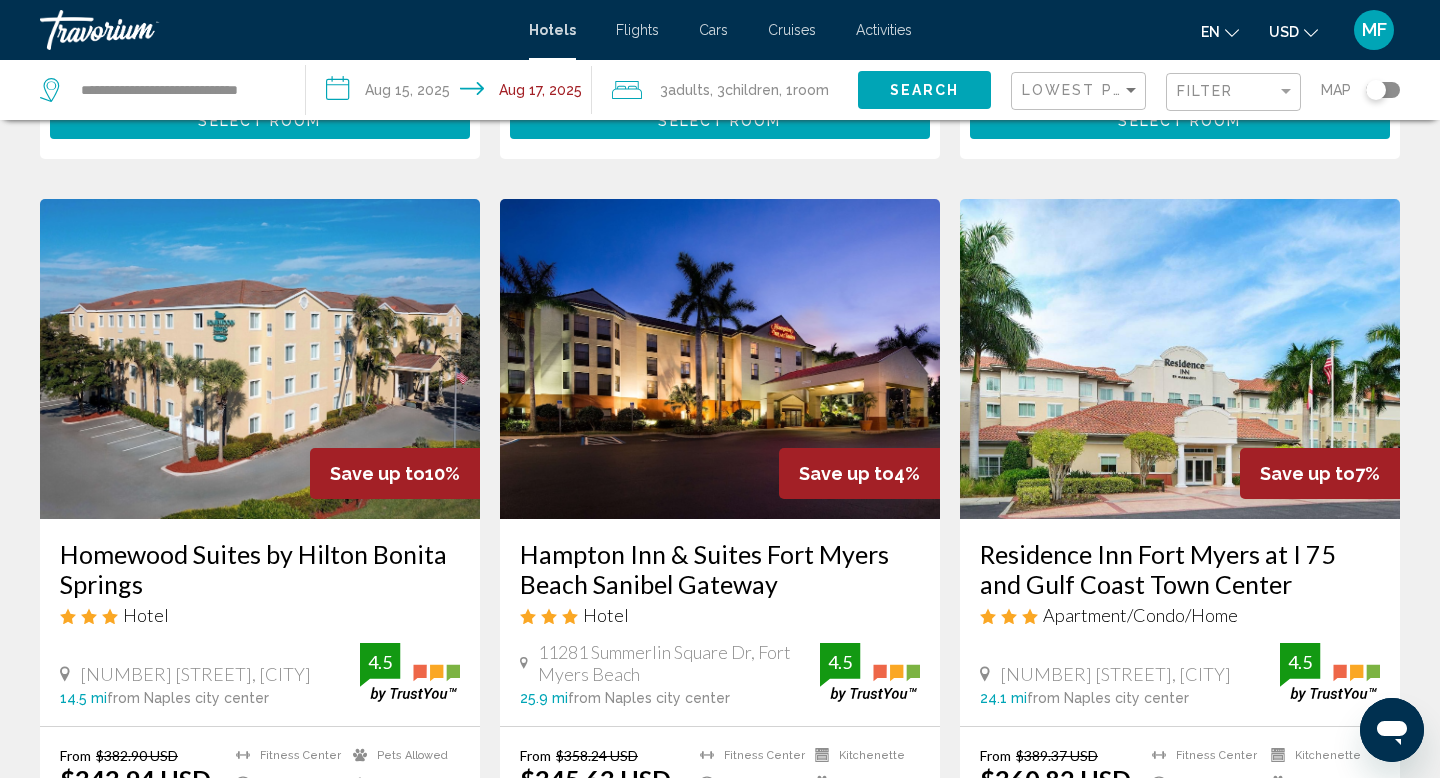 scroll, scrollTop: 1520, scrollLeft: 0, axis: vertical 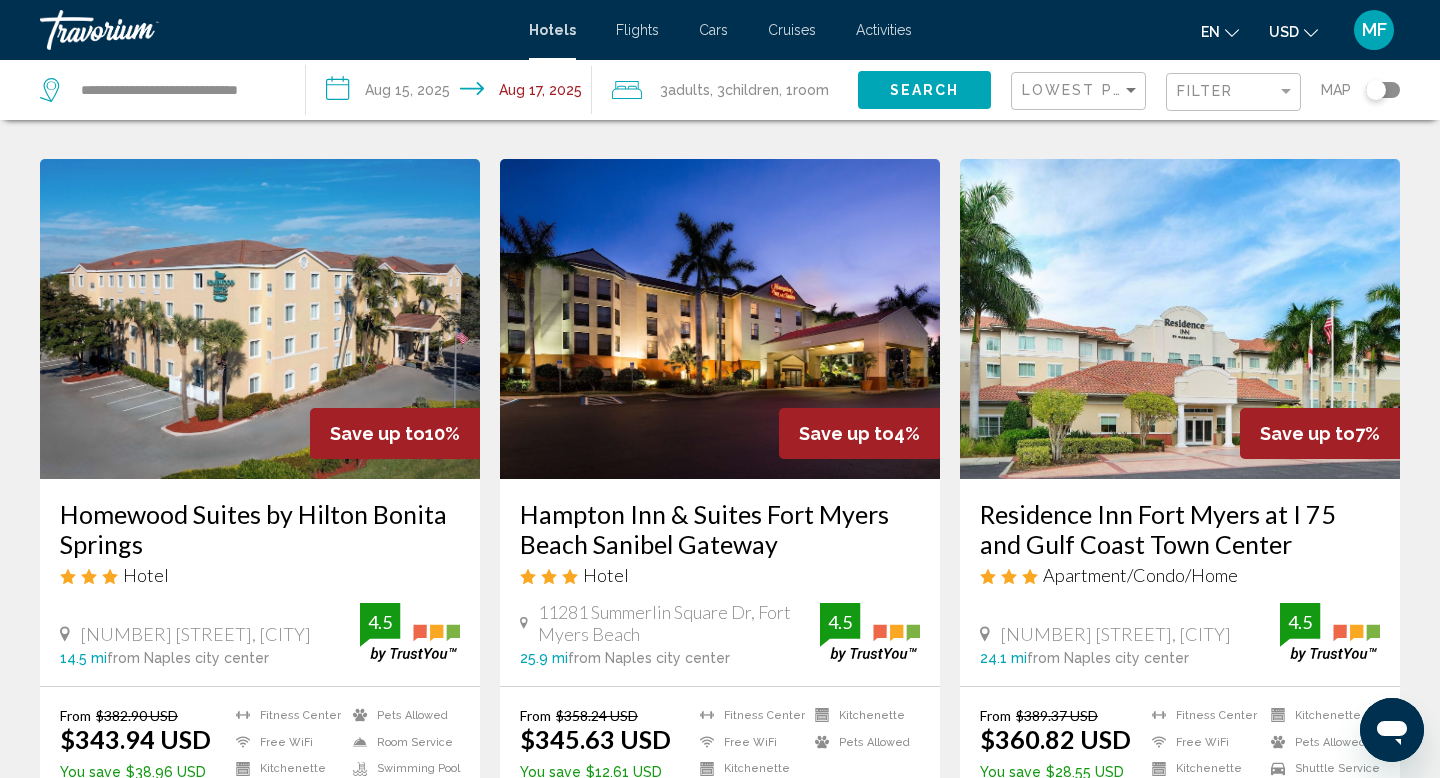 click at bounding box center (260, 319) 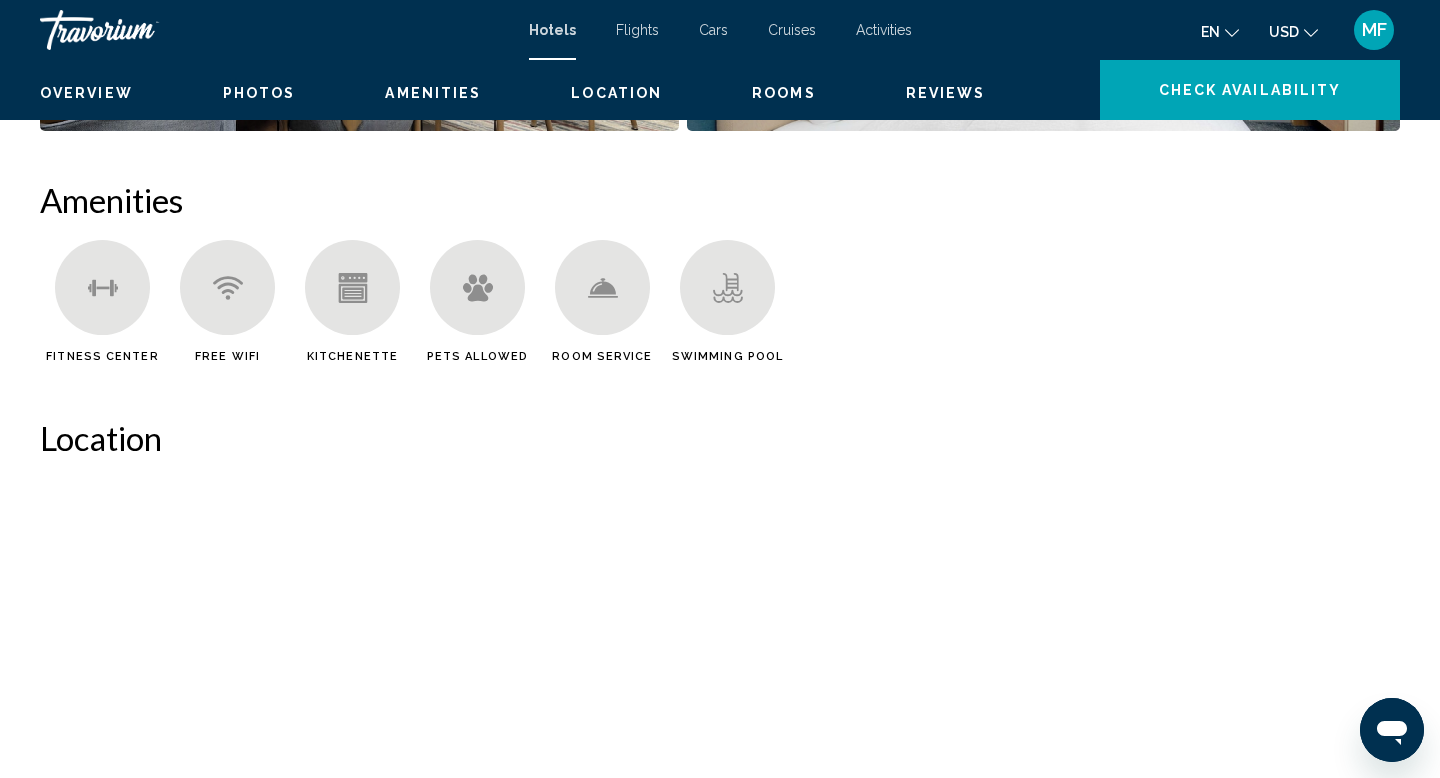 scroll, scrollTop: 0, scrollLeft: 0, axis: both 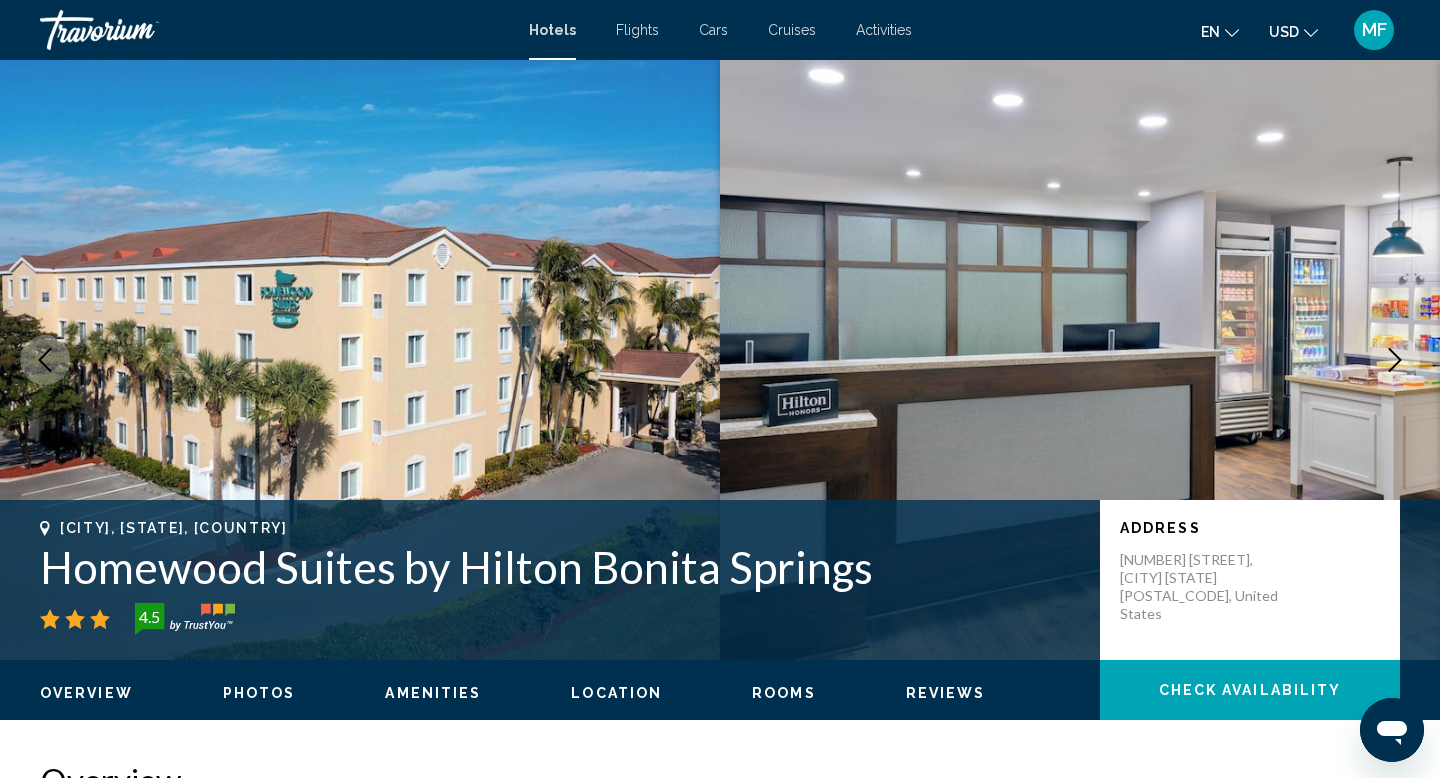 click 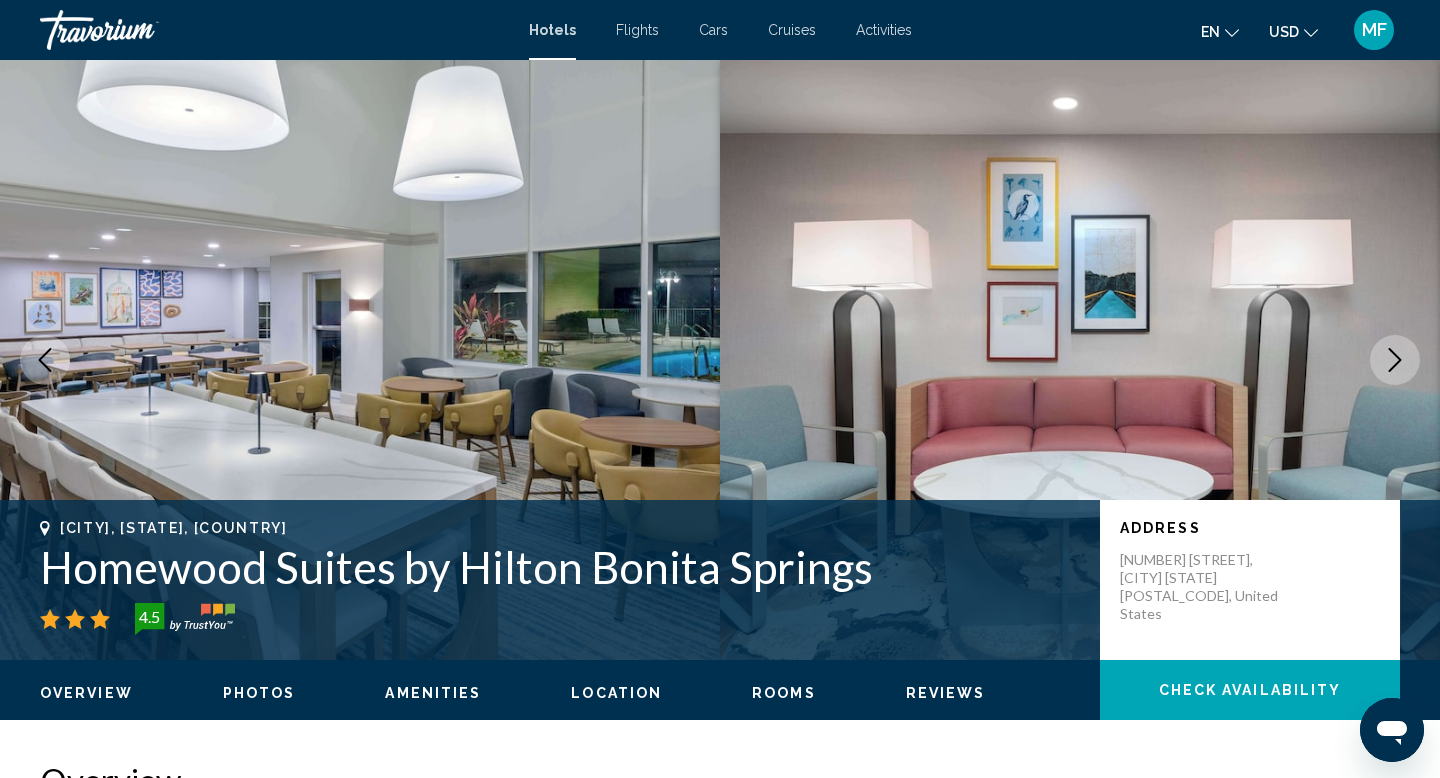 click 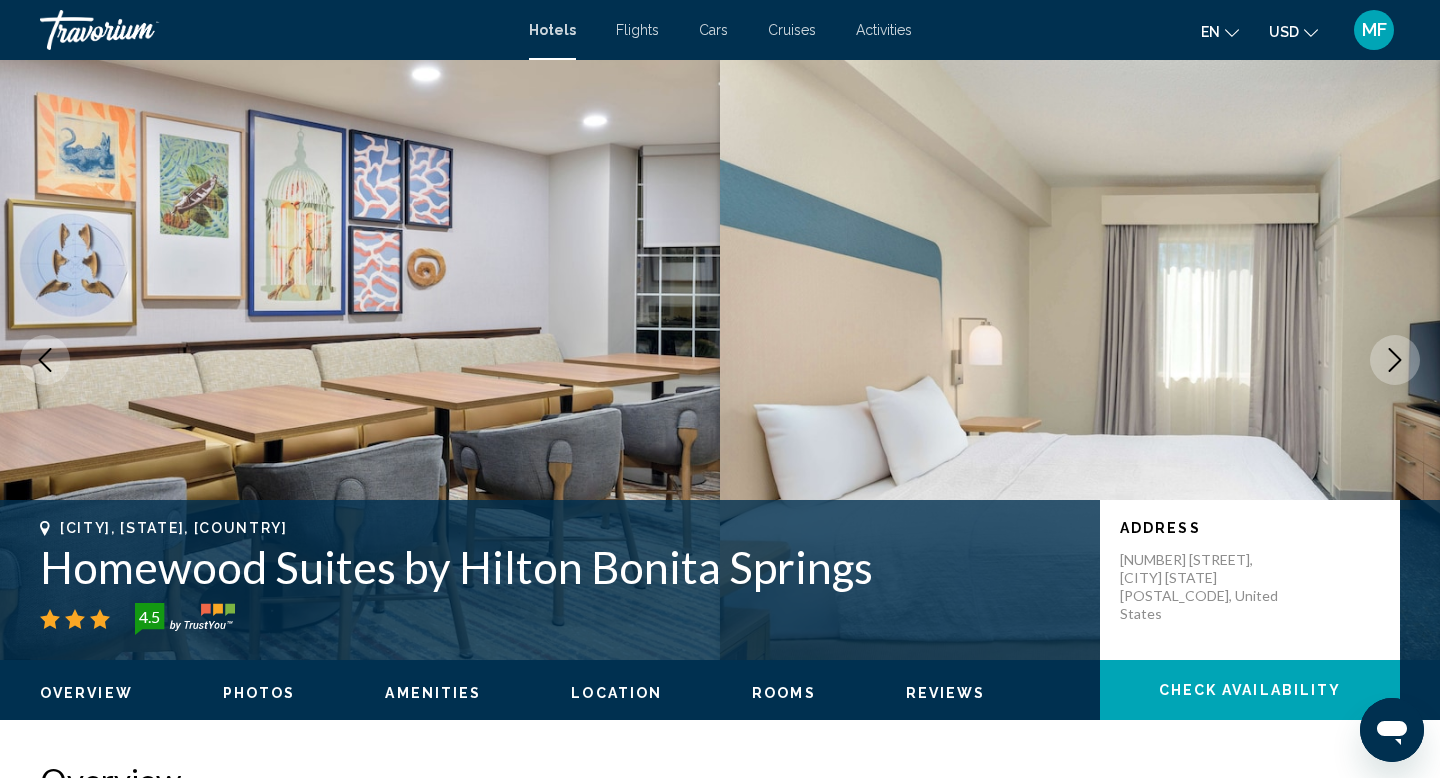 click 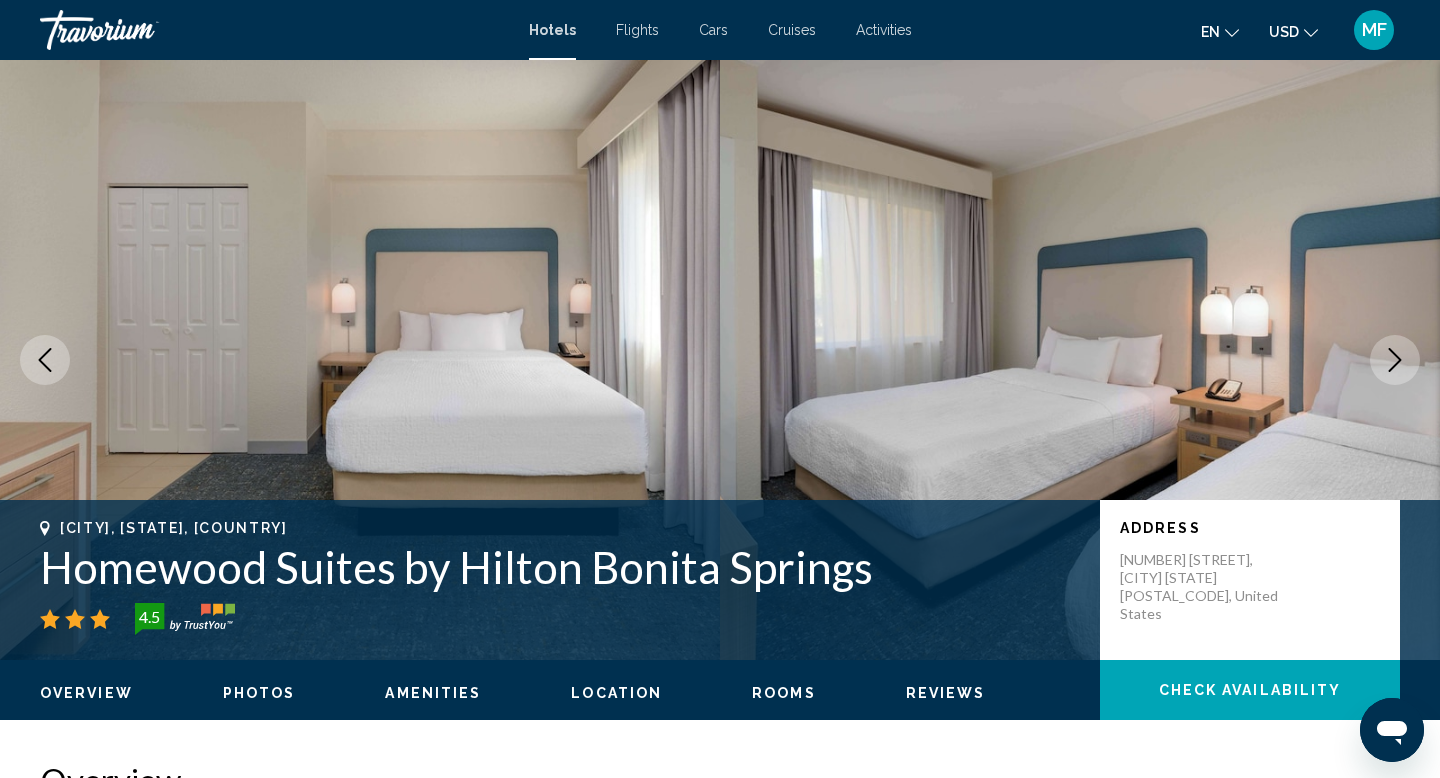 click 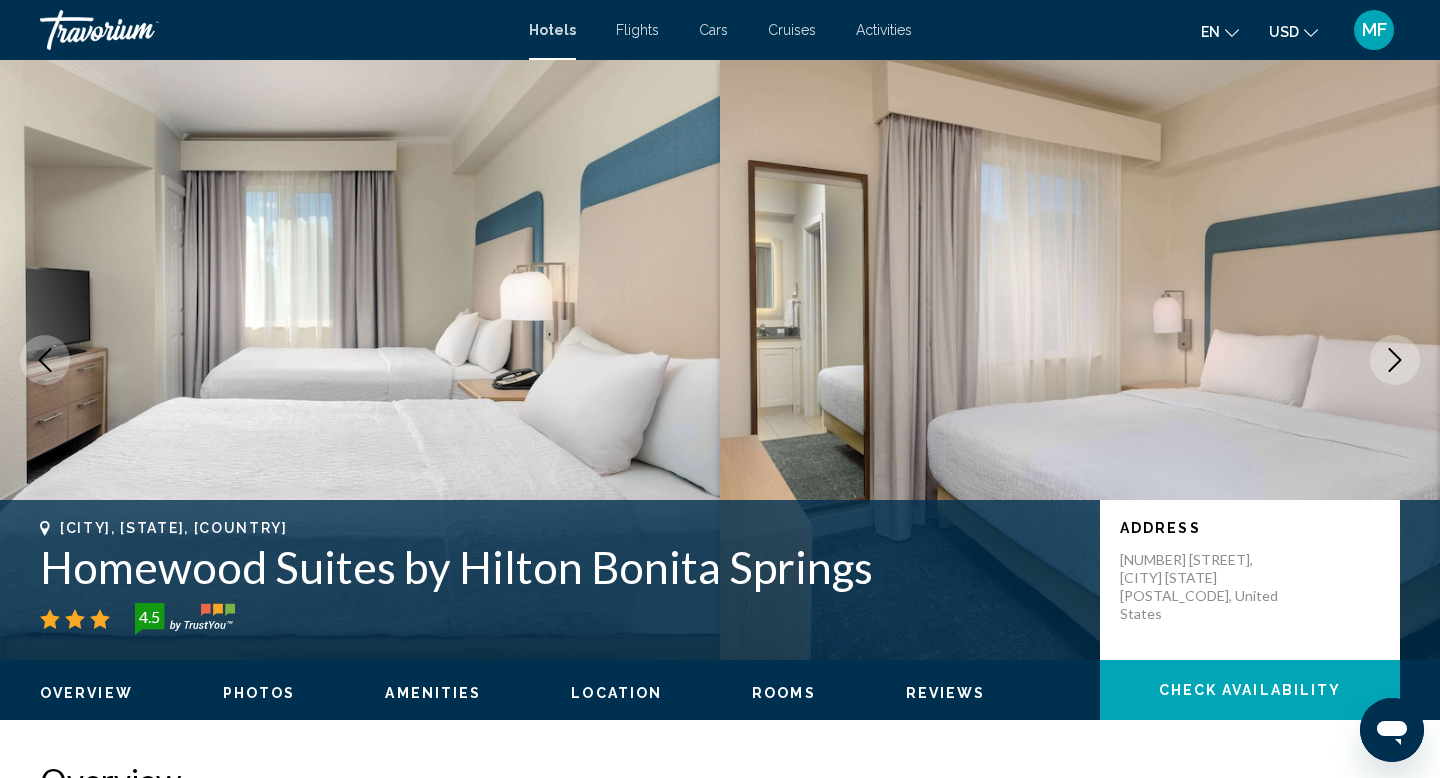 click 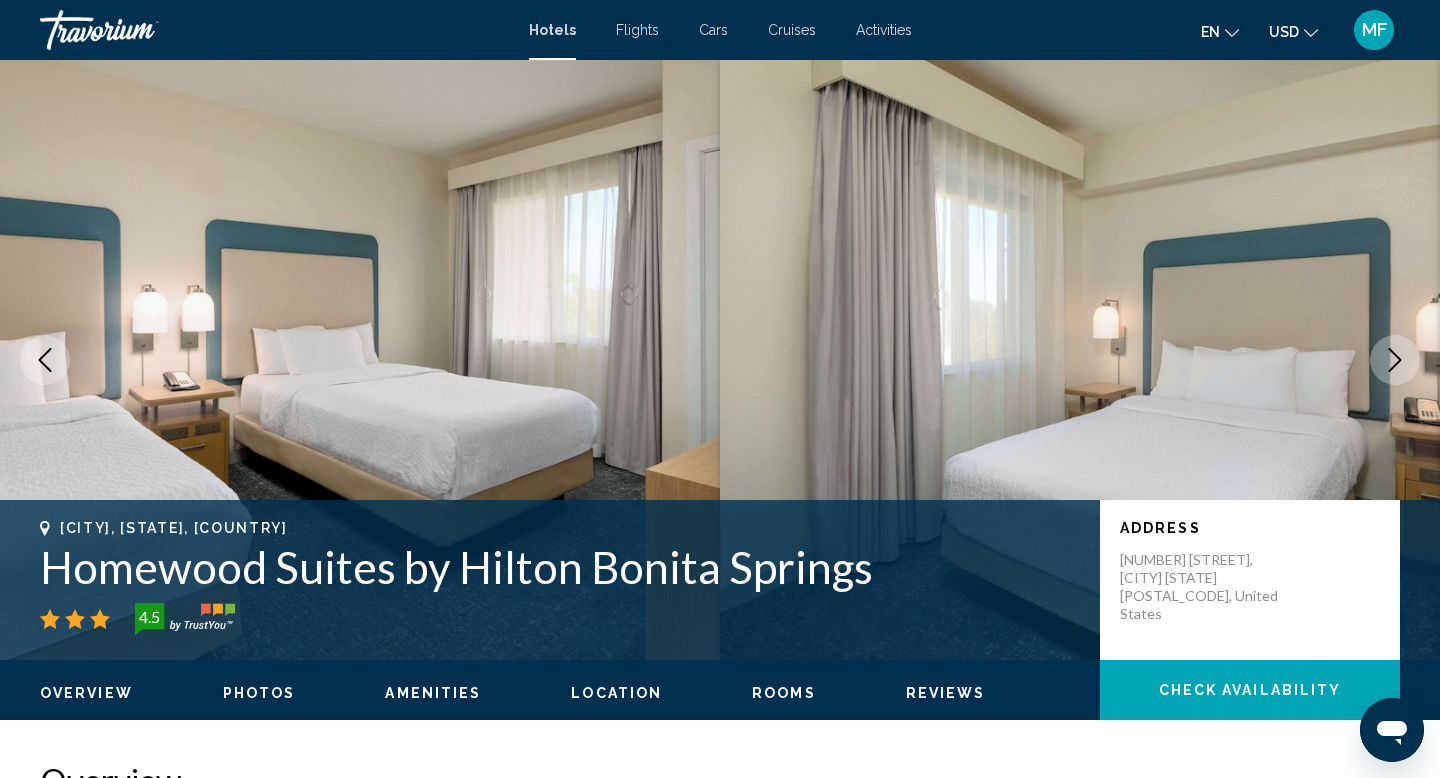 click 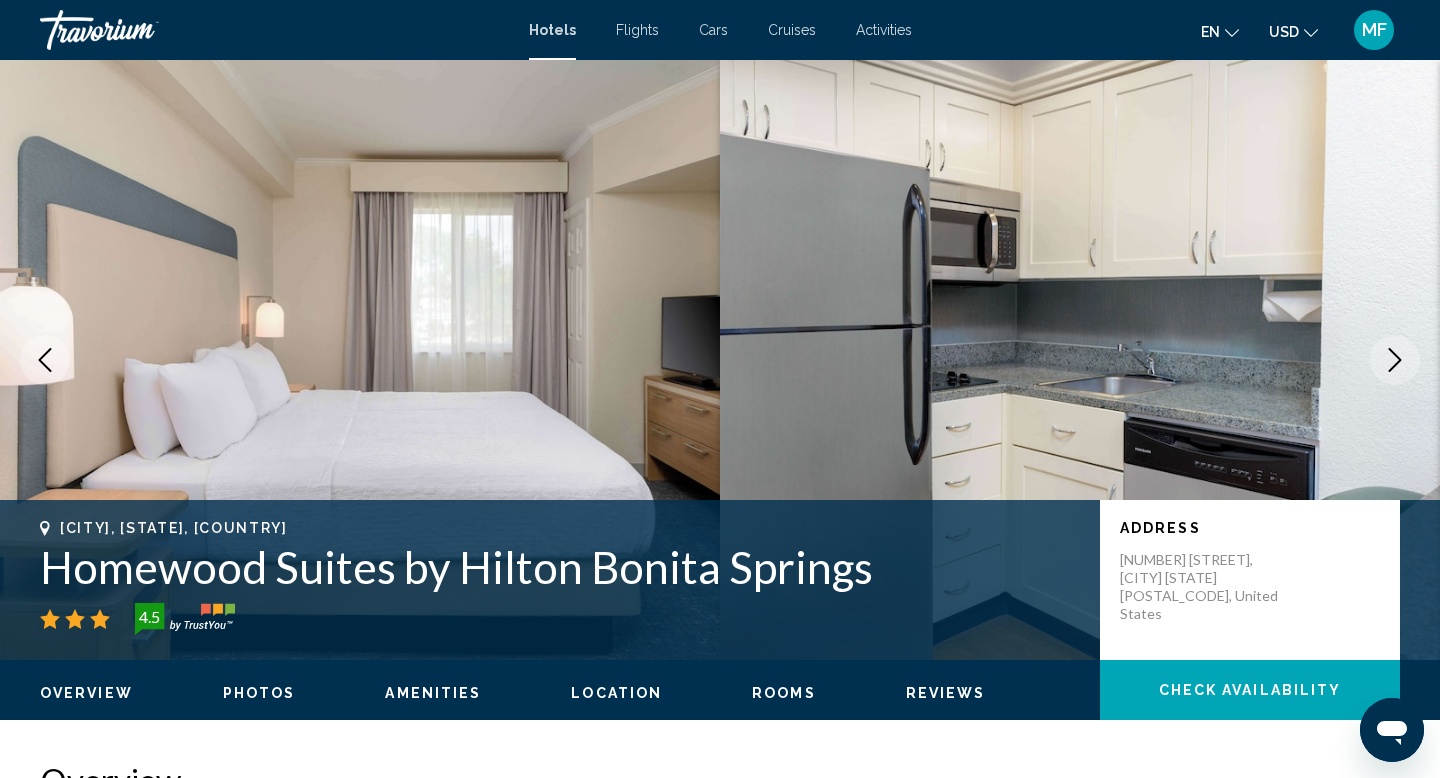 click 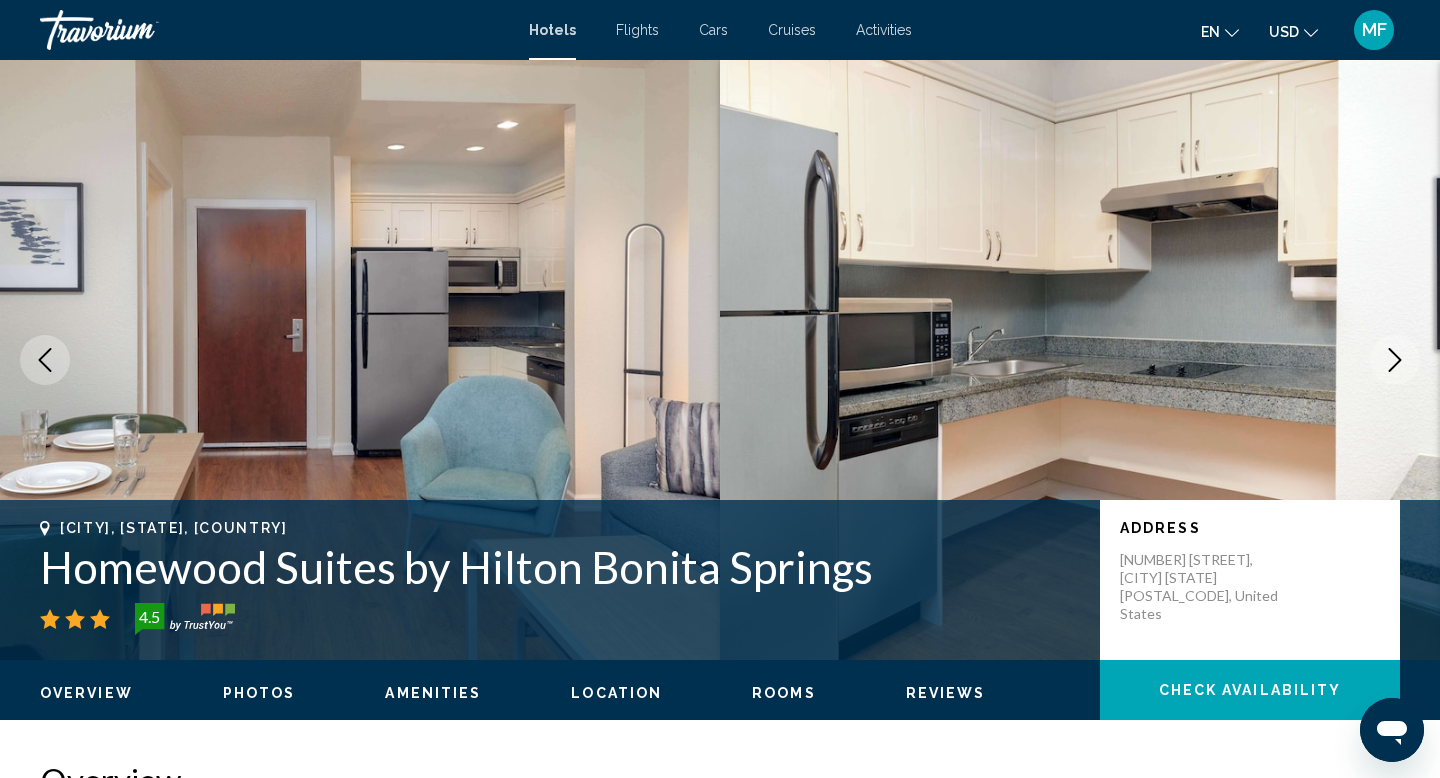 click 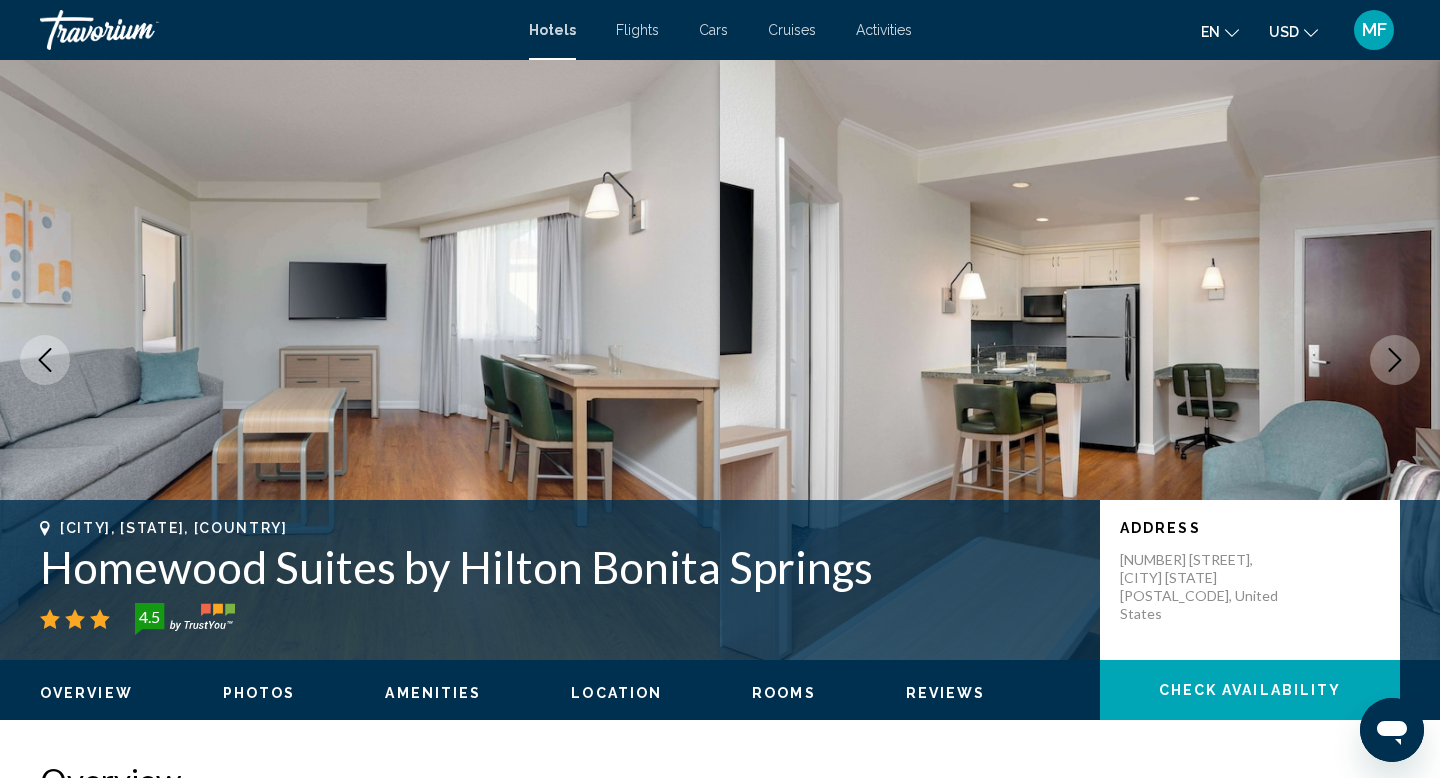 click 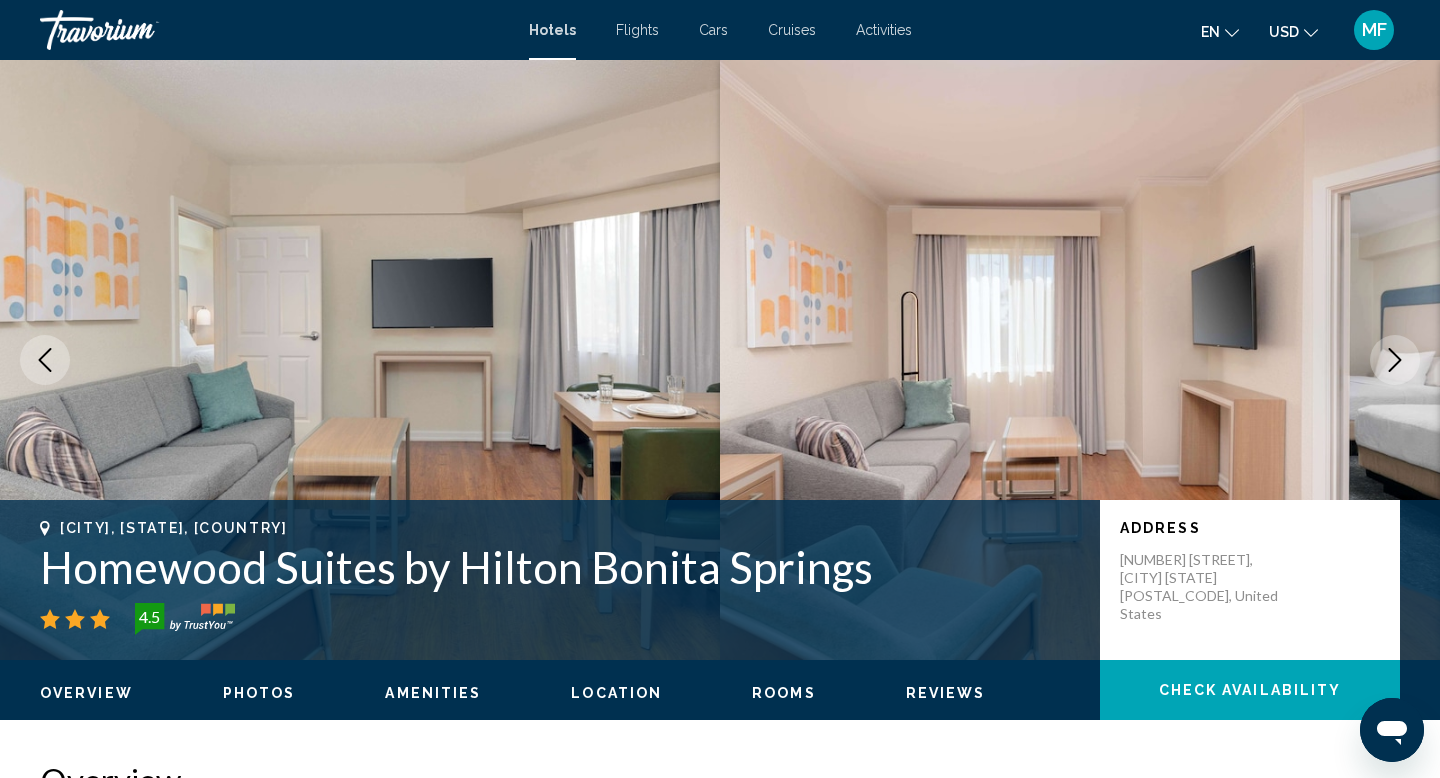 click 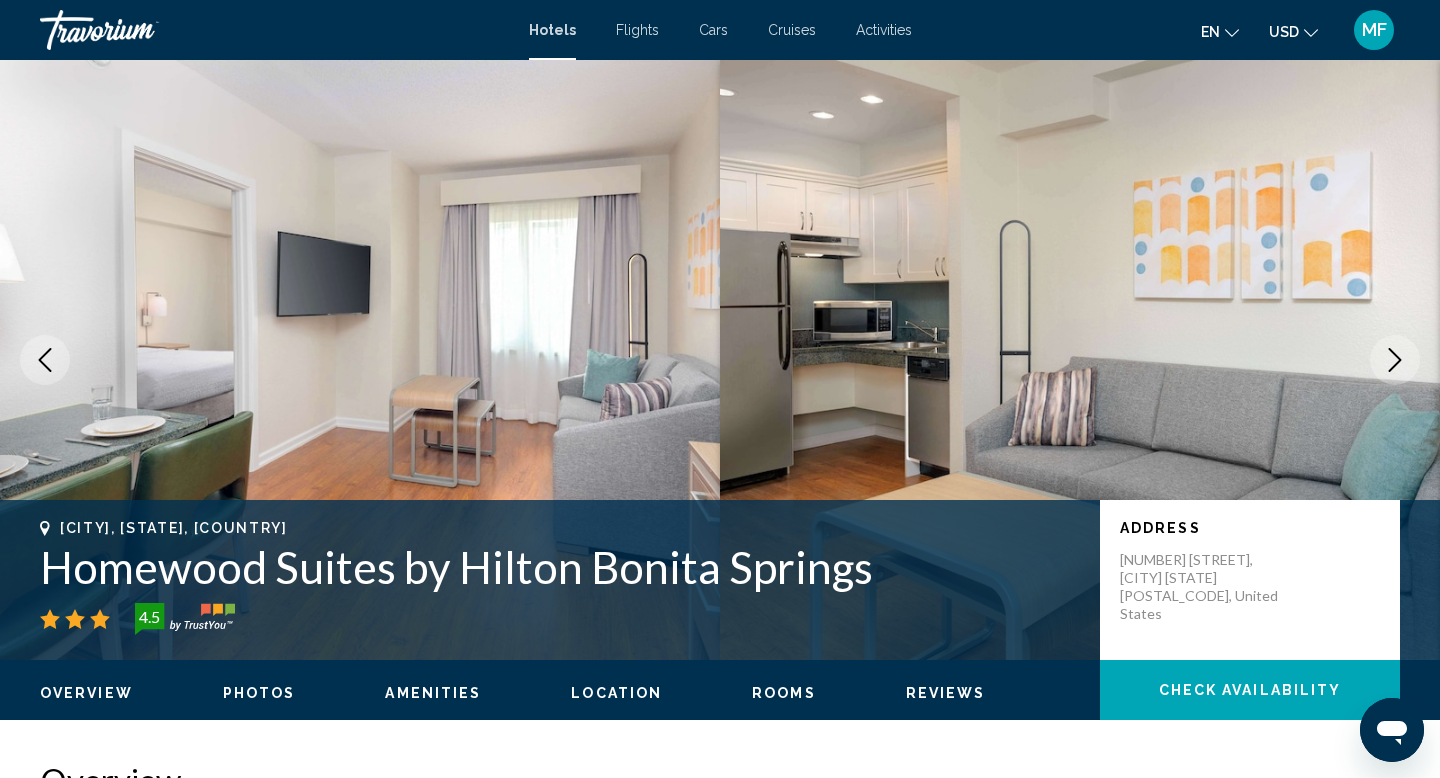click 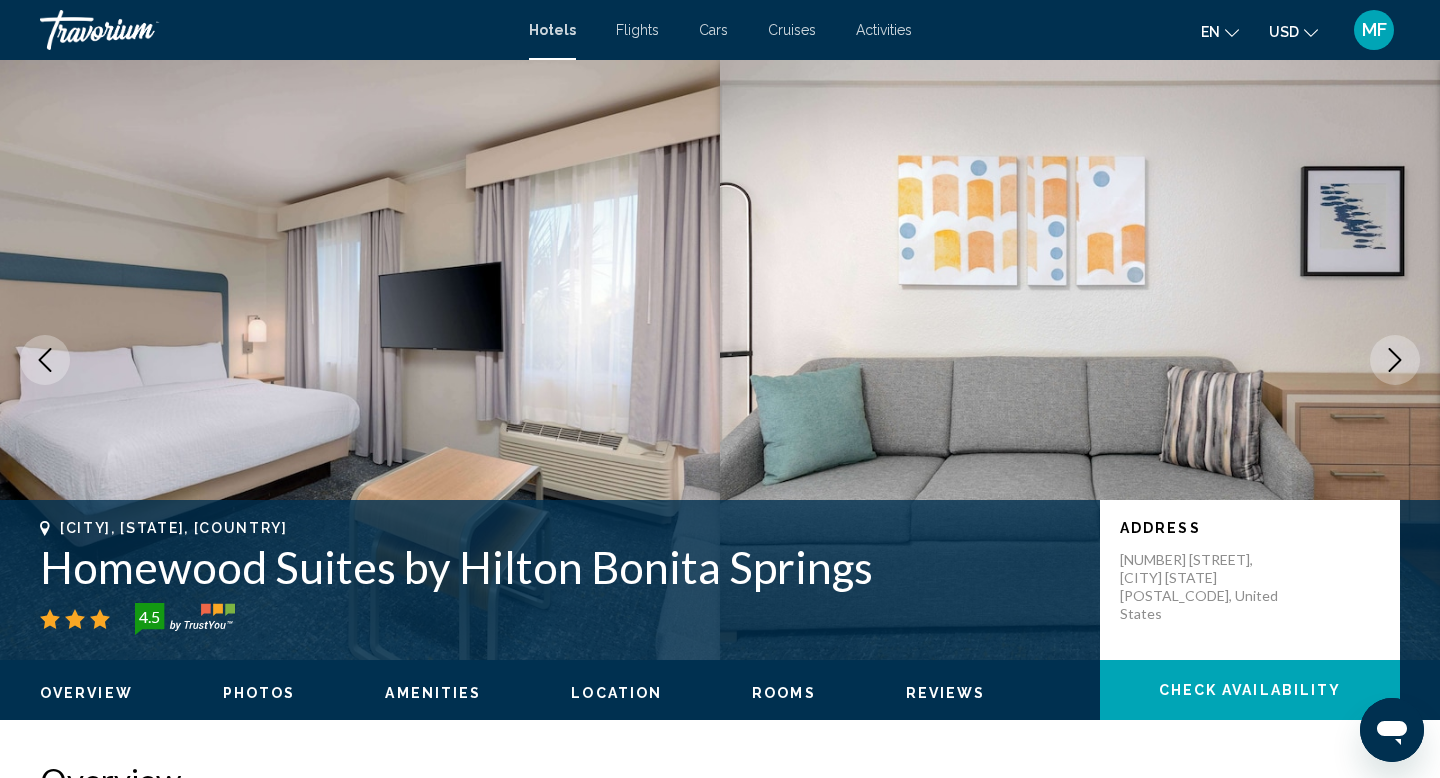 click 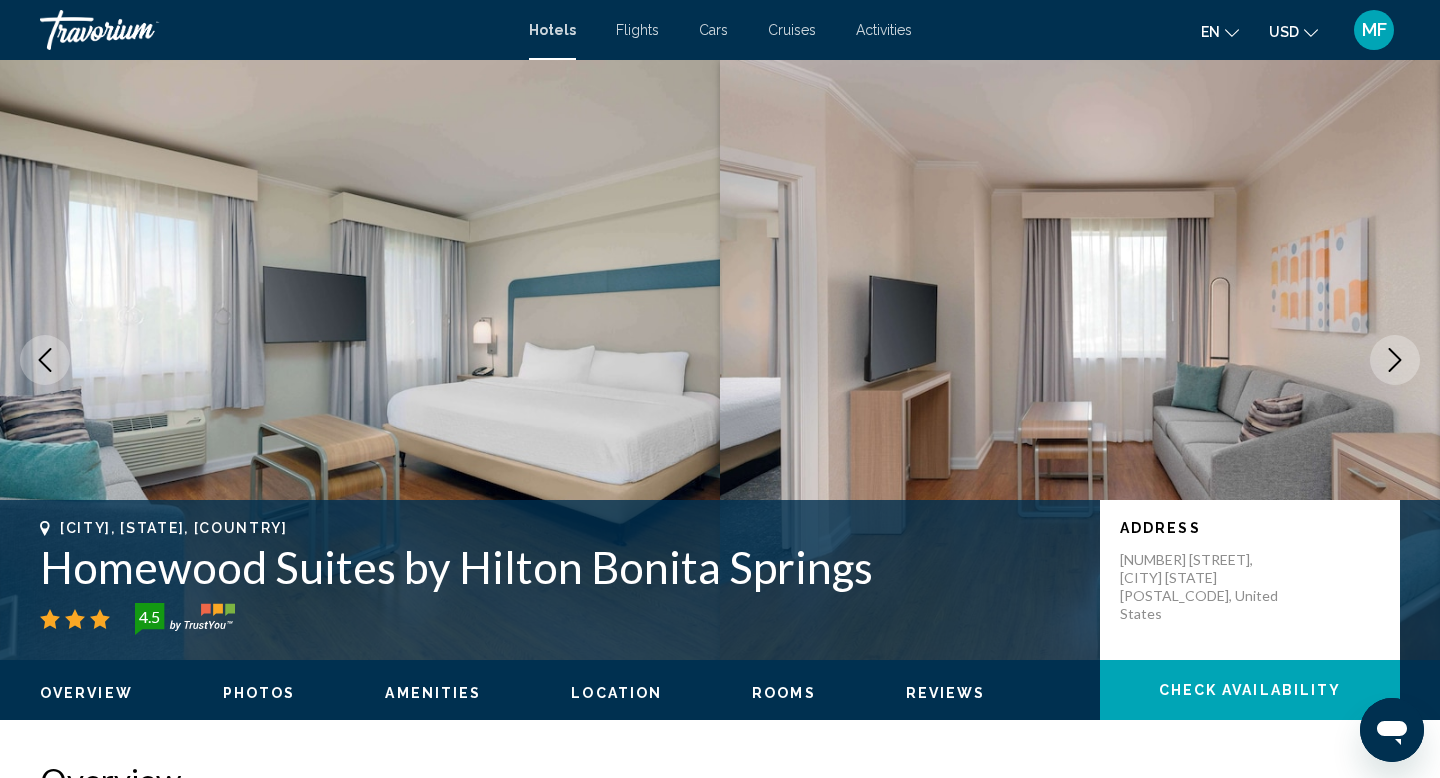 click 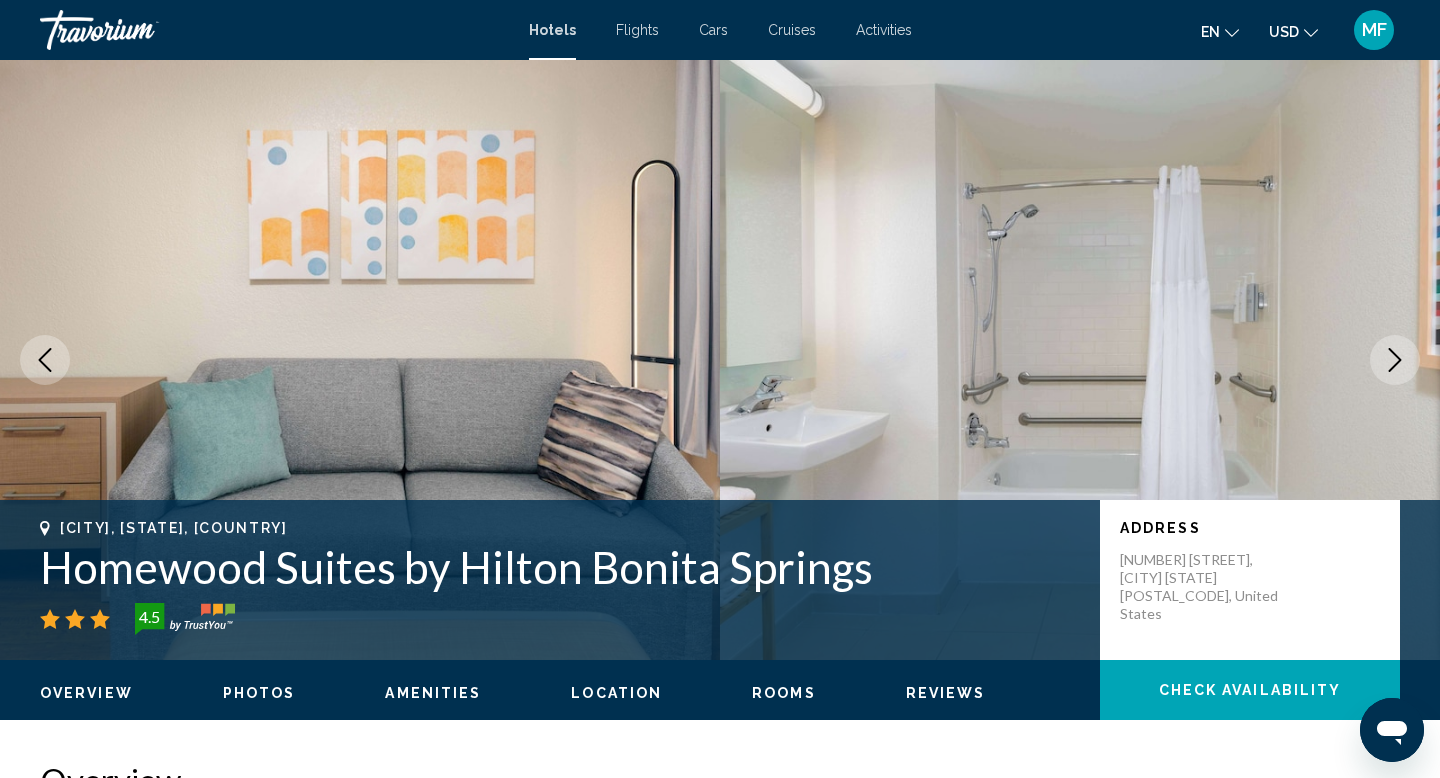 click 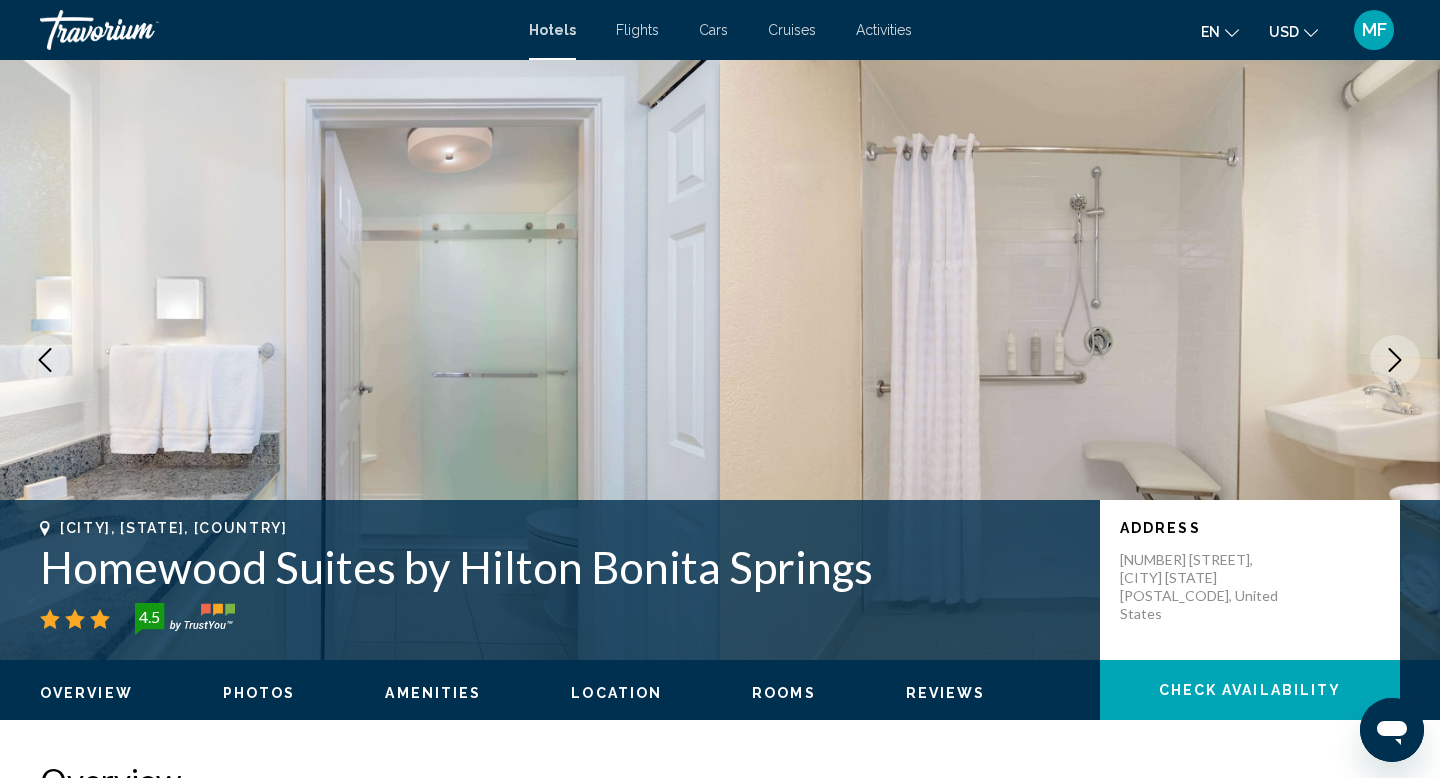 click 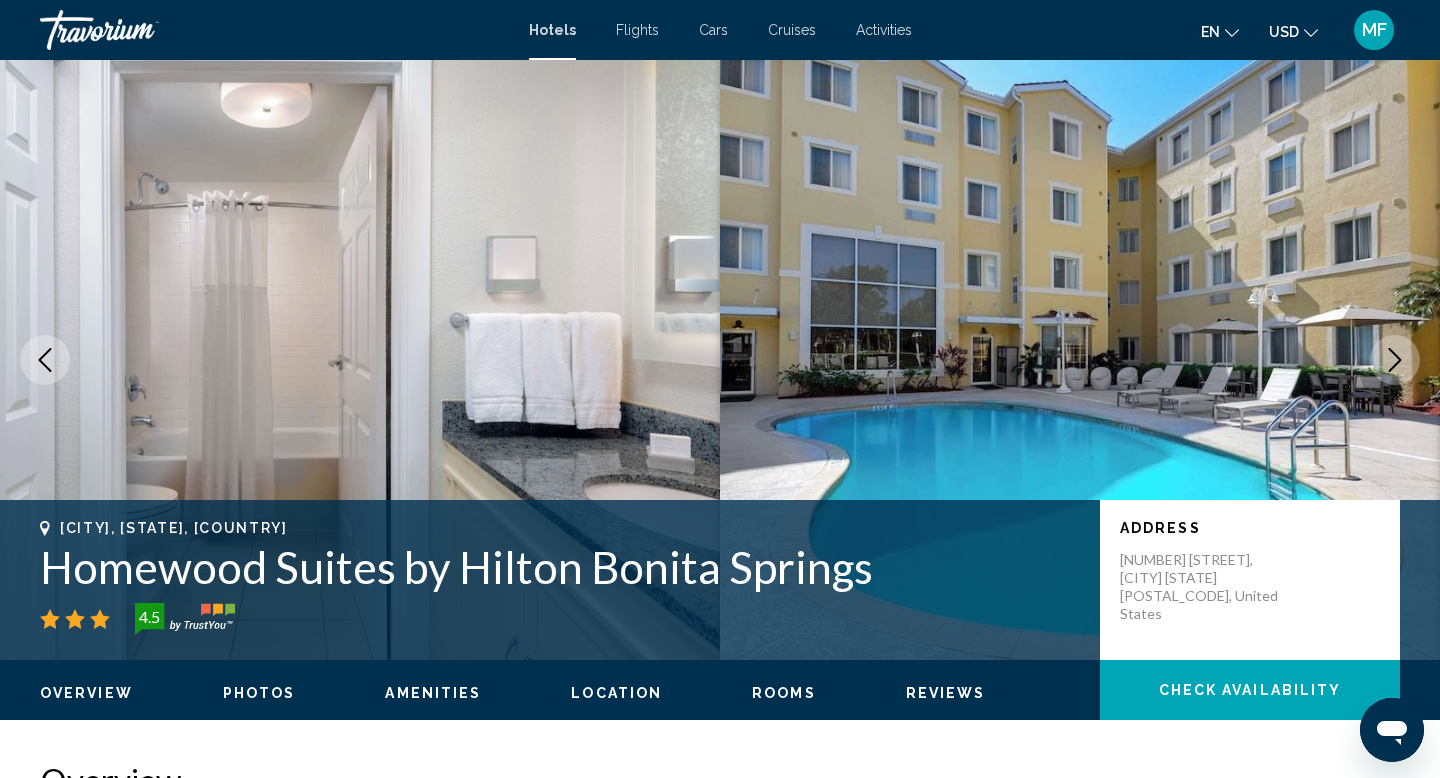 type 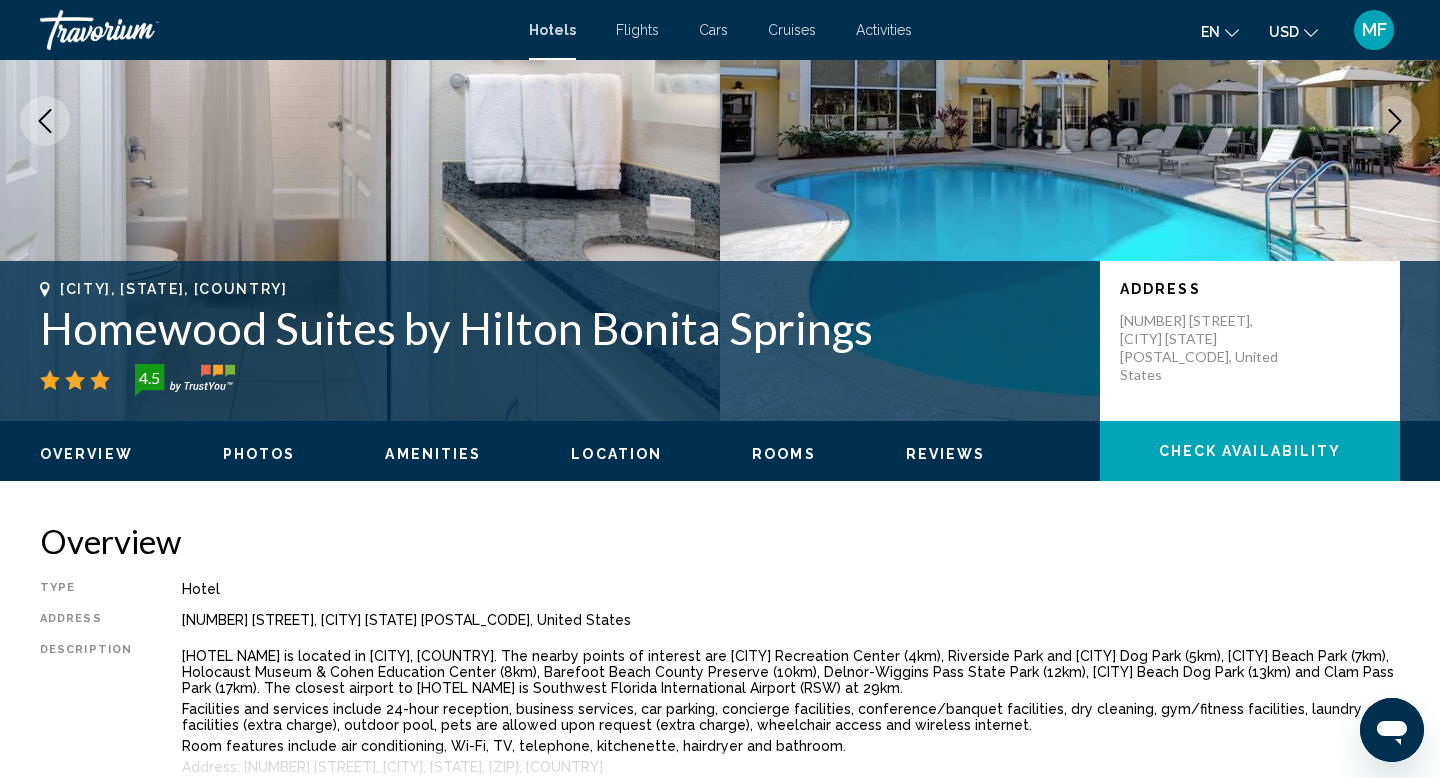 scroll, scrollTop: 240, scrollLeft: 0, axis: vertical 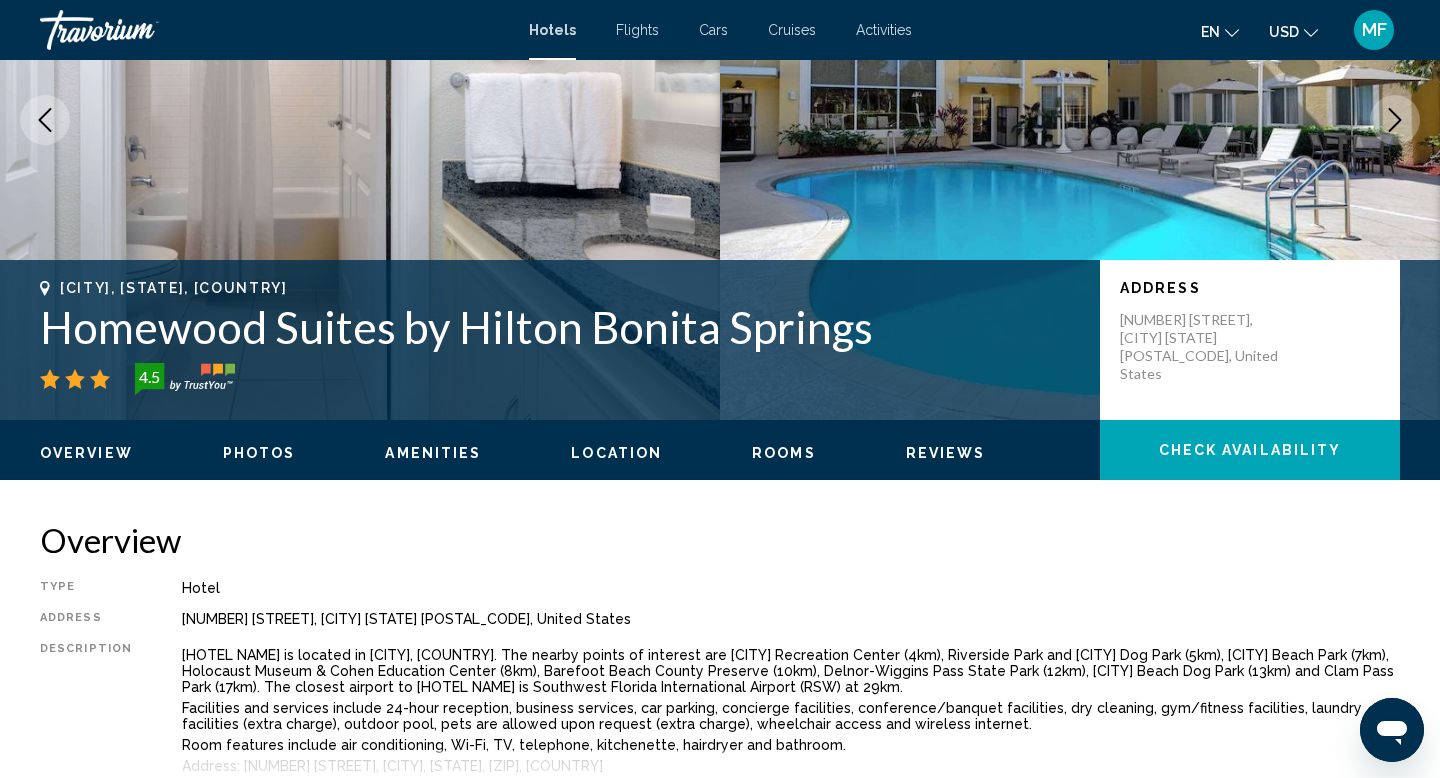 click on "Overview
Photos
Amenities
Location
Rooms
Reviews
Check Availability" 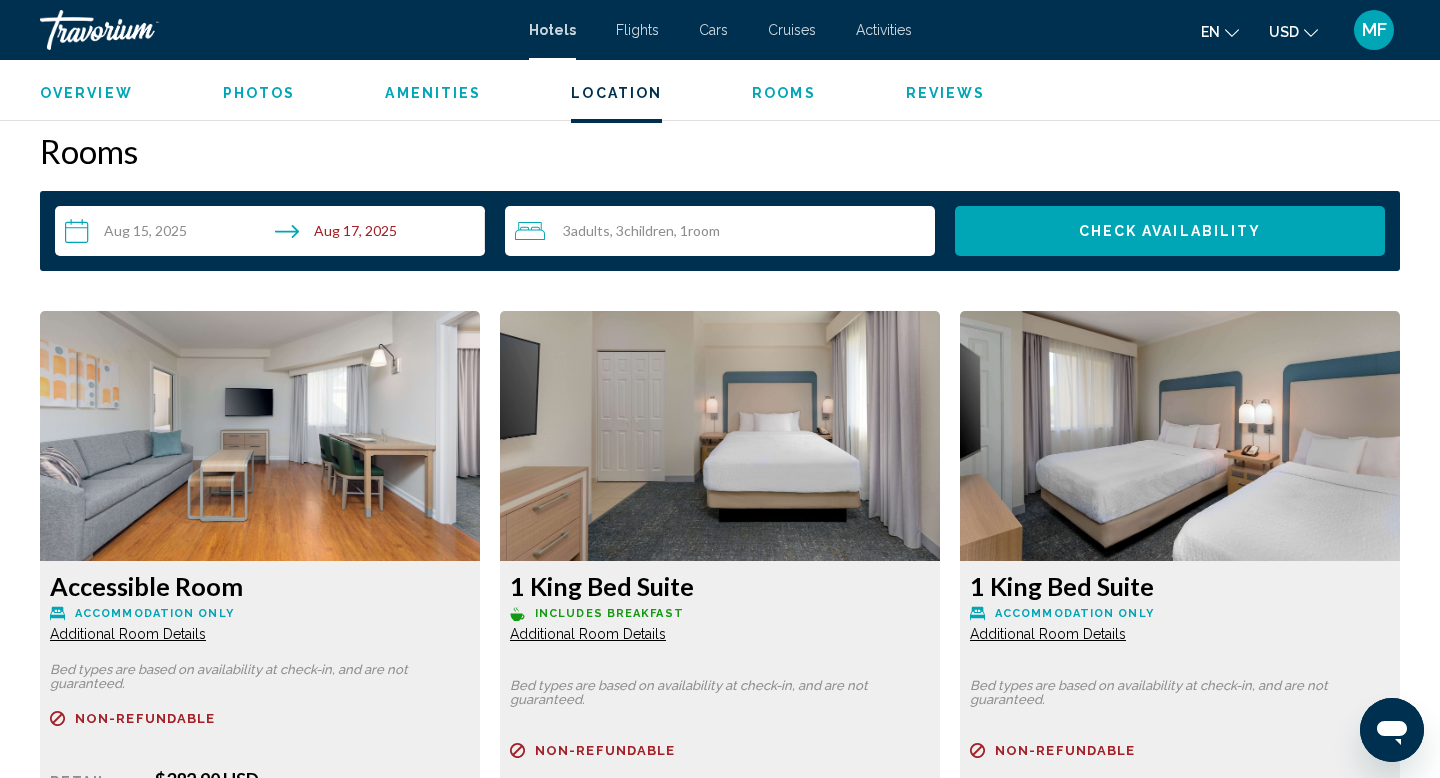 scroll, scrollTop: 2518, scrollLeft: 0, axis: vertical 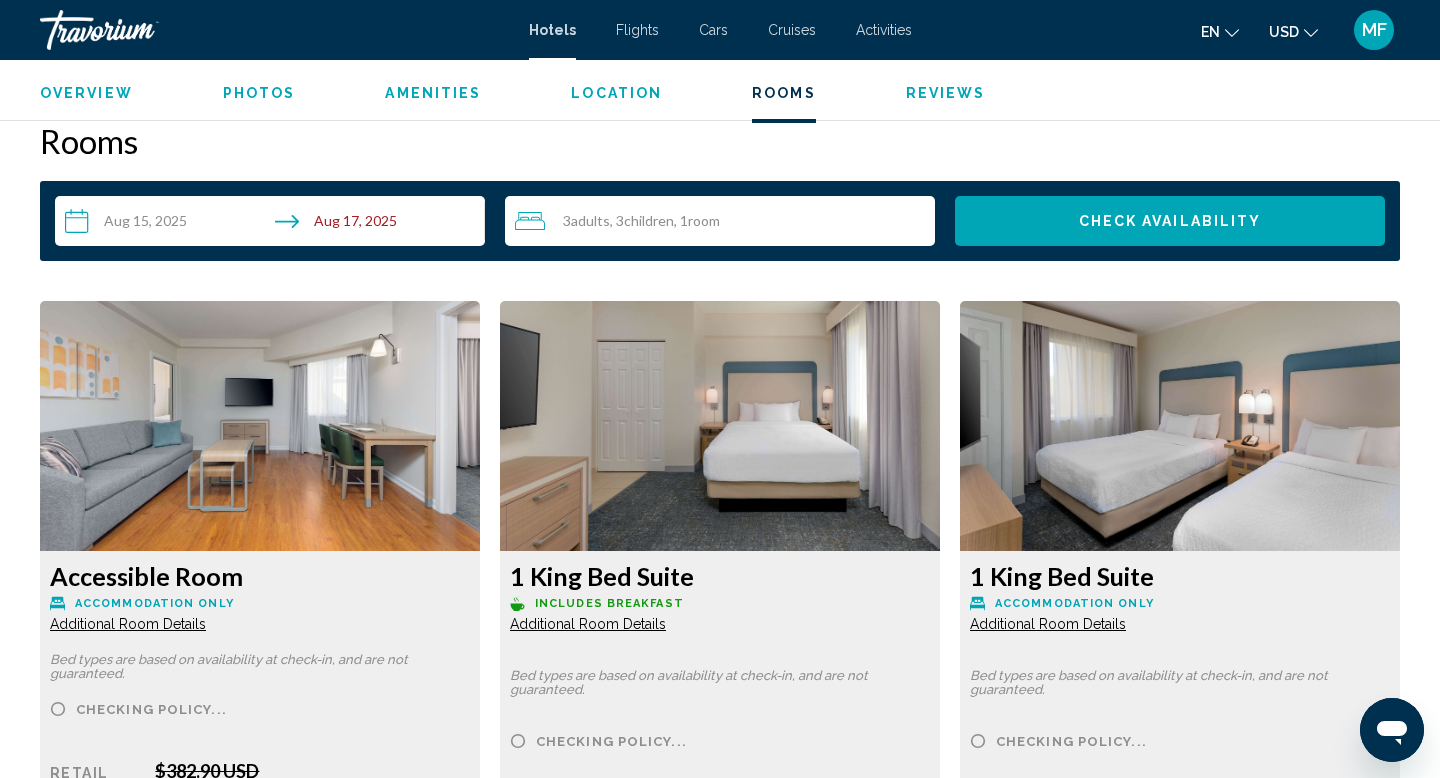 type 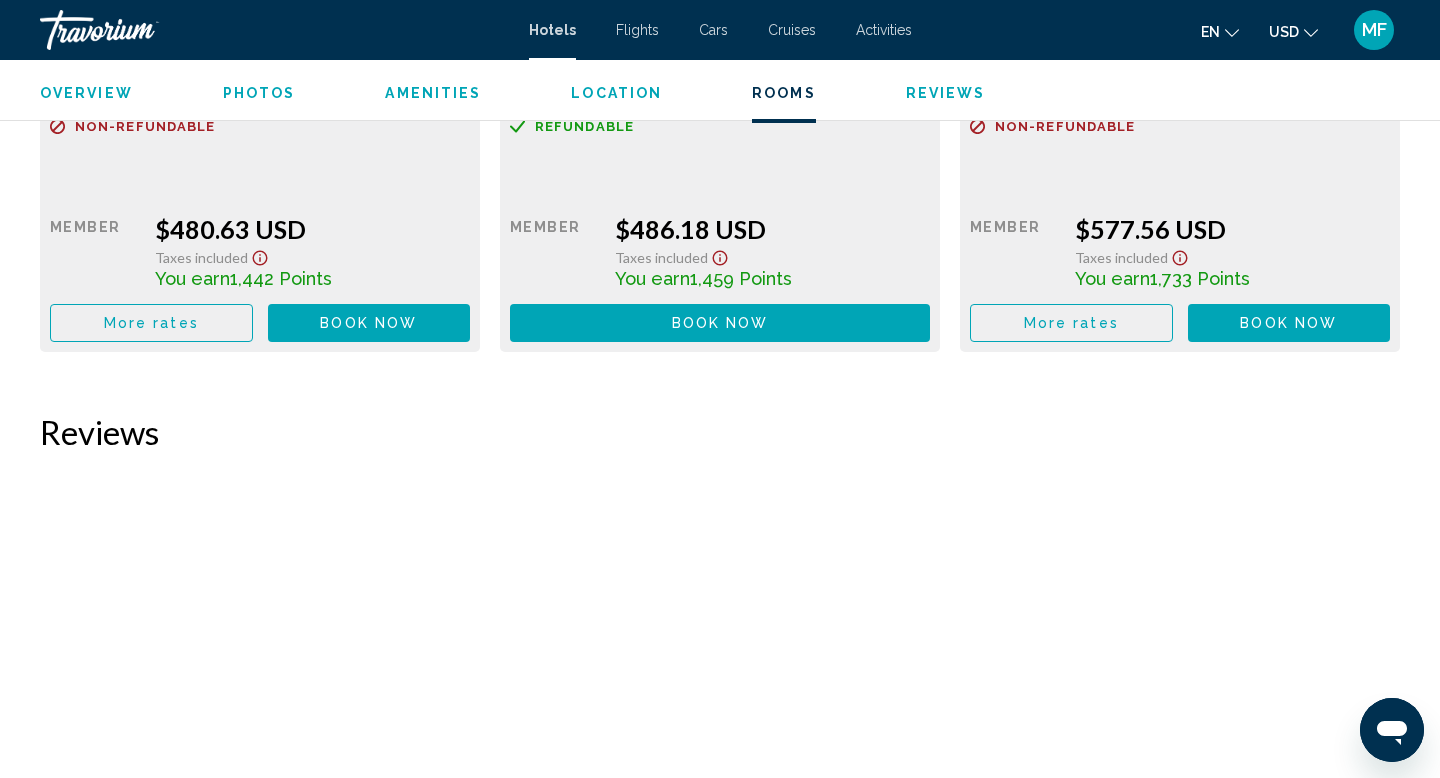 scroll, scrollTop: 3798, scrollLeft: 0, axis: vertical 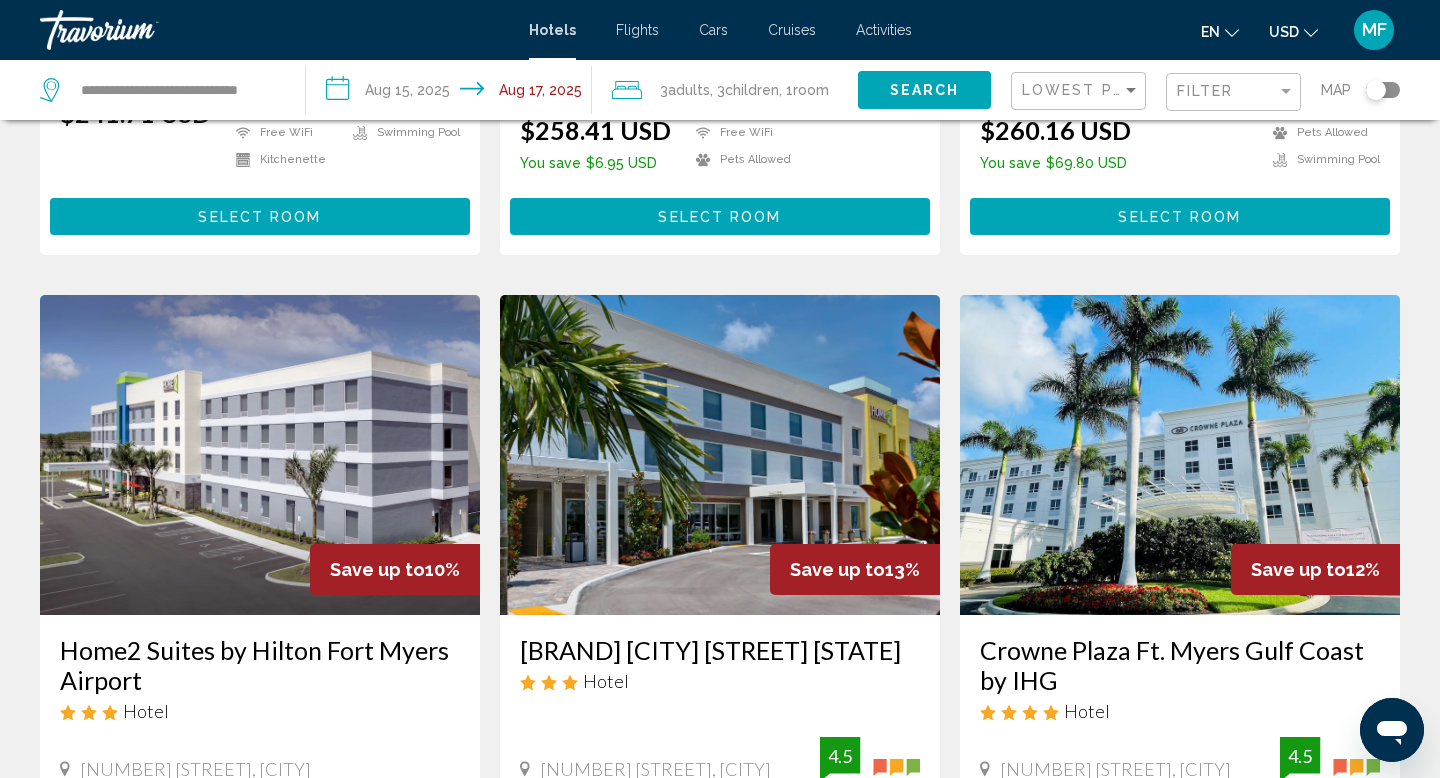 click 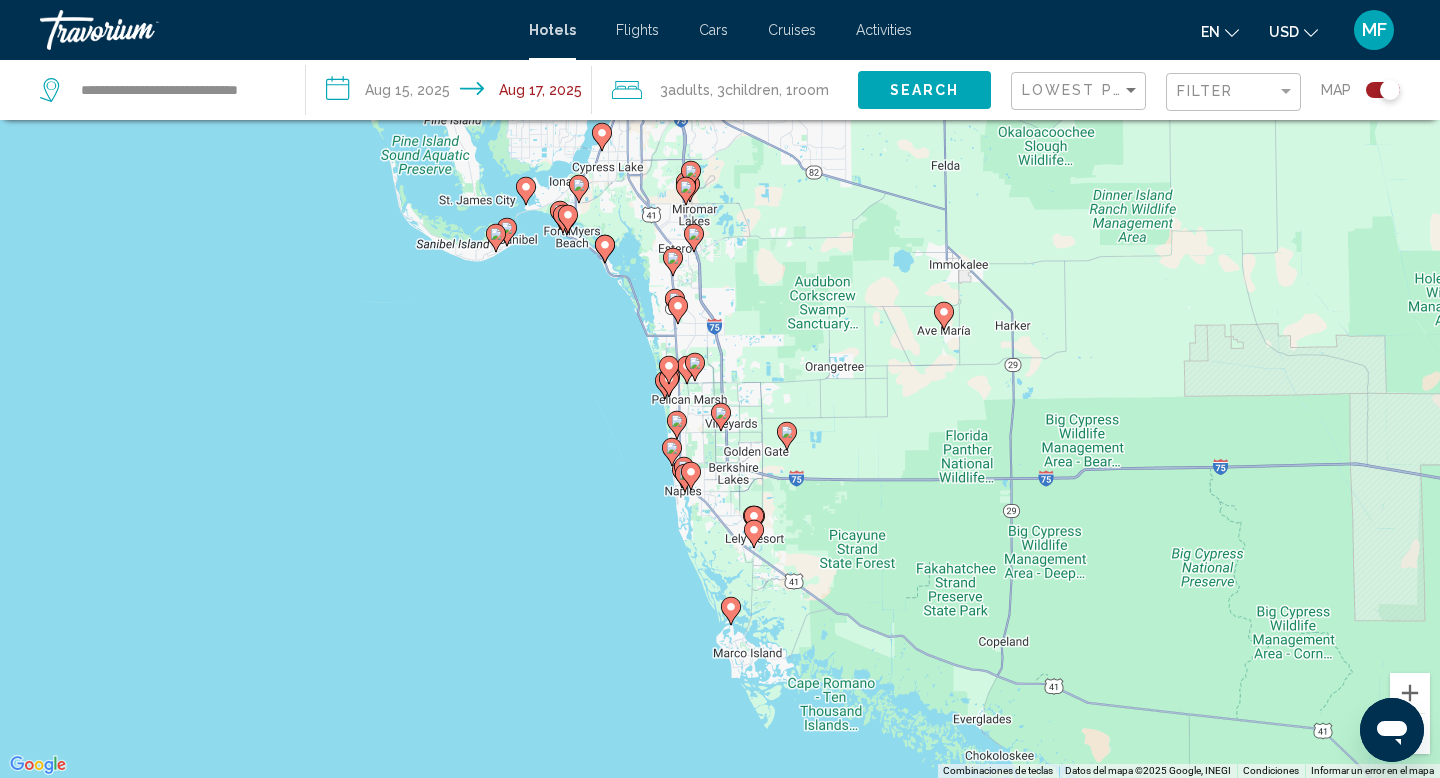 click at bounding box center [496, 238] 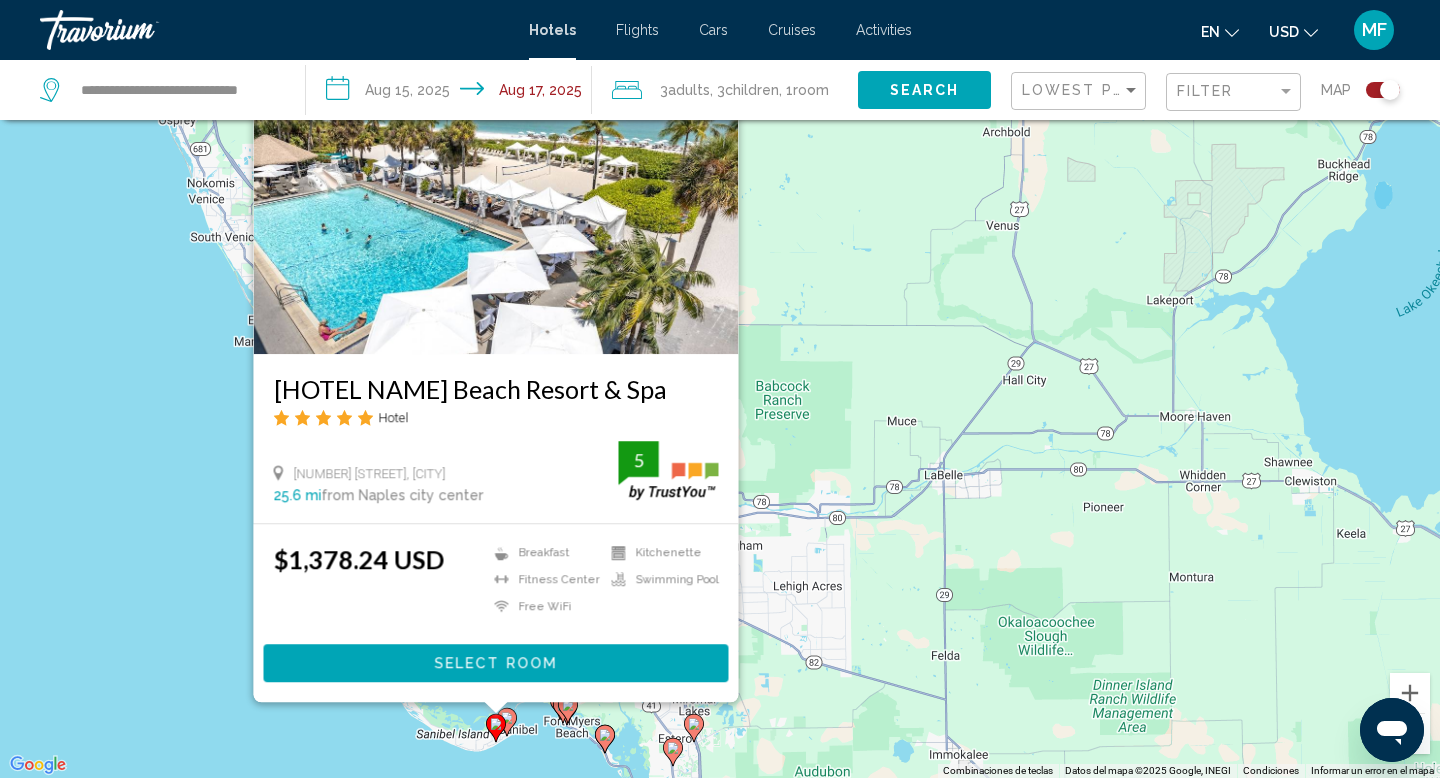 click on "Para activar la función de arrastrar con el teclado, presiona Alt + Intro. Una vez que estés en el estado de arrastrar con el teclado, usa las teclas de flecha para mover el marcador. Para completar la acción, presiona la tecla Intro. Para cancelar, presiona Escape.  [HOTEL NAME]
Hotel
[NUMBER] [STREET], [CITY] 25.6 mi  from [CITY] city center from hotel 5 $[PRICE] USD
Breakfast
Fitness Center
Free WiFi
Kitchenette
Swimming Pool  5 Select Room" at bounding box center (720, 389) 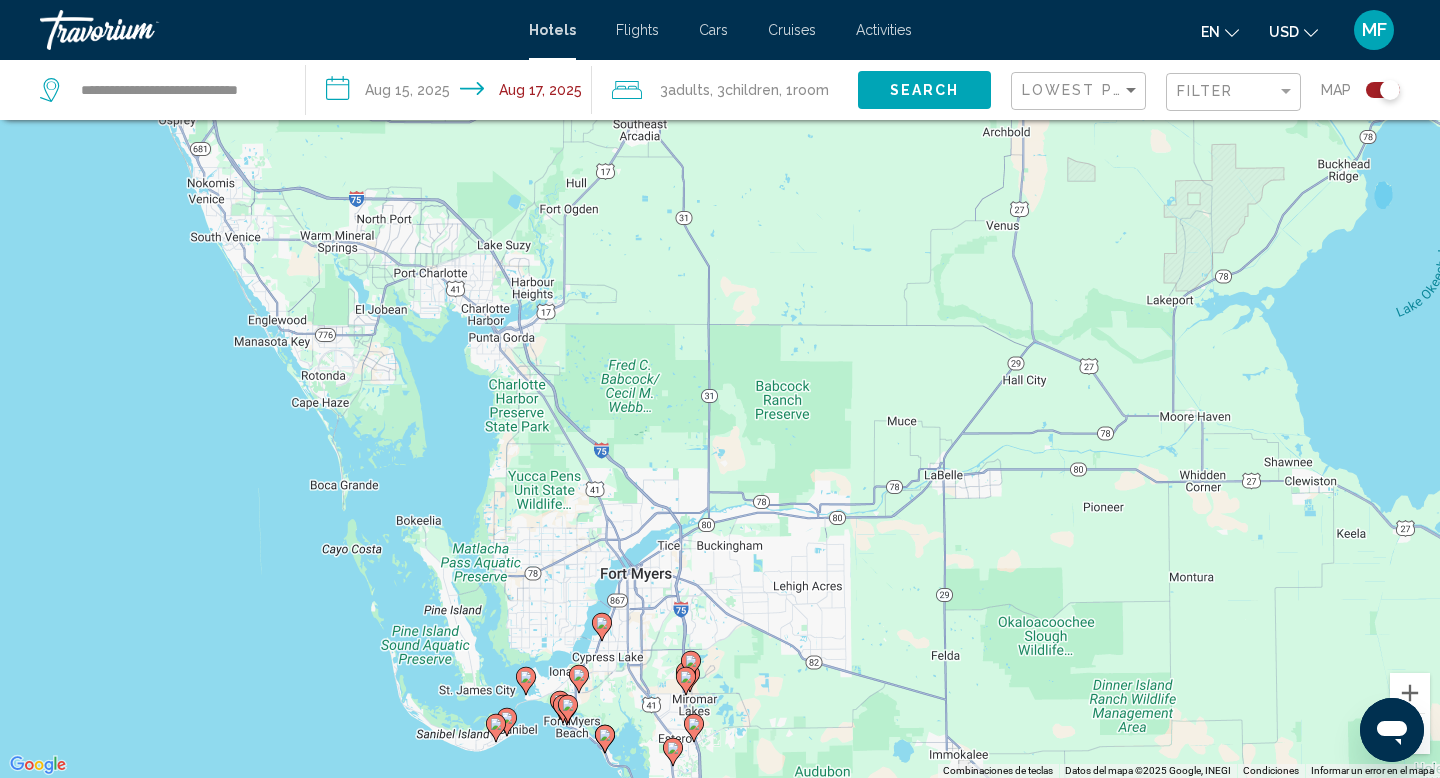 click 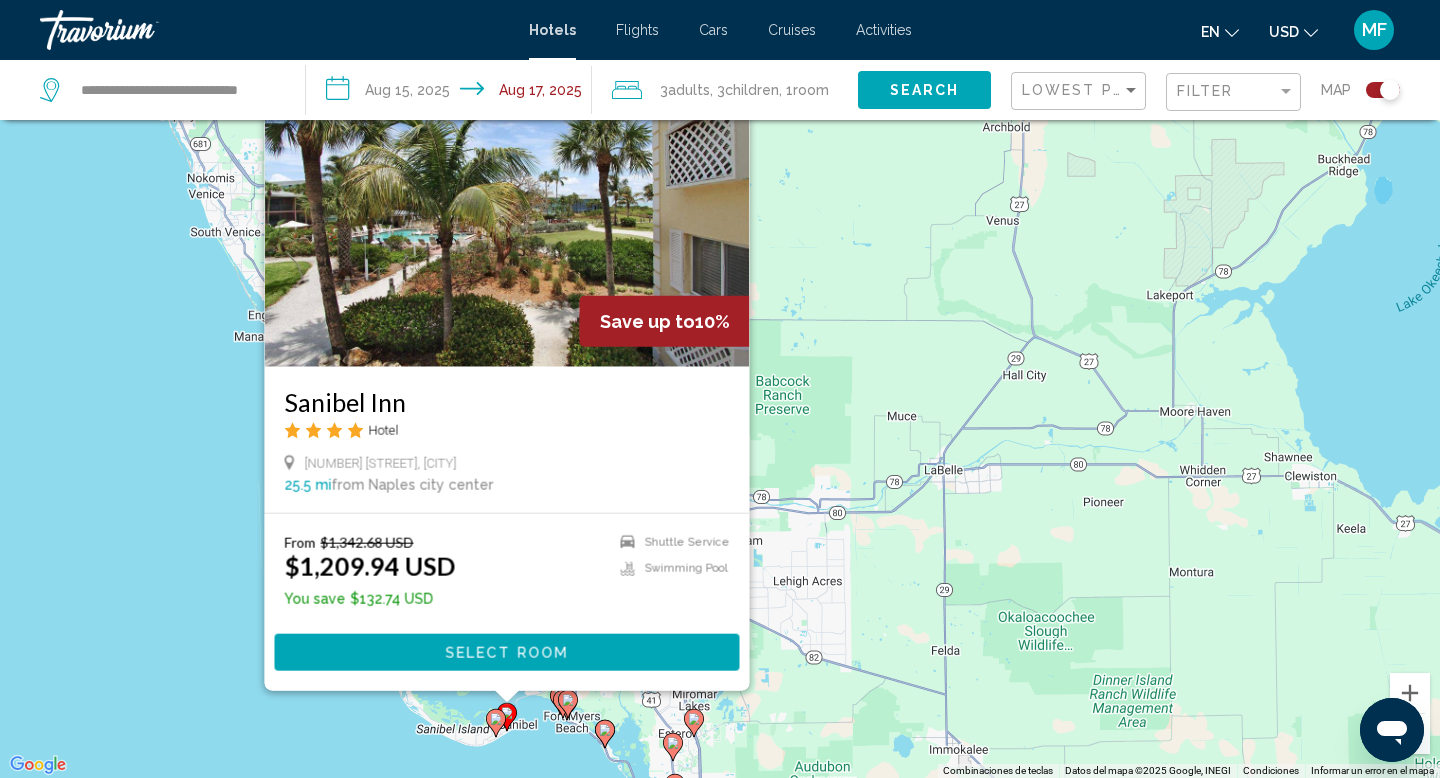 click on "Save up to  10%   Sanibel Inn
Hotel
[NUMBER] [STREET], [CITY] [NUMBER] mi  from [CITY] city center from hotel From [CURRENCY]  [CURRENCY]  You save  [CURRENCY]
Shuttle Service
Swimming Pool  Select Room" at bounding box center (720, 389) 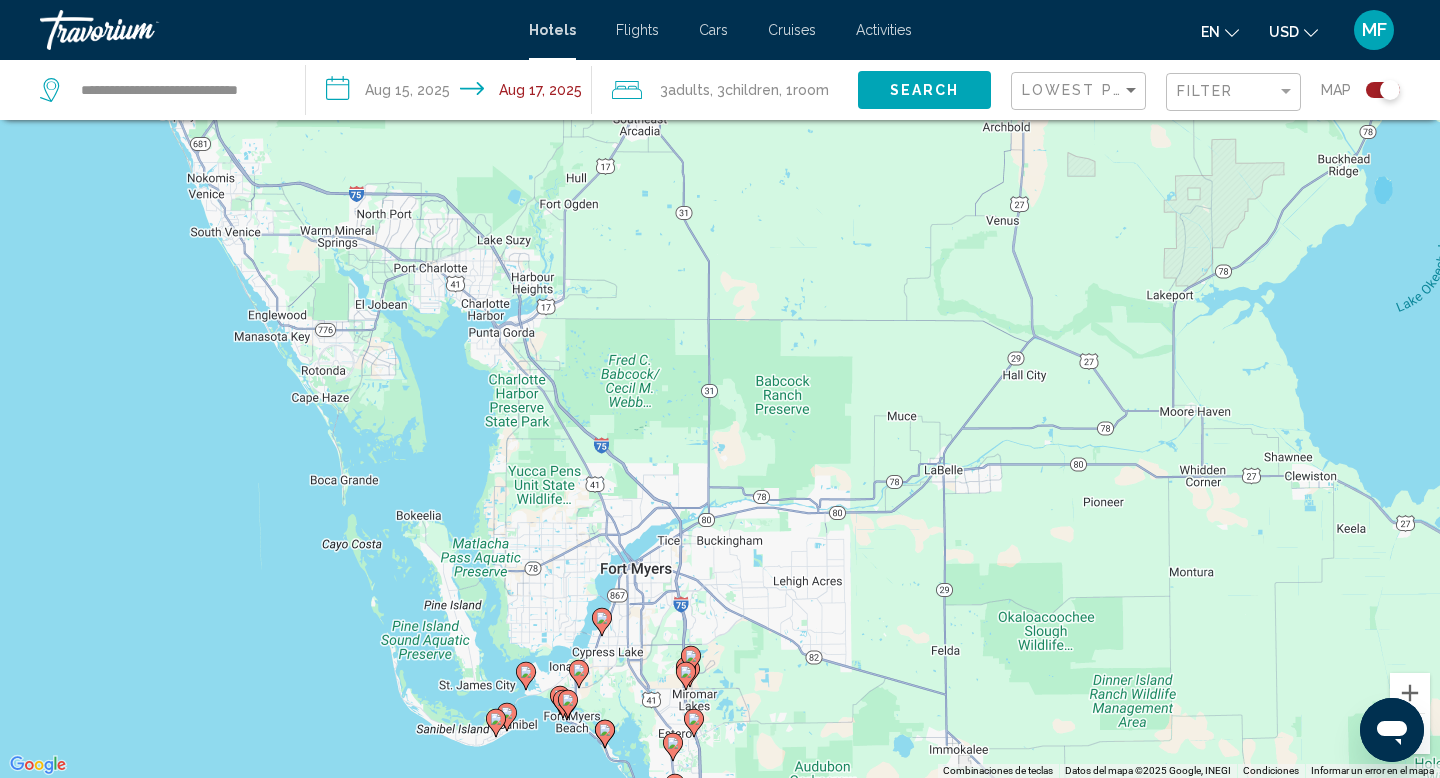 click 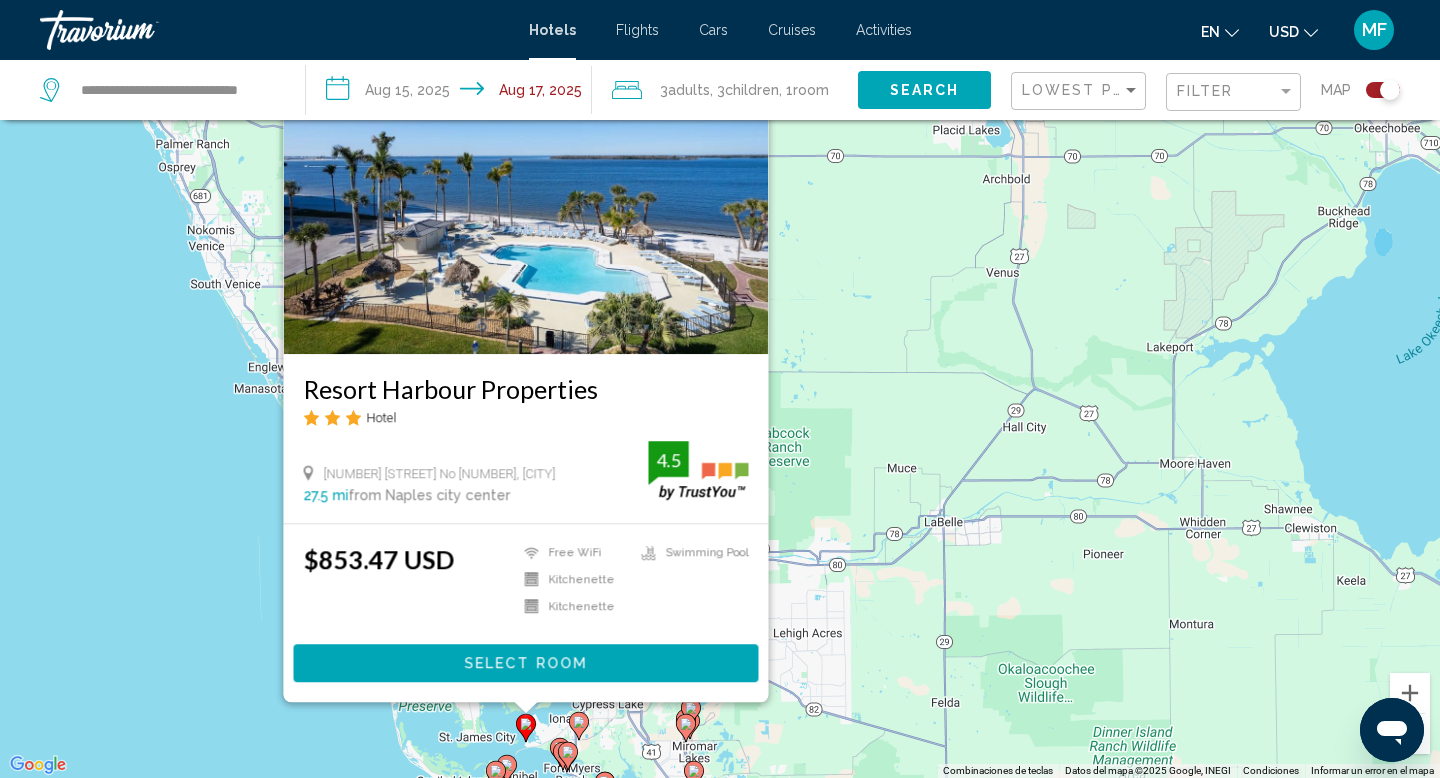 click on "[NUMBER] [STREET] [NUMBER] [CITY] [DISTANCE] from [CITY] city center from hotel [RATING] $[PRICE] USD" at bounding box center [720, 389] 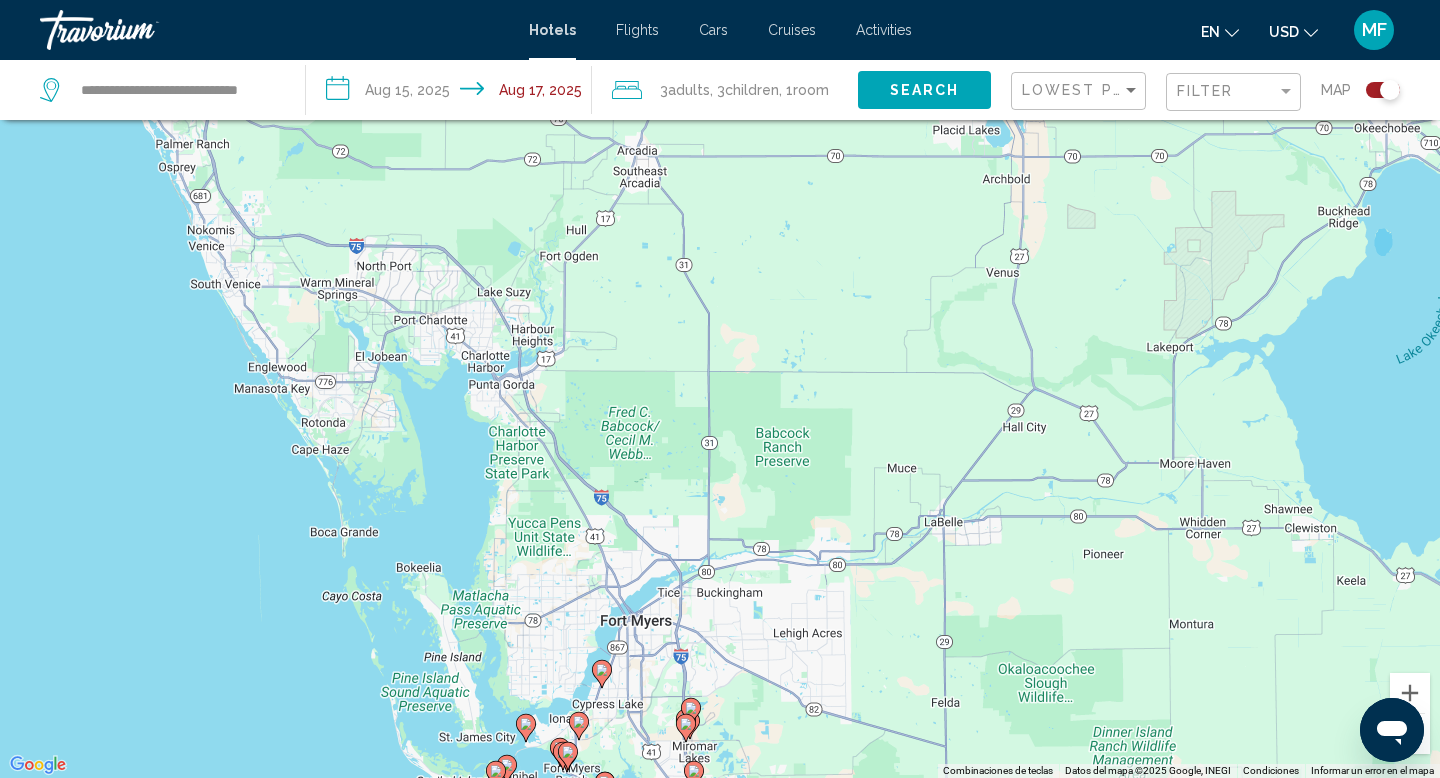 click 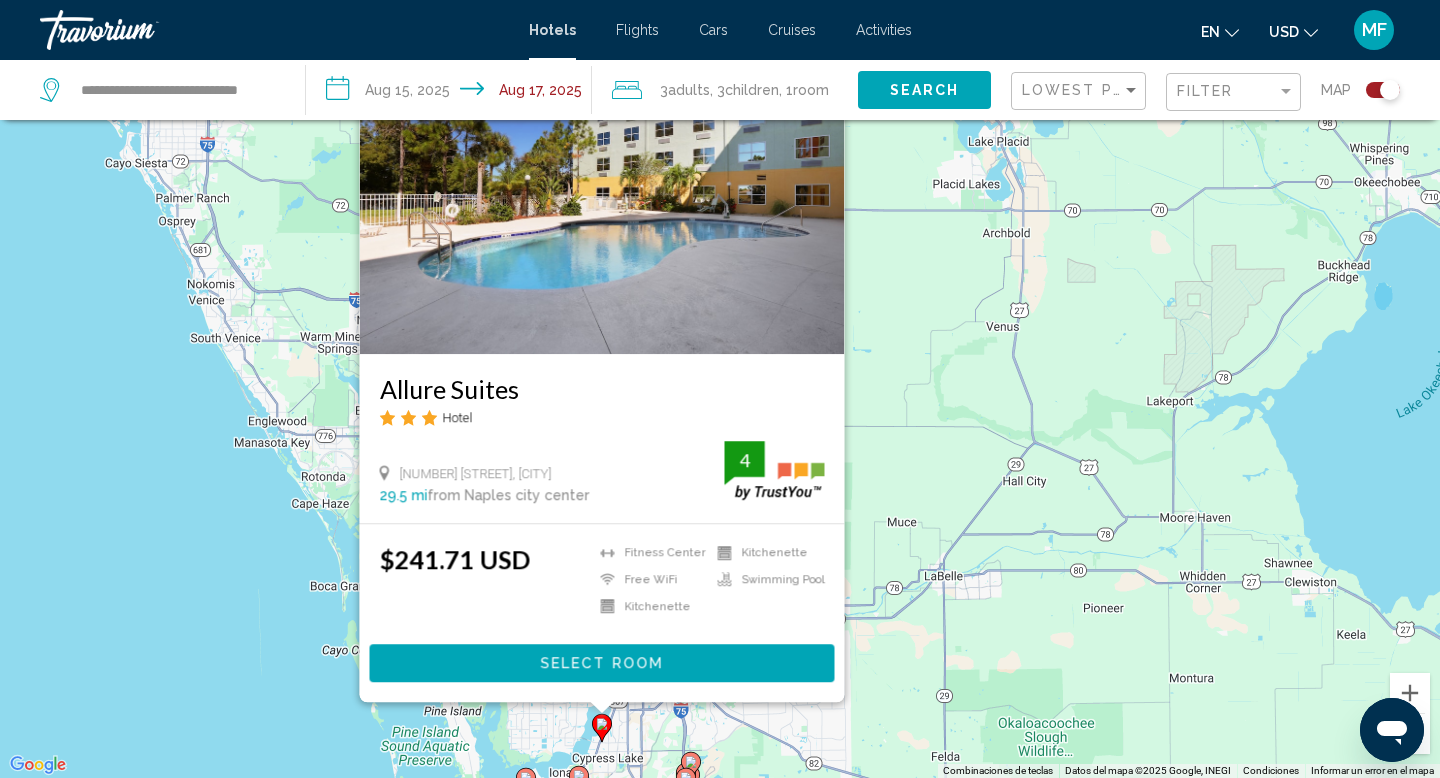 click on "Para activar la función de arrastrar con el teclado, presiona Alt + Intro. Una vez que estés en el estado de arrastrar con el teclado, usa las teclas de flecha para mover el marcador. Para completar la acción, presiona la tecla Intro. Para cancelar, presiona Escape.  [HOTEL NAME]
Hotel
[NUMBER] [STREET], [CITY] 29.5 mi  from [CITY] city center from hotel 4 $[PRICE] USD
Fitness Center
Free WiFi
Kitchenette
Kitchenette
Swimming Pool  4 Select Room" at bounding box center (720, 389) 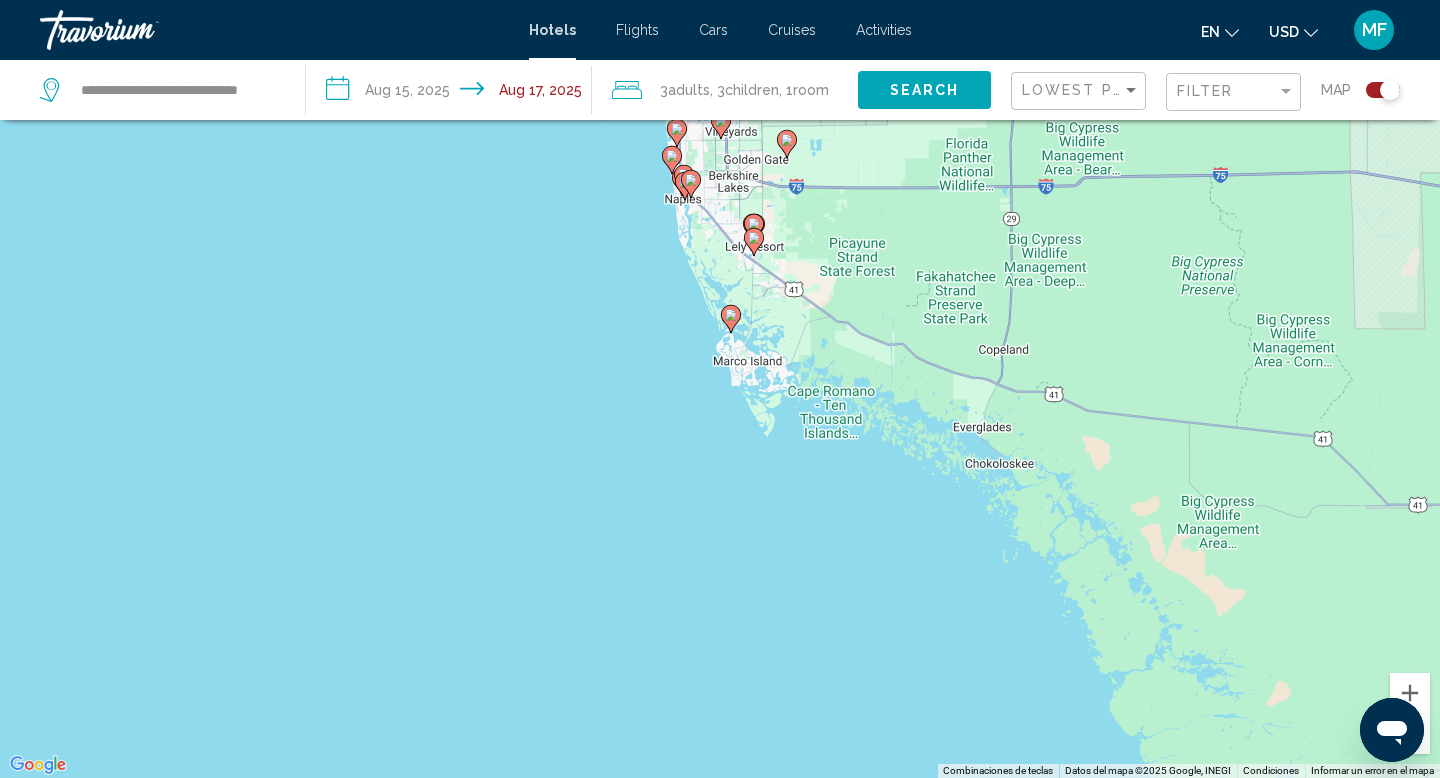 click 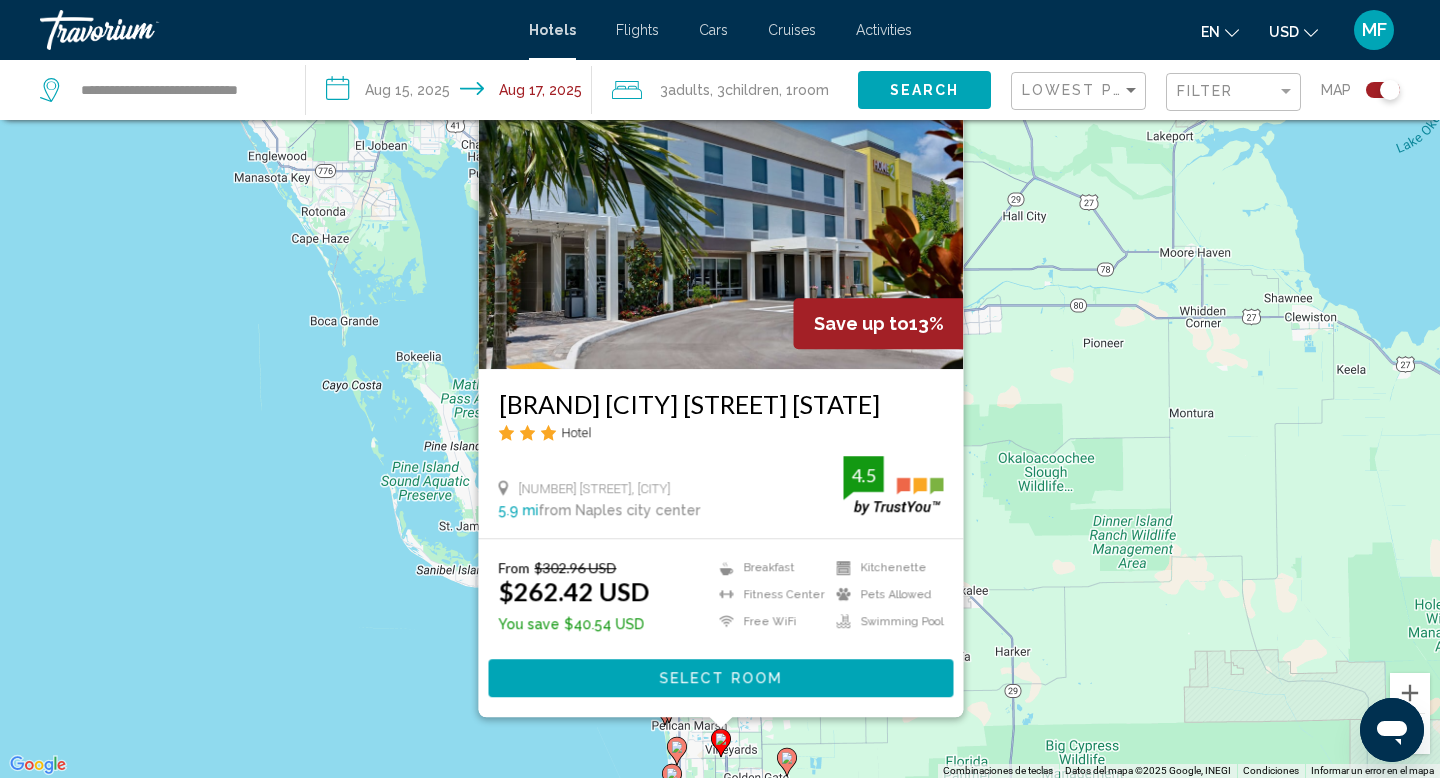 click on "Para activar la función de arrastrar con el teclado, presiona Alt + Intro. Una vez que estés en el estado de arrastrar con el teclado, usa las teclas de flecha para mover el marcador. Para completar la acción, presiona la tecla Intro. Para cancelar, presiona Escape. Save up to  13% [HOTEL NAME] [CITY] [STATE]
Hotel
[NUMBER] [STREET], [CITY] 5.9 mi  from [CITY] city center from hotel 4.5 From $[PRICE] USD $[PRICE] USD  You save  $[PRICE] USD
Breakfast
Fitness Center
Free WiFi
Kitchenette
Pets Allowed
Swimming Pool  4.5" at bounding box center [720, 389] 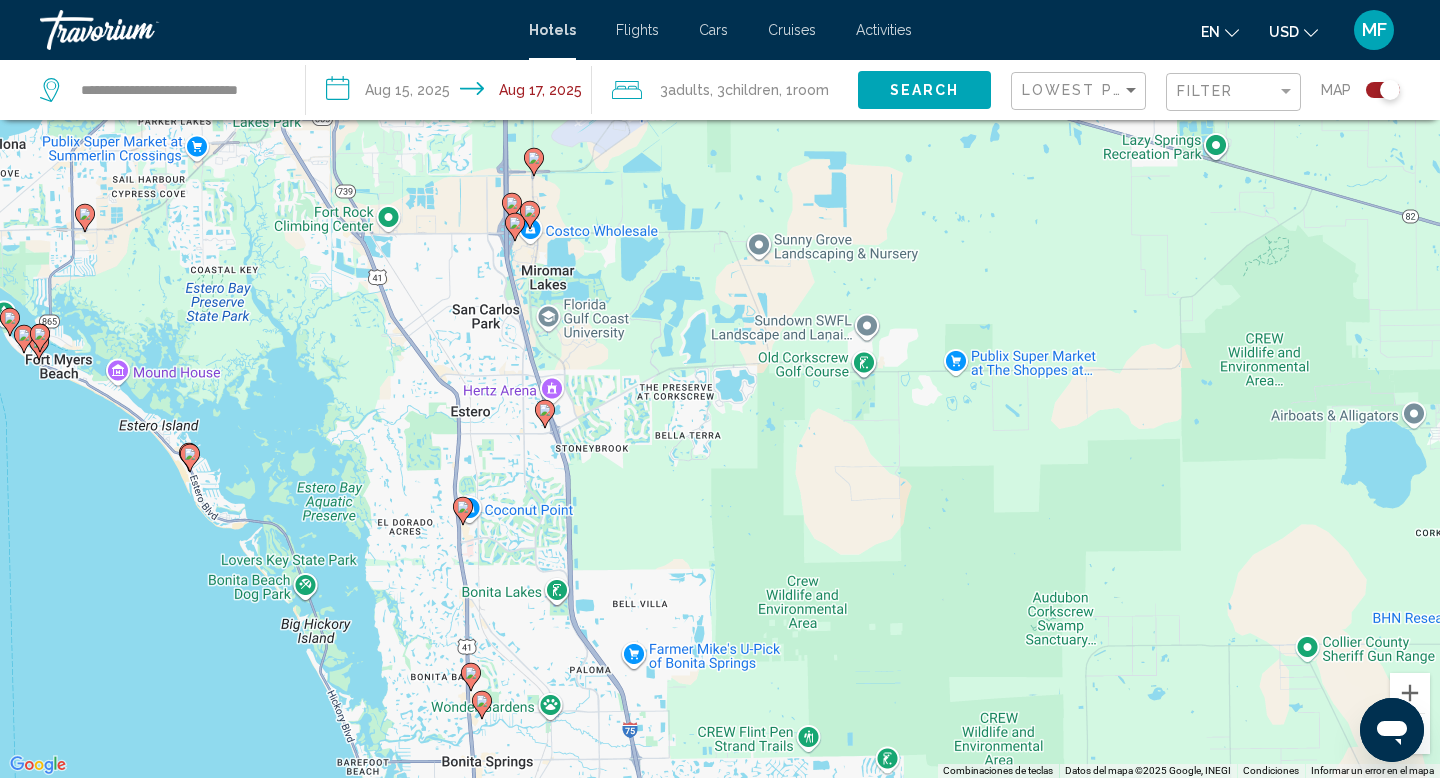 drag, startPoint x: 755, startPoint y: 513, endPoint x: 792, endPoint y: 231, distance: 284.41696 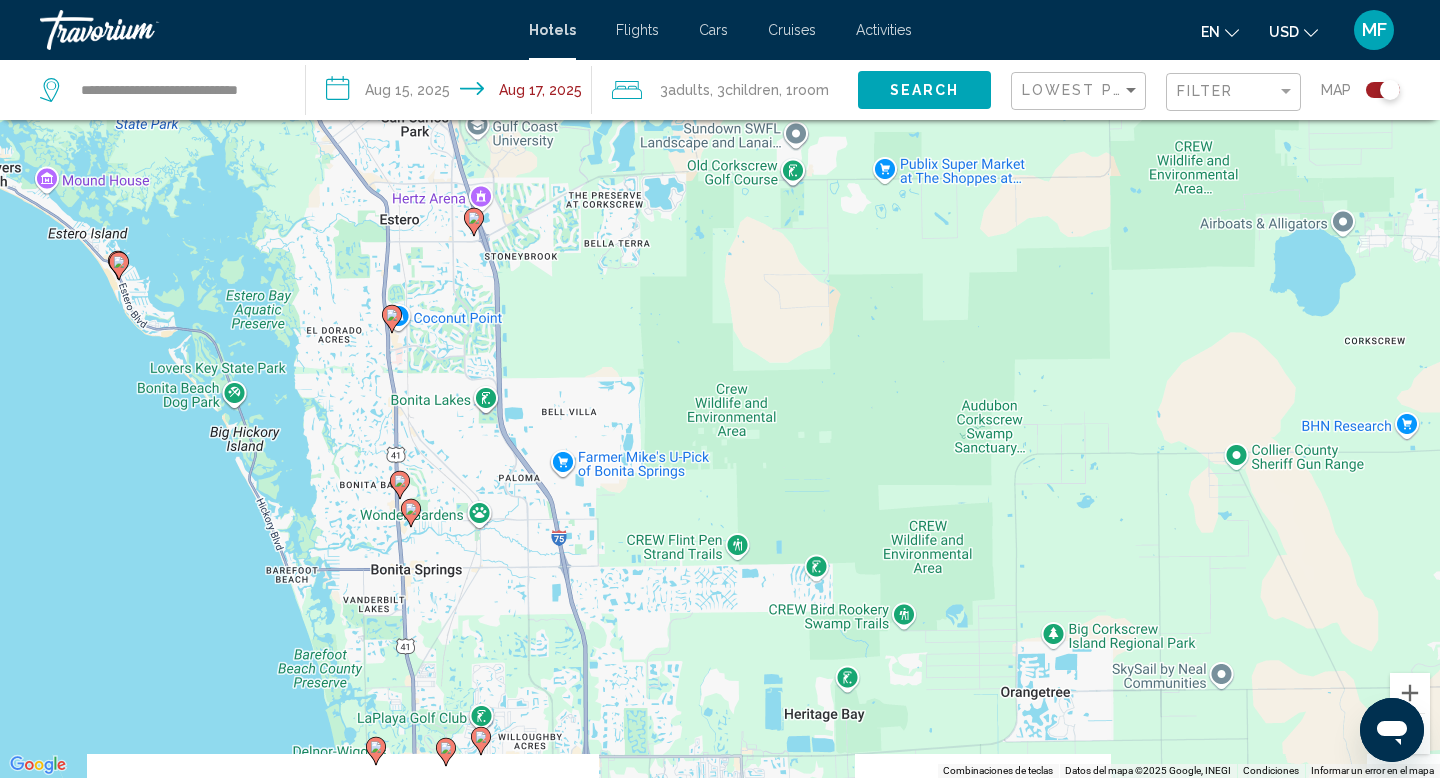 drag, startPoint x: 716, startPoint y: 529, endPoint x: 646, endPoint y: 307, distance: 232.77457 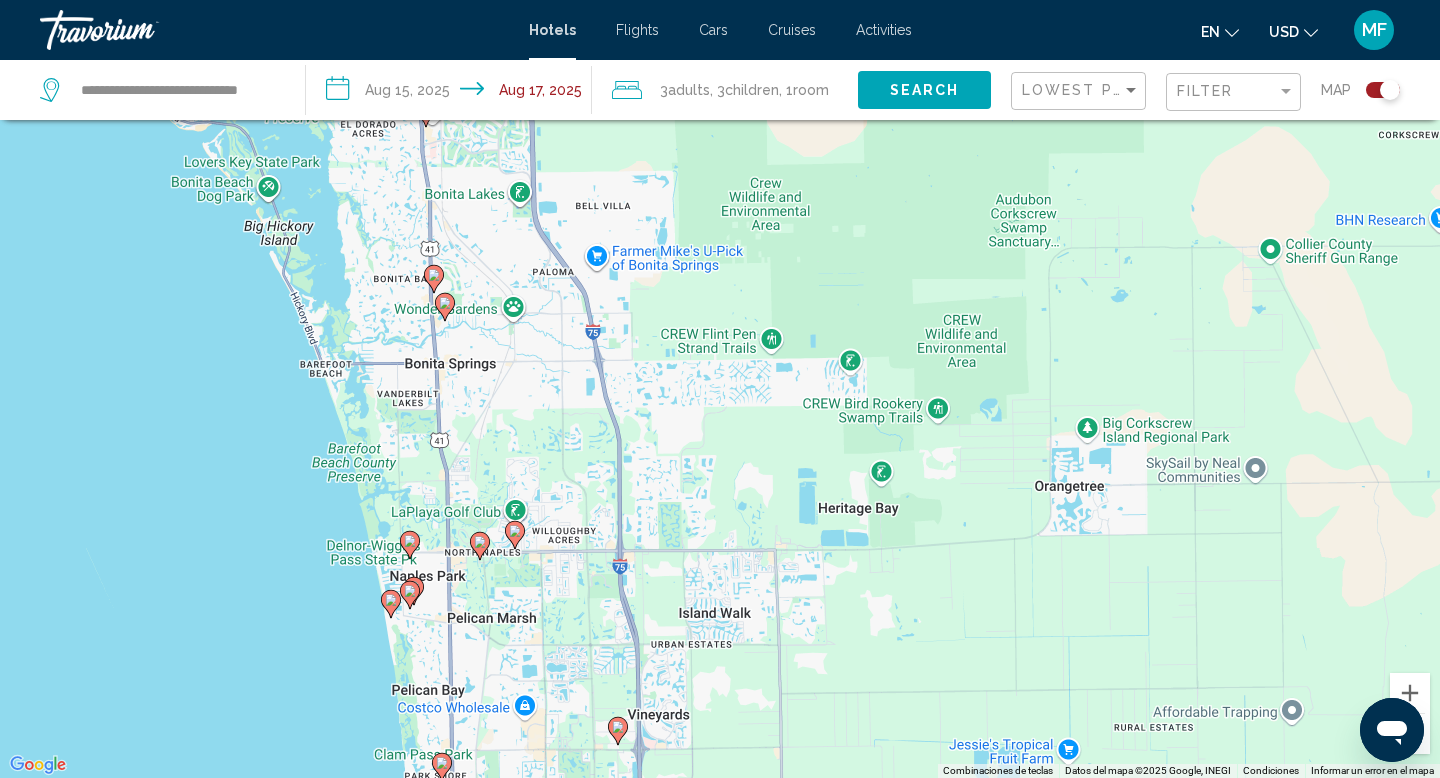 drag, startPoint x: 694, startPoint y: 418, endPoint x: 726, endPoint y: 232, distance: 188.73262 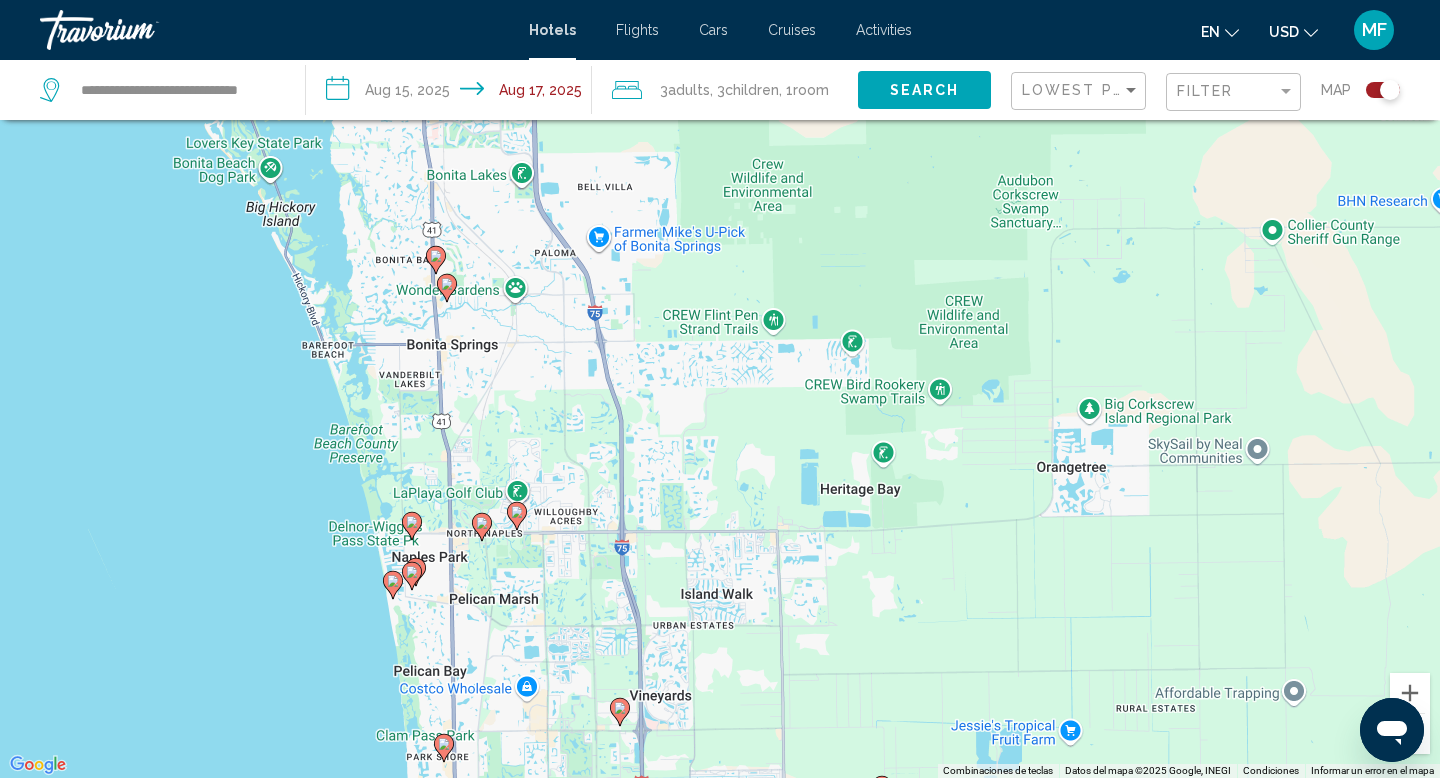 click 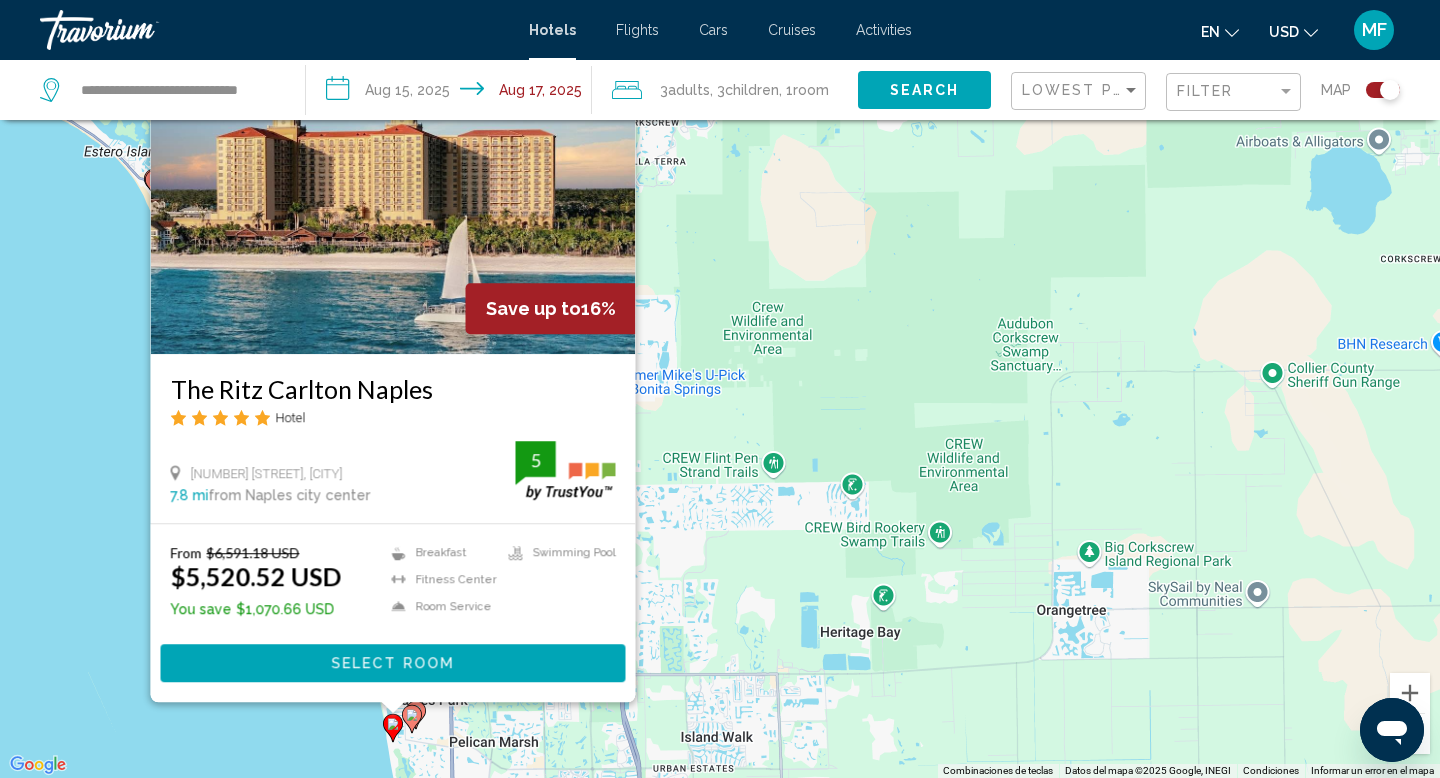 click on "From [CURRENCY]  [CURRENCY]  You save  [CURRENCY]
Breakfast
Fitness Center
Room Service
Swimming Pool  5 Select Room" at bounding box center (393, 613) 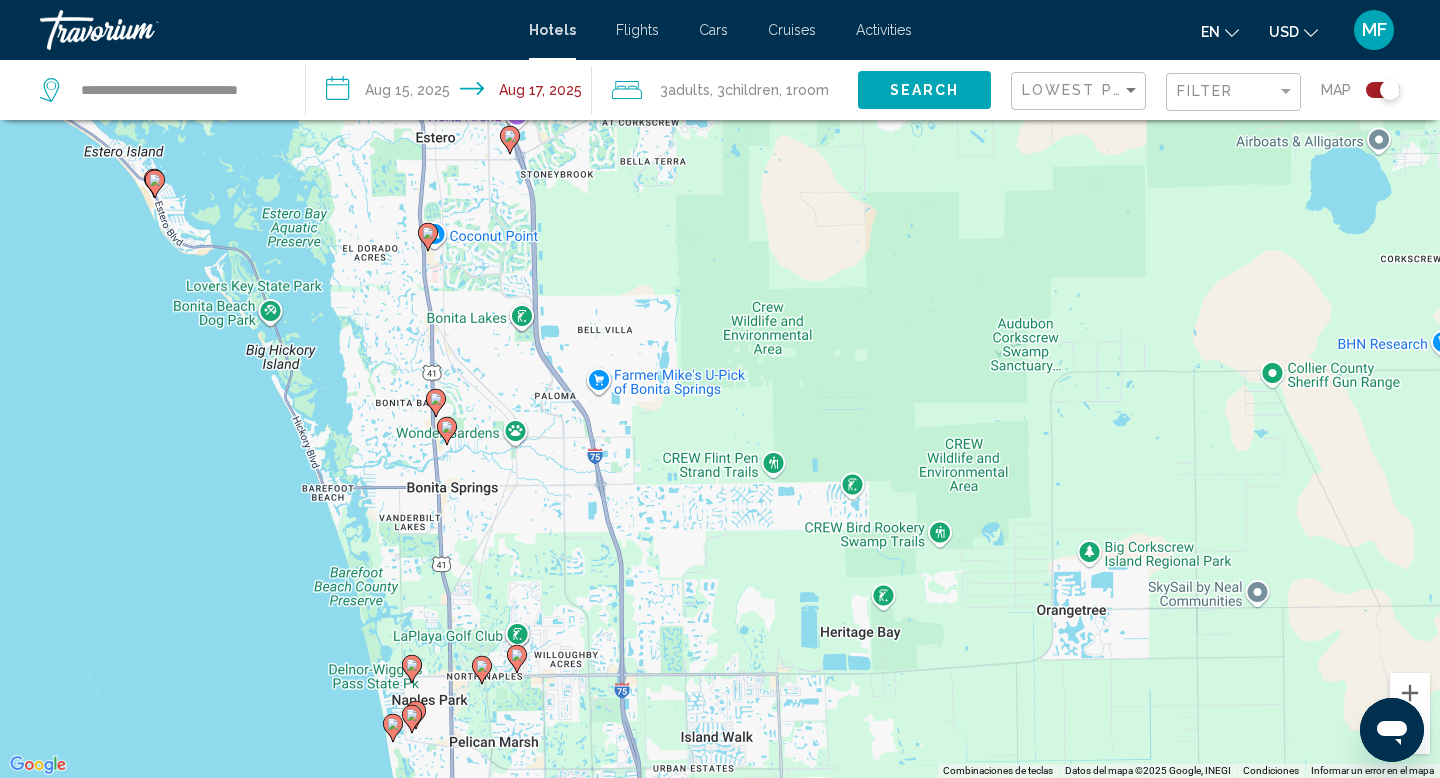 click 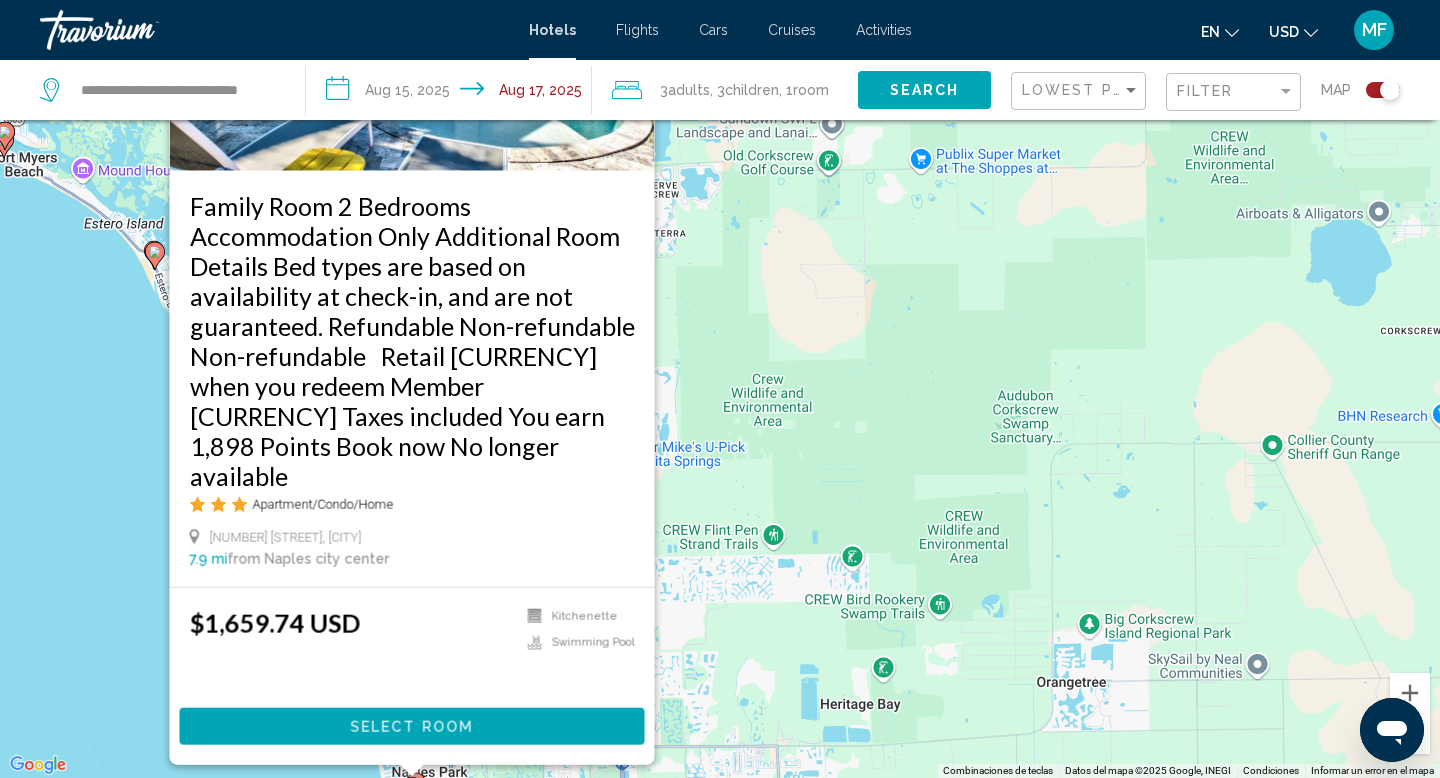 click on "Sardinia Vacation Rental: Delightful Coastal Home near Vanderbilt Beach. Relax in a Private Pool and Spacious 4 BR Retreat with Modern Amenities. Ideal for Families. Minutes from Mercato and Local Attractions
Apartment/Condo/Home
[NUMBER] [STREET] N, [CITY] [DISTANCE]  from [CITY] city center from hotel $1,659.74 USD
Kitchenette
Swimming Pool  Select Room" at bounding box center (720, 389) 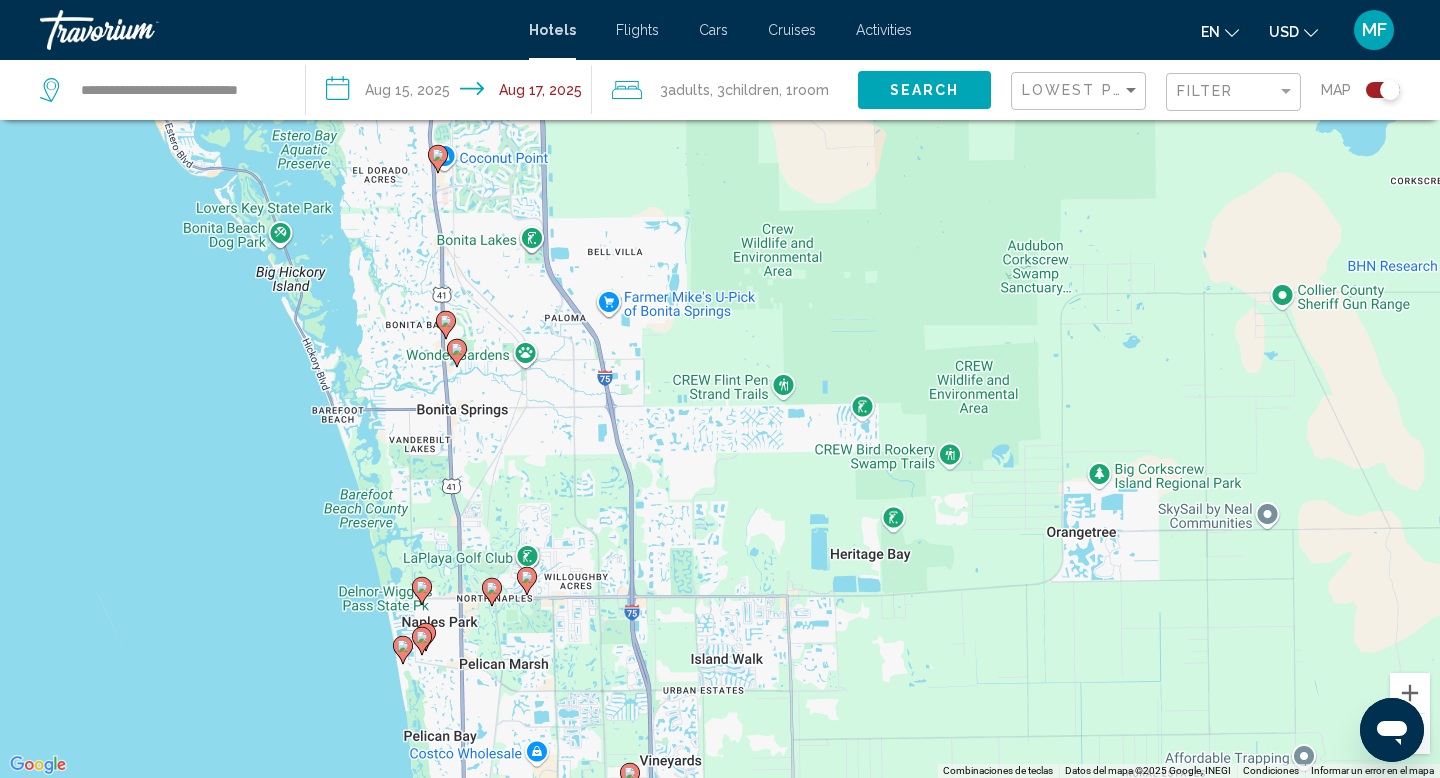 drag, startPoint x: 518, startPoint y: 746, endPoint x: 528, endPoint y: 593, distance: 153.32645 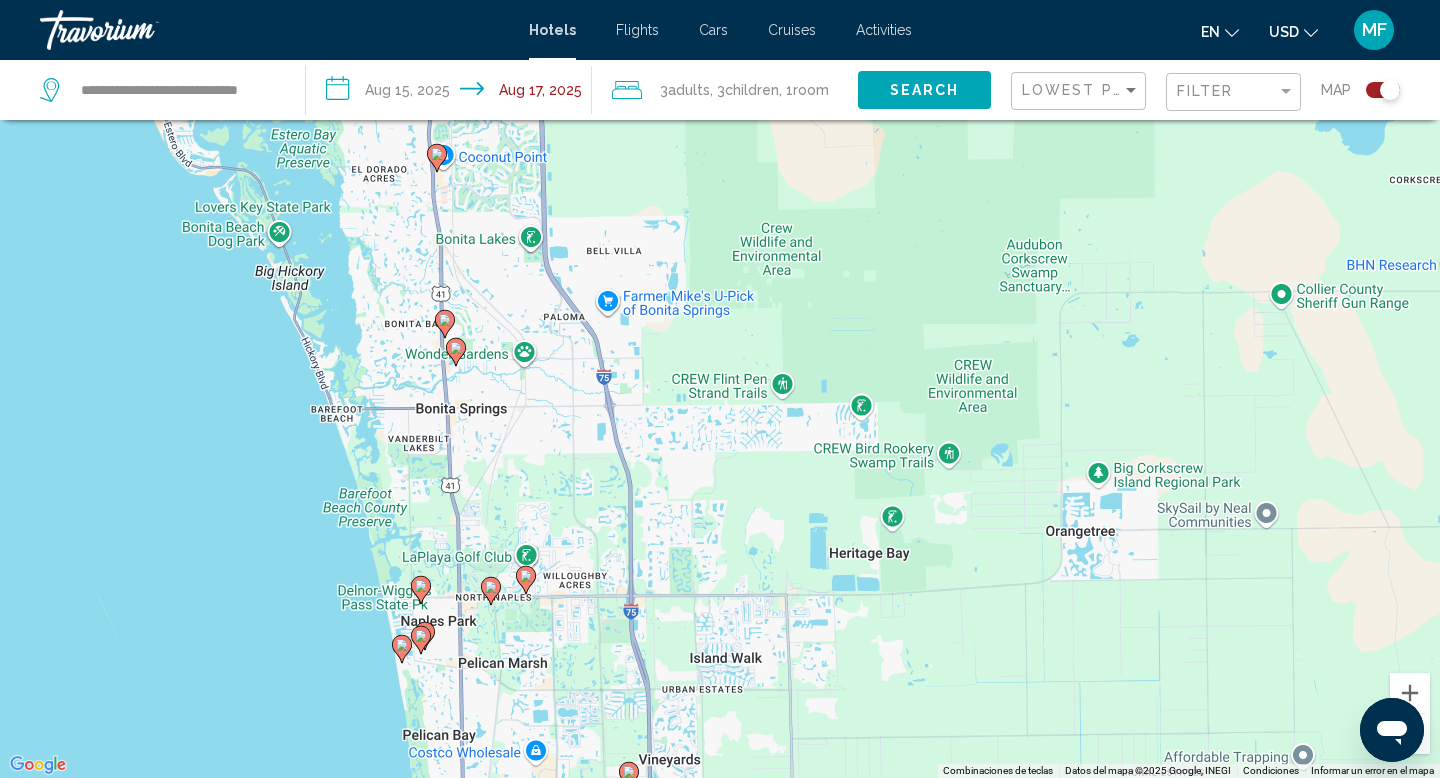 click 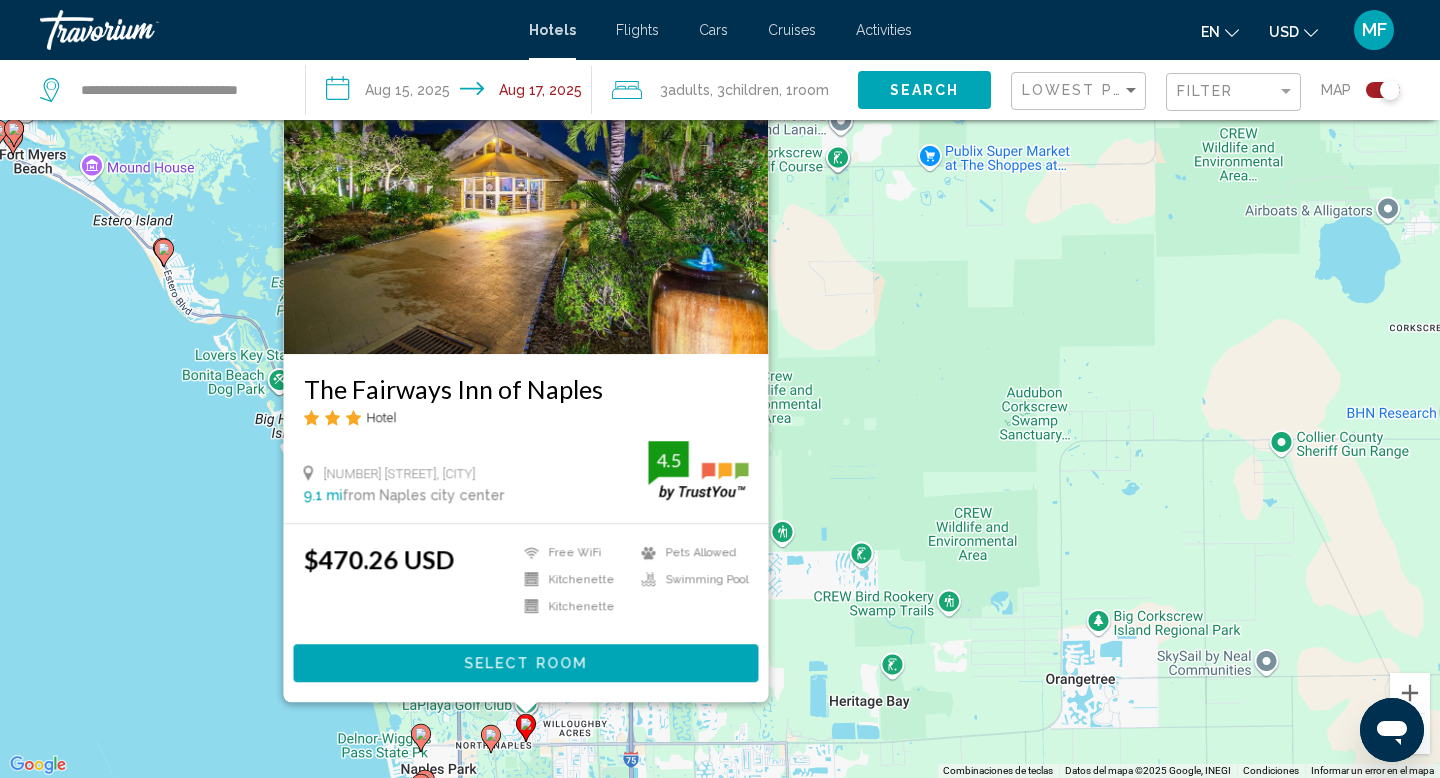 click on "Select Room" at bounding box center (525, 664) 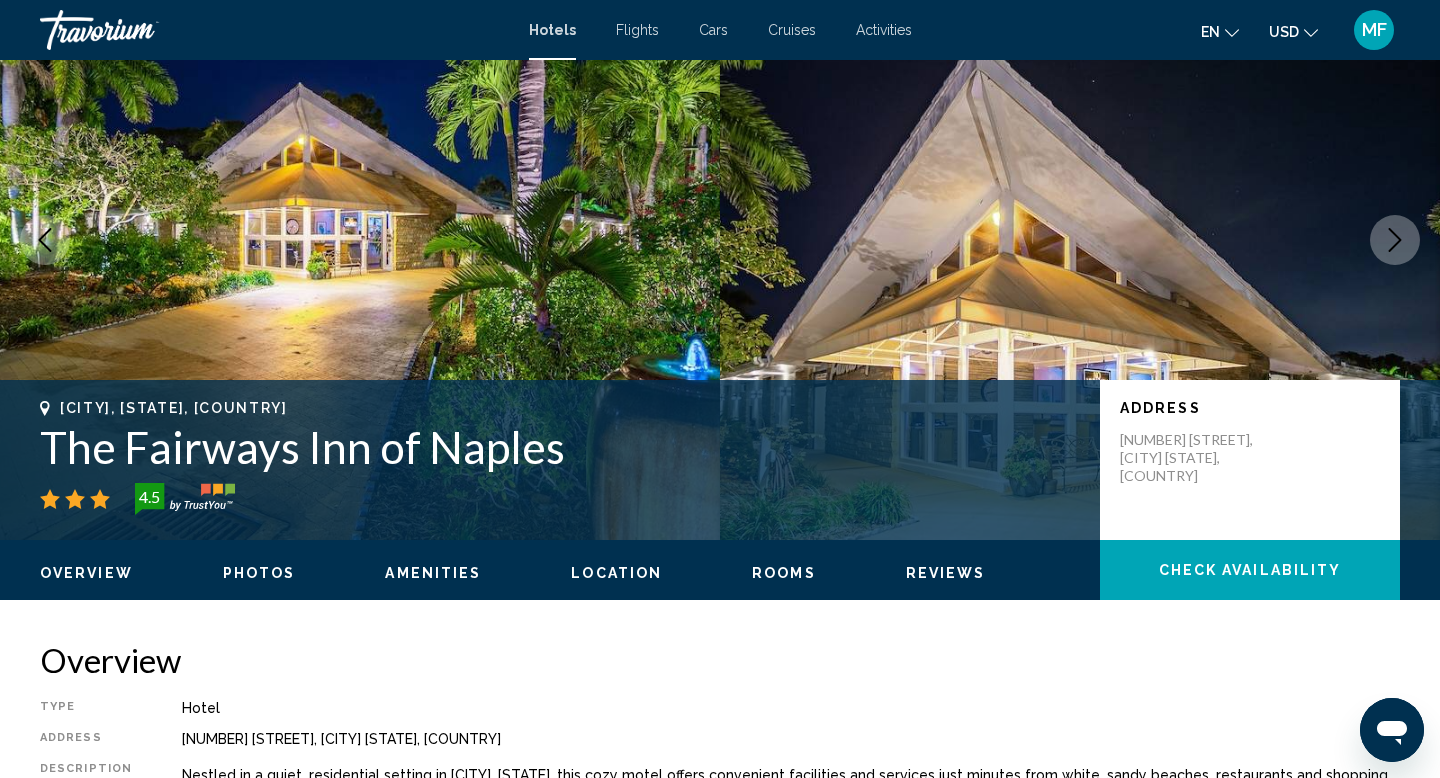 scroll, scrollTop: 0, scrollLeft: 0, axis: both 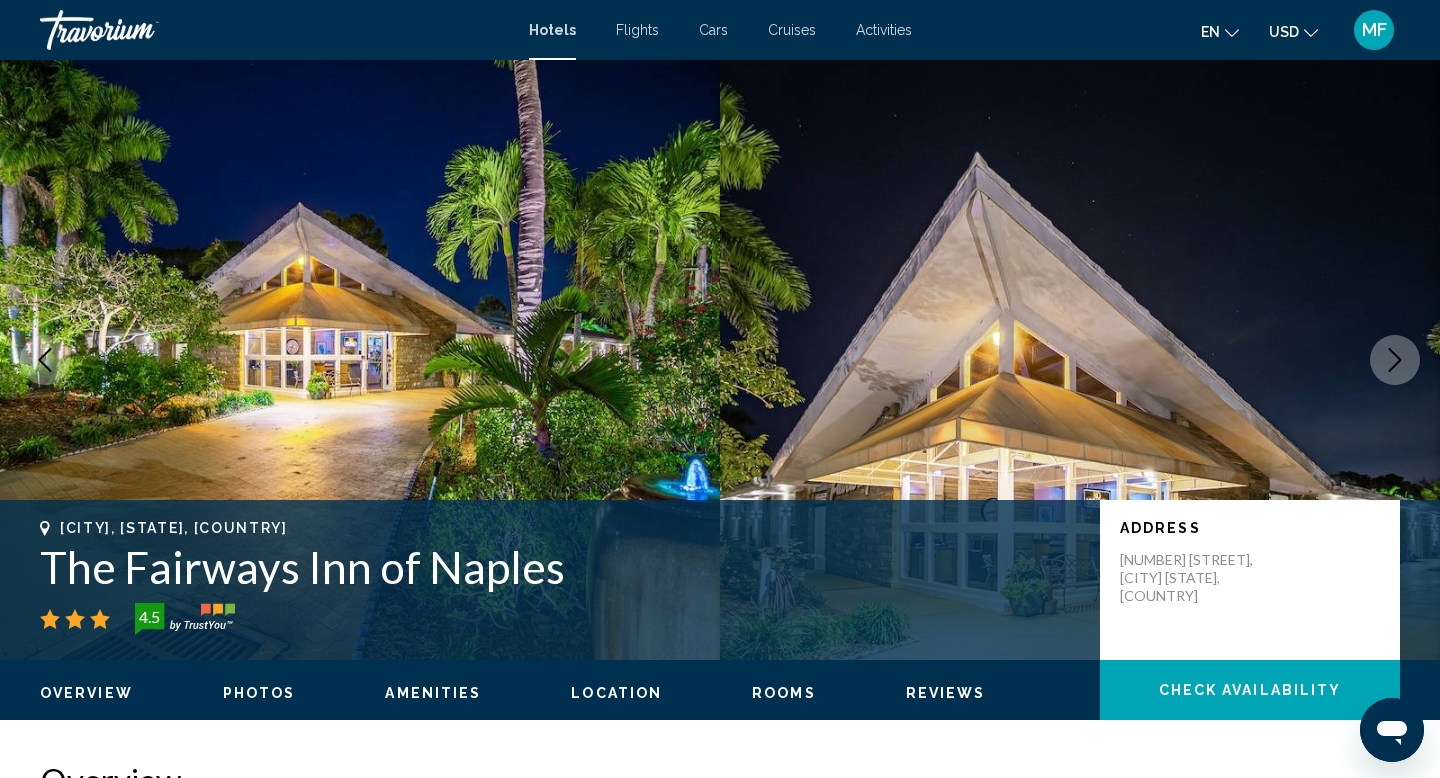 click at bounding box center [1395, 360] 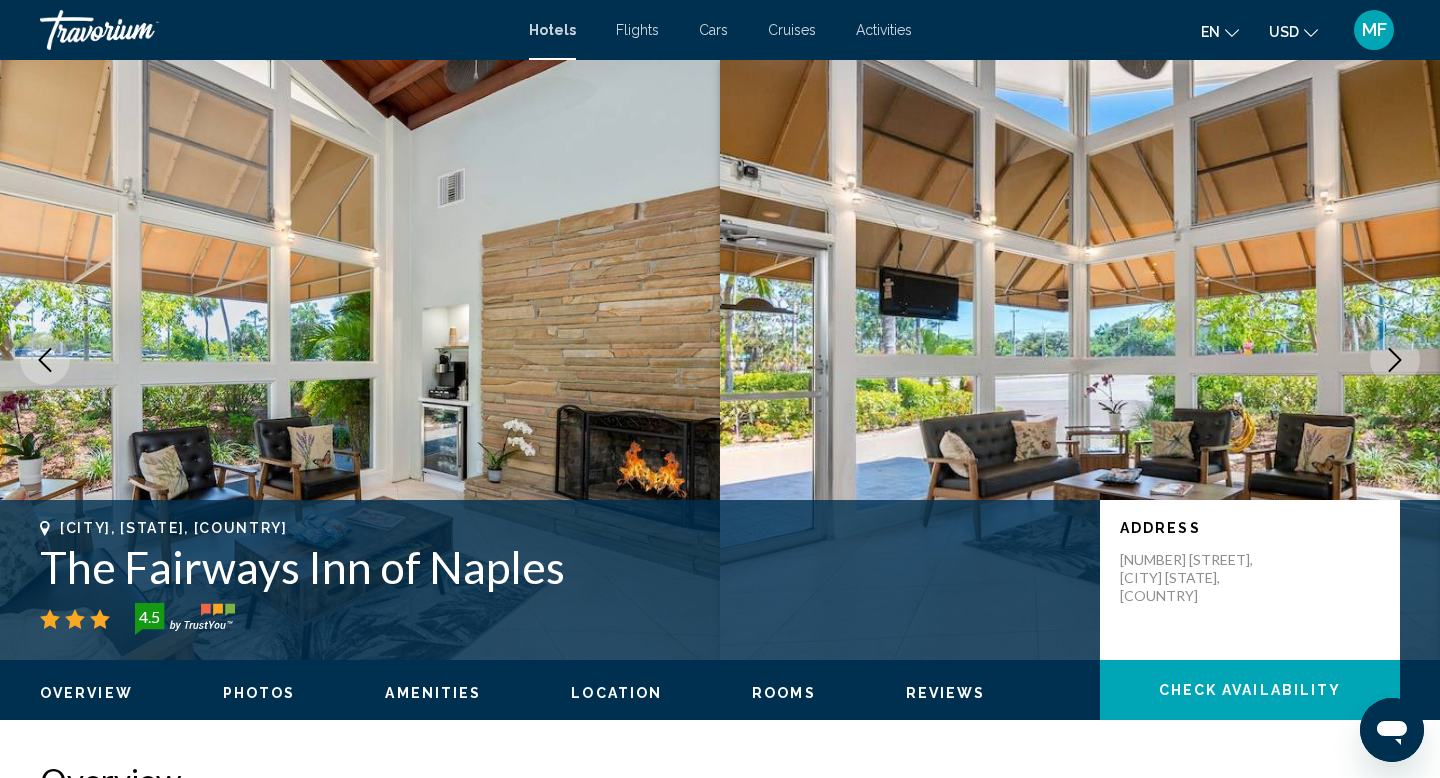 click at bounding box center [1395, 360] 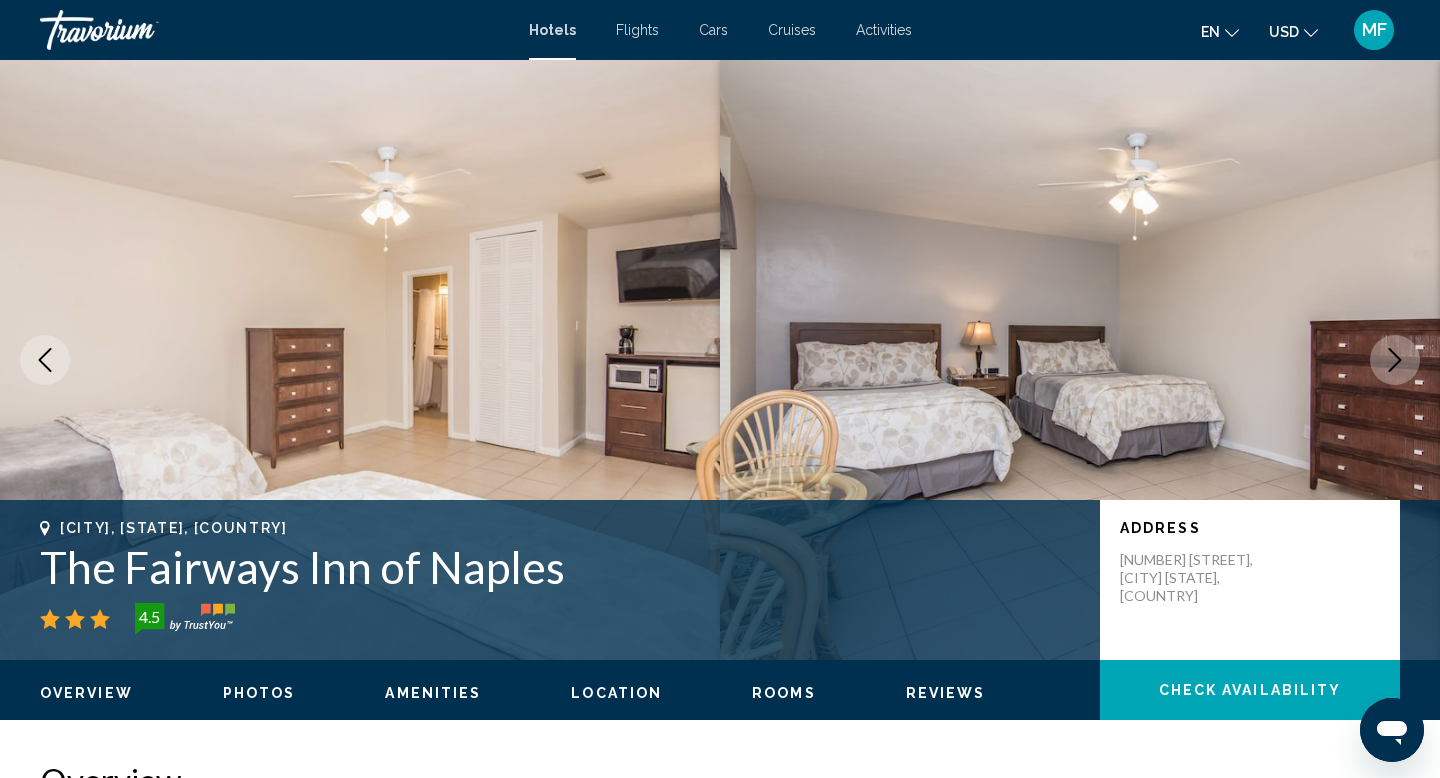 click at bounding box center (1395, 360) 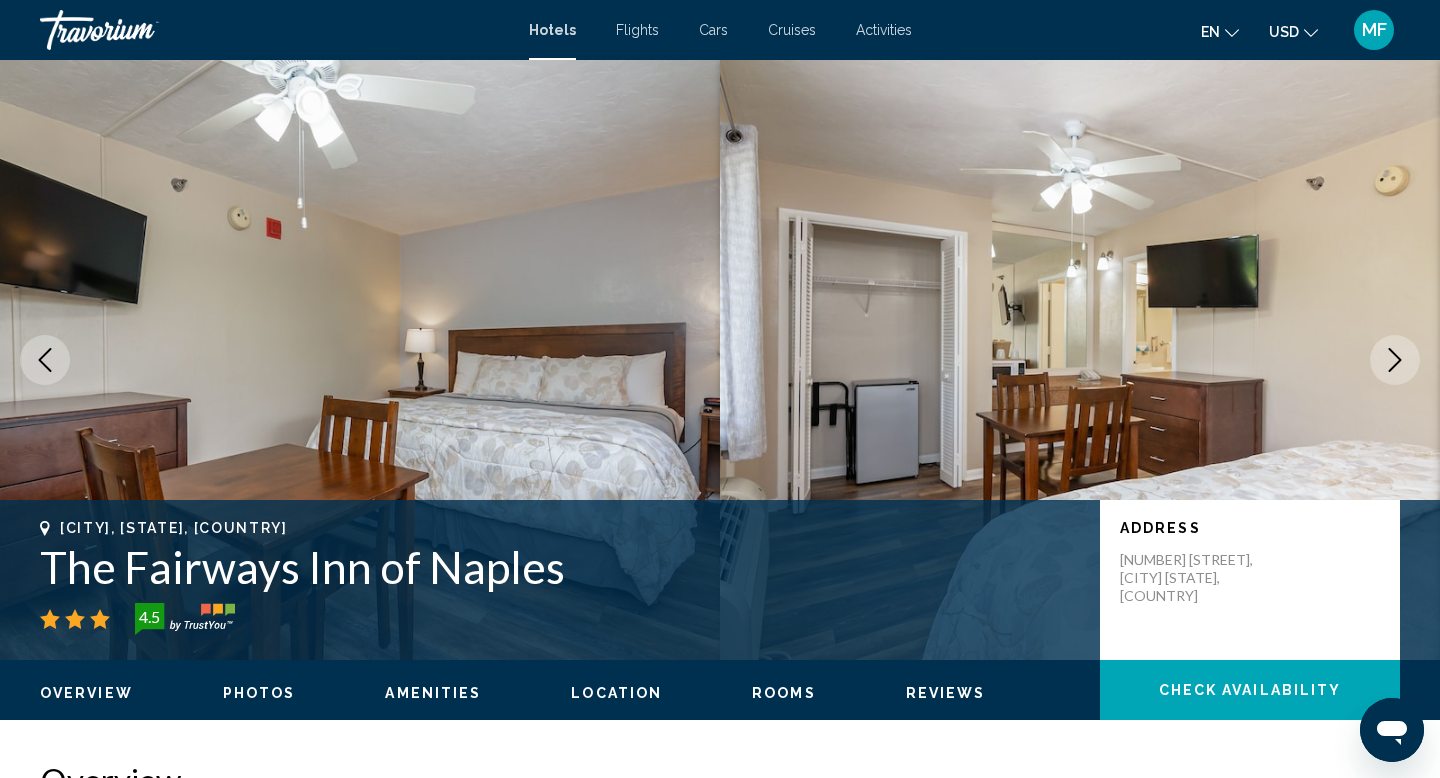 click at bounding box center (1395, 360) 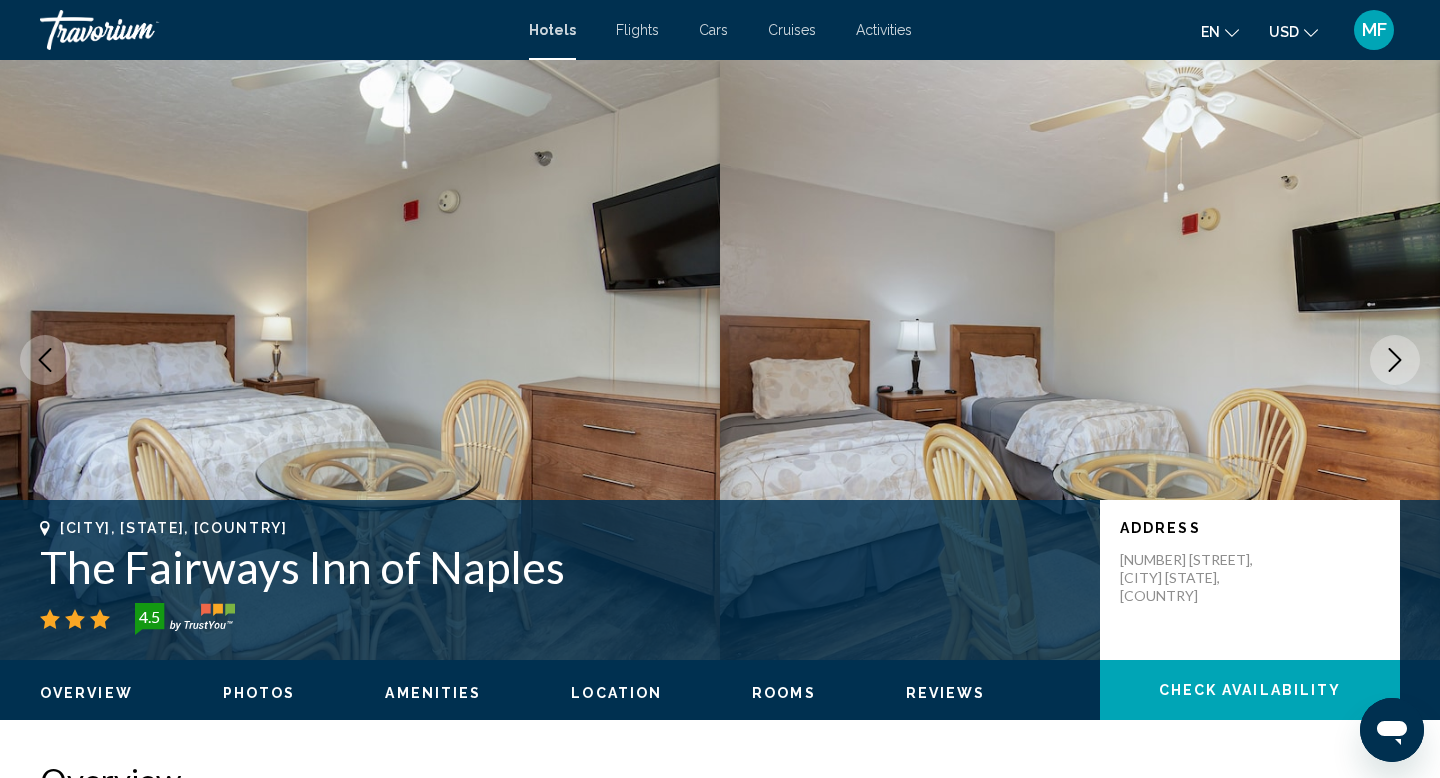 click at bounding box center (1395, 360) 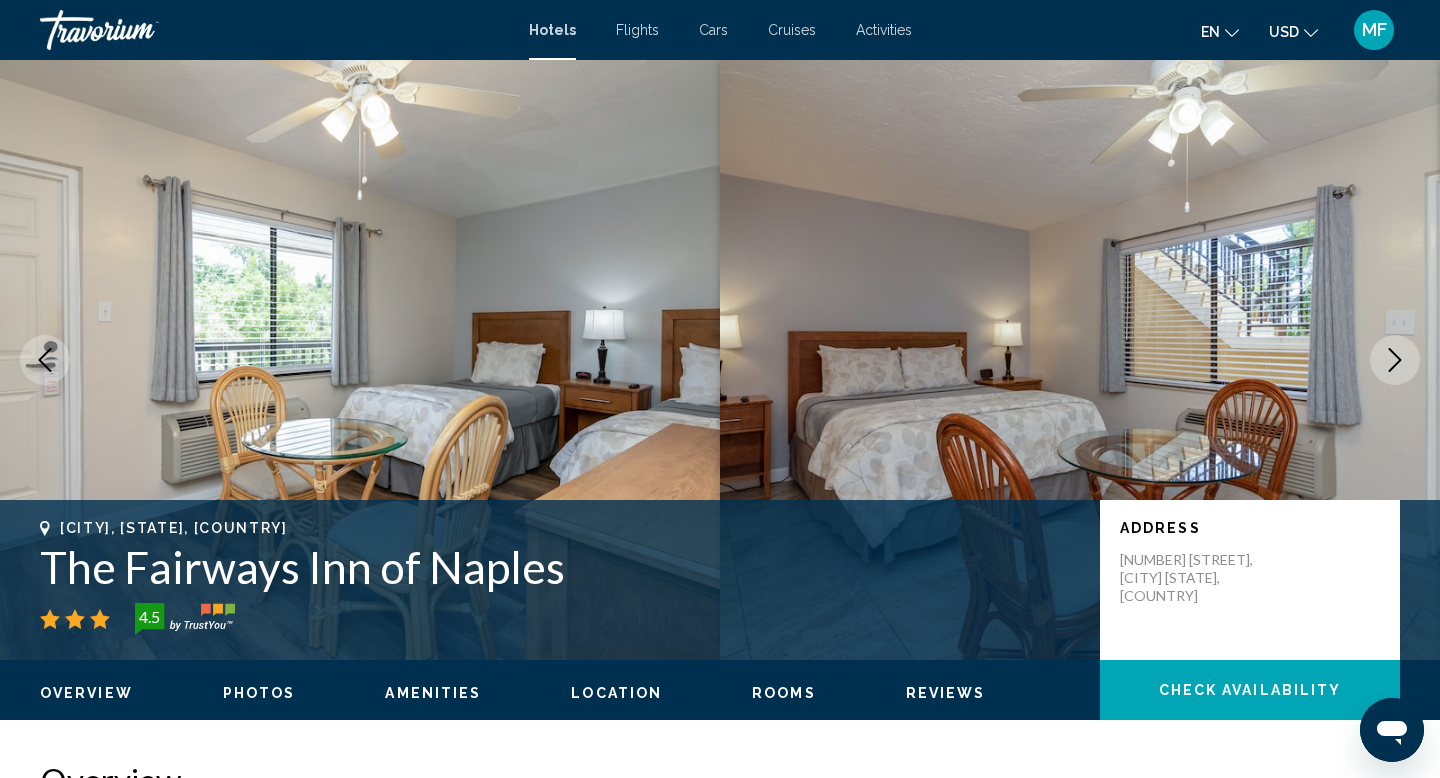 click at bounding box center [1395, 360] 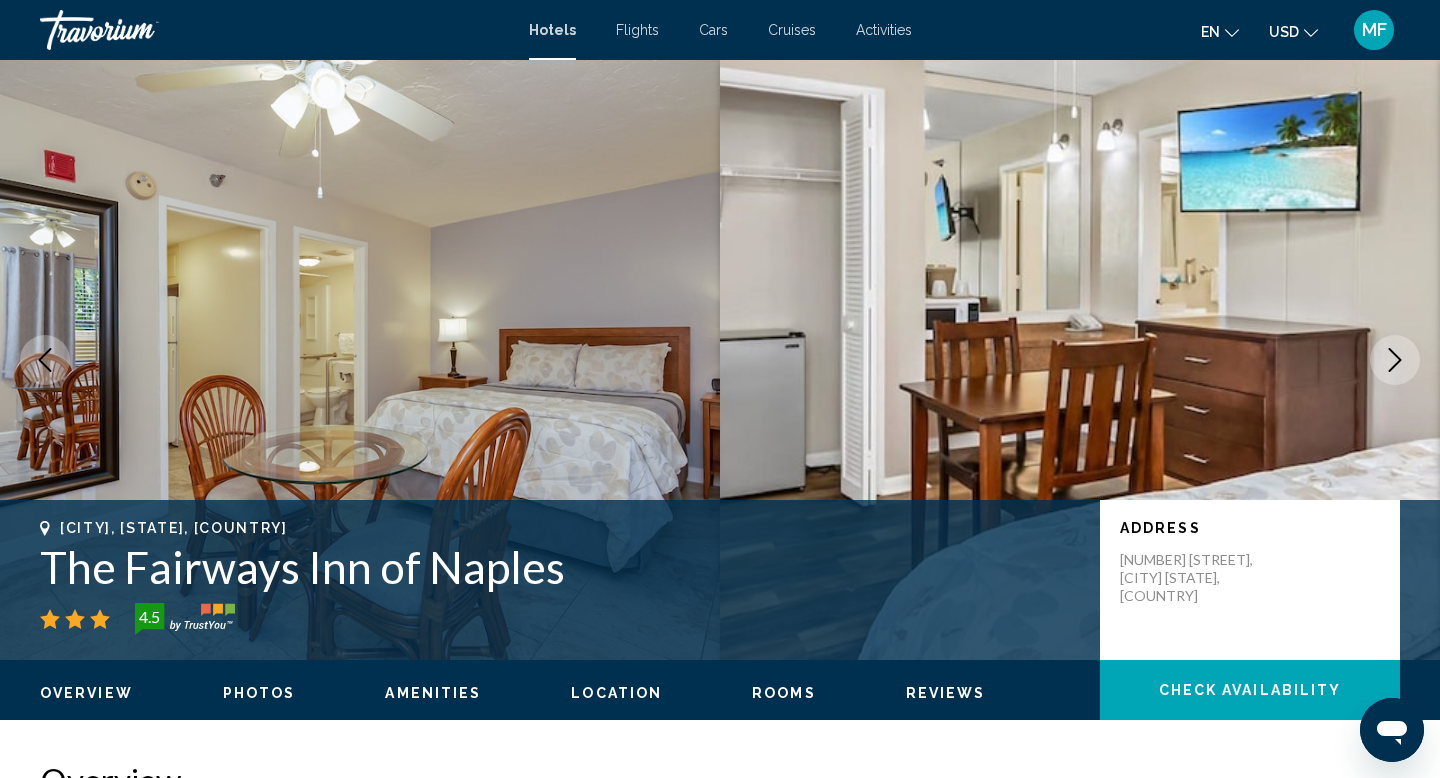 click at bounding box center (1395, 360) 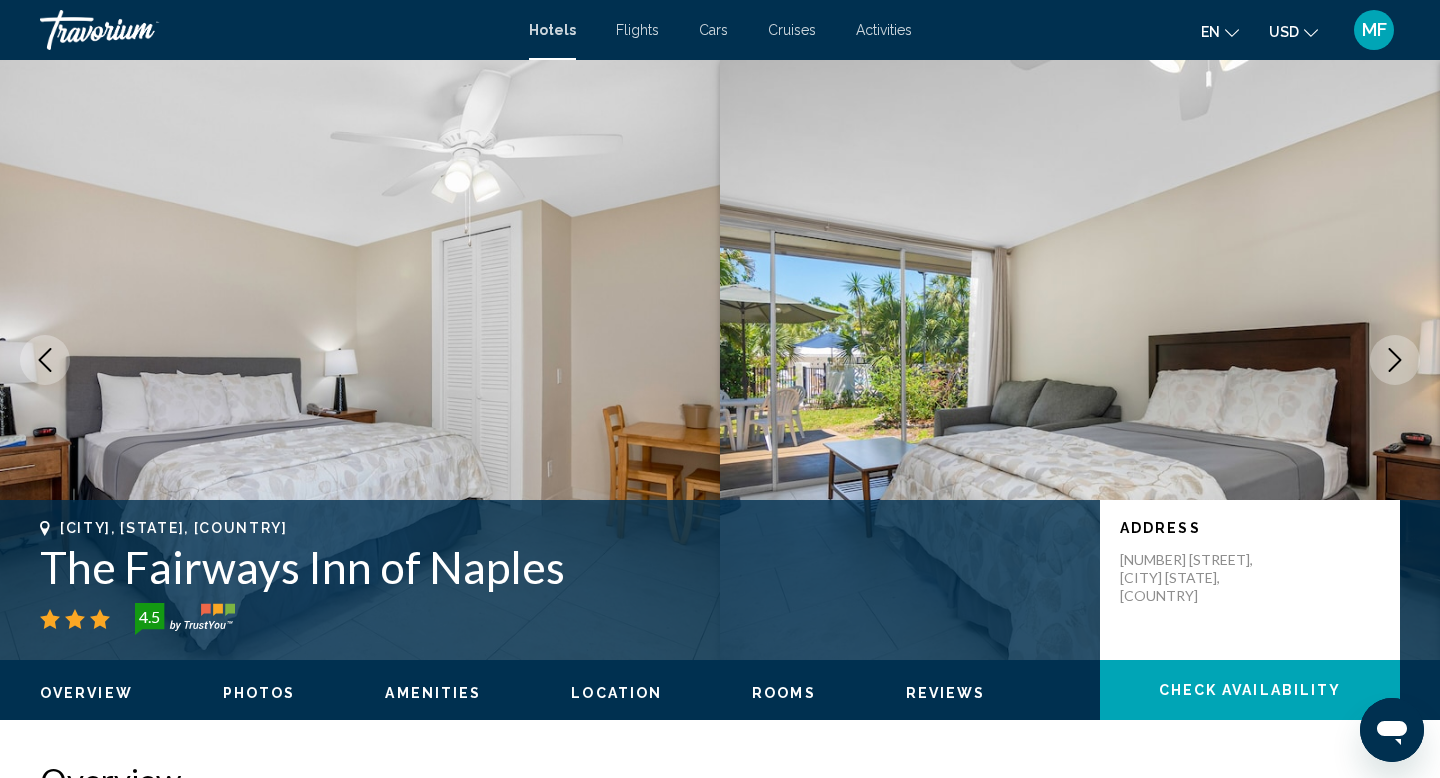 click at bounding box center (1395, 360) 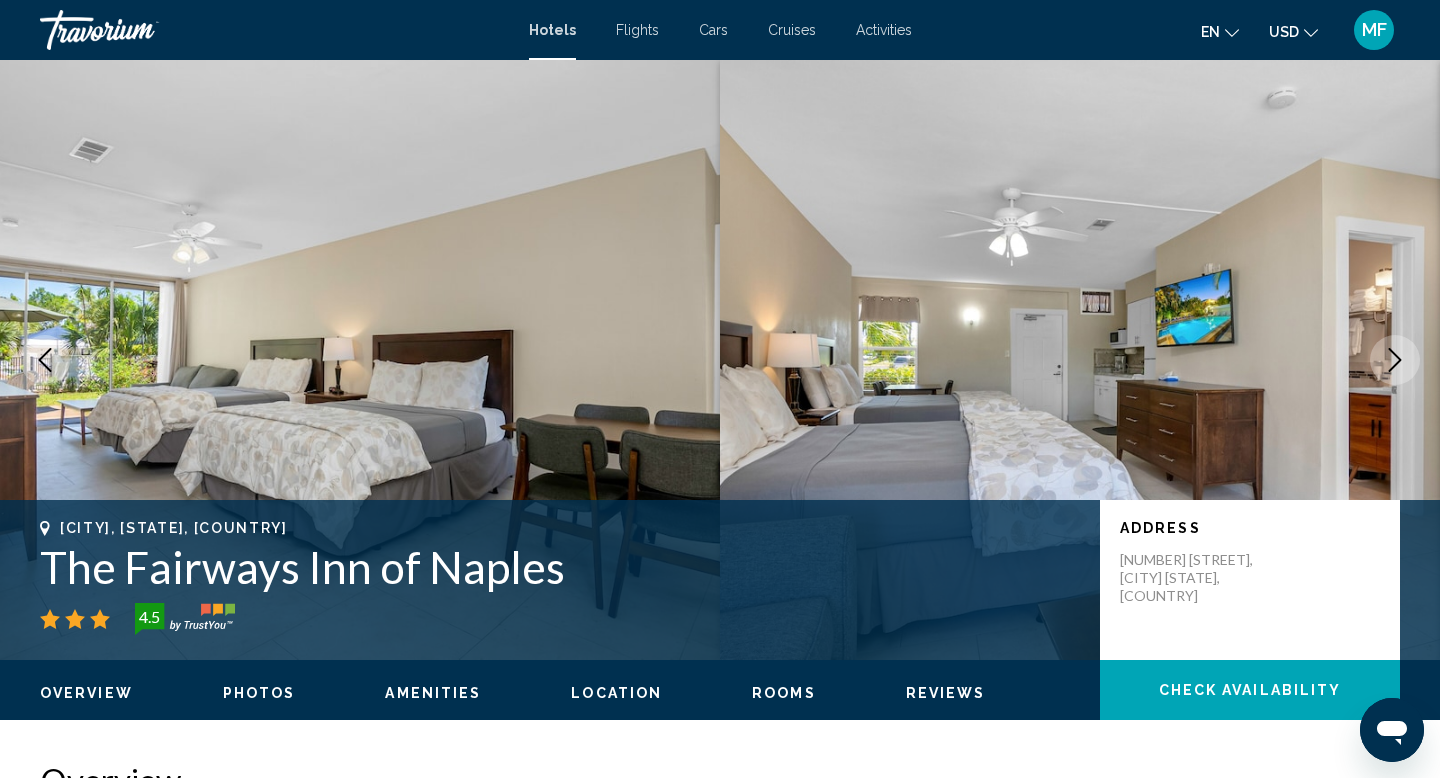 click at bounding box center [1395, 360] 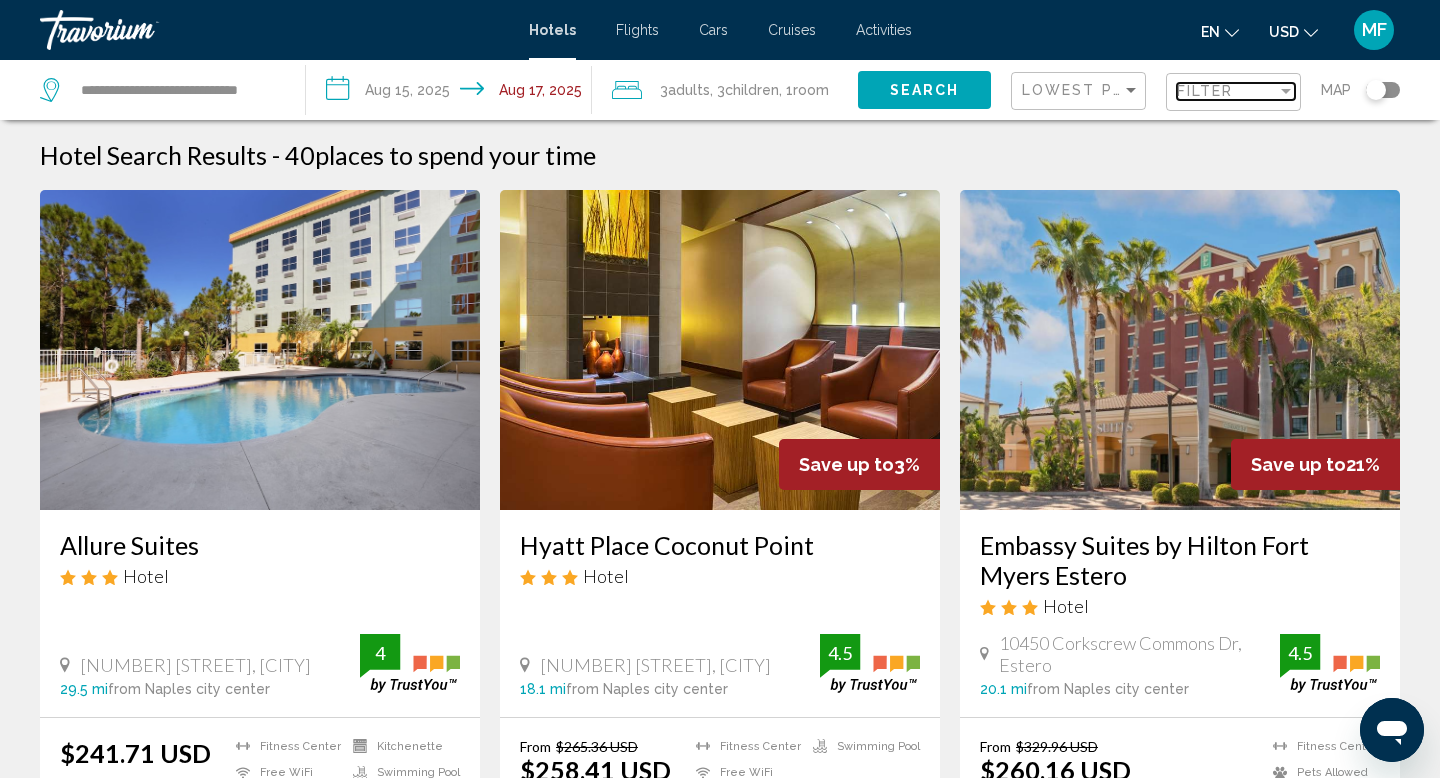 click on "Filter" at bounding box center (1205, 91) 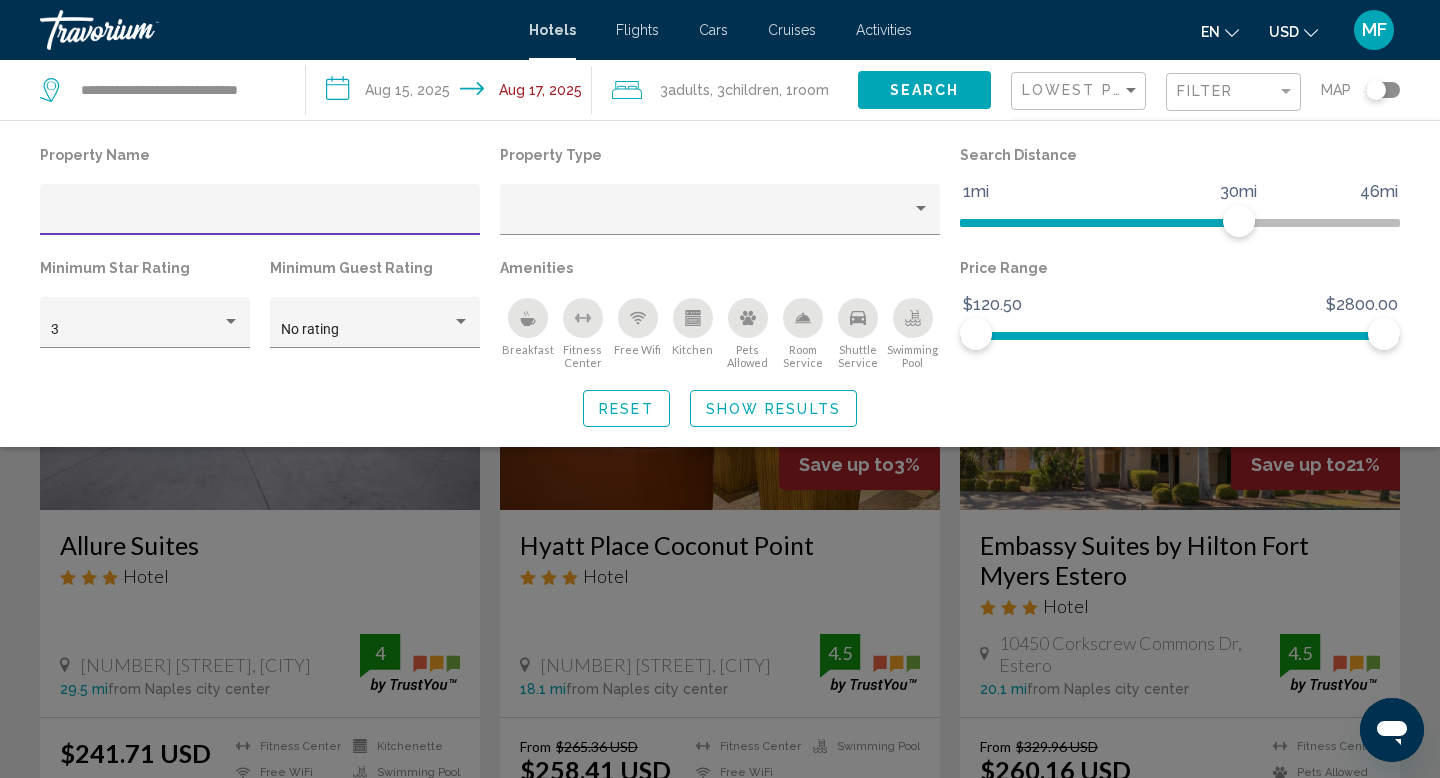 click 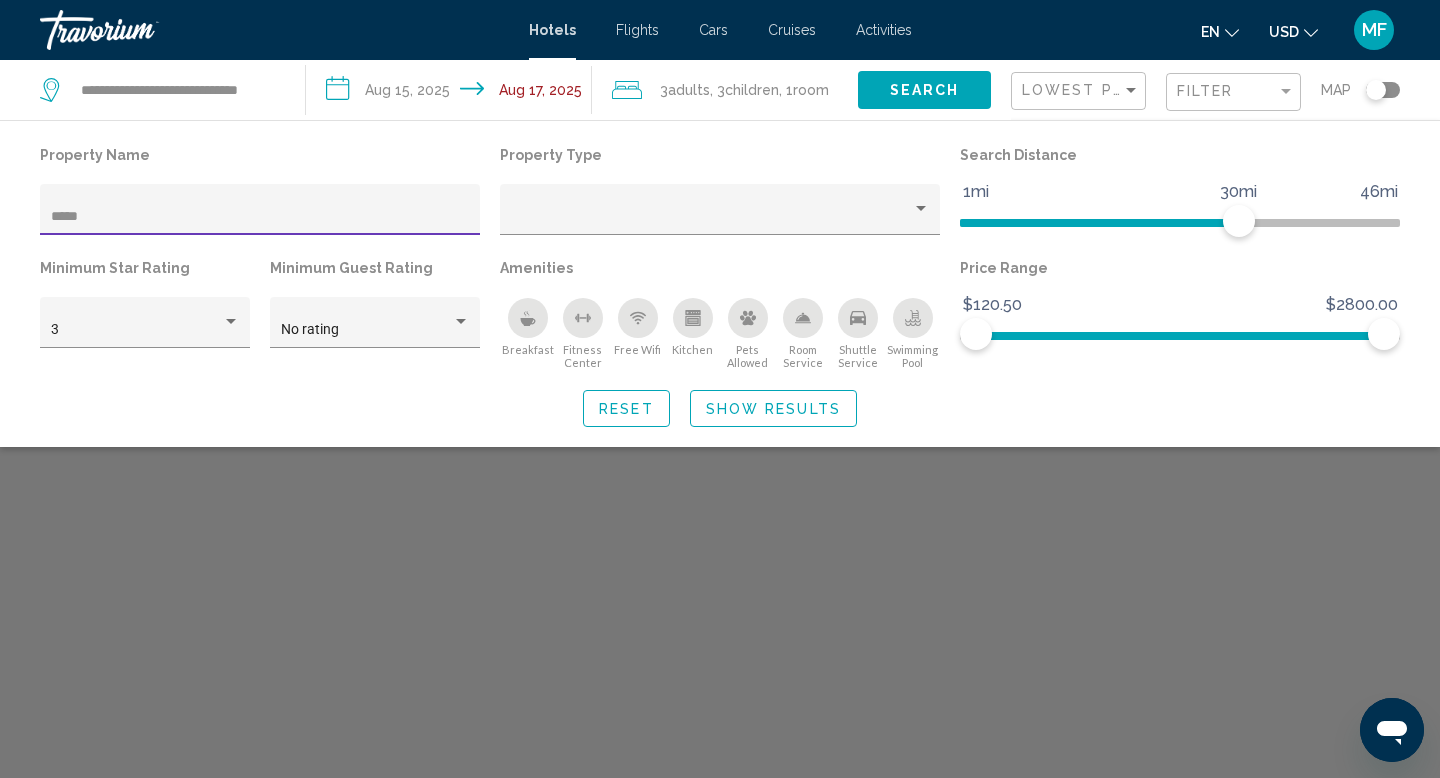 type on "*****" 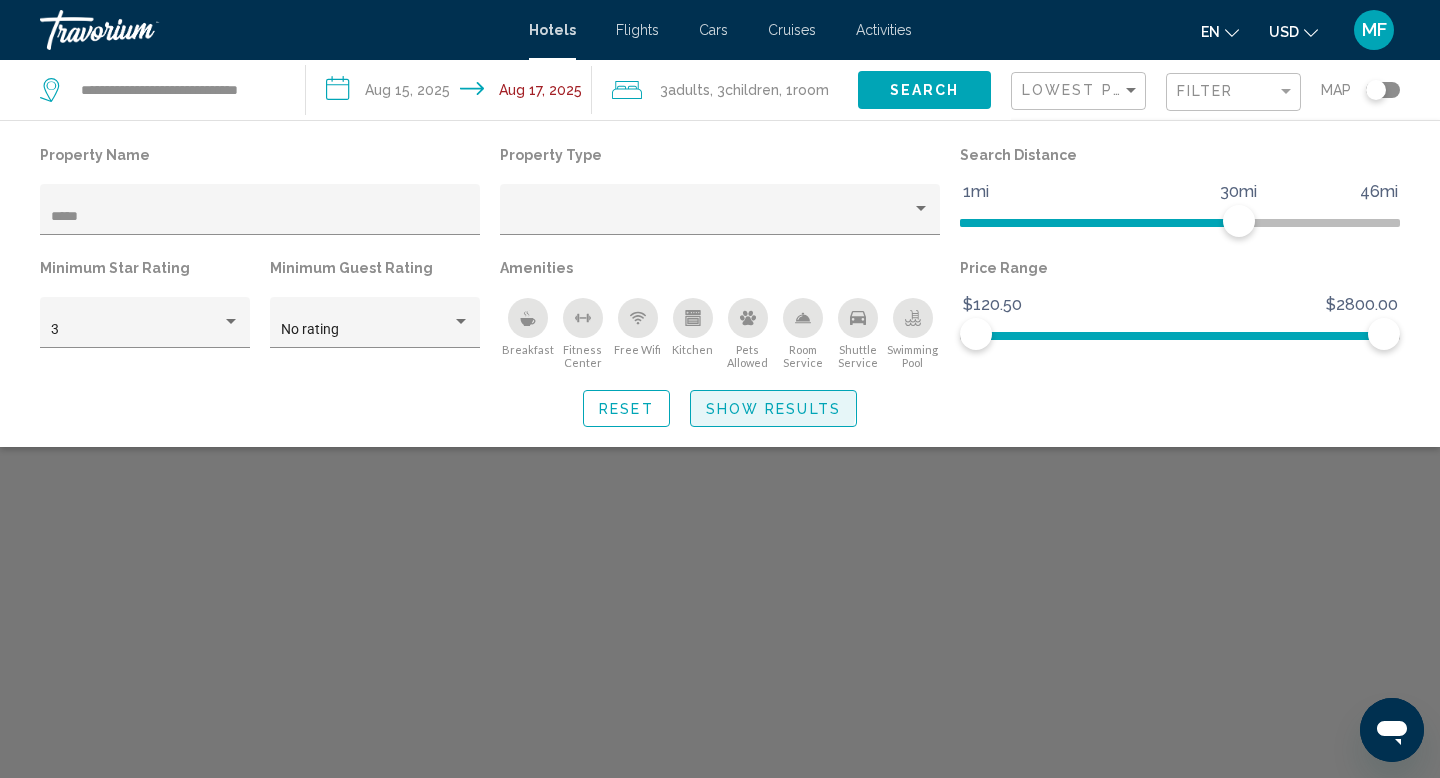 click on "Show Results" 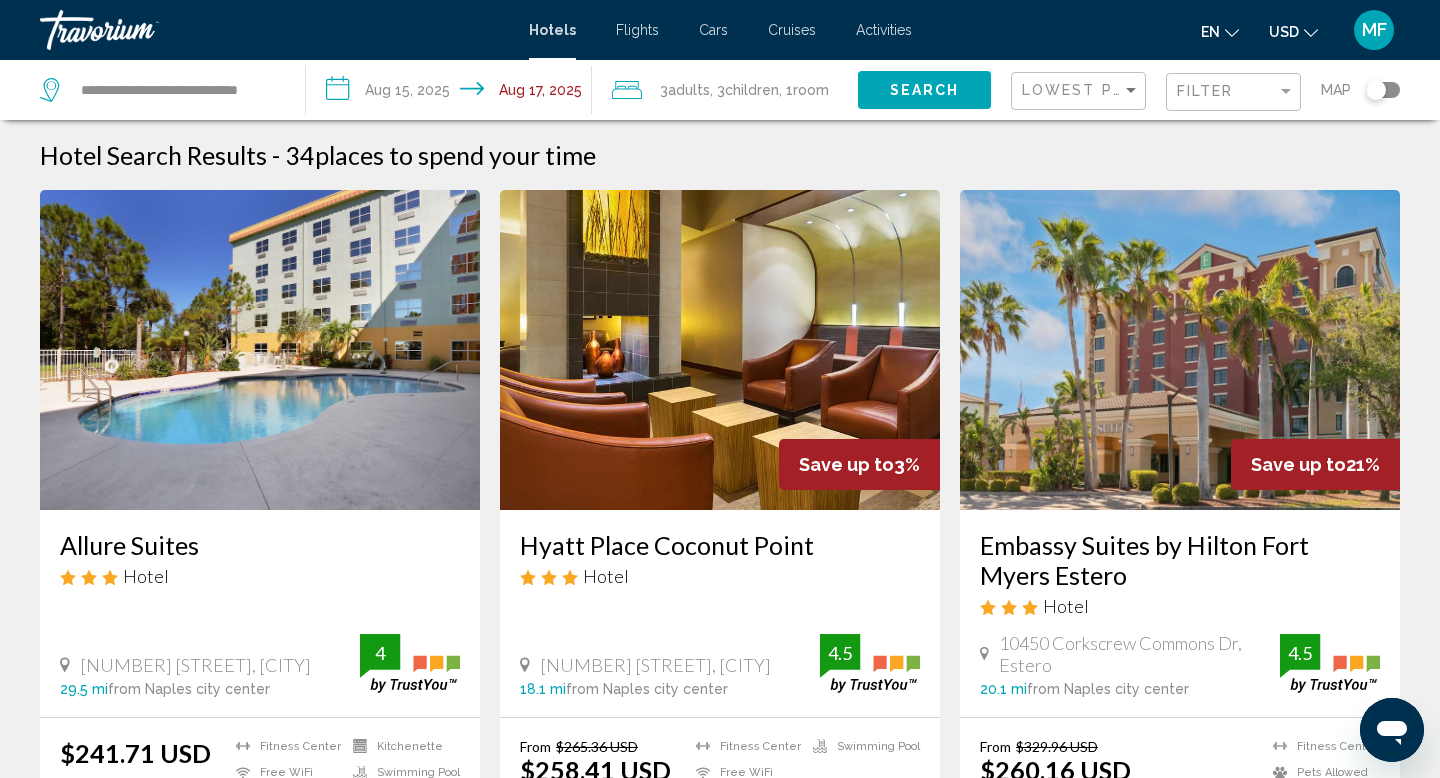 click 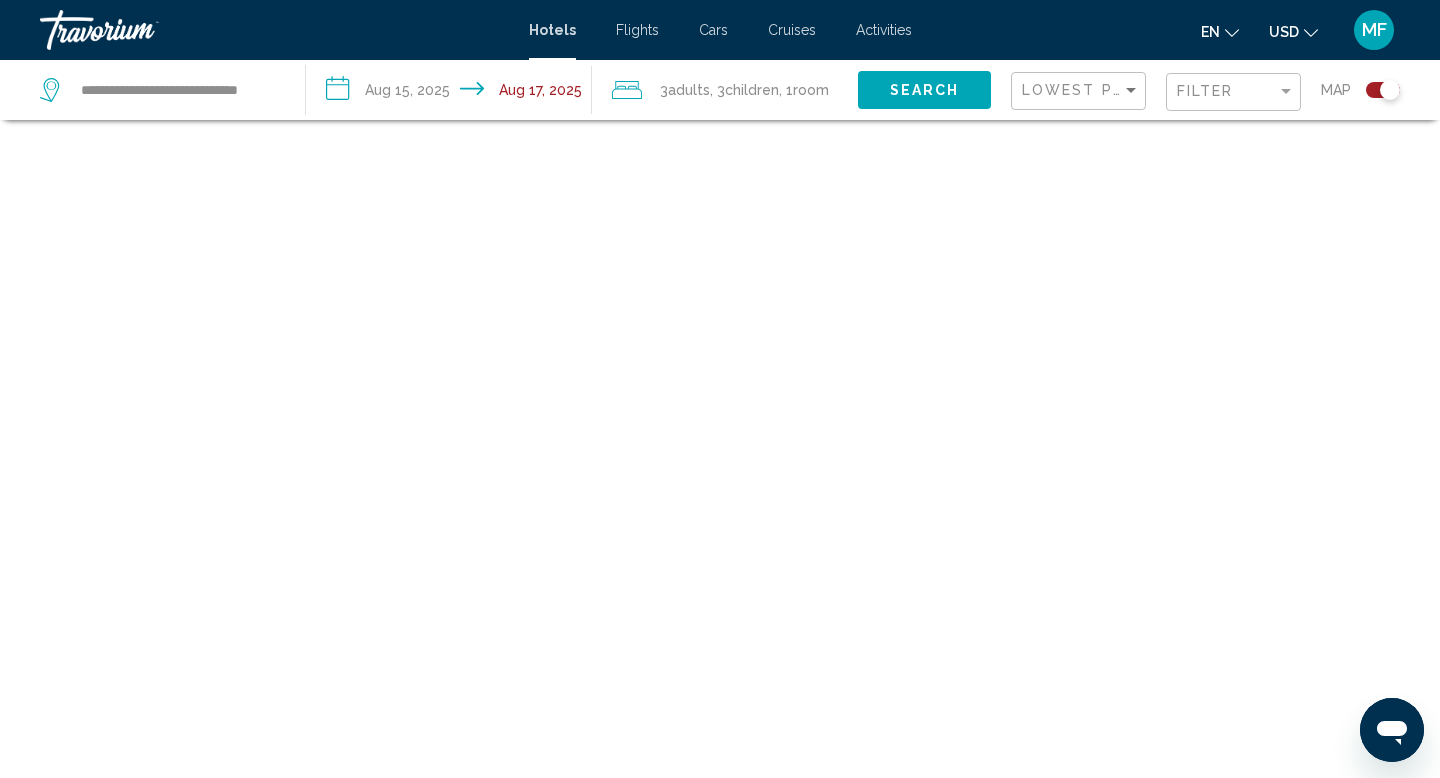 scroll, scrollTop: 120, scrollLeft: 0, axis: vertical 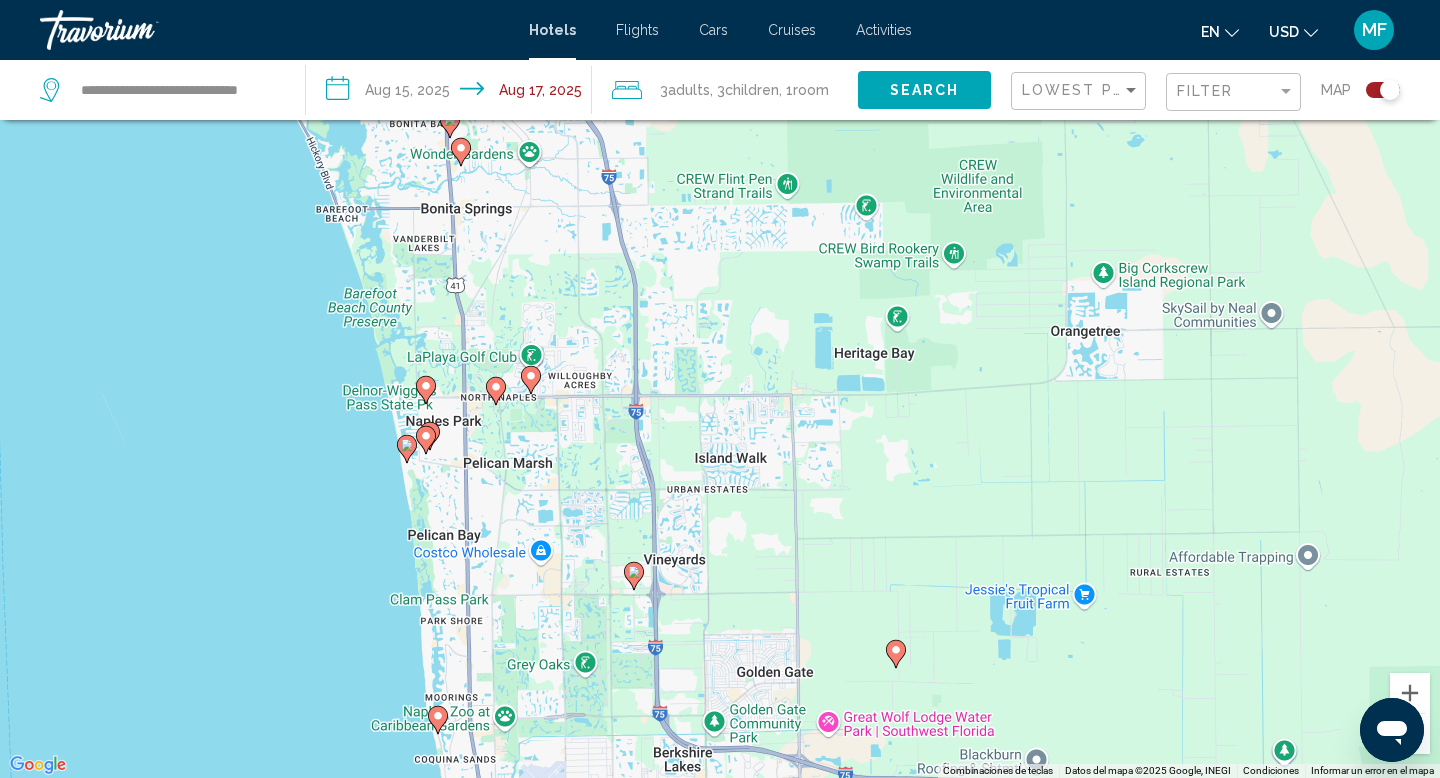 click 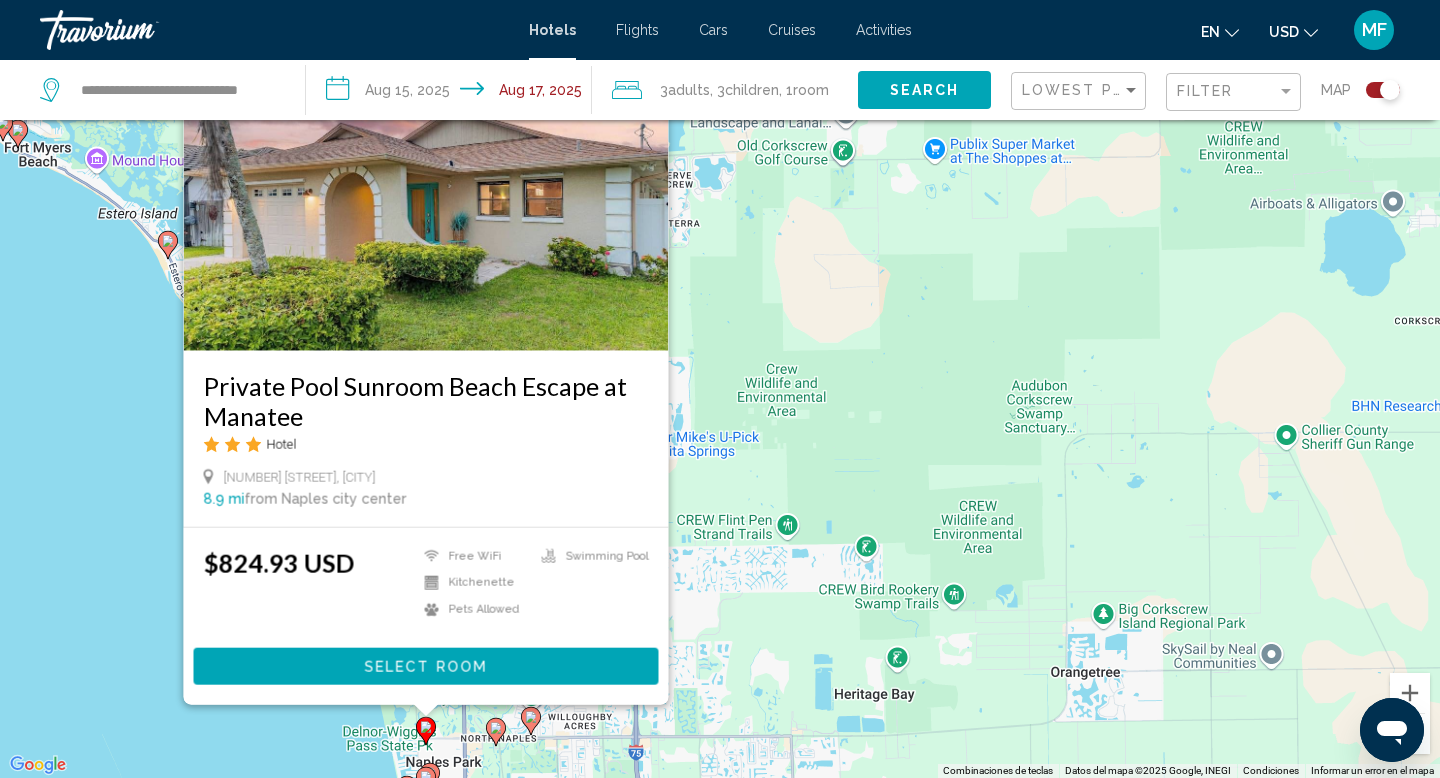 click on "[NUMBER] [STREET], [CITY] [DISTANCE] from [CITY] city center from hotel $[PRICE] USD" at bounding box center [720, 389] 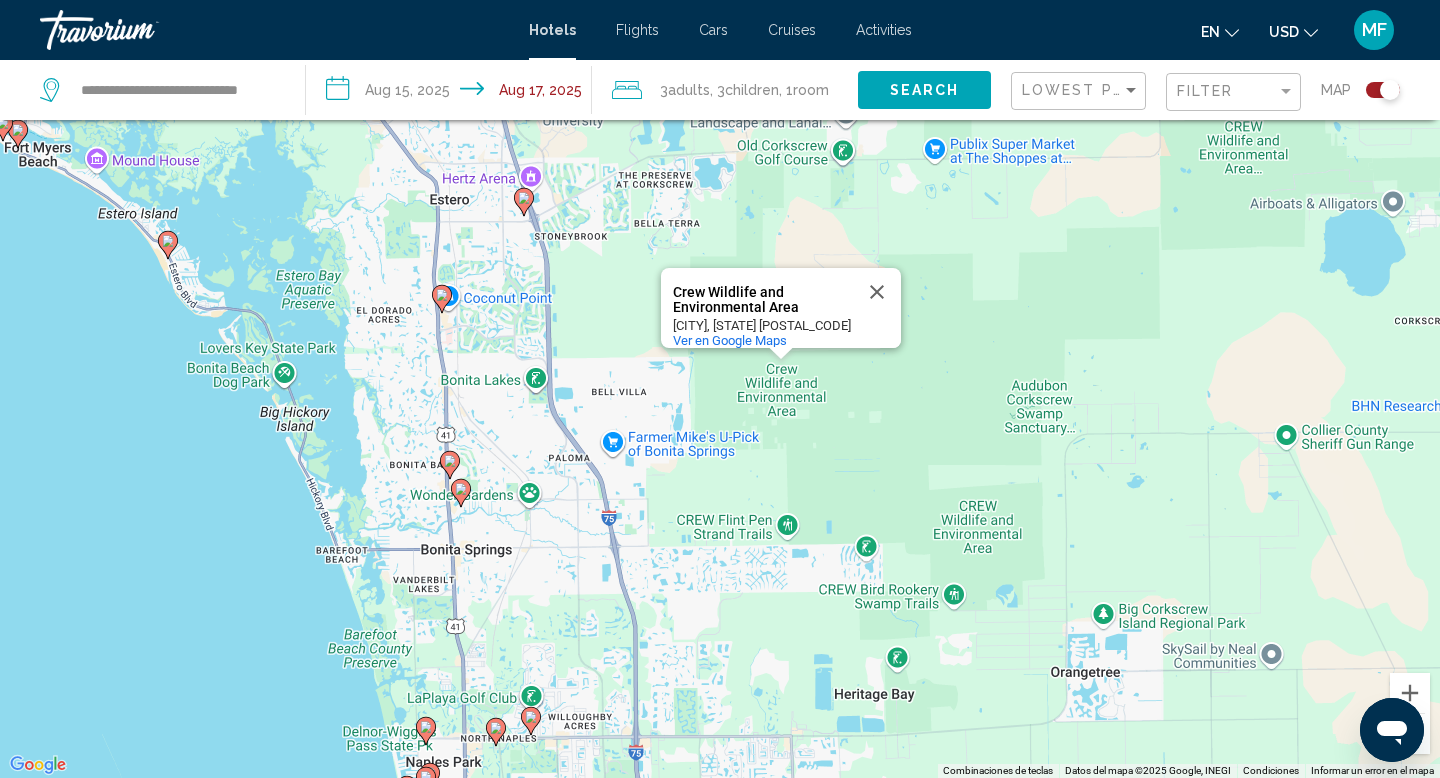 click 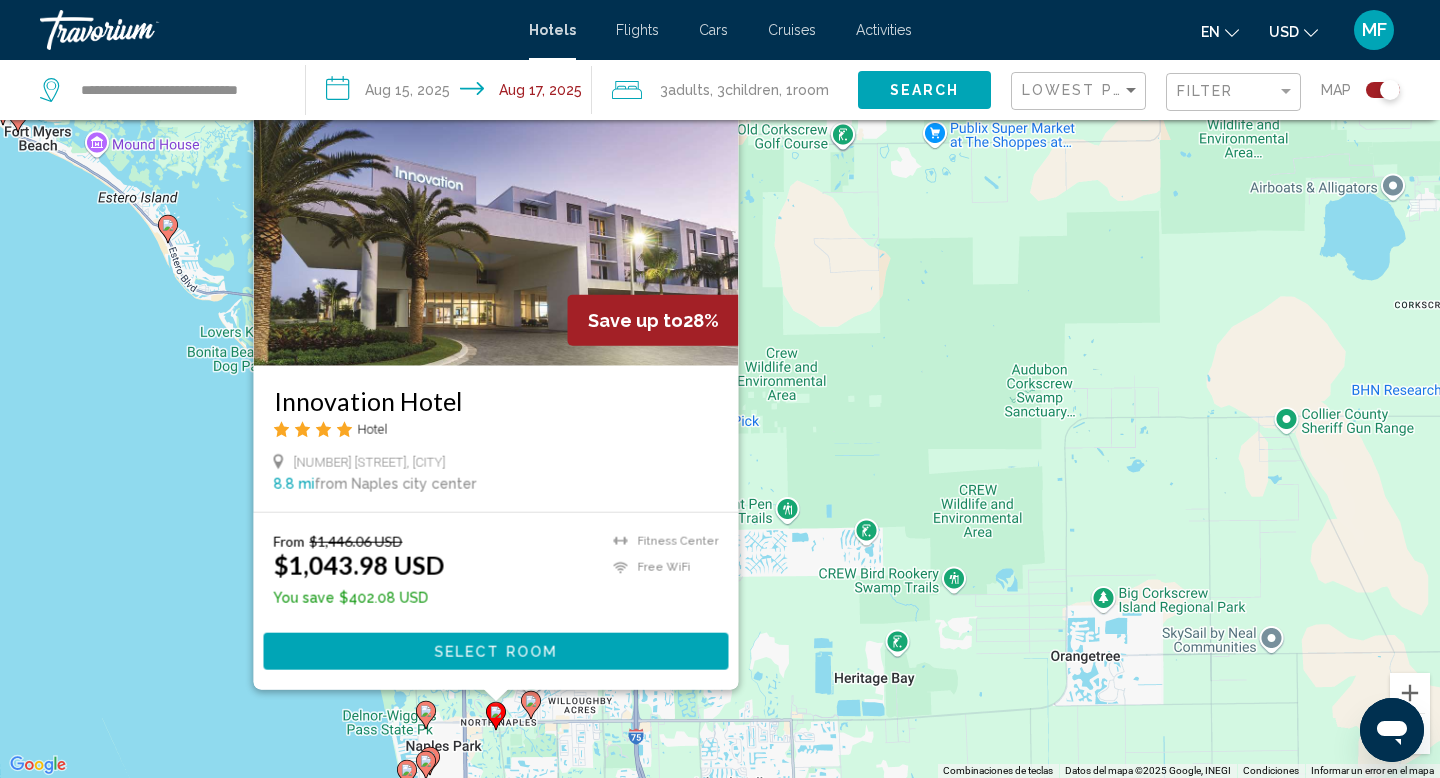 click on "Save up to  28%   Innovation Hotel
Hotel
[NUMBER] [STREET], [CITY] [NUMBER] mi  from [CITY] city center from hotel 4.5 [CURRENCY]  You save  [CURRENCY]
Fitness Center
Free WiFi  Select Room" at bounding box center [720, 389] 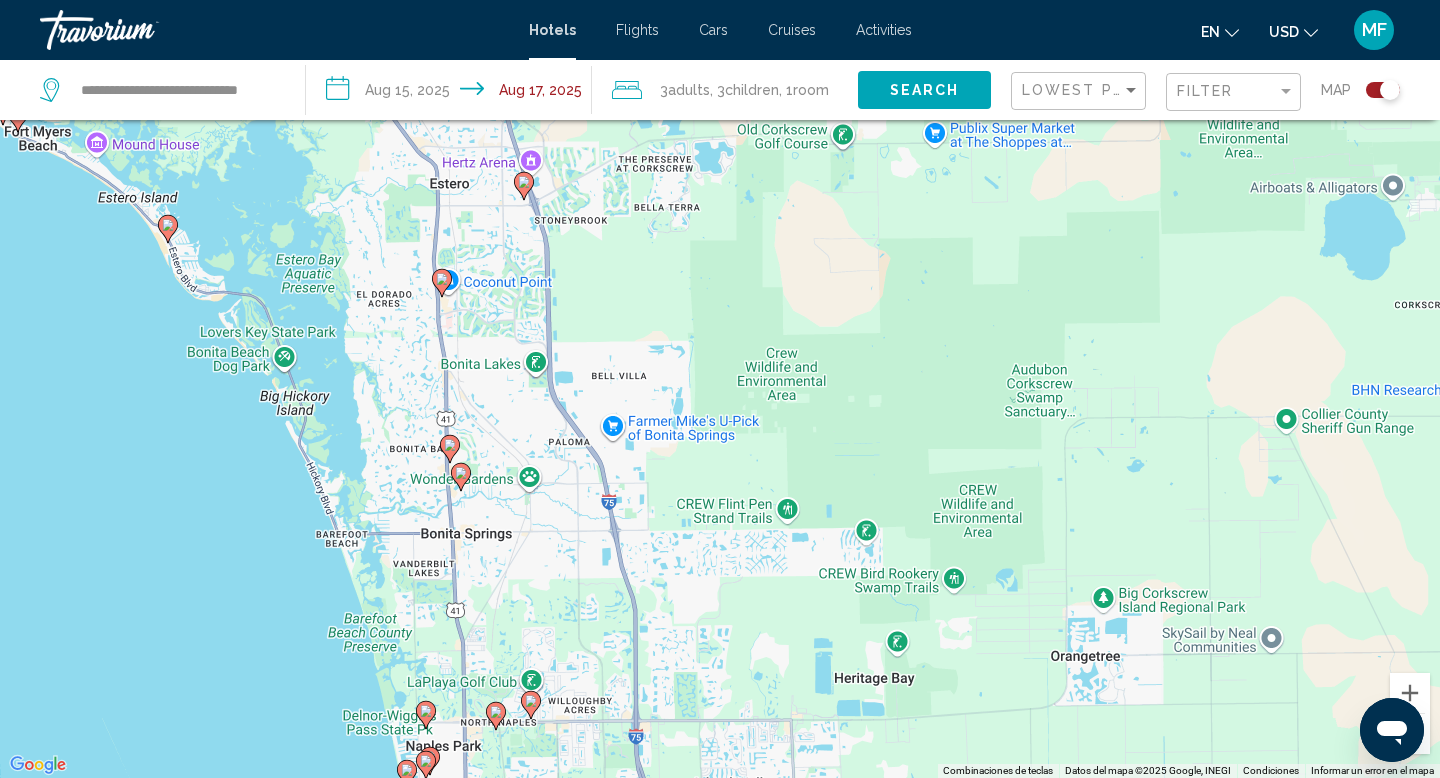 click 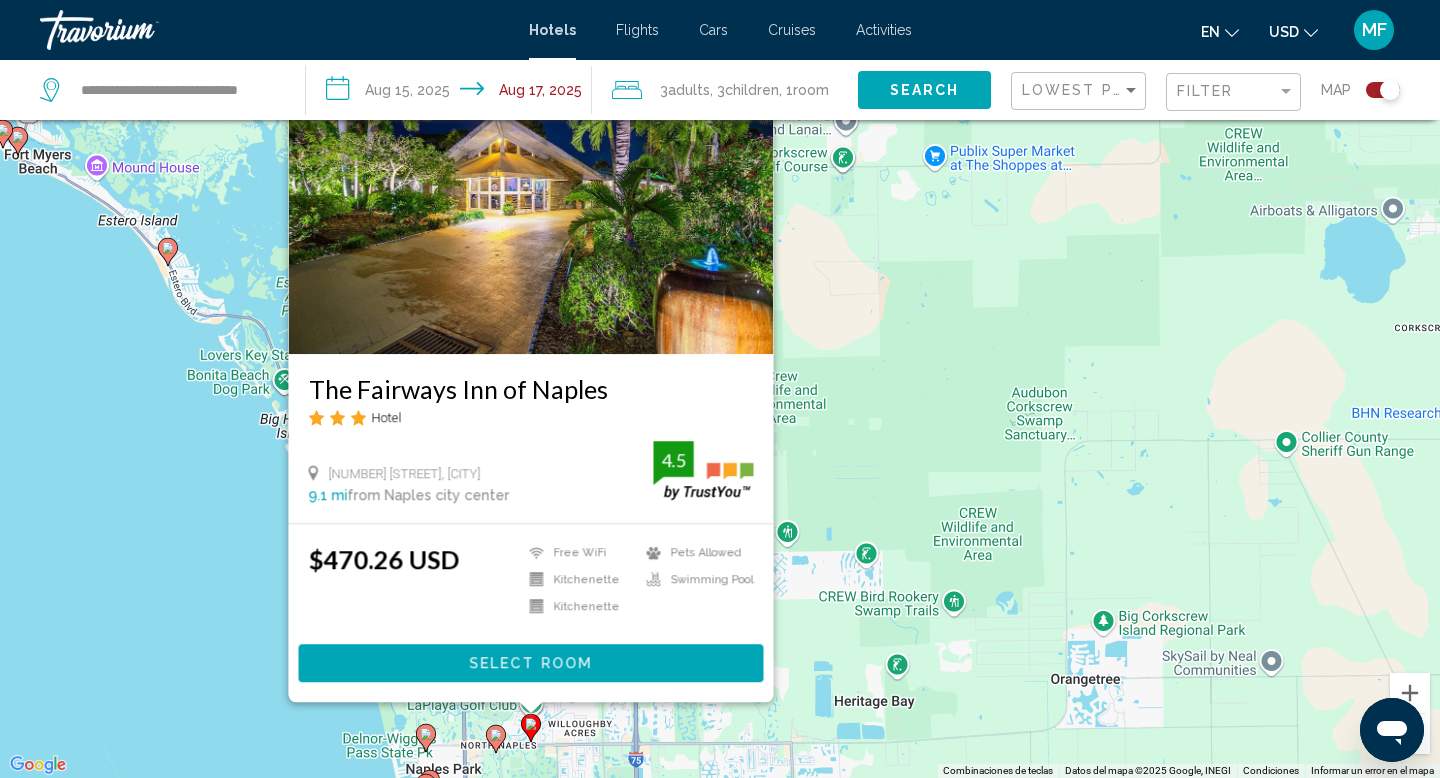 click on "The Fairways Inn of Naples
Hotel
[NUMBER] [STREET], [CITY] [NUMBER] mi  from [CITY] city center from hotel [NUMBER] [CURRENCY]
Free WiFi
Kitchenette
Kitchenette
Pets Allowed
Swimming Pool  4.5 Select Room" at bounding box center (720, 389) 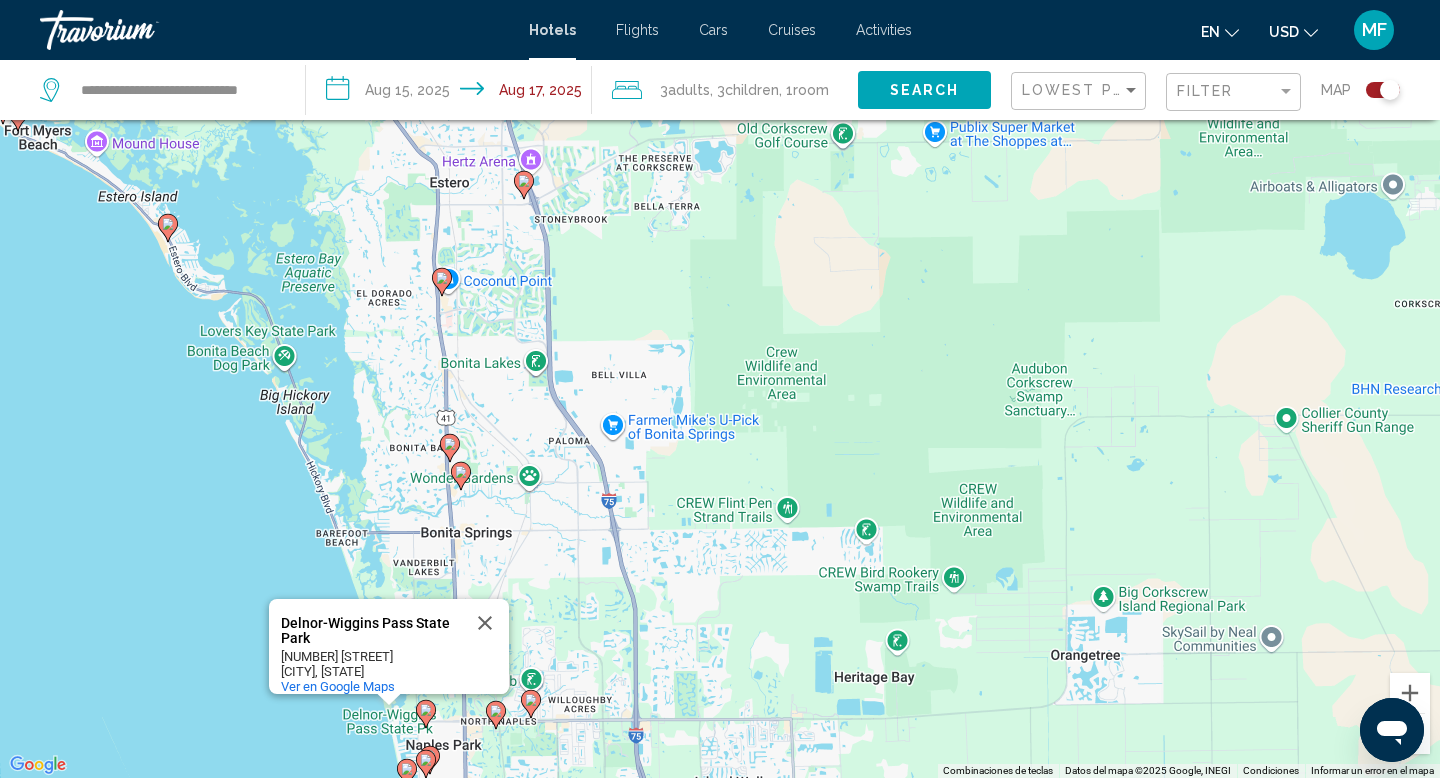 click 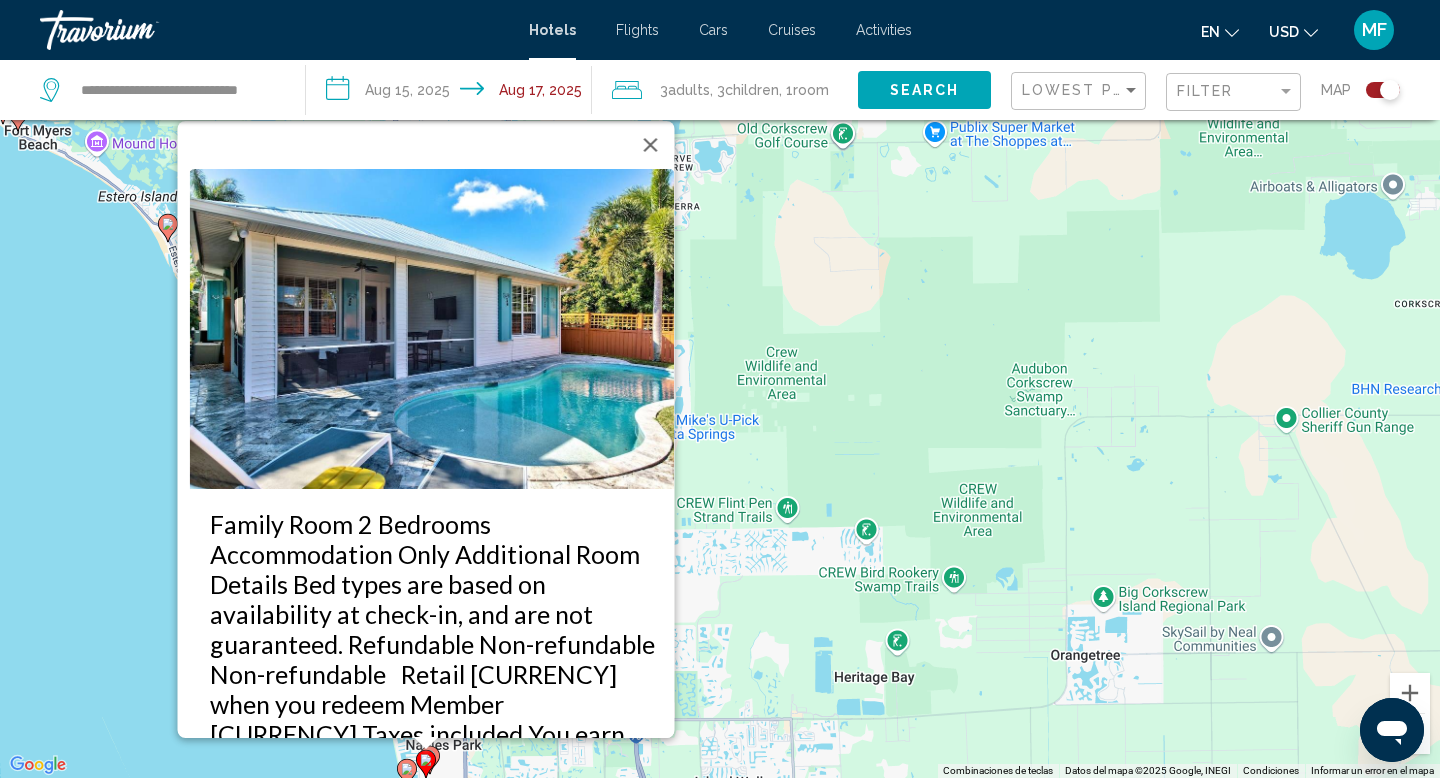 scroll, scrollTop: 0, scrollLeft: 0, axis: both 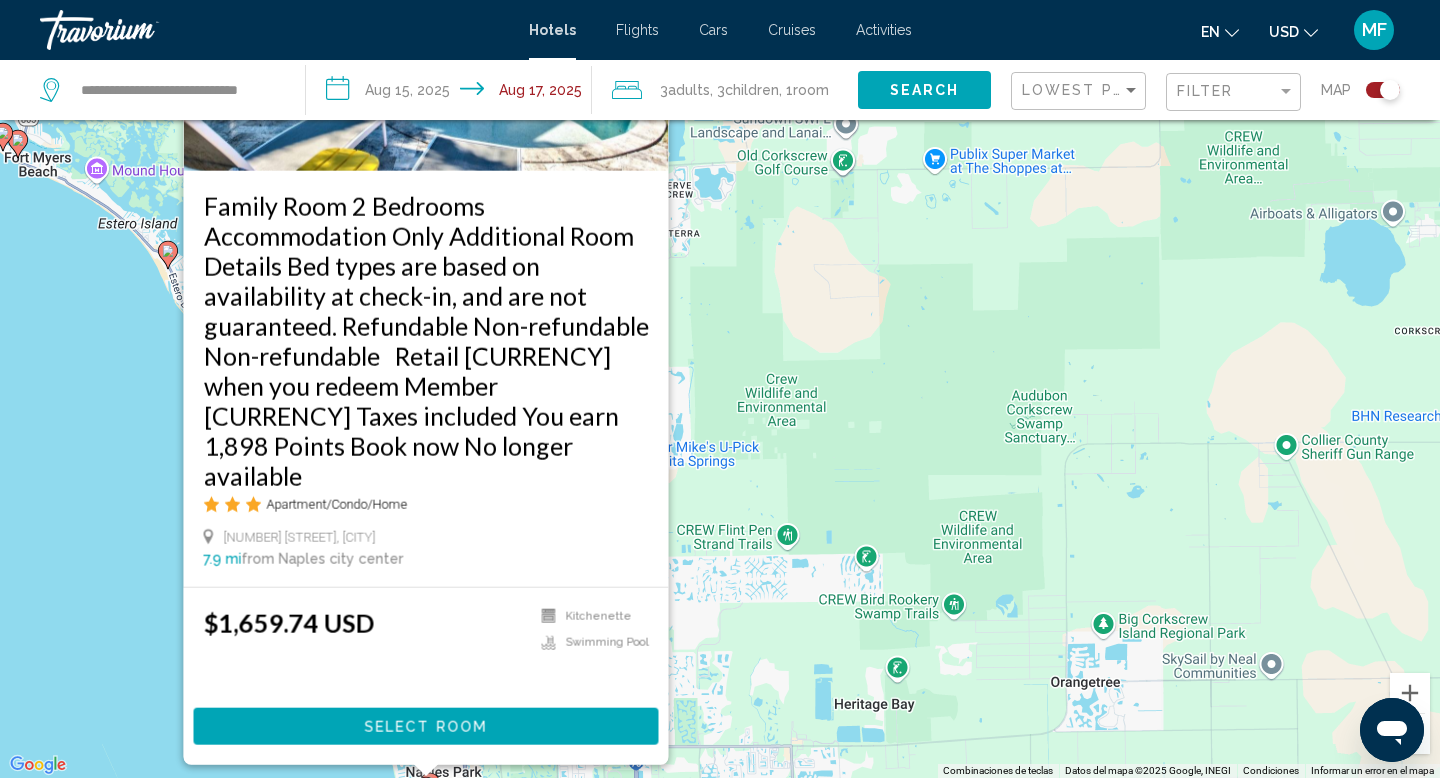 click on "Sardinia Vacation Rental: Delightful Coastal Home near Vanderbilt Beach. Relax in a Private Pool and Spacious 4 BR Retreat with Modern Amenities. Ideal for Families. Minutes from Mercato and Local Attractions
Apartment/Condo/Home
[NUMBER] [STREET] N, [CITY] [DISTANCE]  from [CITY] city center from hotel $1,659.74 USD
Kitchenette
Swimming Pool  Select Room" at bounding box center [720, 389] 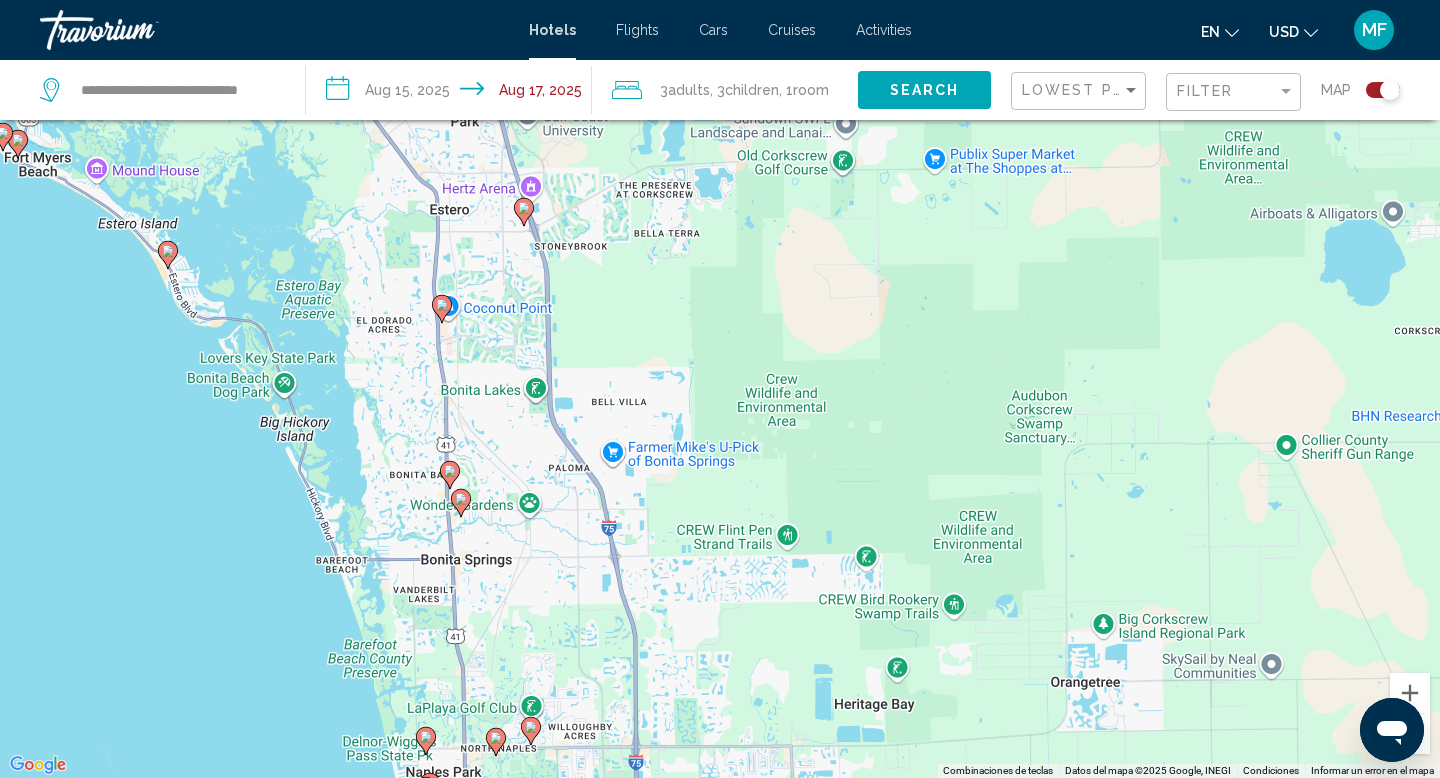 click 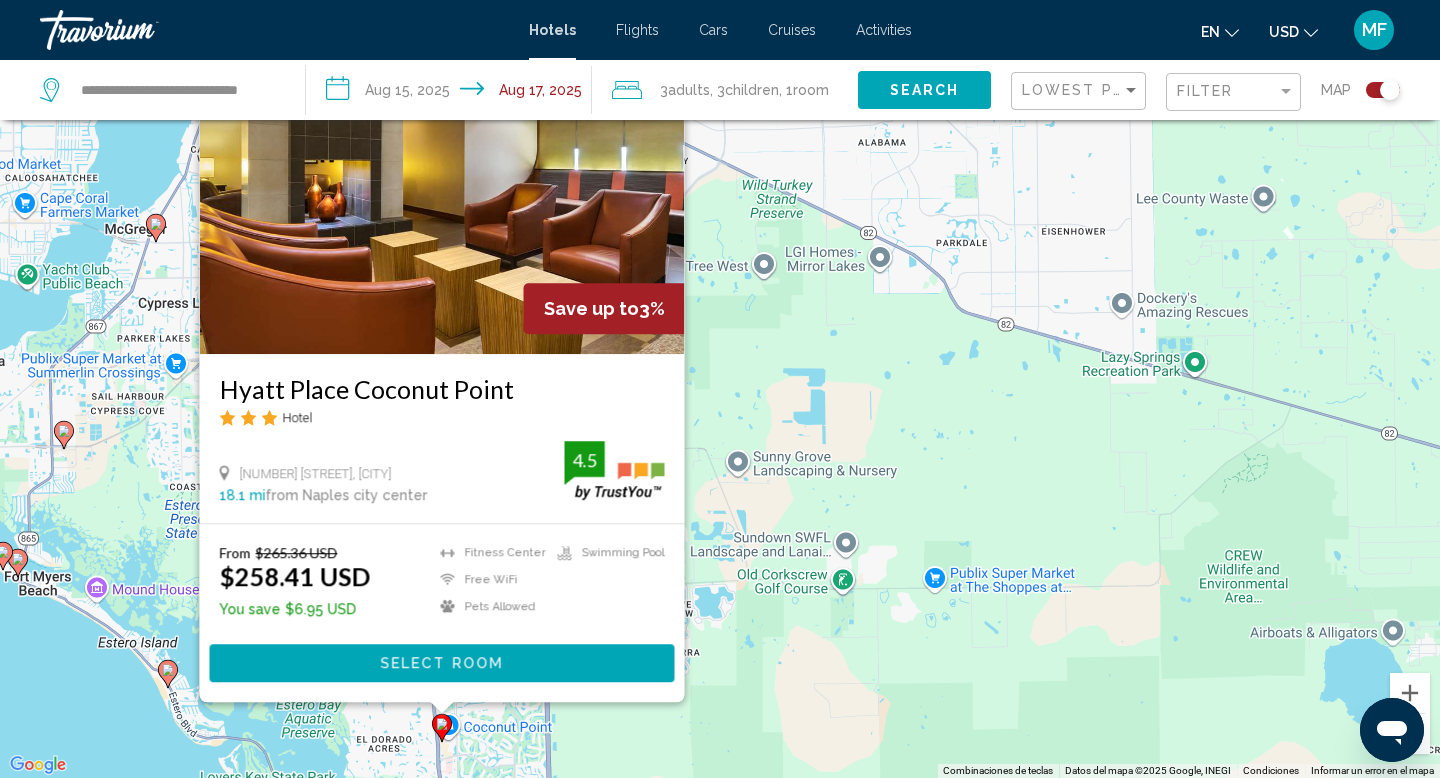 click on "Save up to  3%   [BRAND]
Hotel
[NUMBER] [STREET], [CITY] [POSTAL_CODE], United States [DISTANCE]  from [CITY] city center from hotel 4.5 From $265.36 USD $258.41 USD  You save  $6.95 USD
Fitness Center
Free WiFi
Pets Allowed
Swimming Pool  4.5 Select Room" at bounding box center [720, 389] 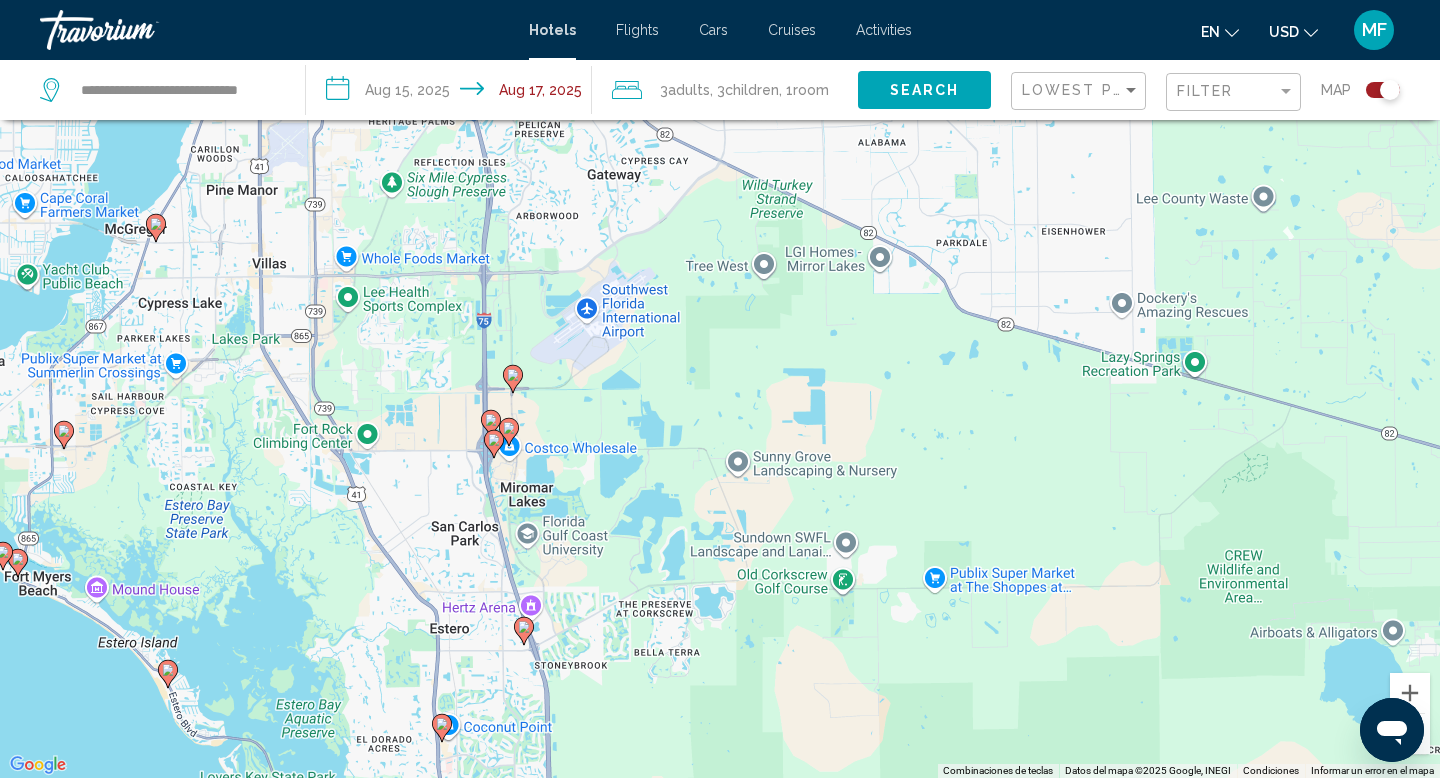 click 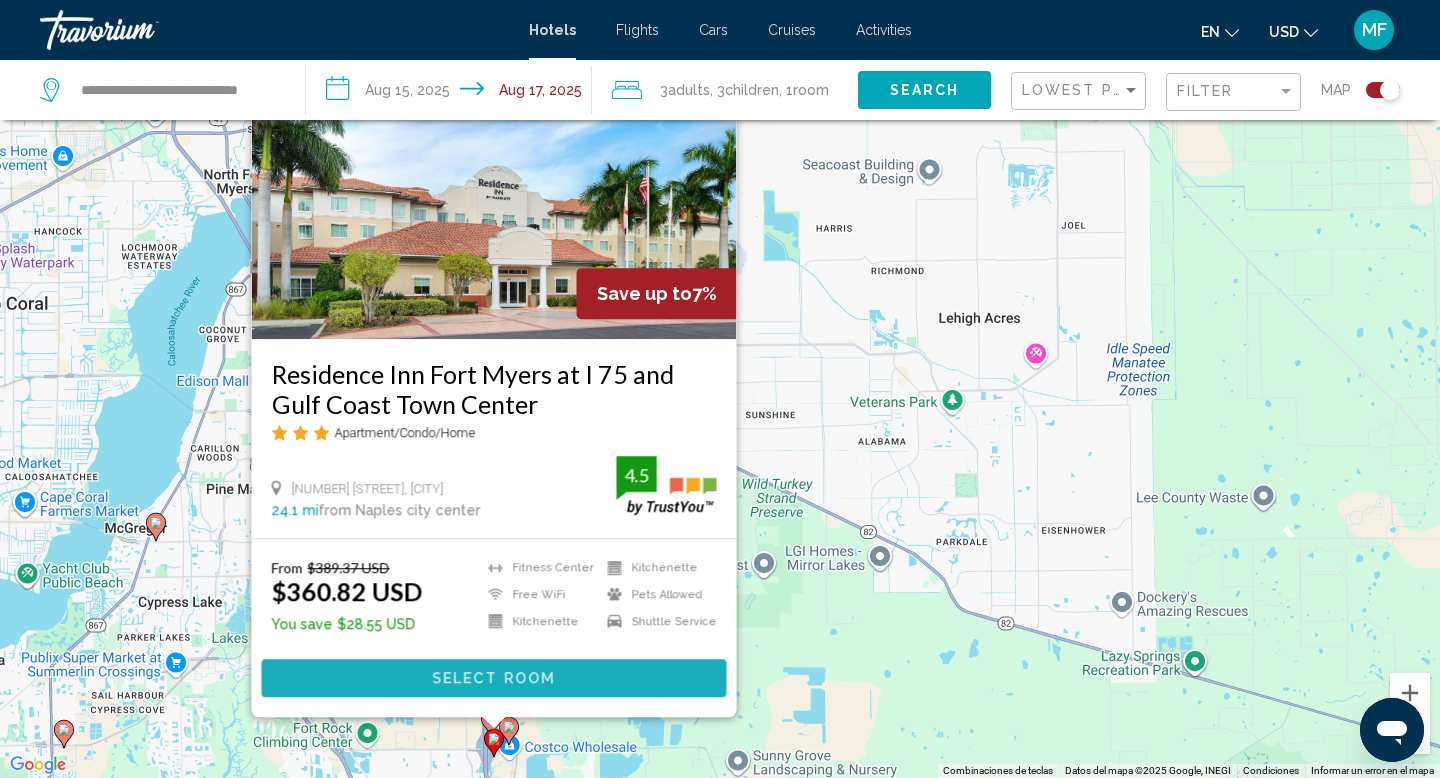 click on "Select Room" at bounding box center [493, 679] 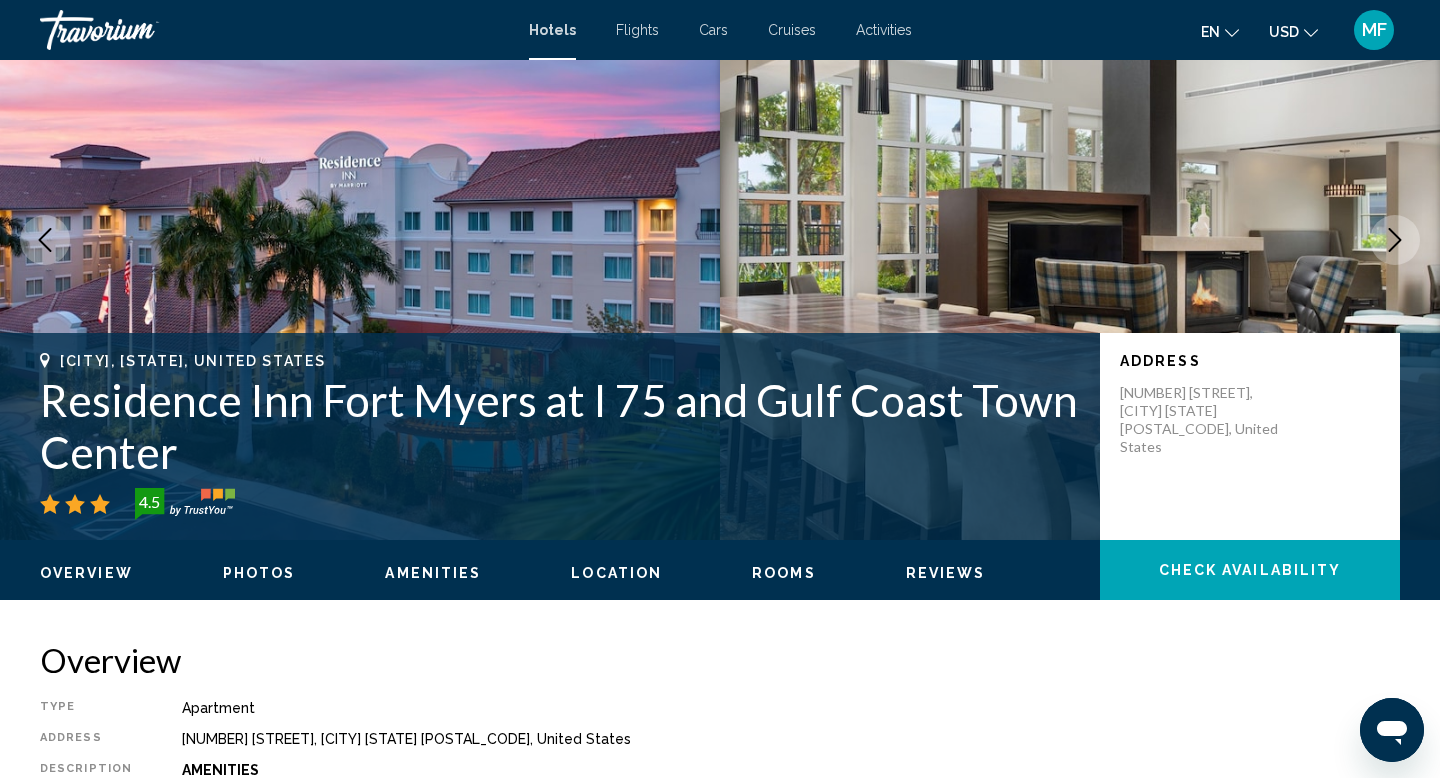 scroll, scrollTop: 0, scrollLeft: 0, axis: both 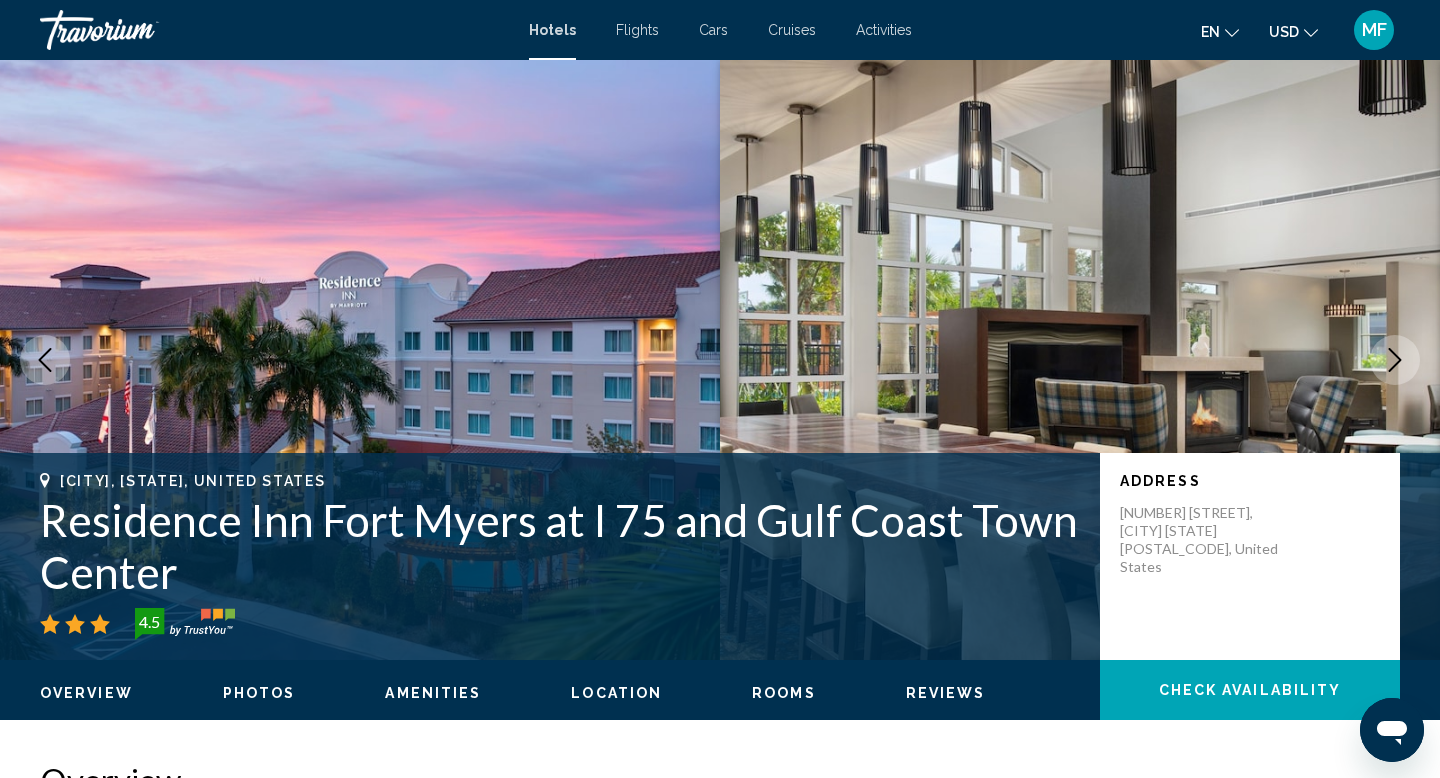 click 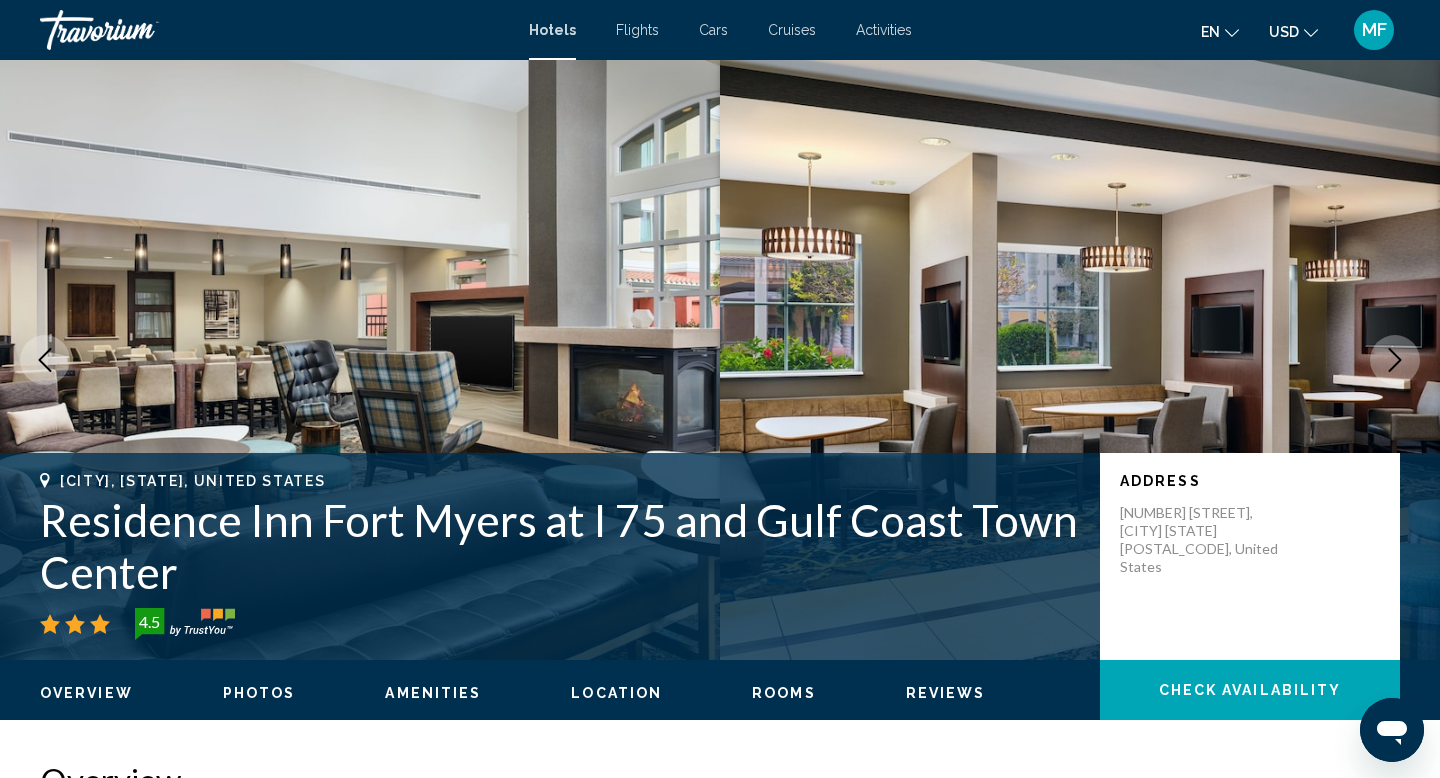 click 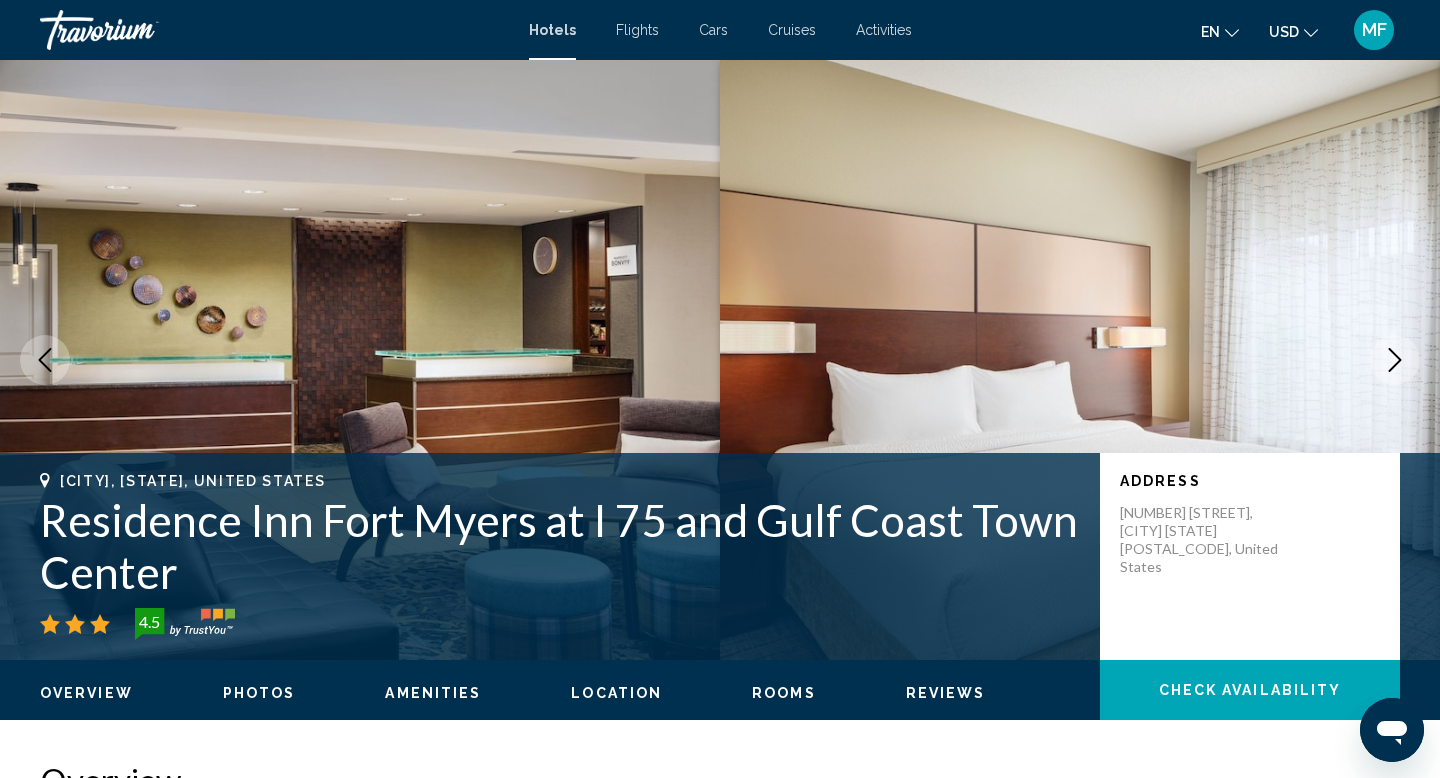 click 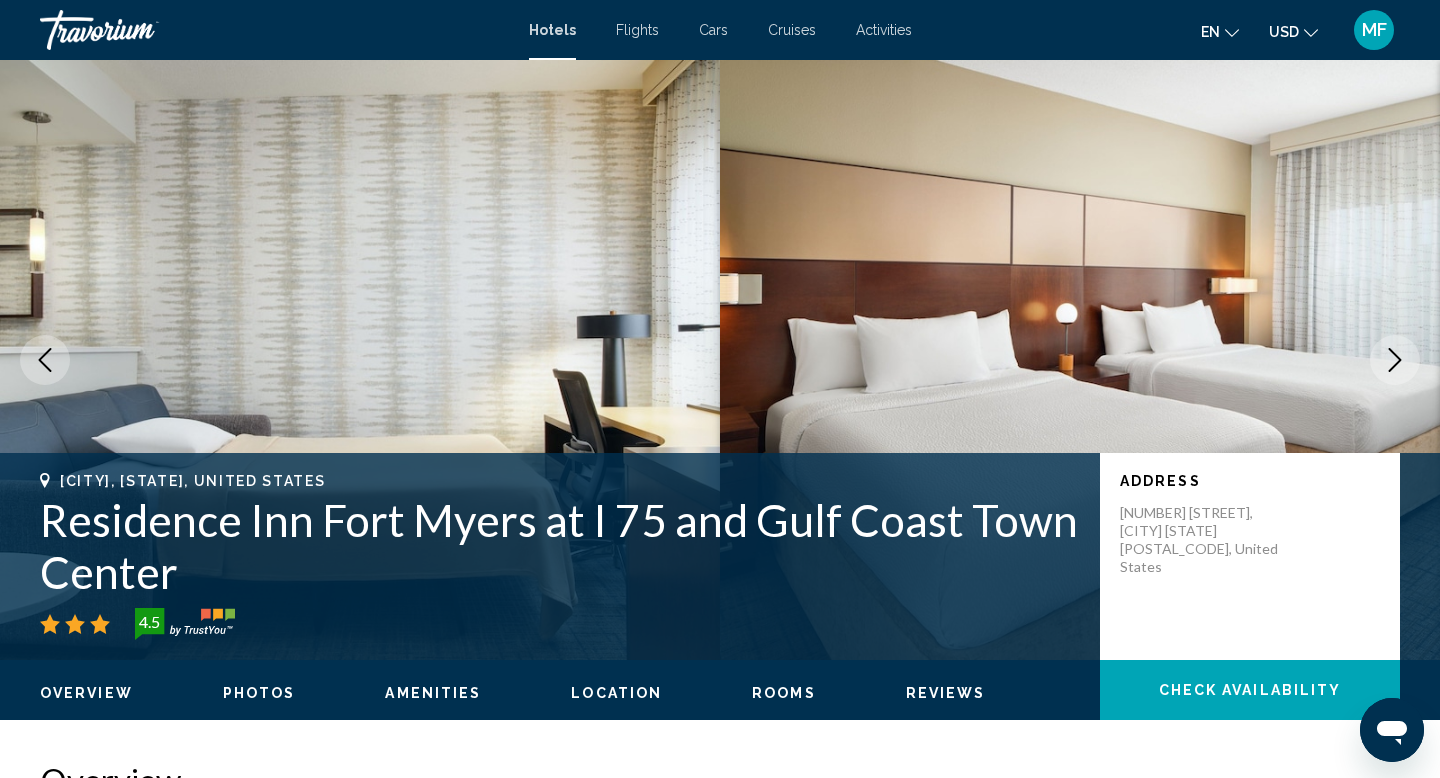 click 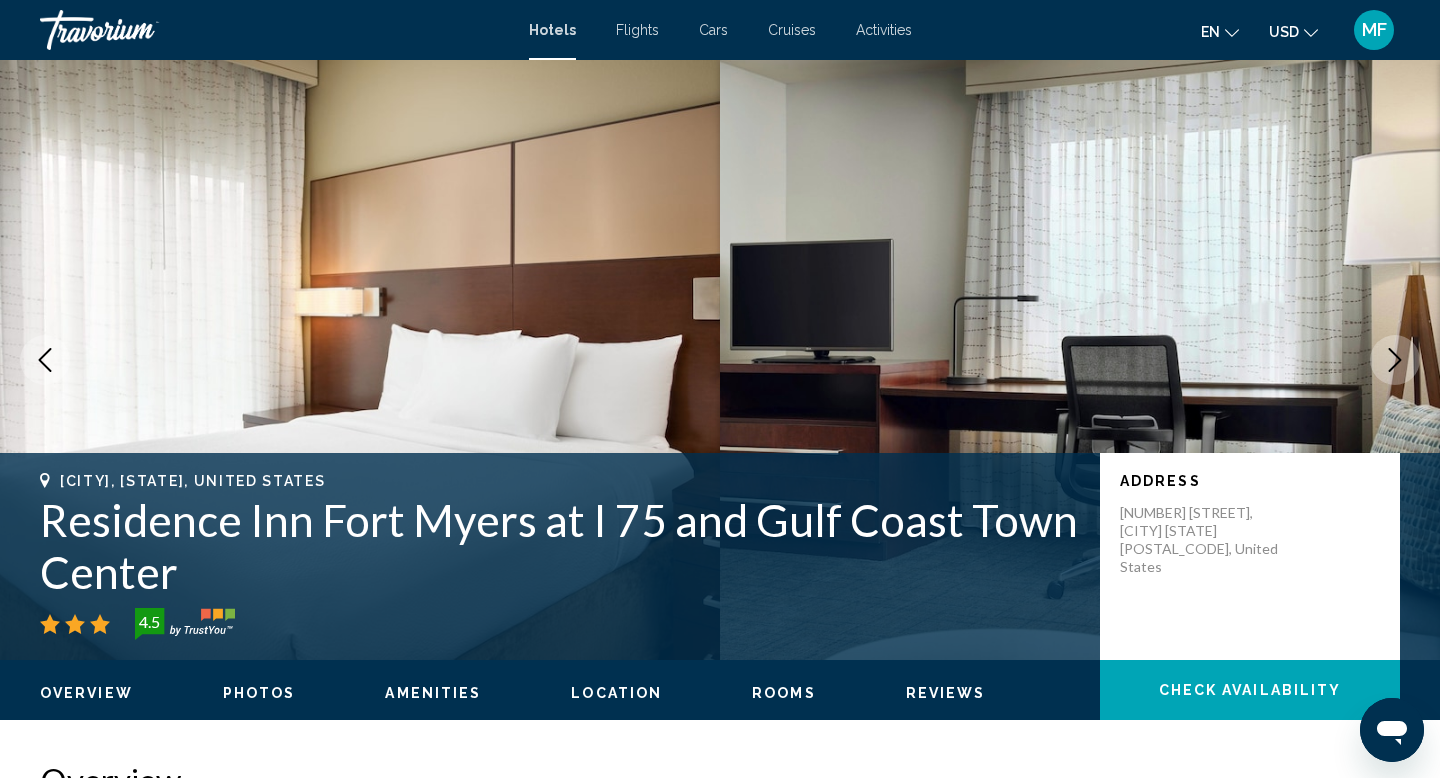click 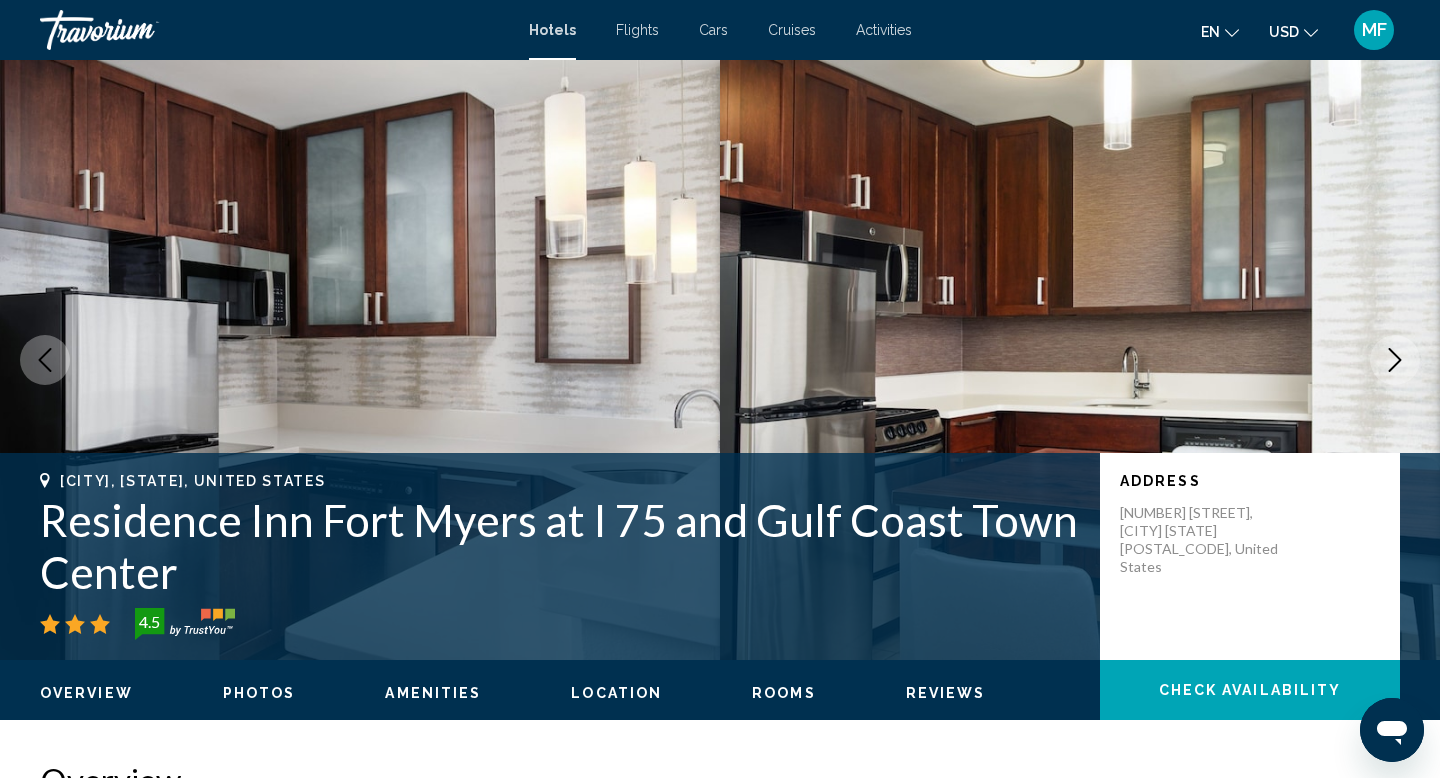 click 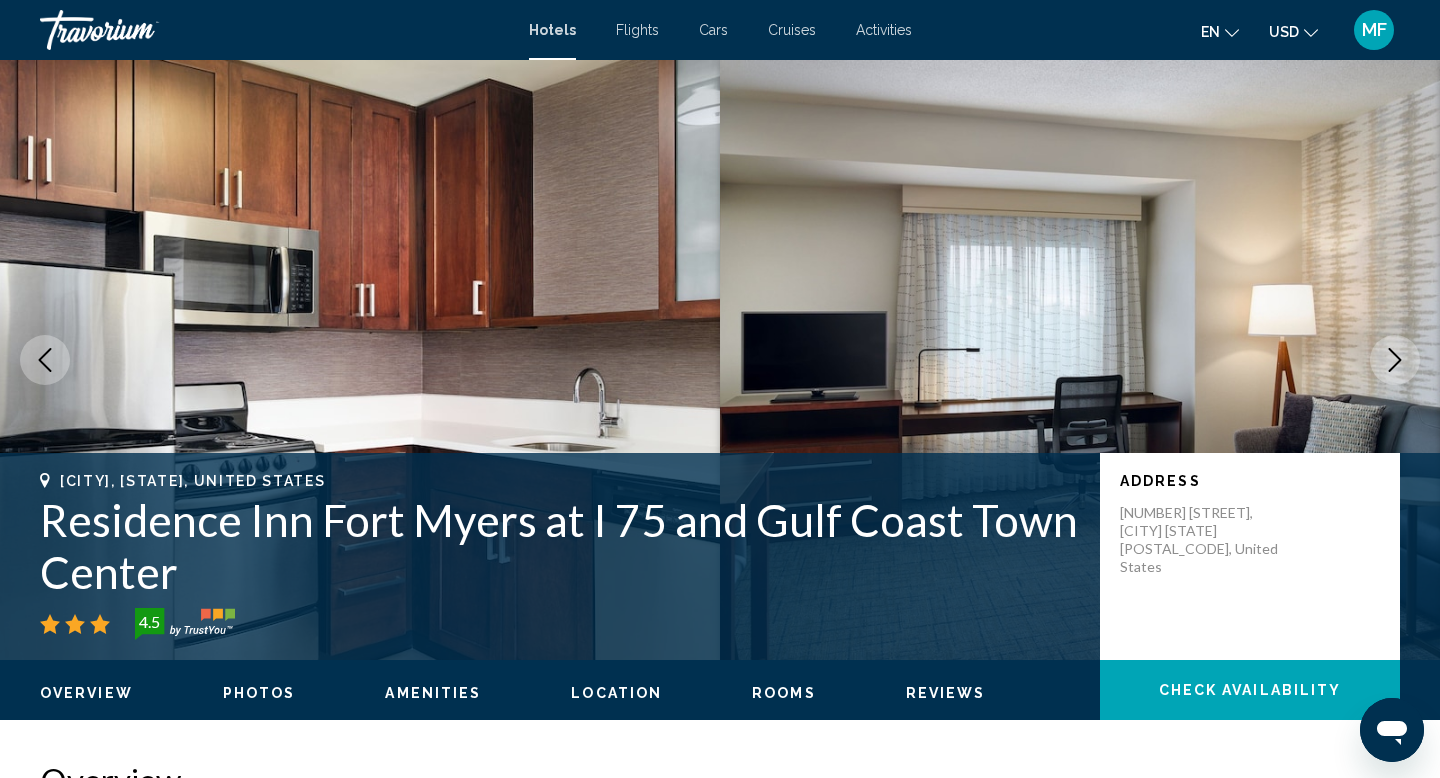 click 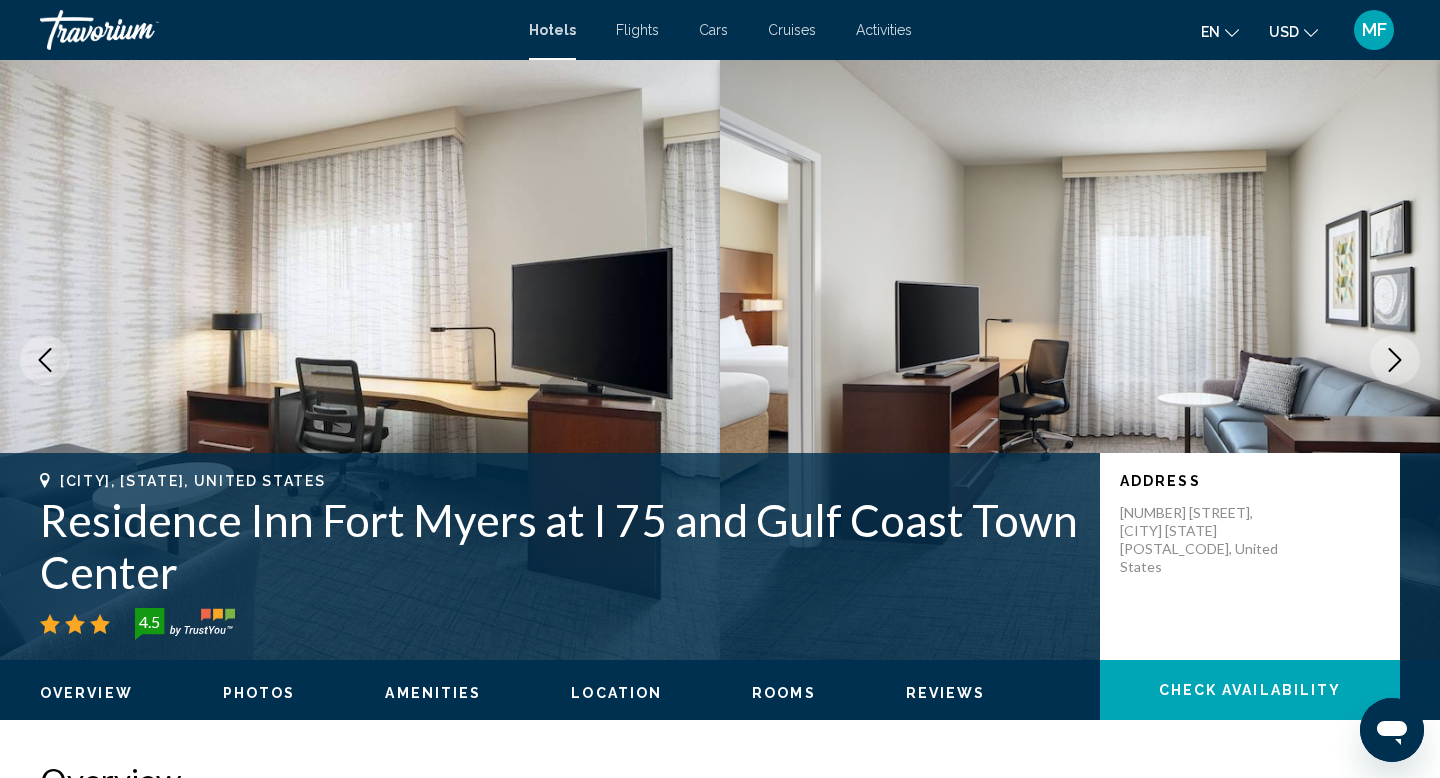 click 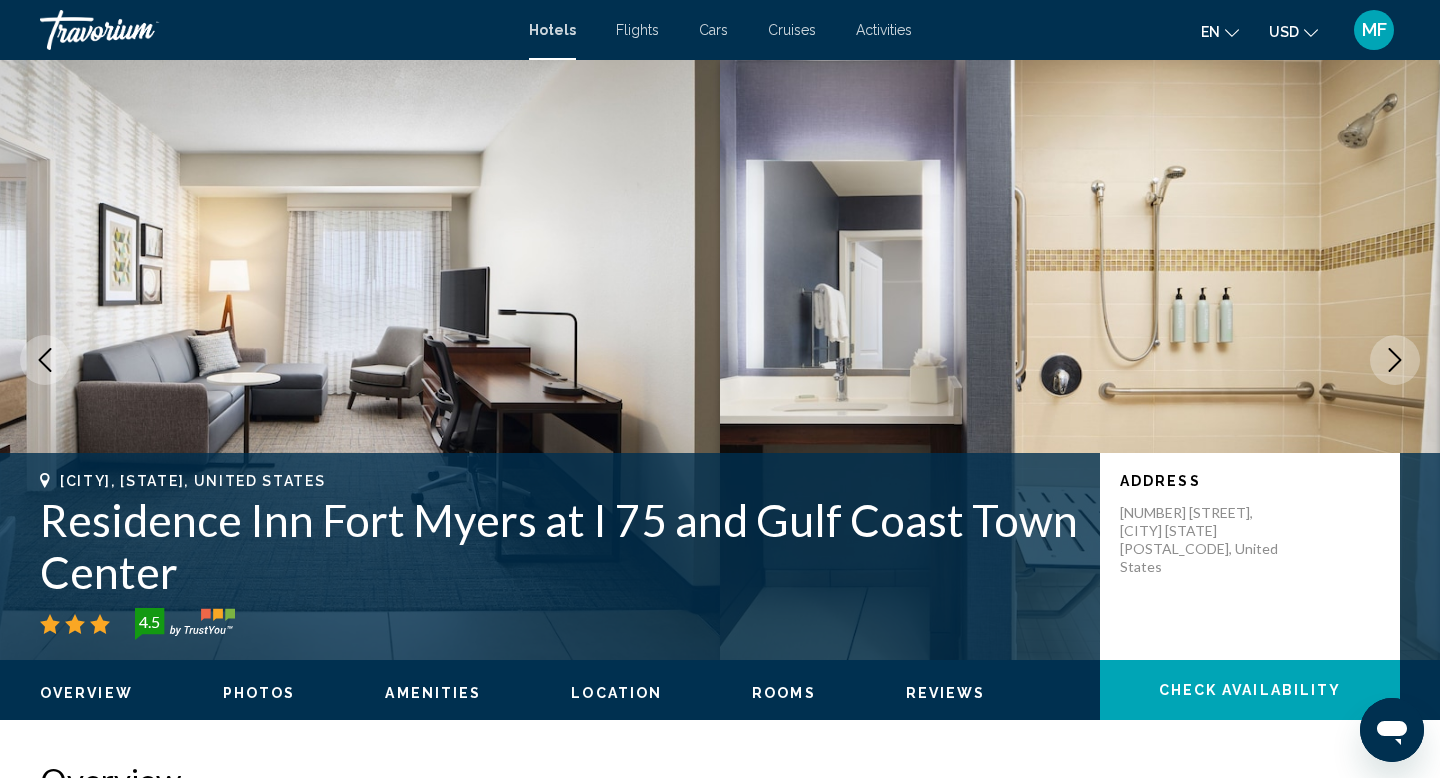 click 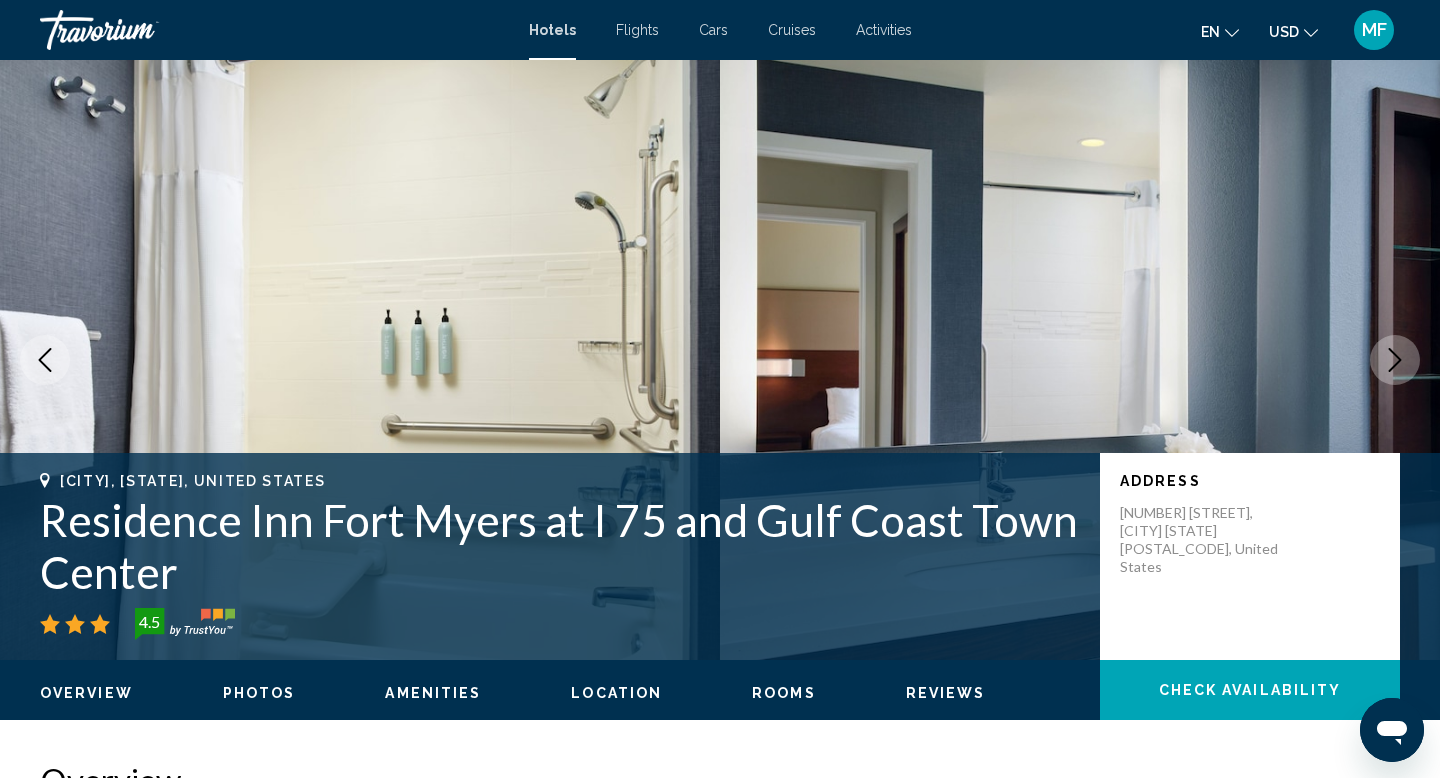 click 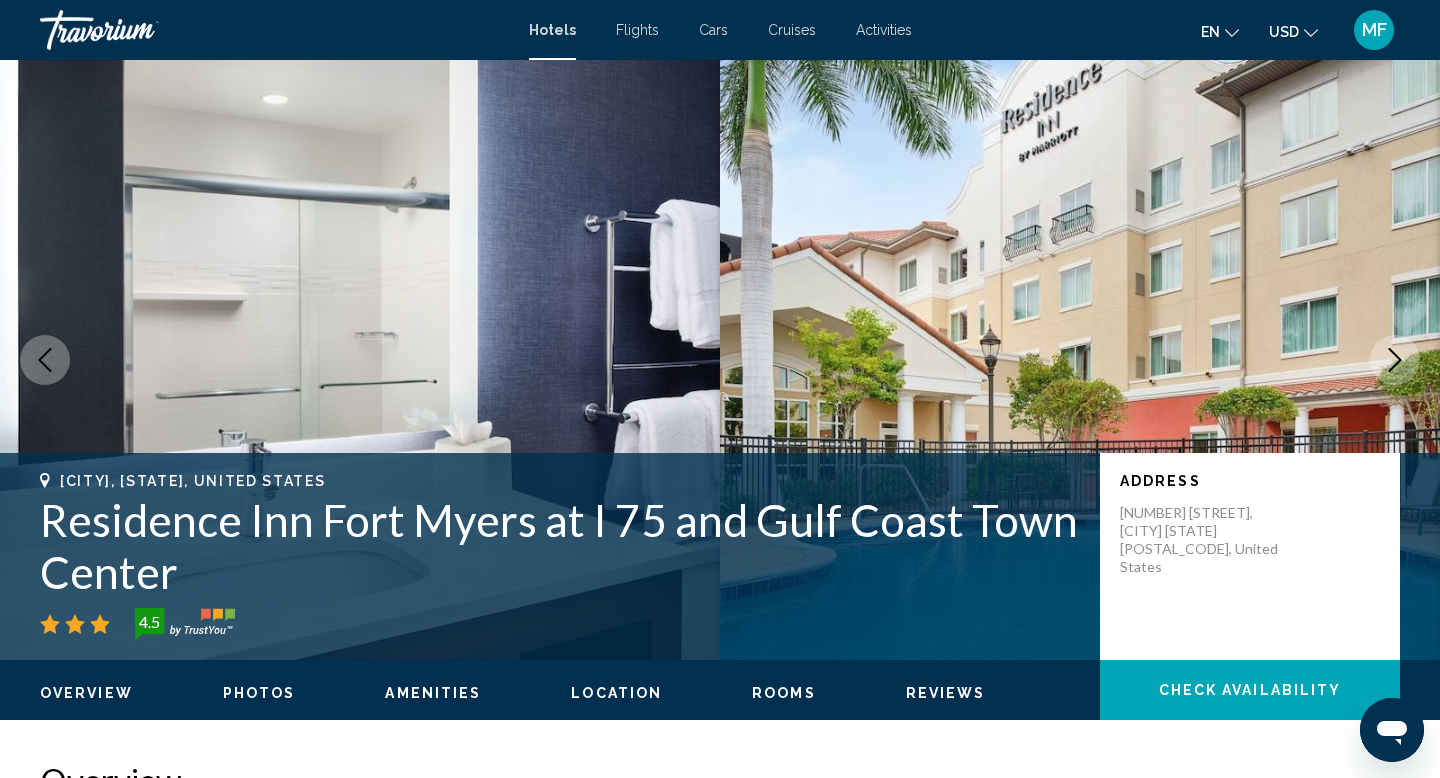 click 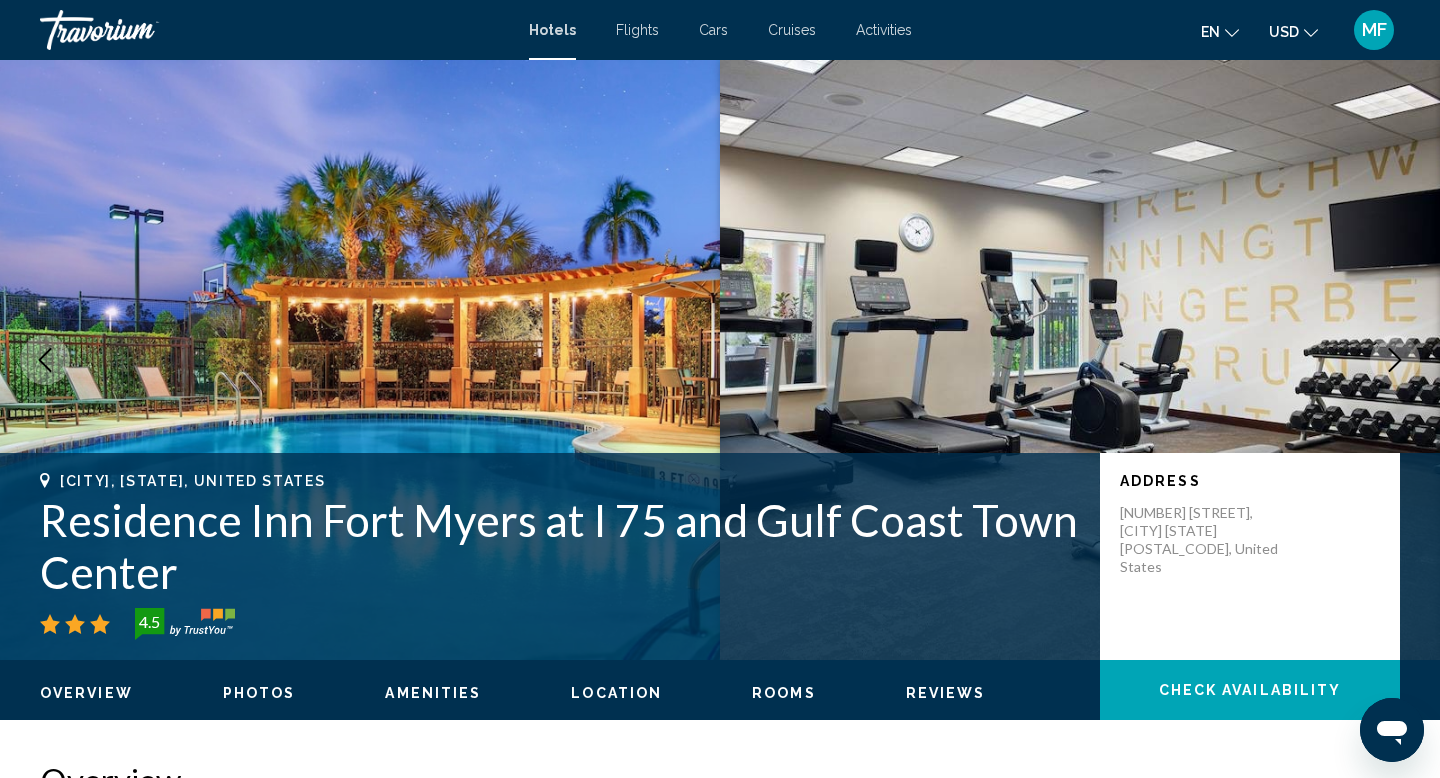 click 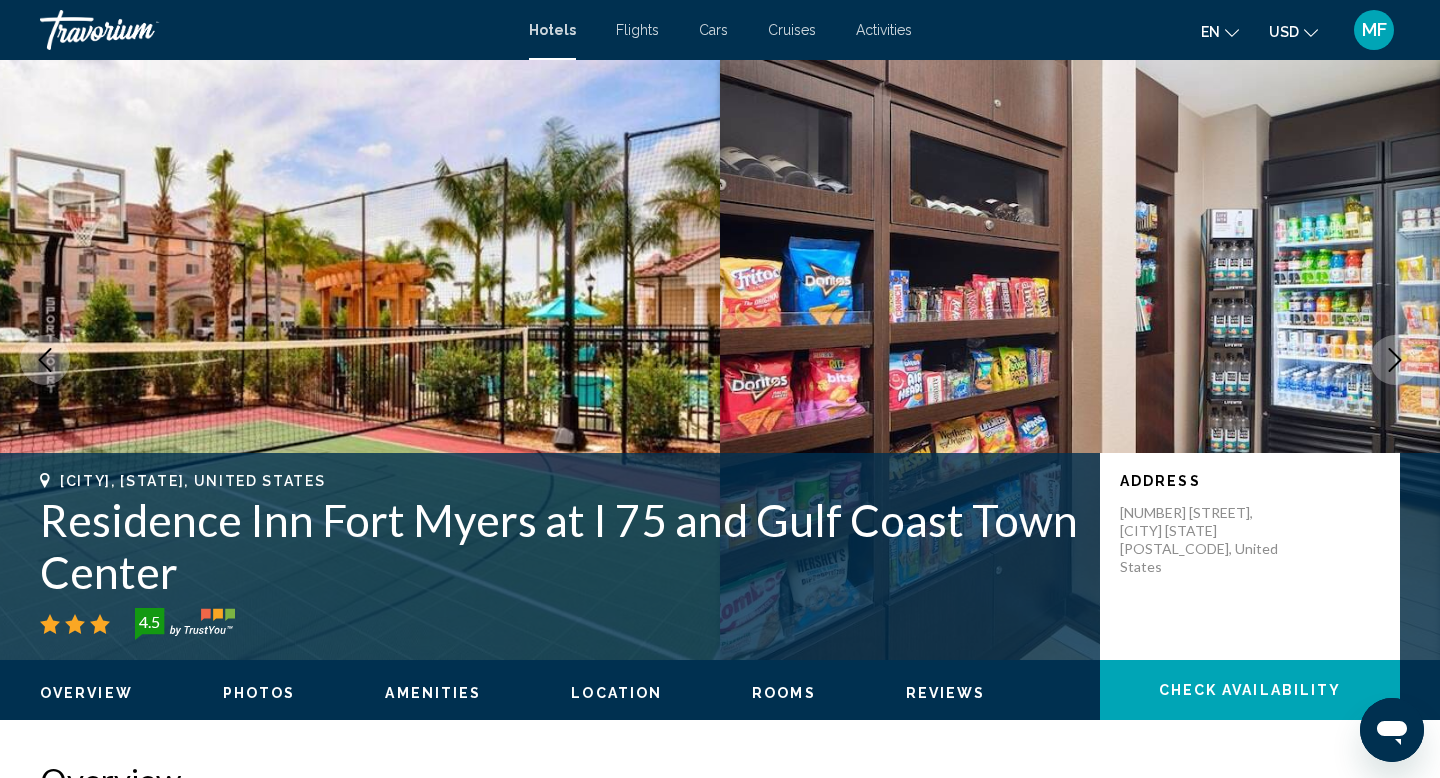 click 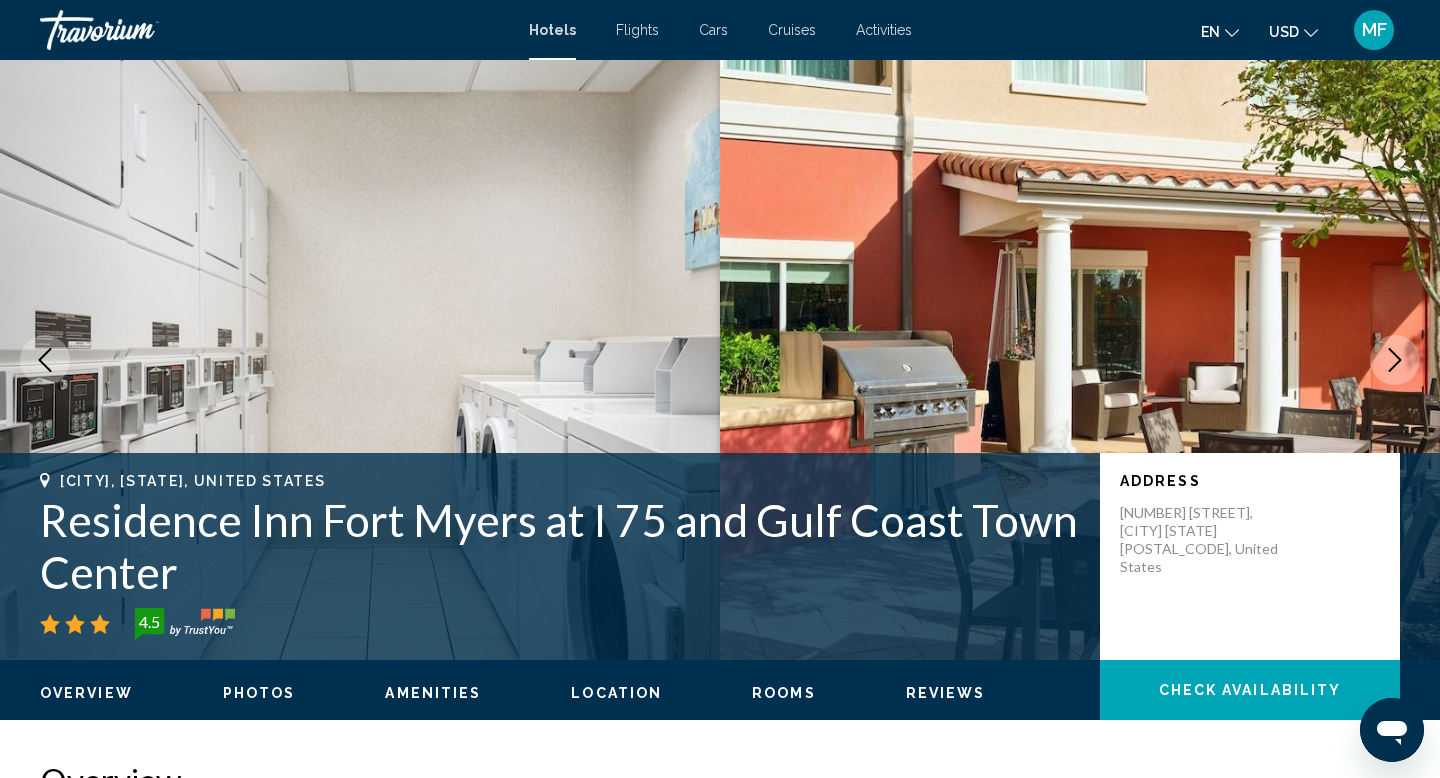 click at bounding box center [1395, 360] 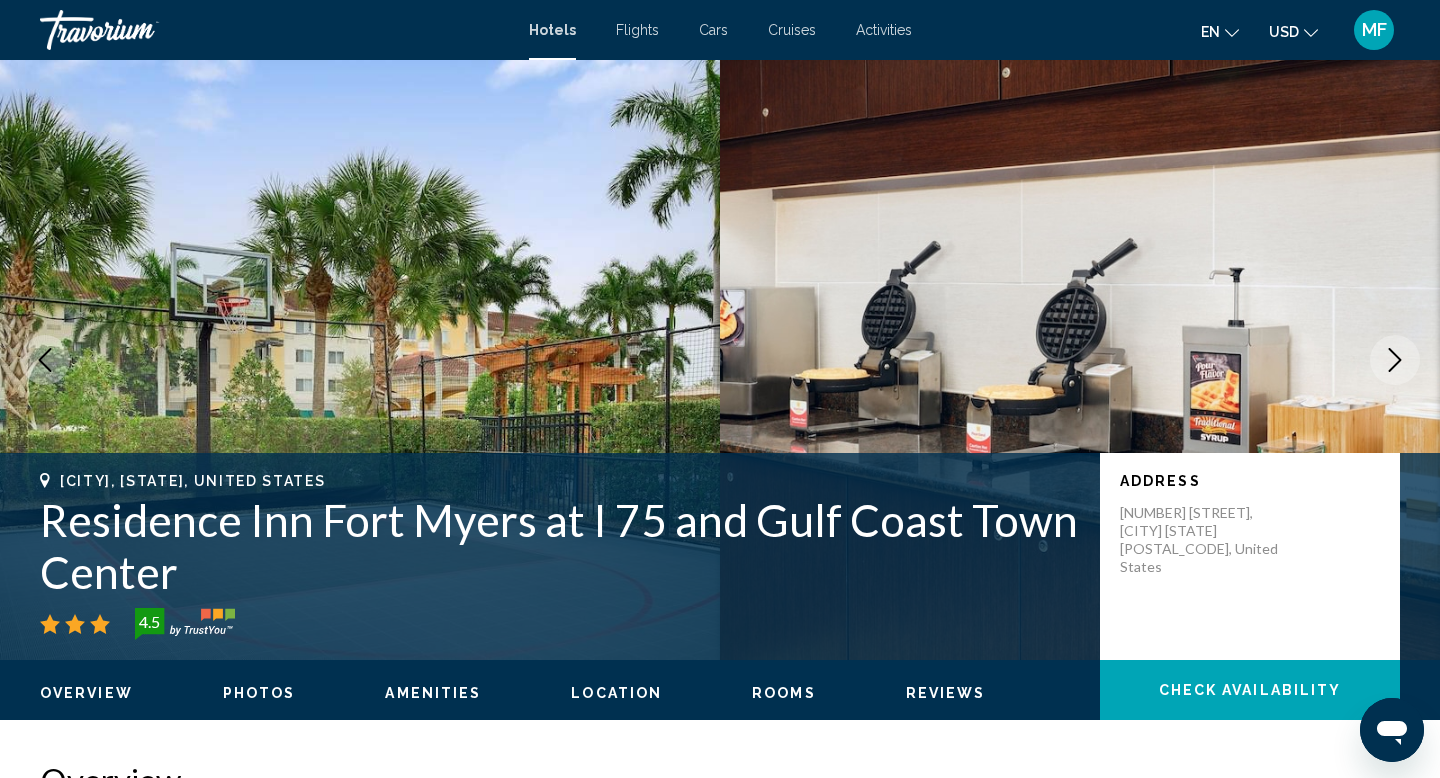click at bounding box center [1395, 360] 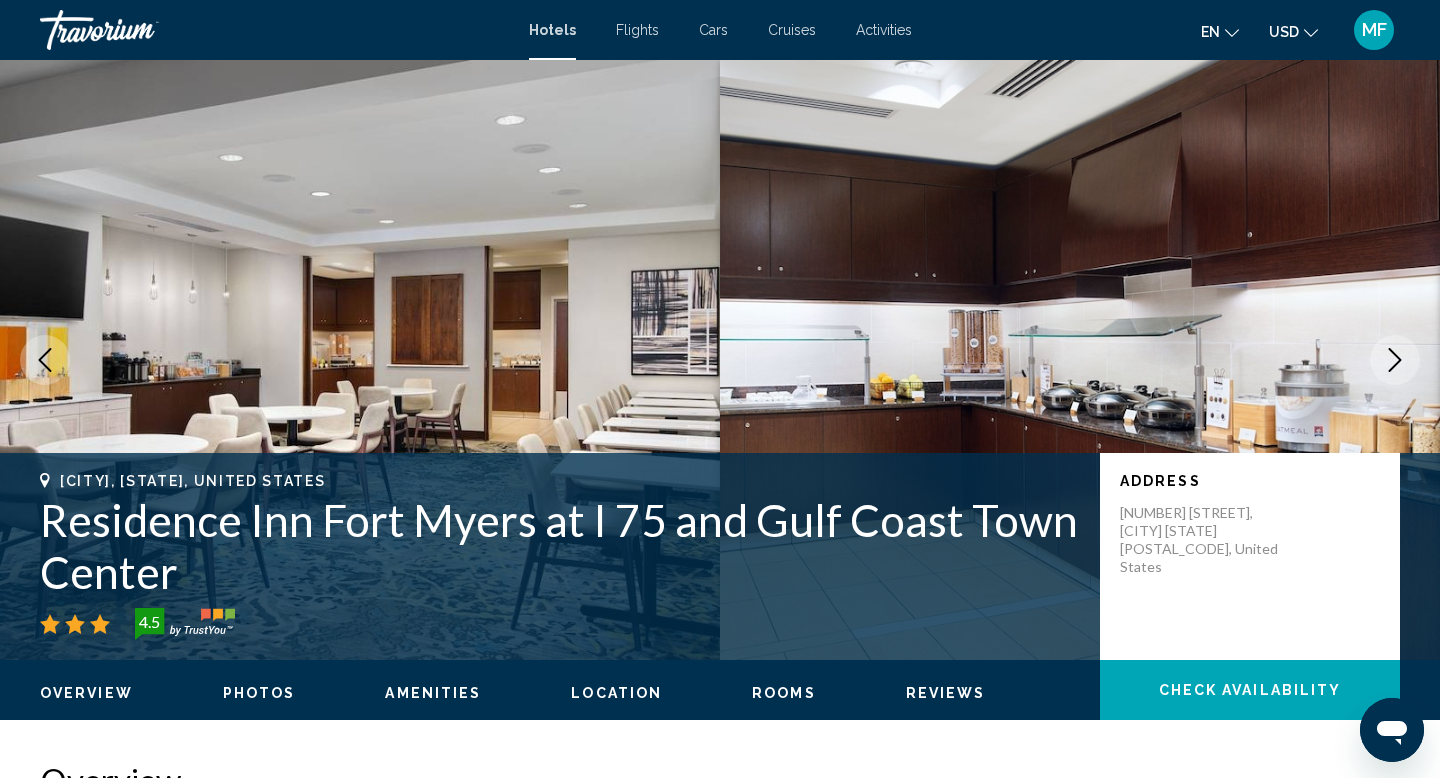 click 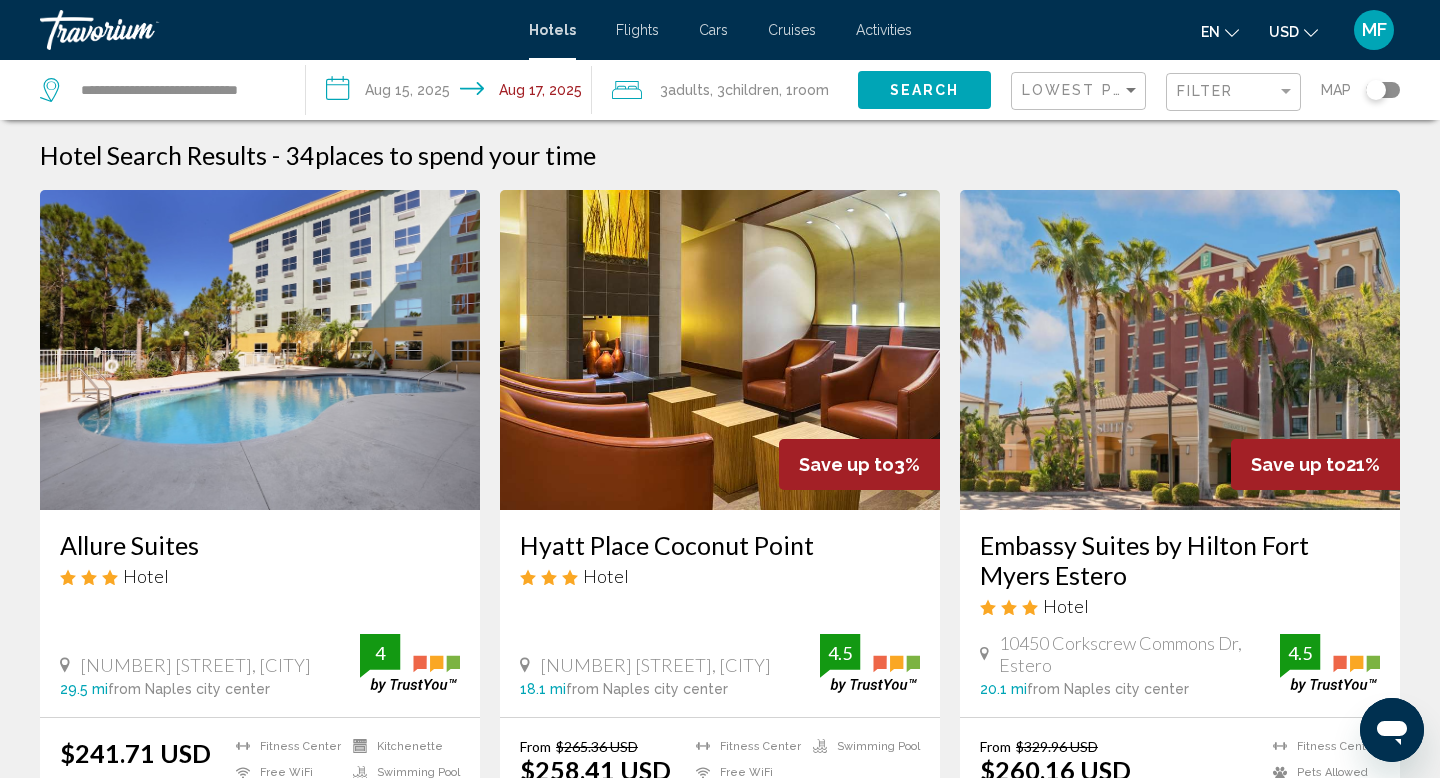 click 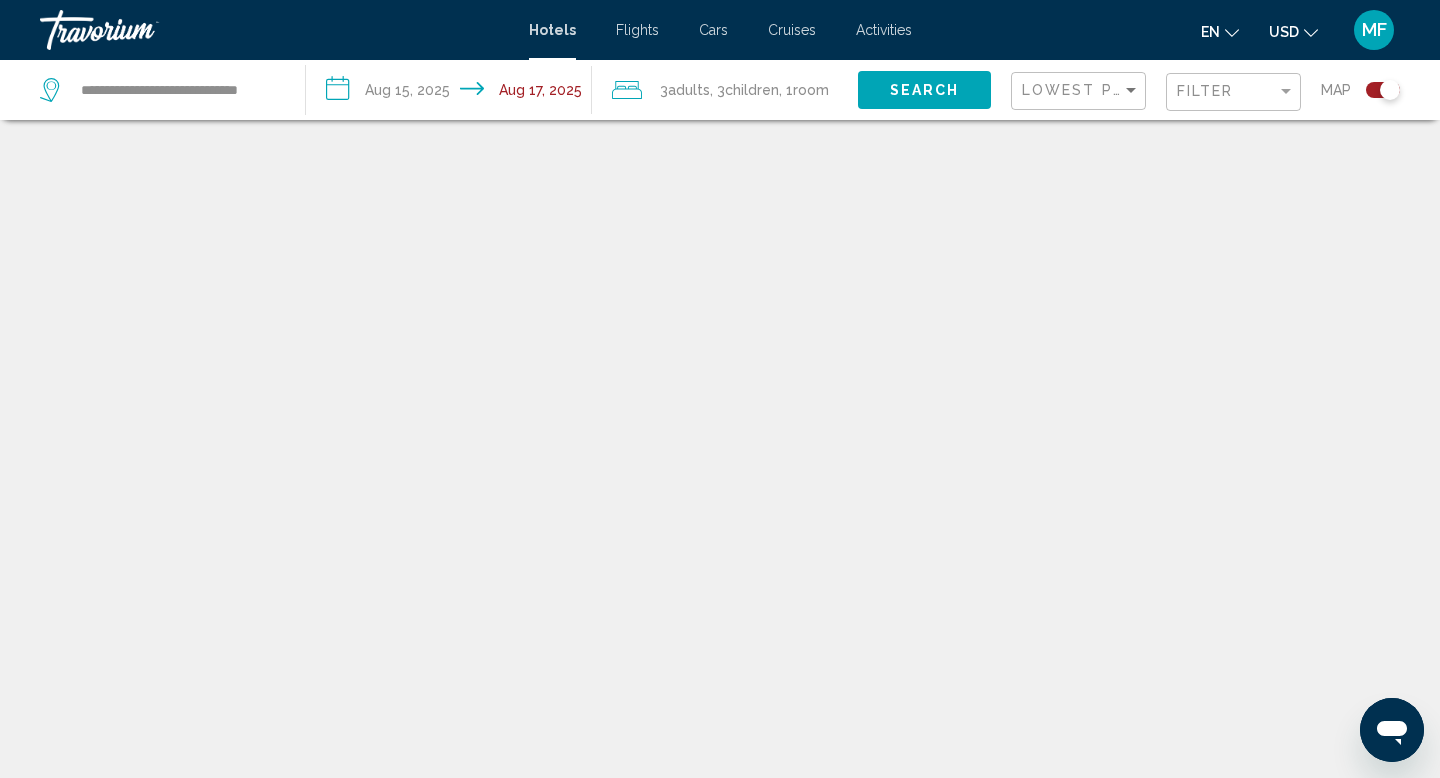 scroll, scrollTop: 120, scrollLeft: 0, axis: vertical 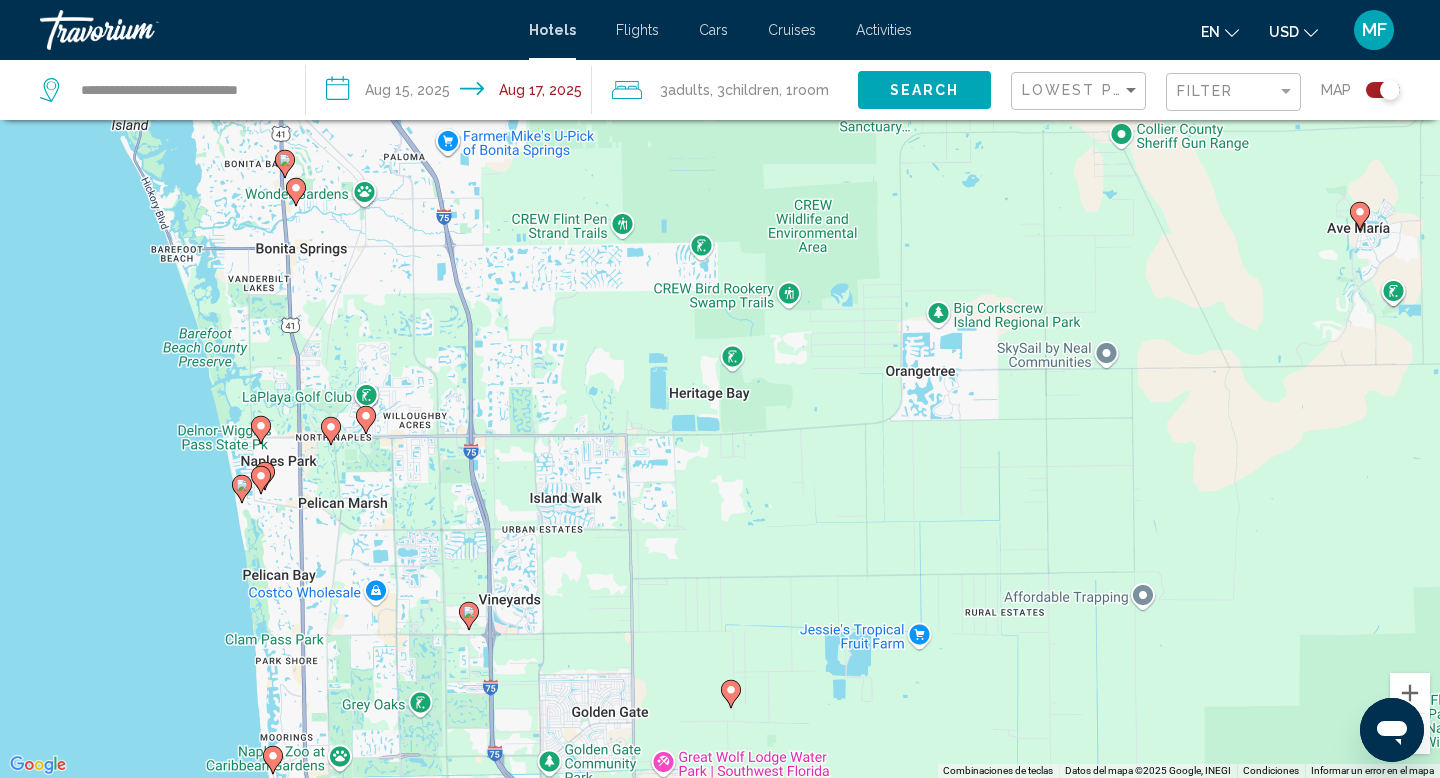 drag, startPoint x: 932, startPoint y: 347, endPoint x: 677, endPoint y: 458, distance: 278.11148 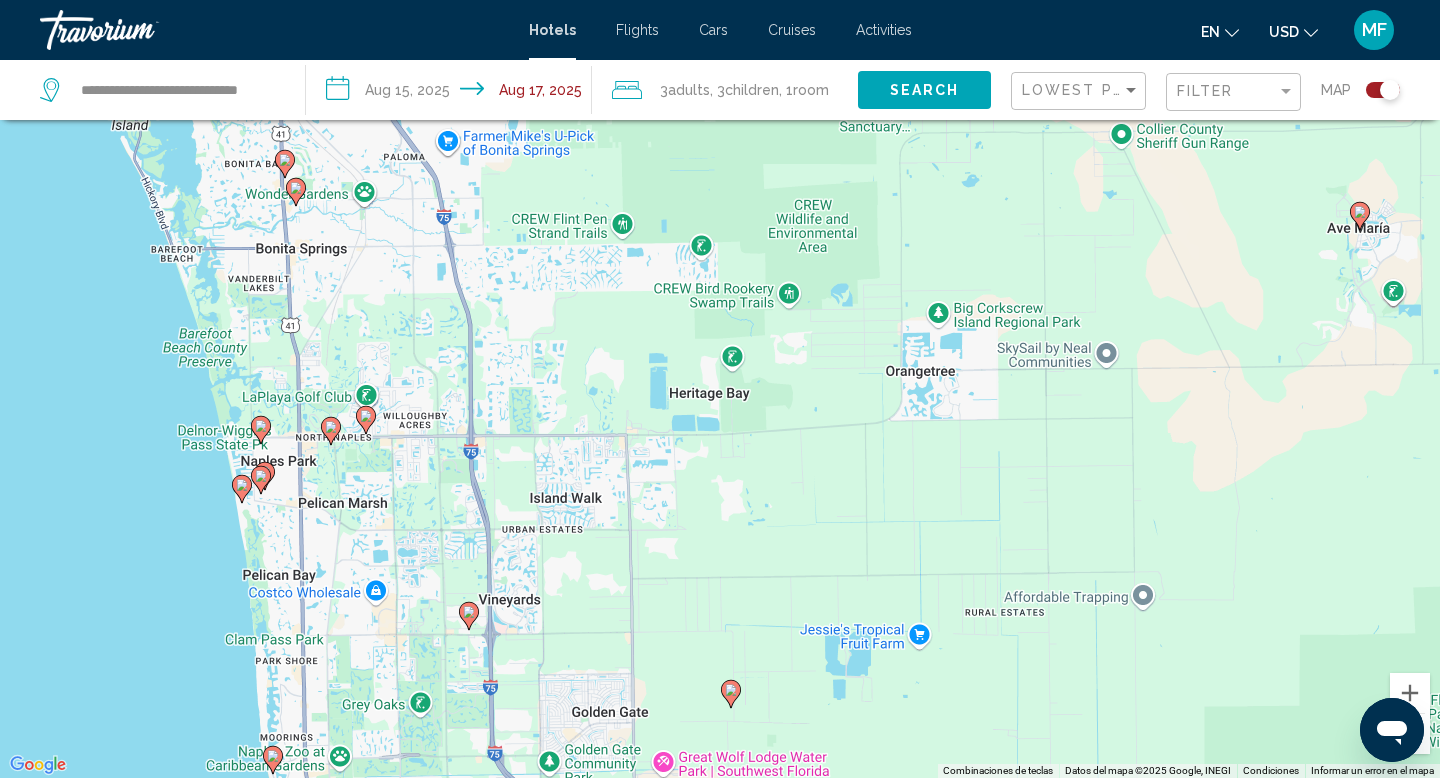 click on "Para activar la función de arrastrar con el teclado, presiona Alt + Intro. Una vez que estés en el estado de arrastrar con el teclado, usa las teclas de flecha para mover el marcador. Para completar la acción, presiona la tecla Intro. Para cancelar, presiona Escape." at bounding box center [720, 389] 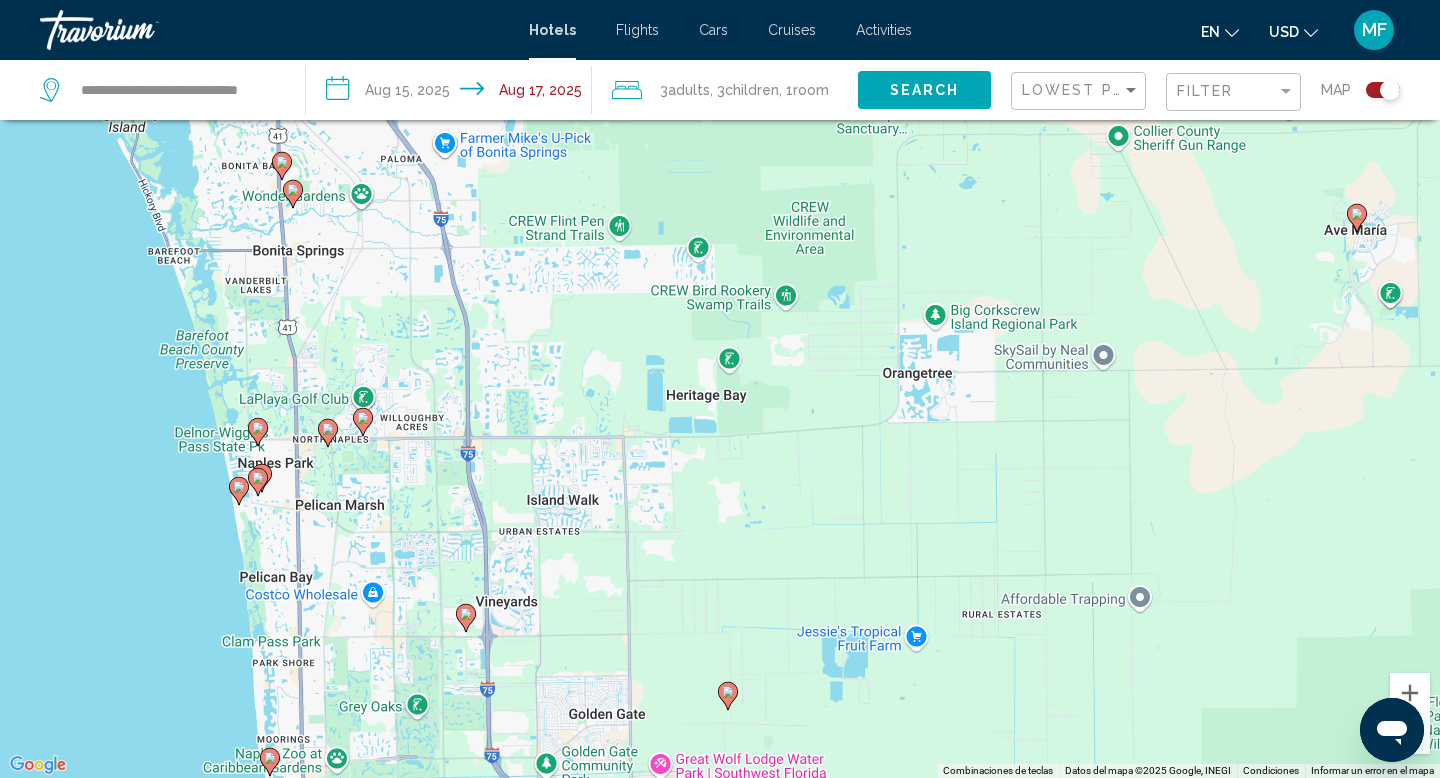 click at bounding box center (1357, 218) 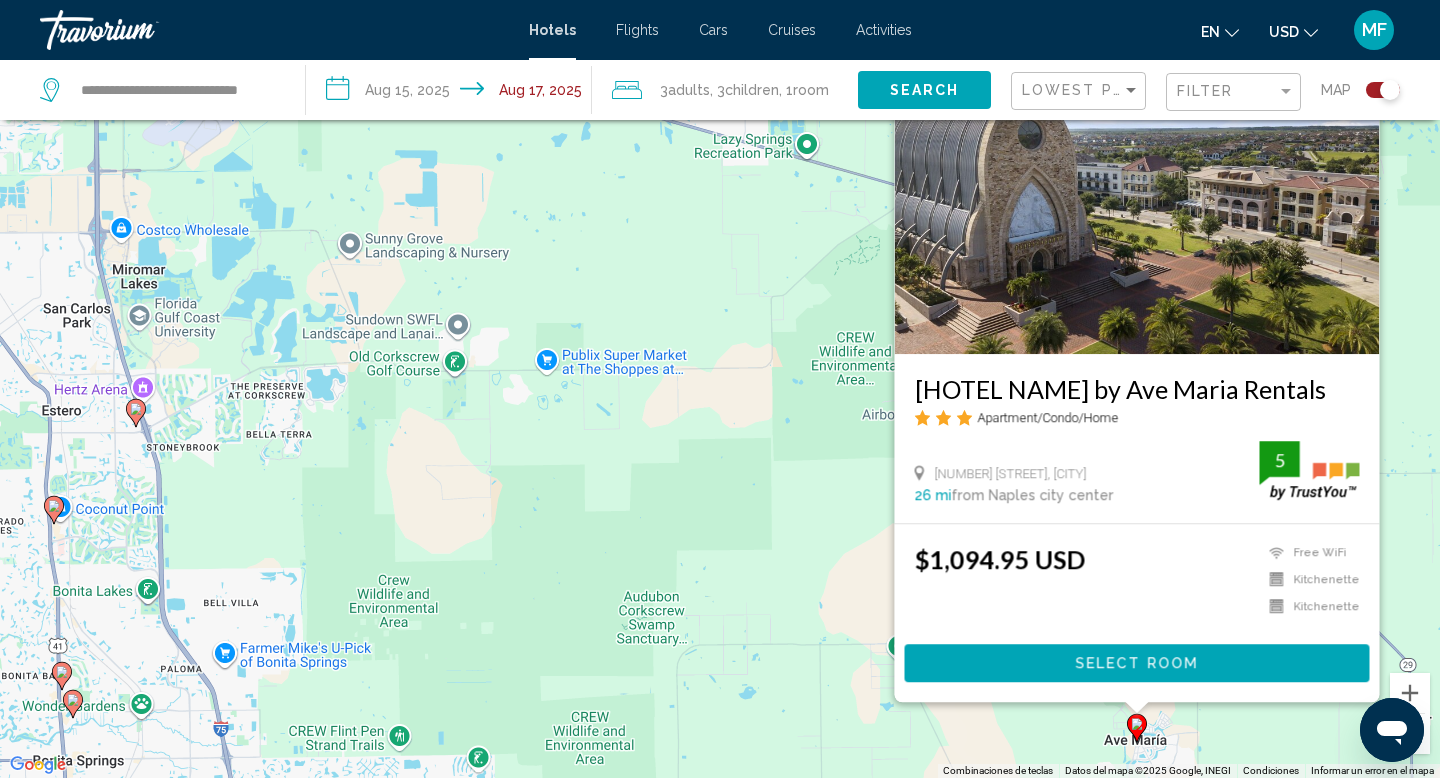 click on "[DESCRIPTION] Apartment/Condo/Home [NUMBER] [STREET], [CITY] [DISTANCE] from [CITY] city center from hotel [RATING] $[PRICE] USD" at bounding box center [720, 389] 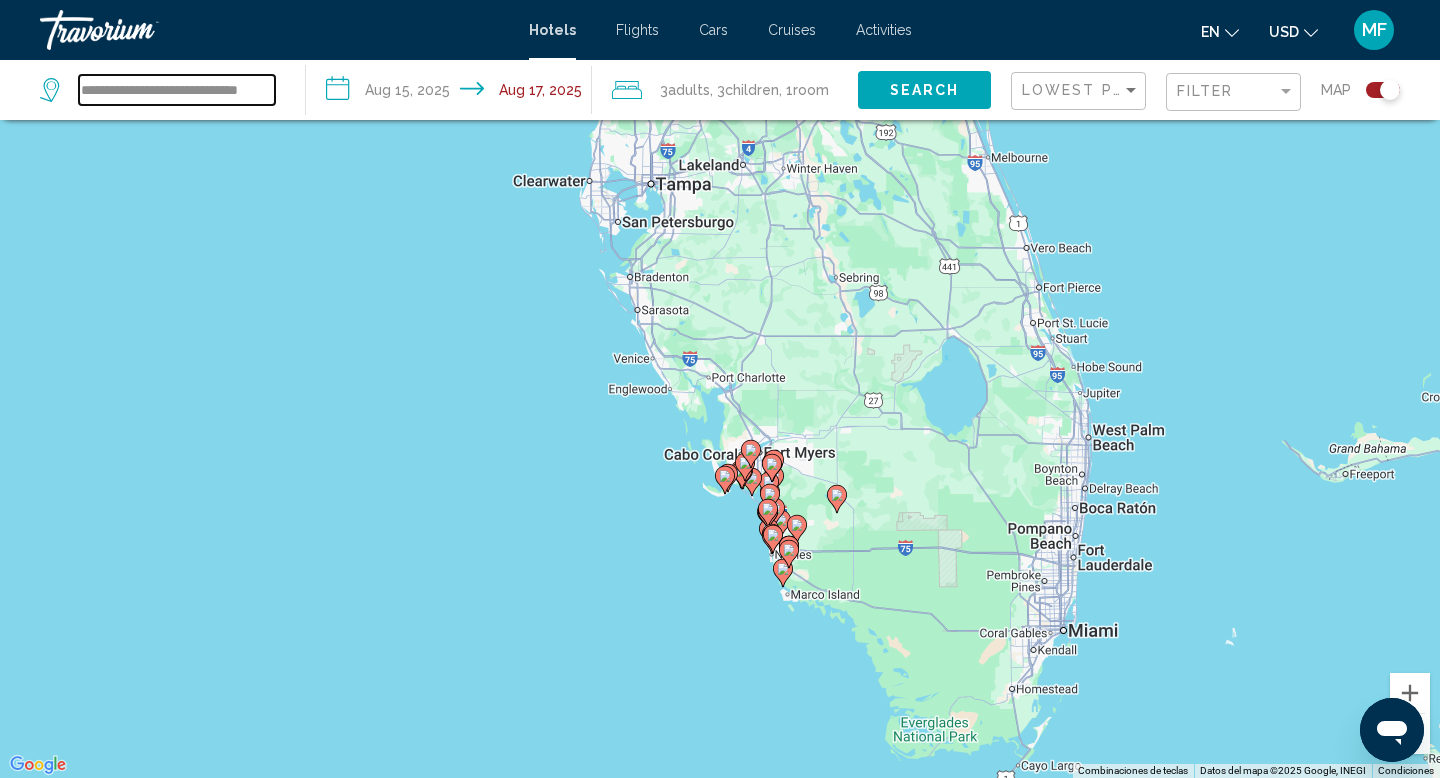 click on "**********" at bounding box center [177, 90] 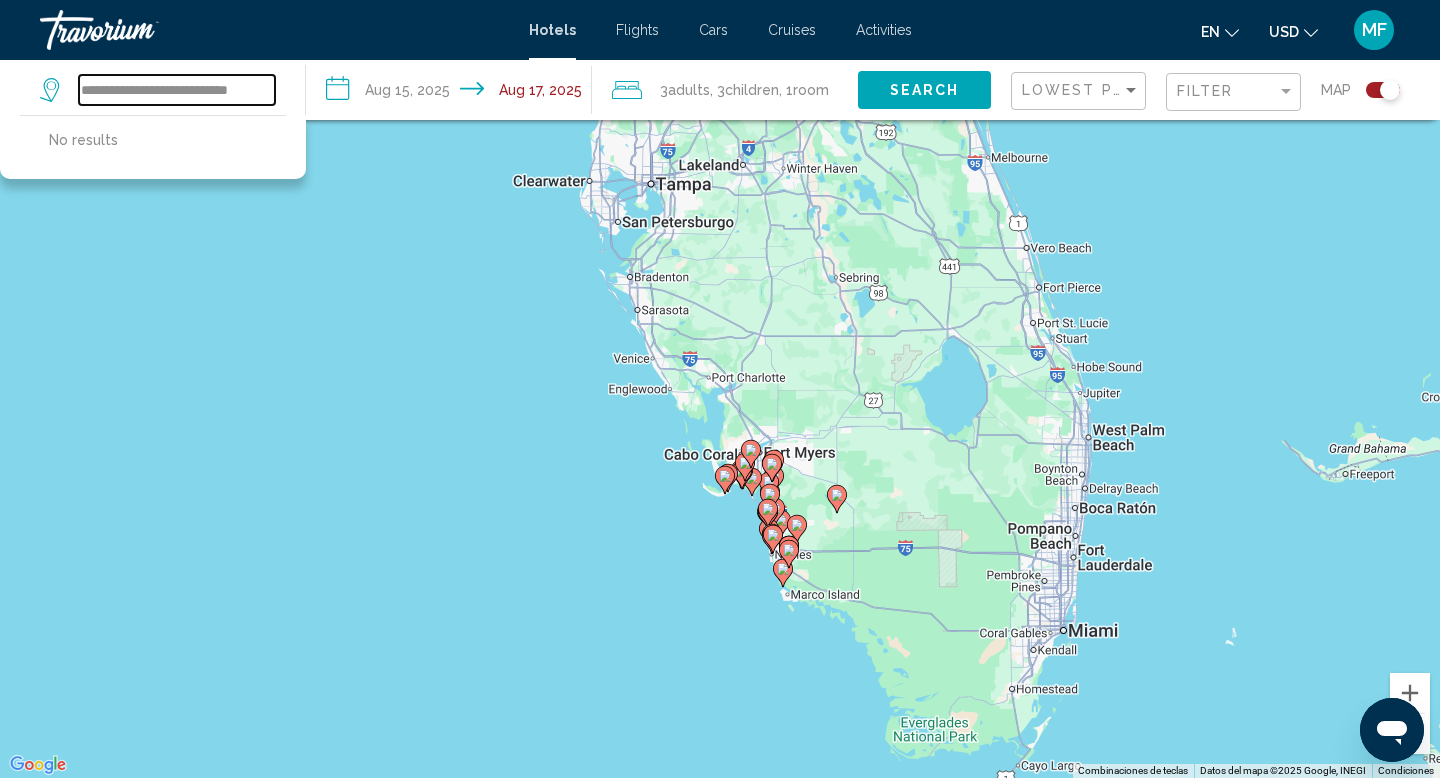 scroll, scrollTop: 0, scrollLeft: 0, axis: both 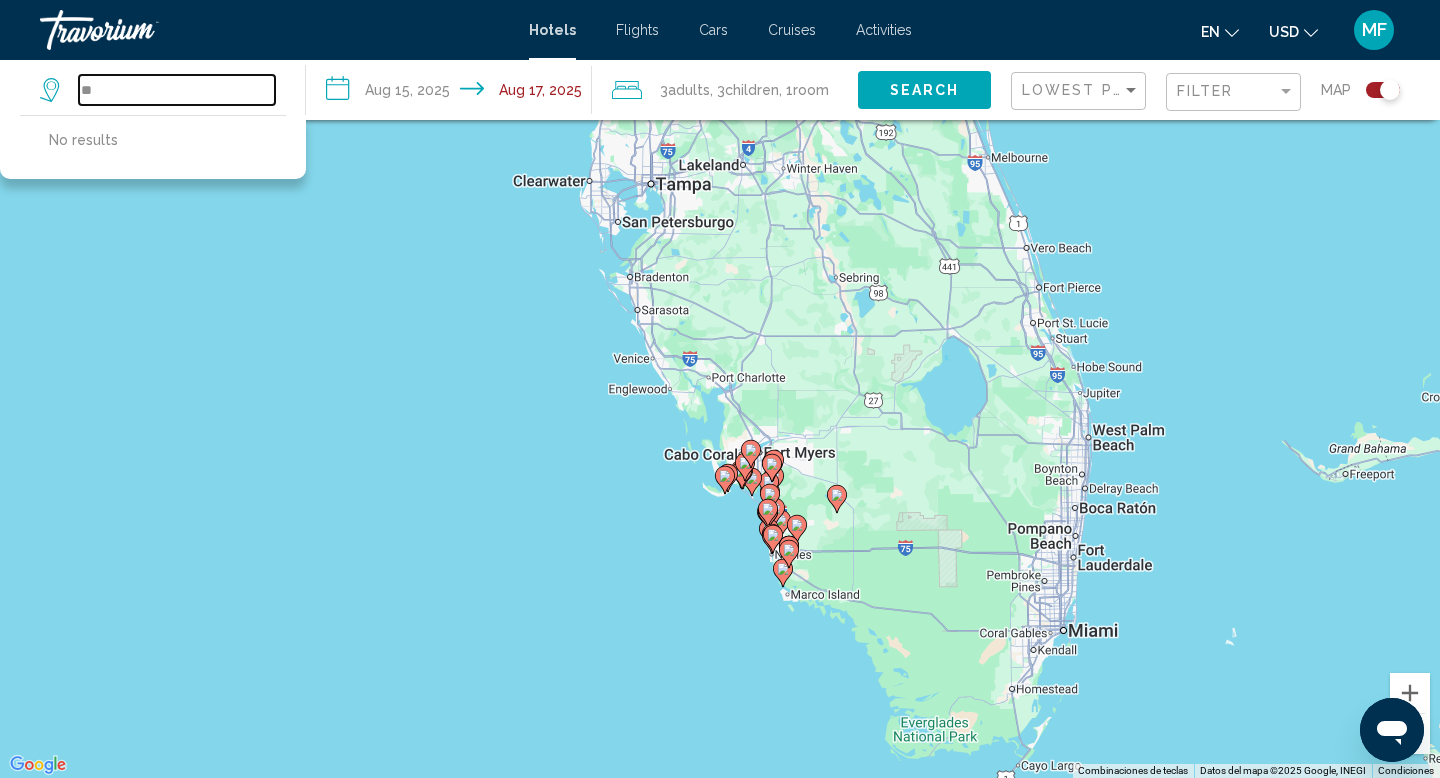 type on "*" 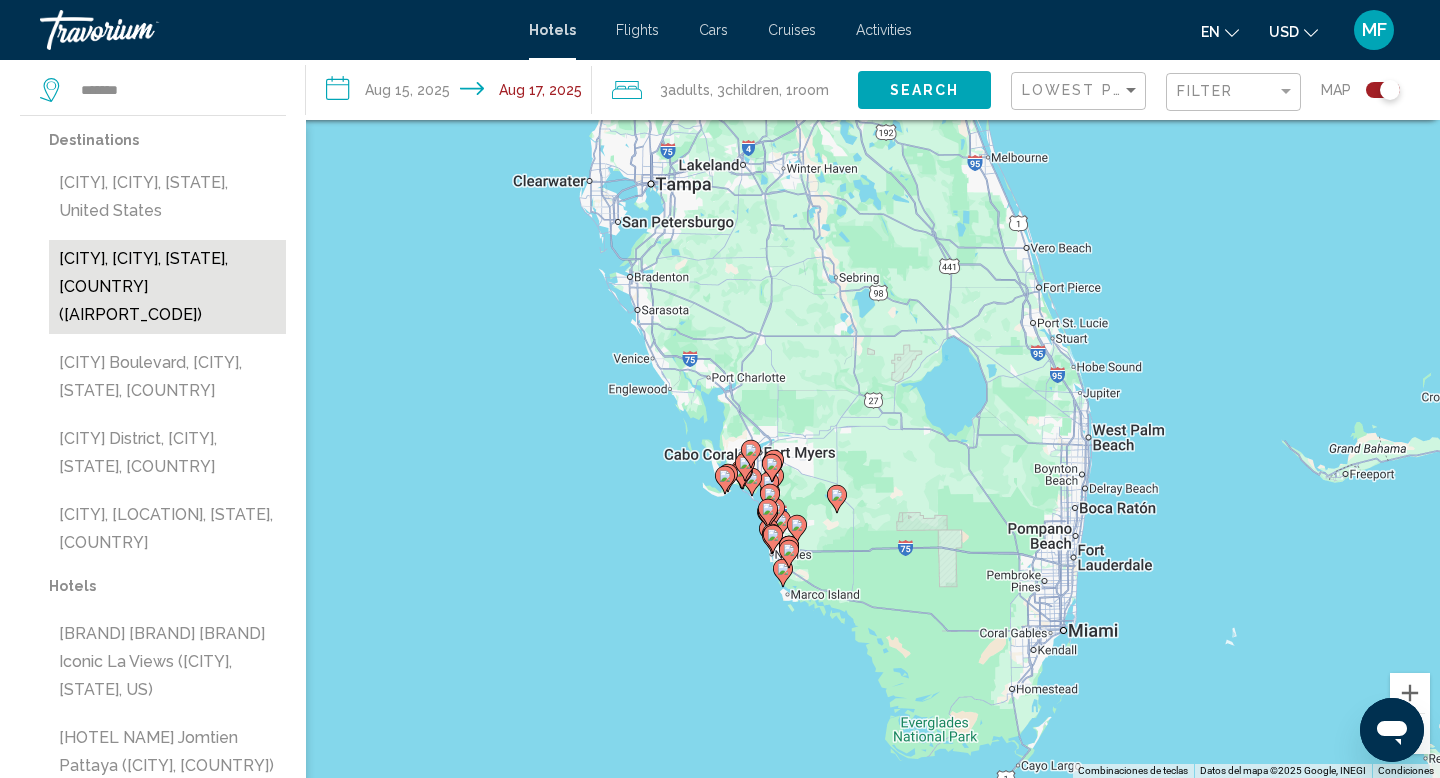 click on "[CITY], [CITY], [STATE], [COUNTRY] ([AIRPORT_CODE])" at bounding box center (167, 287) 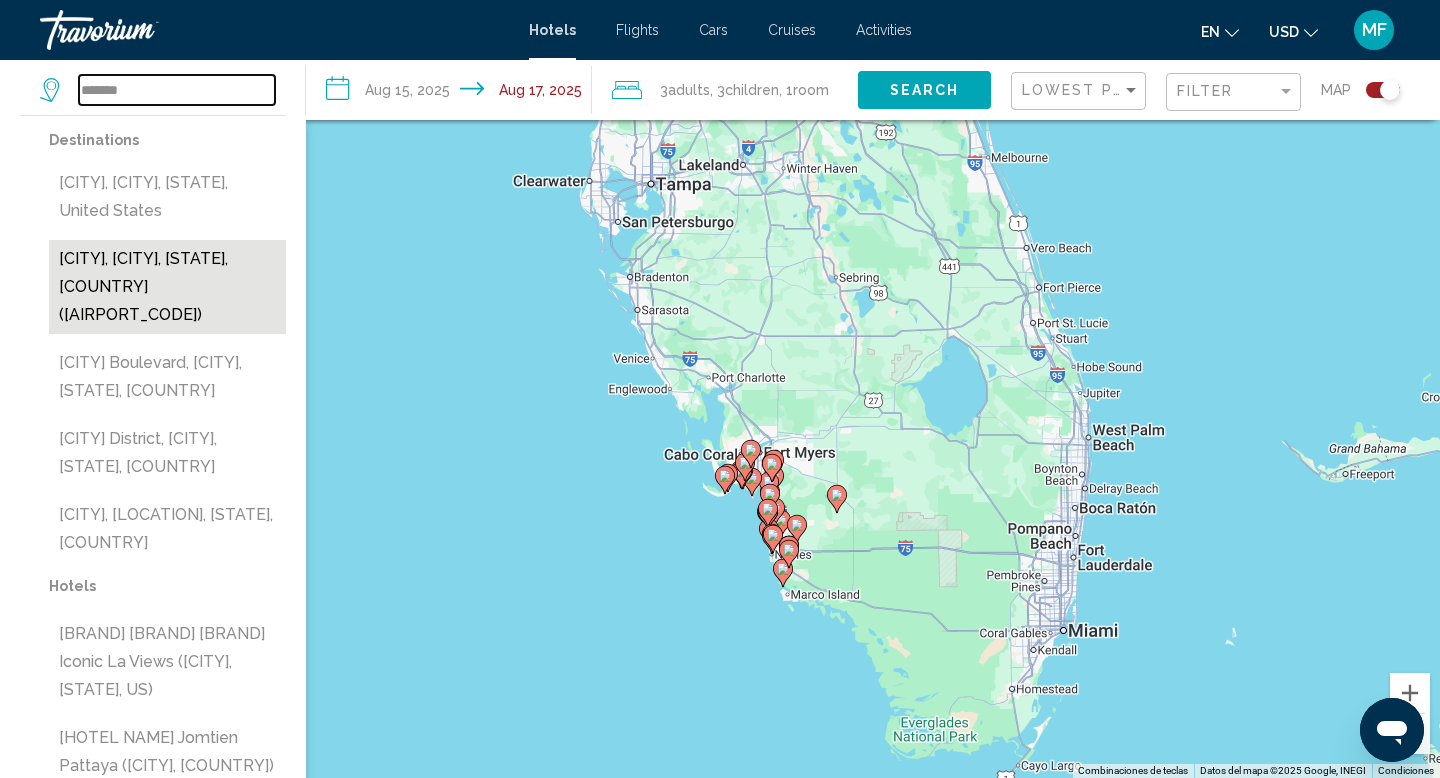 type on "**********" 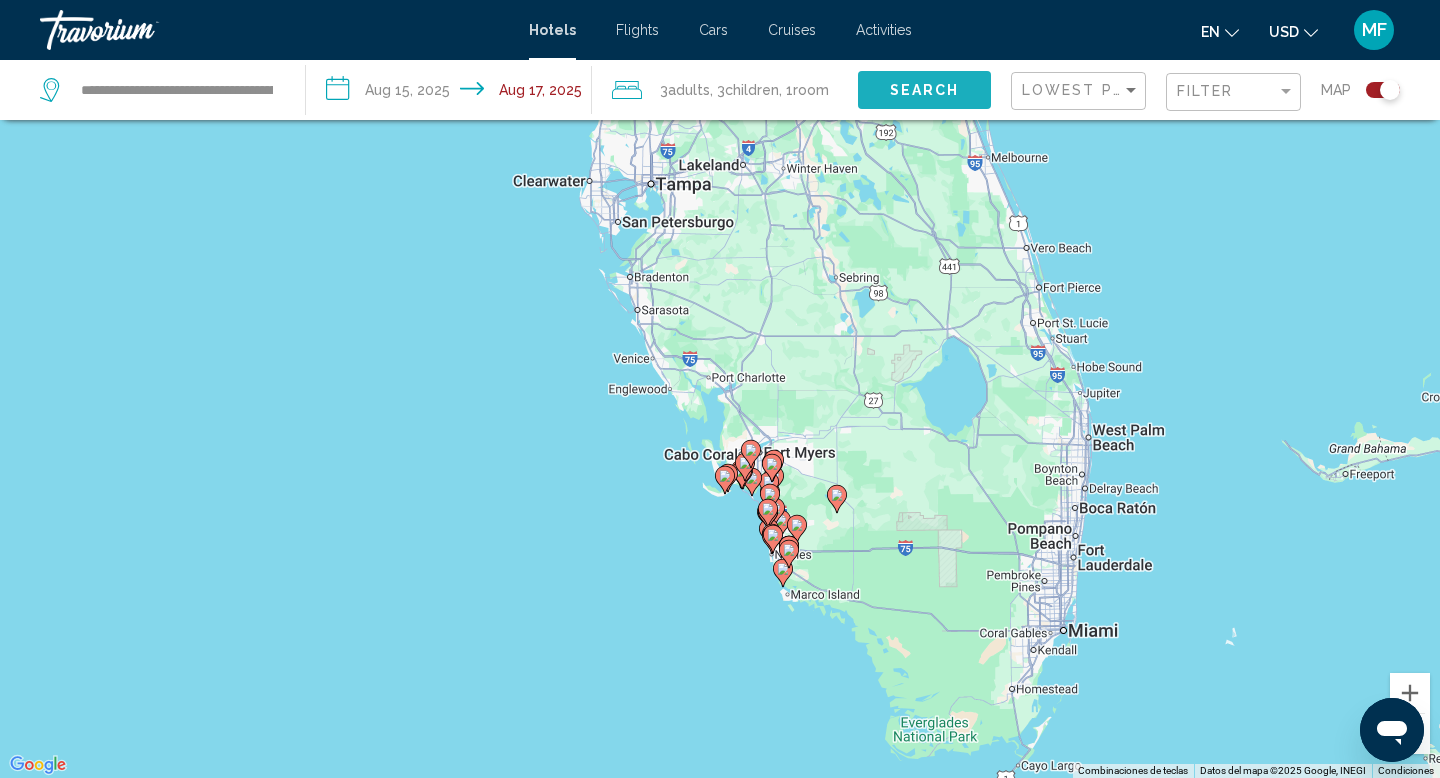 click on "Search" 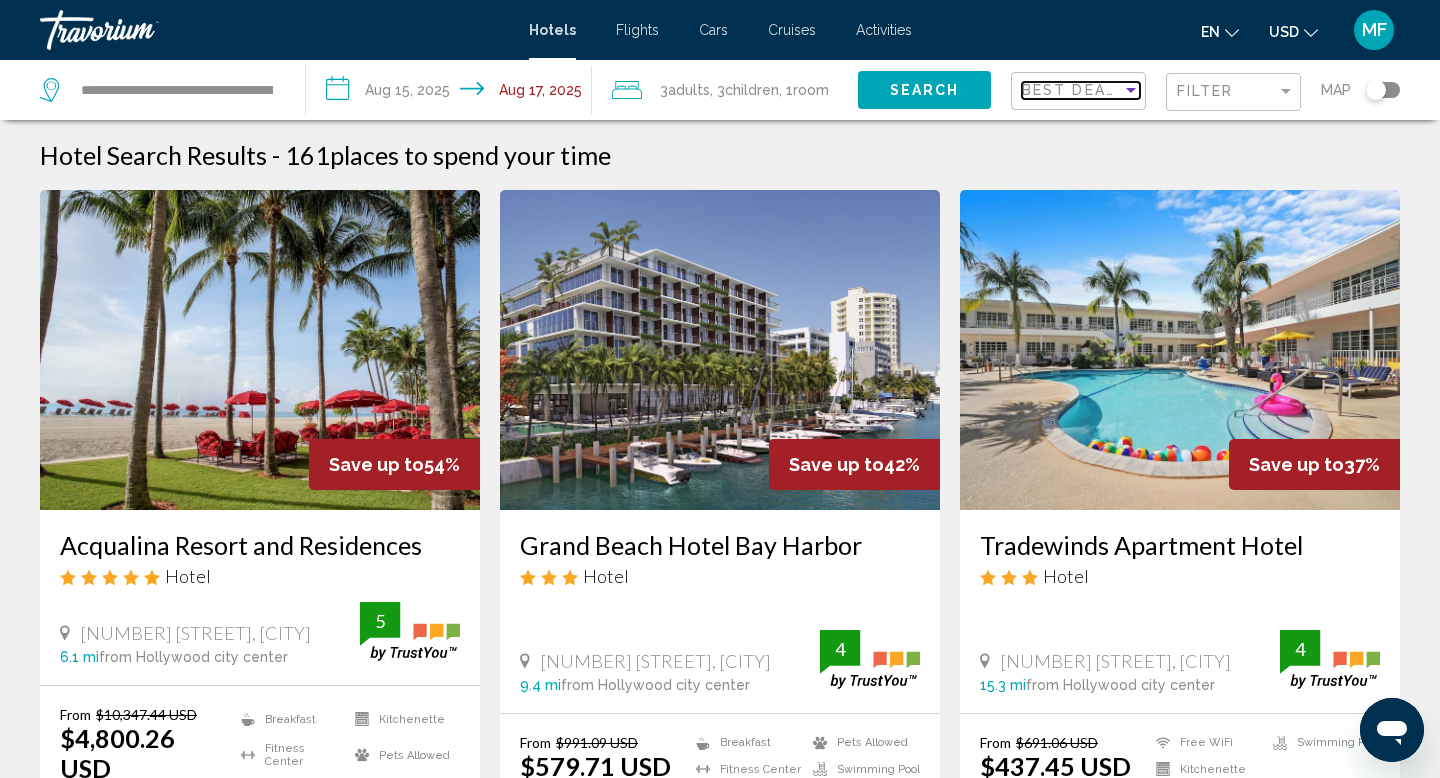 click on "Best Deals" at bounding box center (1074, 90) 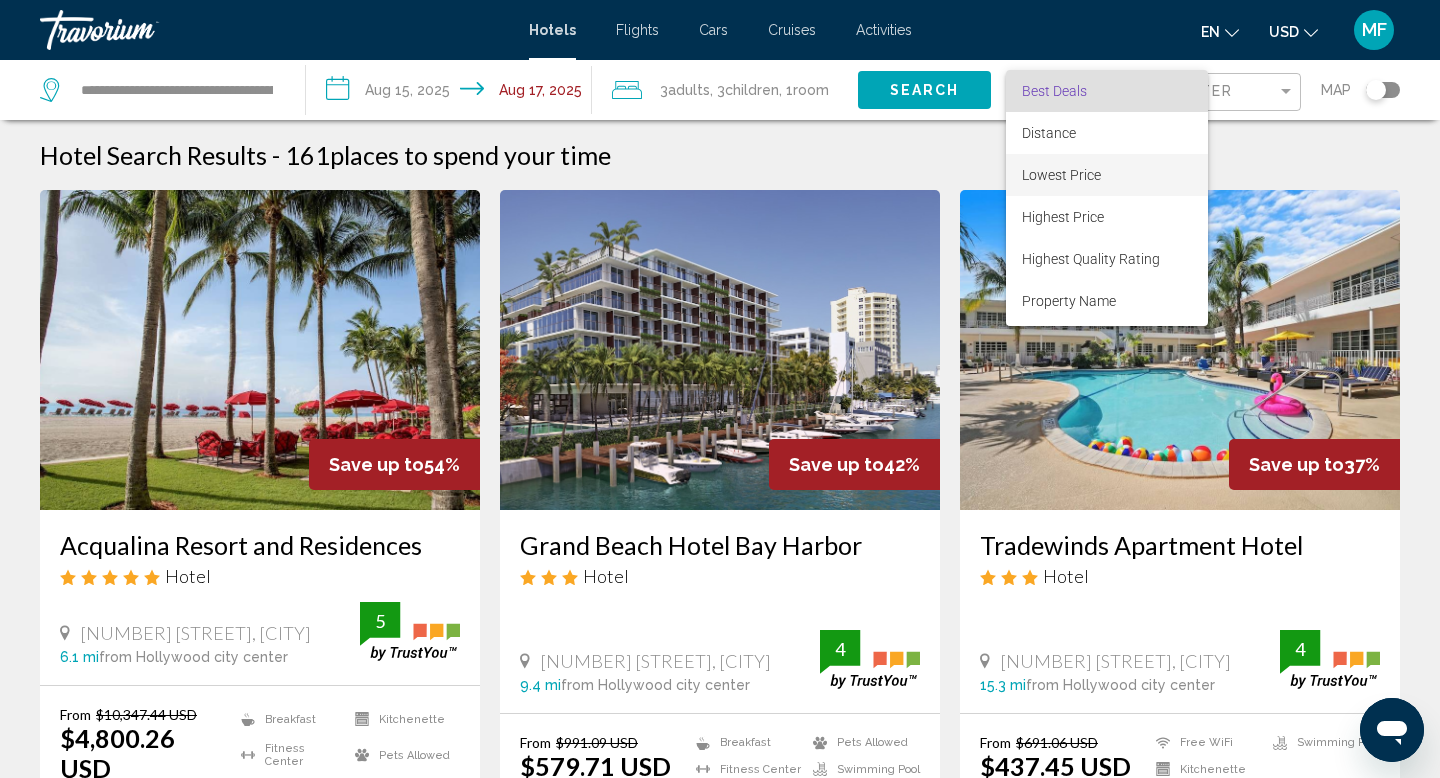 click on "Lowest Price" at bounding box center [1061, 175] 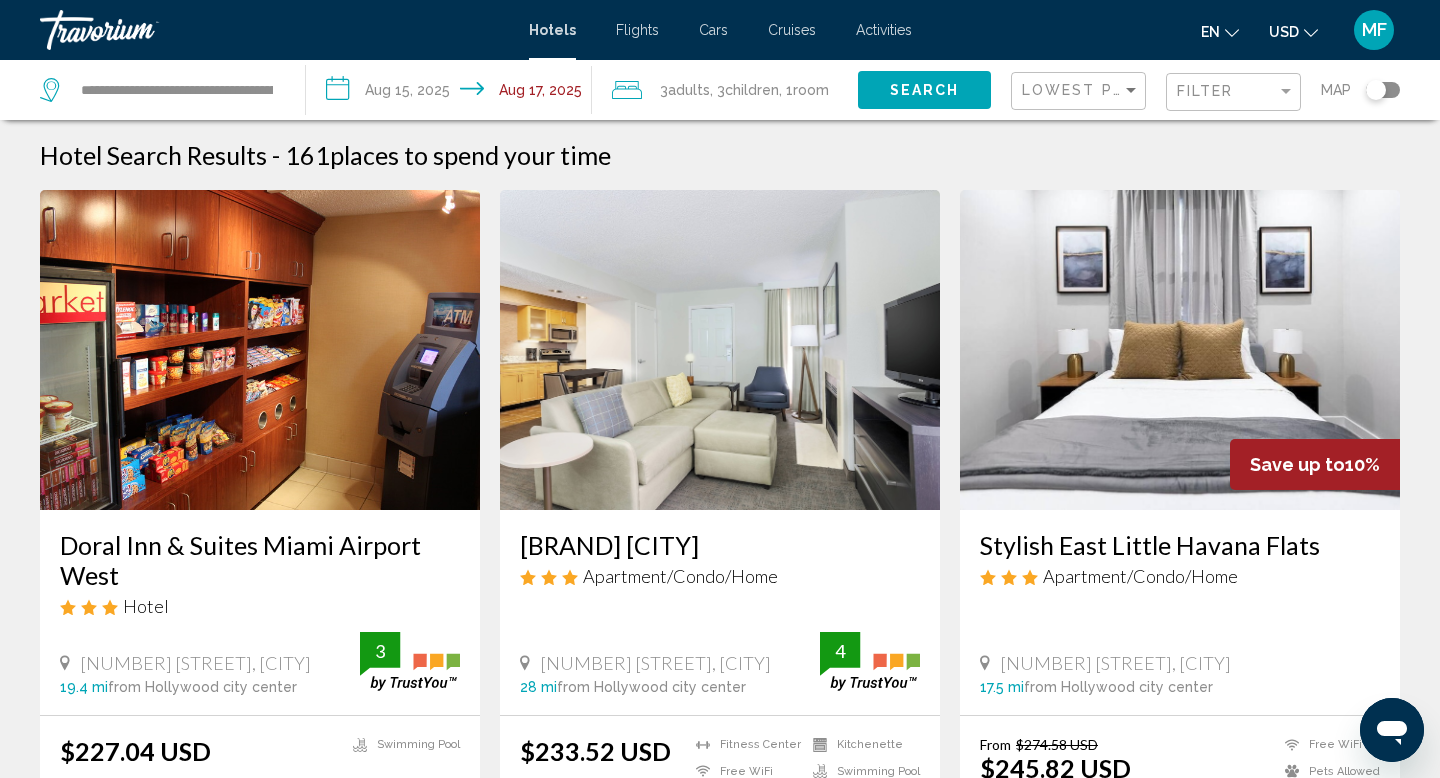 click 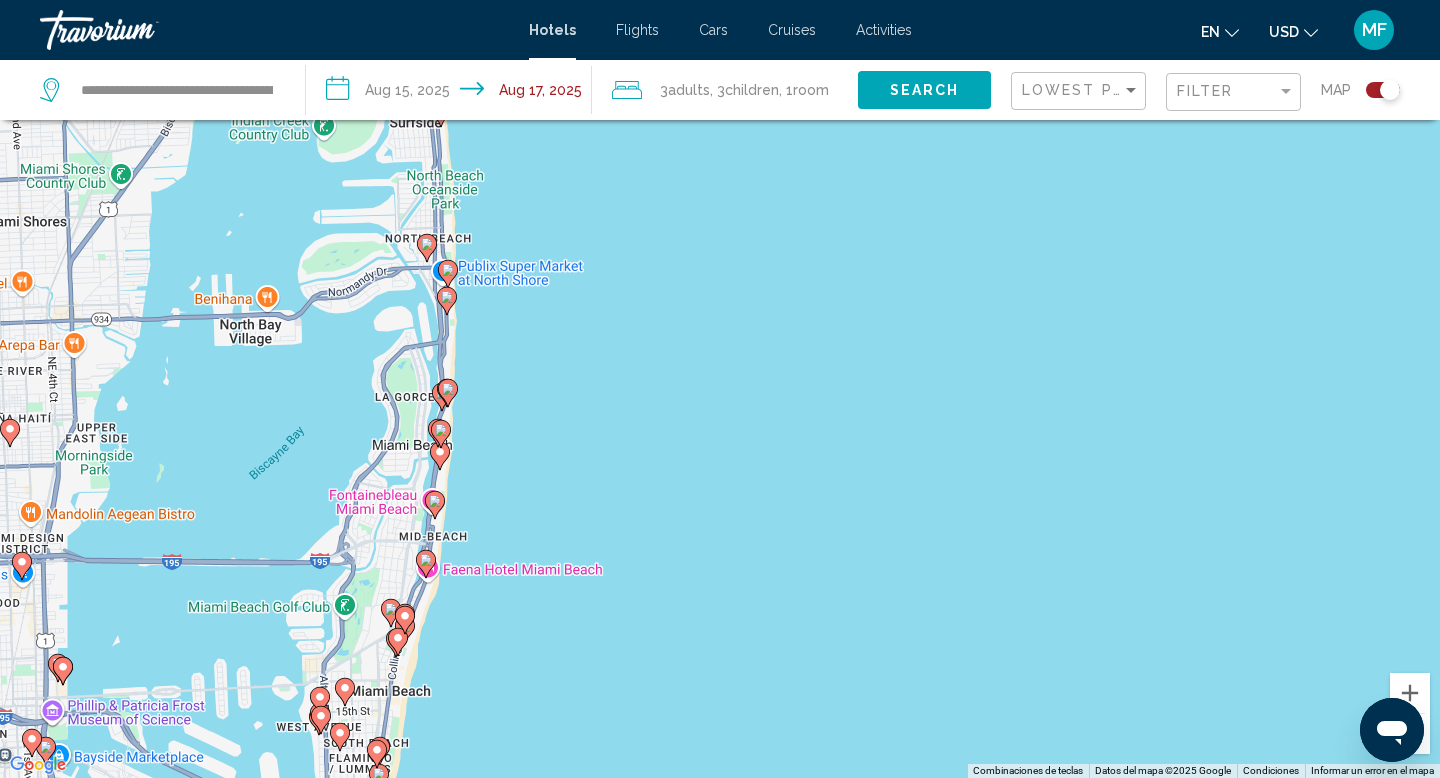 click 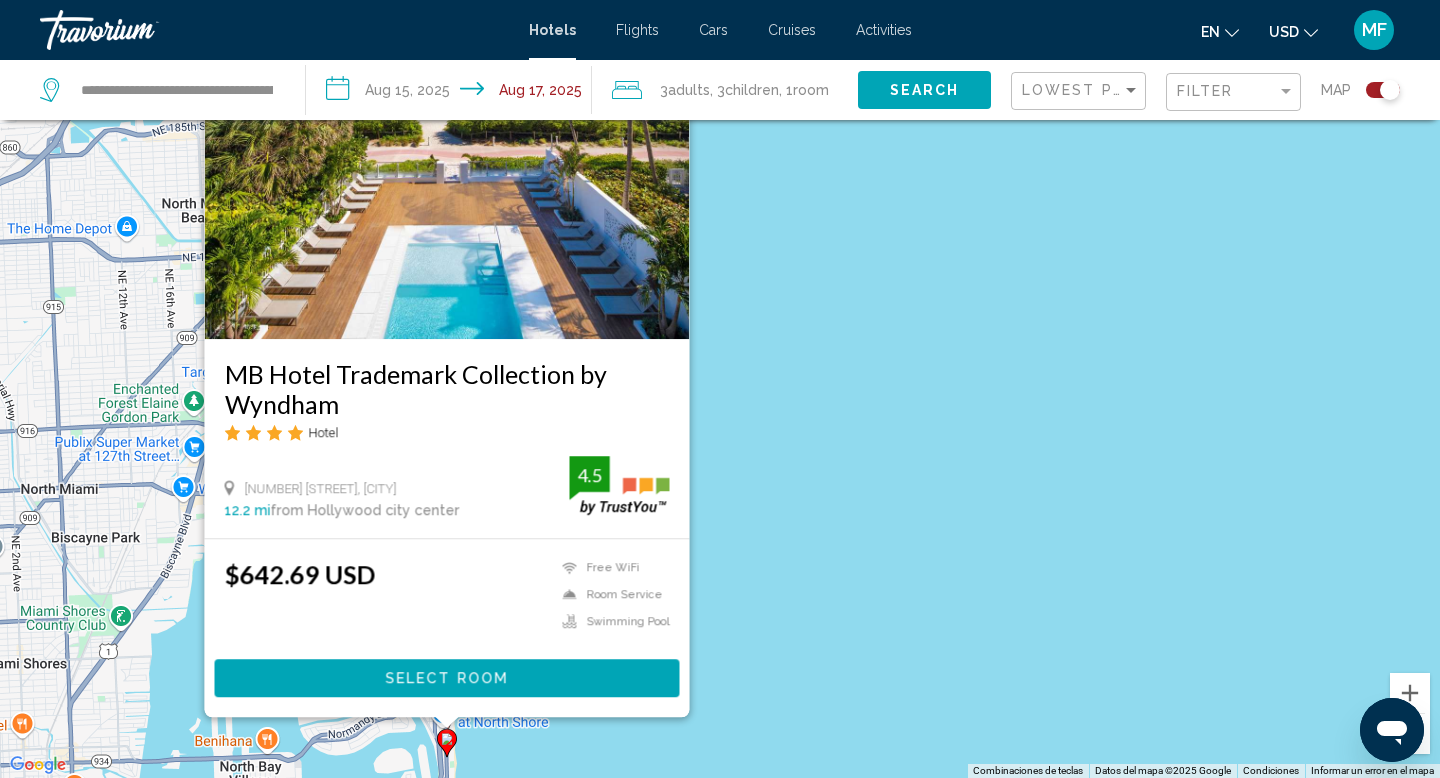 click on "MB Hotel Trademark Collection by Wyndham
Hotel
[NUMBER] [STREET], [CITY] [NUMBER] mi  from [CITY] city center from hotel 4.5 [CURRENCY]
Free WiFi
Room Service
Swimming Pool  4.5 Select Room" at bounding box center [720, 389] 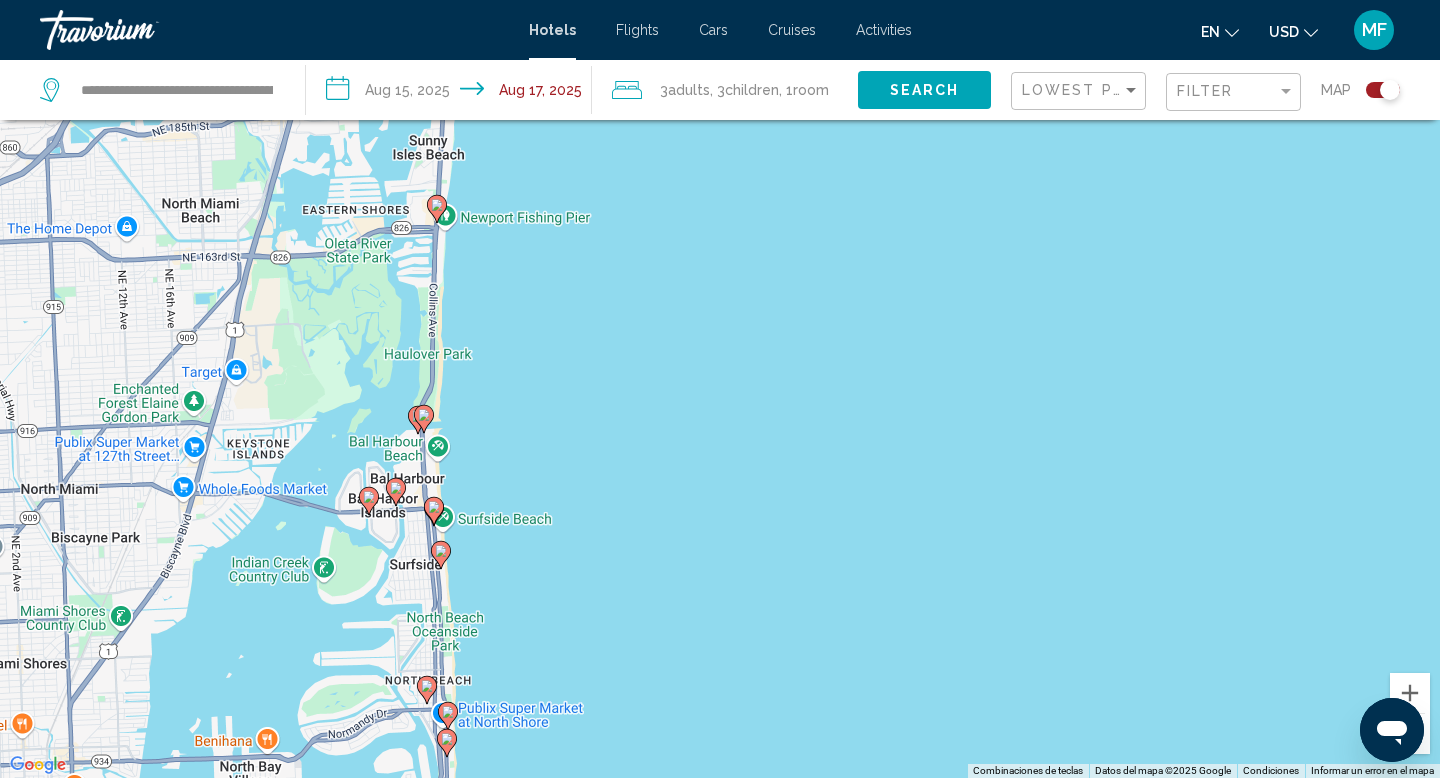 click 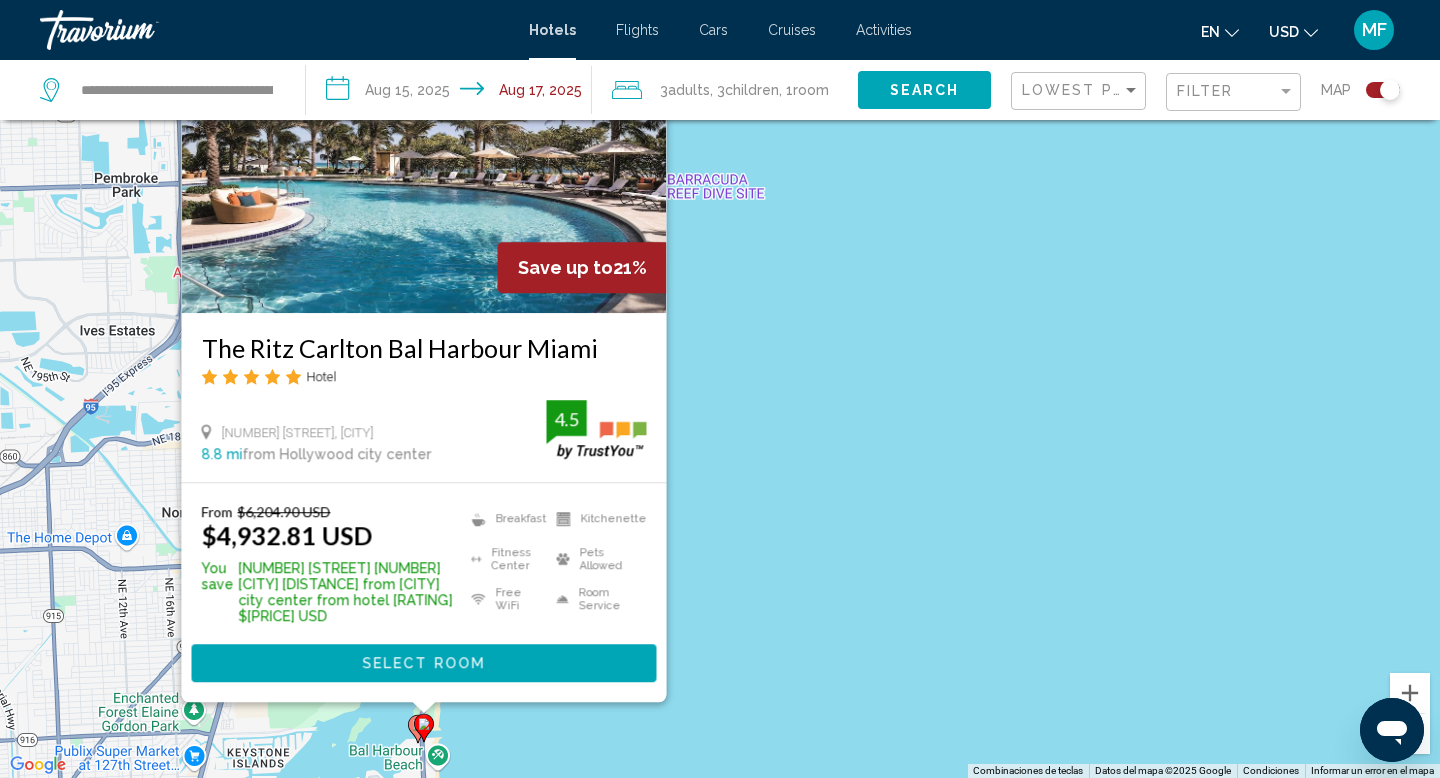 click on "Para activar la función de arrastrar con el teclado, presiona Alt + Intro. Una vez que estés en el estado de arrastrar con el teclado, usa las teclas de flecha para mover el marcador. Para completar la acción, presiona la tecla Intro. Para cancelar, presiona Escape. Save up to  21% [HOTEL NAME] [CITY]
Hotel
[NUMBER] [STREET], [CITY] 8.8 mi  from [CITY] city center from hotel 4.5 From $[PRICE] USD $[PRICE] USD  You save  $[PRICE] USD
Breakfast
Fitness Center
Free WiFi
Kitchenette
Pets Allowed
4.5" at bounding box center (720, 389) 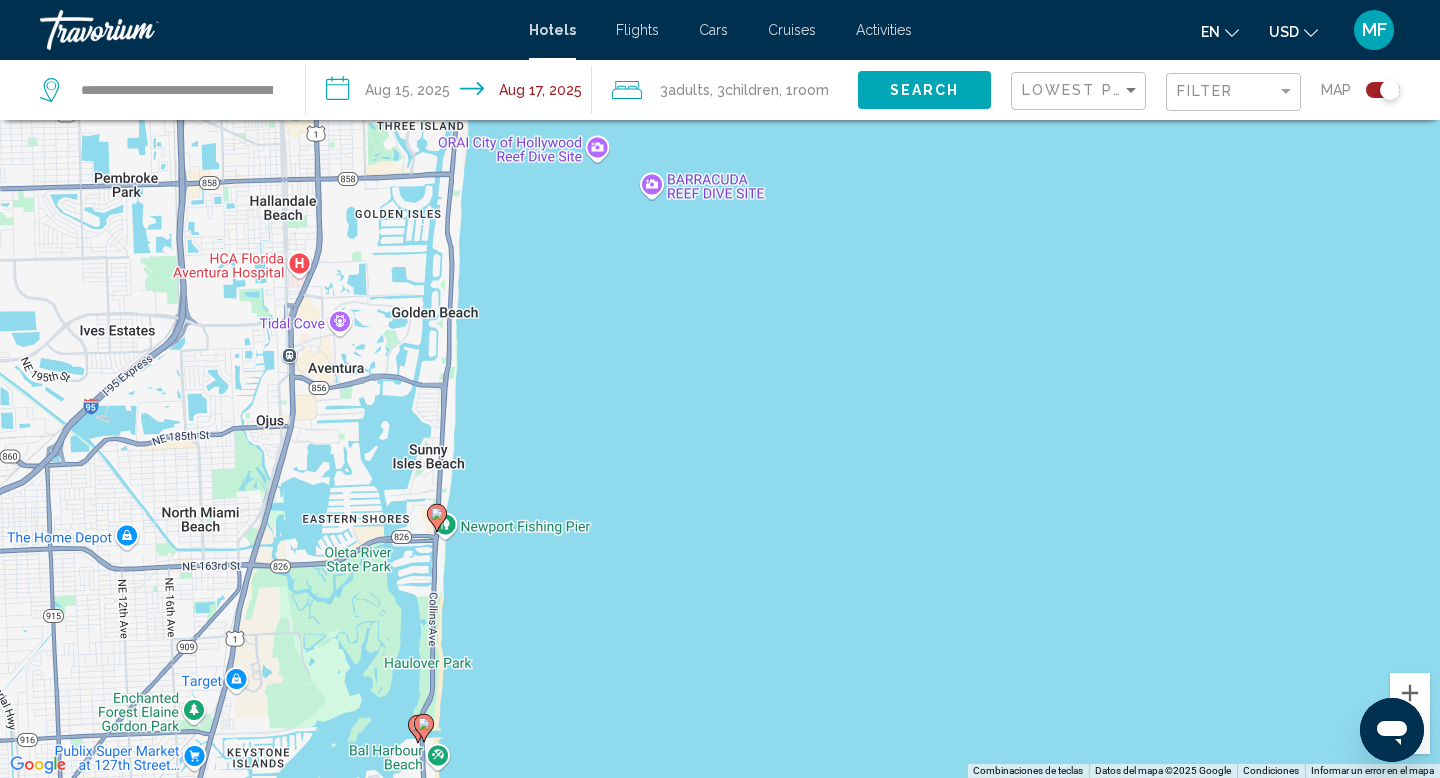 click 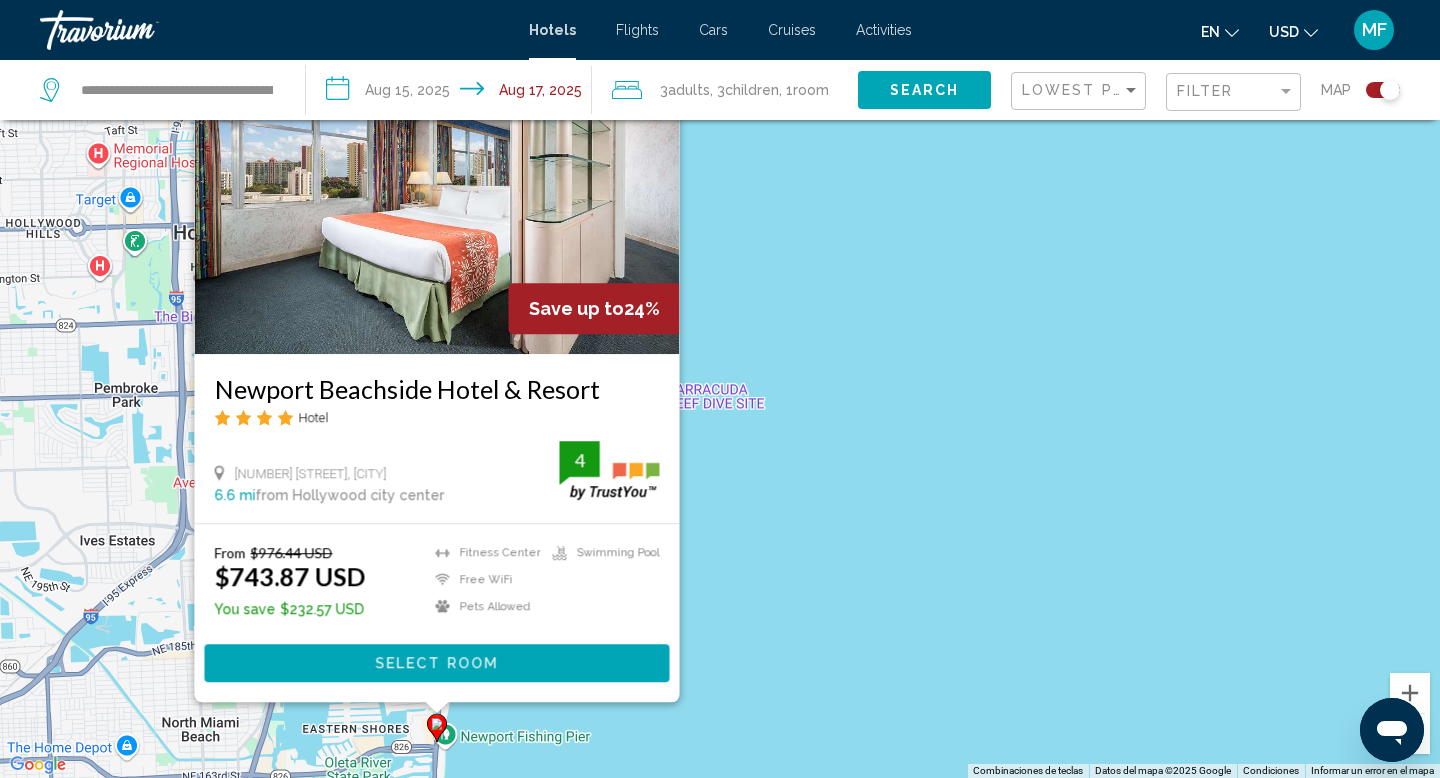 click on "Para activar la función de arrastrar con el teclado, presiona Alt + Intro. Una vez que estés en el estado de arrastrar con el teclado, usa las teclas de flecha para mover el marcador. Para completar la acción, presiona la tecla Intro. Para cancelar, presiona Escape. Save up to 24% [HOTEL NAME]
Hotel
[NUMBER] [STREET], [CITY] [STATE] [ZIP], [CITY] [STATE] [ZIP] 6.6 mi  from [CITY] city center from hotel 4 From $[PRICE] USD $[PRICE] USD  You save  $[PRICE] USD
Fitness Center
Free WiFi
Pets Allowed
Swimming Pool  4 Select Room" at bounding box center (720, 389) 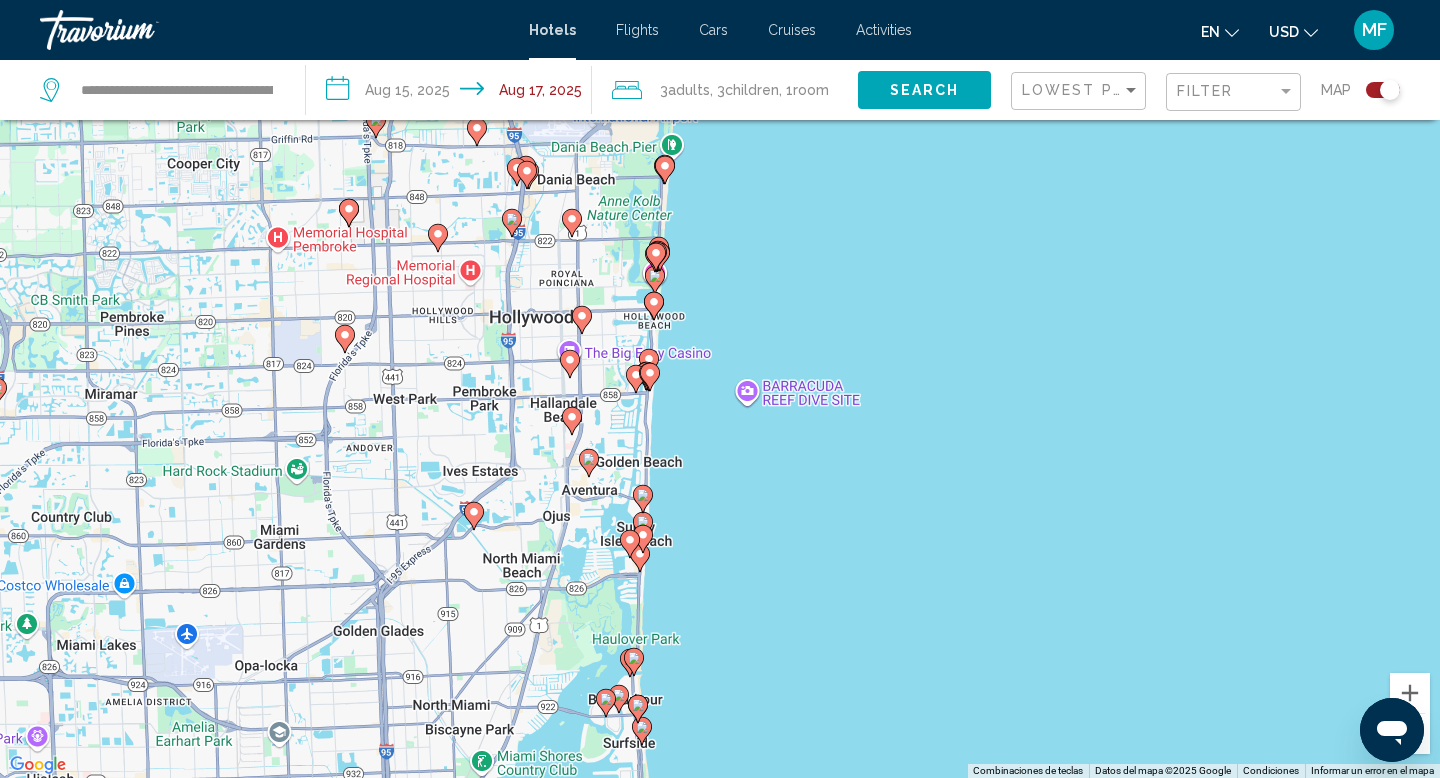click 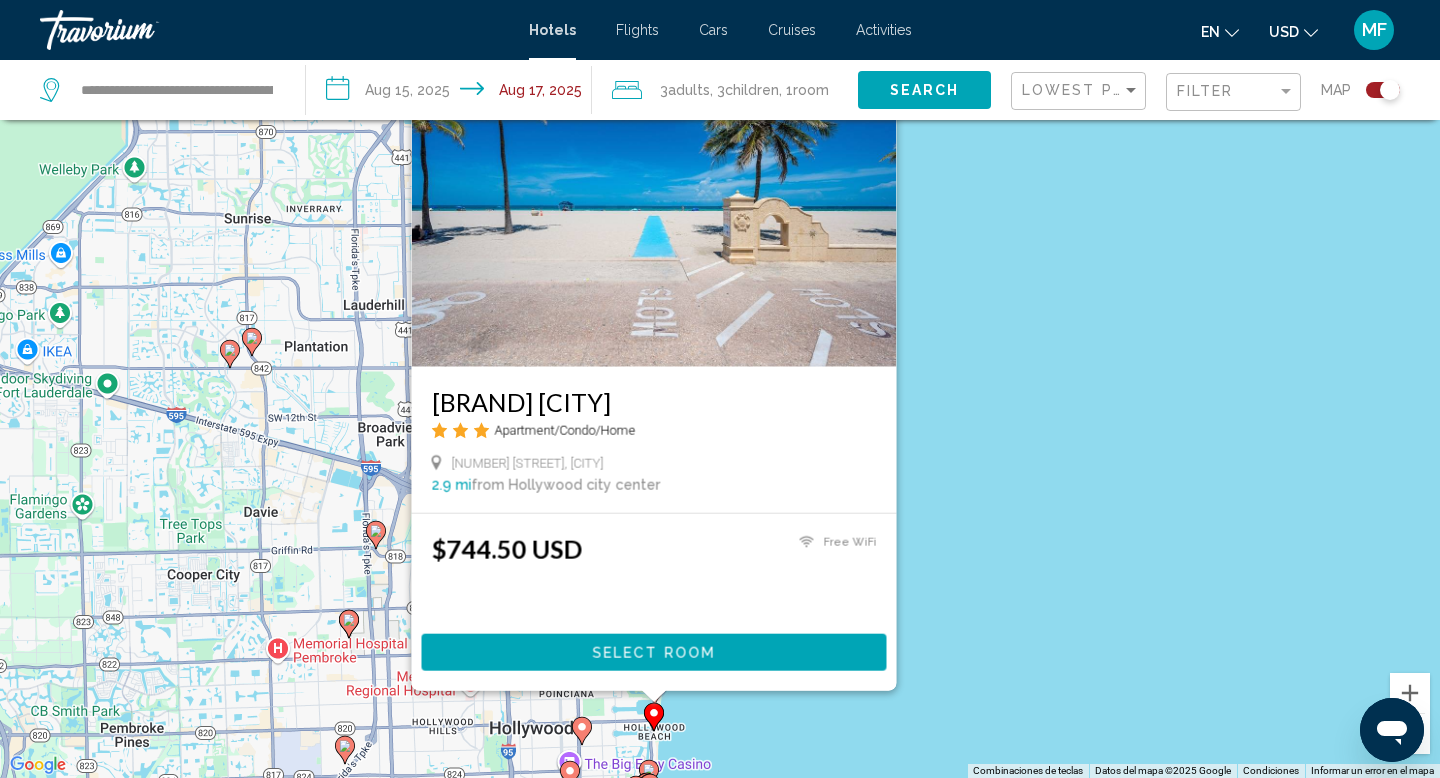 click on "[BRAND] [CITY] Apartment/Condo/Home [NUMBER] [STREET], [CITY] [DISTANCE] from [CITY] city center from hotel $[PRICE] USD" at bounding box center [720, 389] 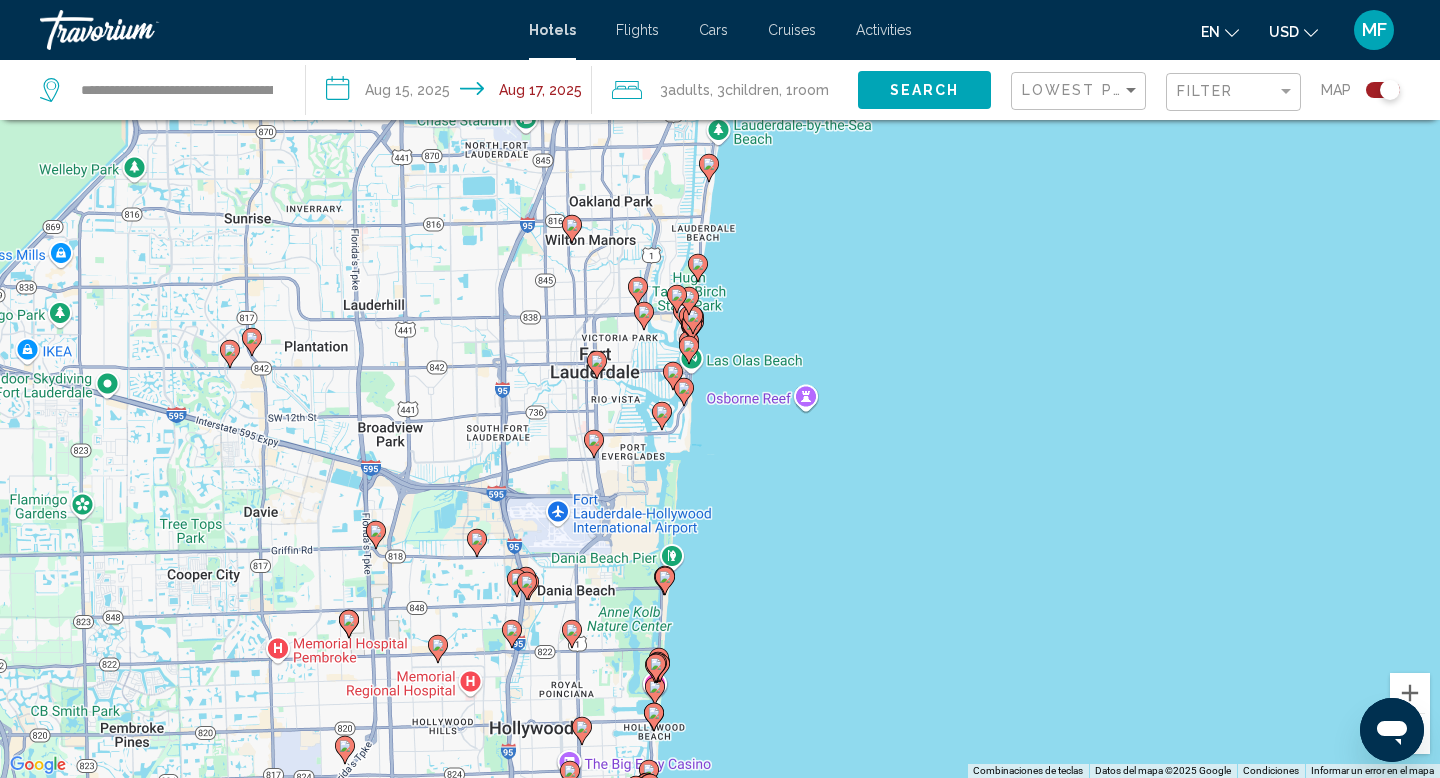 click 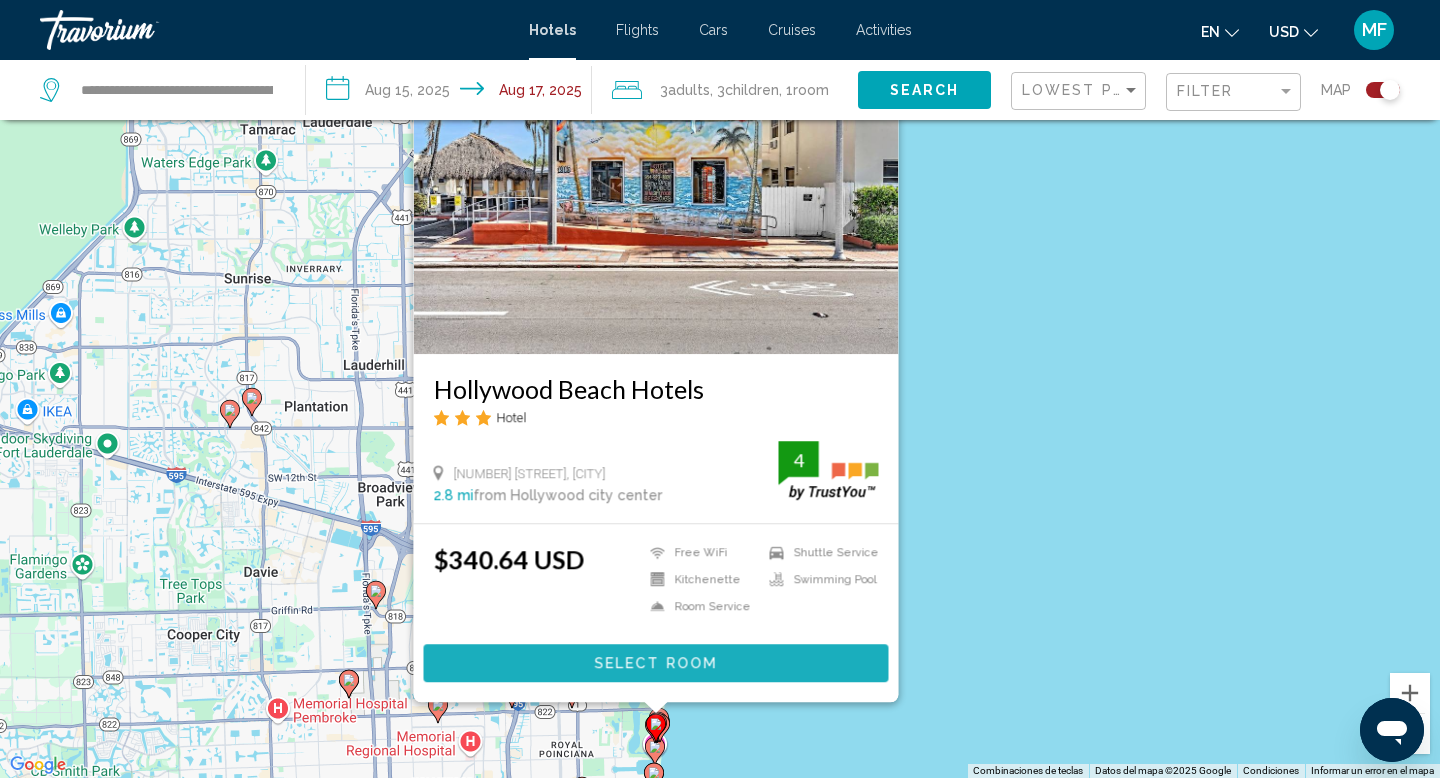 click on "Select Room" at bounding box center (655, 664) 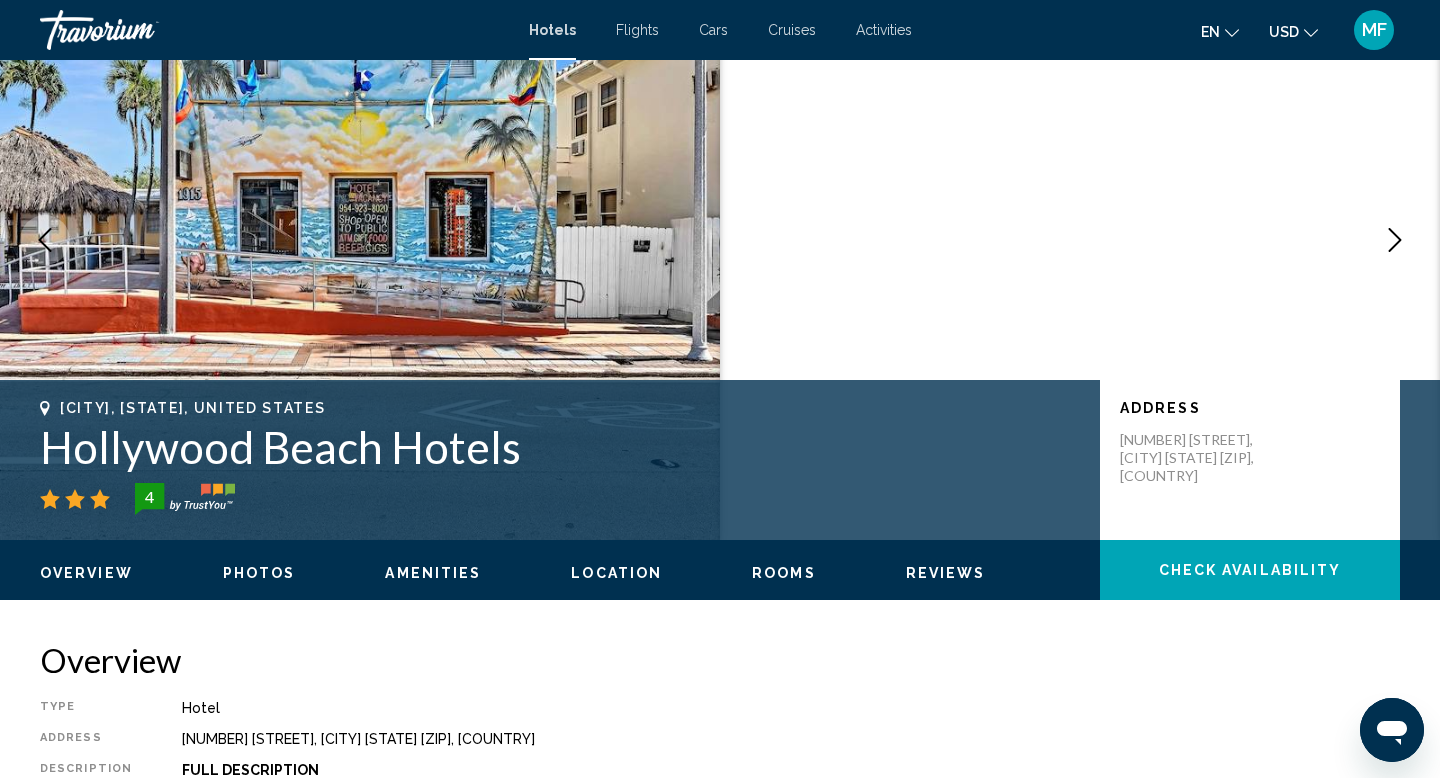 scroll, scrollTop: 0, scrollLeft: 0, axis: both 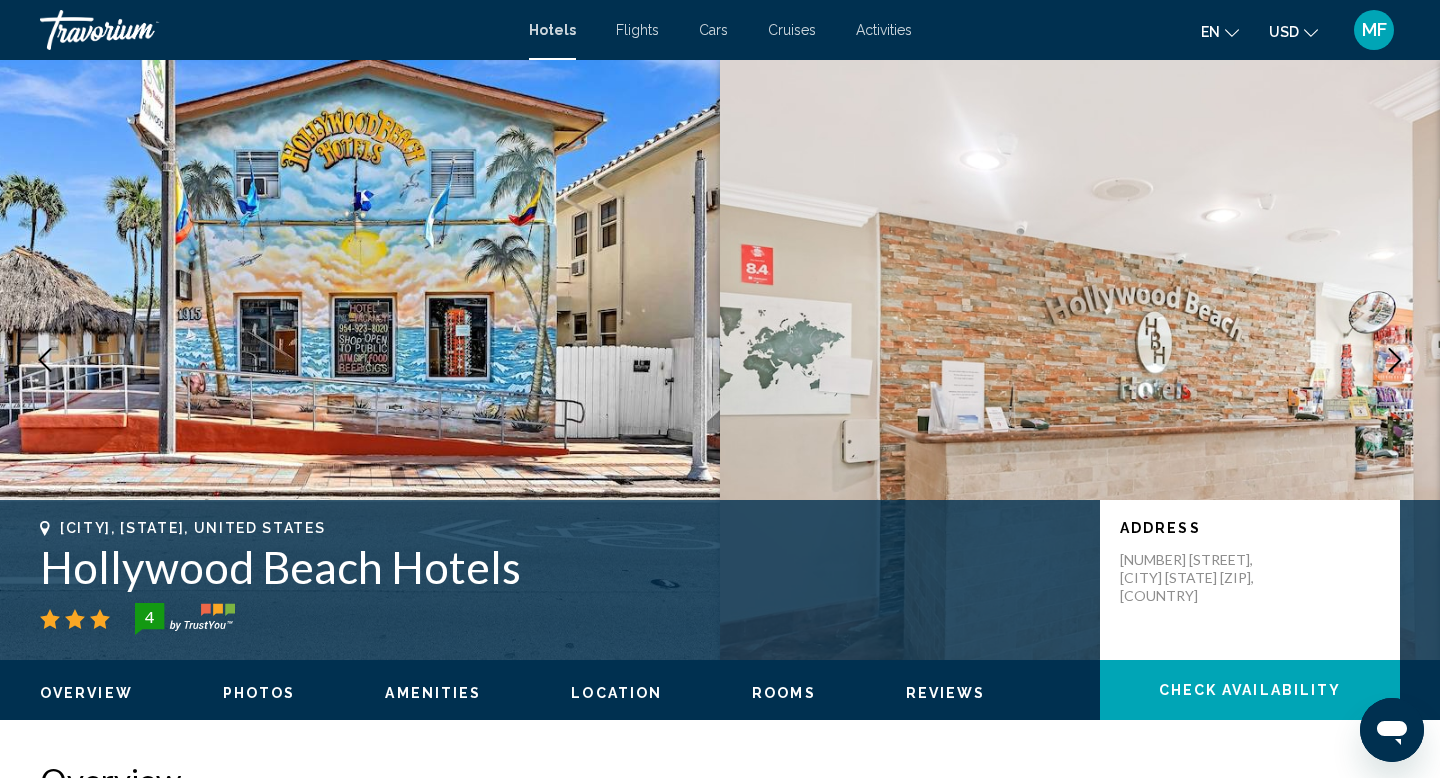 type 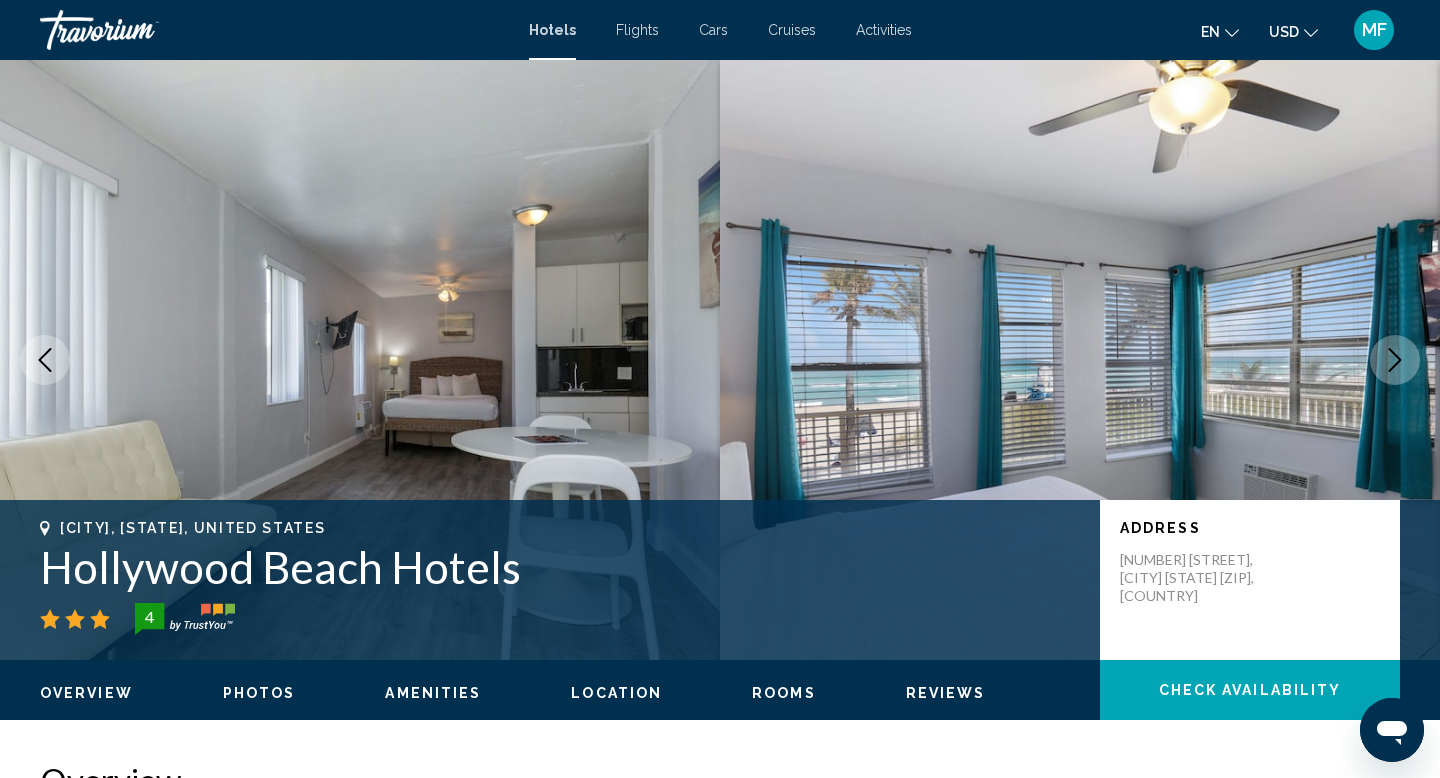 click 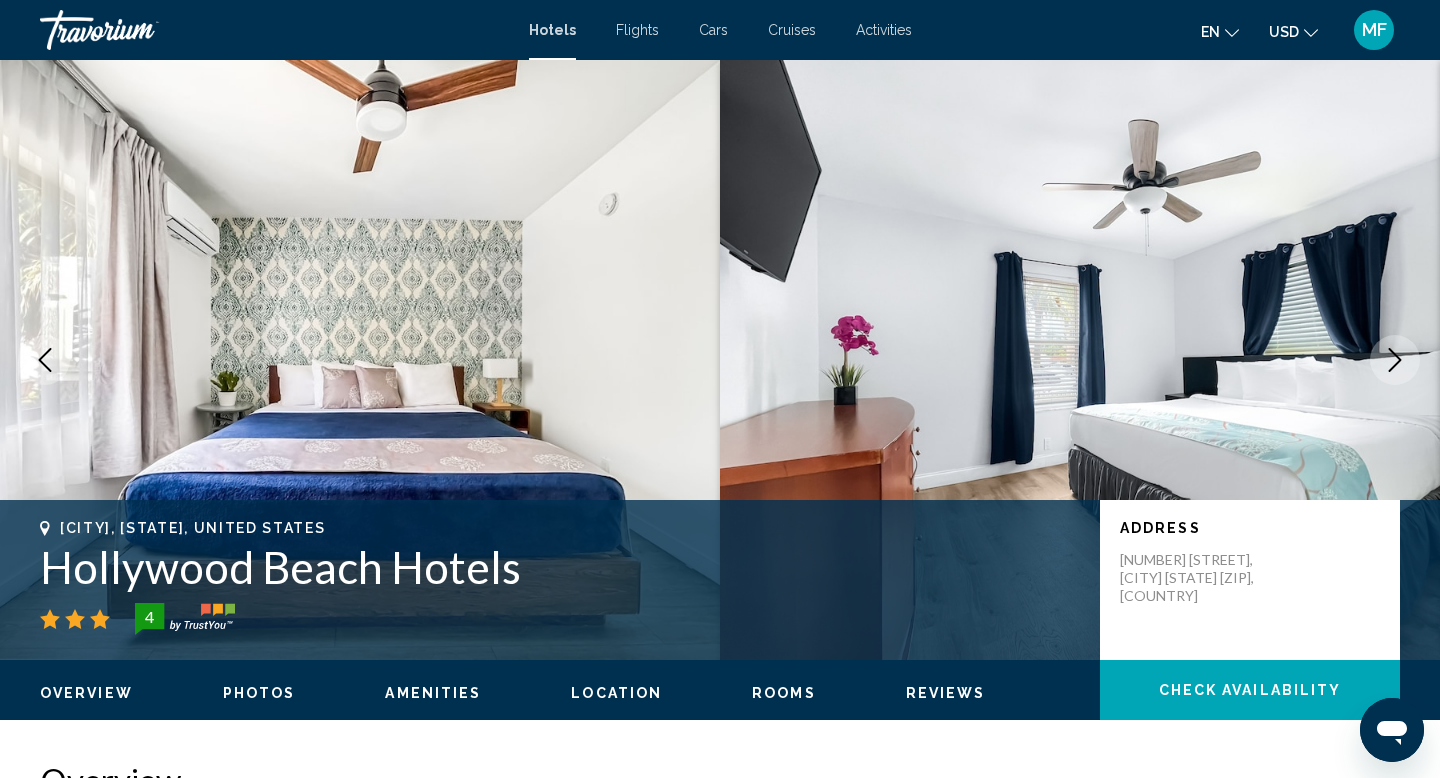 click 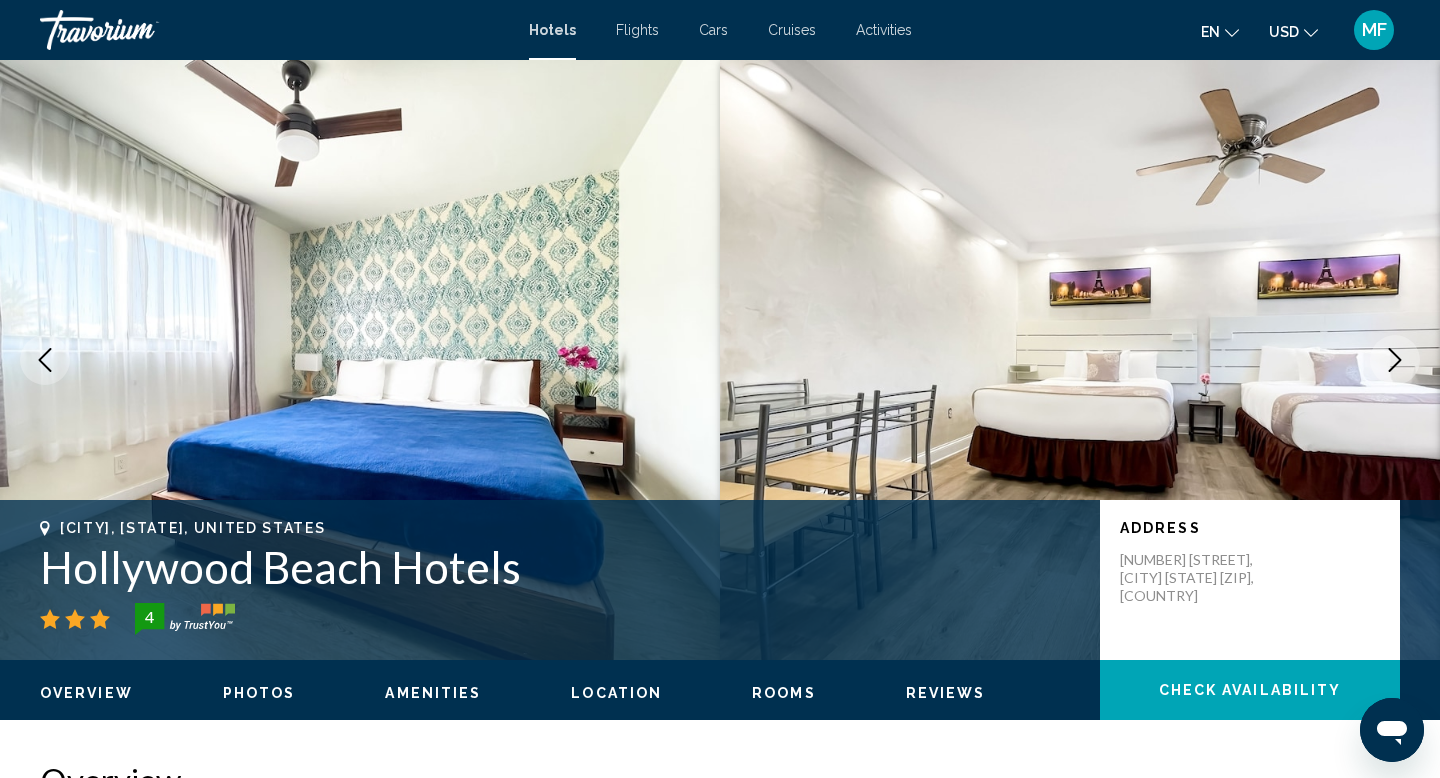 click 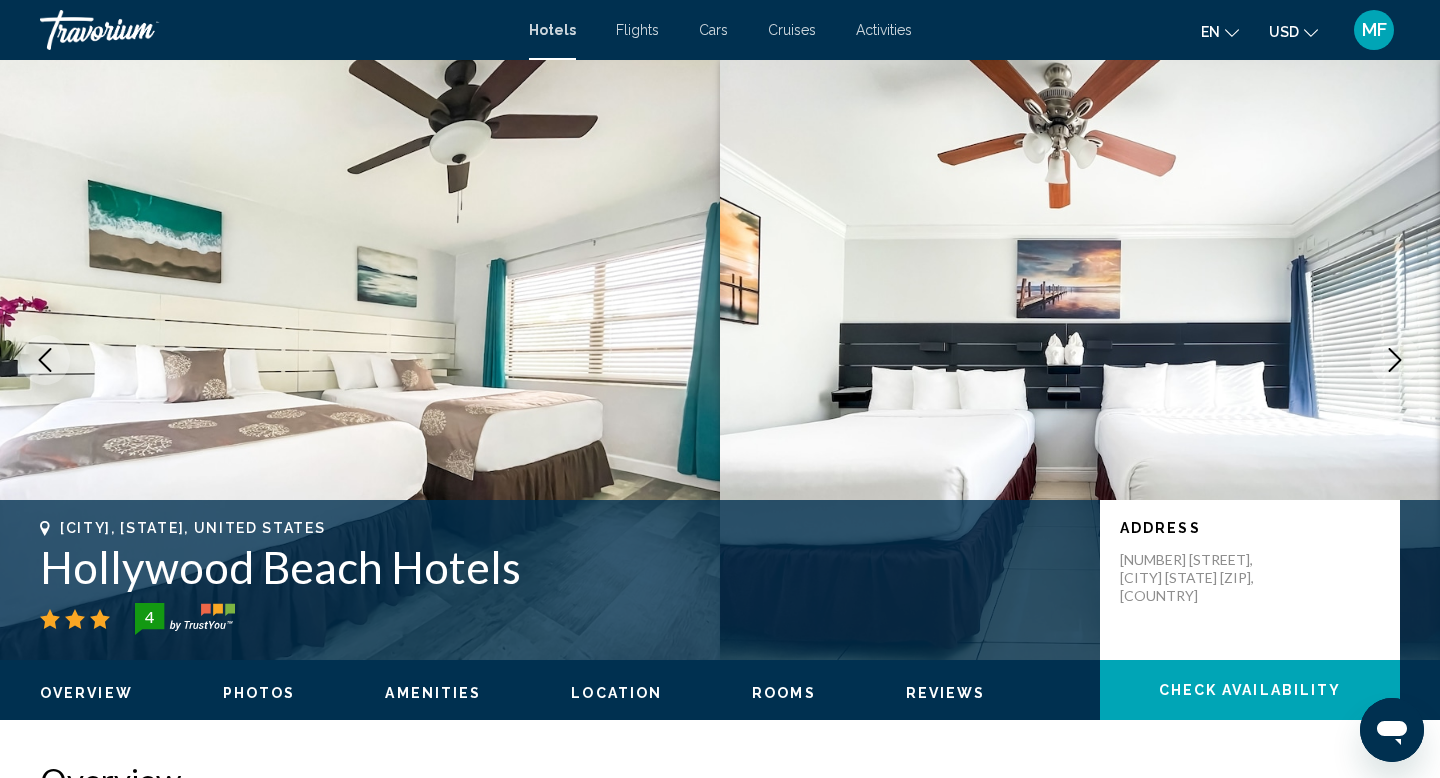 click 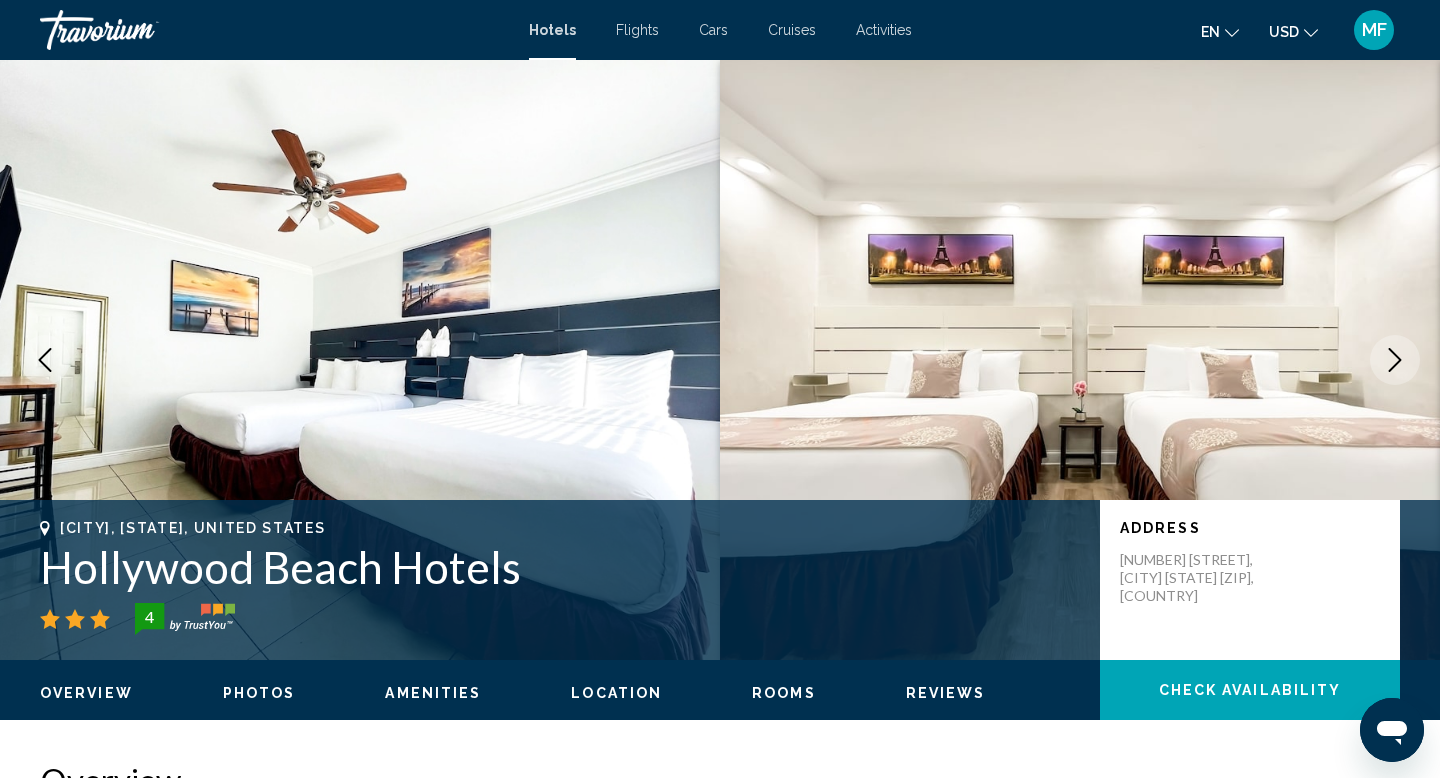 click 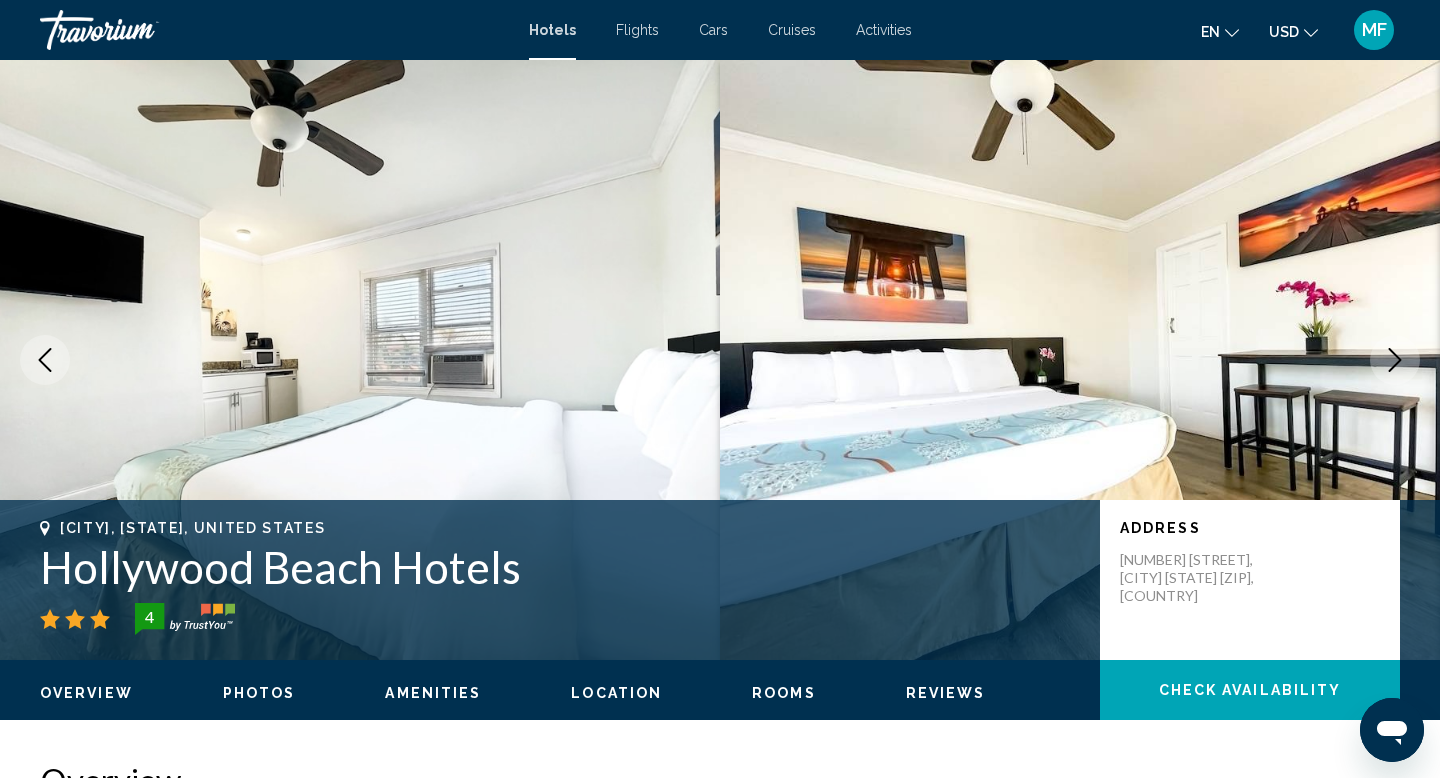 click 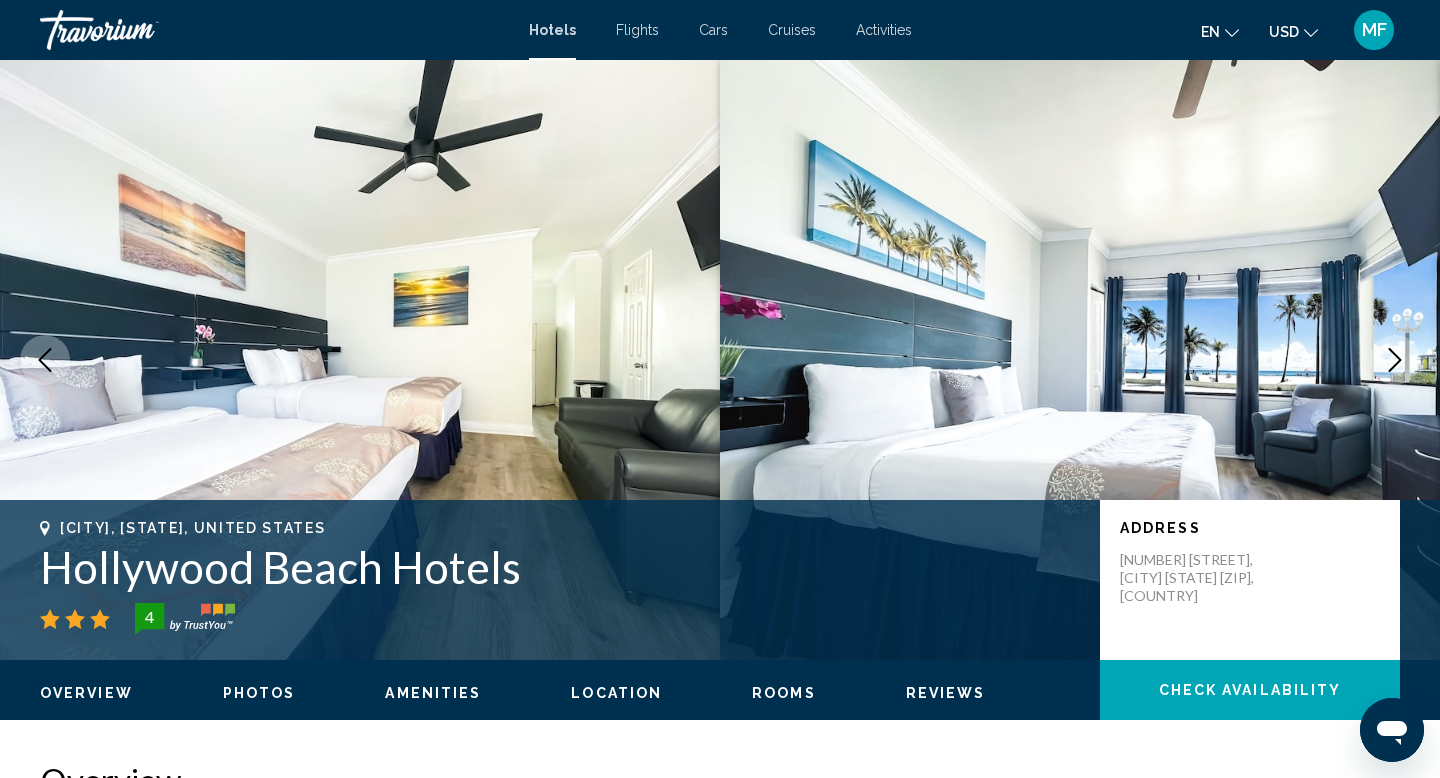 click on "Overview
Photos
Amenities
Location
Rooms
Reviews
Check Availability" 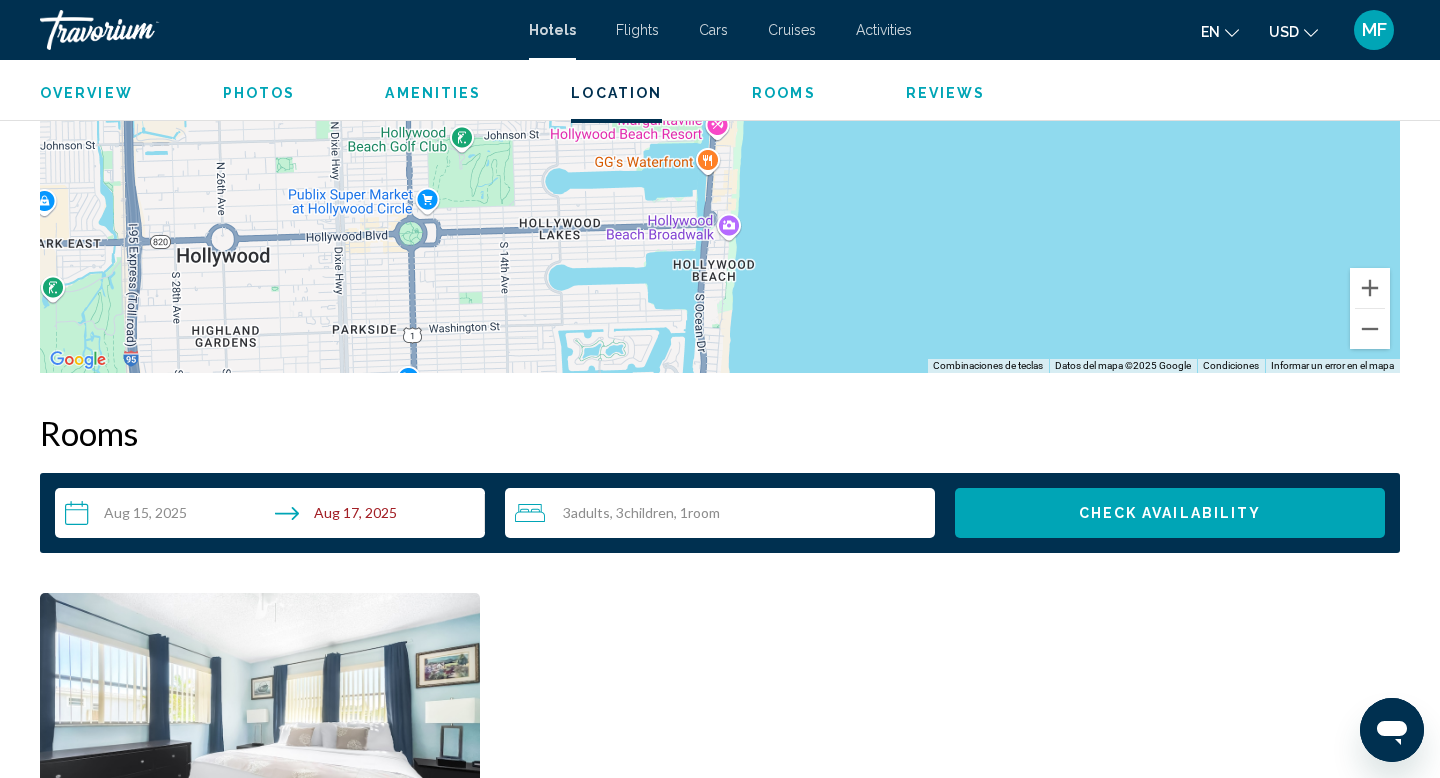 scroll, scrollTop: 2503, scrollLeft: 0, axis: vertical 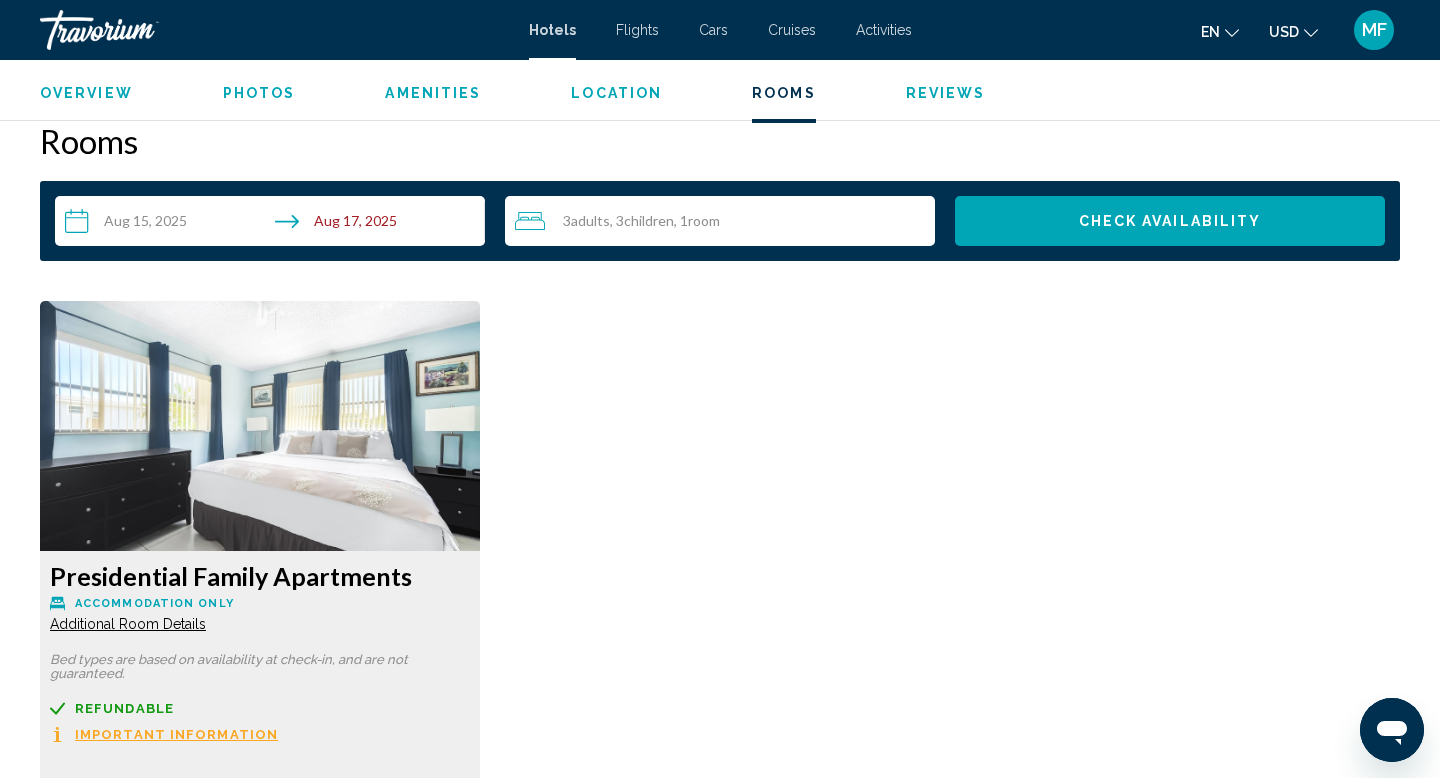 type 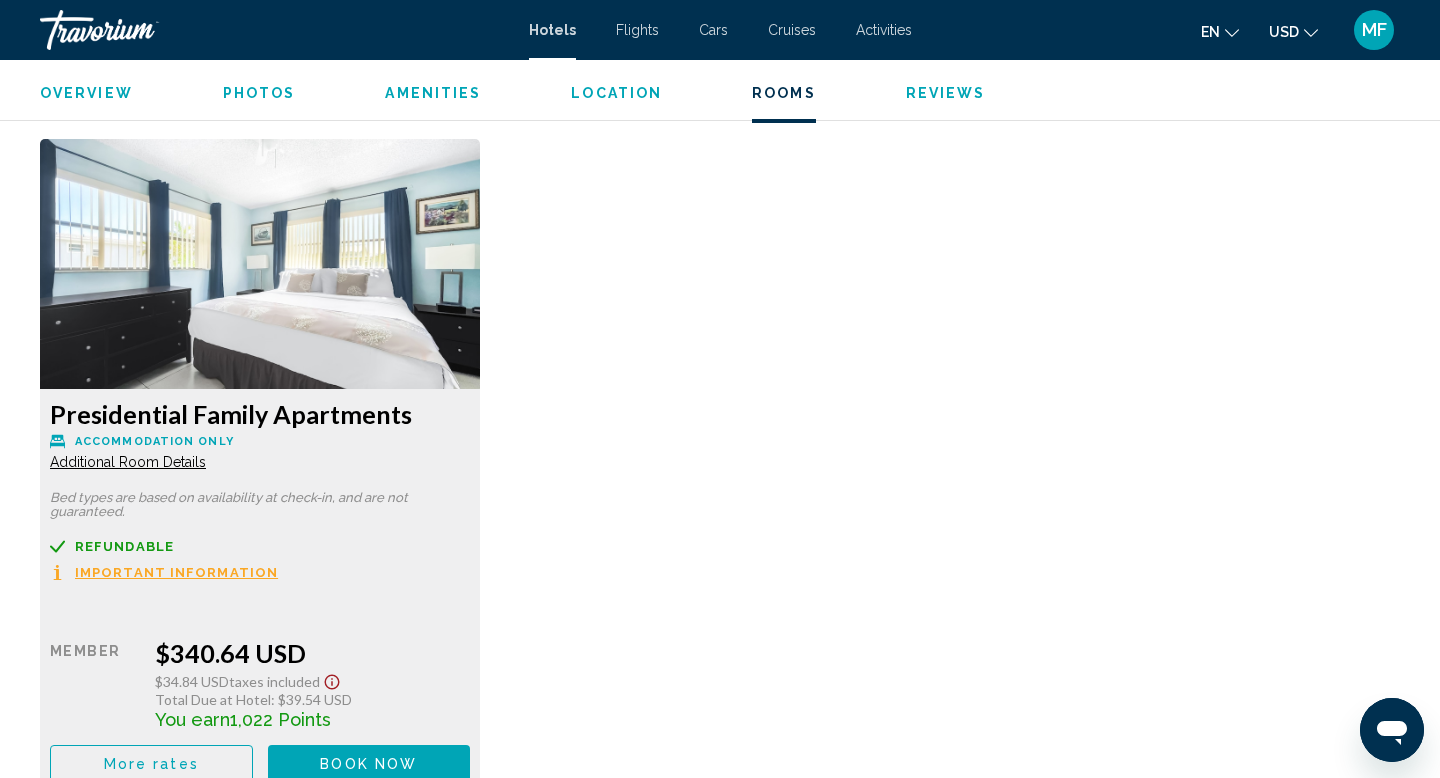 scroll, scrollTop: 2663, scrollLeft: 0, axis: vertical 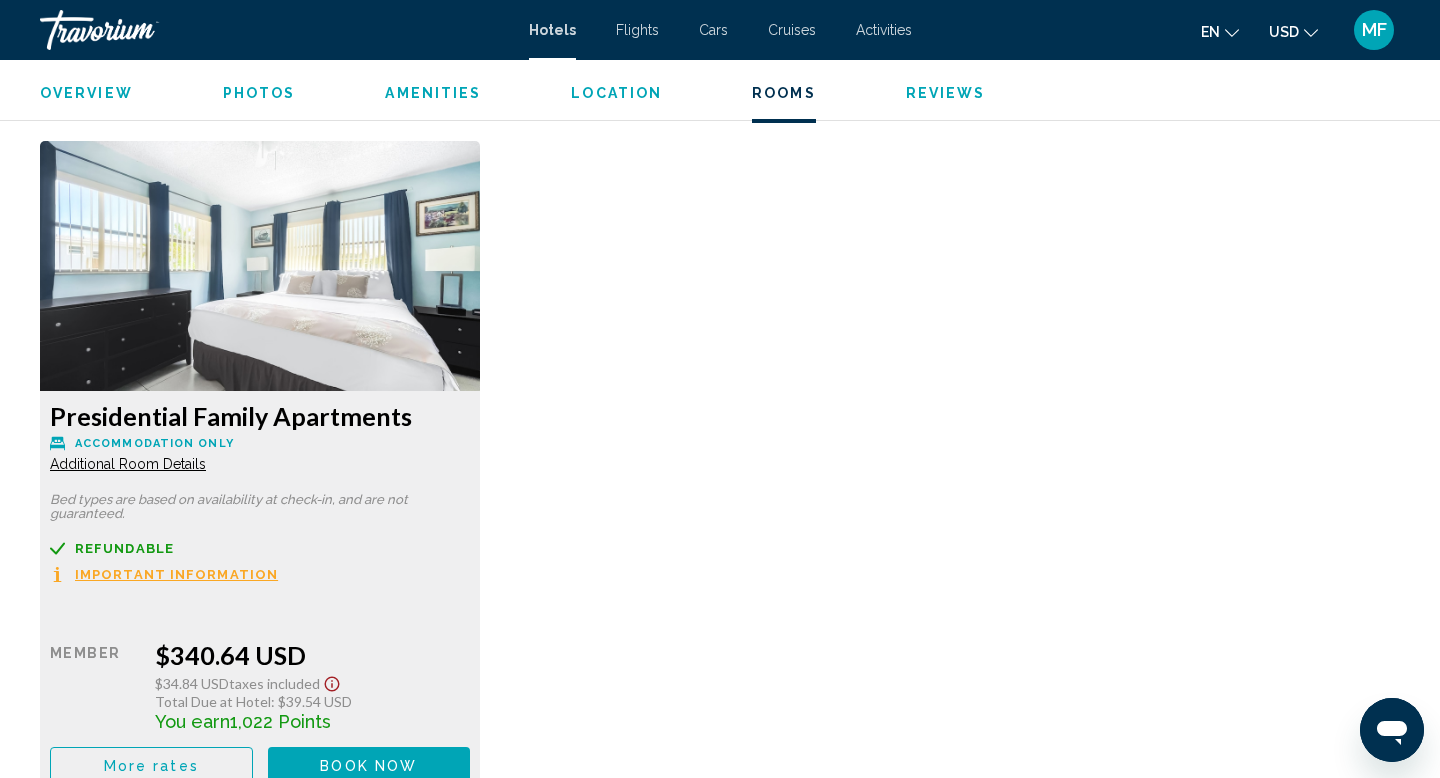 click on "Additional Room Details" at bounding box center (128, 464) 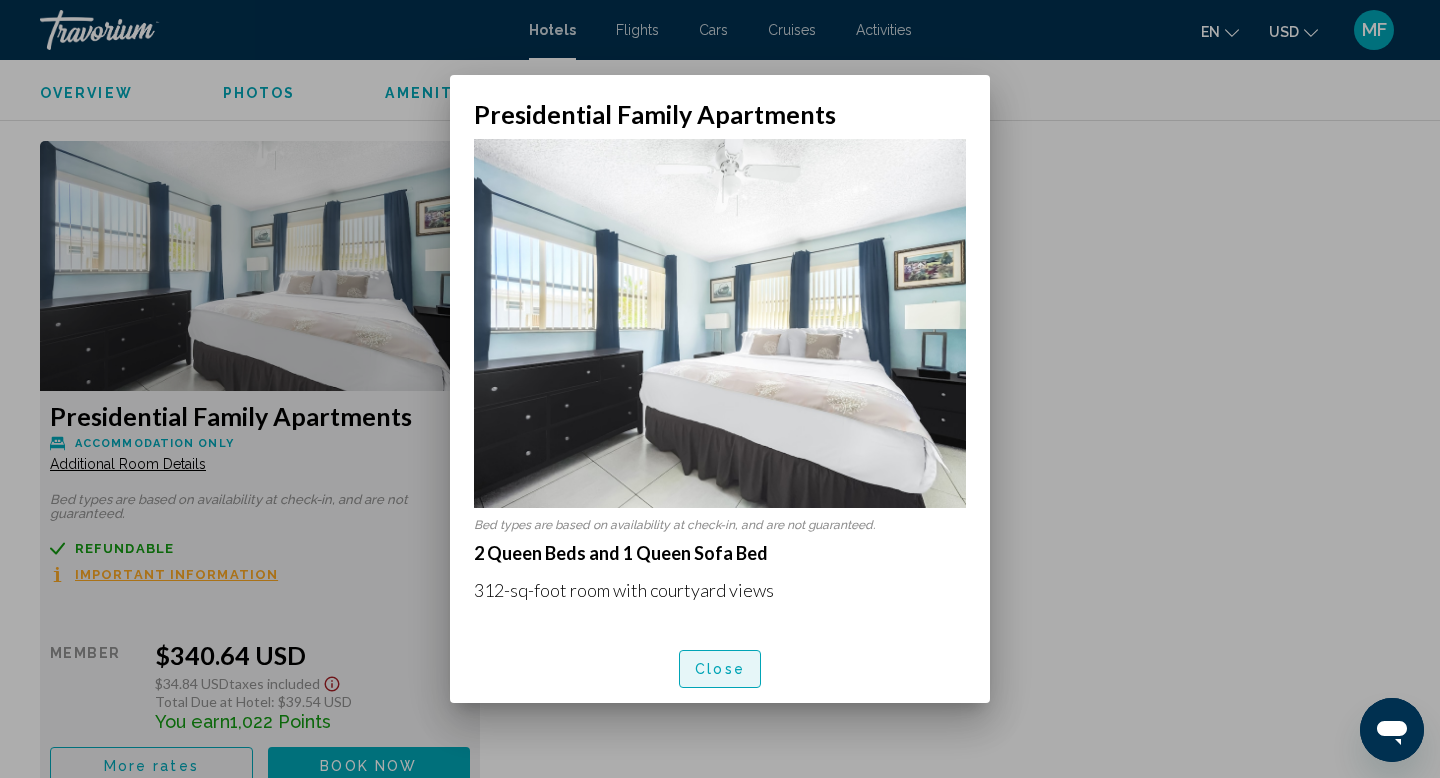 click on "Close" at bounding box center (720, 670) 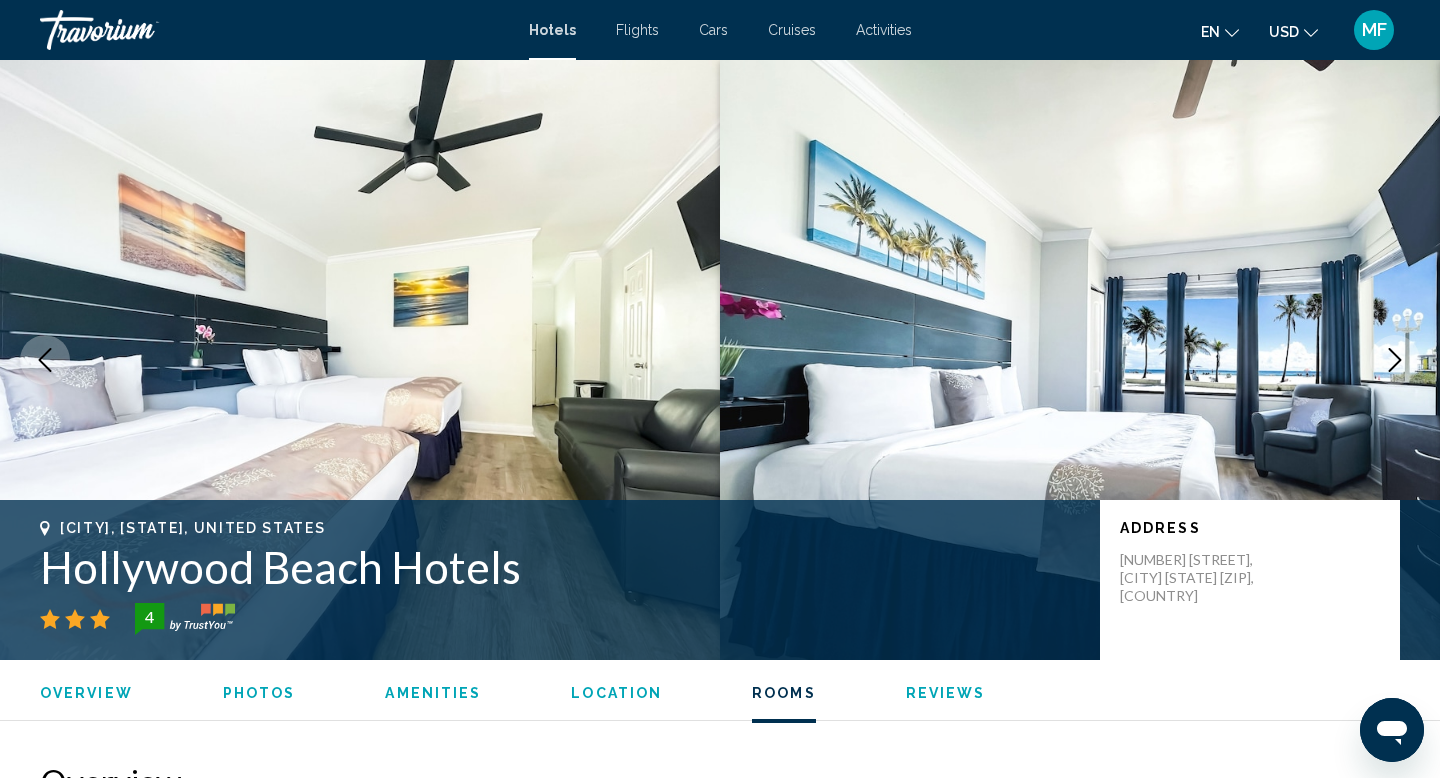 scroll, scrollTop: 2663, scrollLeft: 0, axis: vertical 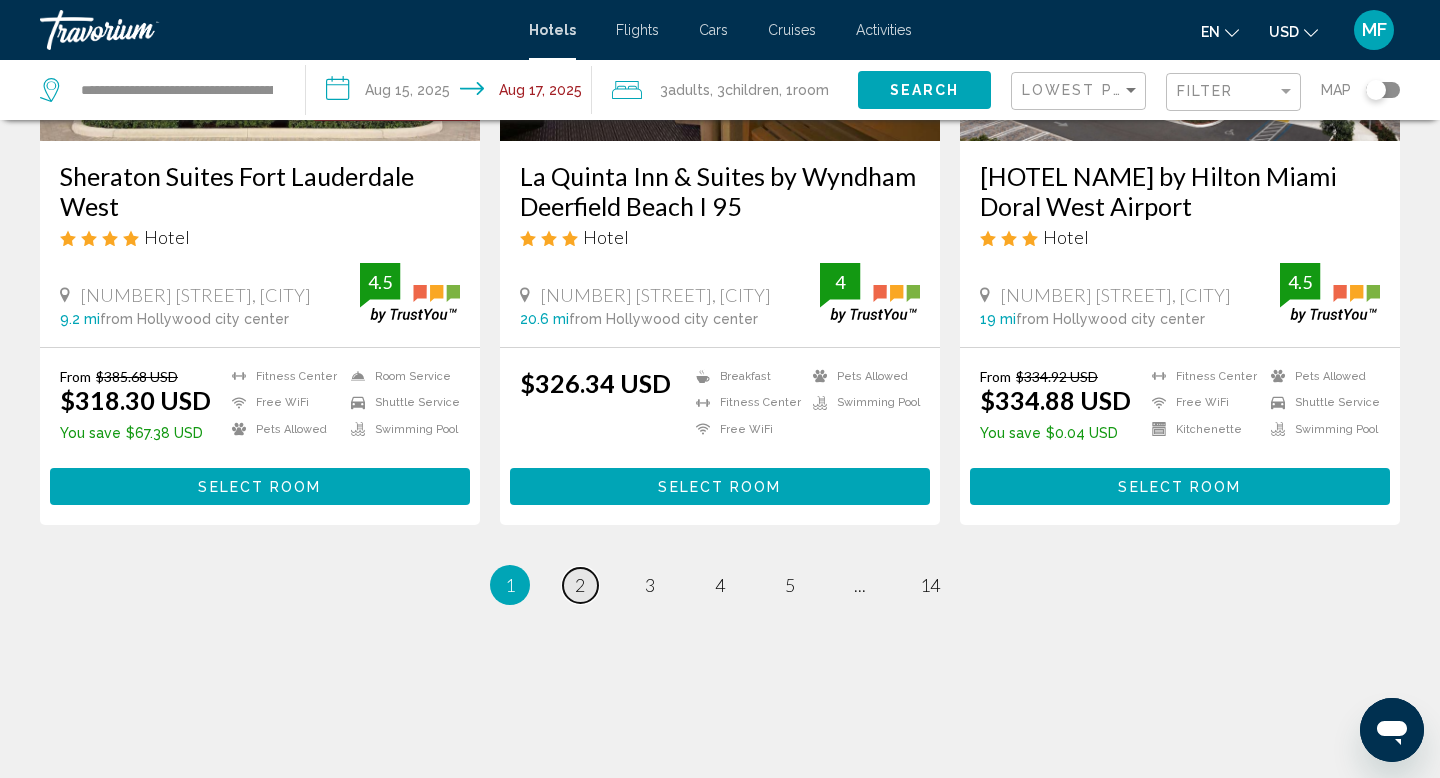 click on "2" at bounding box center (580, 585) 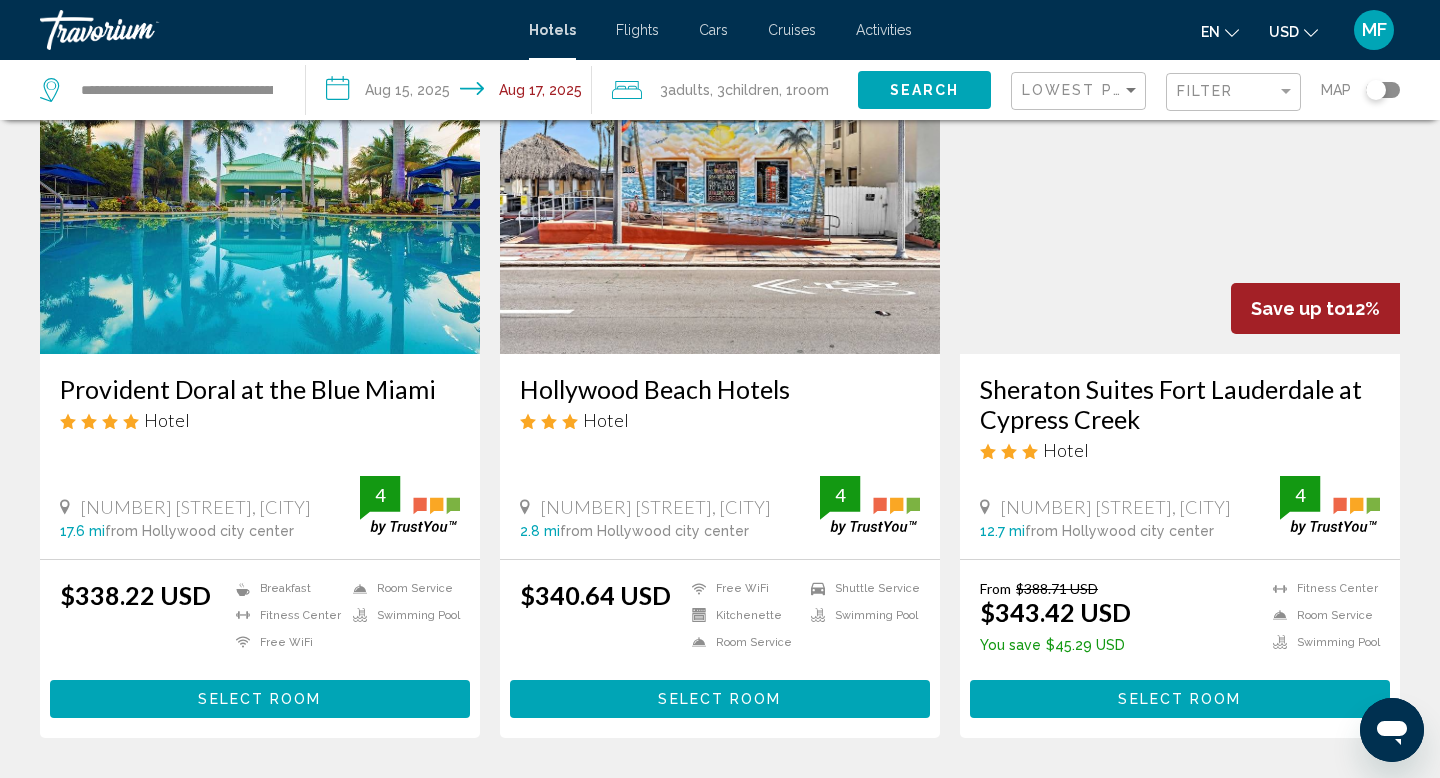 scroll, scrollTop: 160, scrollLeft: 0, axis: vertical 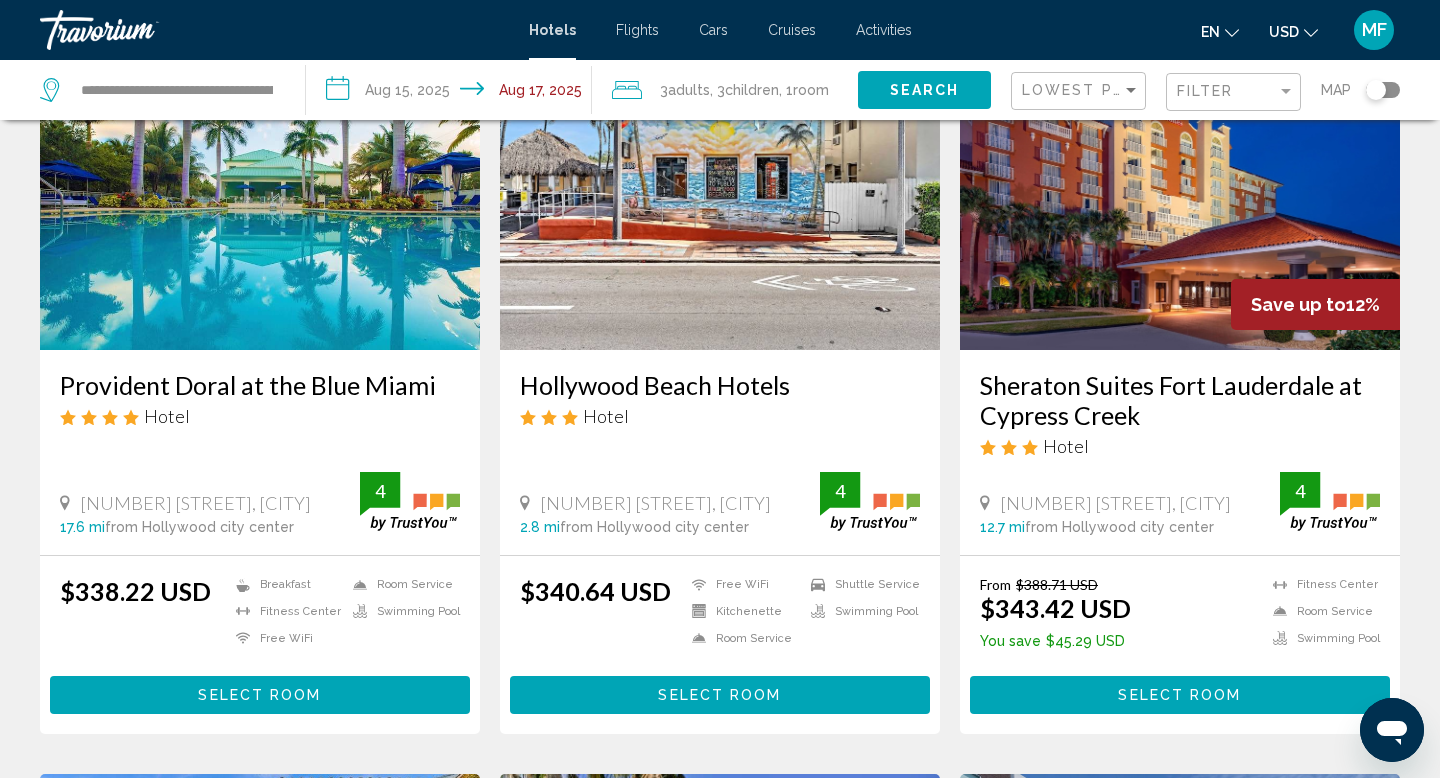 click 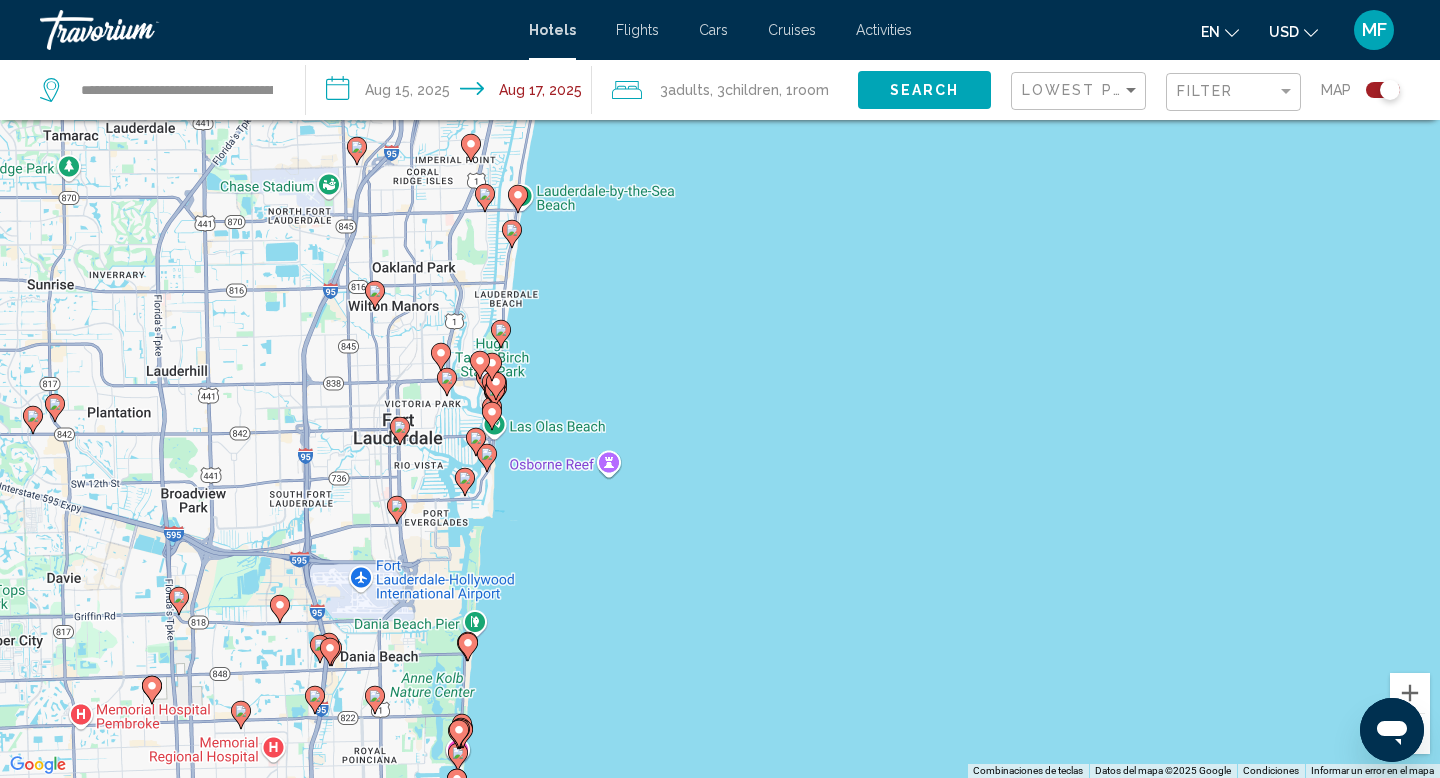 click 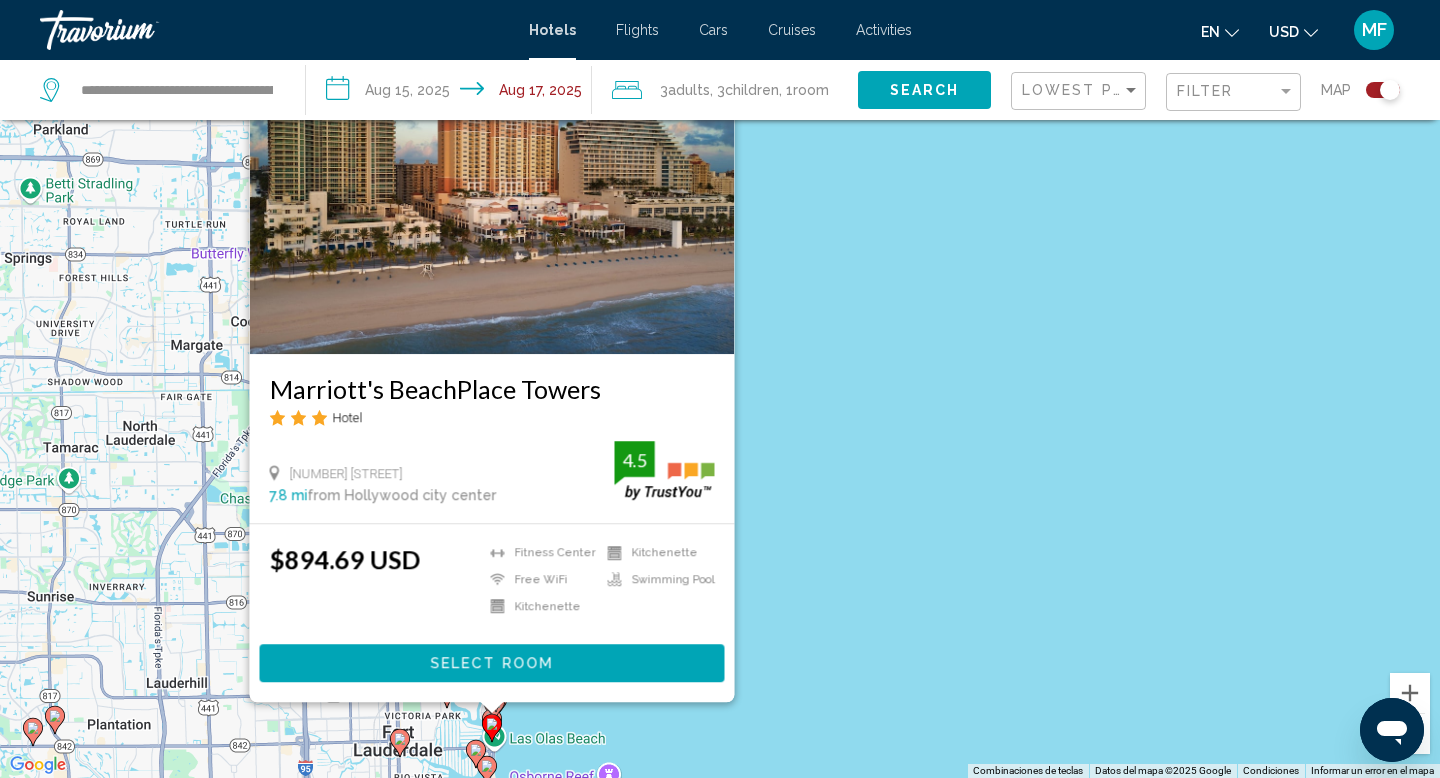 click on "Para activar la función de arrastrar con el teclado, presiona Alt + Intro. Una vez que estés en el estado de arrastrar con el teclado, usa las teclas de flecha para mover el marcador. Para completar la acción, presiona la tecla Intro. Para cancelar, presiona Escape.  [HOTEL NAME]
Hotel
[NUMBER] [STREET] [NUMBER] 7.8 mi  from [CITY] city center from hotel 4.5 $[PRICE] USD
Fitness Center
Free WiFi
Kitchenette
Kitchenette
Swimming Pool  4.5 Select Room" at bounding box center [720, 389] 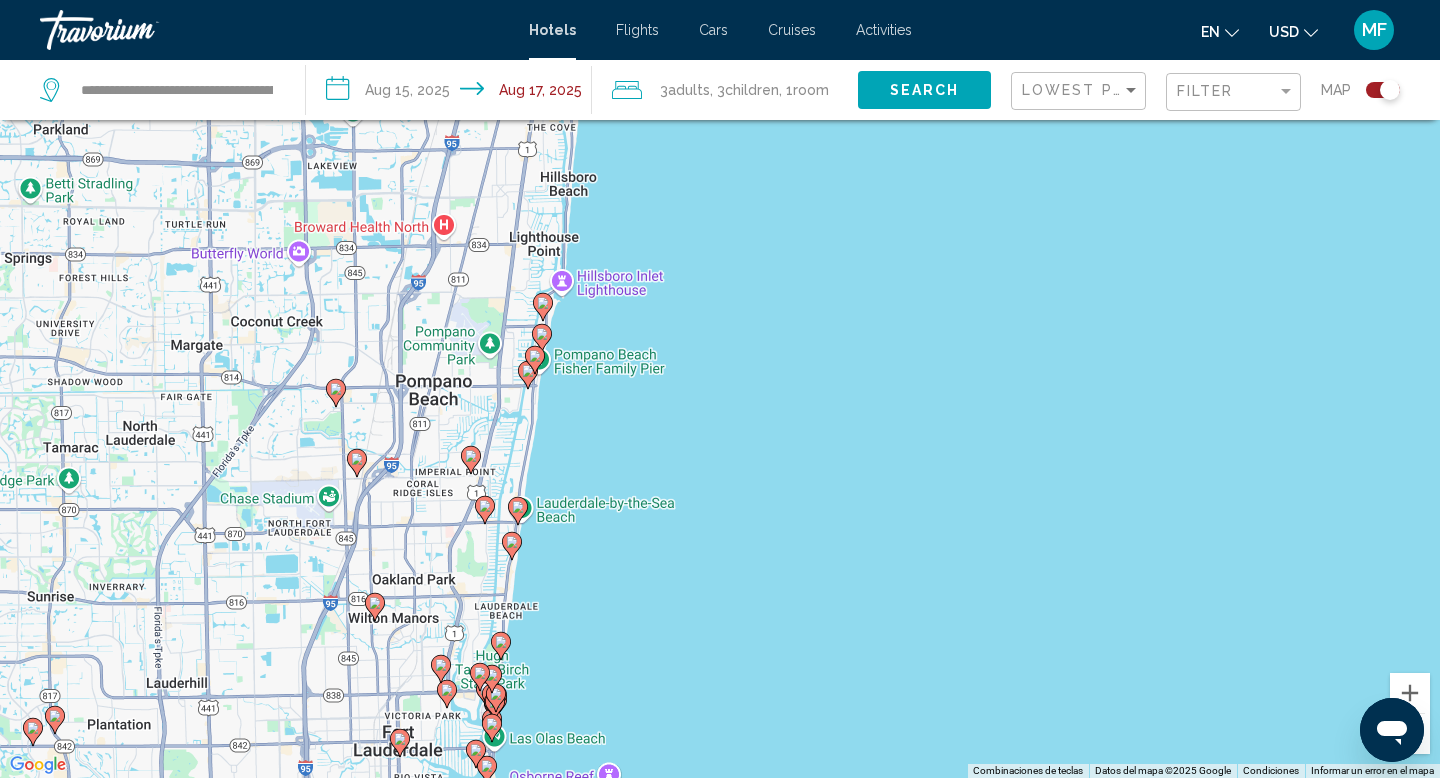 click 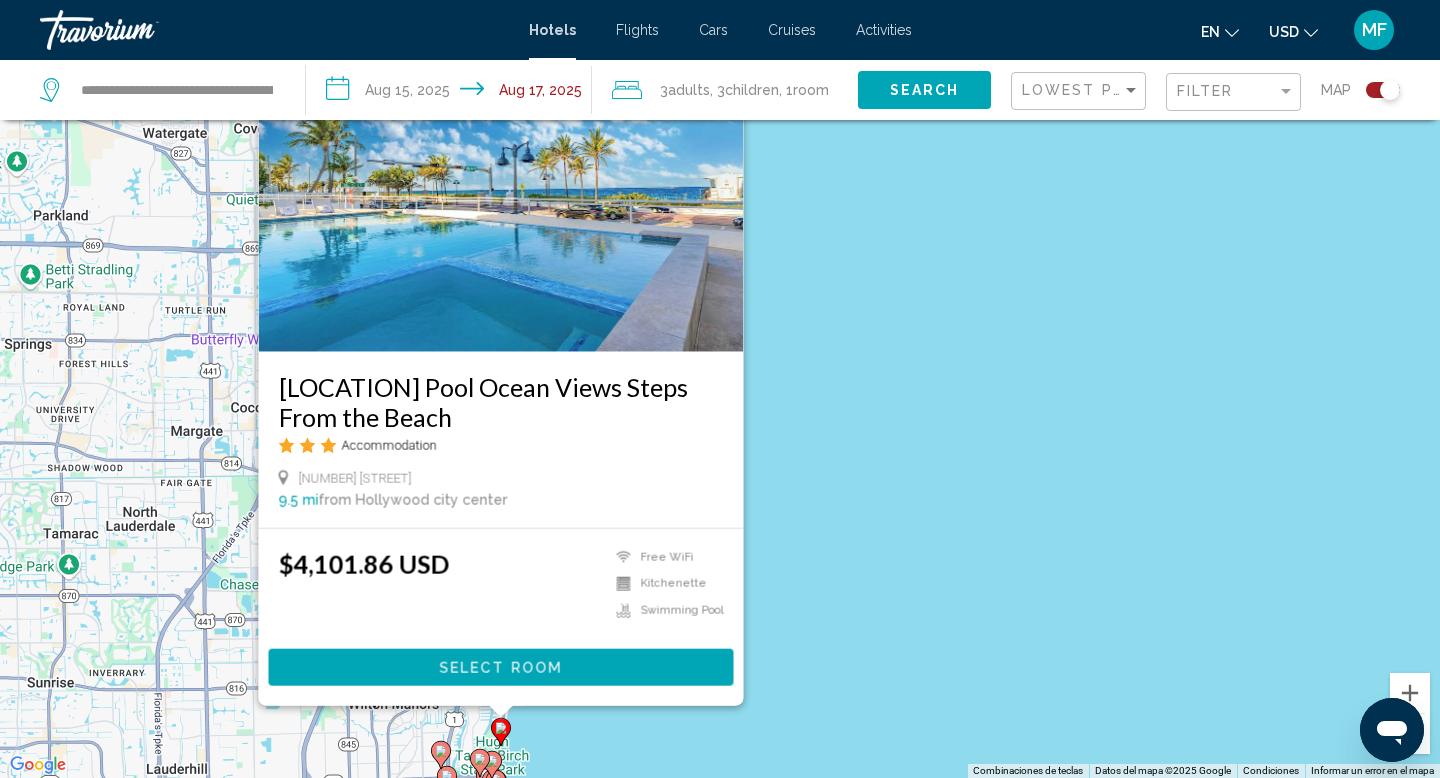 click on "[LOCATION] Pool Ocean Views Steps From the Beach Accommodation [NUMBER] [STREET] [DISTANCE] from [CITY] city center from hotel $[PRICE] USD" at bounding box center [720, 389] 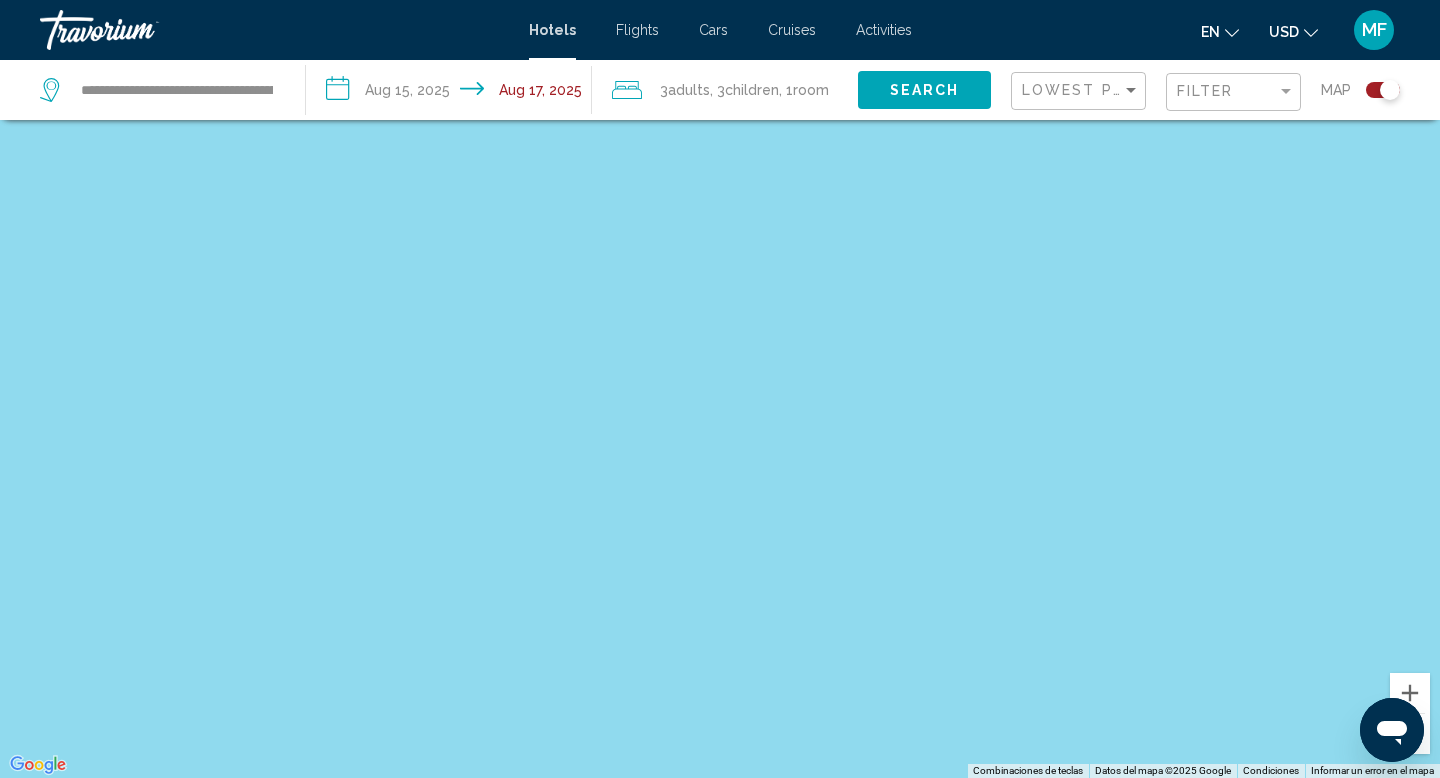 click at bounding box center [720, 389] 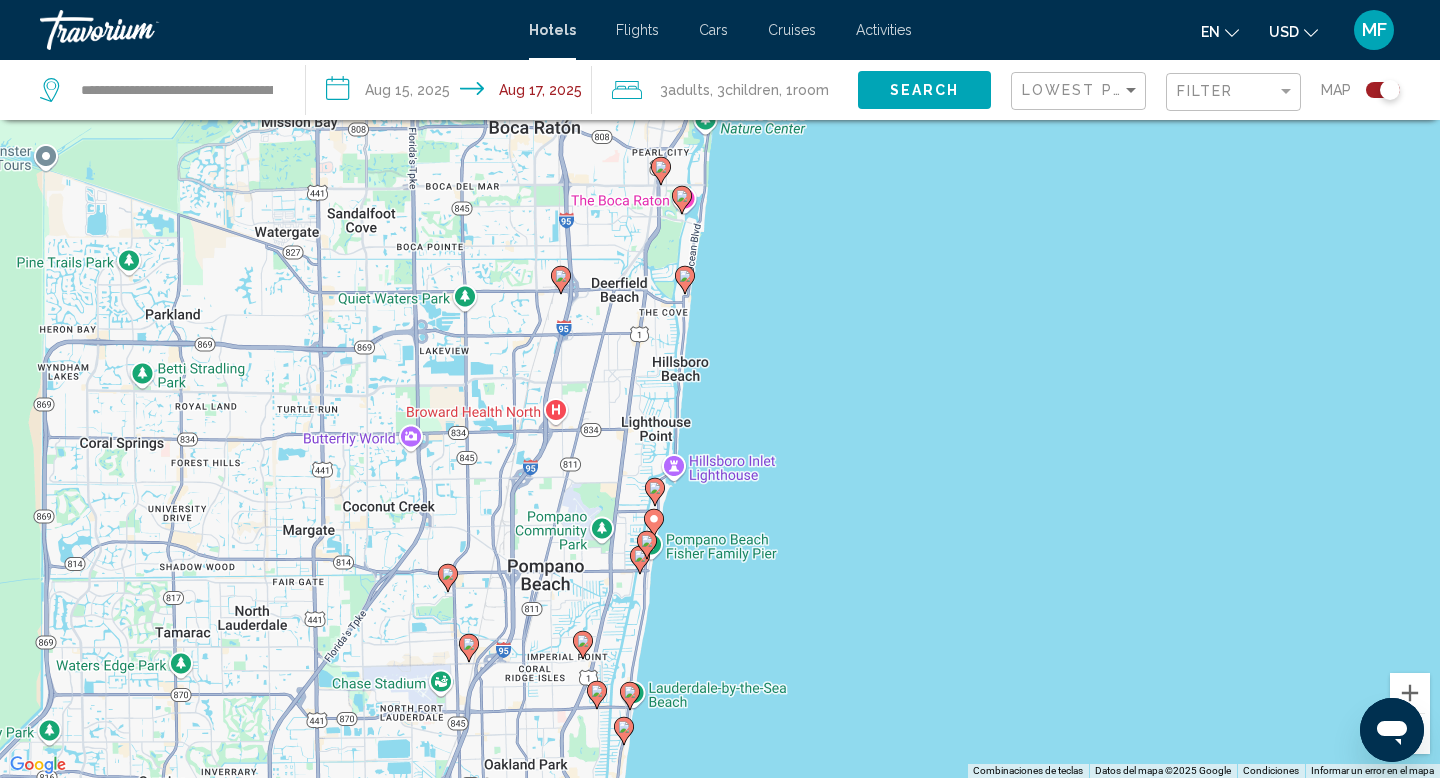 click 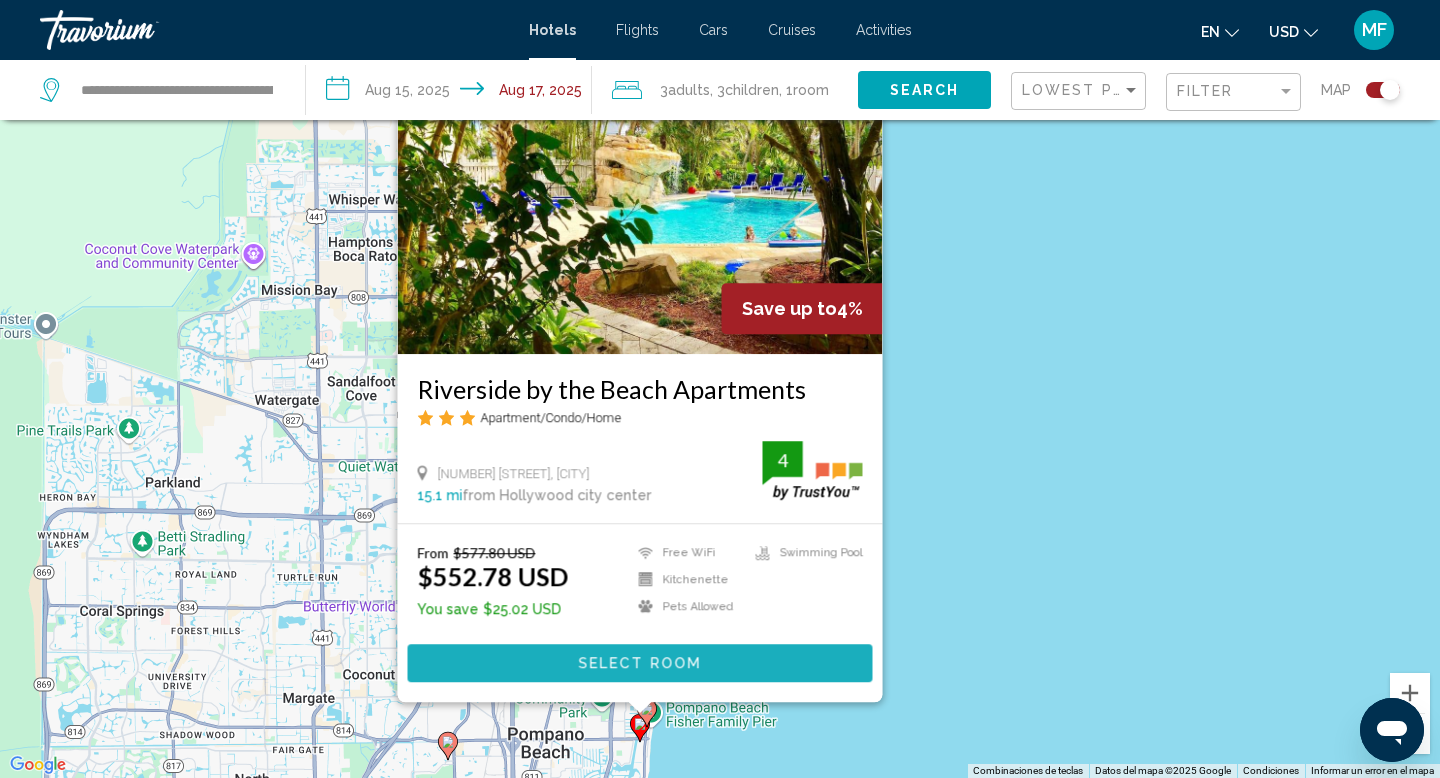 click on "Select Room" at bounding box center (639, 664) 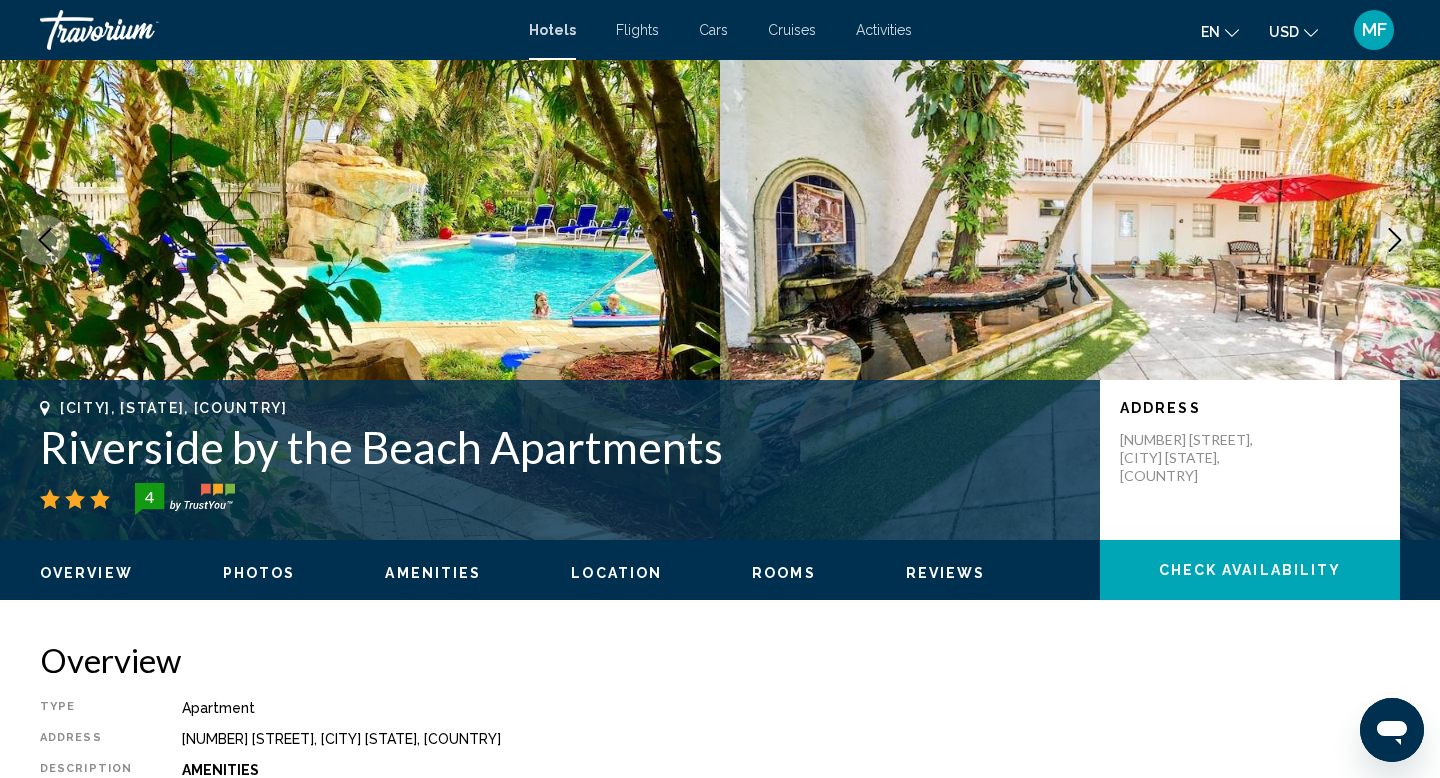 scroll, scrollTop: 0, scrollLeft: 0, axis: both 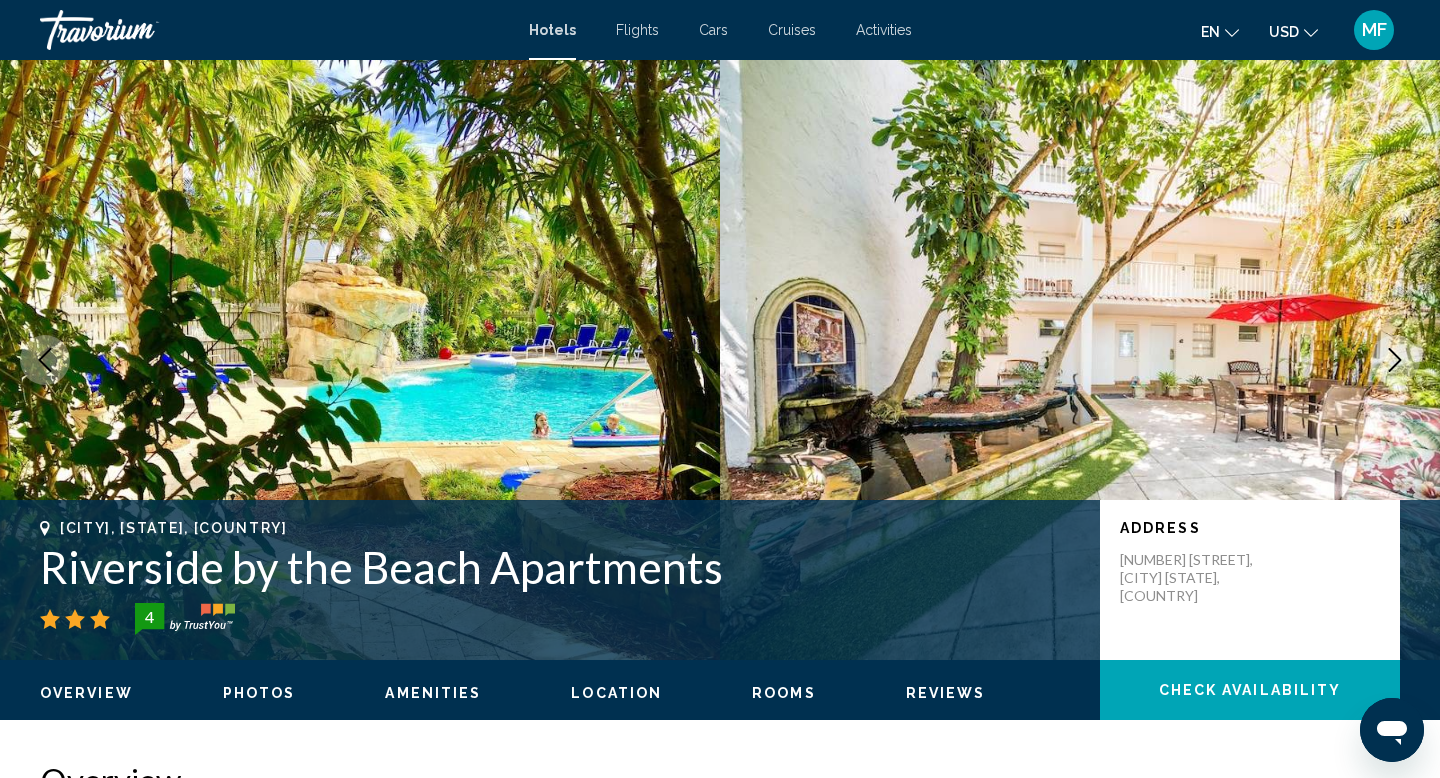click 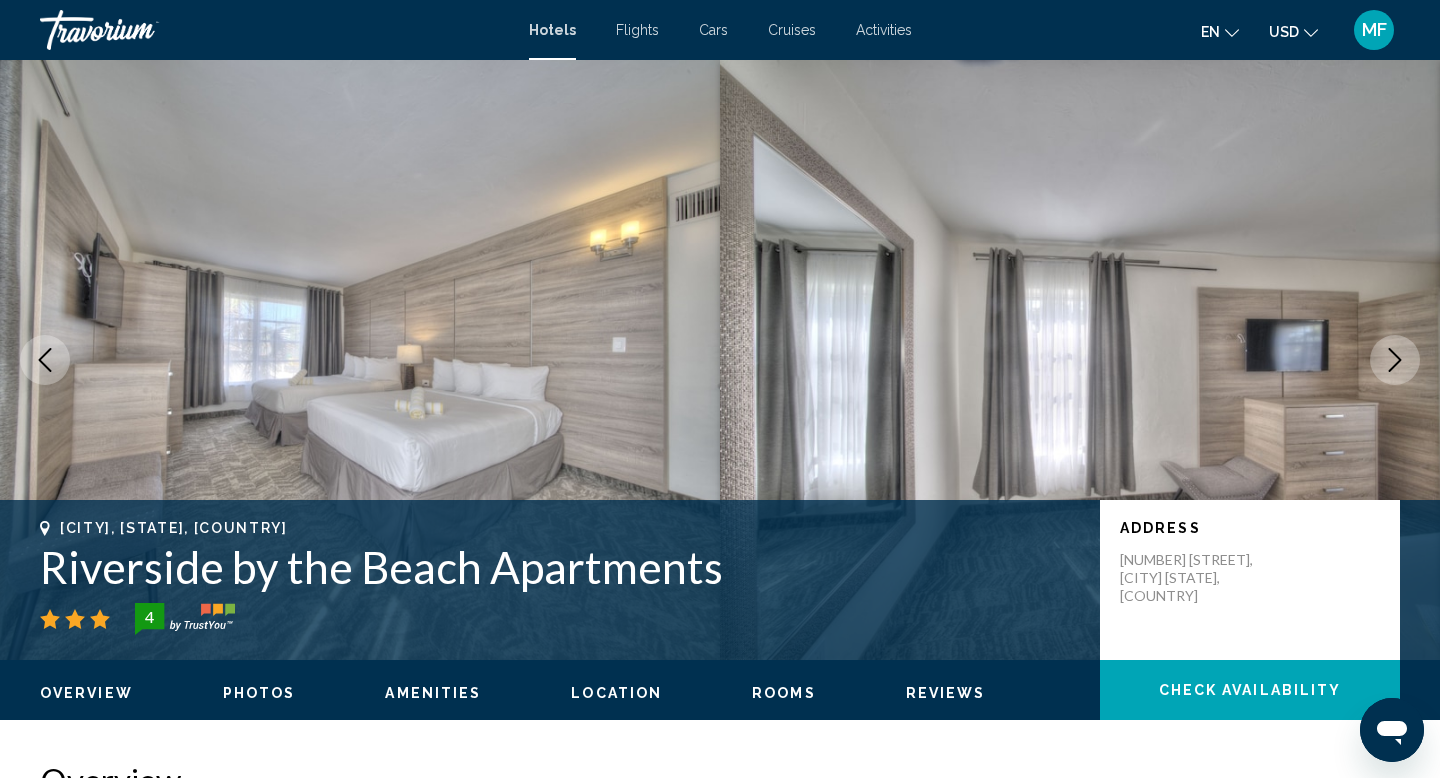 click 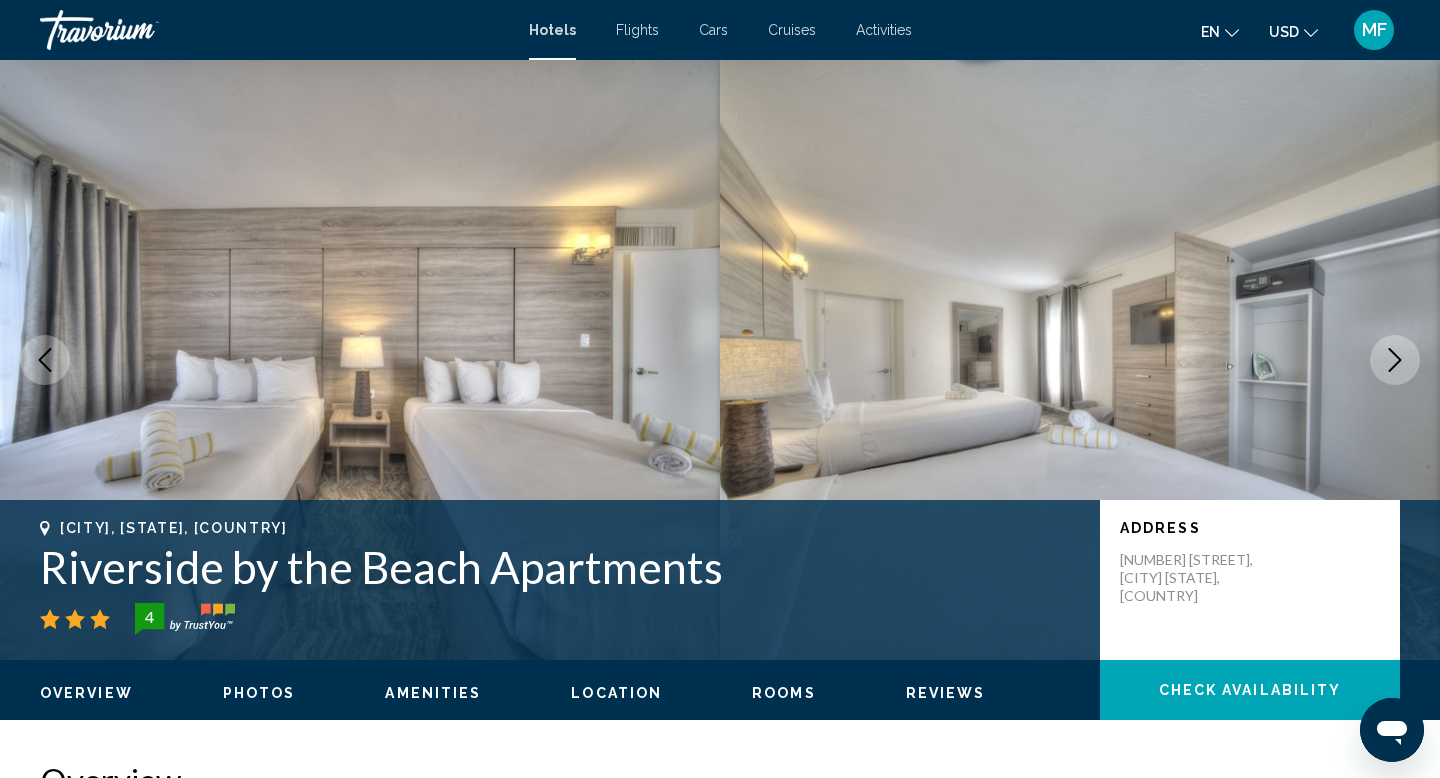 click 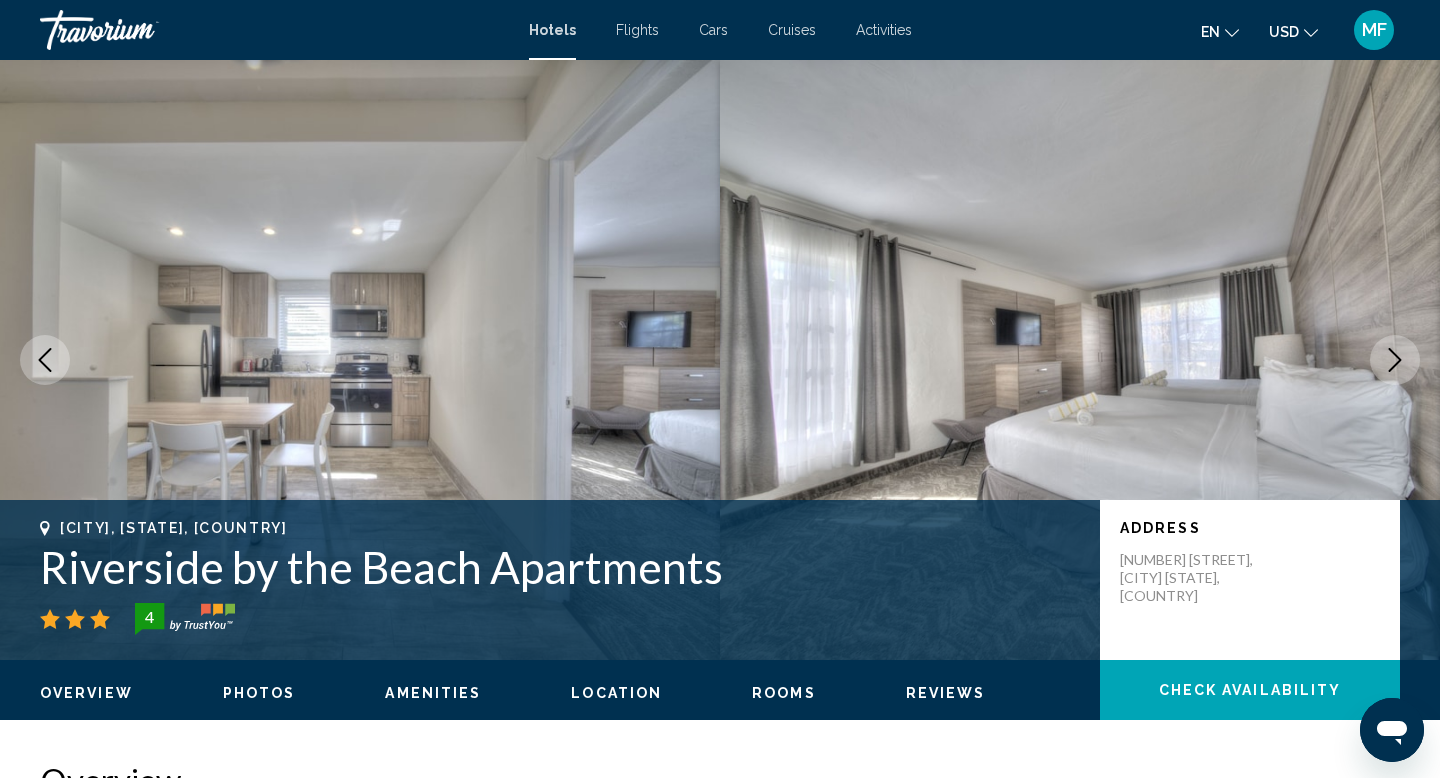 click 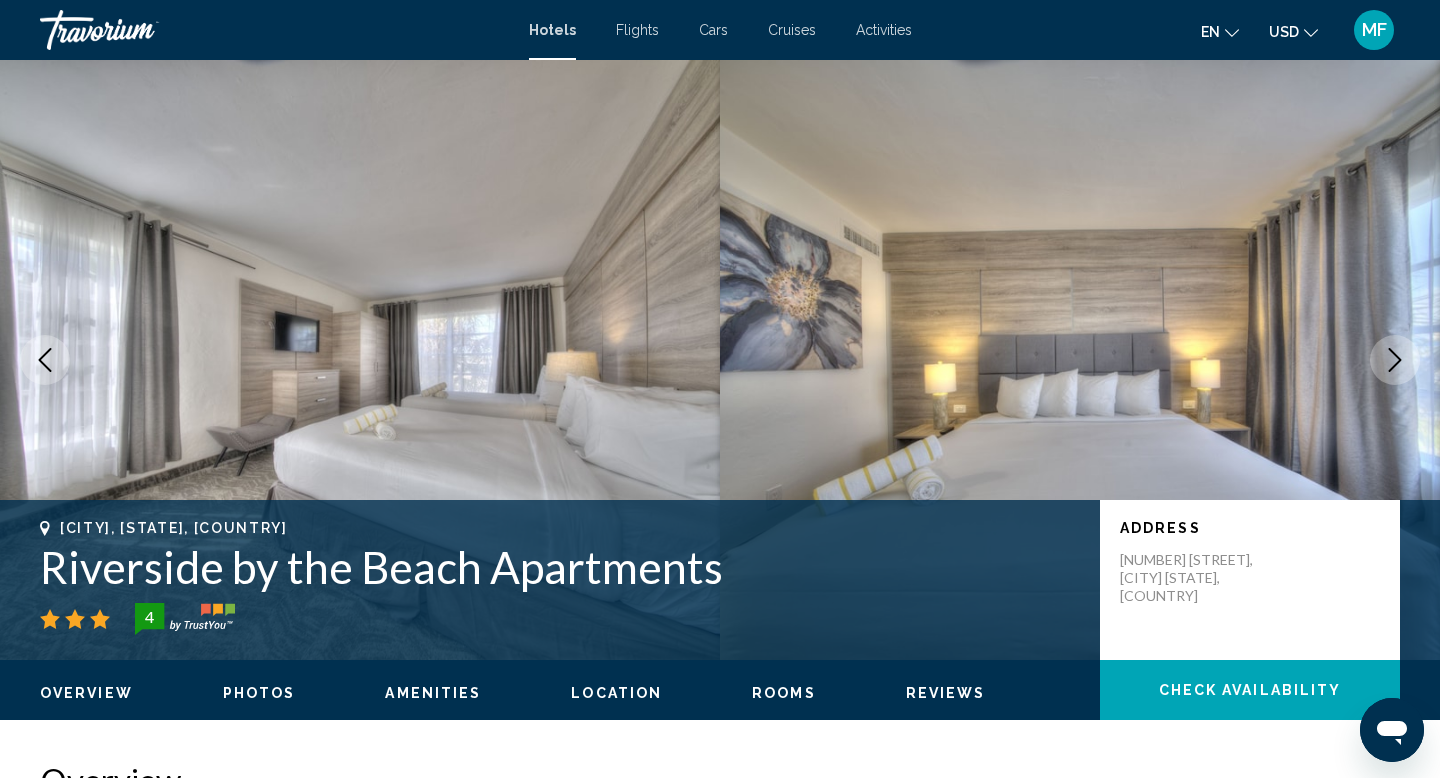 click 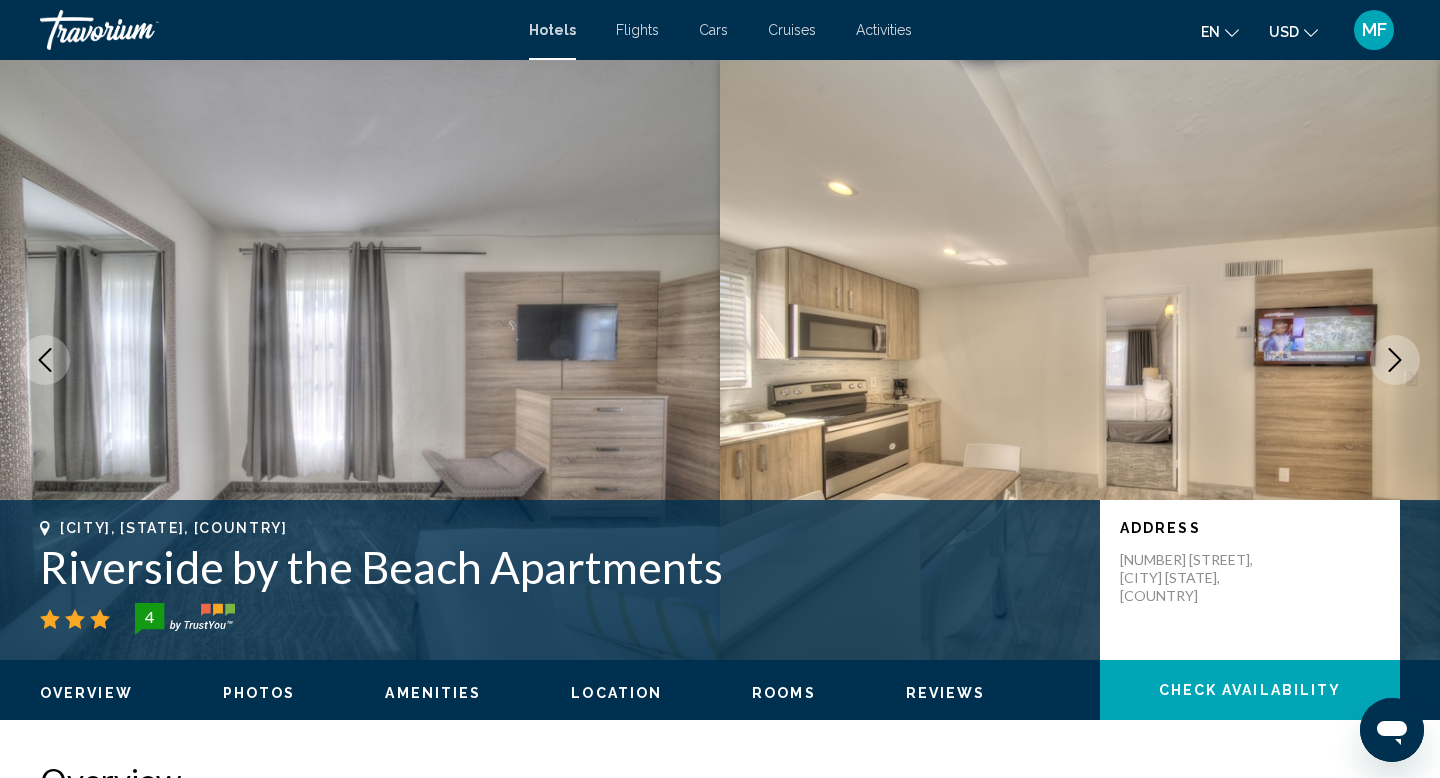 click 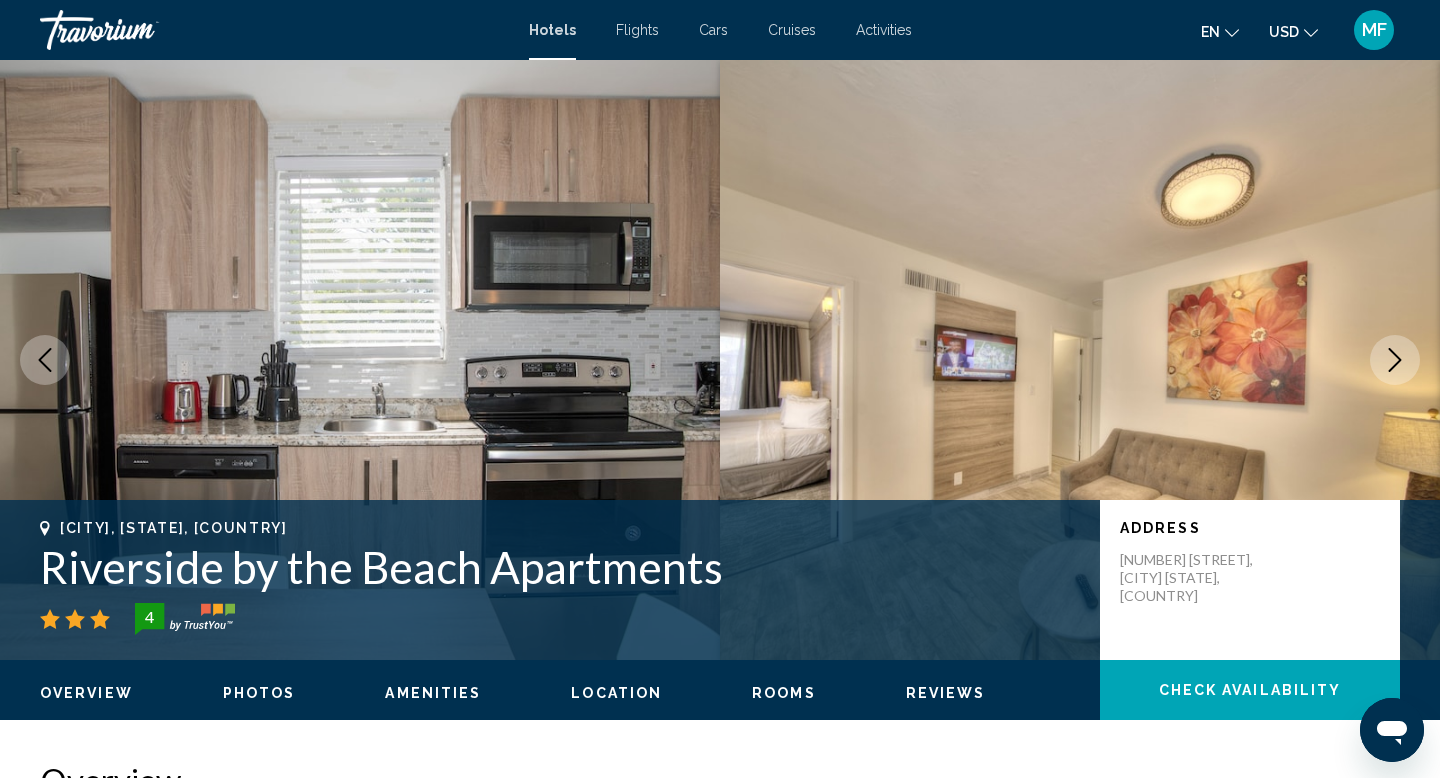 click 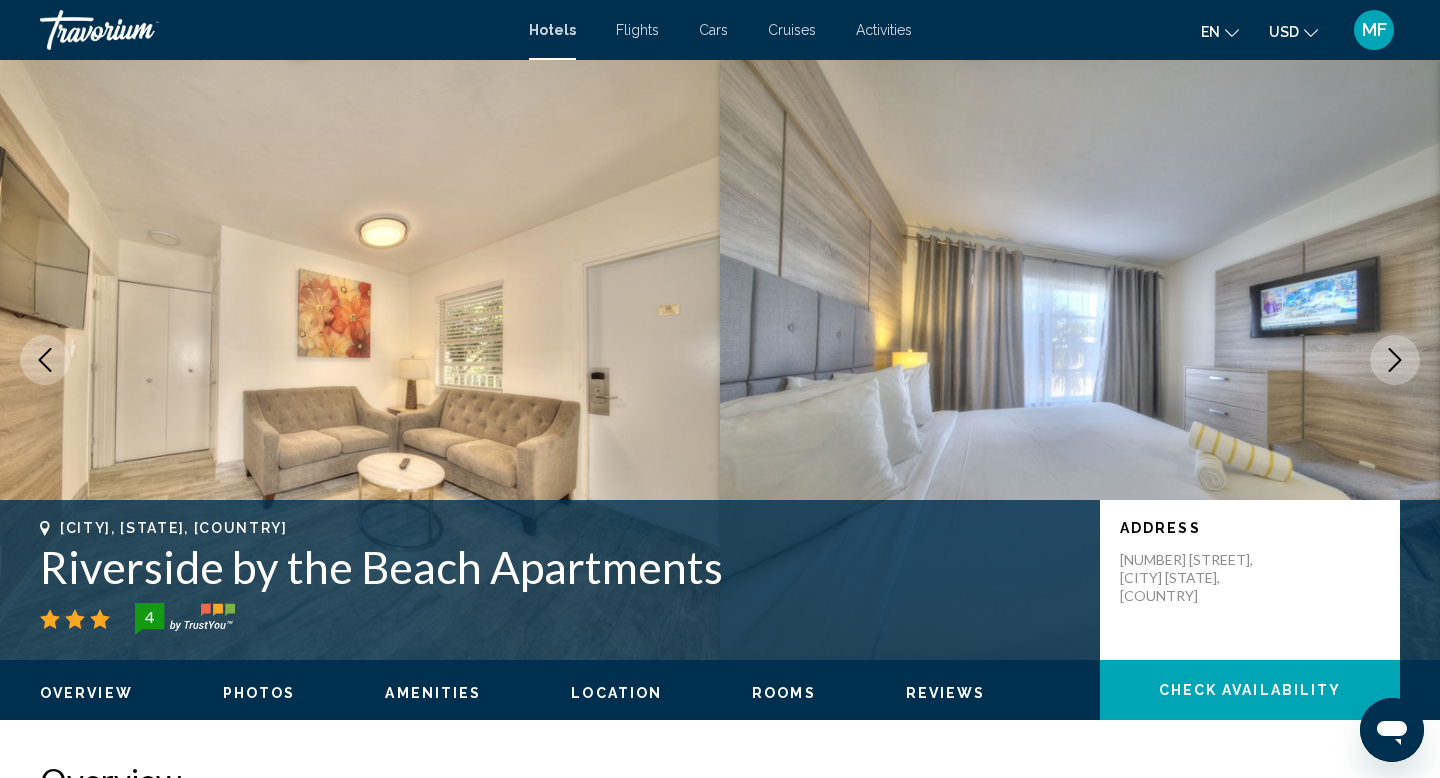 click 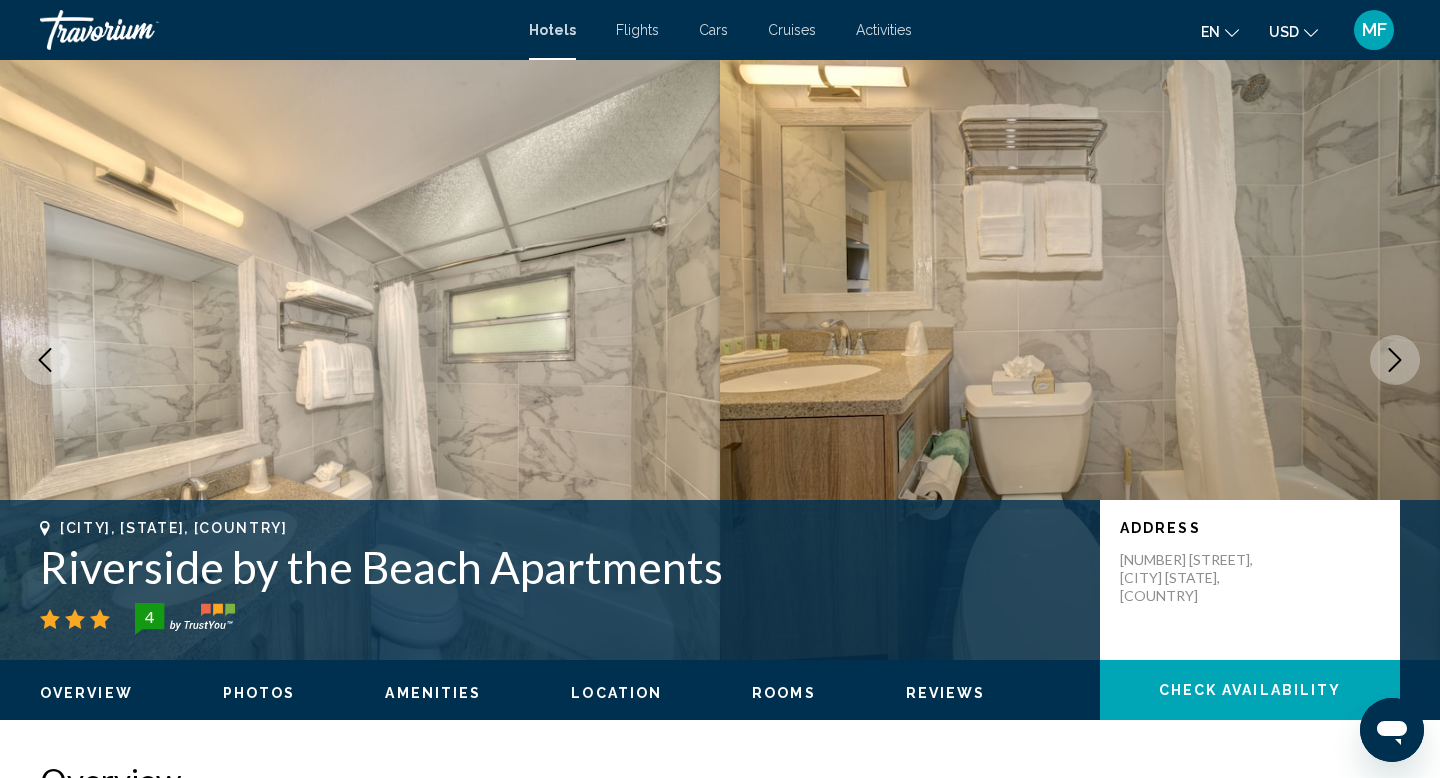 click 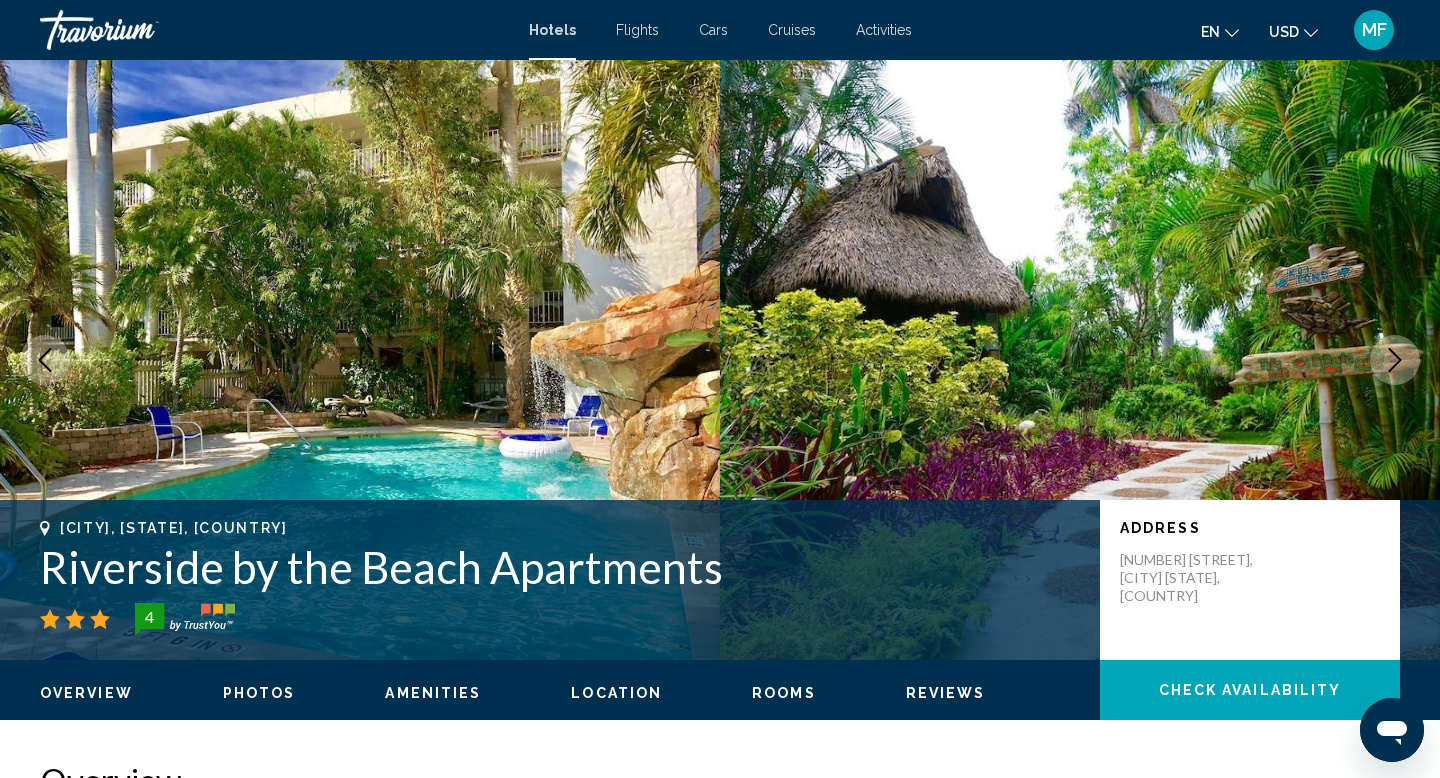 click 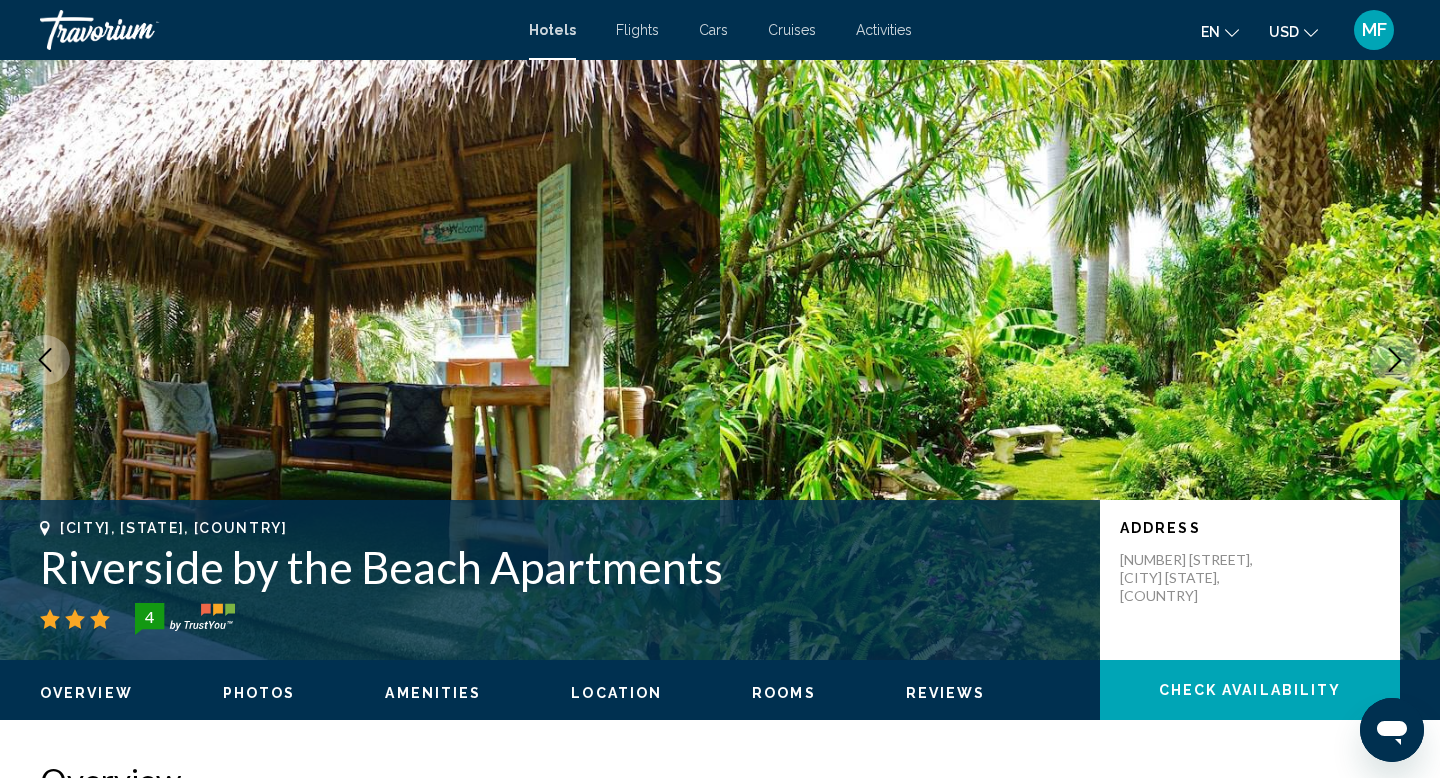 click 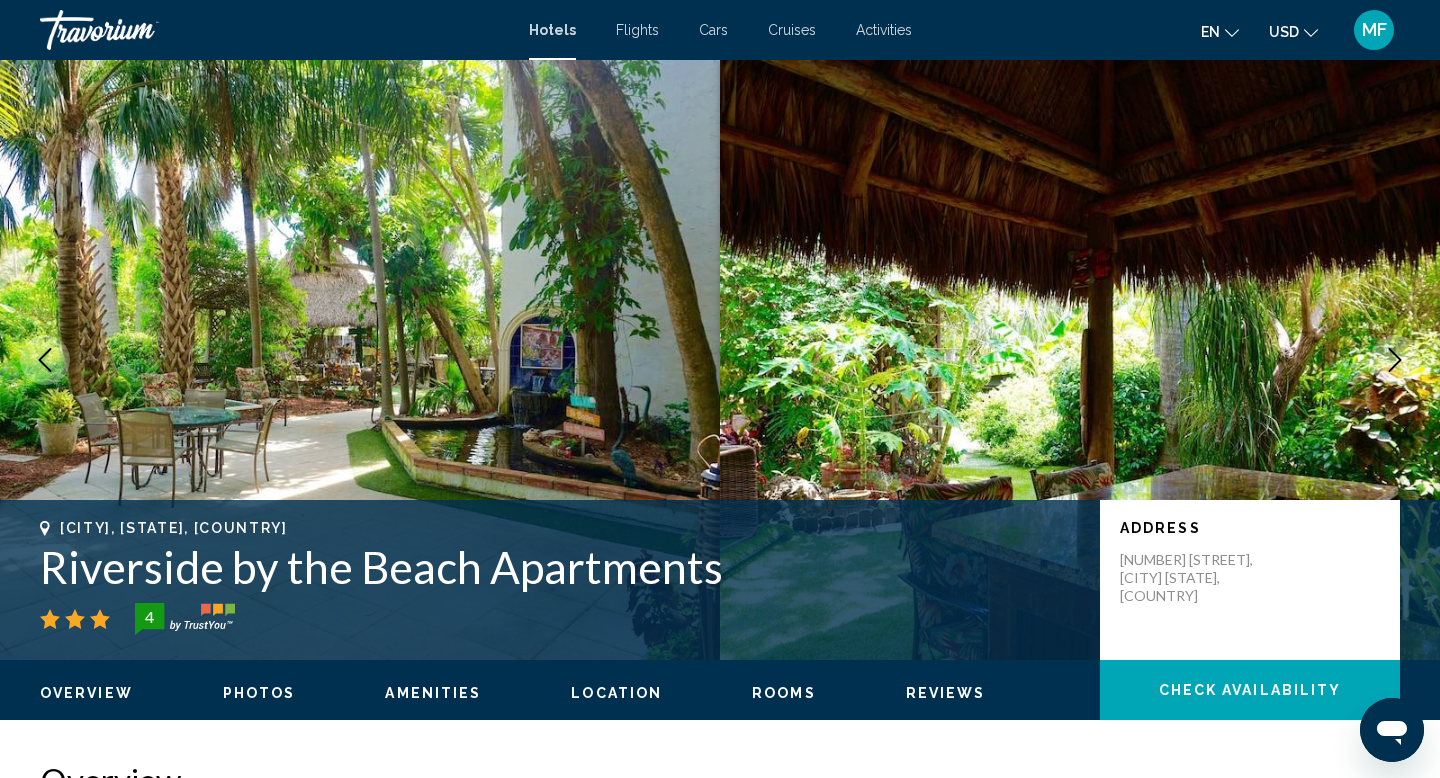 click 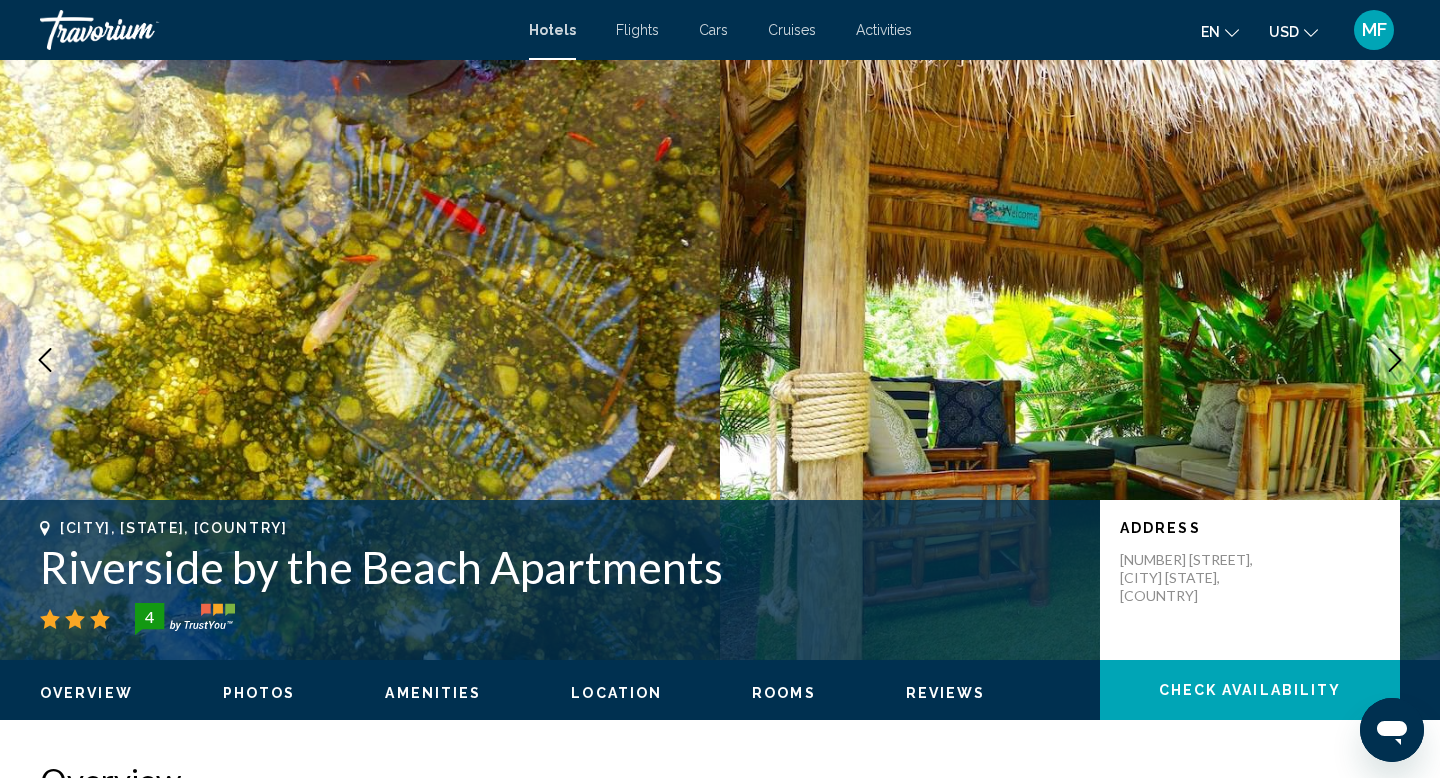 click 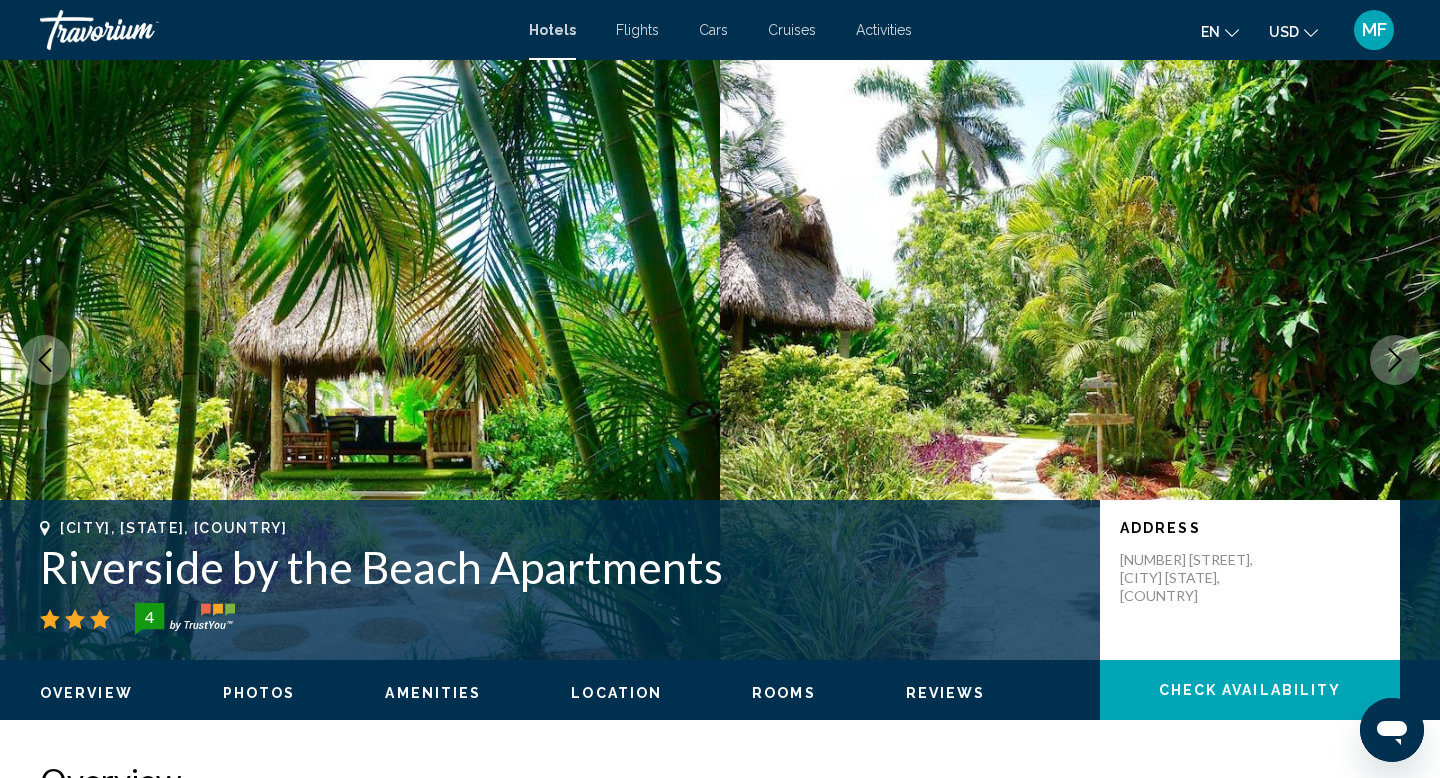 click 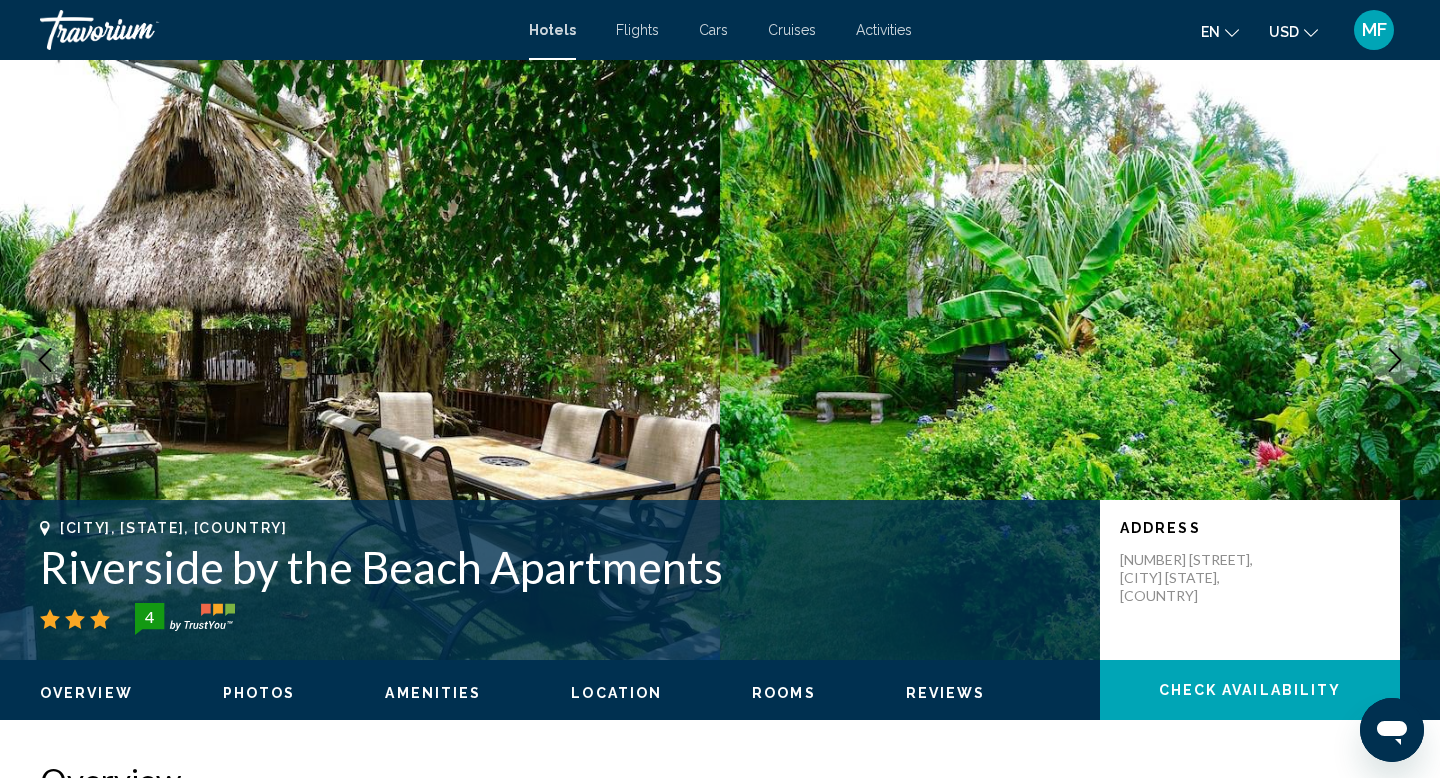 click 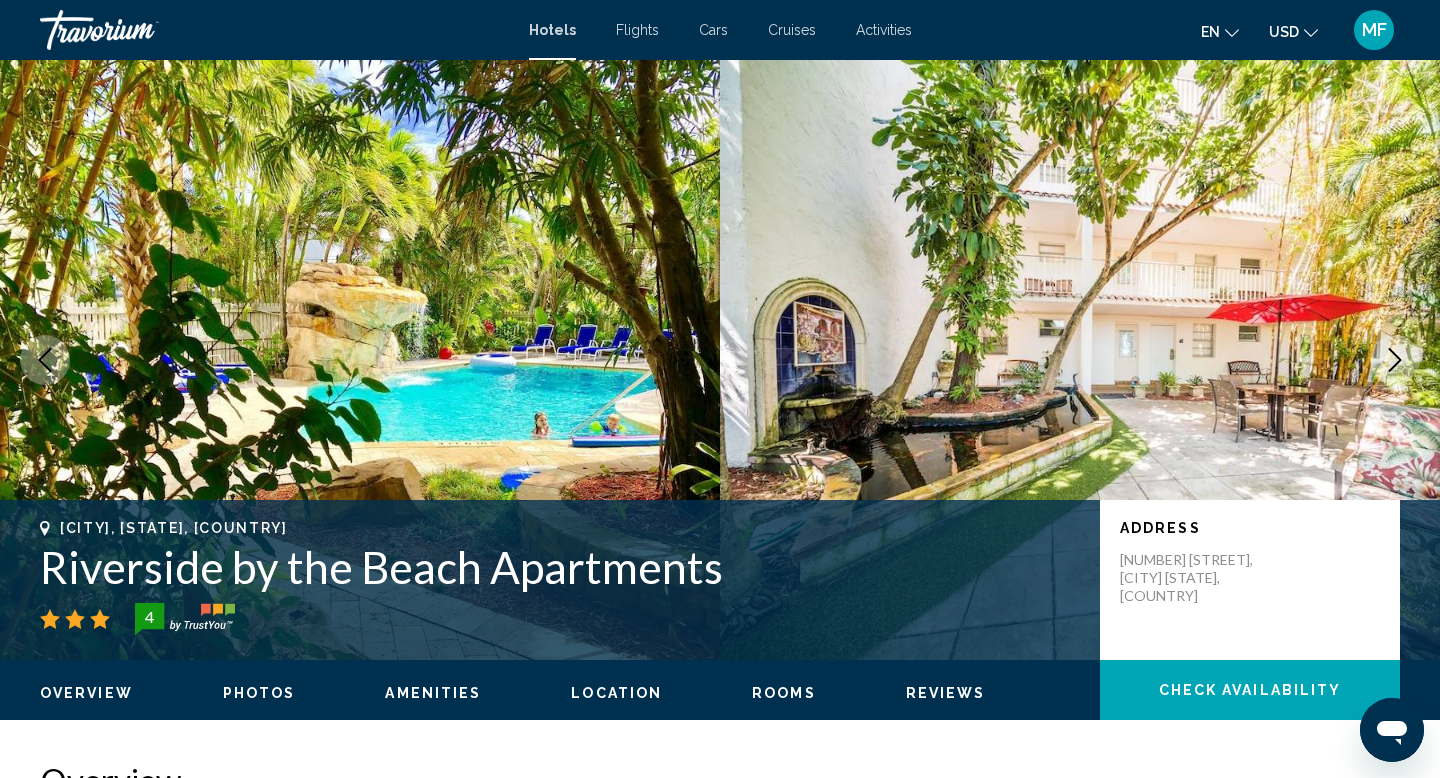 click on "Rooms" at bounding box center (784, 693) 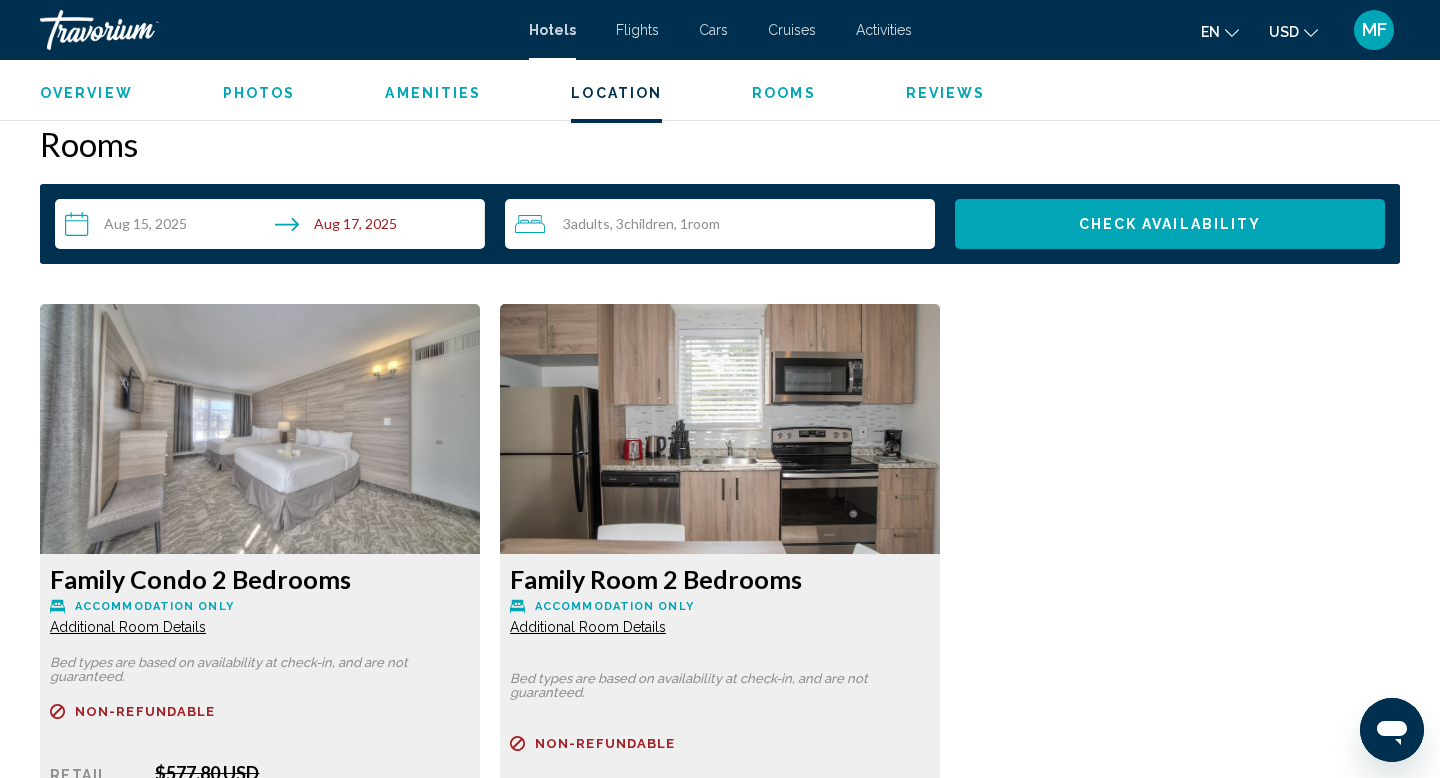 scroll, scrollTop: 2531, scrollLeft: 0, axis: vertical 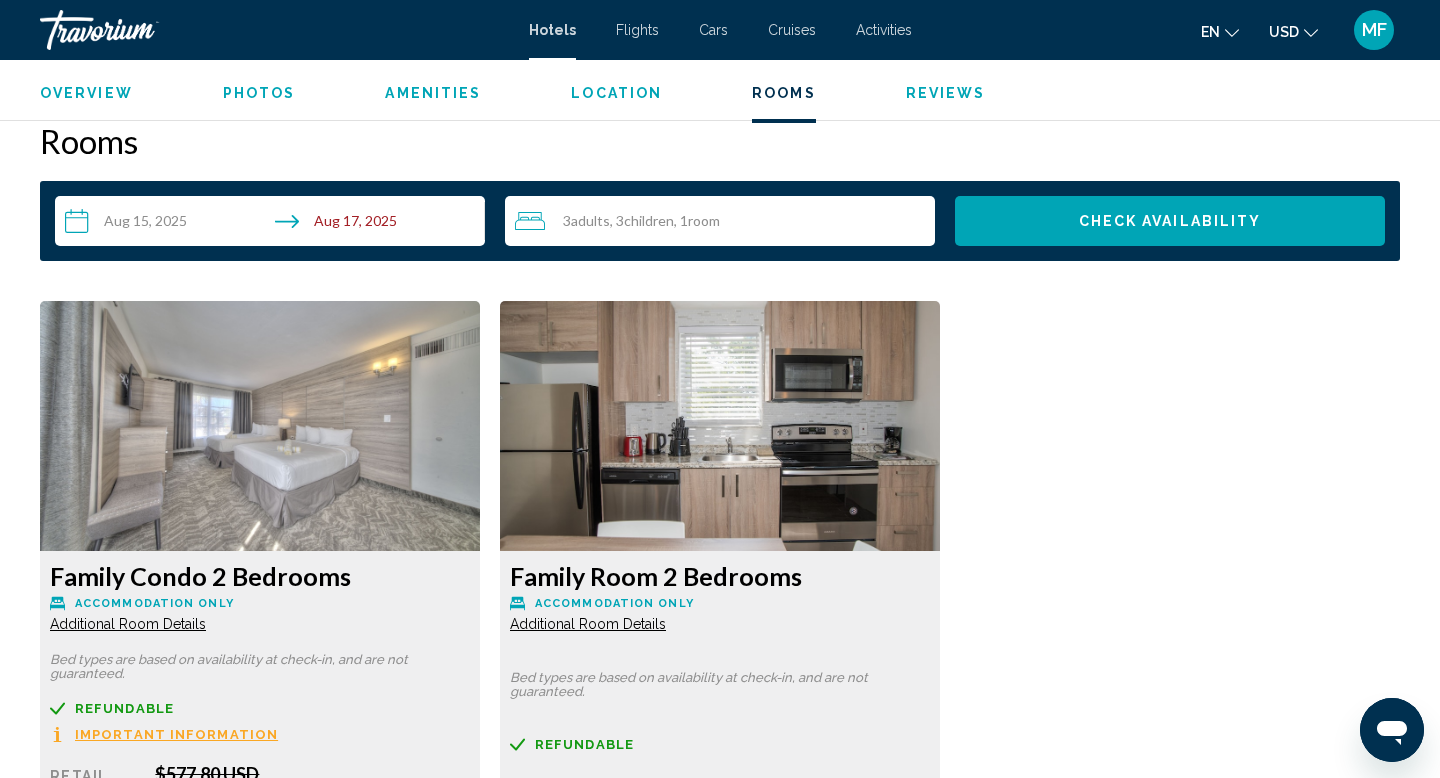 drag, startPoint x: 938, startPoint y: 682, endPoint x: 931, endPoint y: 630, distance: 52.46904 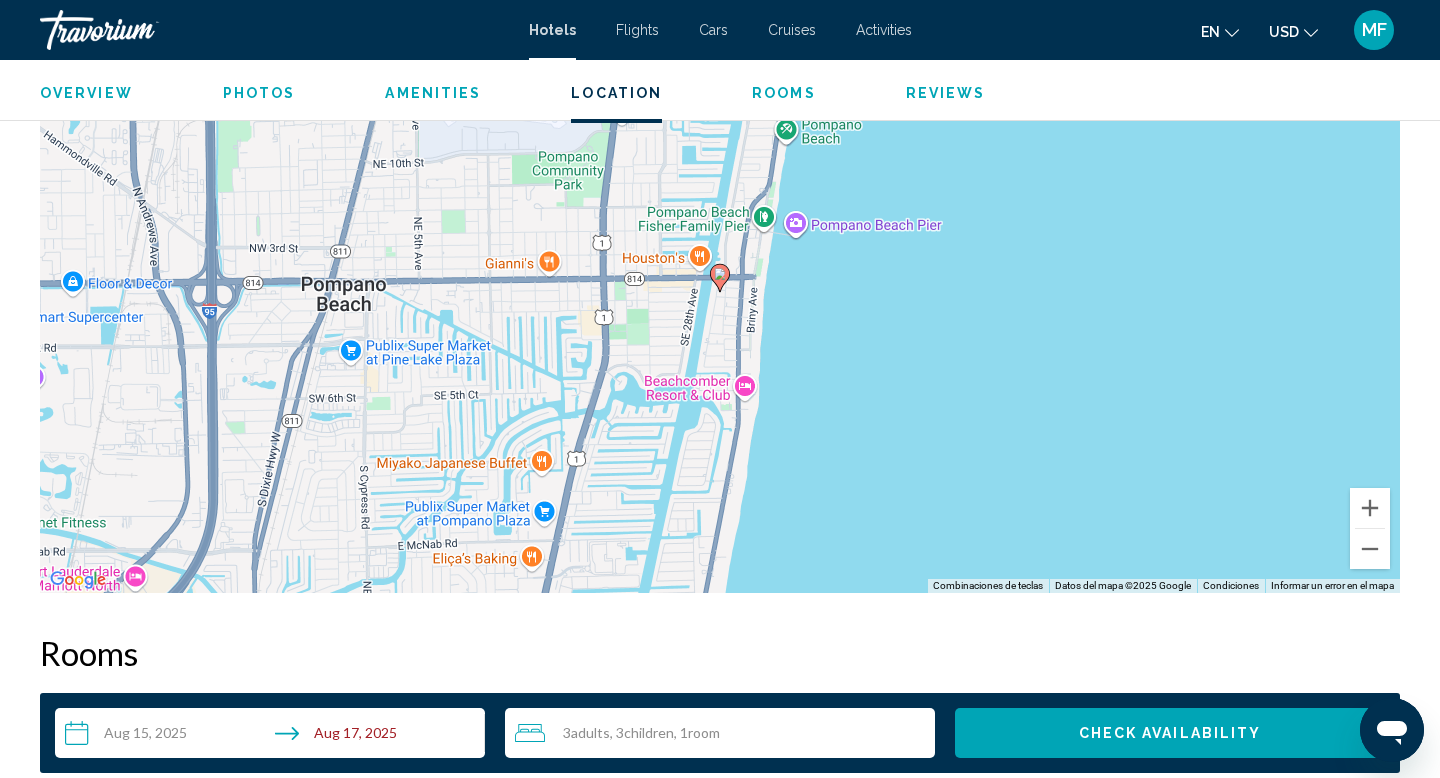 scroll, scrollTop: 2011, scrollLeft: 0, axis: vertical 